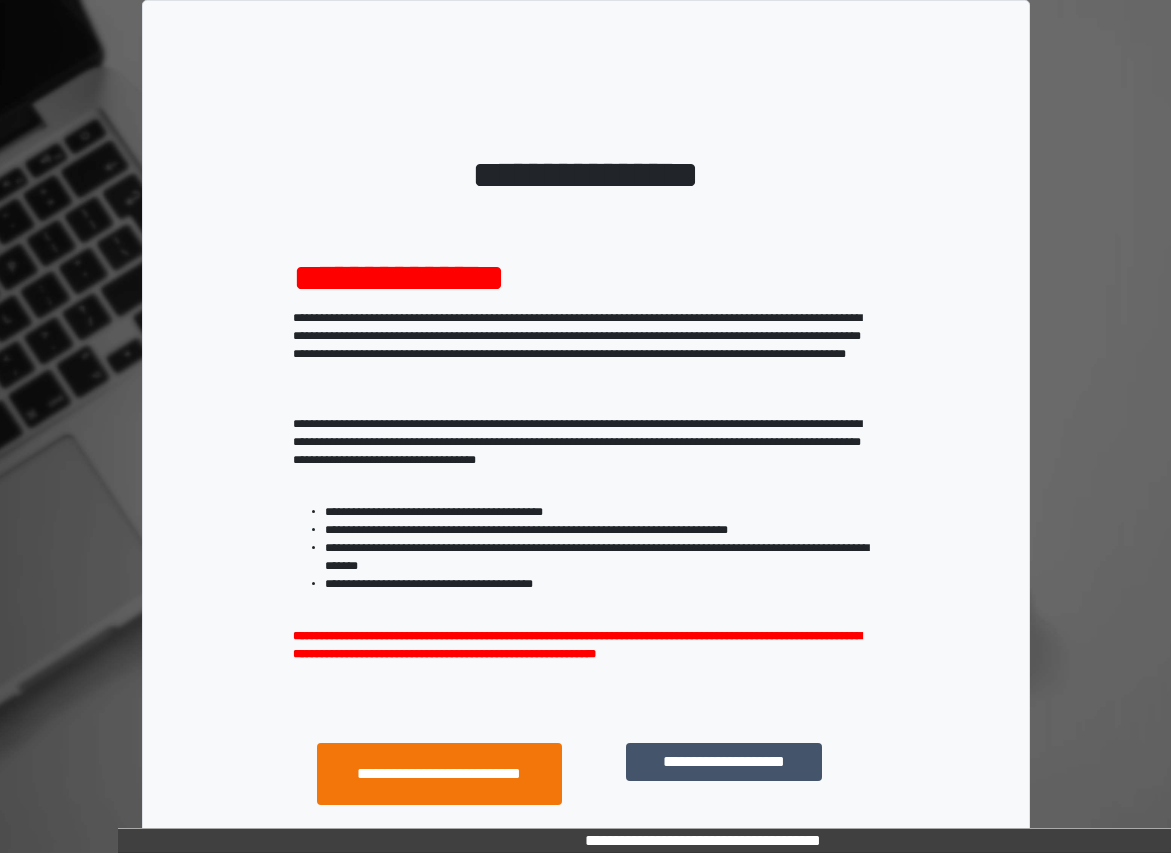 scroll, scrollTop: 0, scrollLeft: 0, axis: both 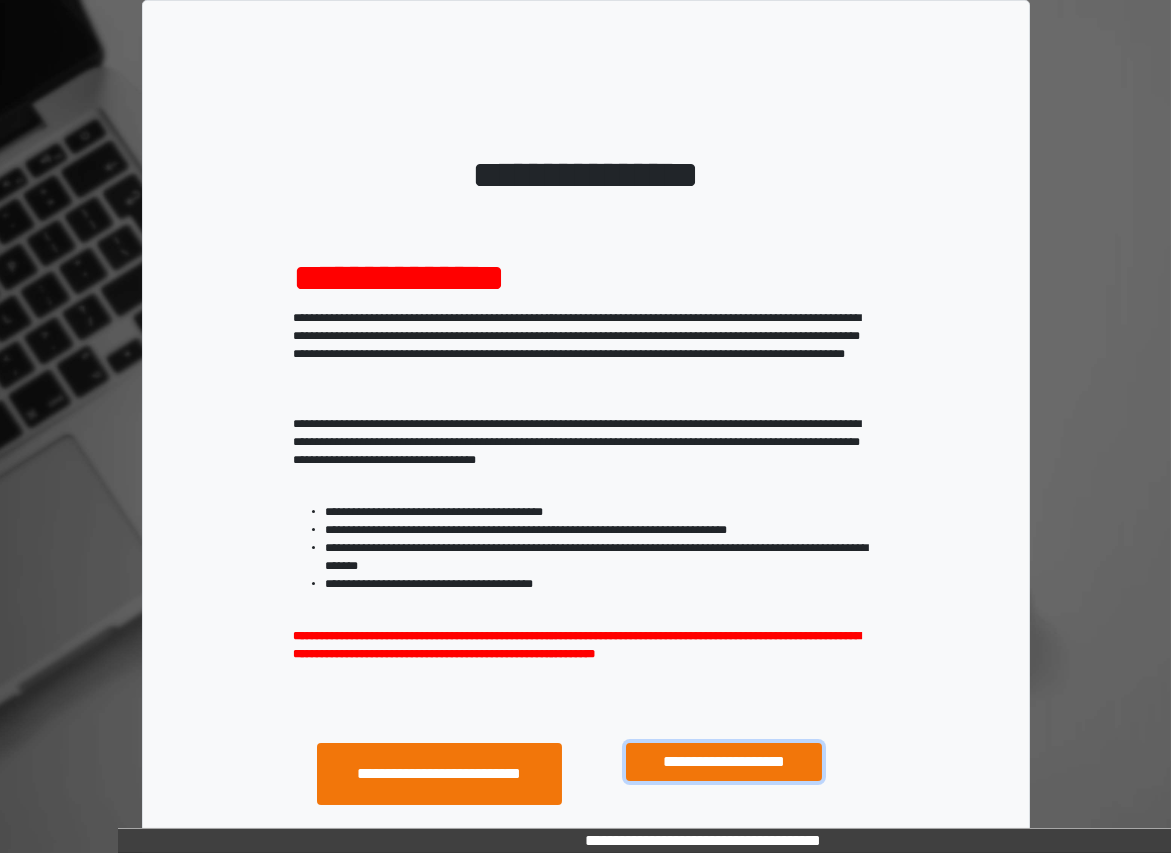 click on "**********" at bounding box center [724, 761] 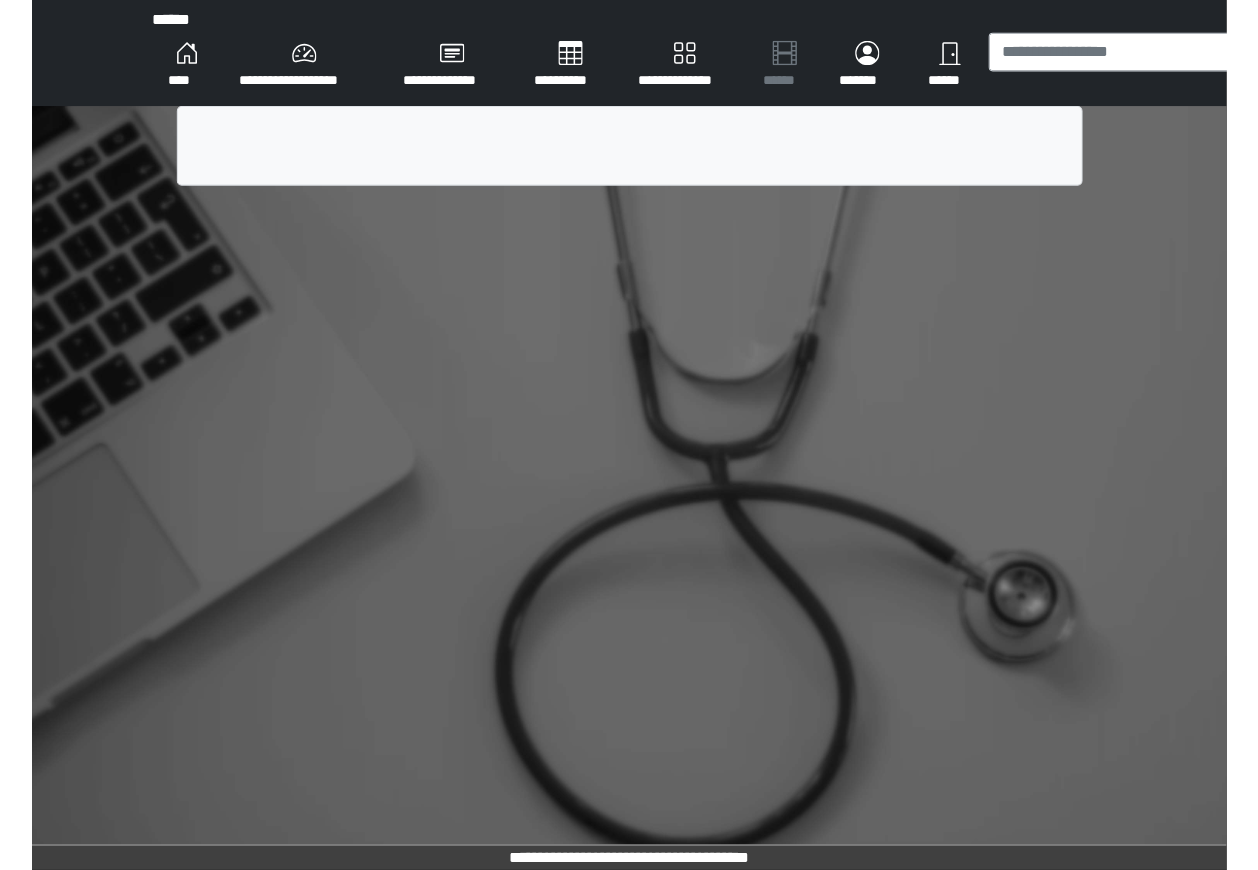 scroll, scrollTop: 0, scrollLeft: 0, axis: both 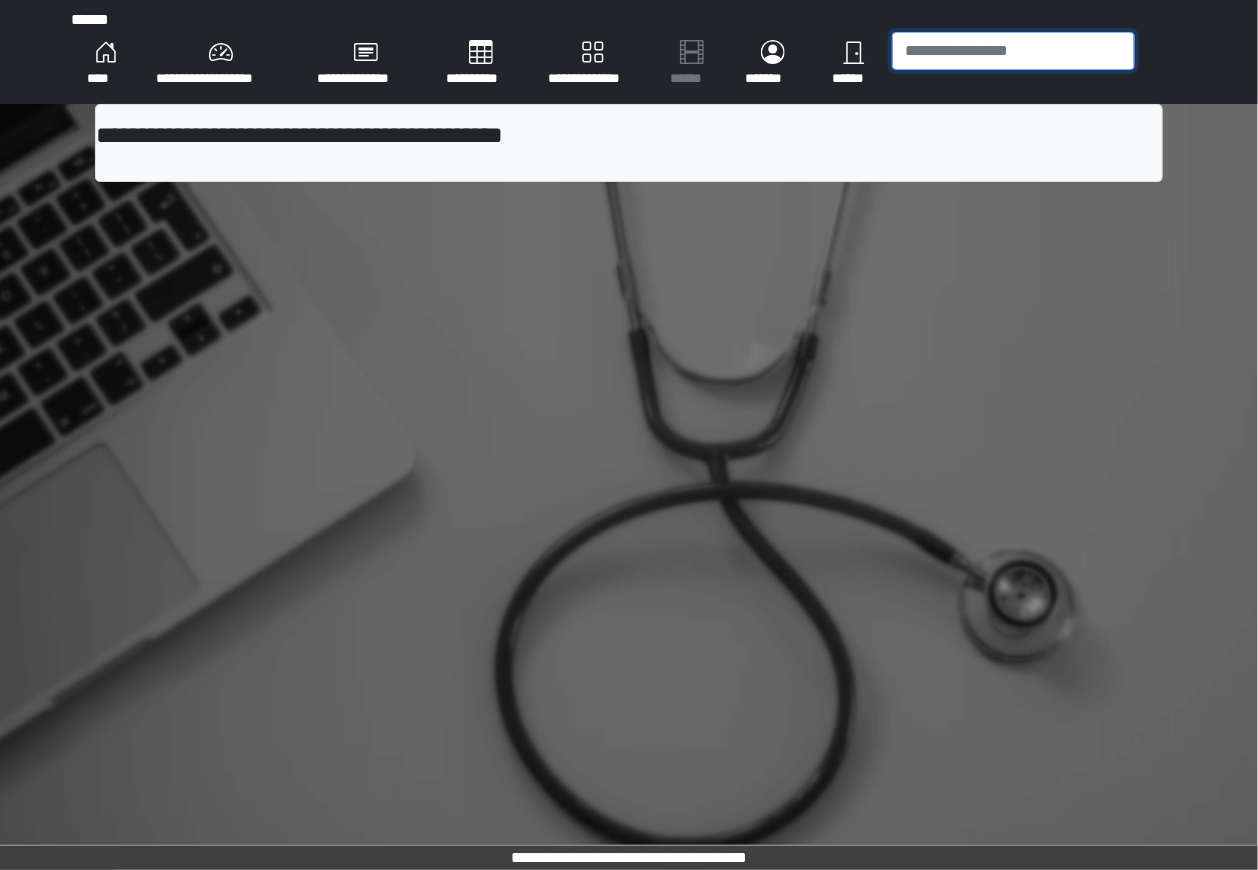 click at bounding box center (1013, 51) 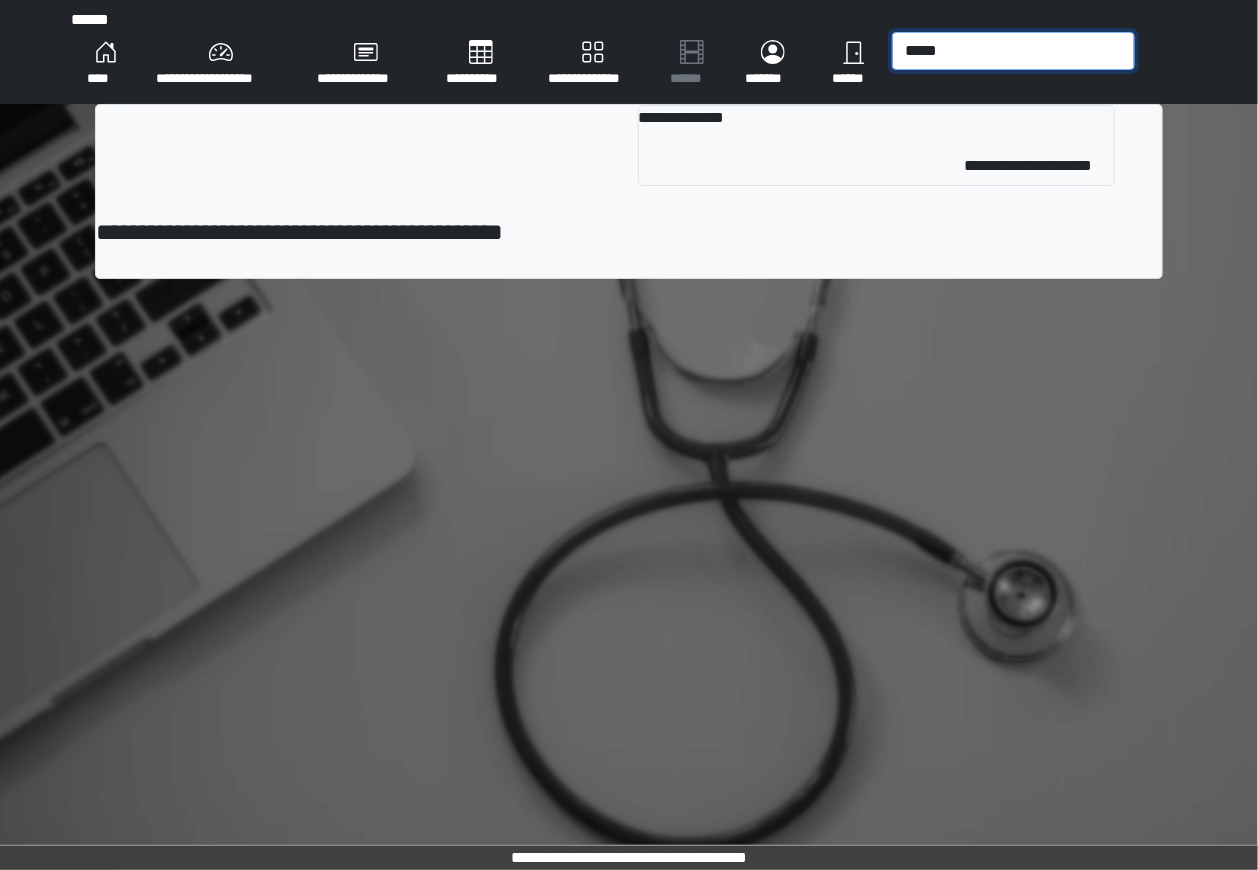 type on "*****" 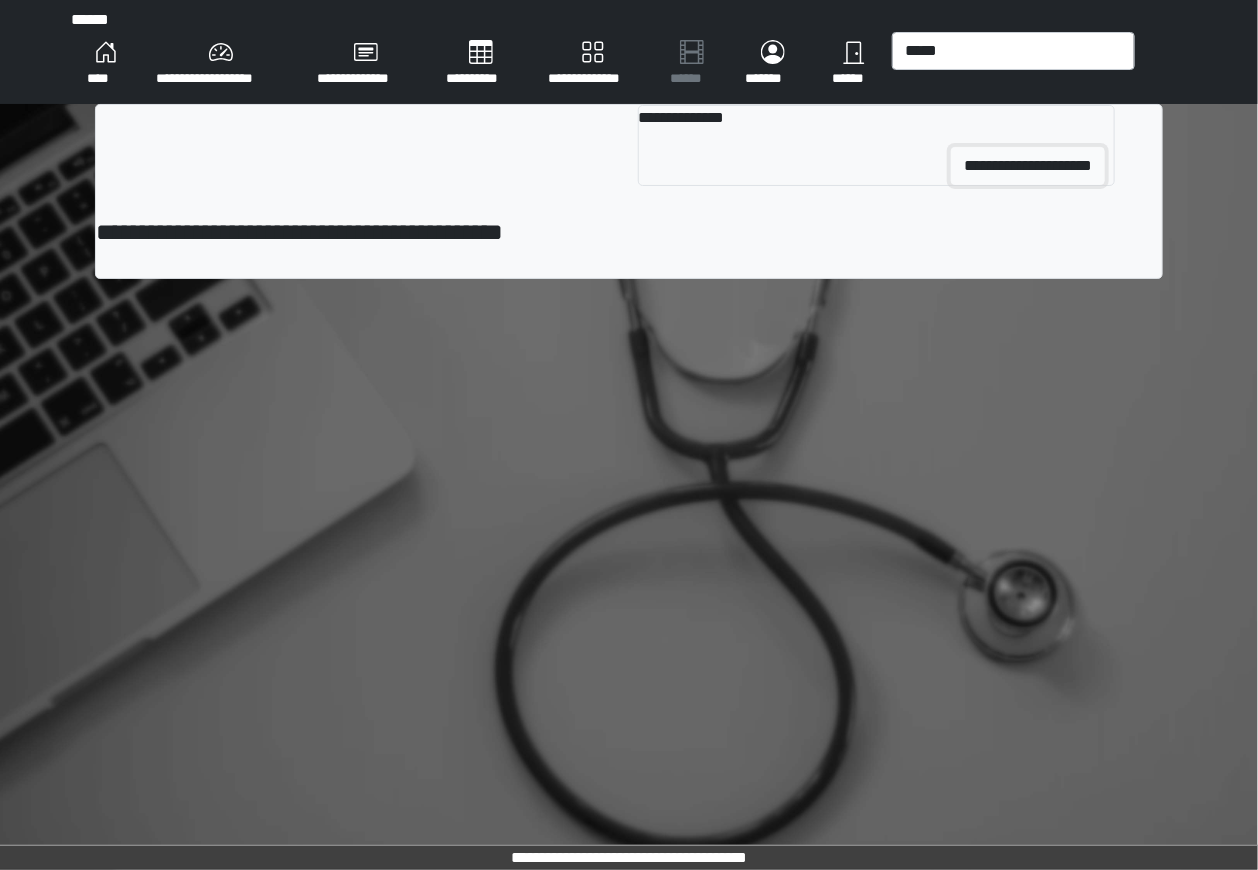 click on "**********" at bounding box center [1028, 166] 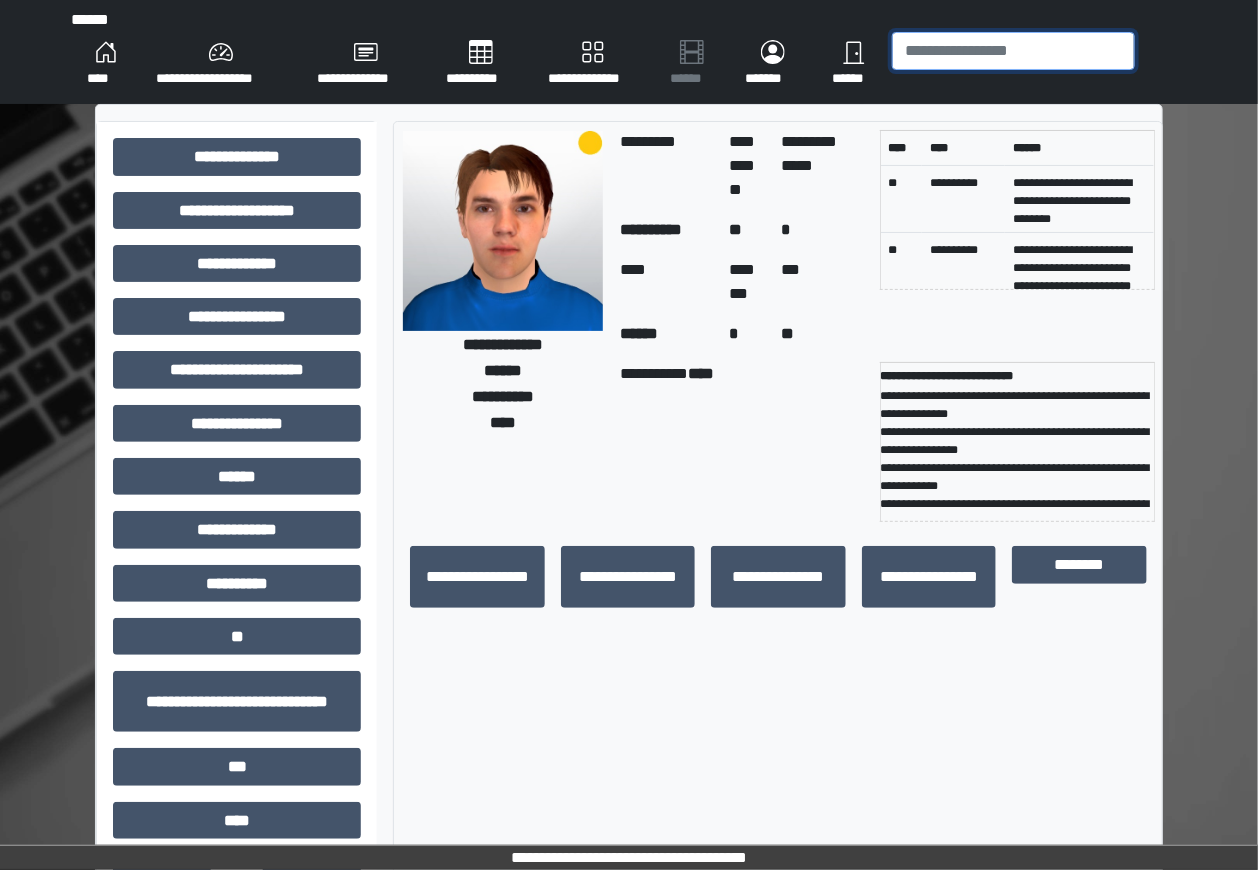 click at bounding box center (1013, 51) 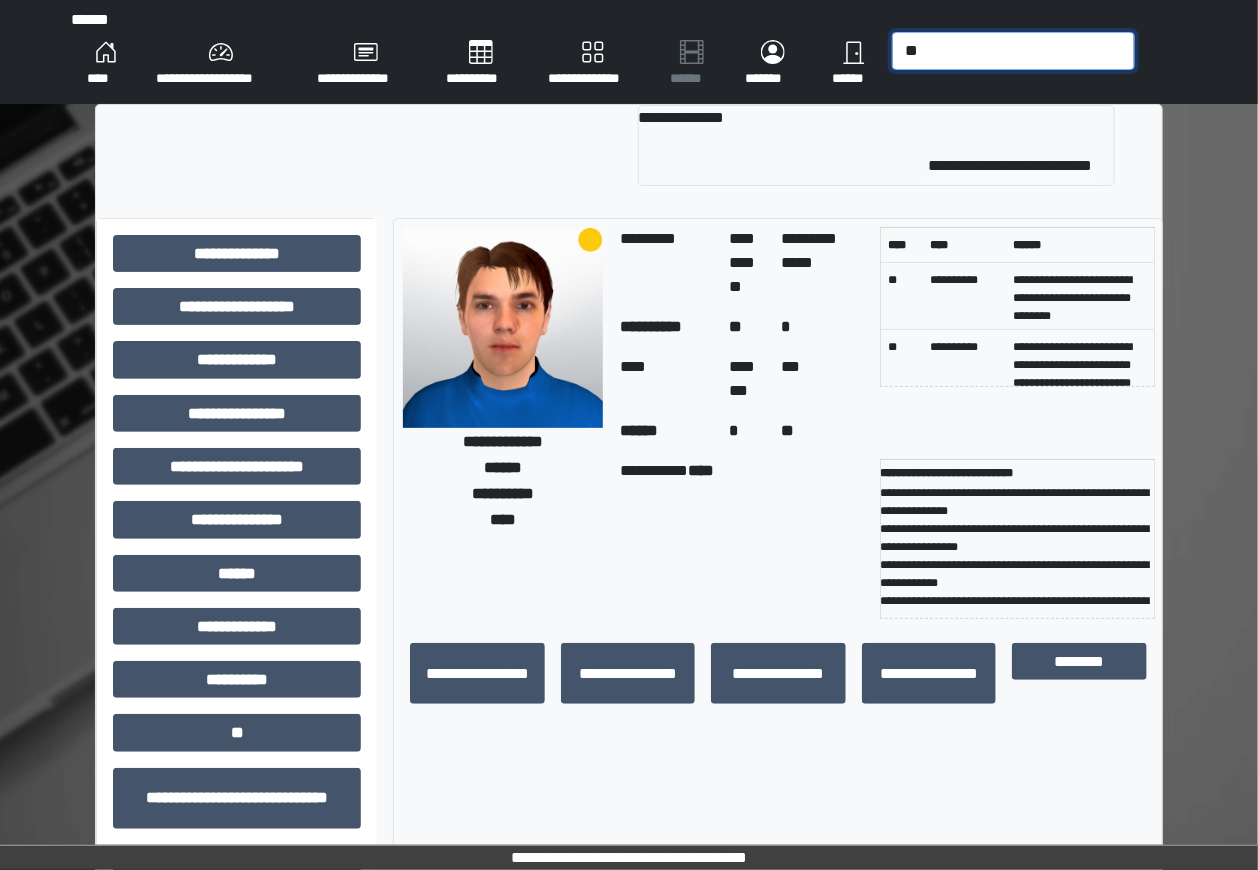 type on "*" 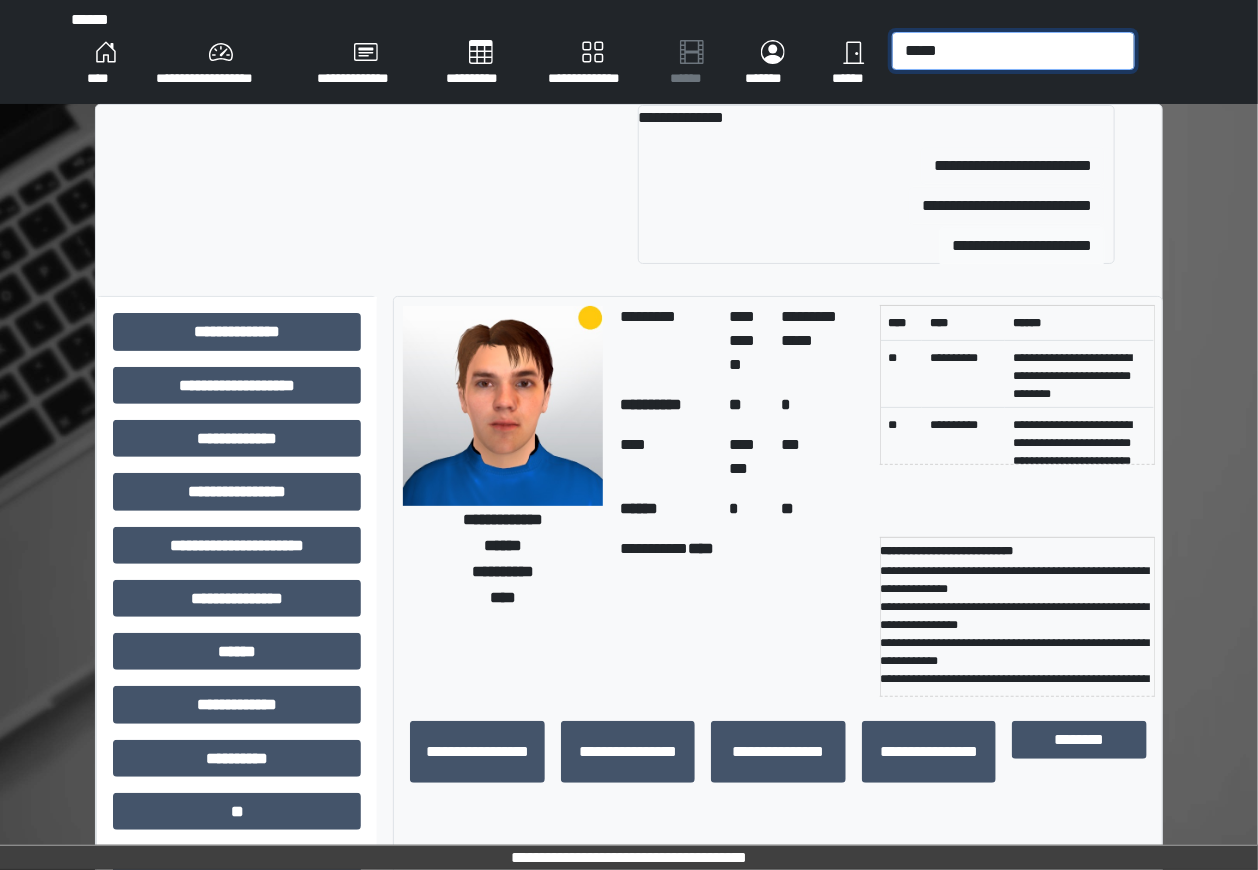 type on "*****" 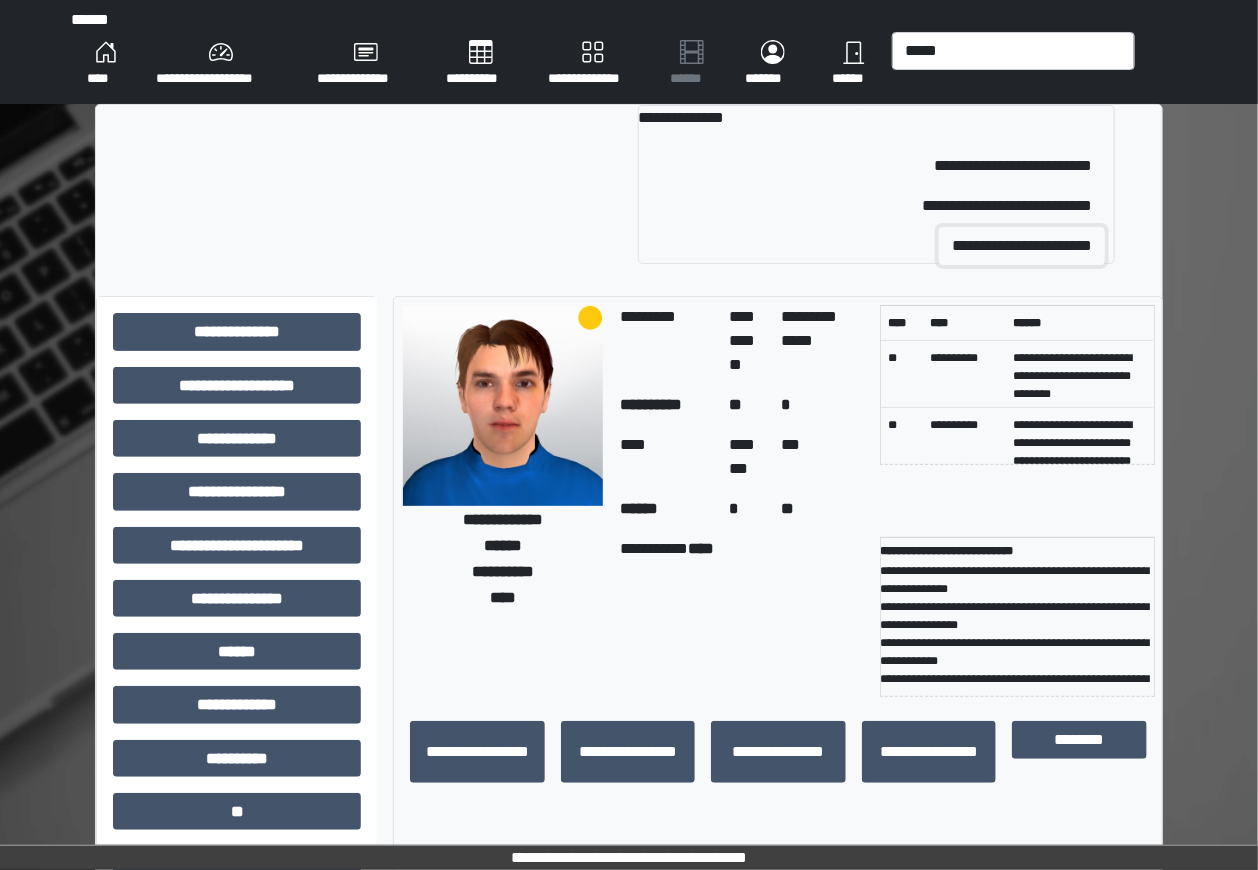 click on "**********" at bounding box center [1022, 246] 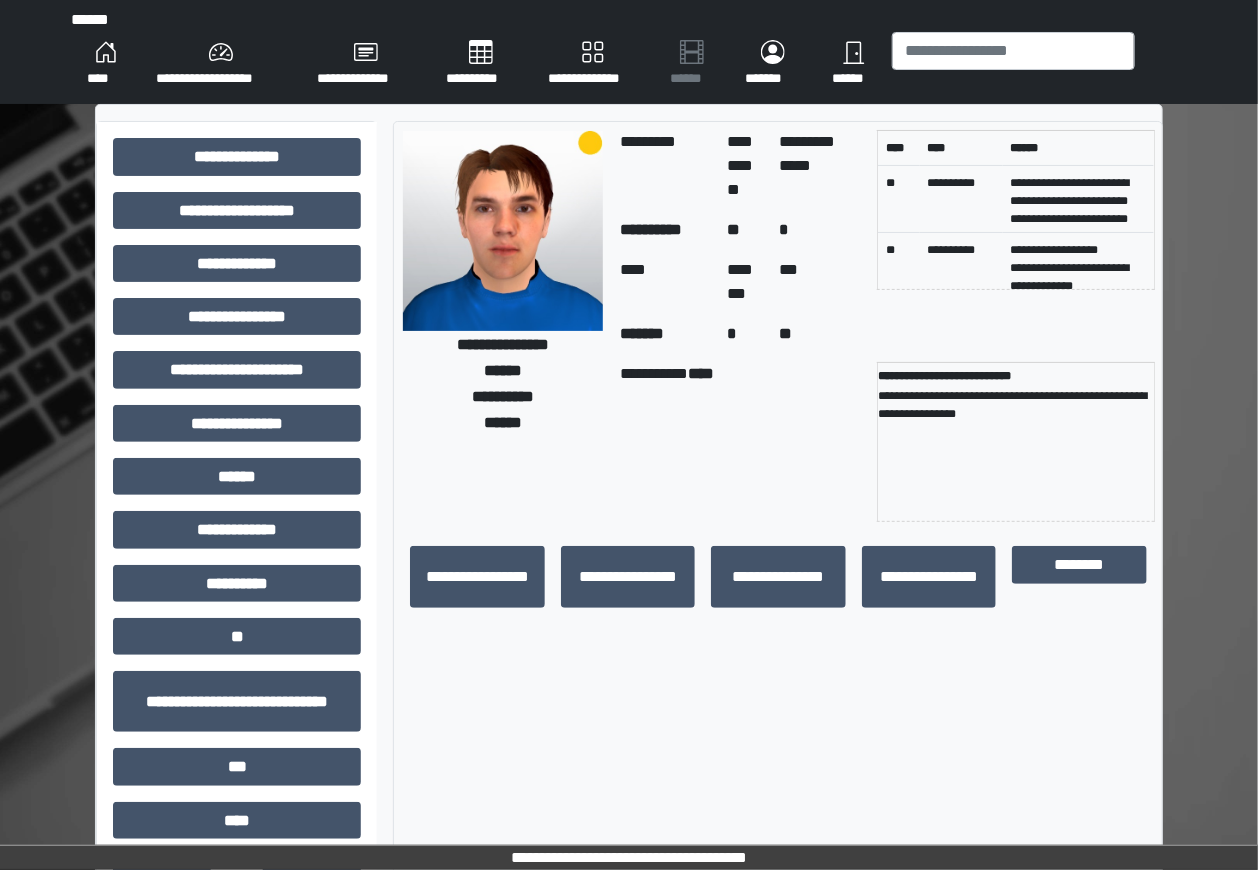scroll, scrollTop: 13, scrollLeft: 0, axis: vertical 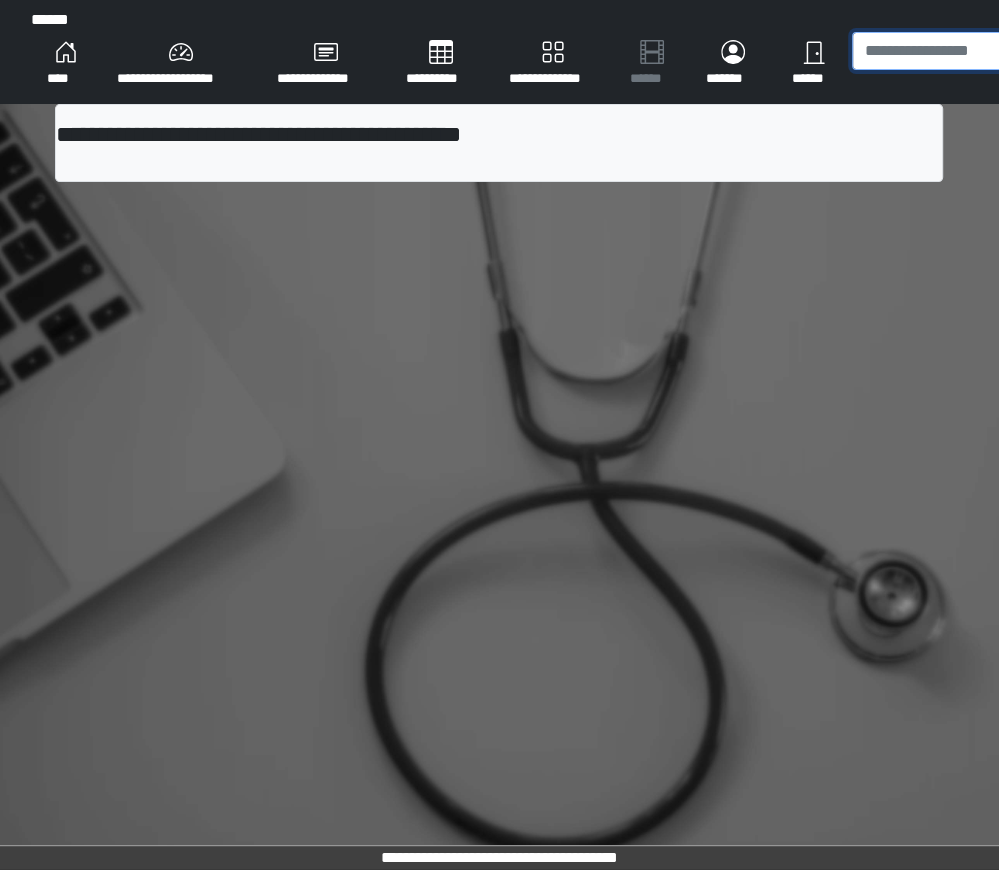 click at bounding box center [973, 51] 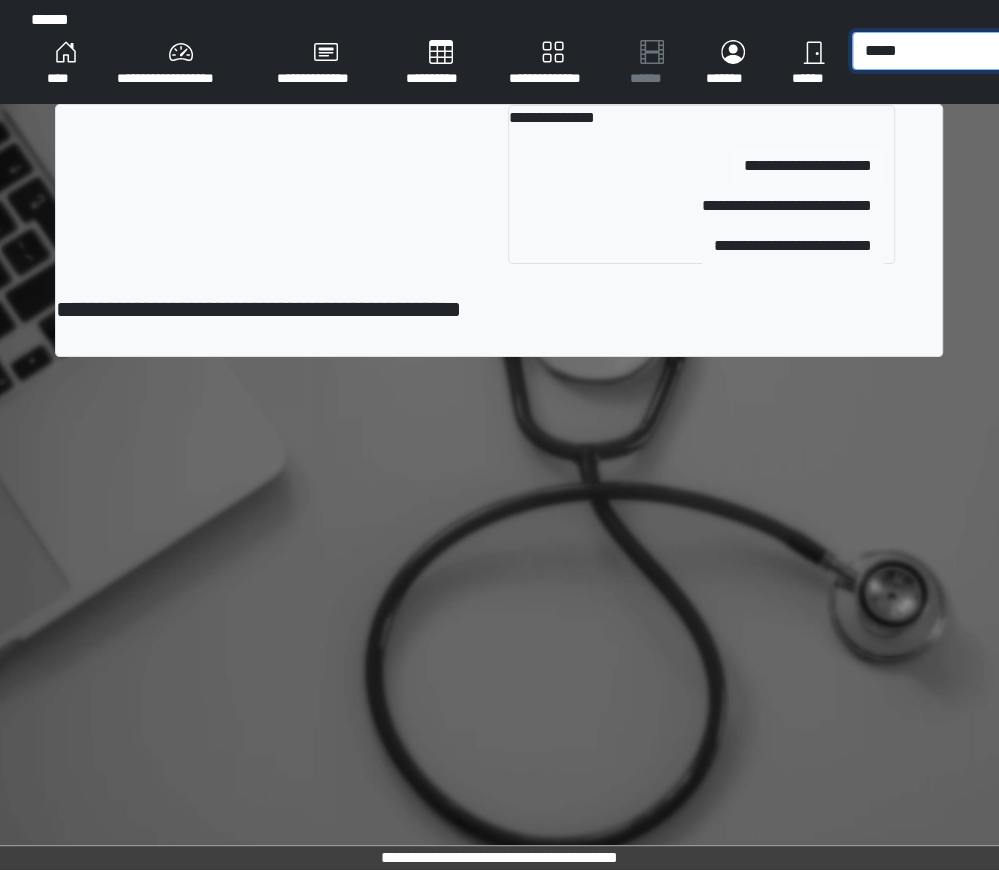 type on "*****" 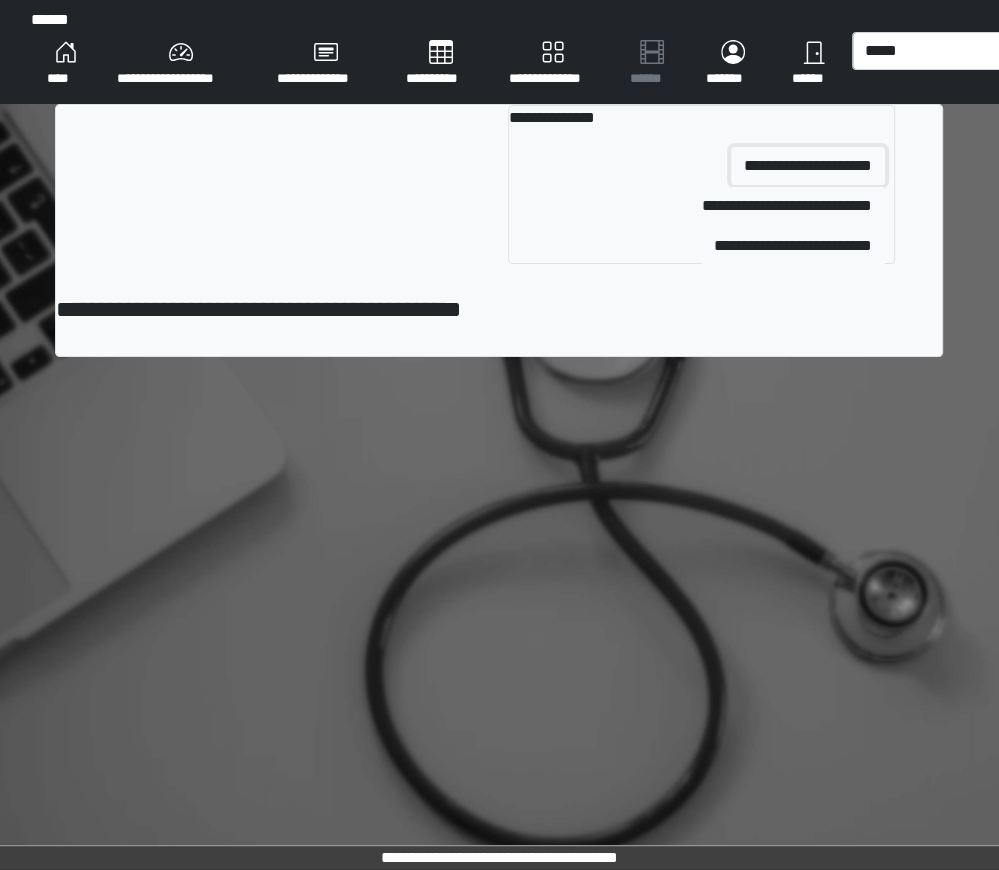 click on "**********" at bounding box center [808, 166] 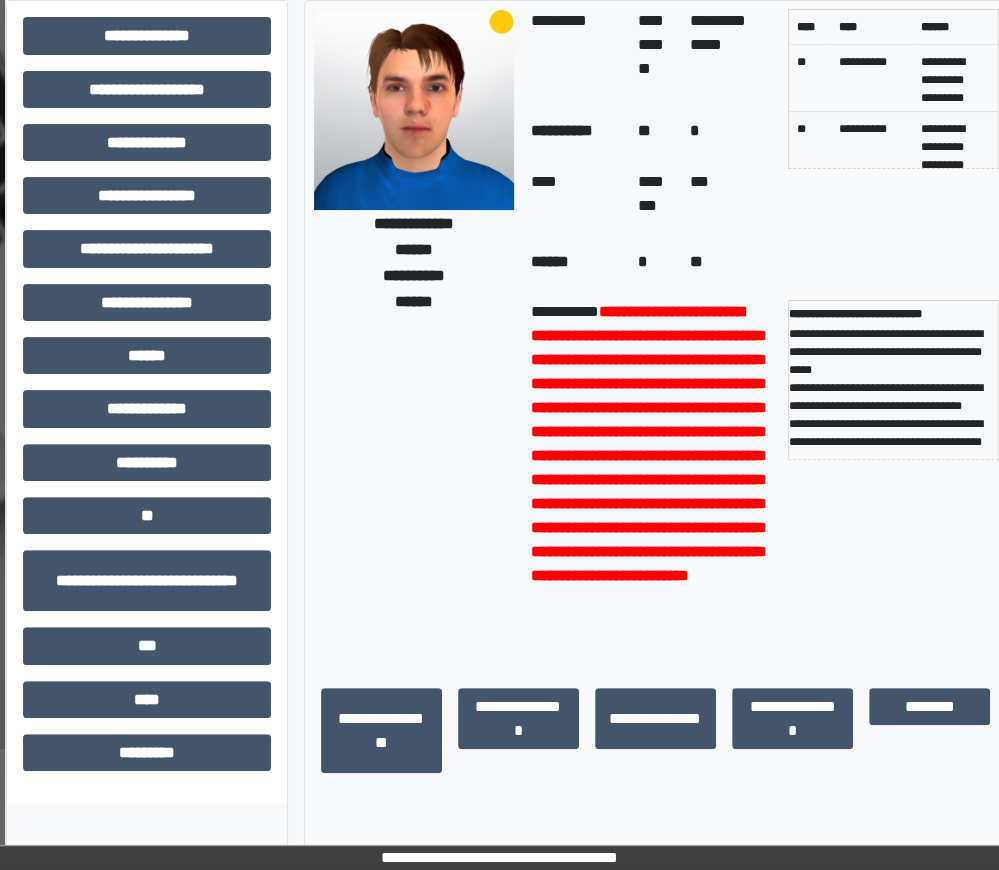 scroll, scrollTop: 122, scrollLeft: 77, axis: both 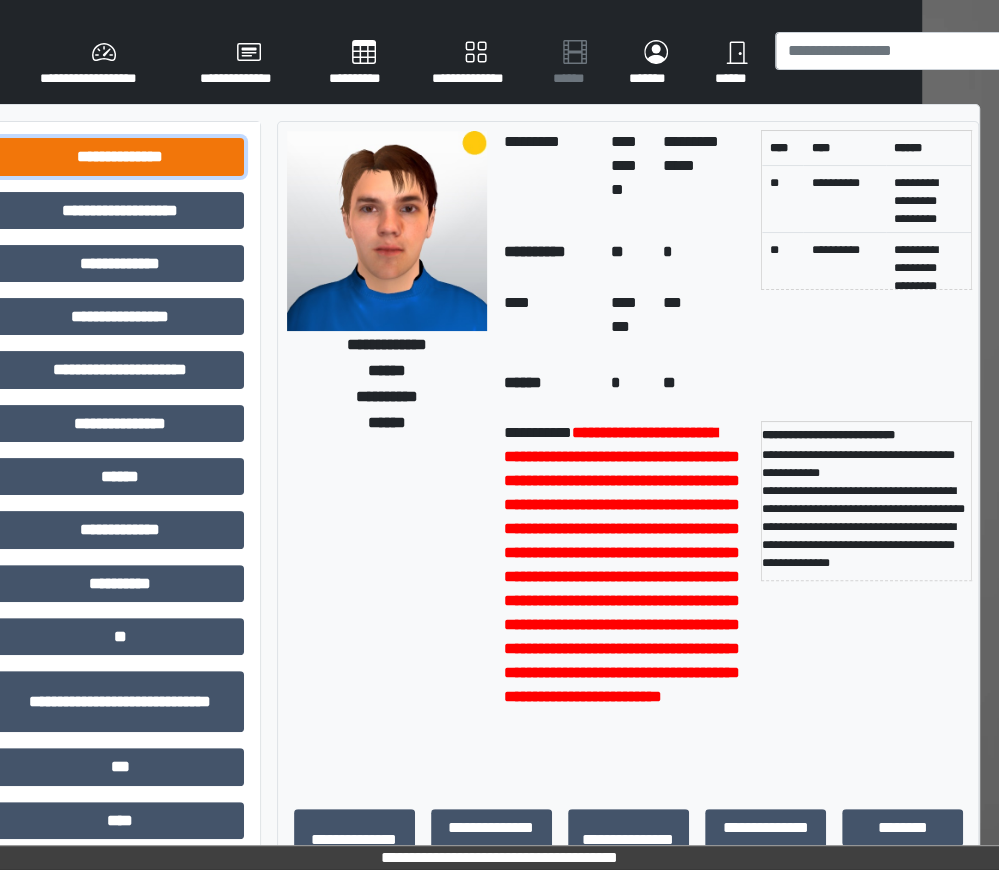 click on "**********" at bounding box center (120, 156) 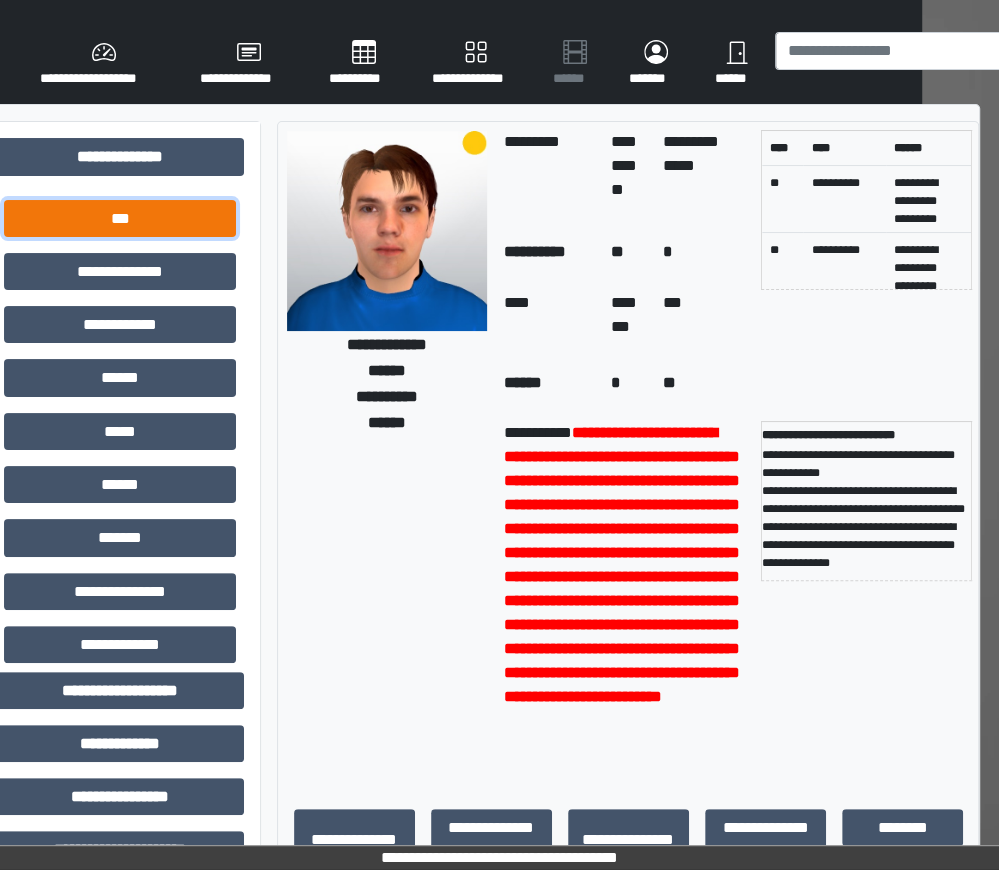 click on "***" at bounding box center [120, 218] 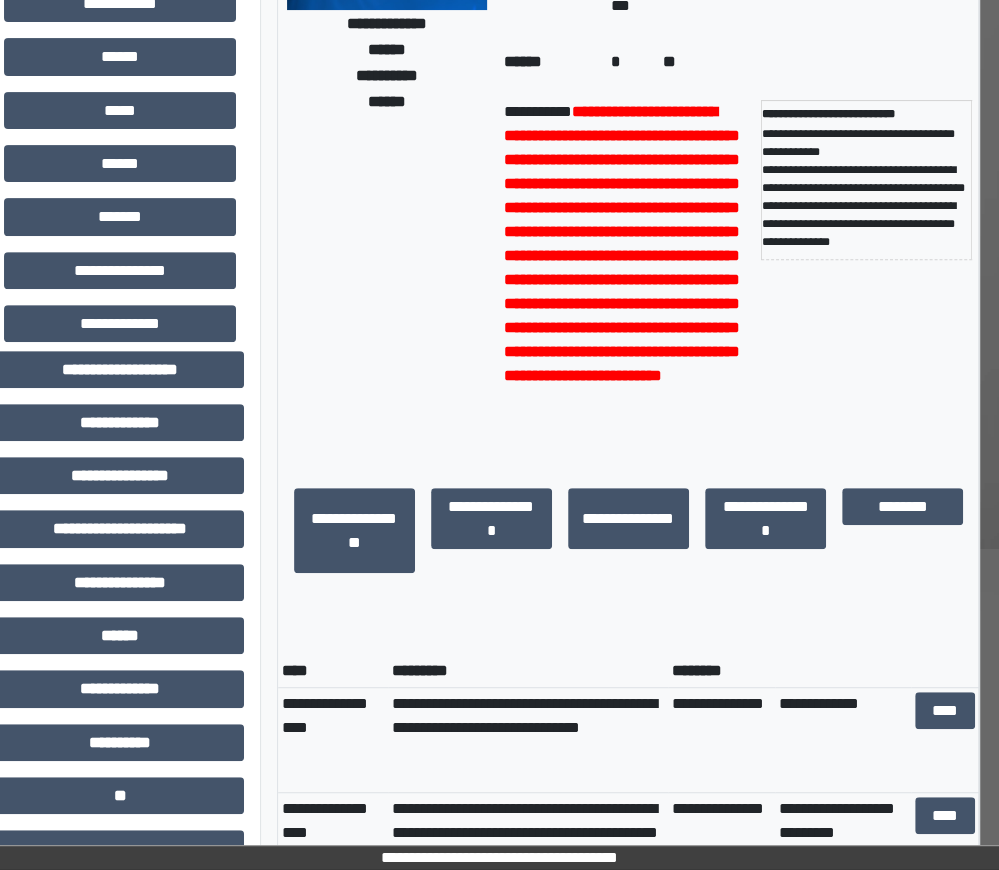 scroll, scrollTop: 556, scrollLeft: 77, axis: both 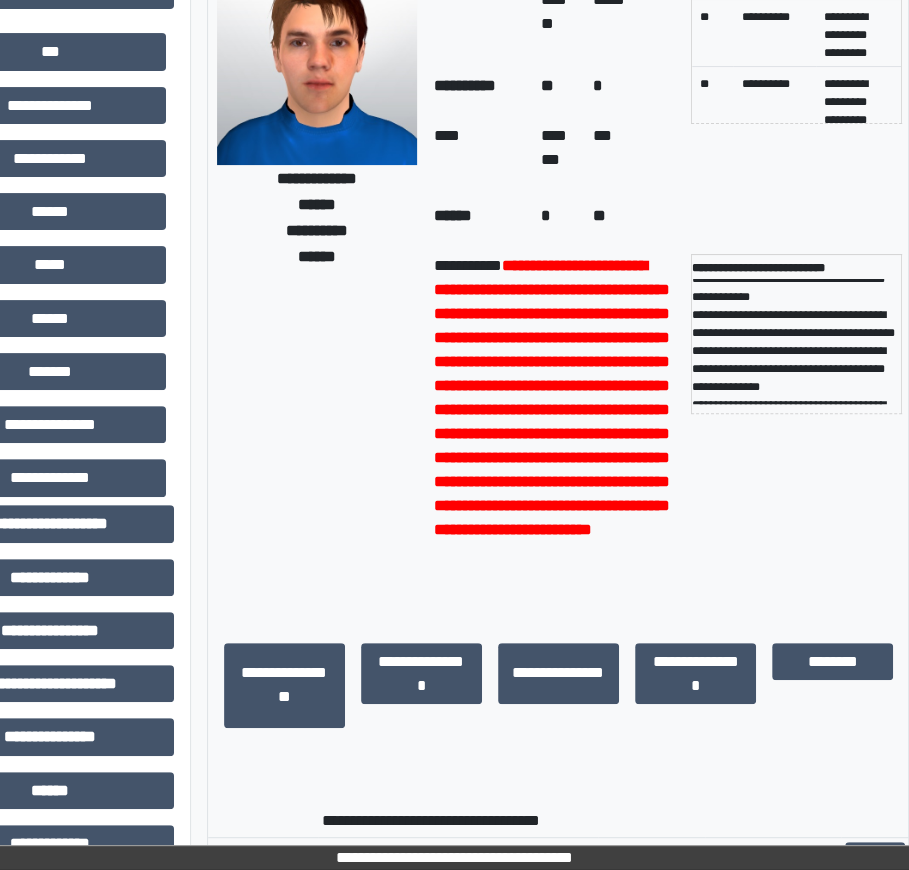 click on "**********" at bounding box center (317, 291) 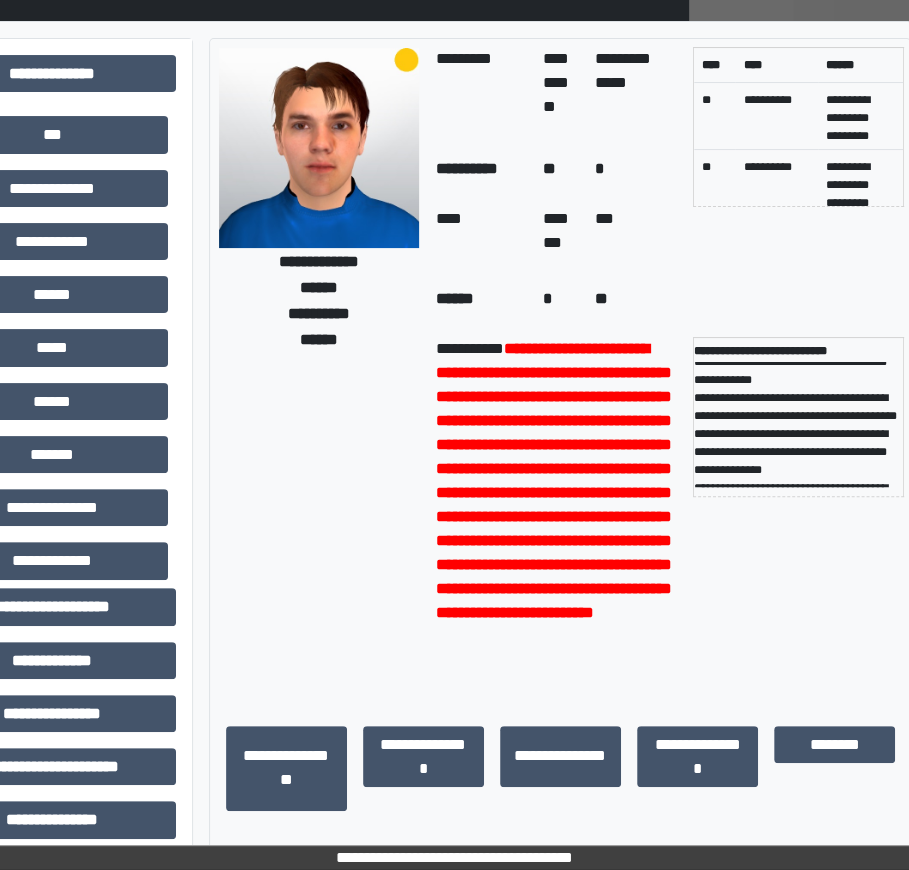 scroll, scrollTop: 177, scrollLeft: 220, axis: both 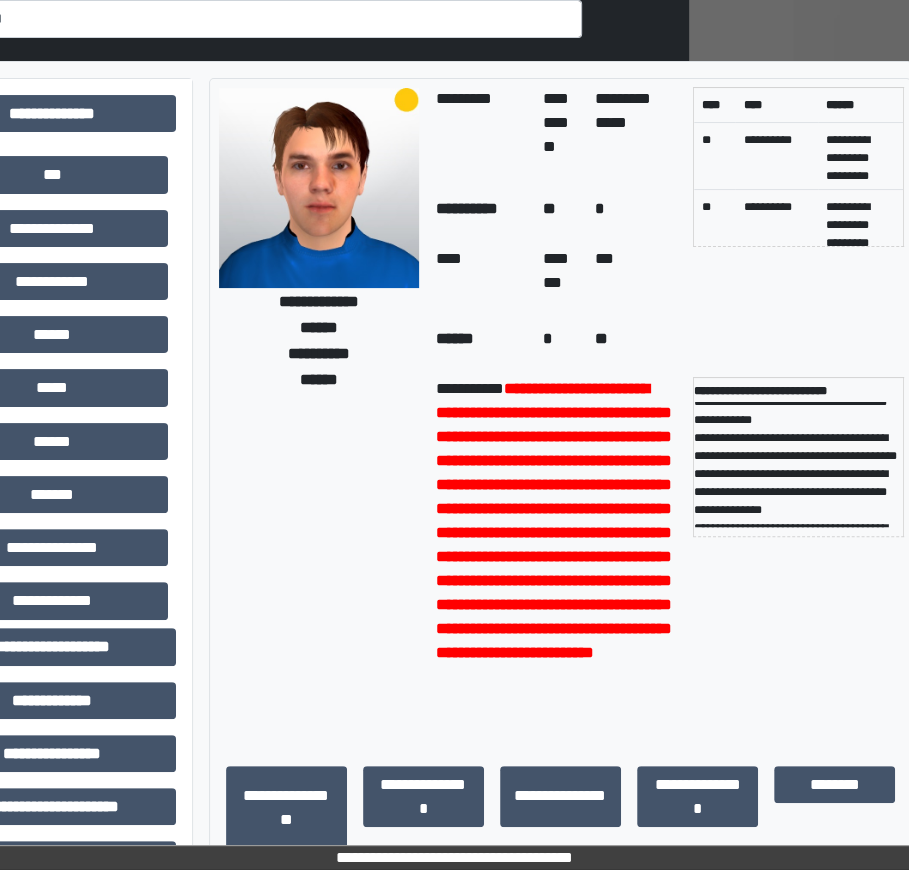 click on "**********" at bounding box center [319, 414] 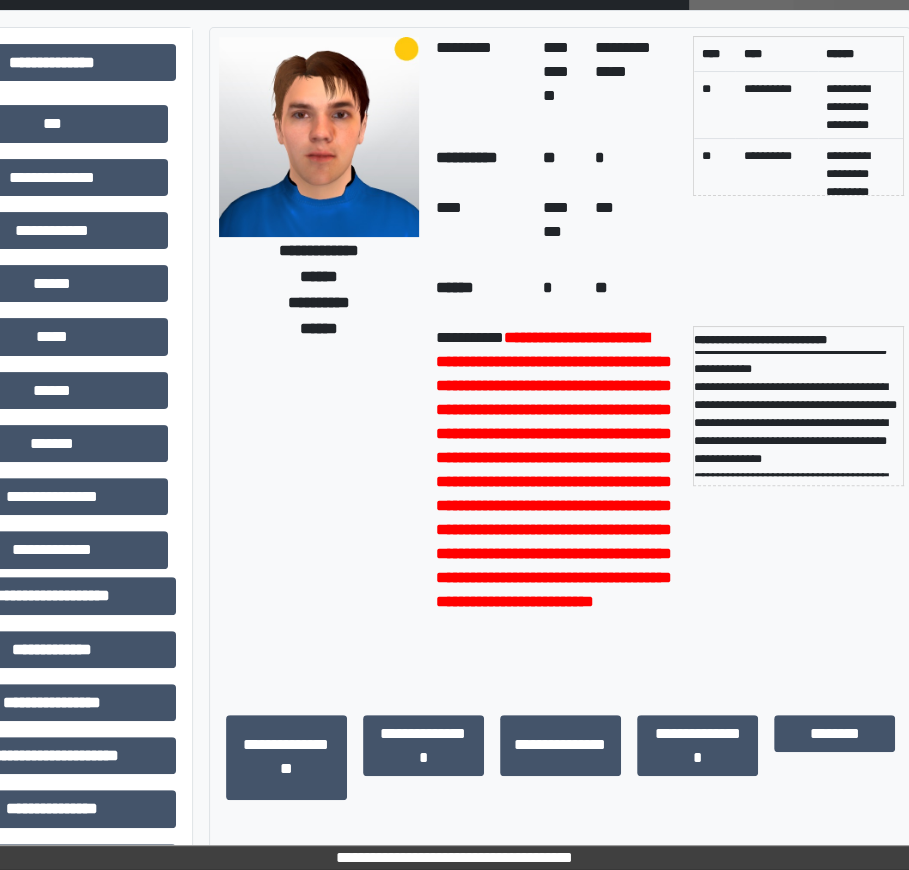 scroll, scrollTop: 230, scrollLeft: 220, axis: both 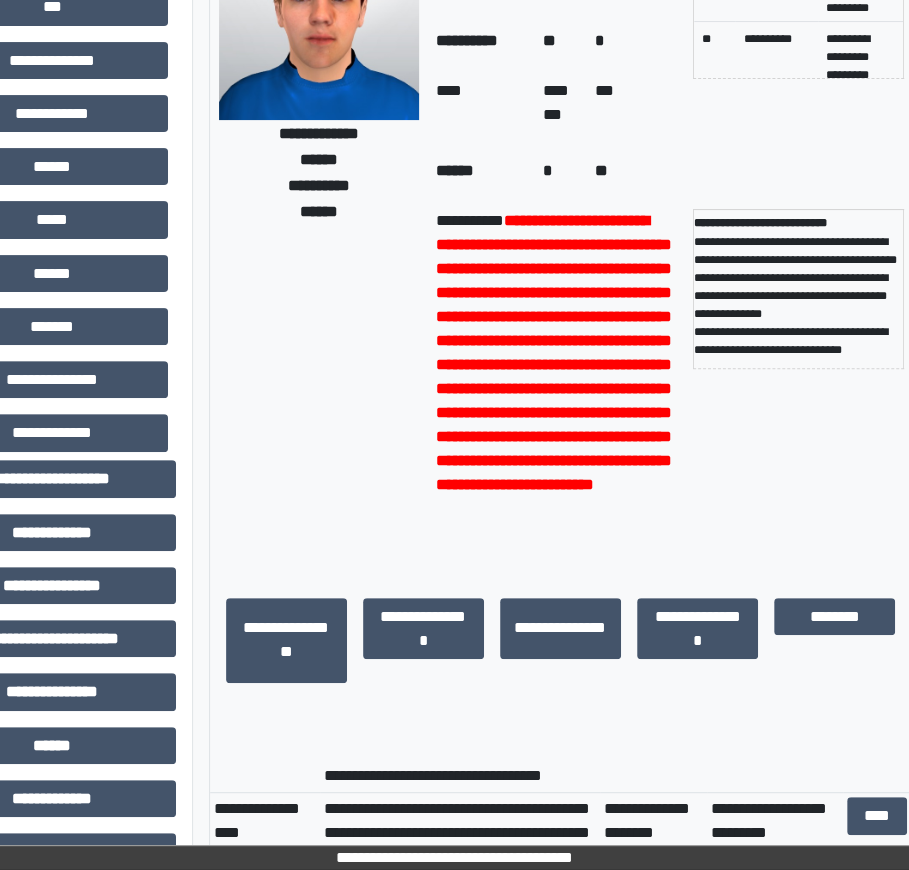 click on "**********" at bounding box center (319, 246) 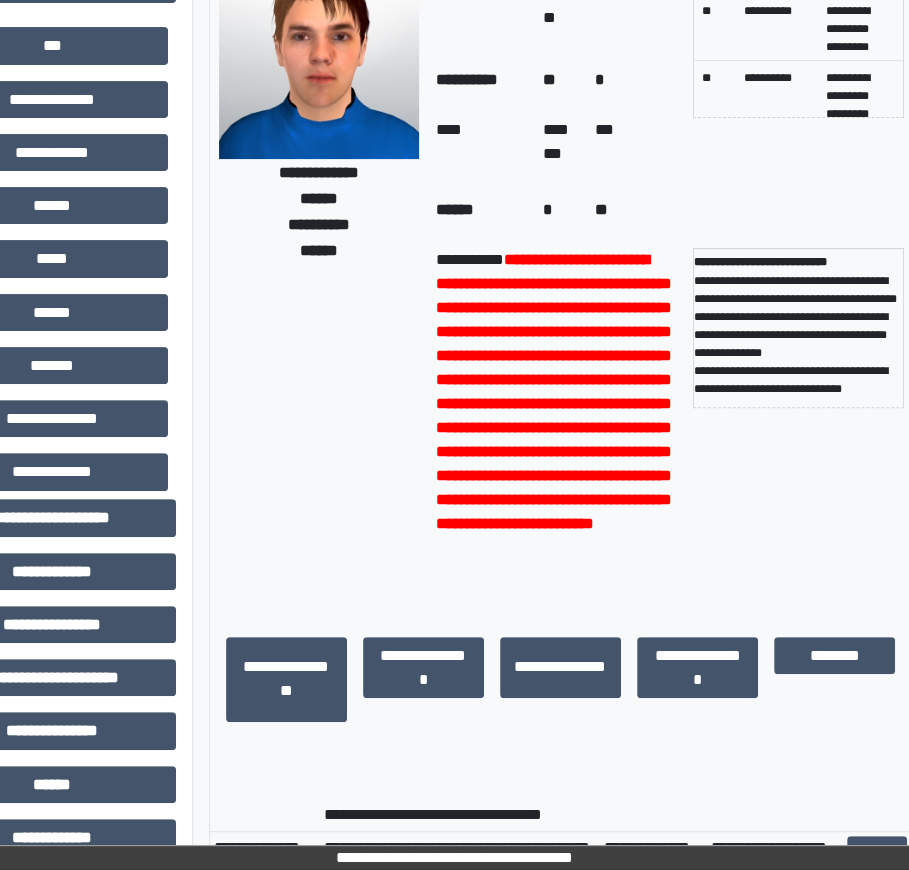 scroll, scrollTop: 286, scrollLeft: 220, axis: both 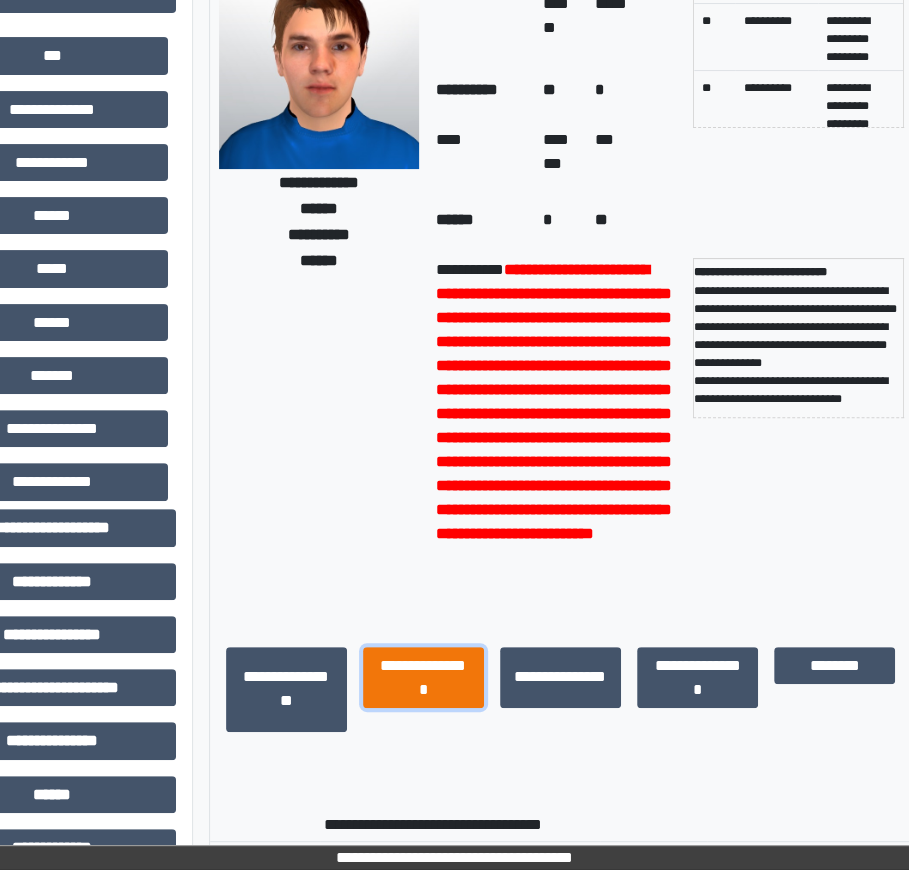 click on "**********" at bounding box center [423, 677] 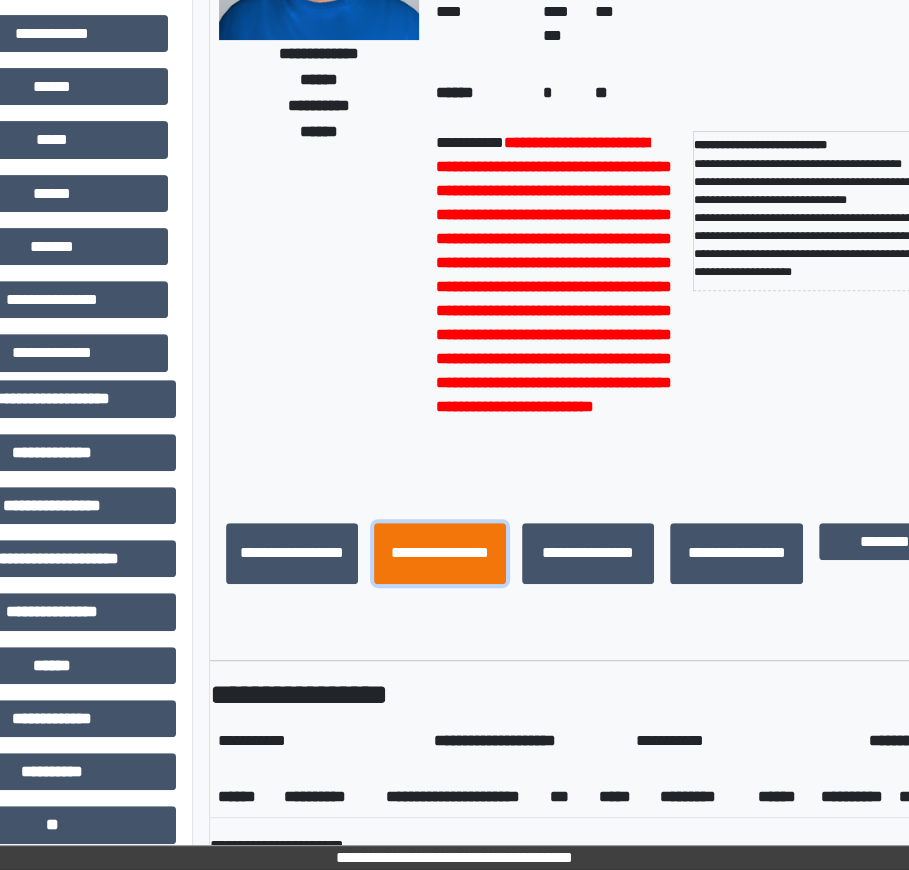 scroll, scrollTop: 109, scrollLeft: 0, axis: vertical 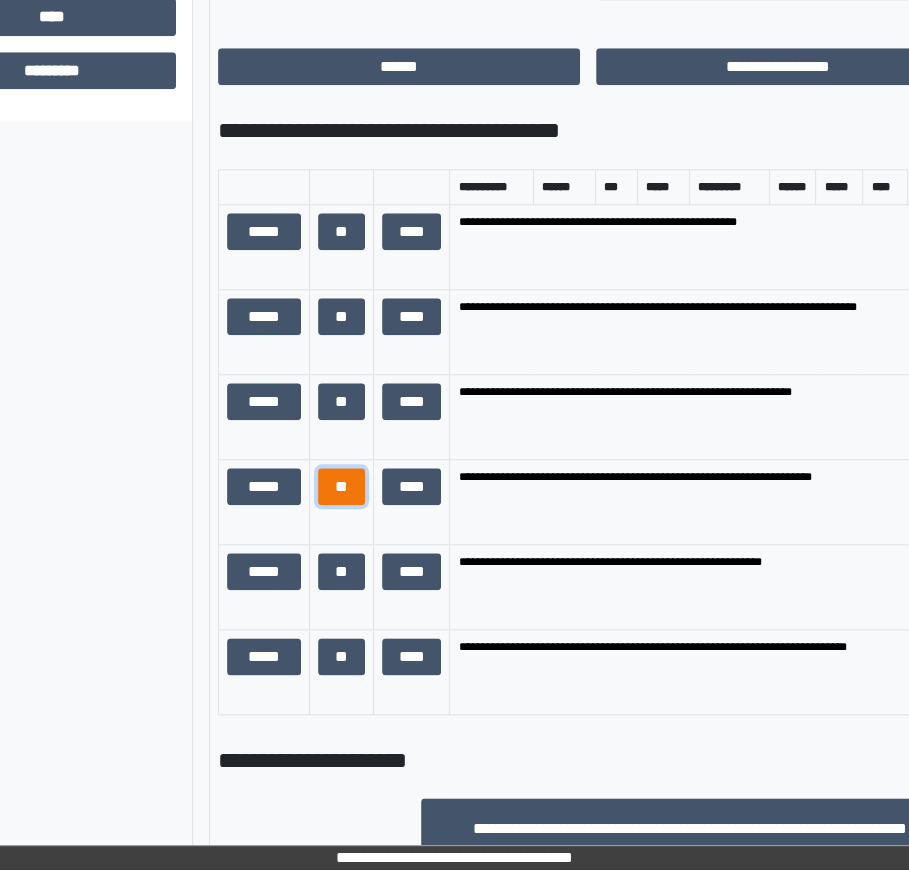 click on "**" at bounding box center [342, 486] 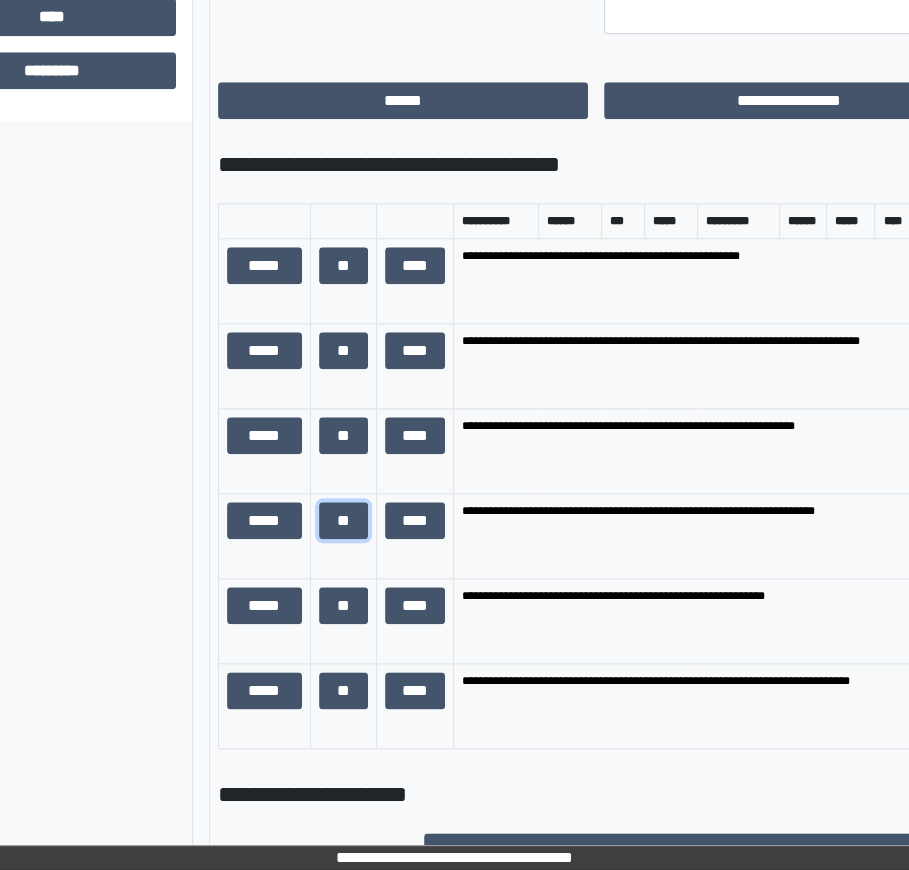 scroll, scrollTop: 91, scrollLeft: 0, axis: vertical 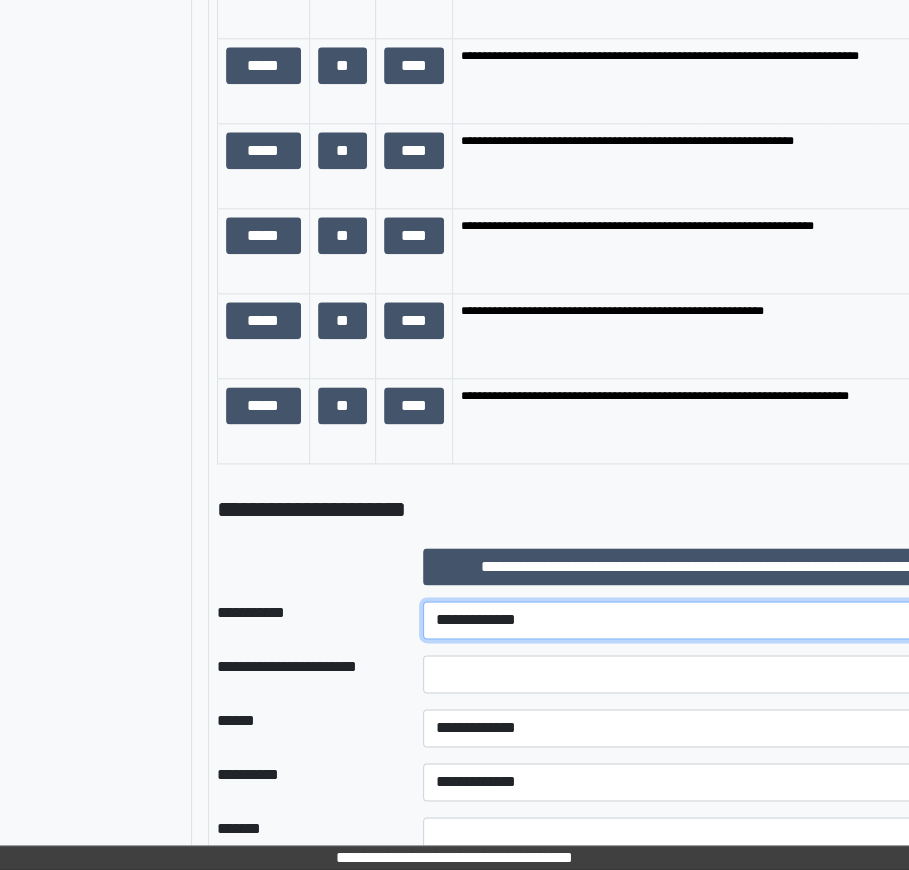 click on "**********" at bounding box center [698, 620] 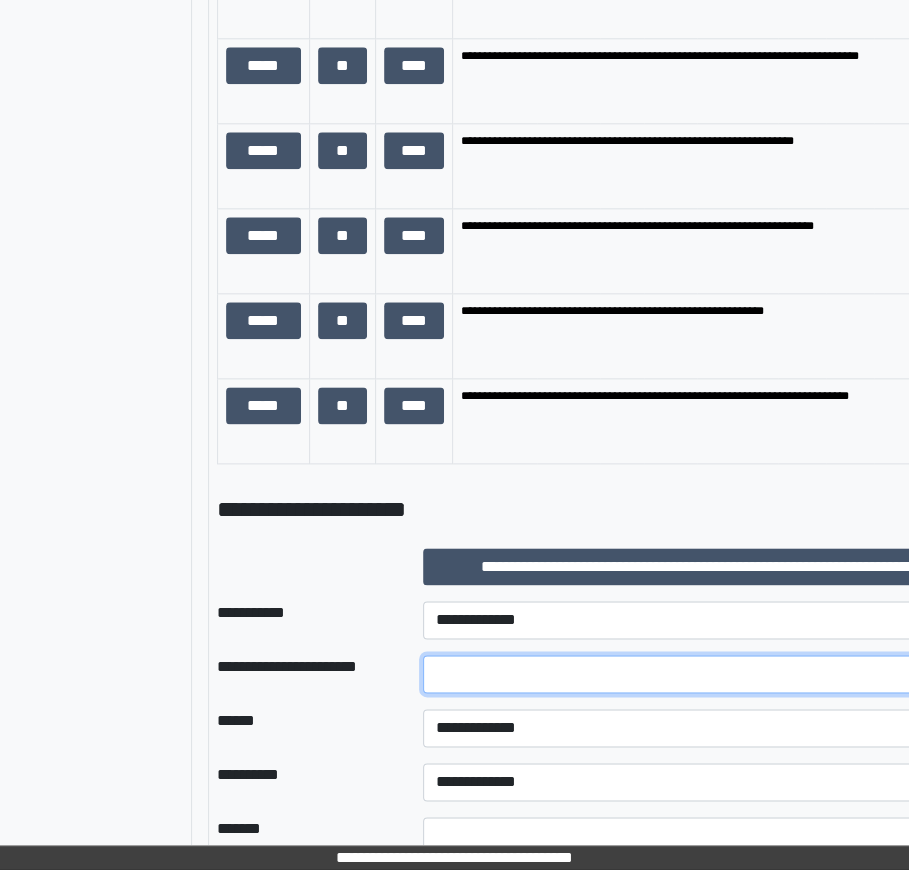 click at bounding box center [698, 674] 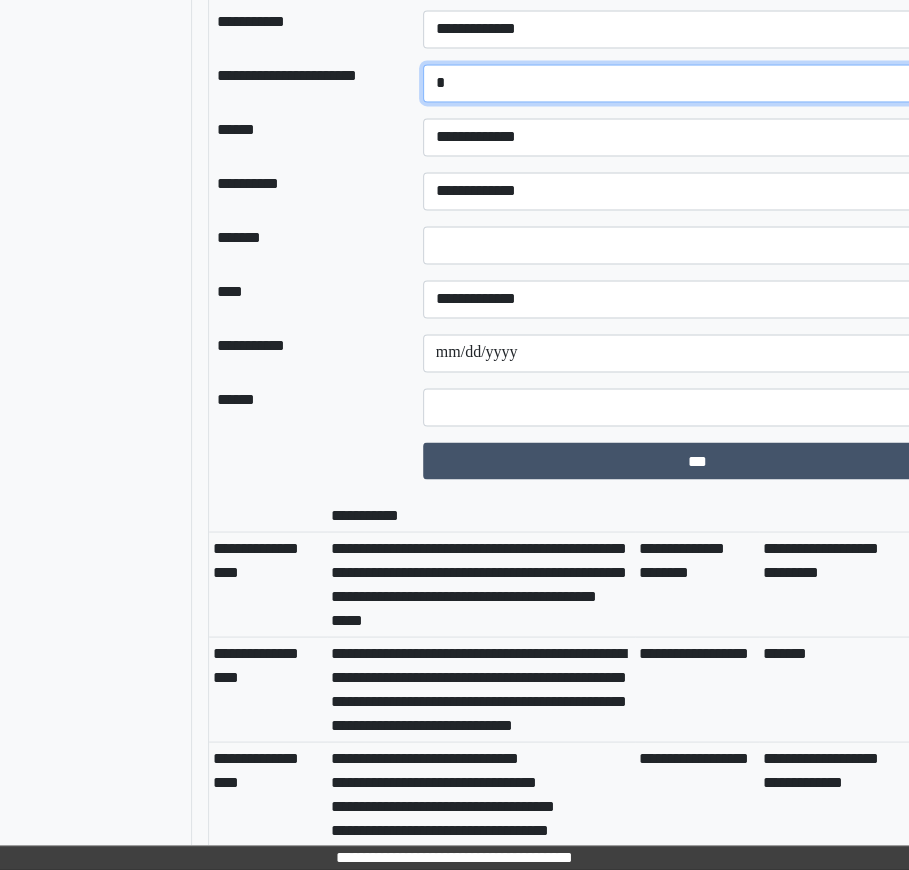 scroll, scrollTop: 2499, scrollLeft: 221, axis: both 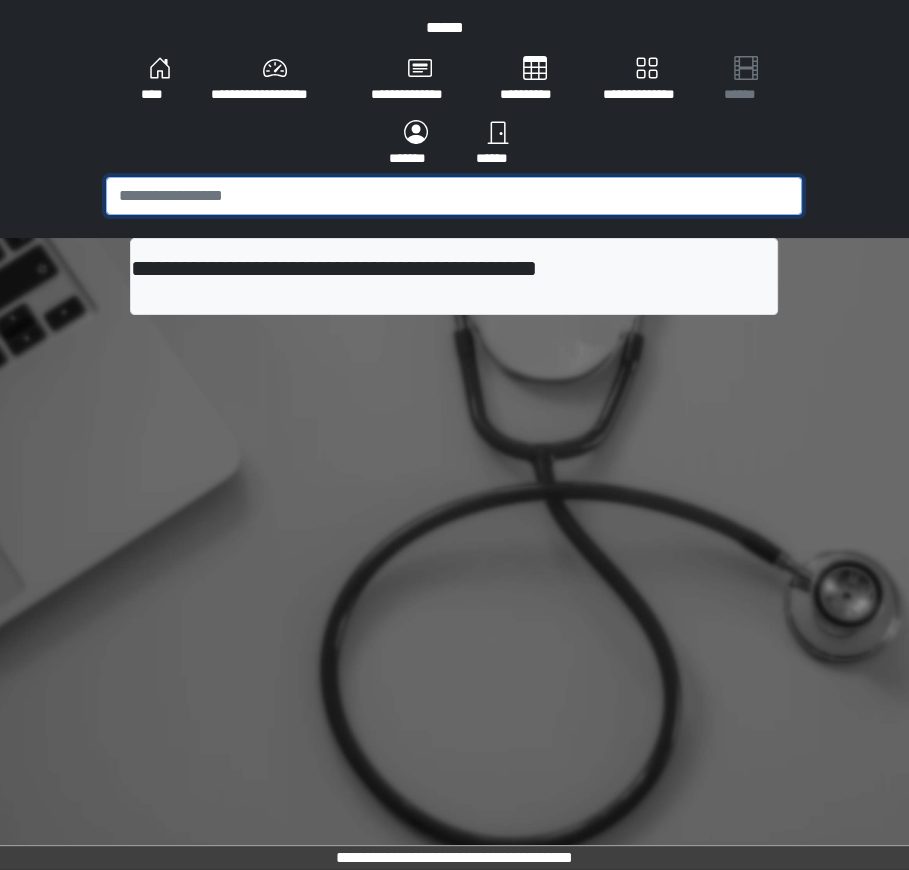 click at bounding box center [454, 196] 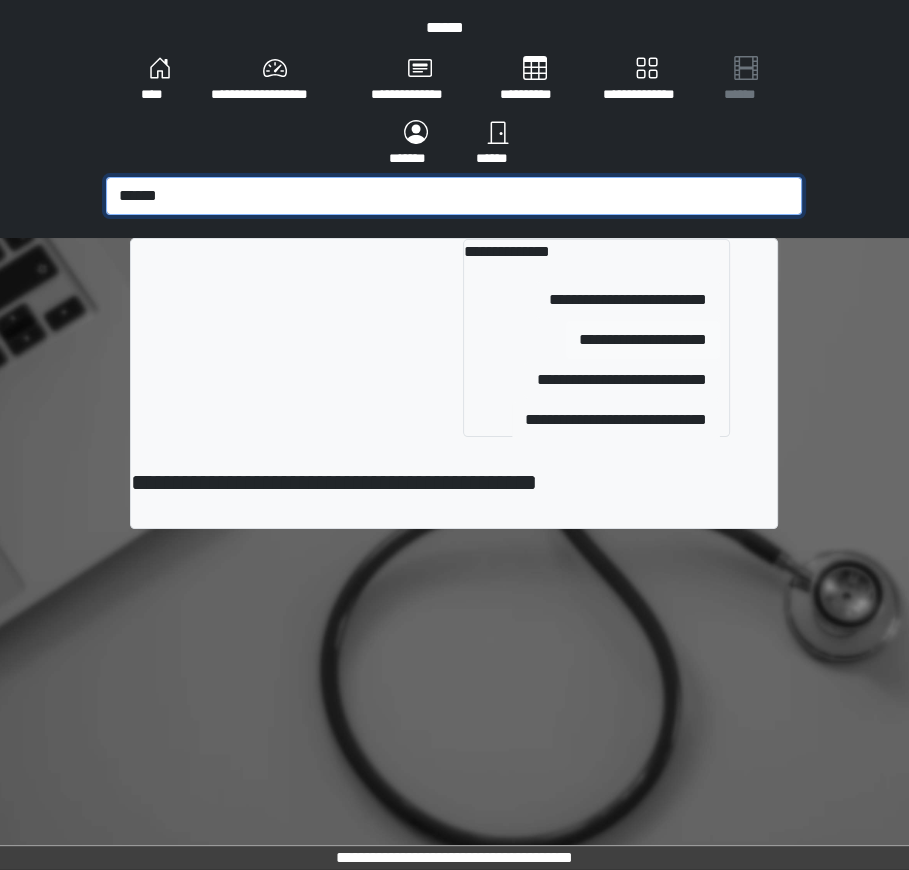 type on "******" 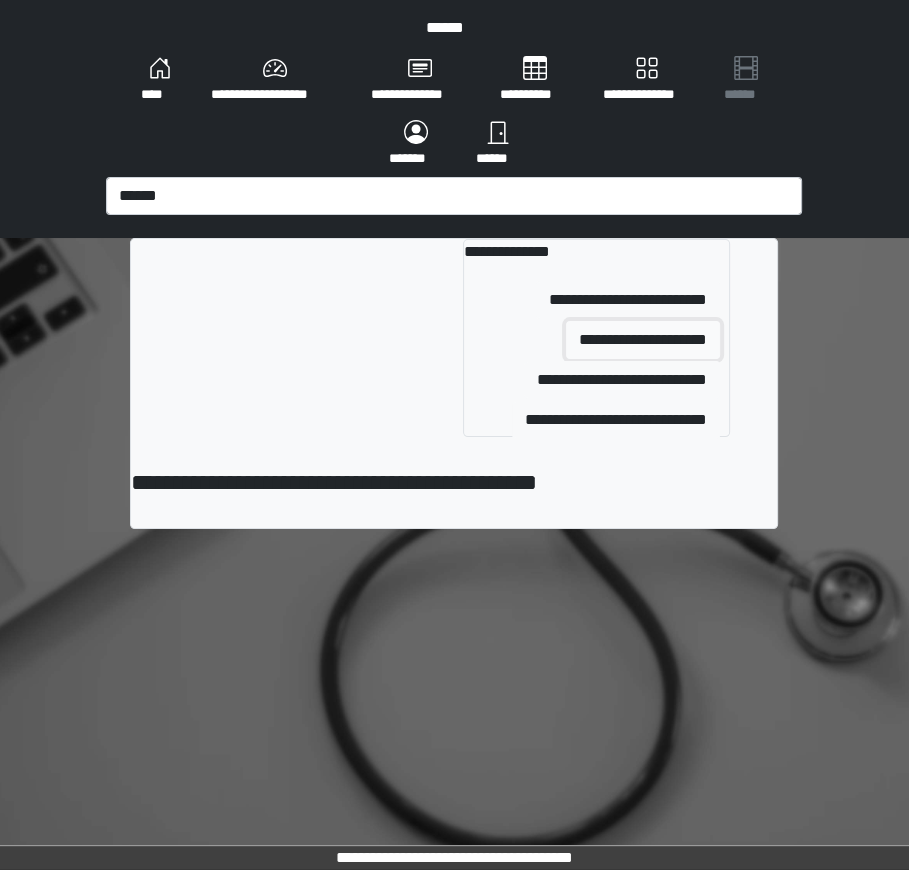 click on "**********" at bounding box center (643, 340) 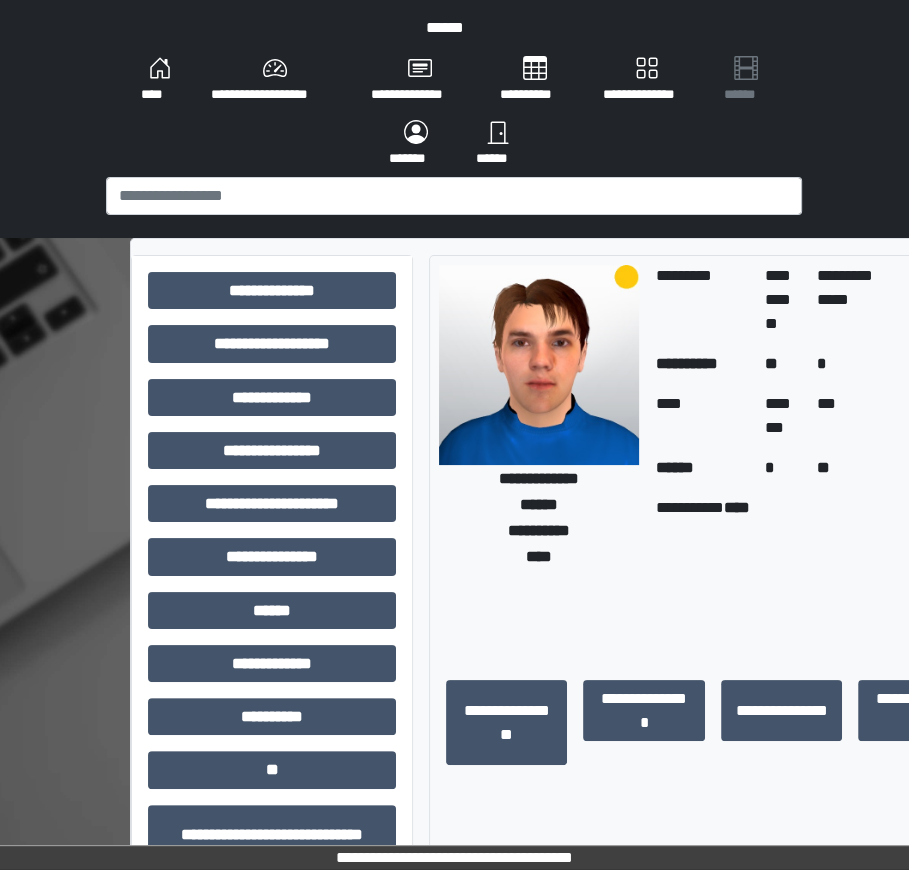 scroll, scrollTop: 73, scrollLeft: 0, axis: vertical 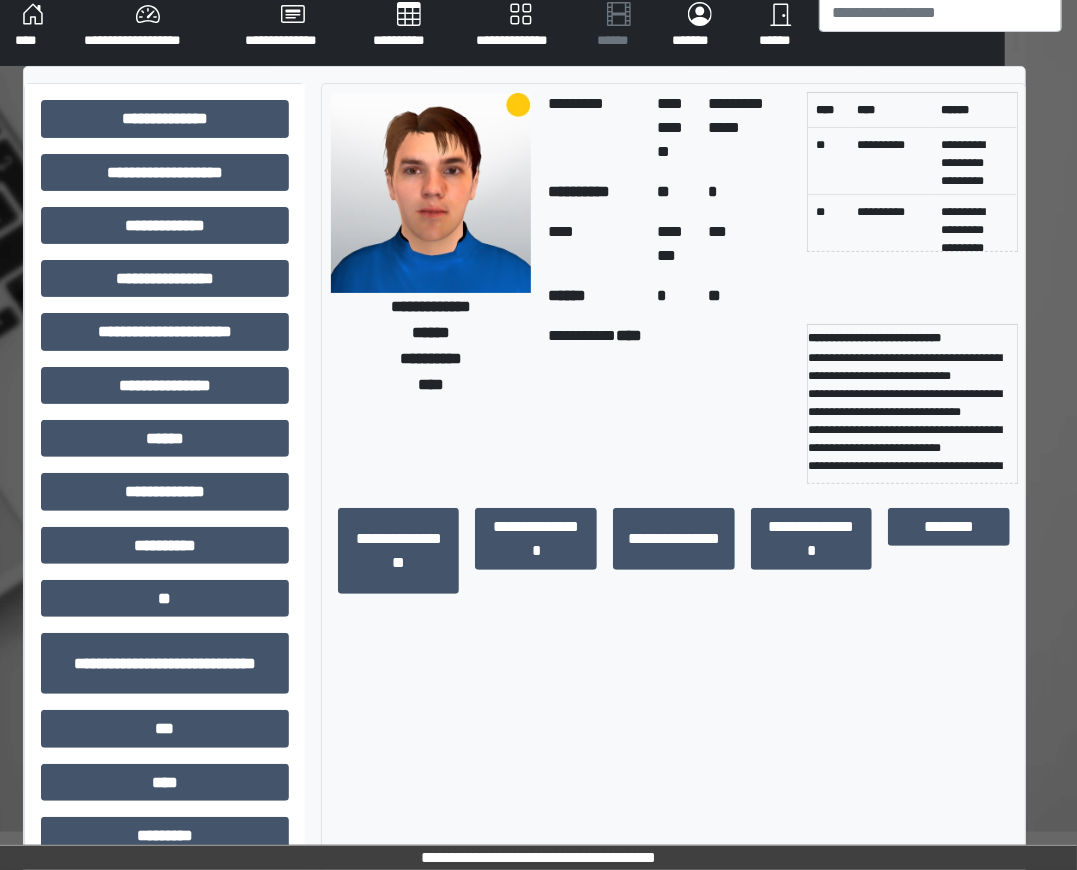 click on "**********" at bounding box center (669, 404) 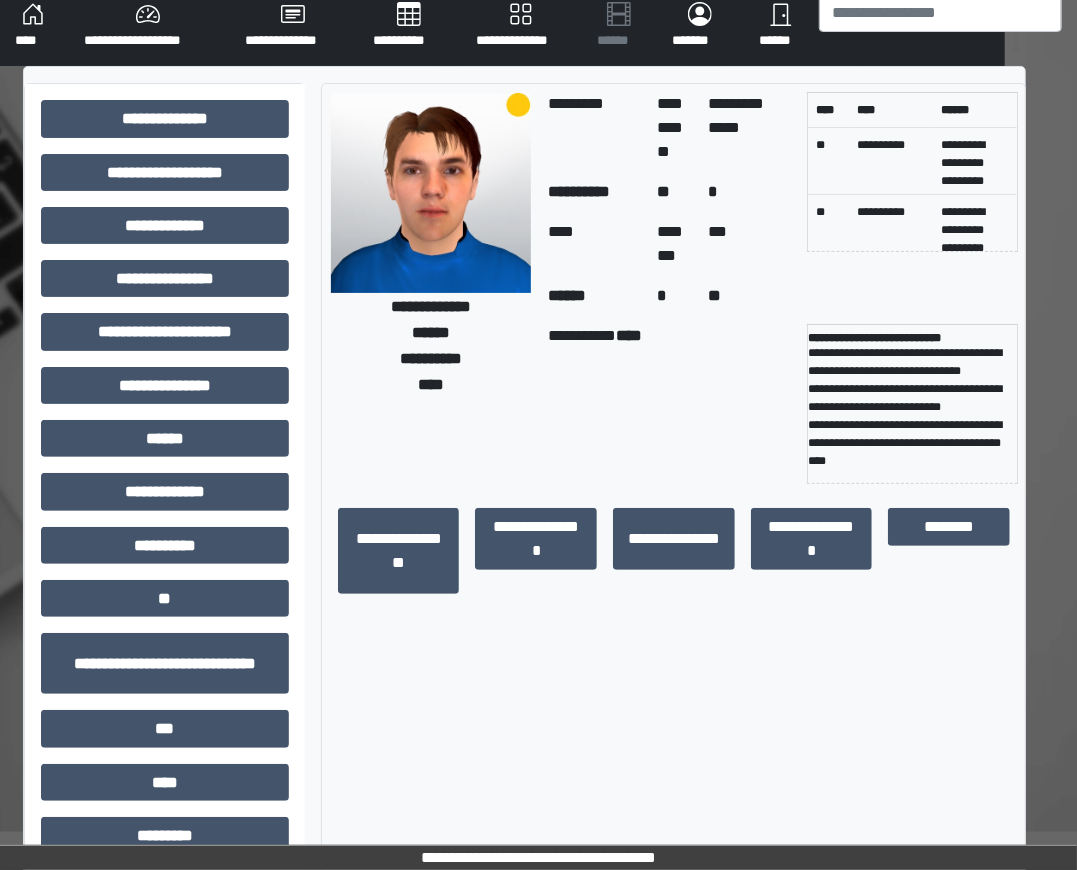 scroll, scrollTop: 73, scrollLeft: 0, axis: vertical 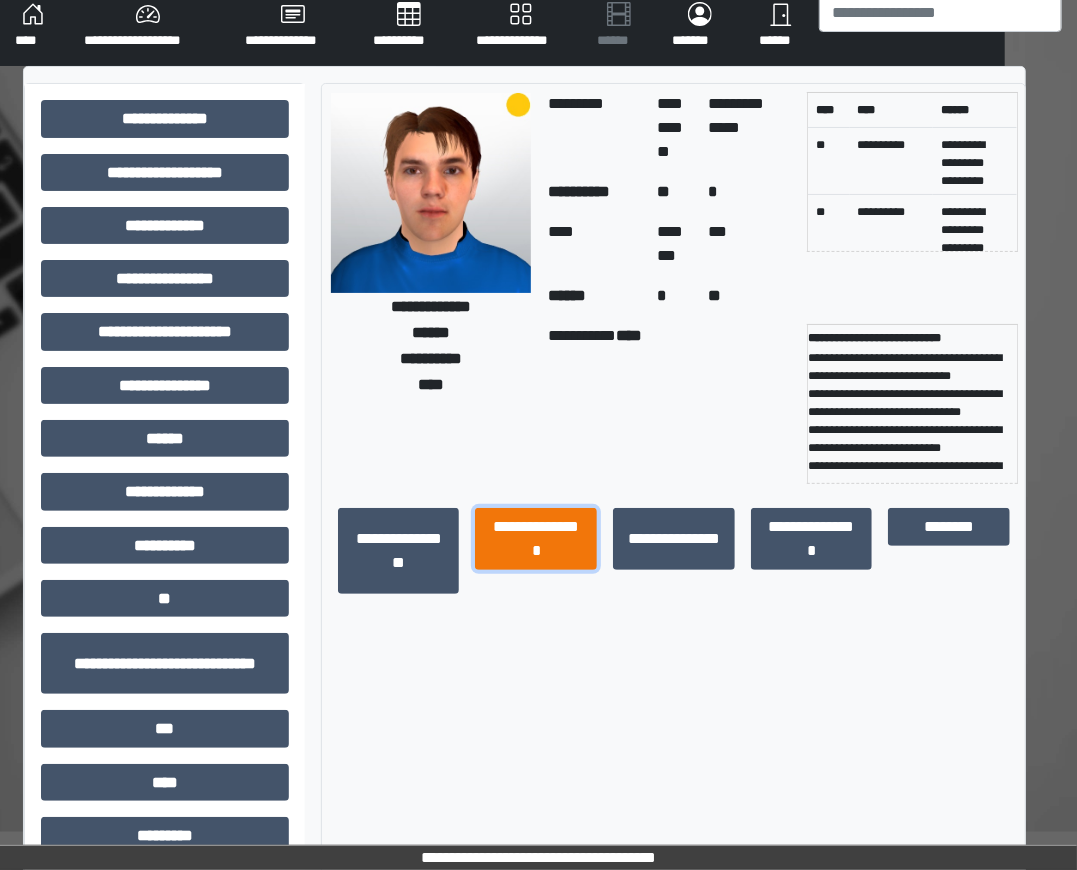 click on "**********" at bounding box center (536, 538) 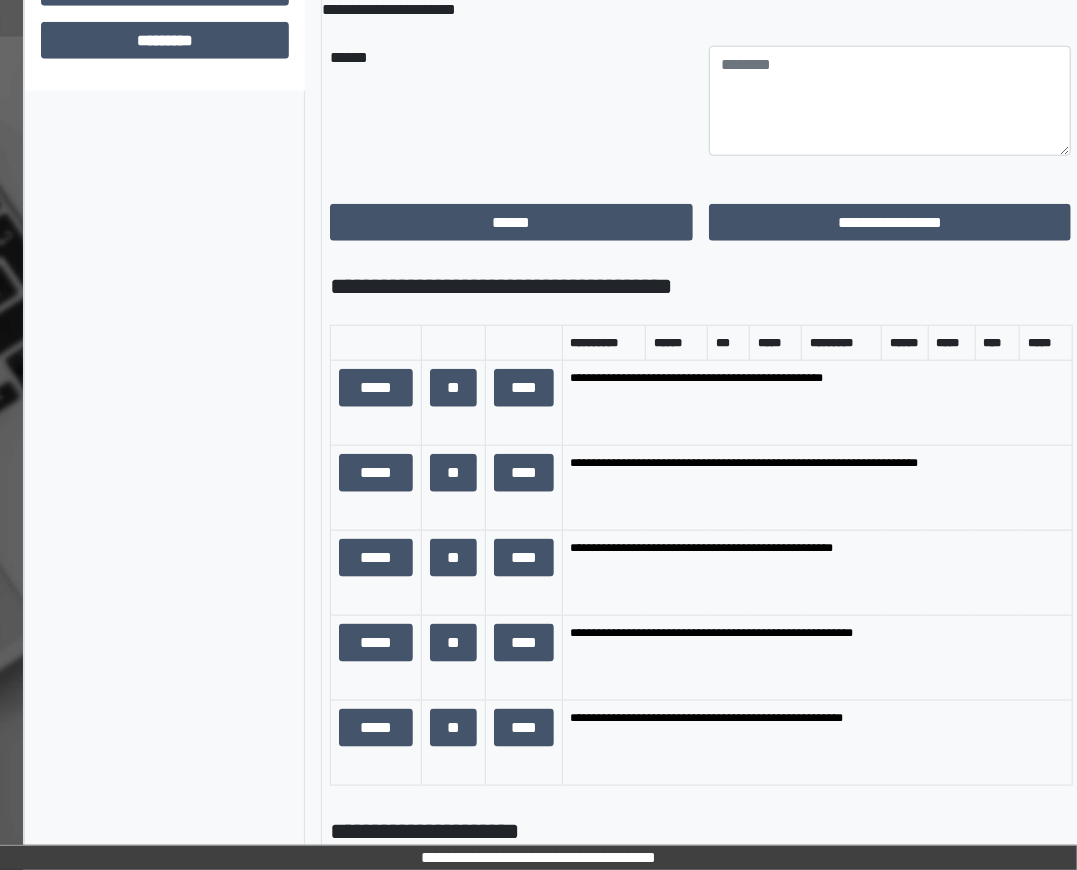 scroll, scrollTop: 1260, scrollLeft: 72, axis: both 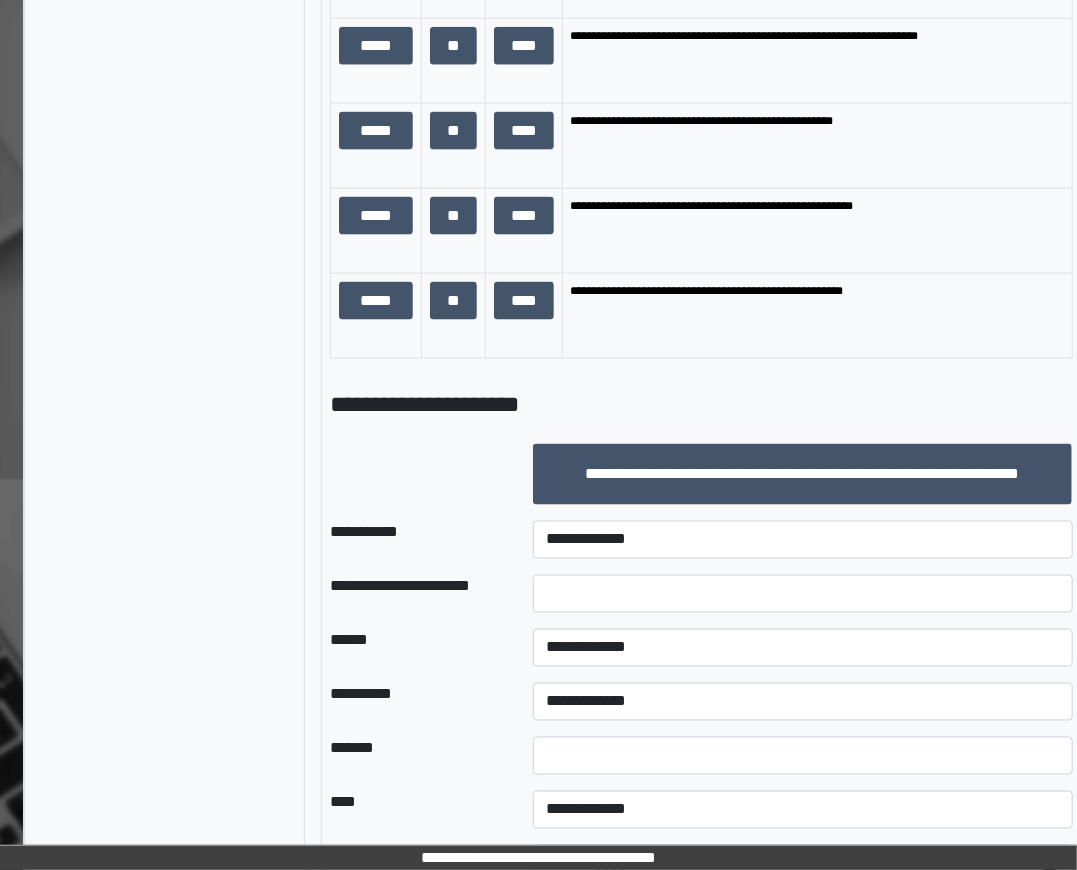 click on "**********" at bounding box center [802, 540] 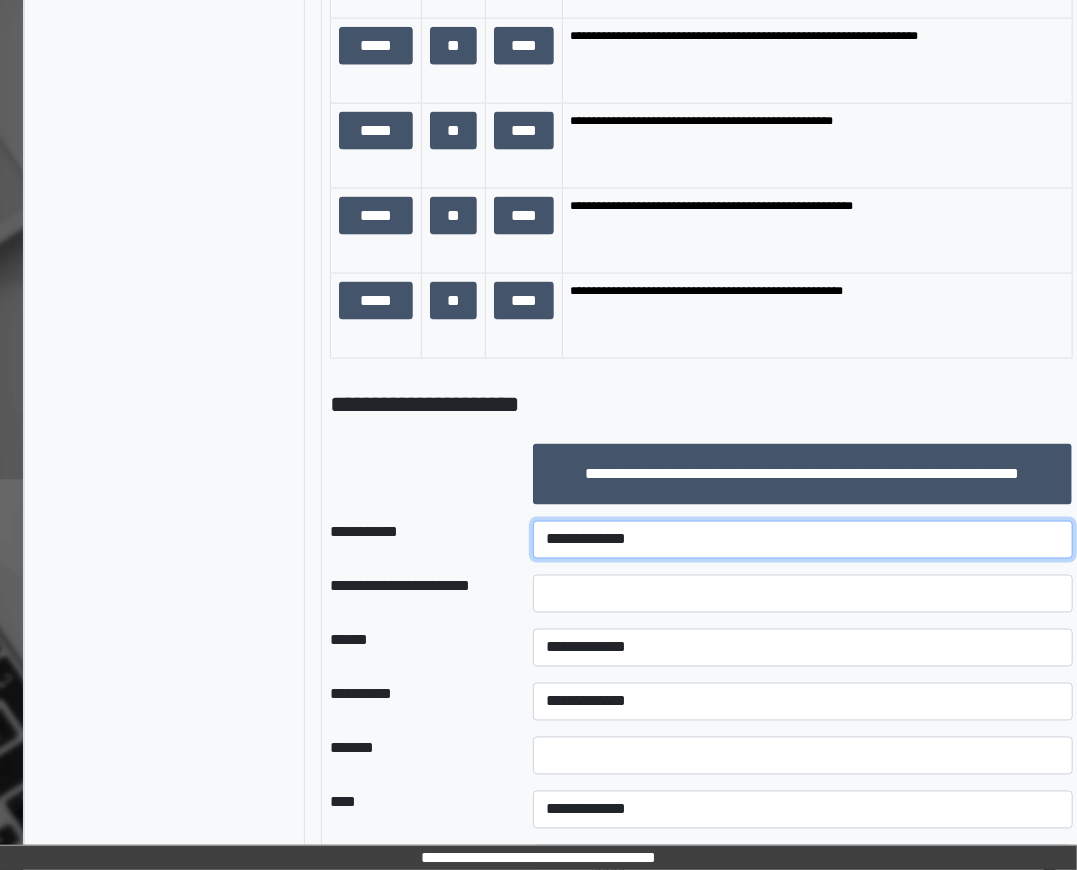 click on "**********" at bounding box center (802, 540) 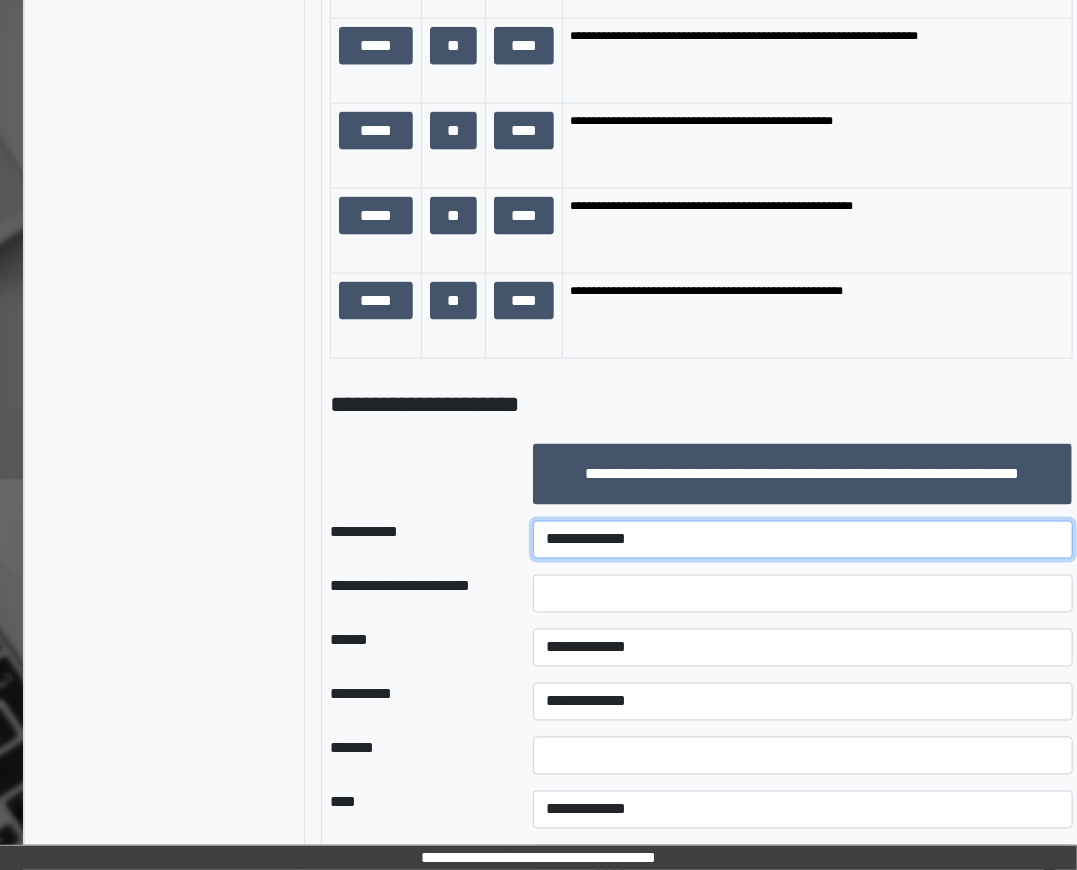 select on "***" 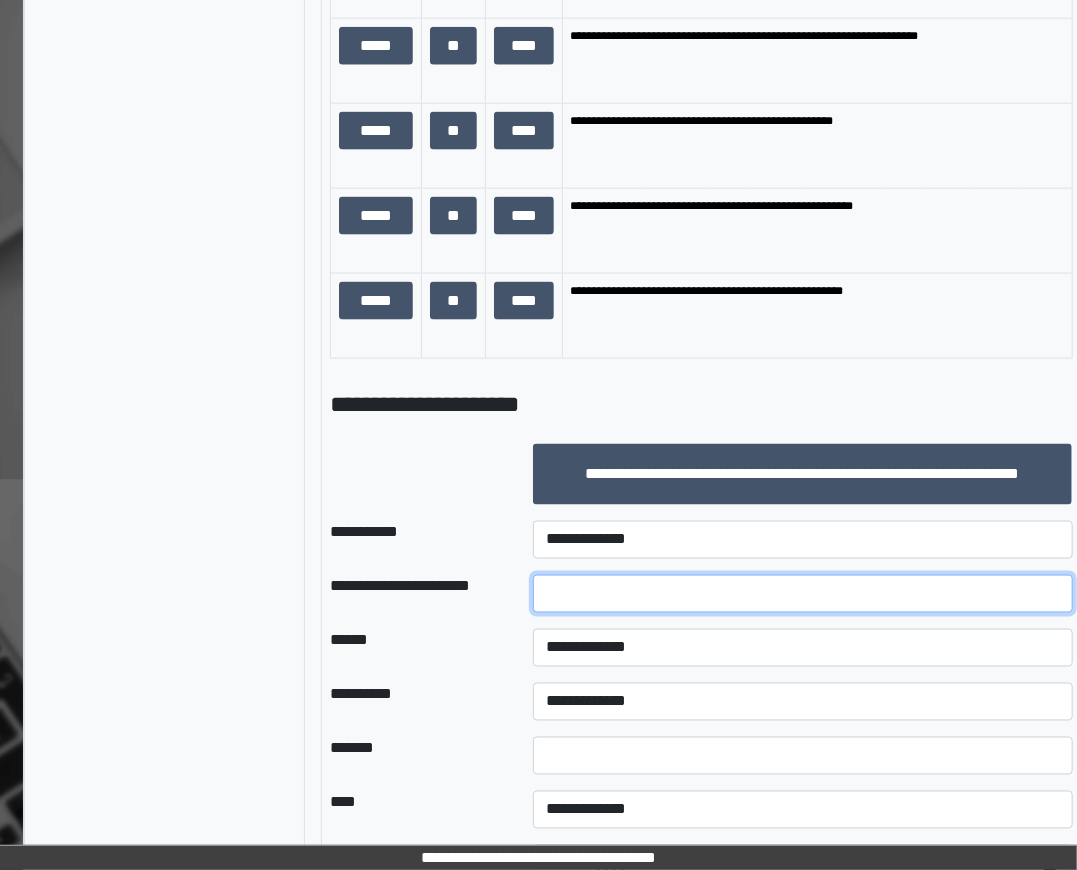 click at bounding box center (802, 594) 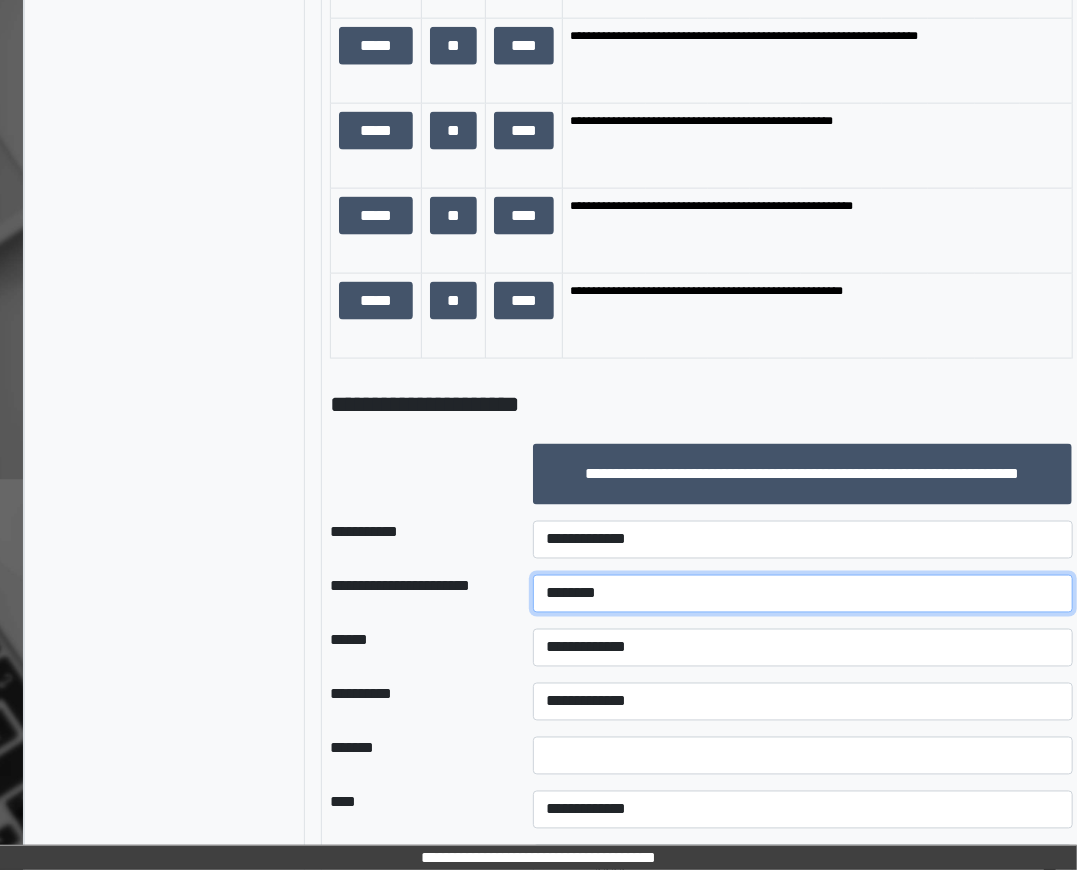 type on "********" 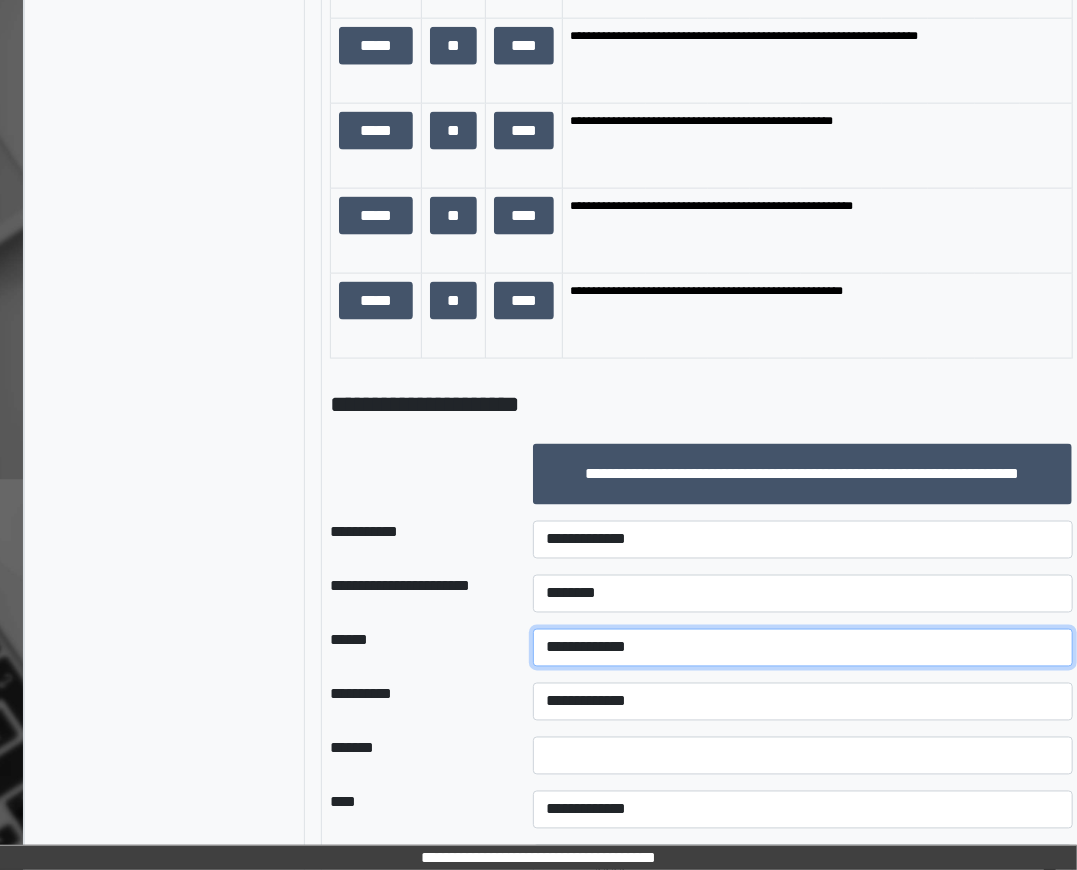 click on "**********" at bounding box center (802, 648) 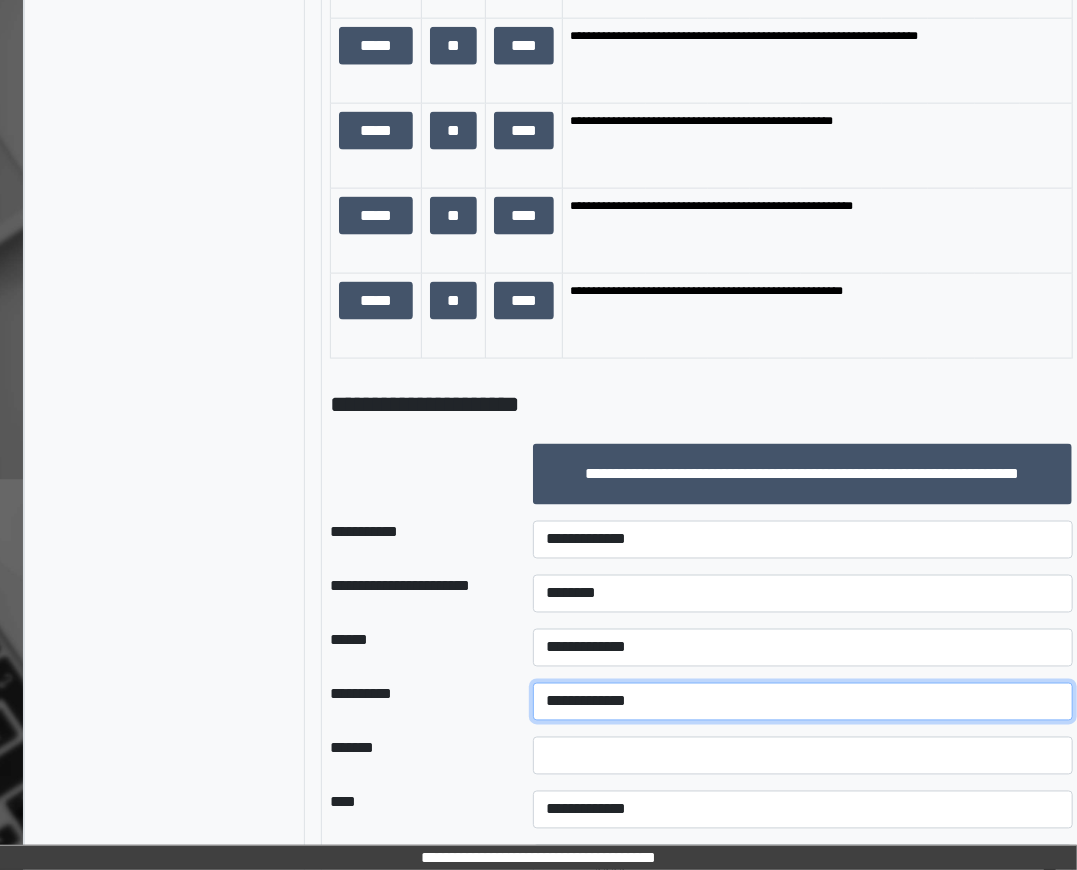 click on "**********" at bounding box center (802, 702) 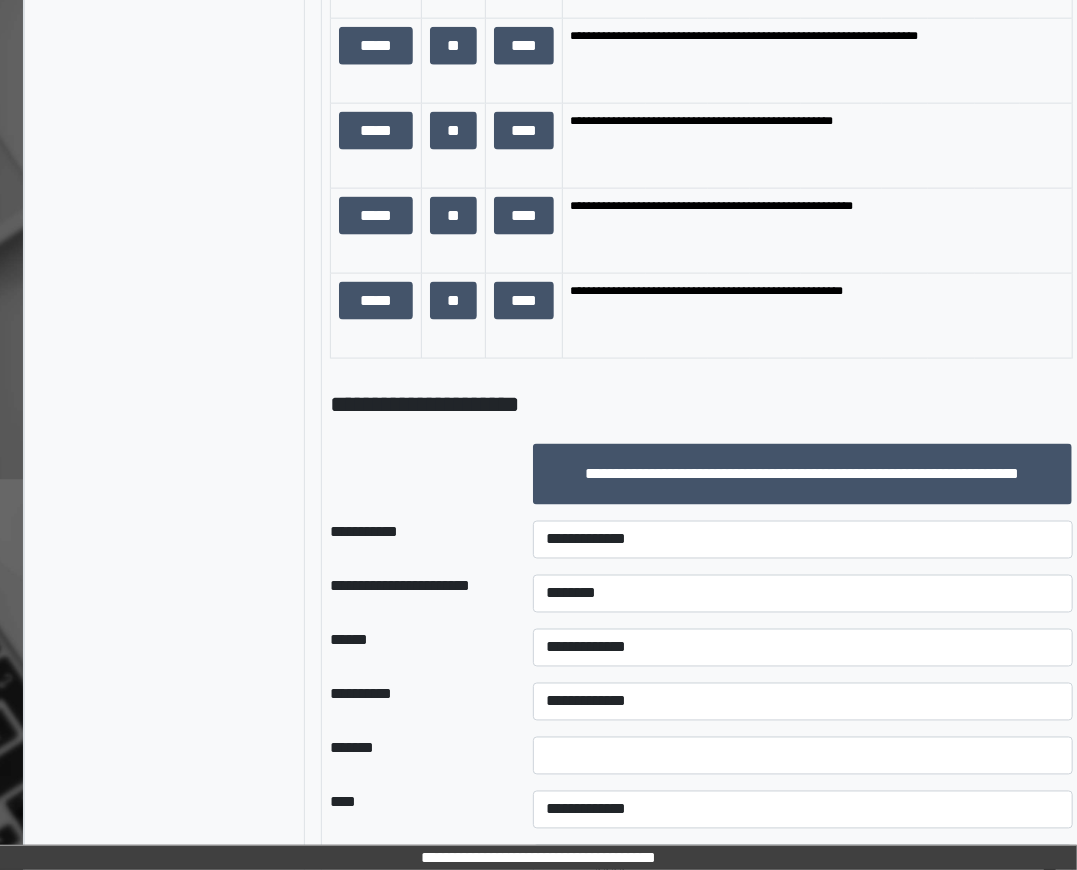 click on "**********" at bounding box center (415, 702) 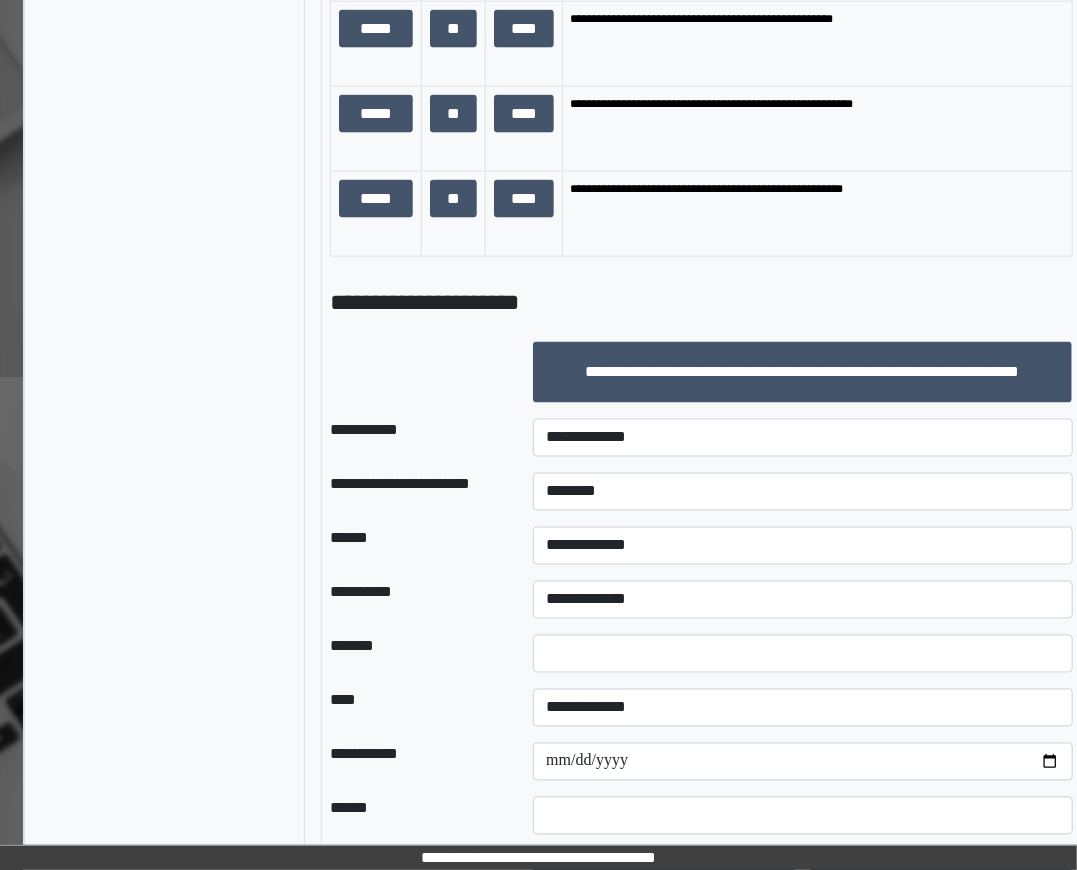 scroll, scrollTop: 1362, scrollLeft: 74, axis: both 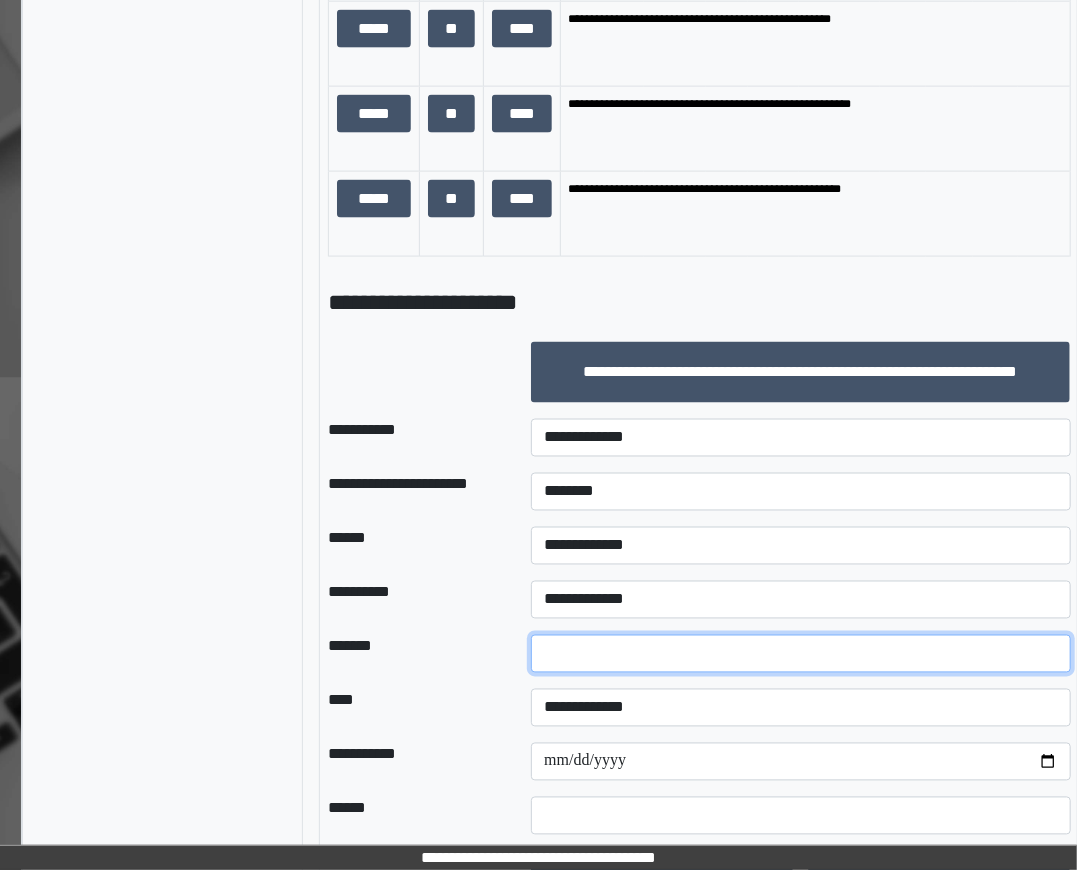 click at bounding box center (800, 654) 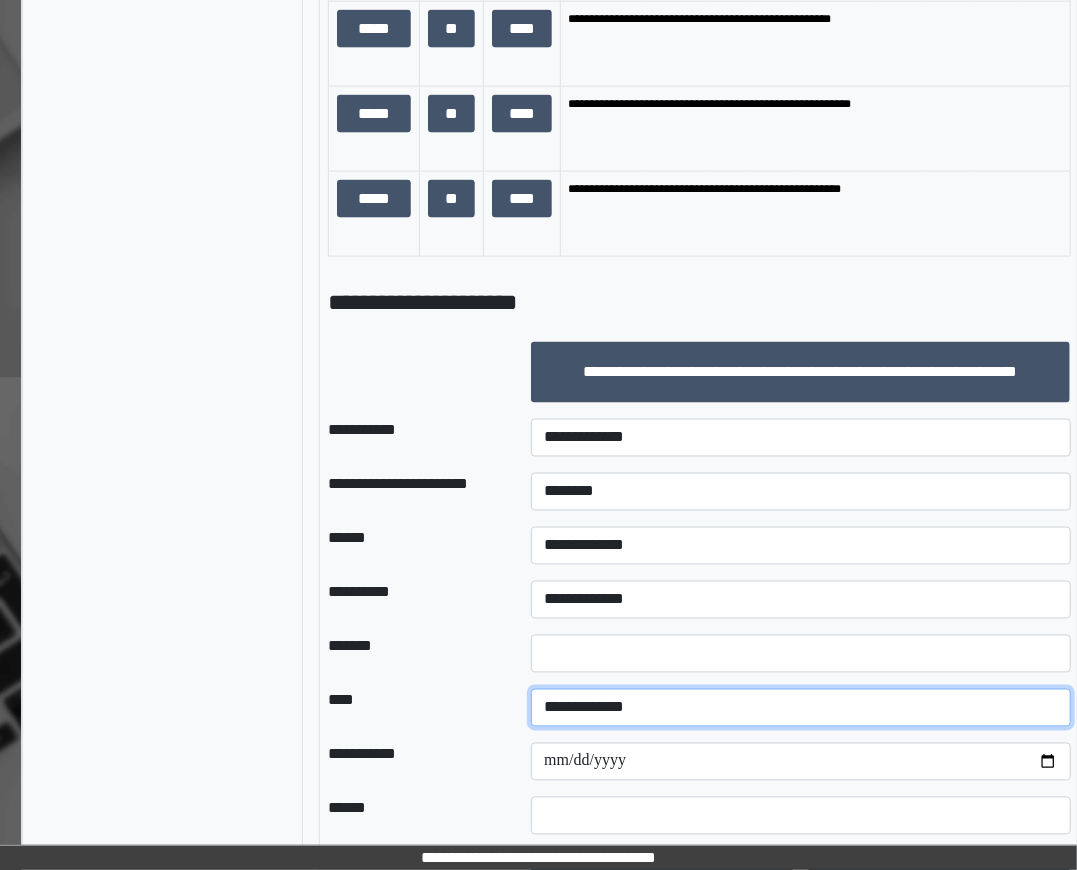 select on "*" 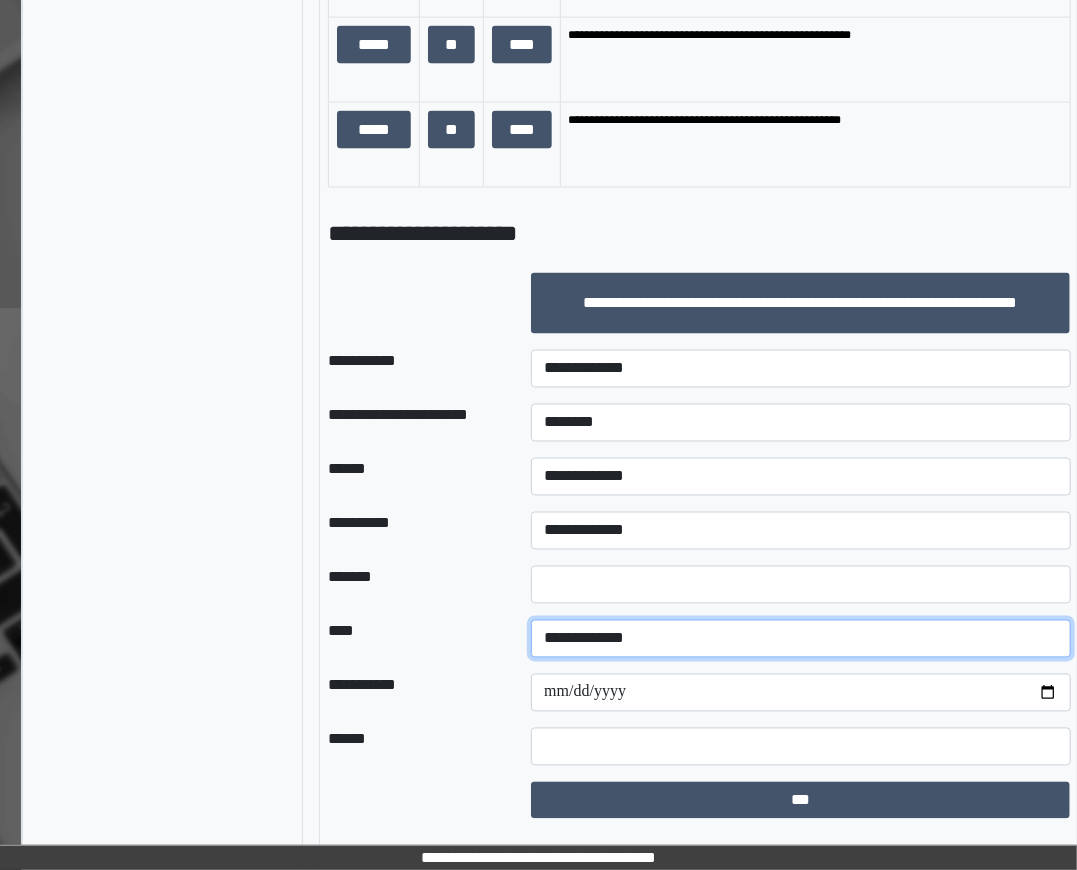 scroll, scrollTop: 1464, scrollLeft: 74, axis: both 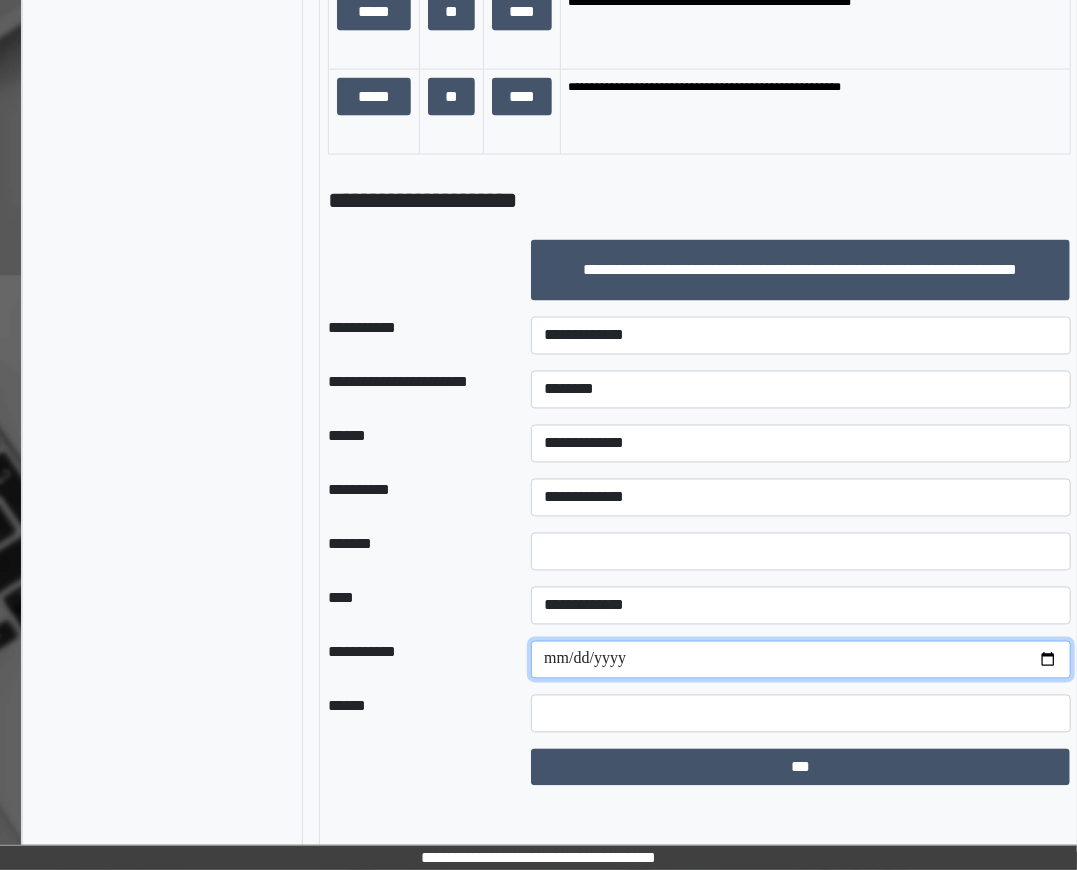 click at bounding box center (800, 660) 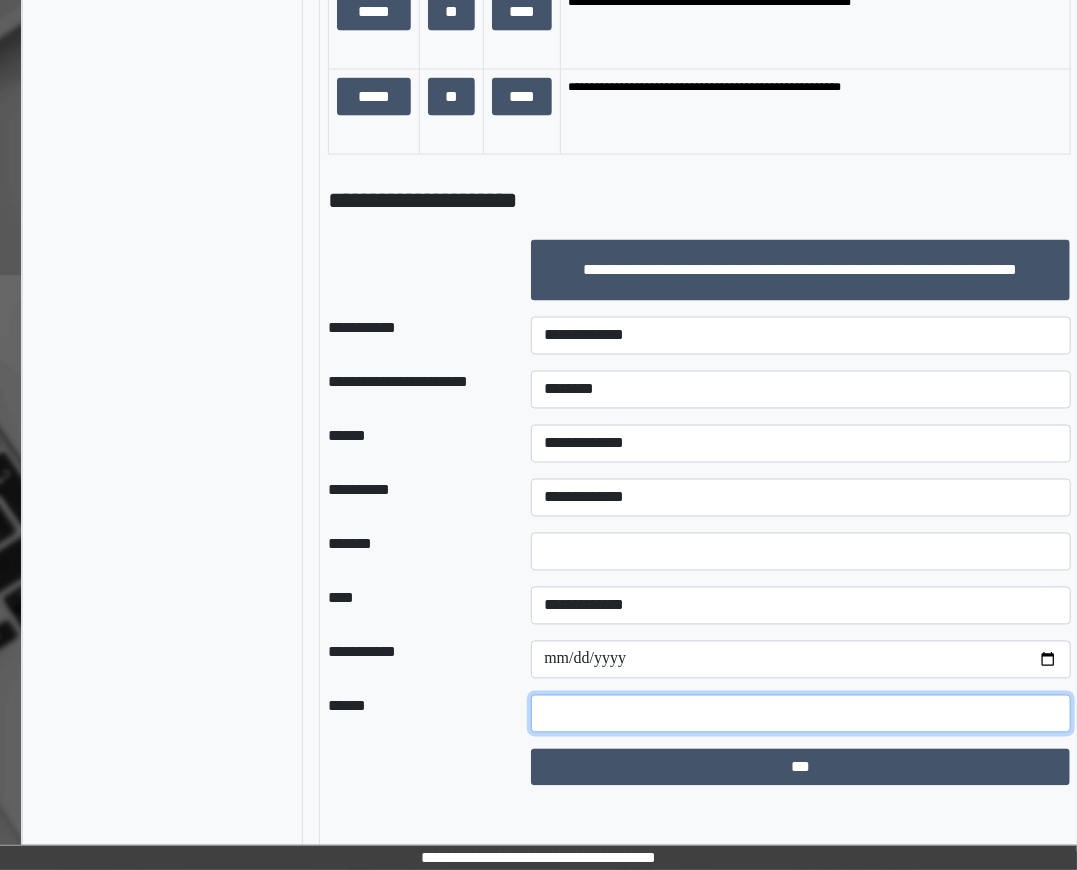 click at bounding box center [800, 714] 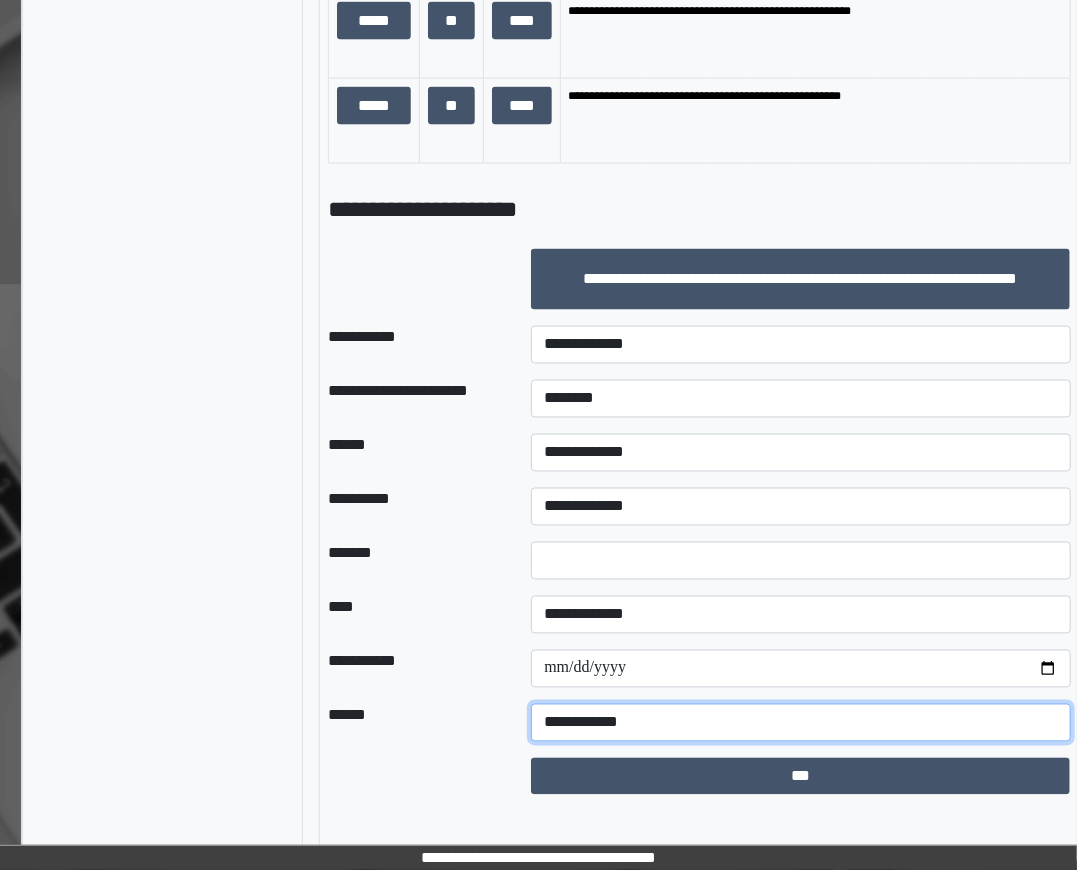 scroll, scrollTop: 1464, scrollLeft: 74, axis: both 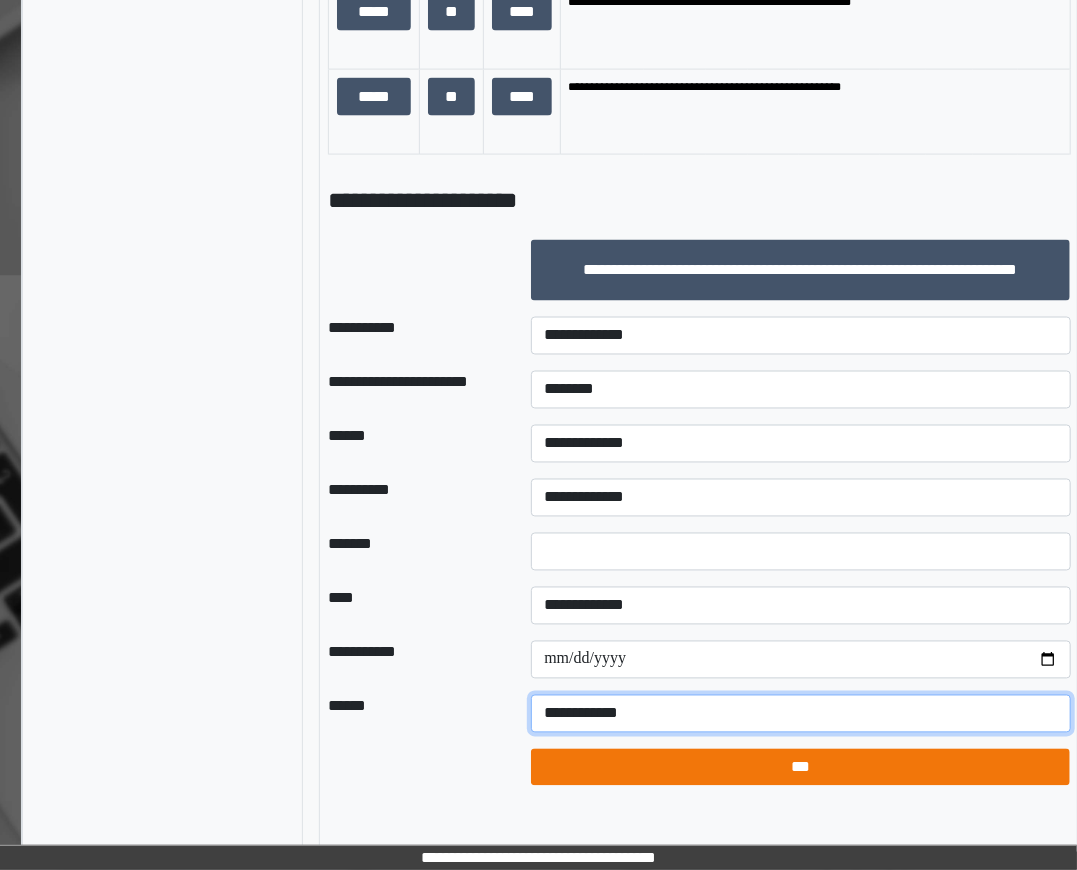 type on "**********" 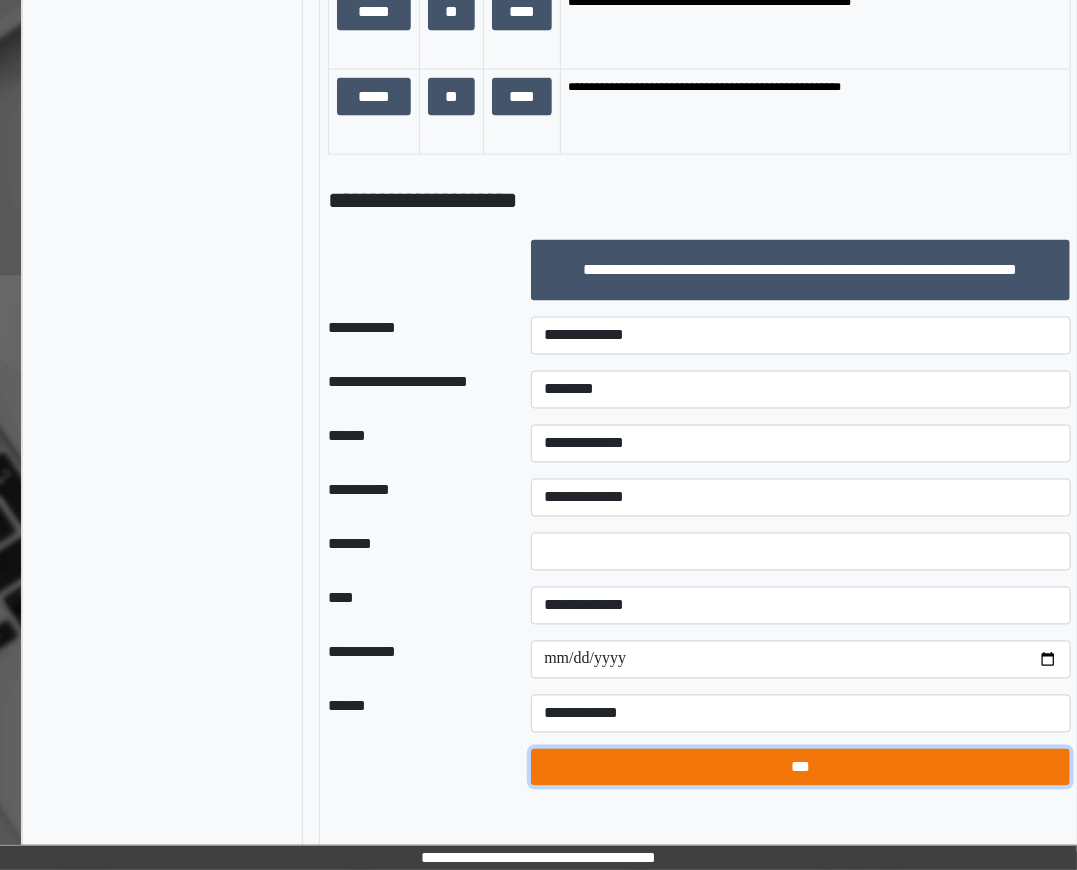 click on "***" at bounding box center [800, 767] 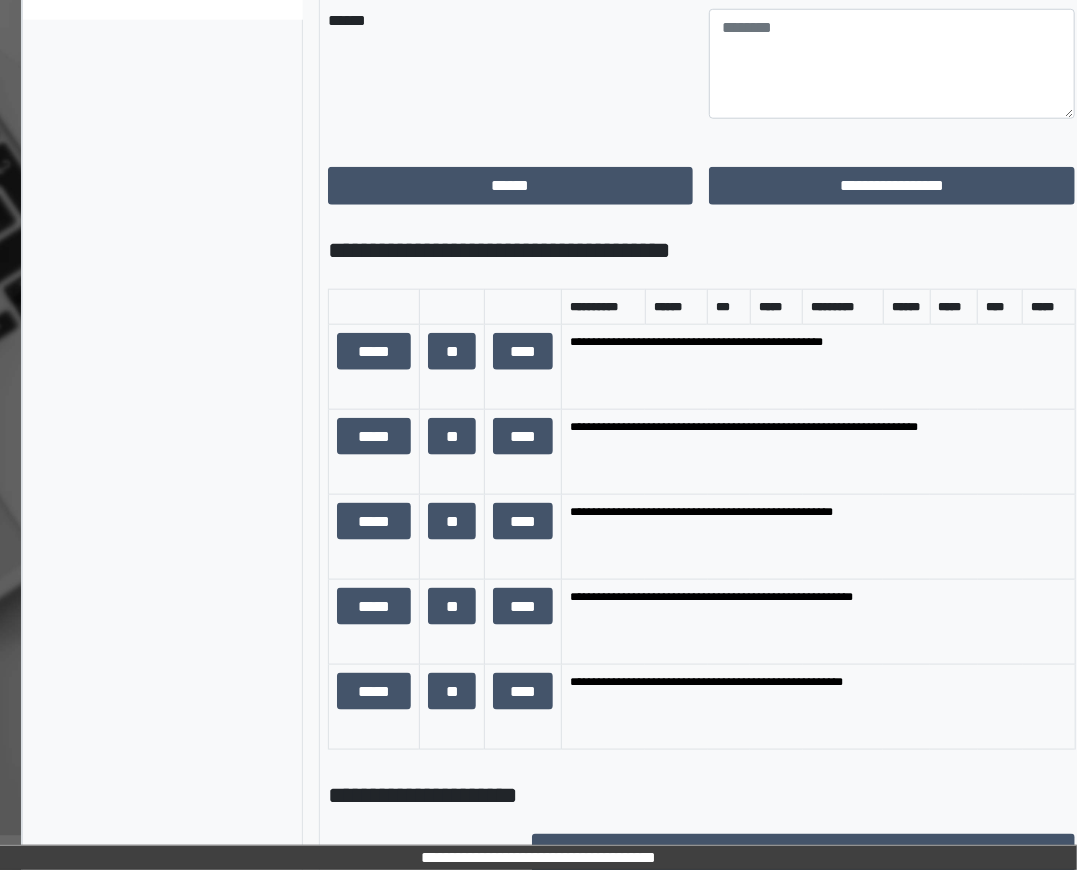 scroll, scrollTop: 913, scrollLeft: 74, axis: both 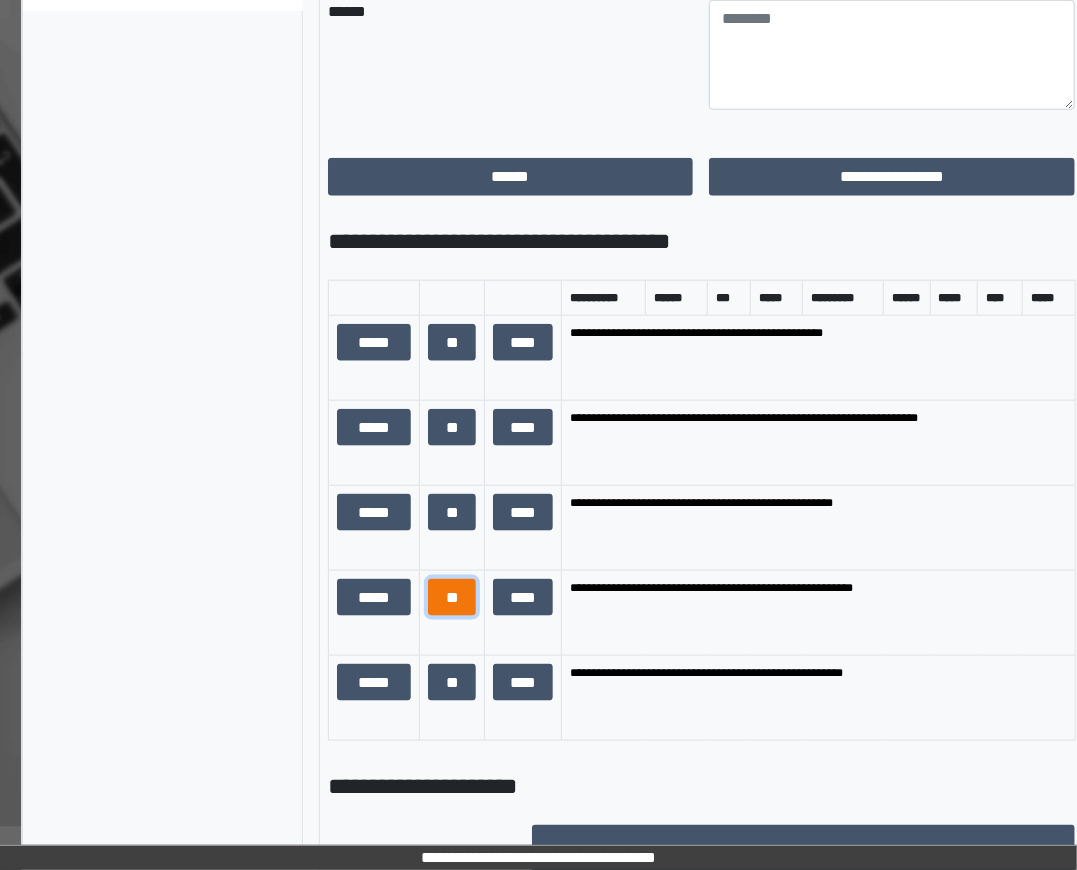 click on "**" at bounding box center (452, 597) 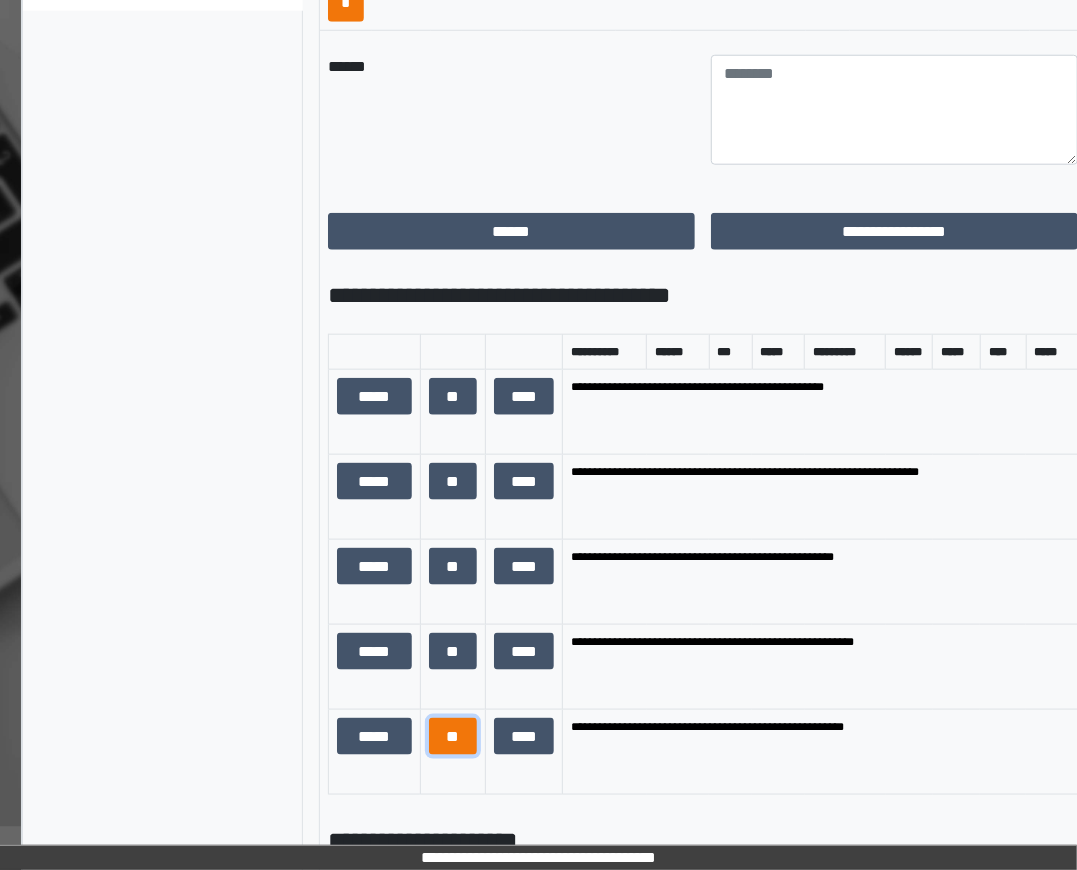 click on "**" at bounding box center [453, 736] 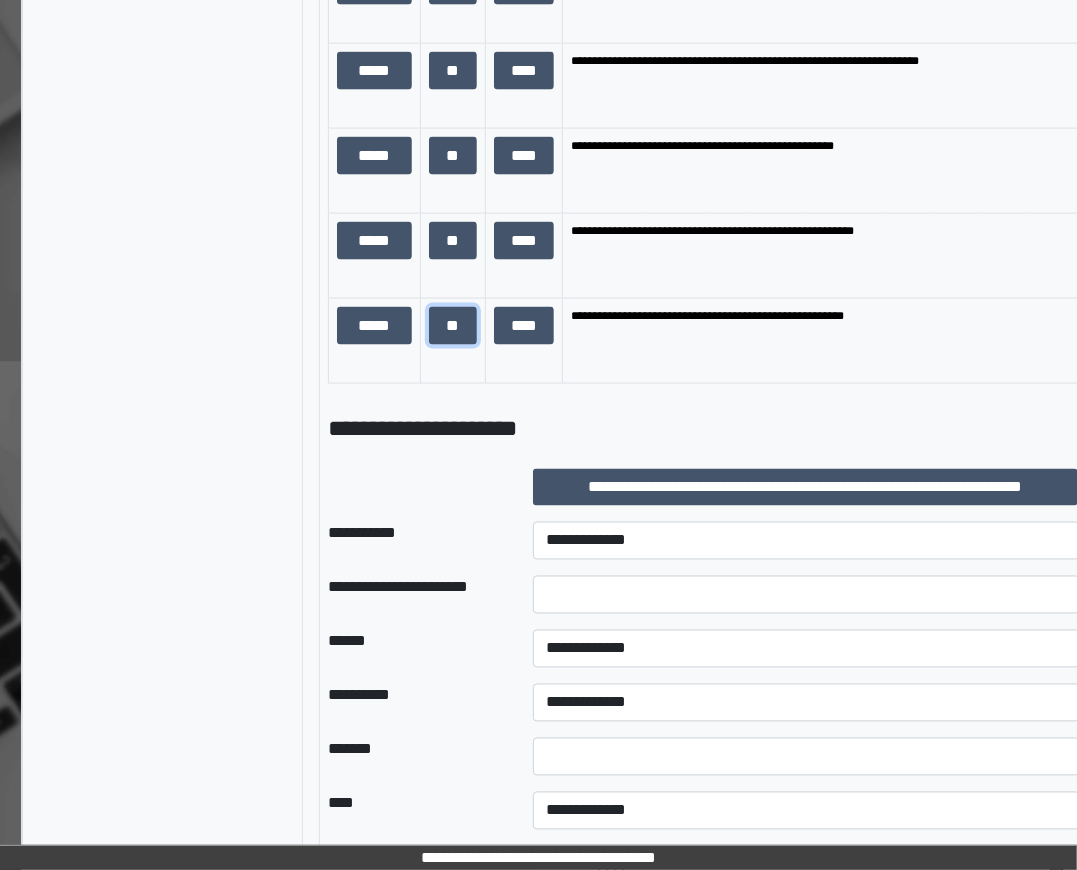 scroll, scrollTop: 1419, scrollLeft: 74, axis: both 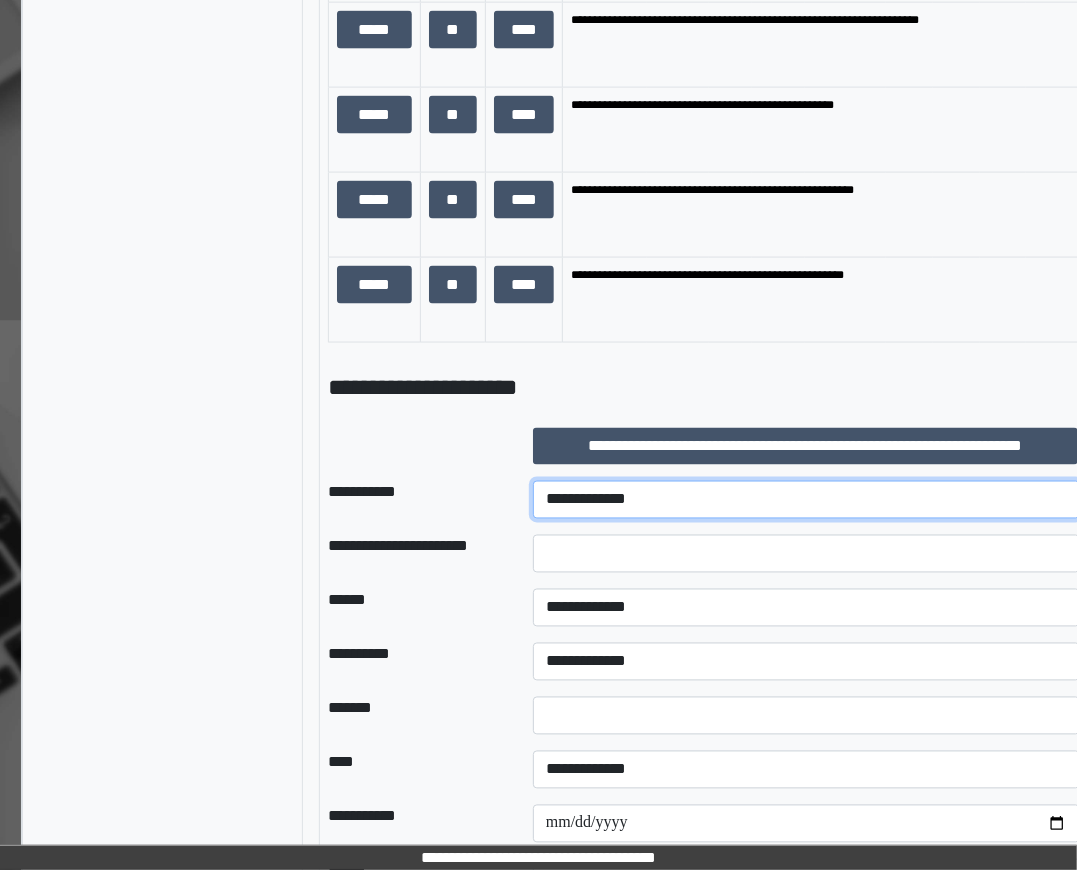 click on "**********" at bounding box center [806, 500] 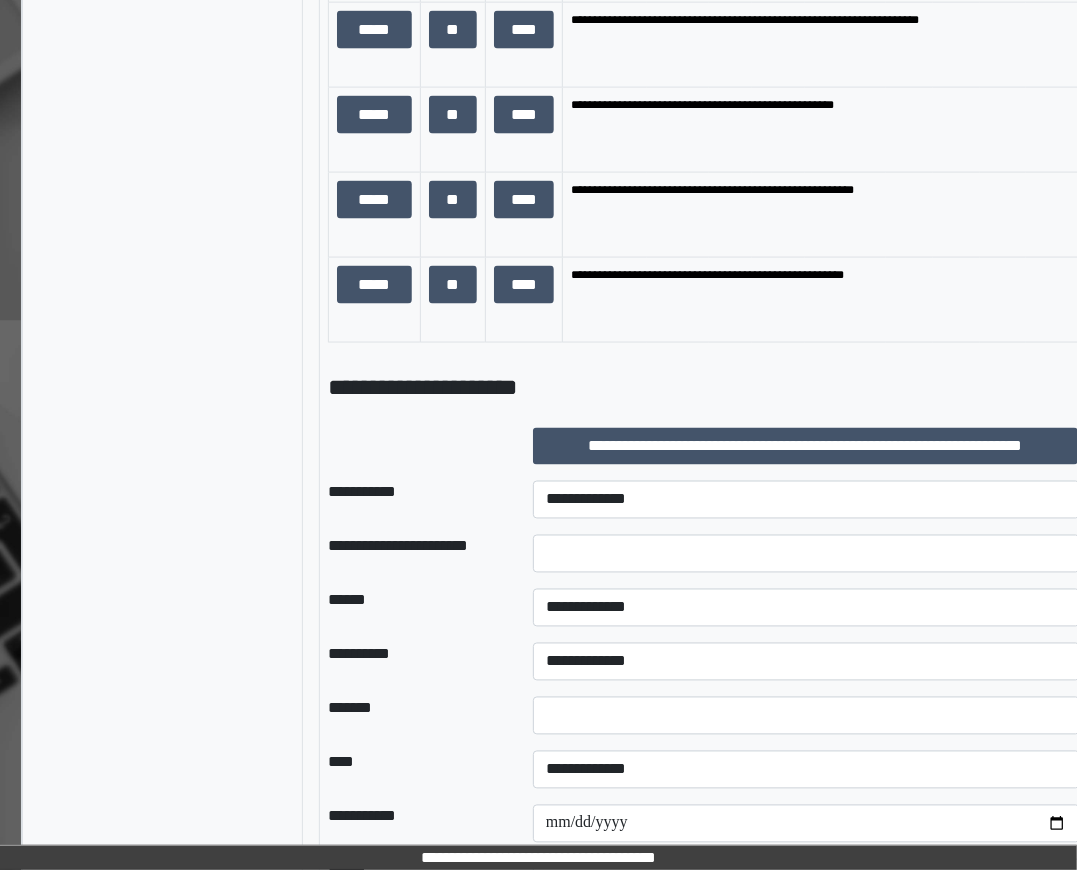 click at bounding box center (806, 554) 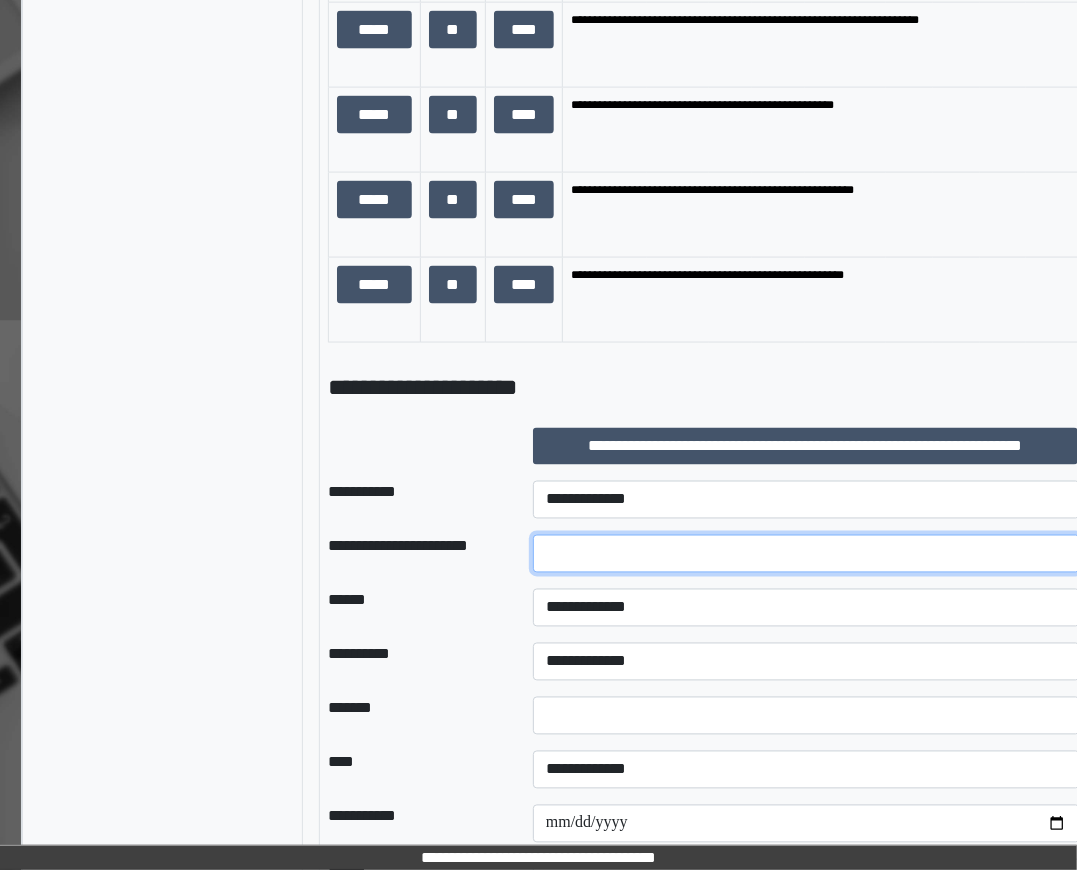 click at bounding box center [806, 554] 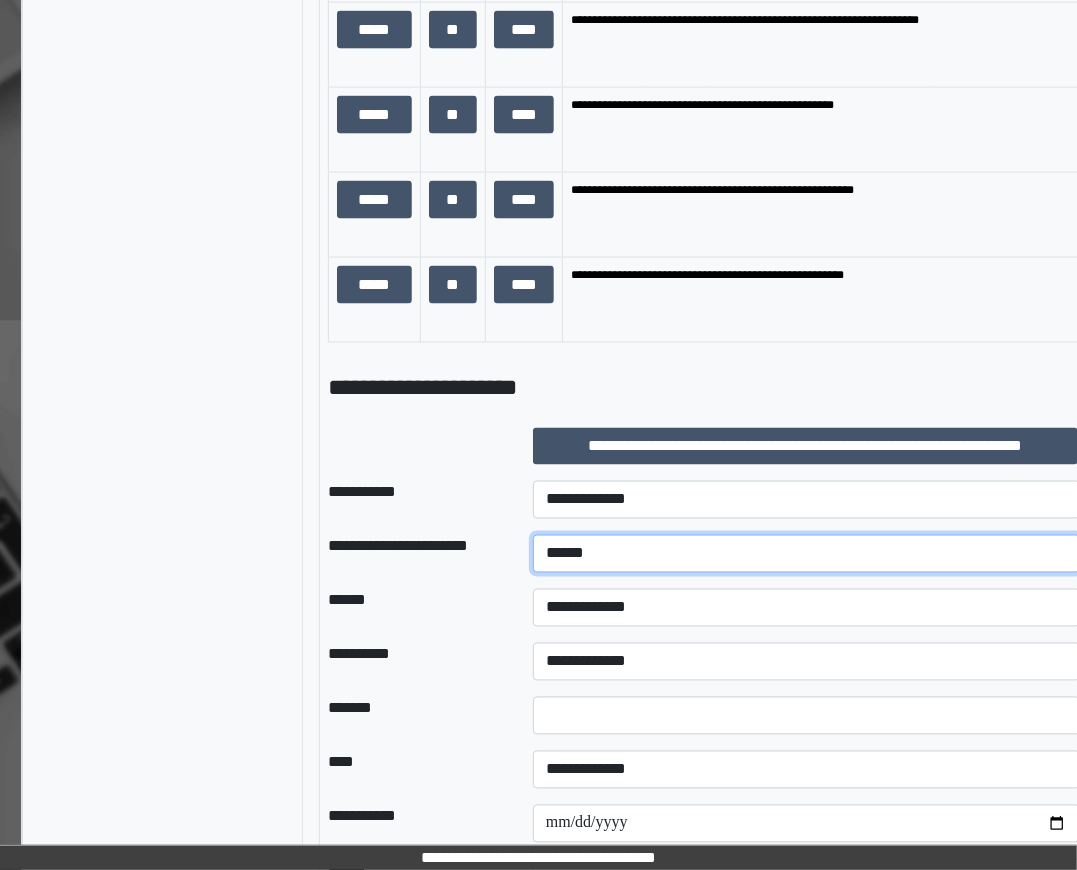 type on "******" 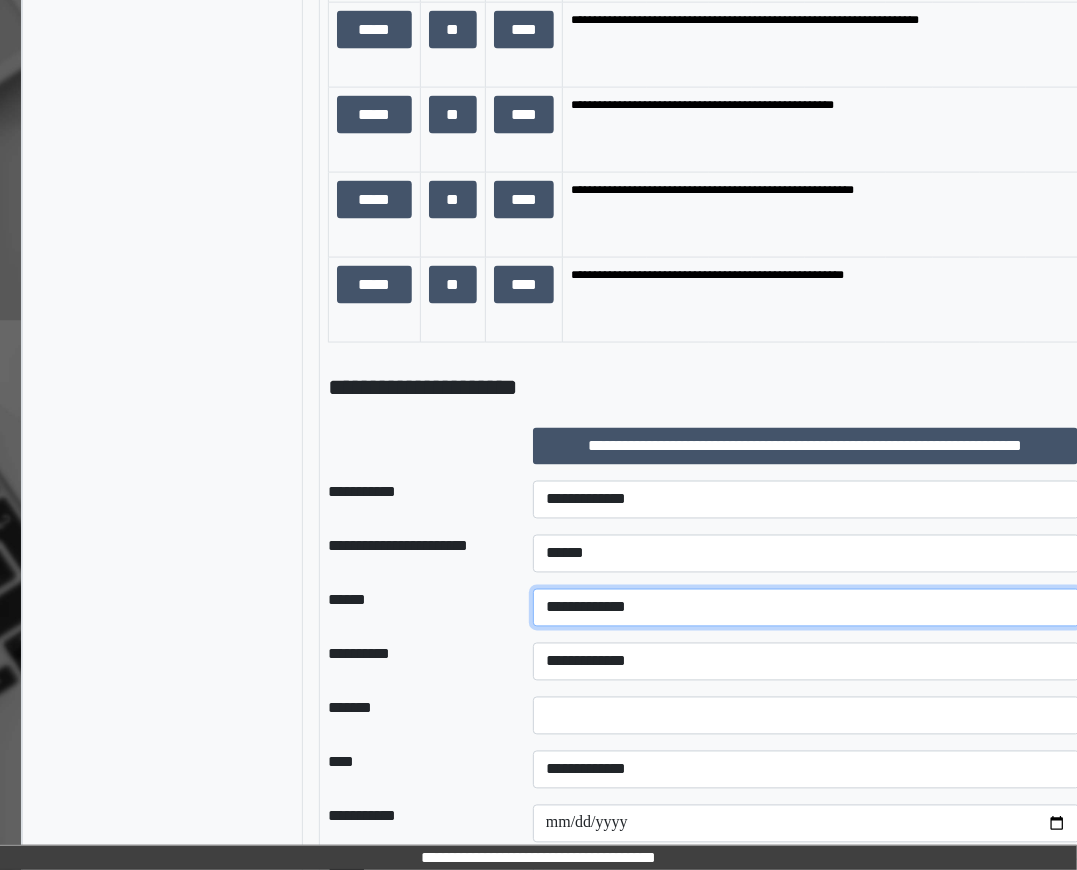 click on "**********" at bounding box center (806, 608) 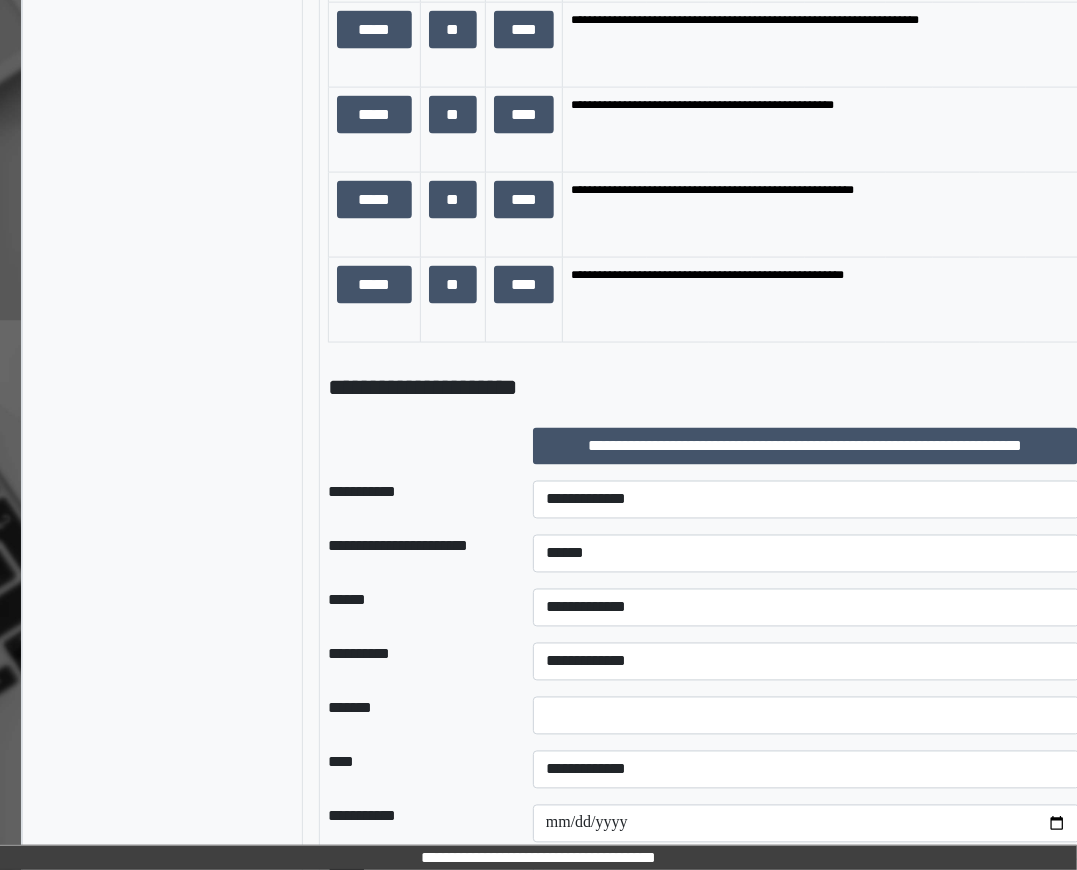 click at bounding box center [517, 500] 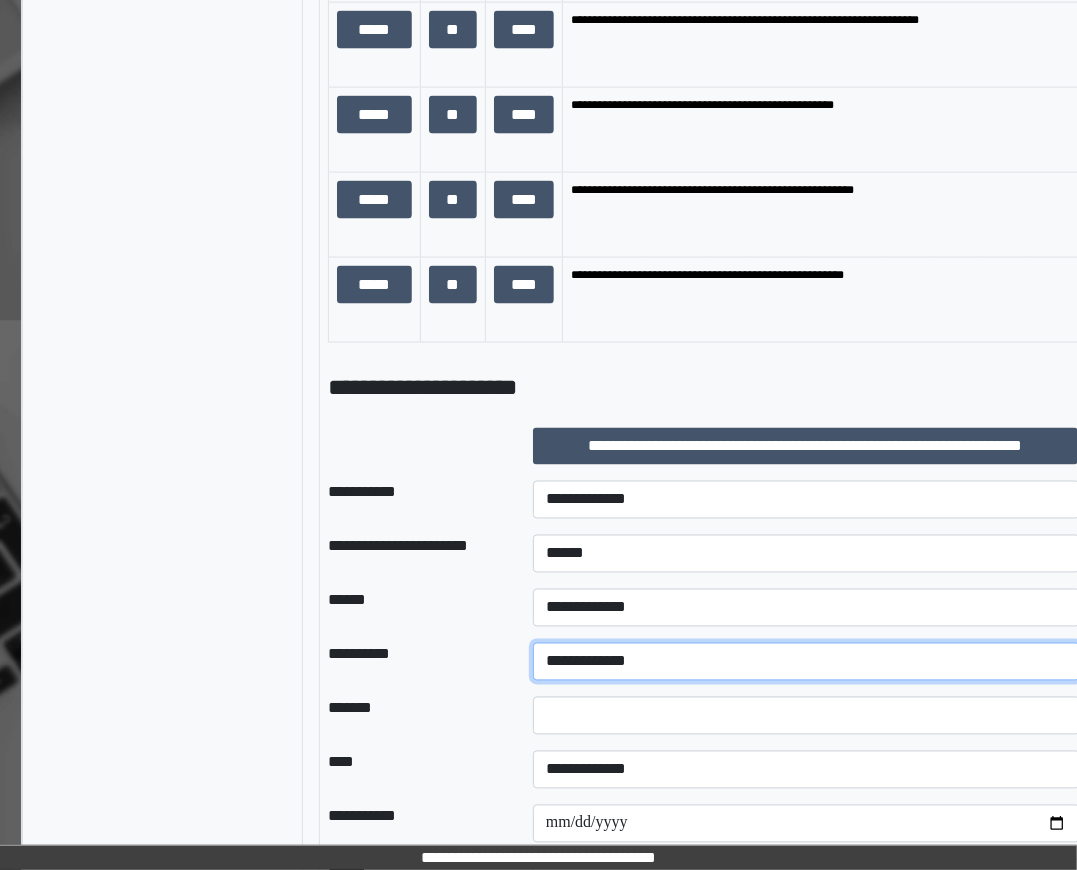 click on "**********" at bounding box center (806, 662) 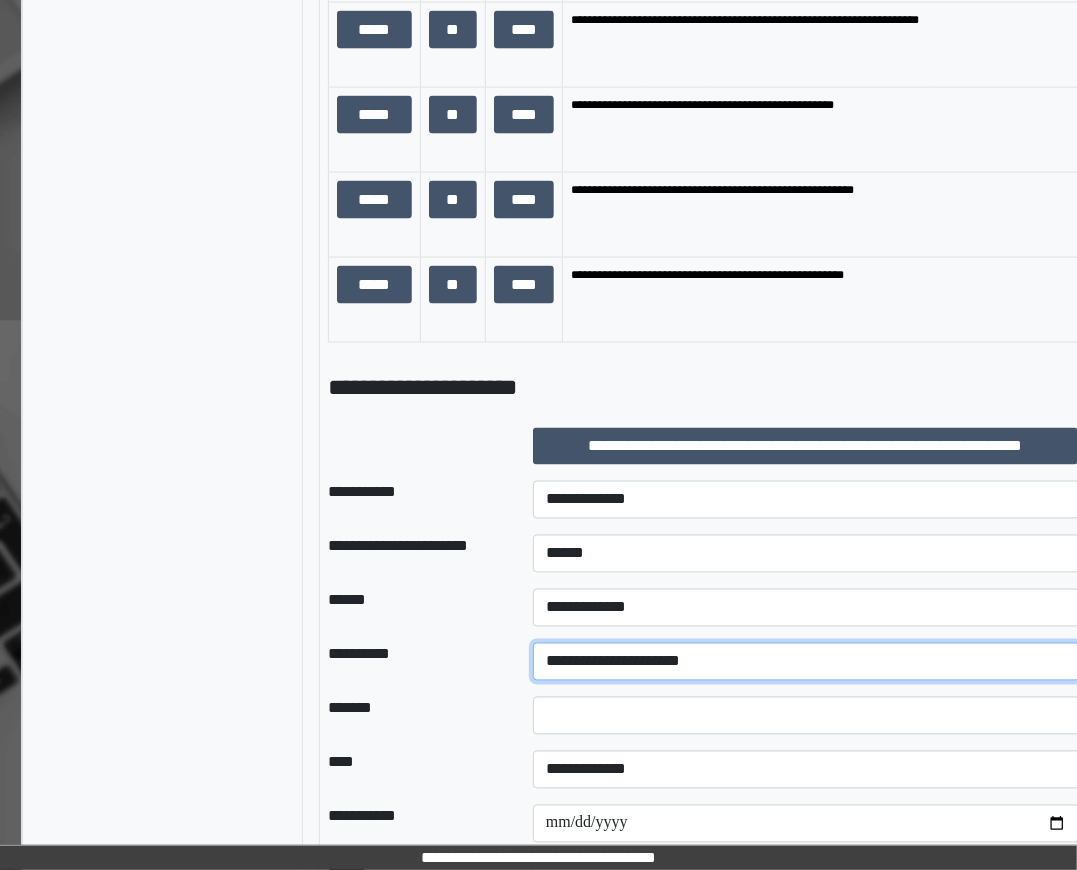 scroll, scrollTop: 1442, scrollLeft: 74, axis: both 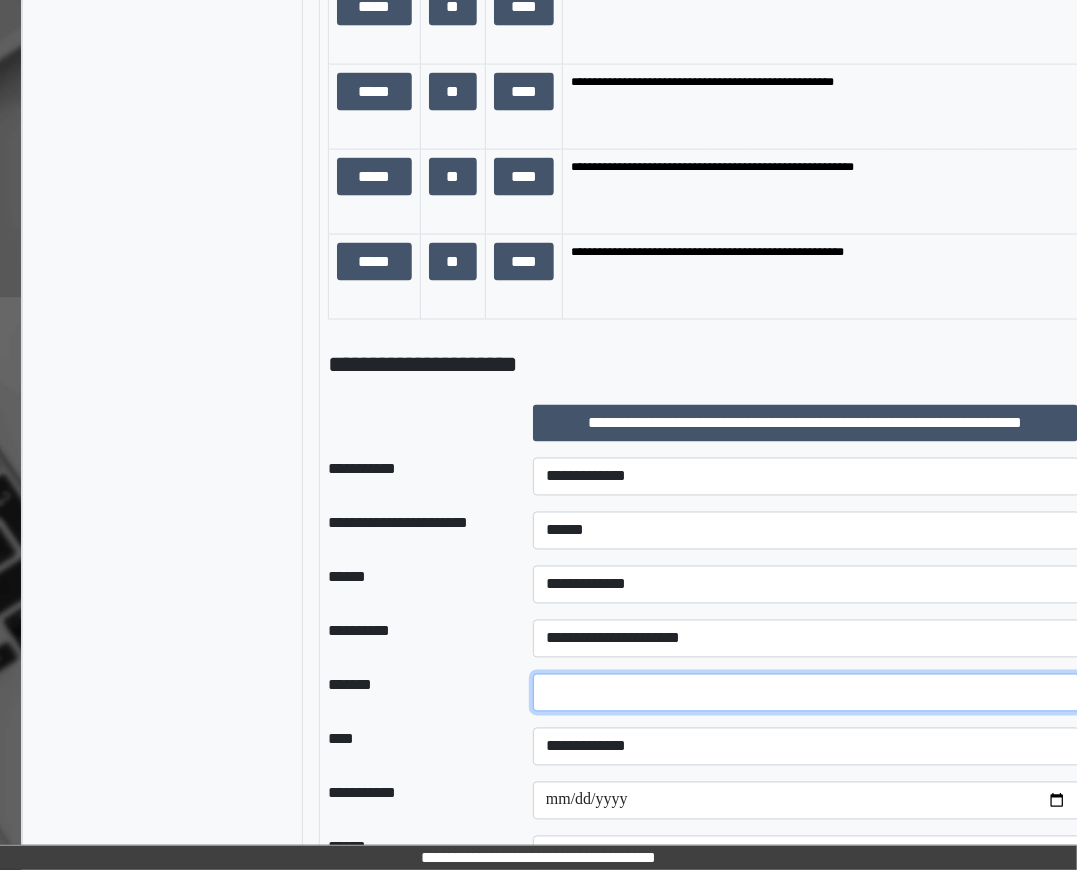 click on "*" at bounding box center (806, 693) 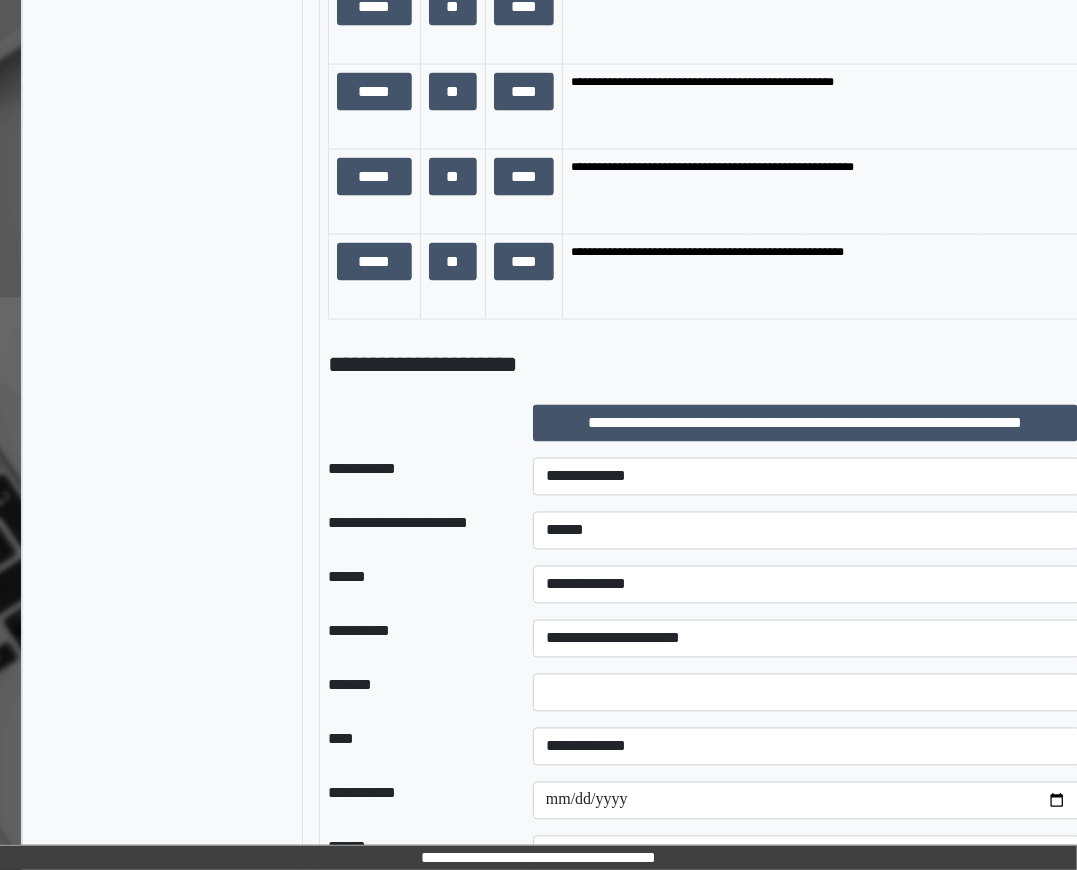 click on "*******" at bounding box center (414, 693) 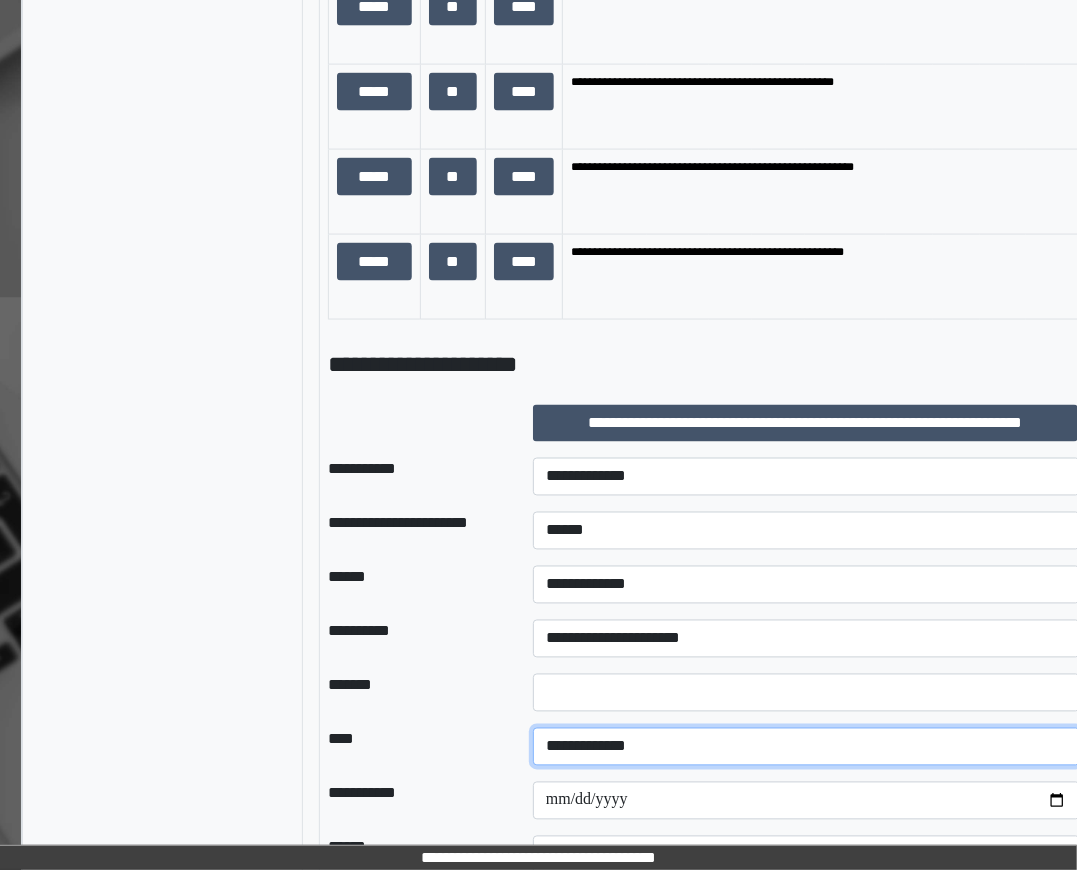click on "**********" at bounding box center (806, 747) 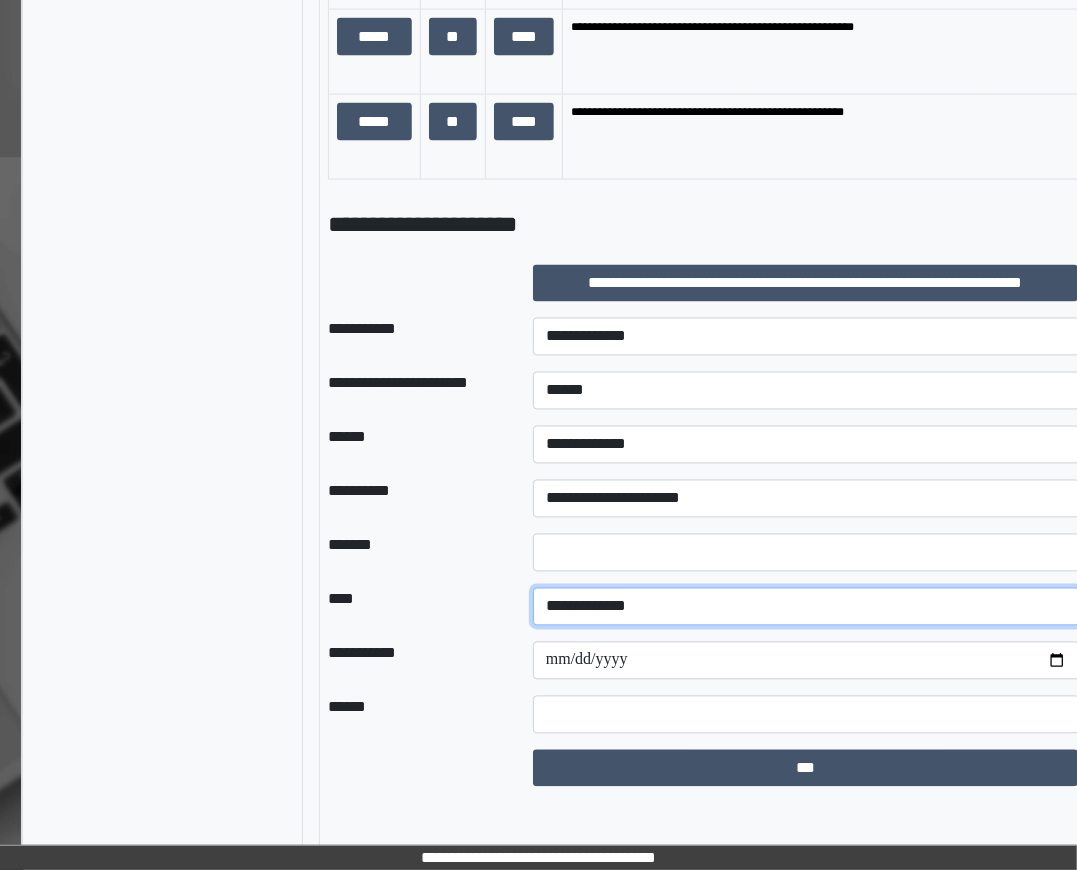 scroll, scrollTop: 1599, scrollLeft: 74, axis: both 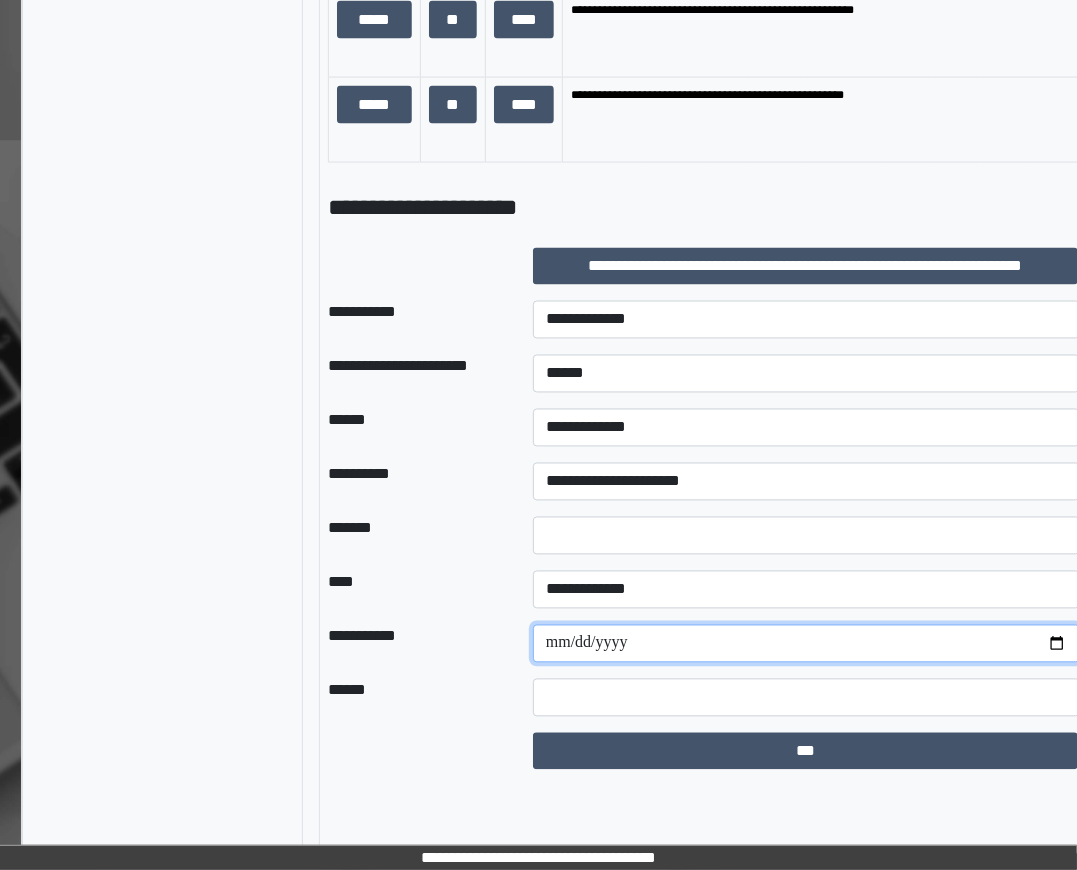 click on "**********" at bounding box center (806, 644) 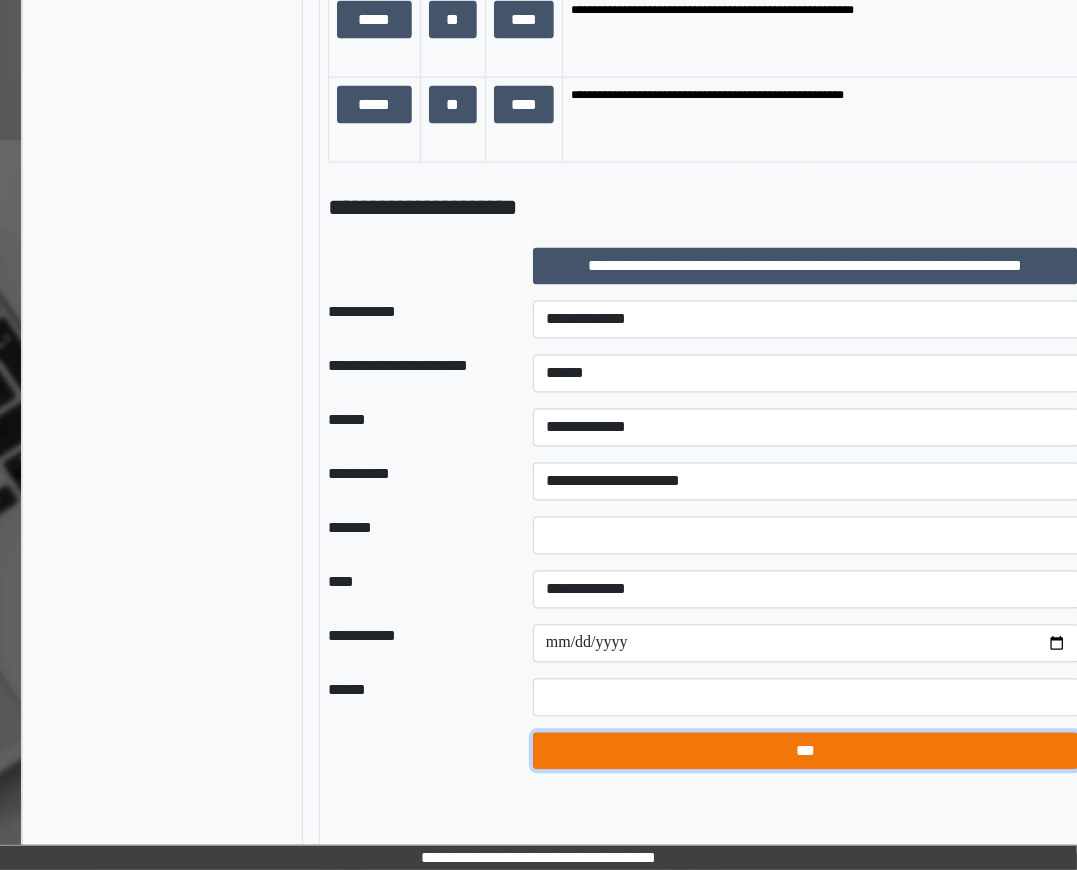 click on "***" at bounding box center (806, 751) 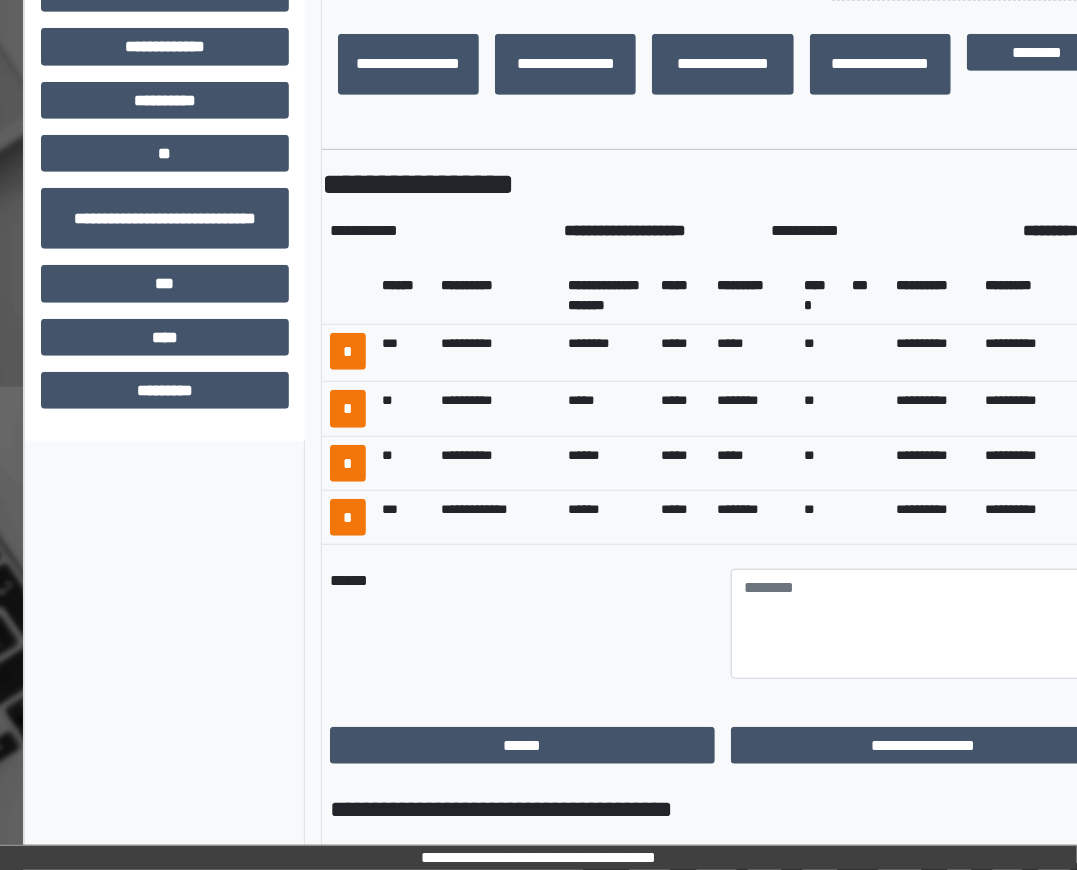 scroll, scrollTop: 483, scrollLeft: 119, axis: both 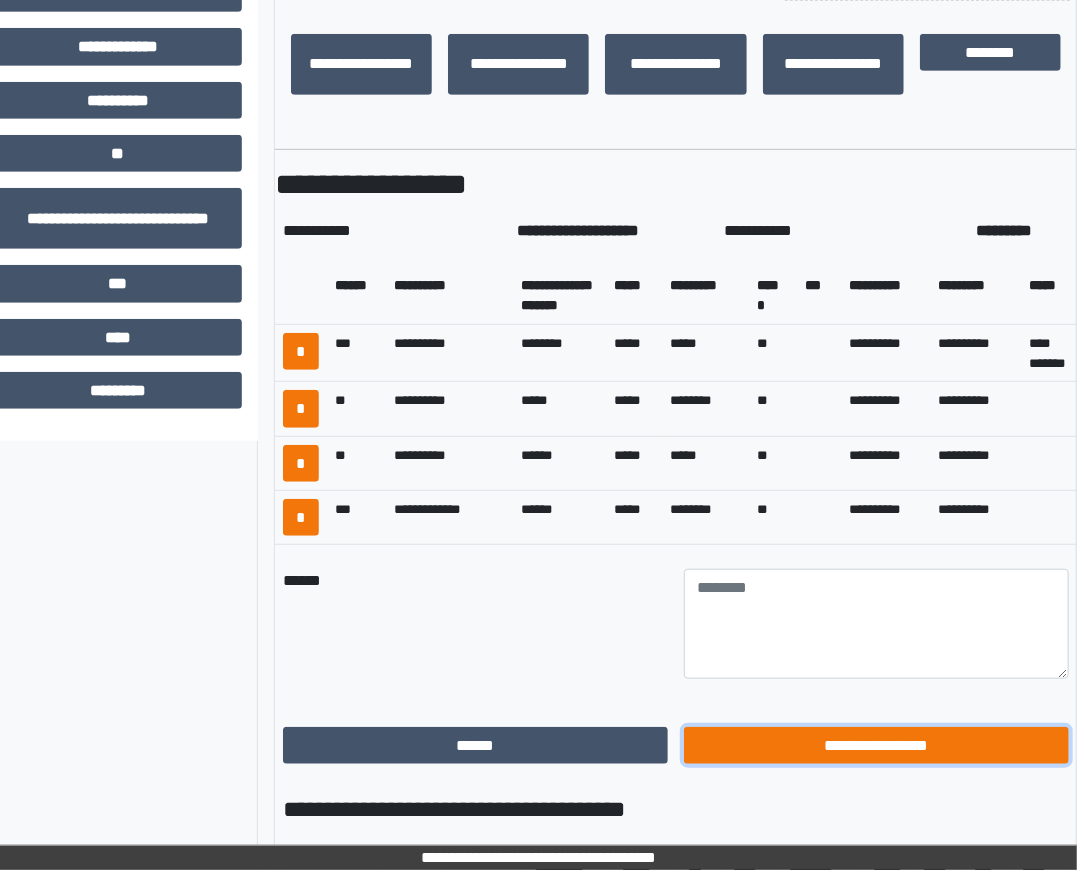 click on "**********" at bounding box center [876, 745] 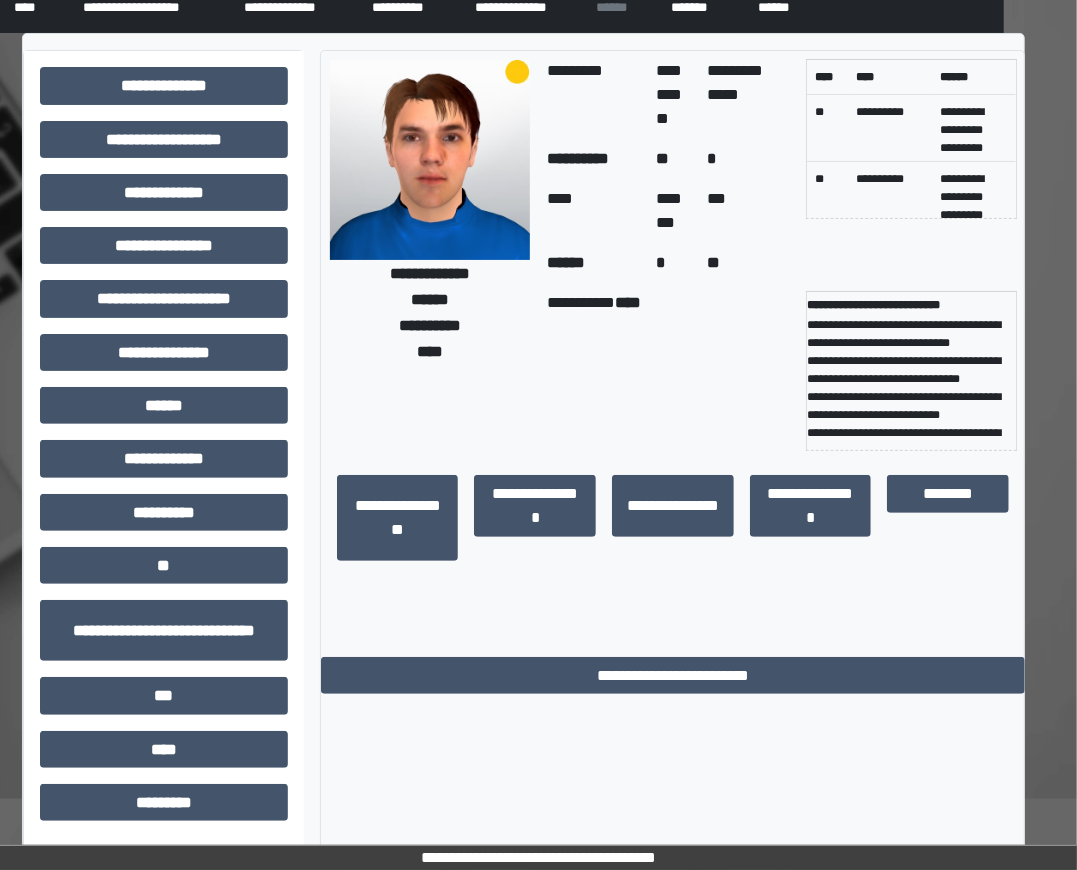 scroll, scrollTop: 70, scrollLeft: 72, axis: both 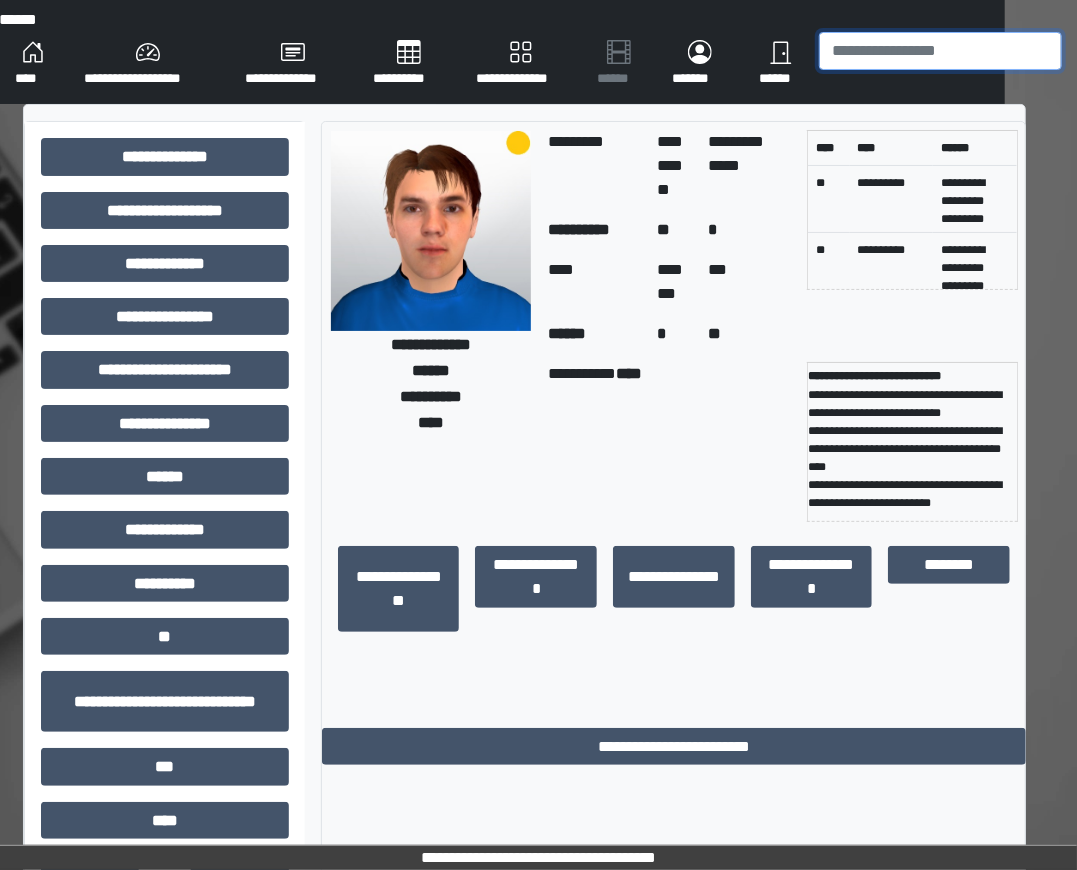 click at bounding box center (940, 51) 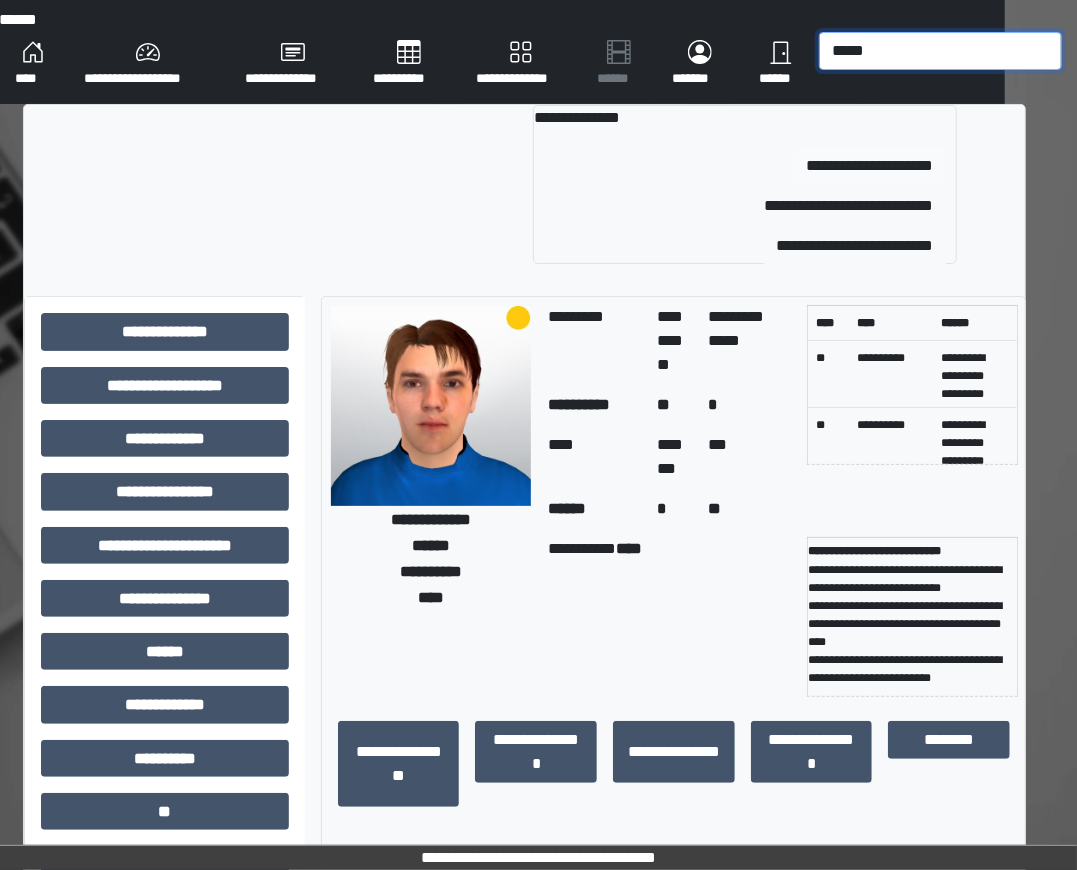 type on "*****" 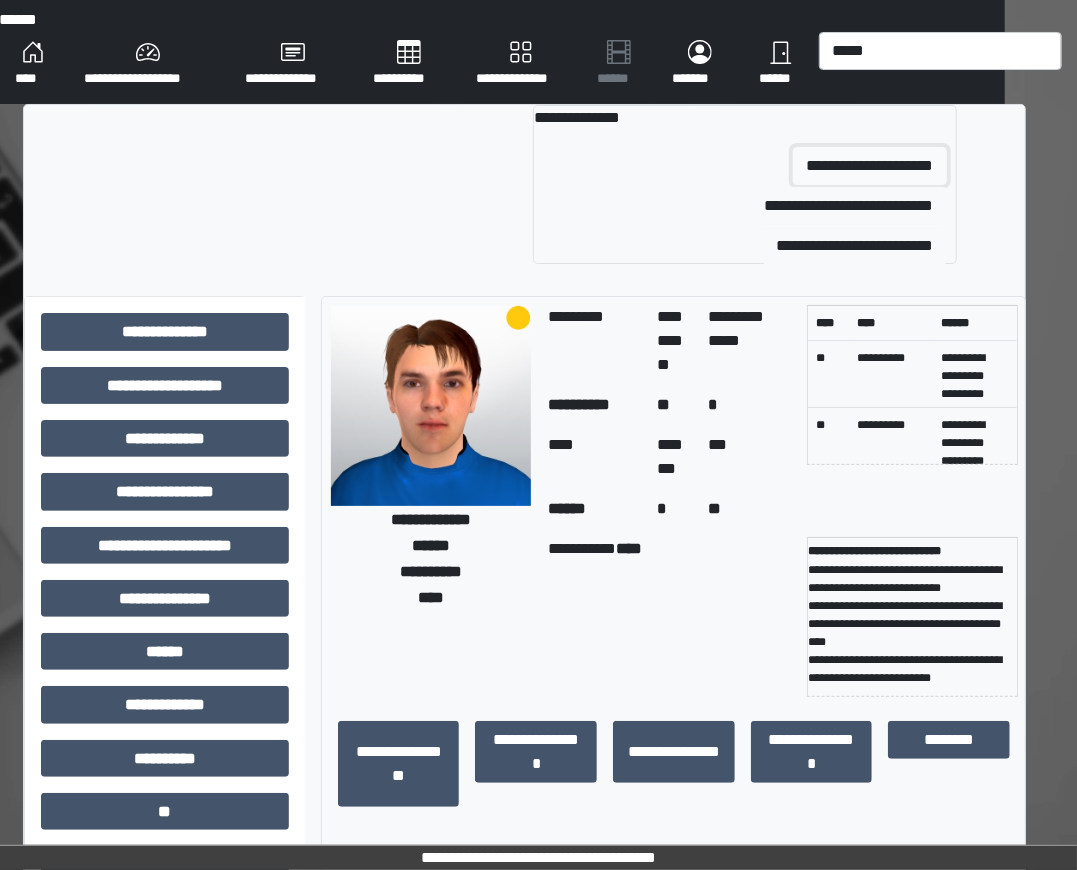 click on "**********" at bounding box center (870, 166) 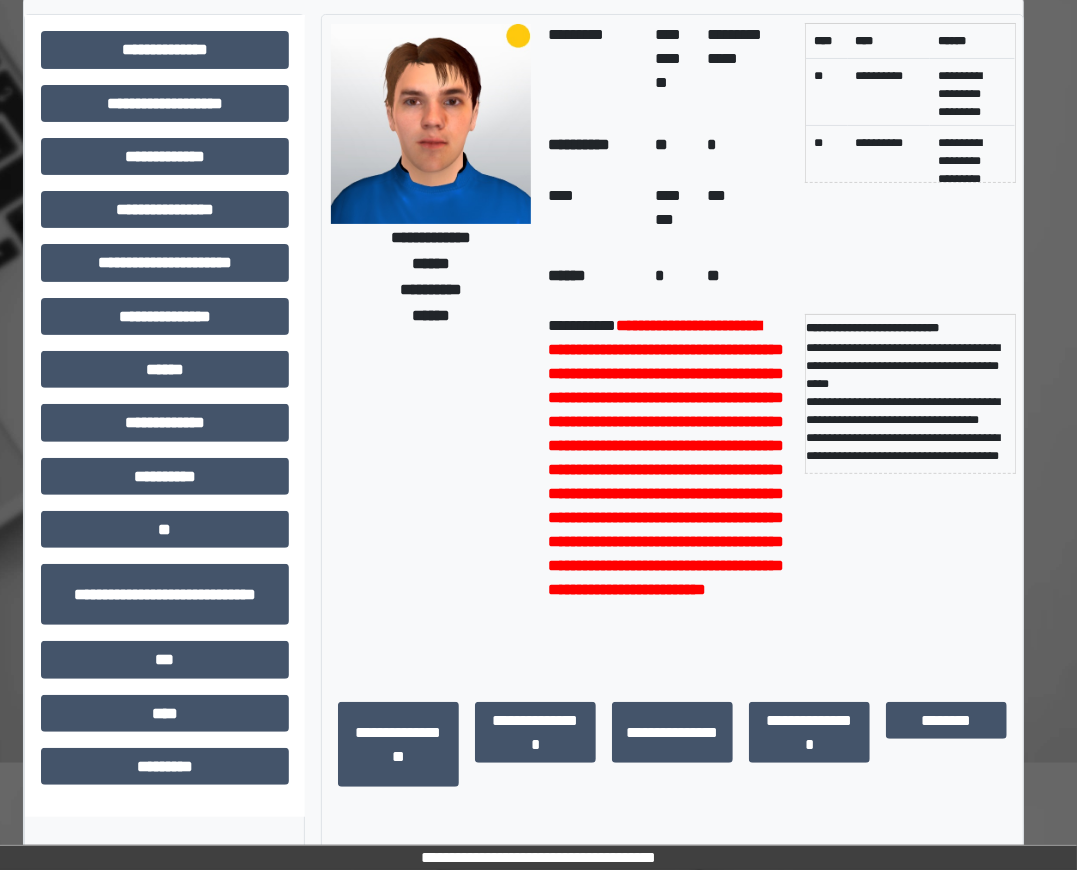 scroll, scrollTop: 122, scrollLeft: 72, axis: both 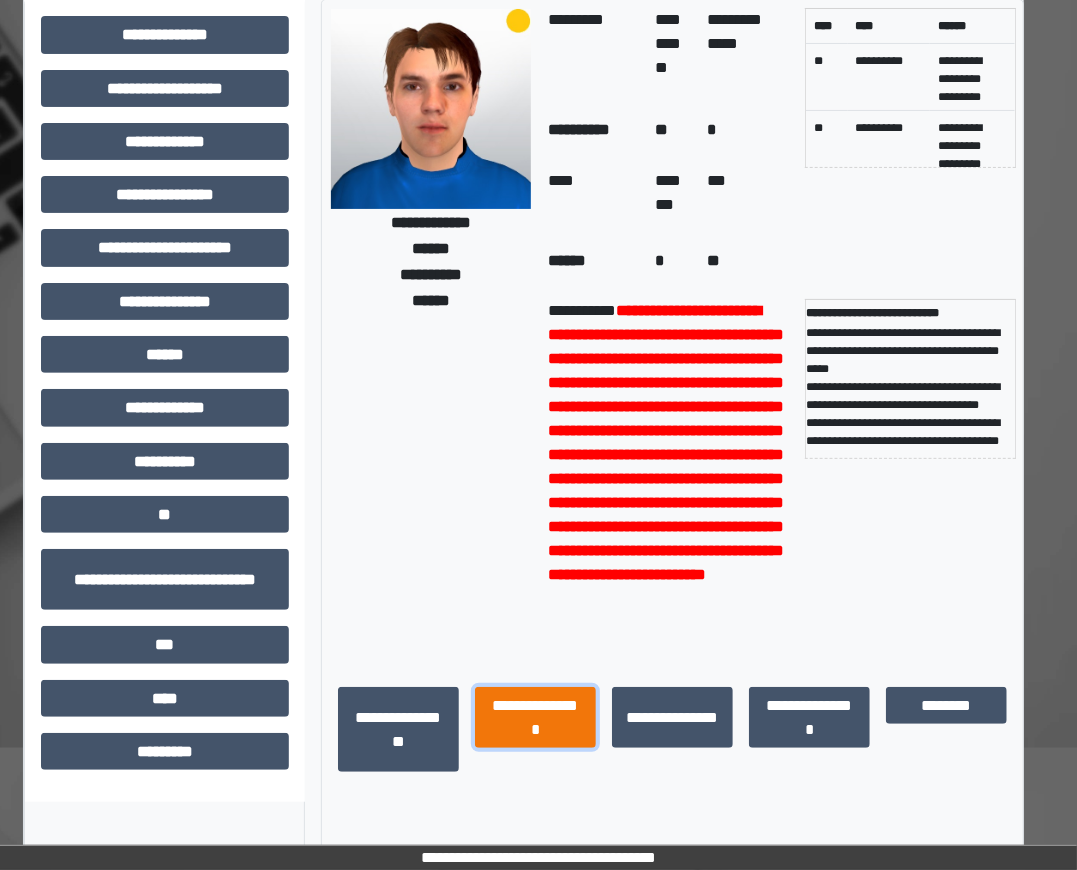 click on "**********" at bounding box center (535, 717) 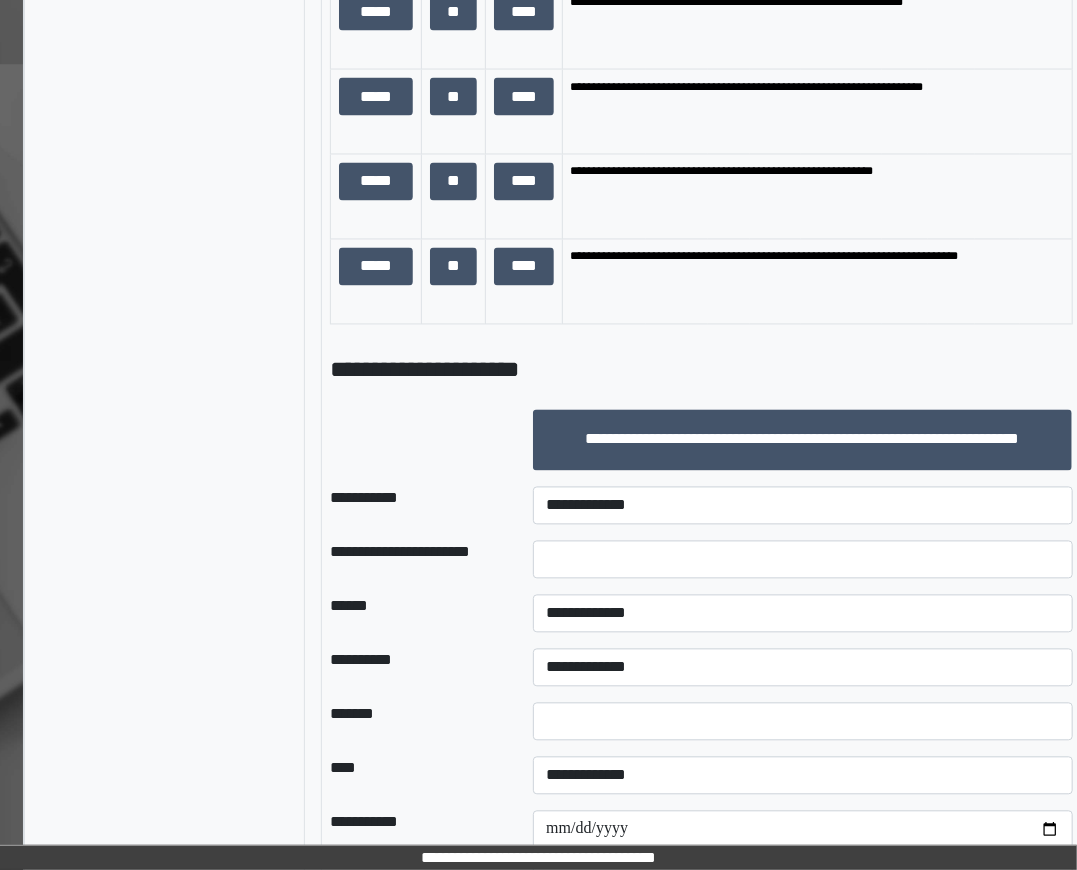 scroll, scrollTop: 1844, scrollLeft: 72, axis: both 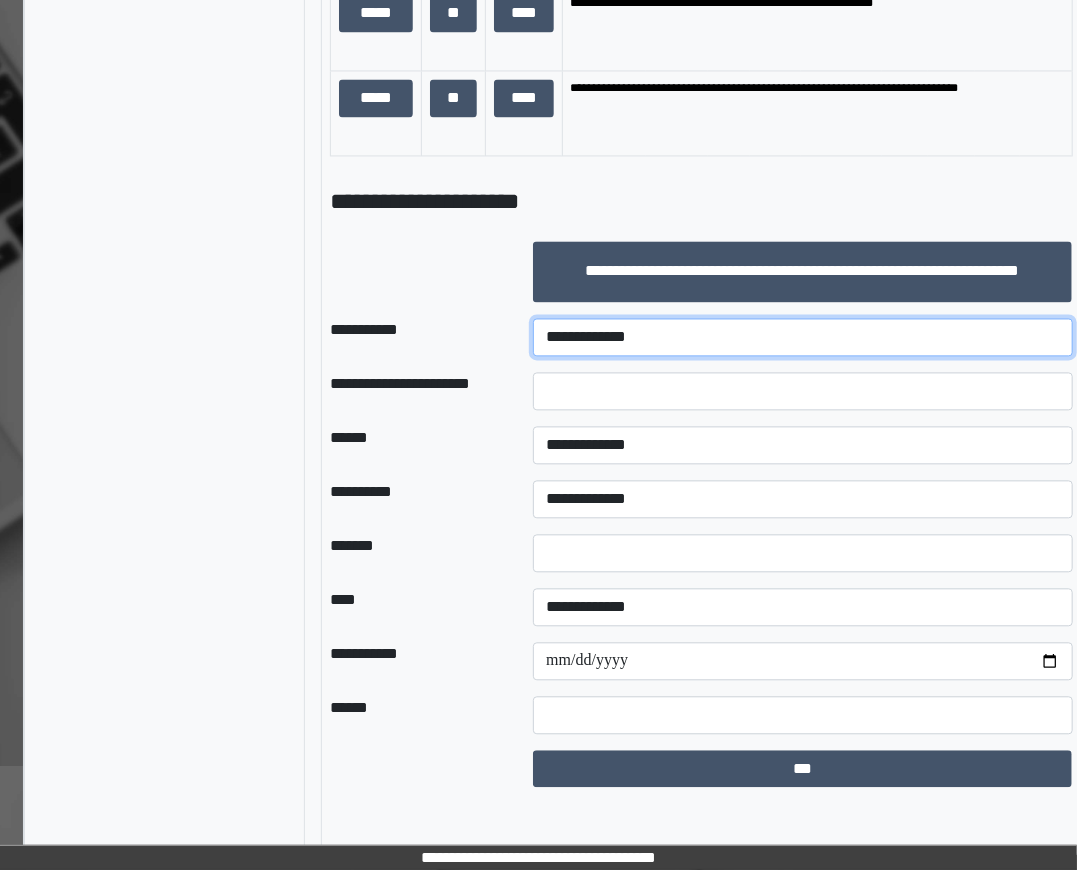 click on "**********" at bounding box center (802, 337) 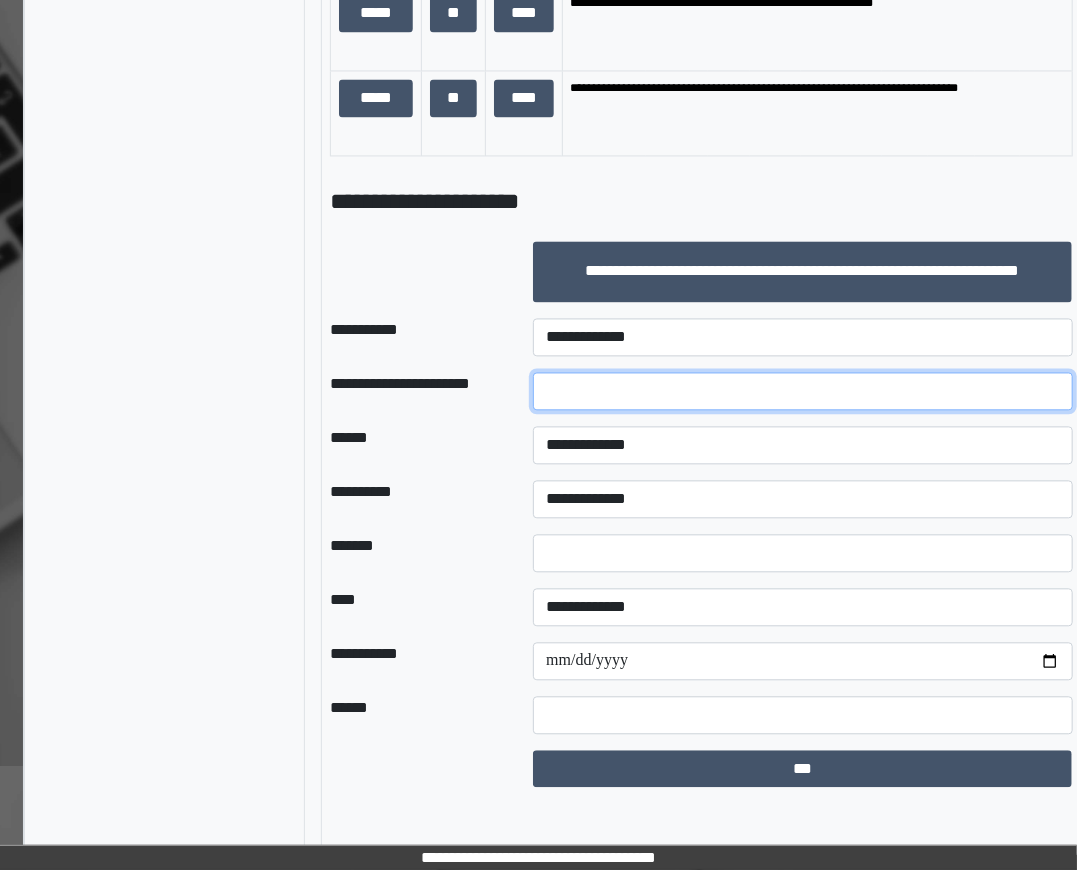 click at bounding box center (802, 391) 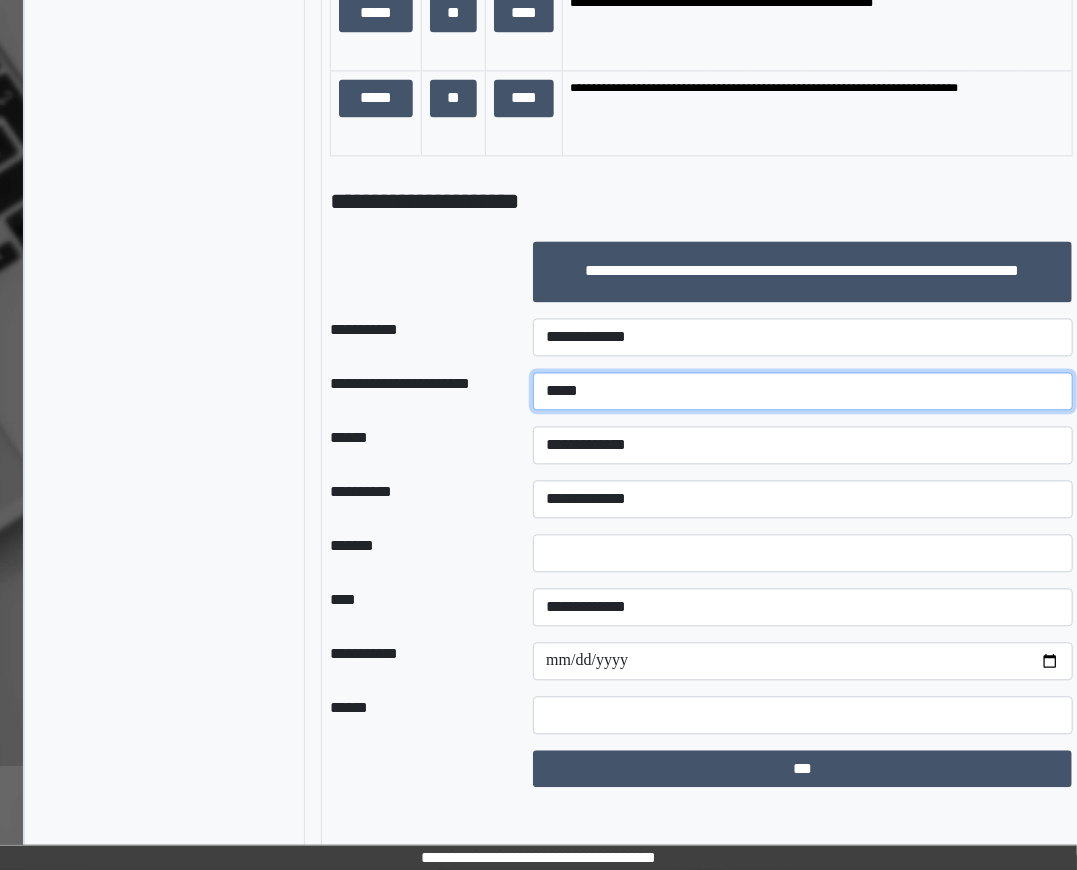 type on "*****" 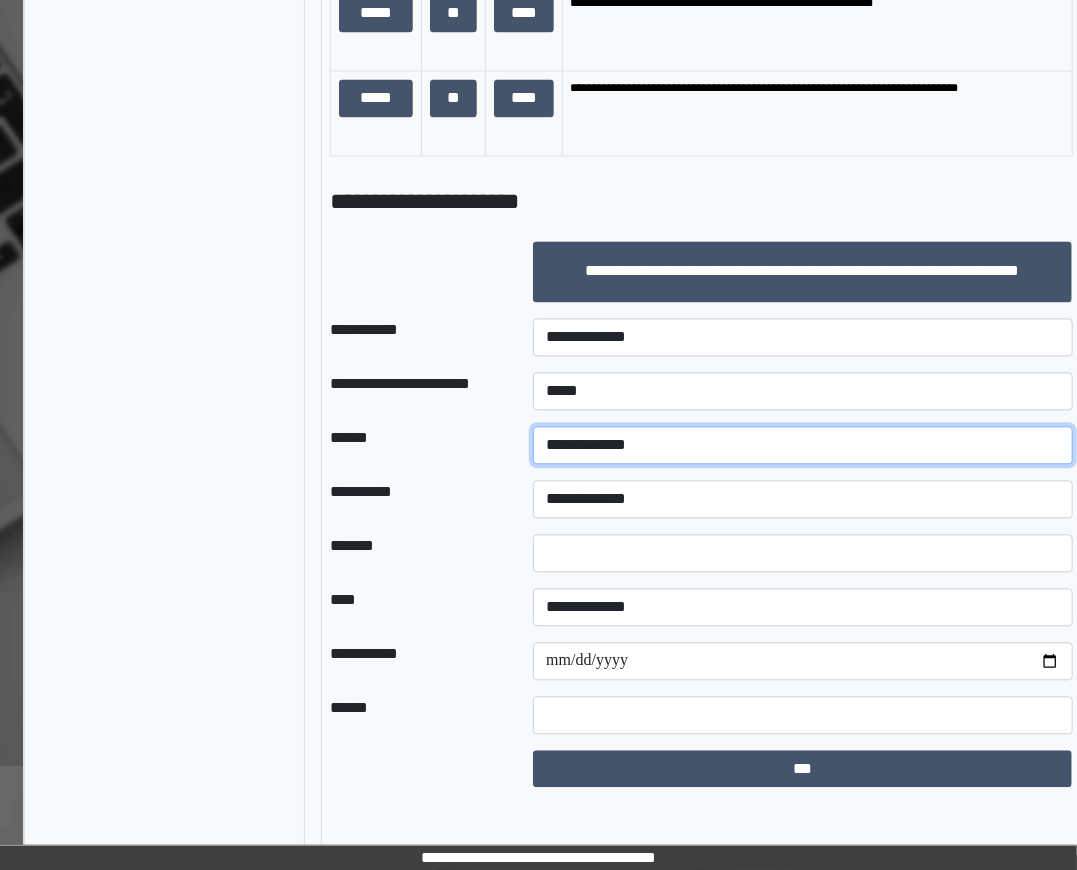click on "**********" at bounding box center (802, 445) 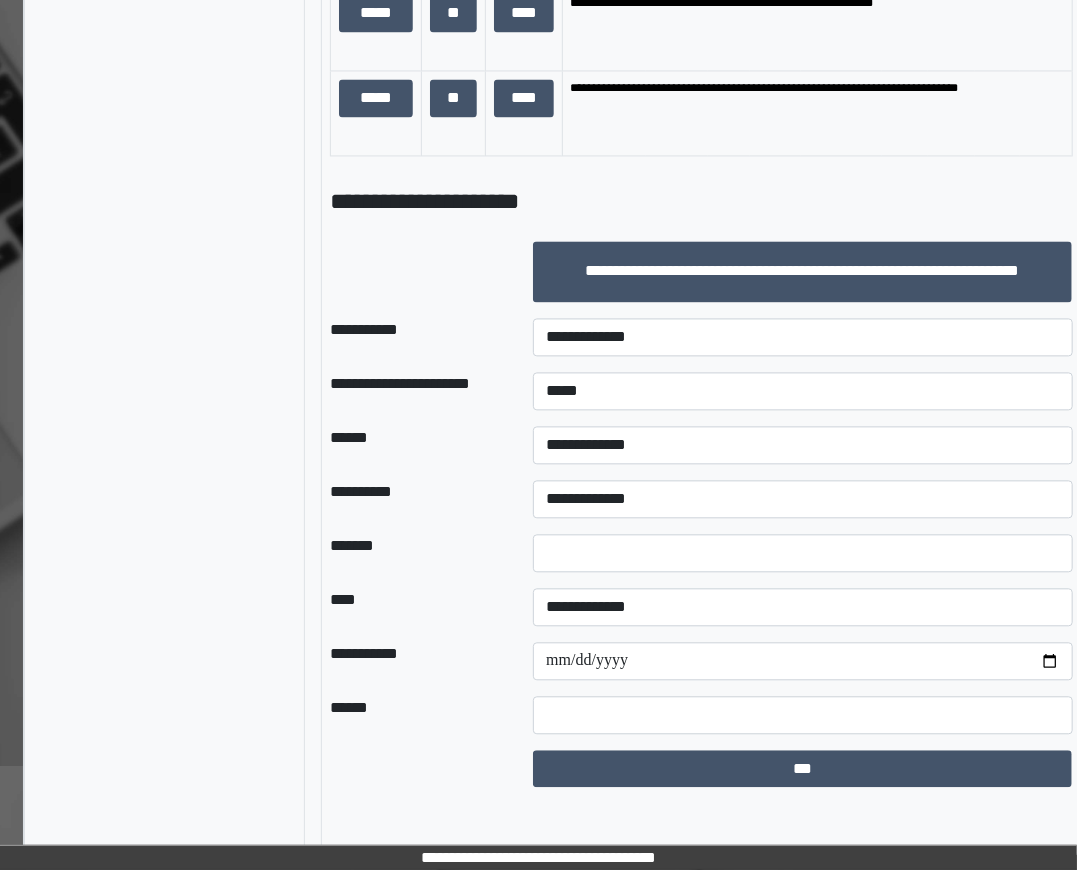 click on "**********" at bounding box center [802, 499] 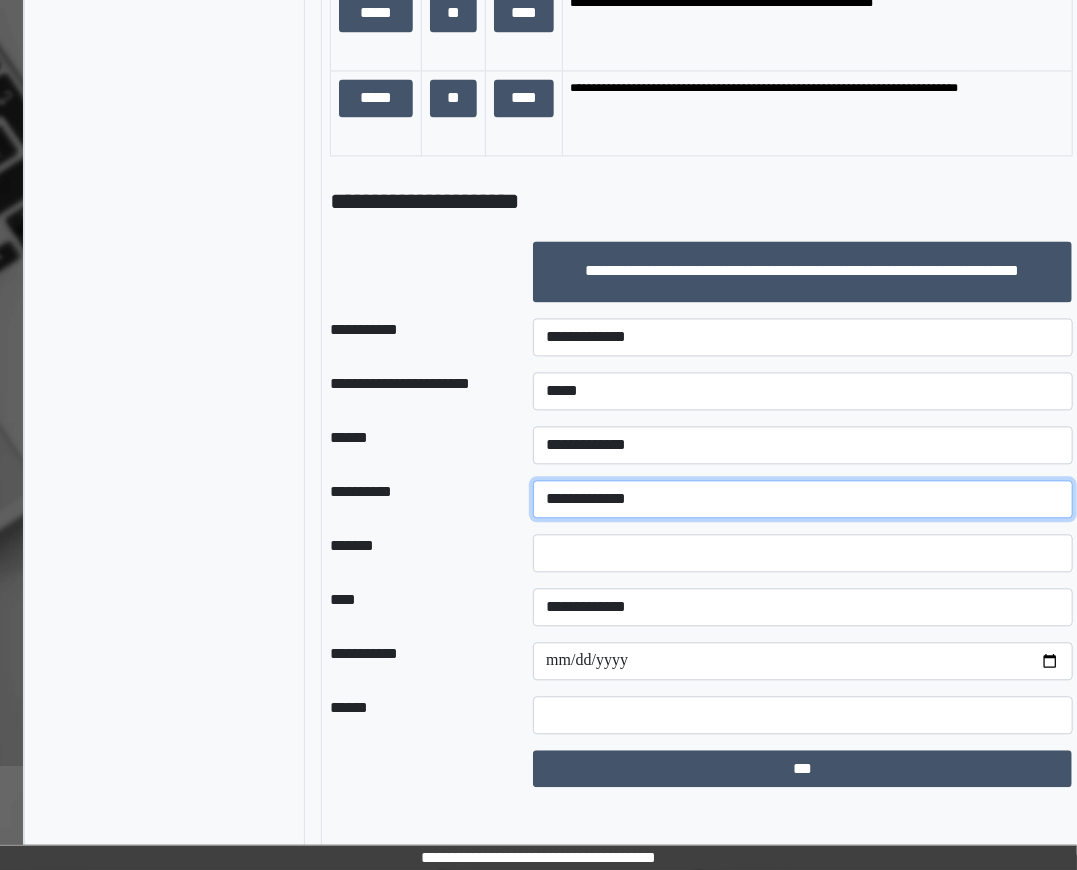 click on "**********" at bounding box center [802, 499] 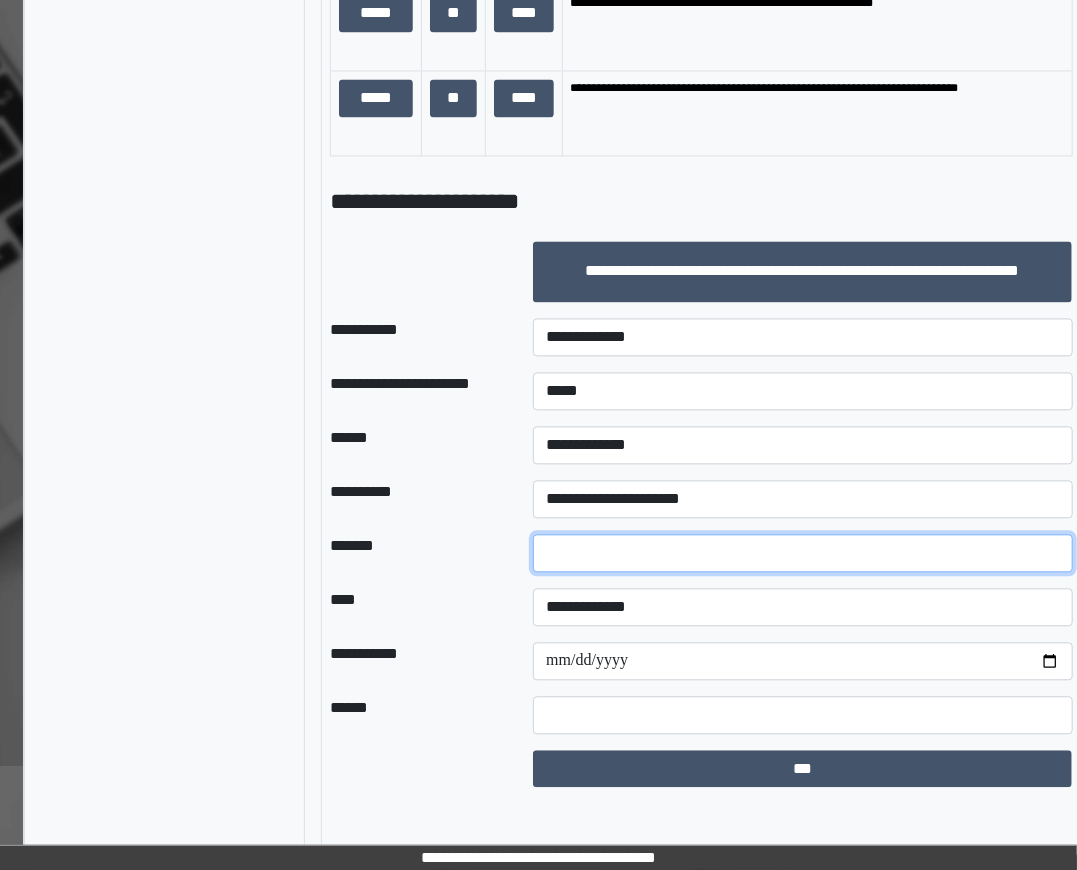 click at bounding box center (802, 553) 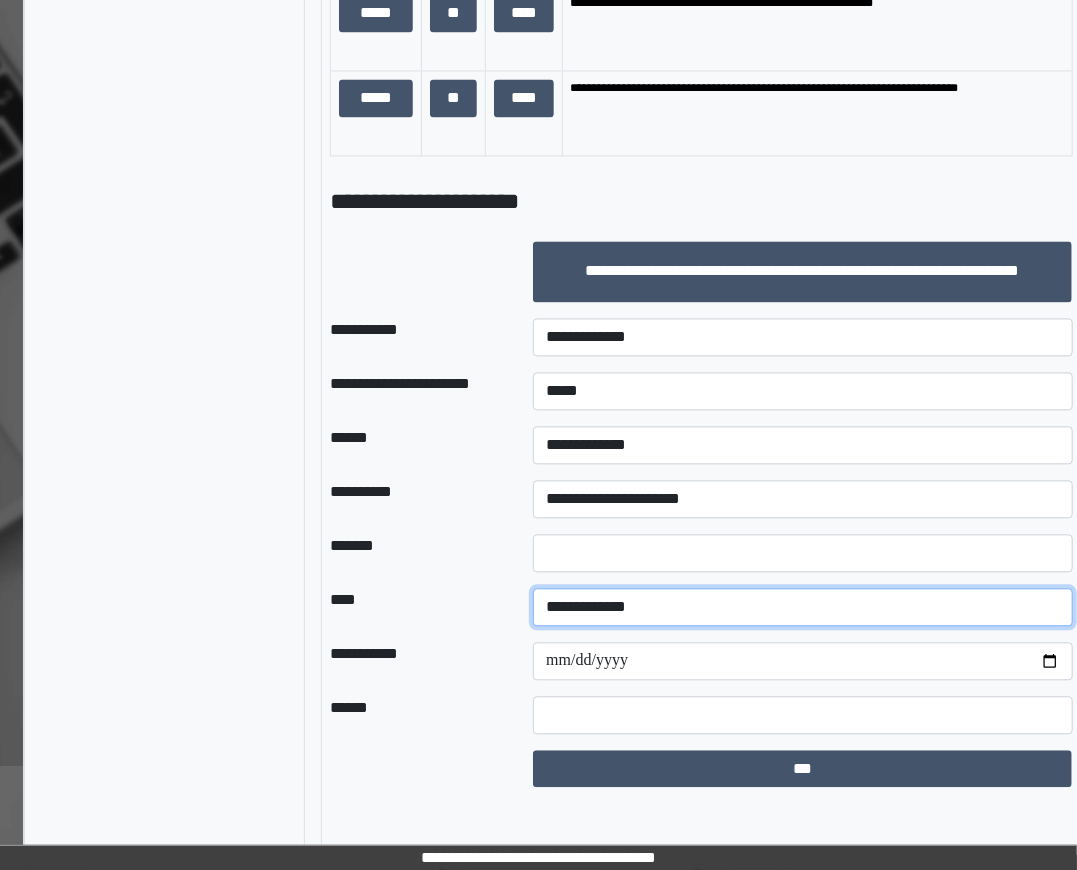 select on "*" 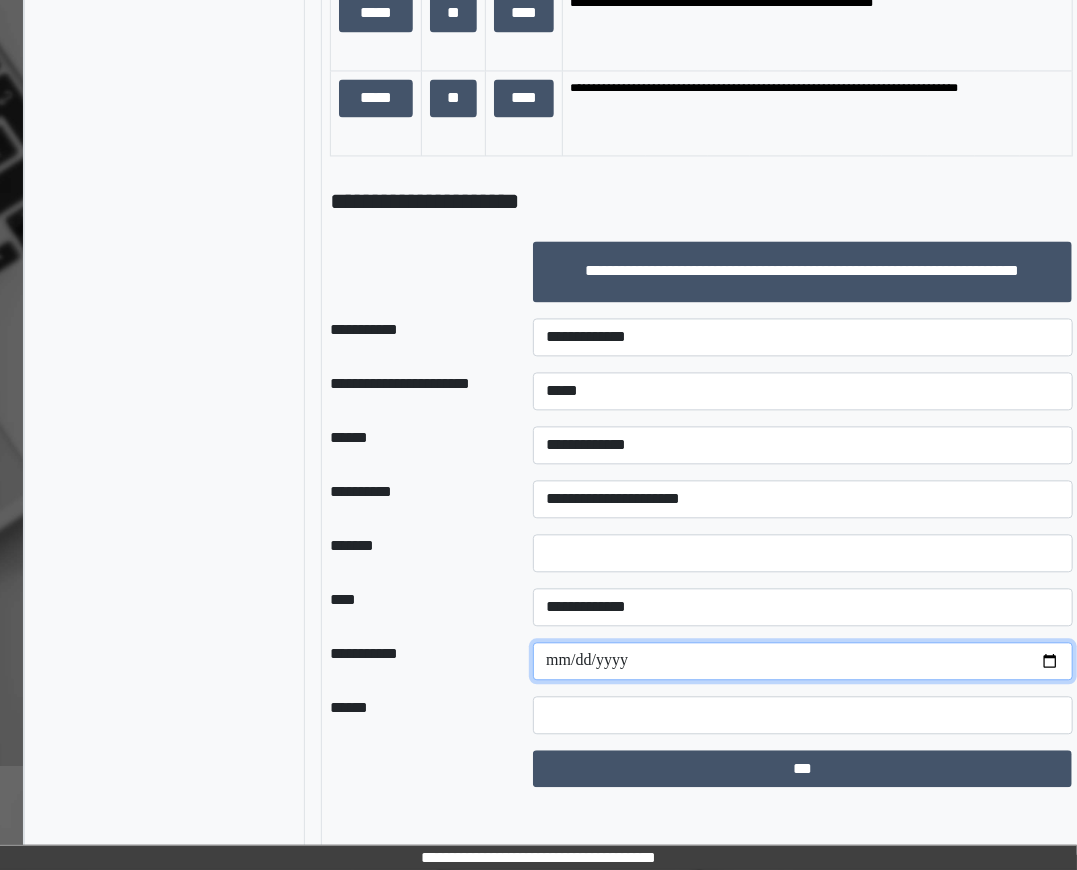 click at bounding box center [802, 661] 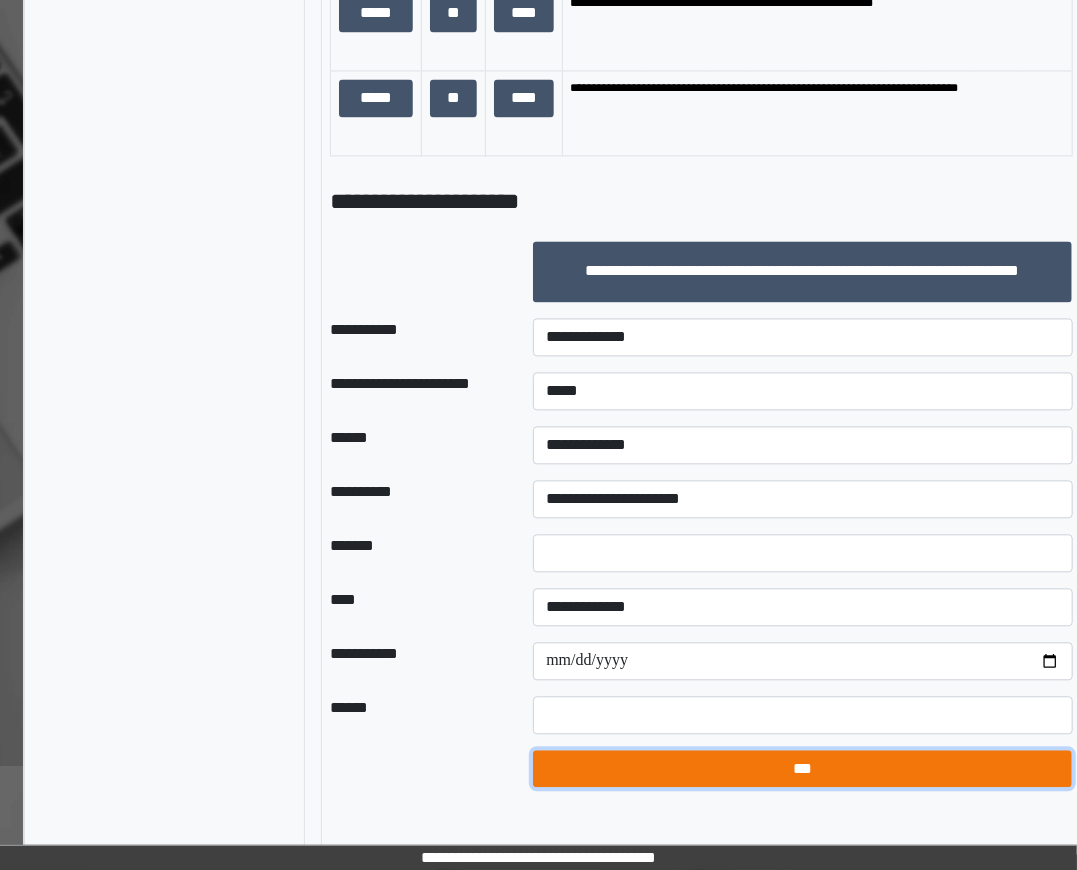 click on "***" at bounding box center [802, 768] 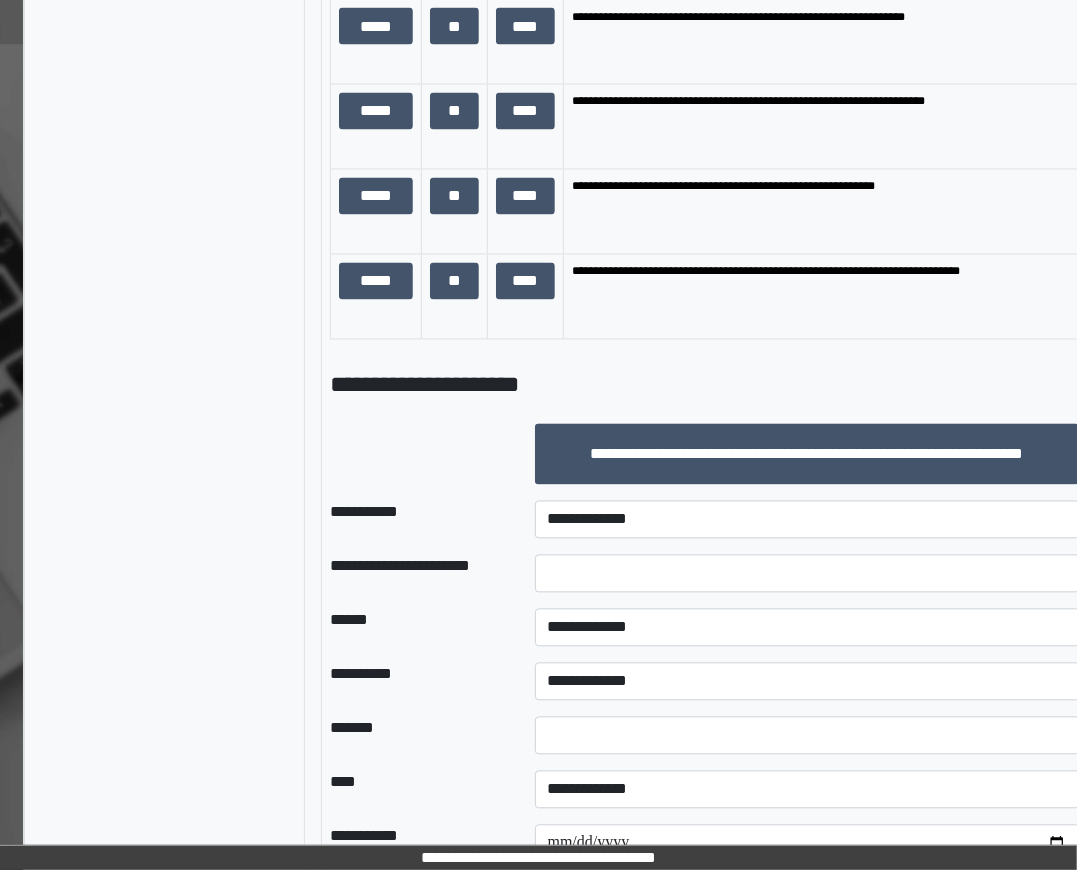 scroll, scrollTop: 1462, scrollLeft: 72, axis: both 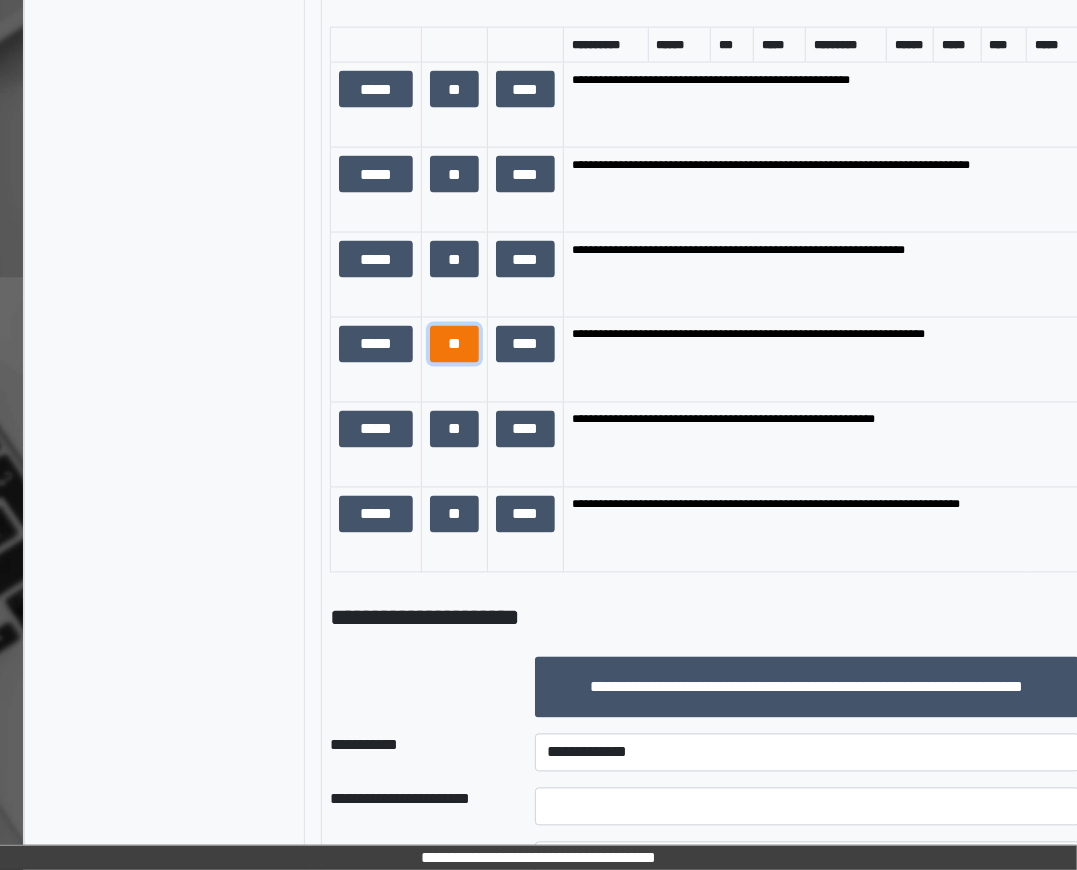 click on "**" at bounding box center [454, 344] 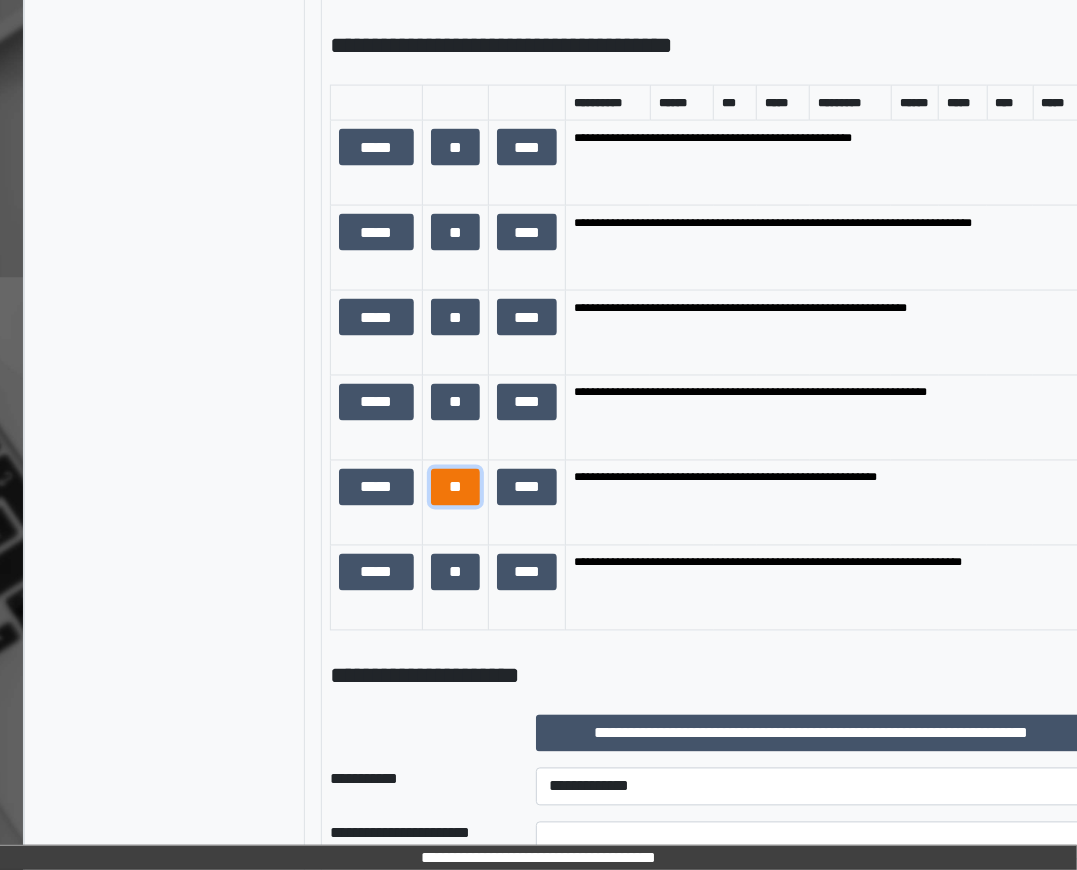 click on "**" at bounding box center [455, 487] 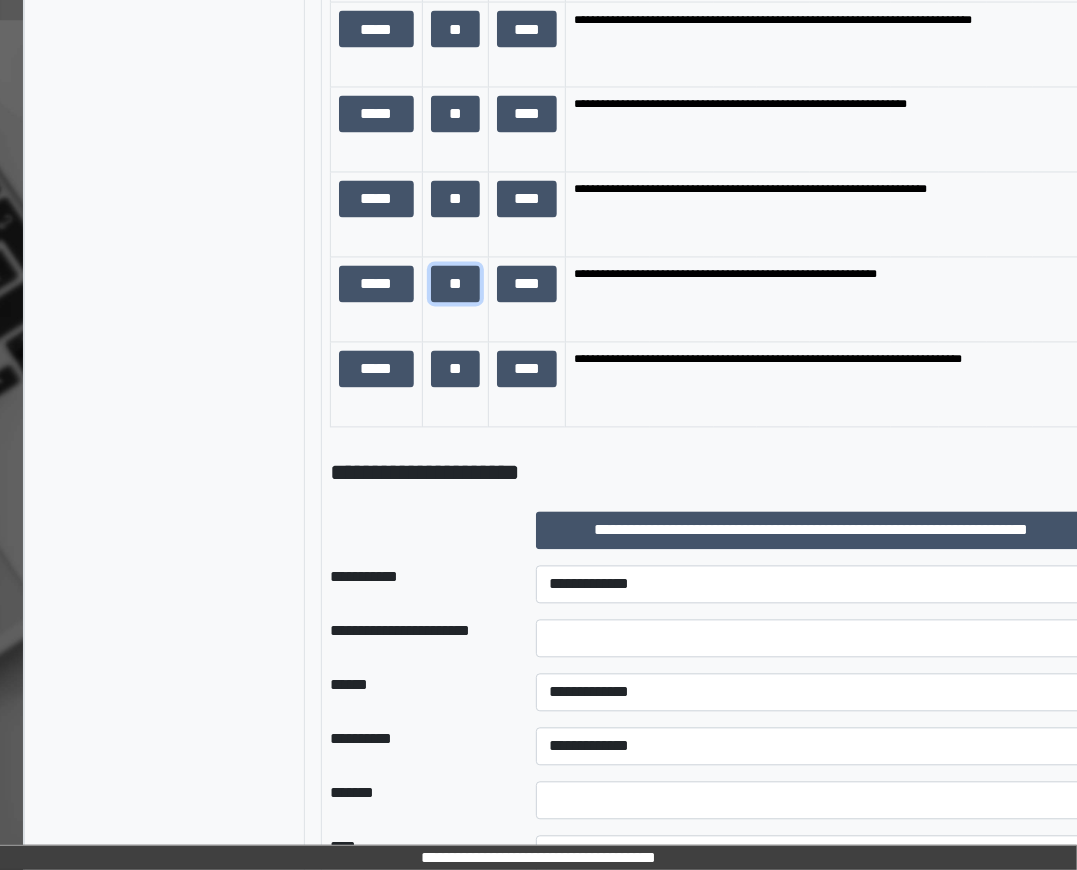 scroll, scrollTop: 1787, scrollLeft: 72, axis: both 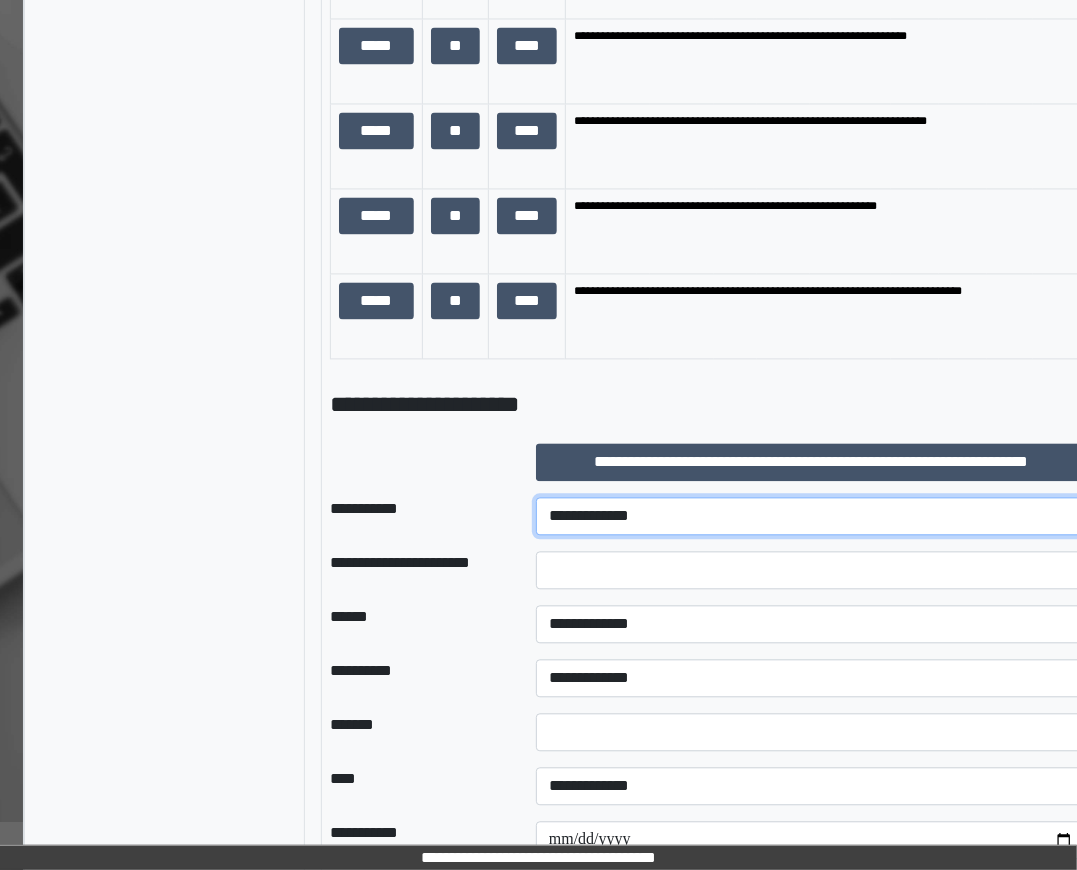 click on "**********" at bounding box center [811, 517] 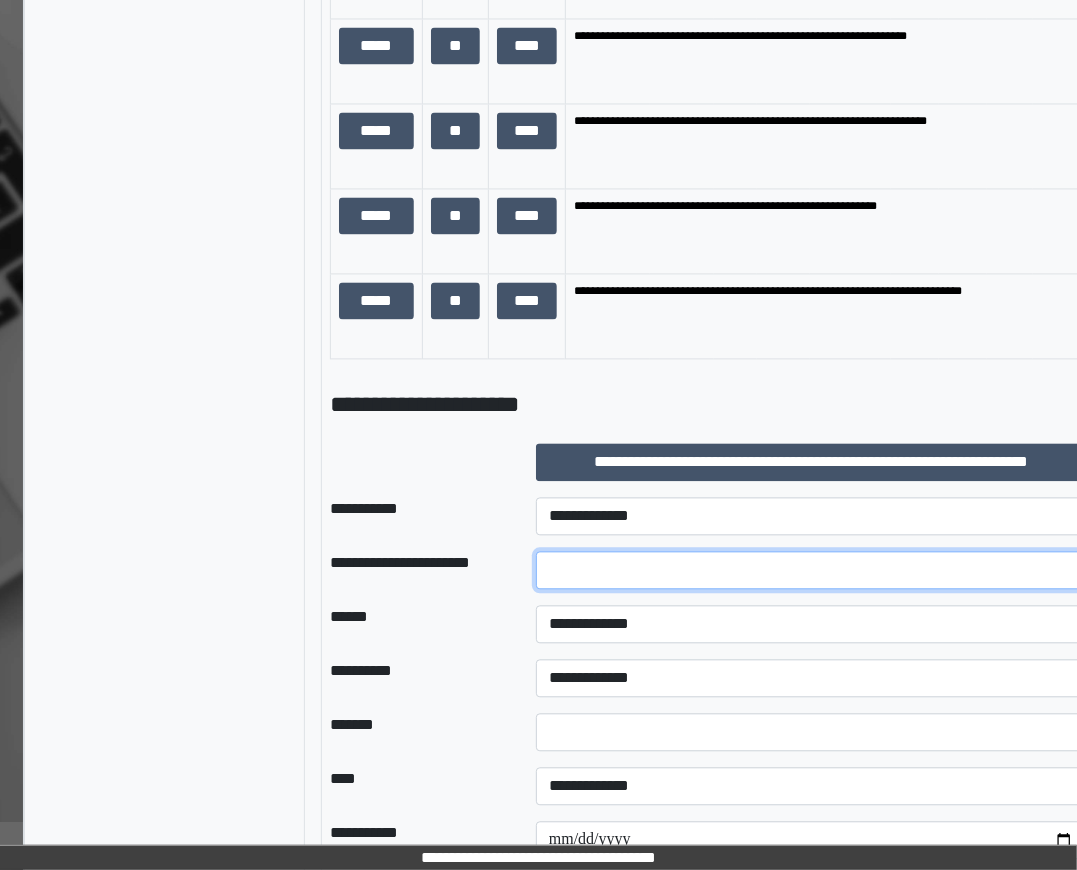 click at bounding box center (811, 571) 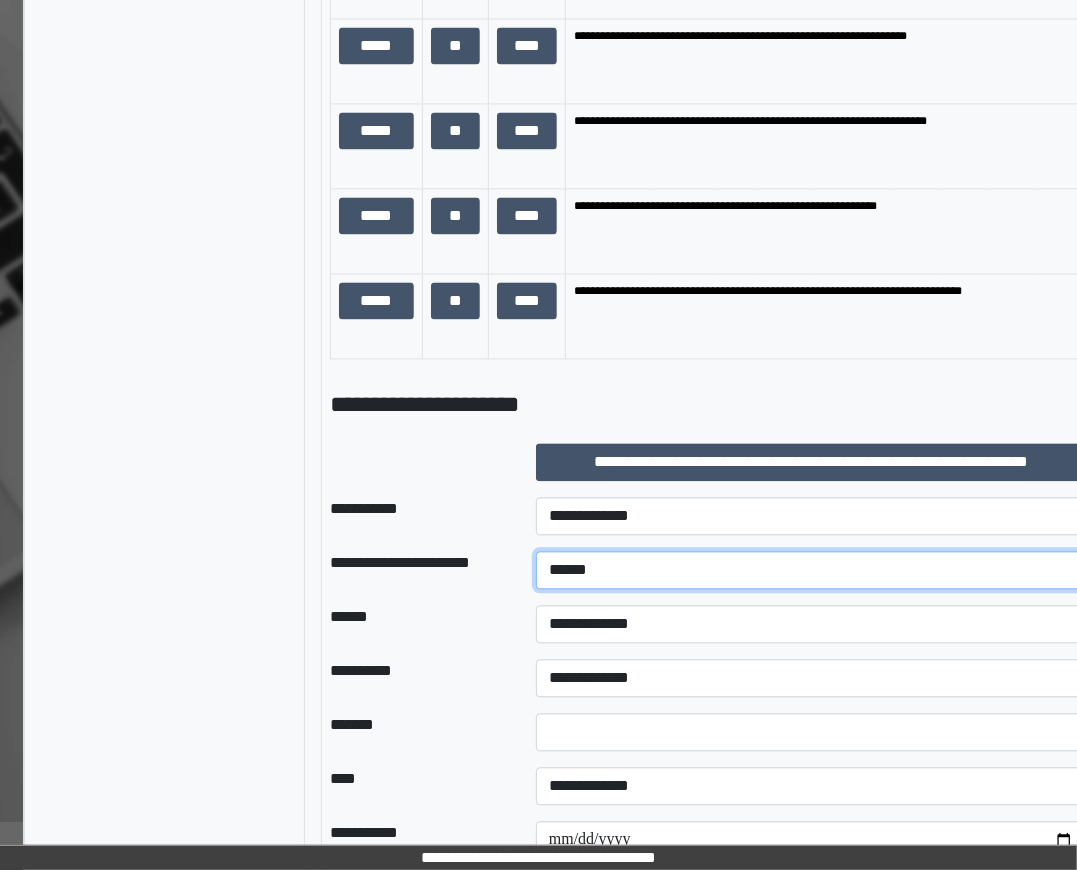 type on "******" 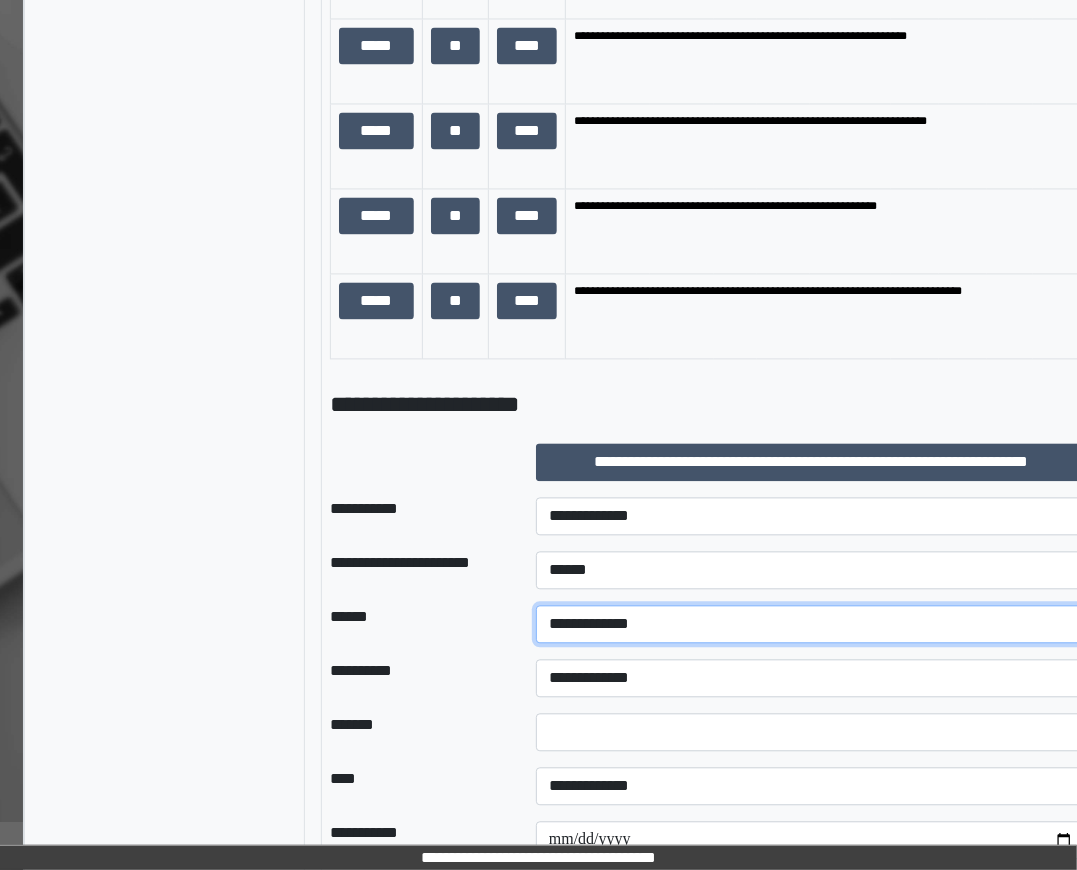 click on "**********" at bounding box center [811, 625] 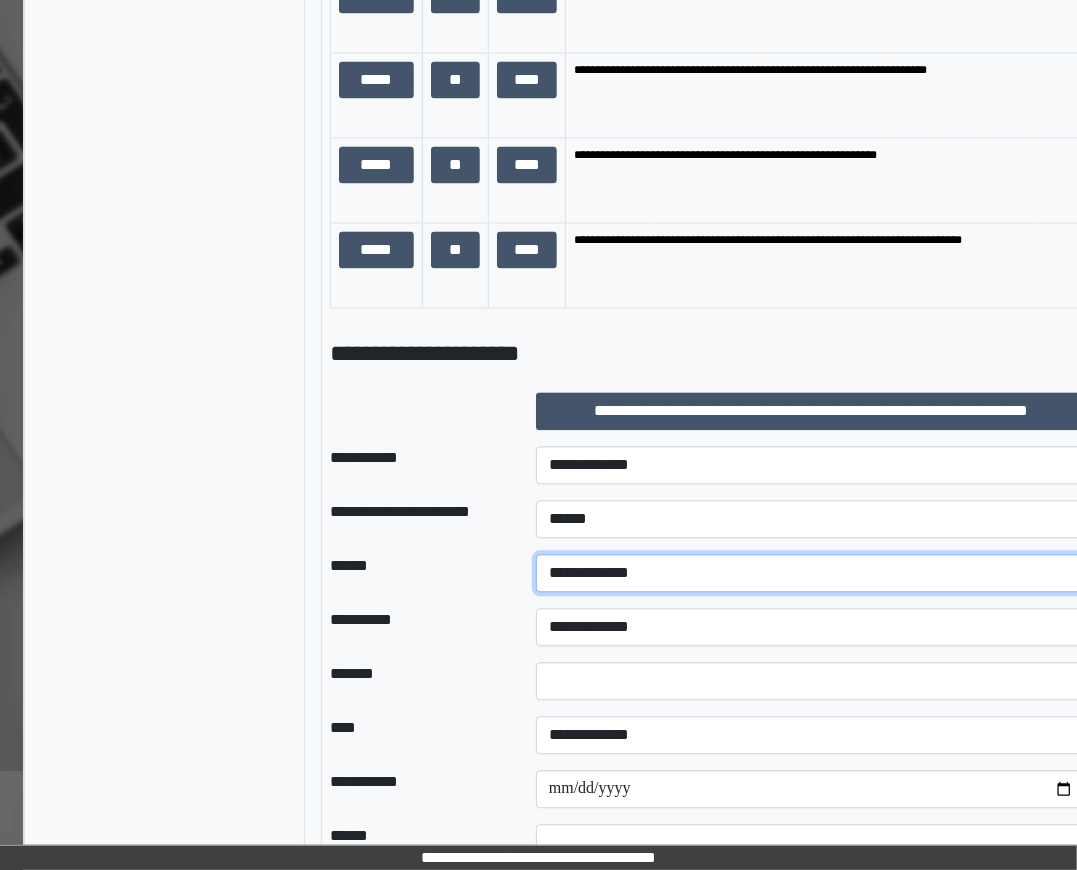 scroll, scrollTop: 1915, scrollLeft: 72, axis: both 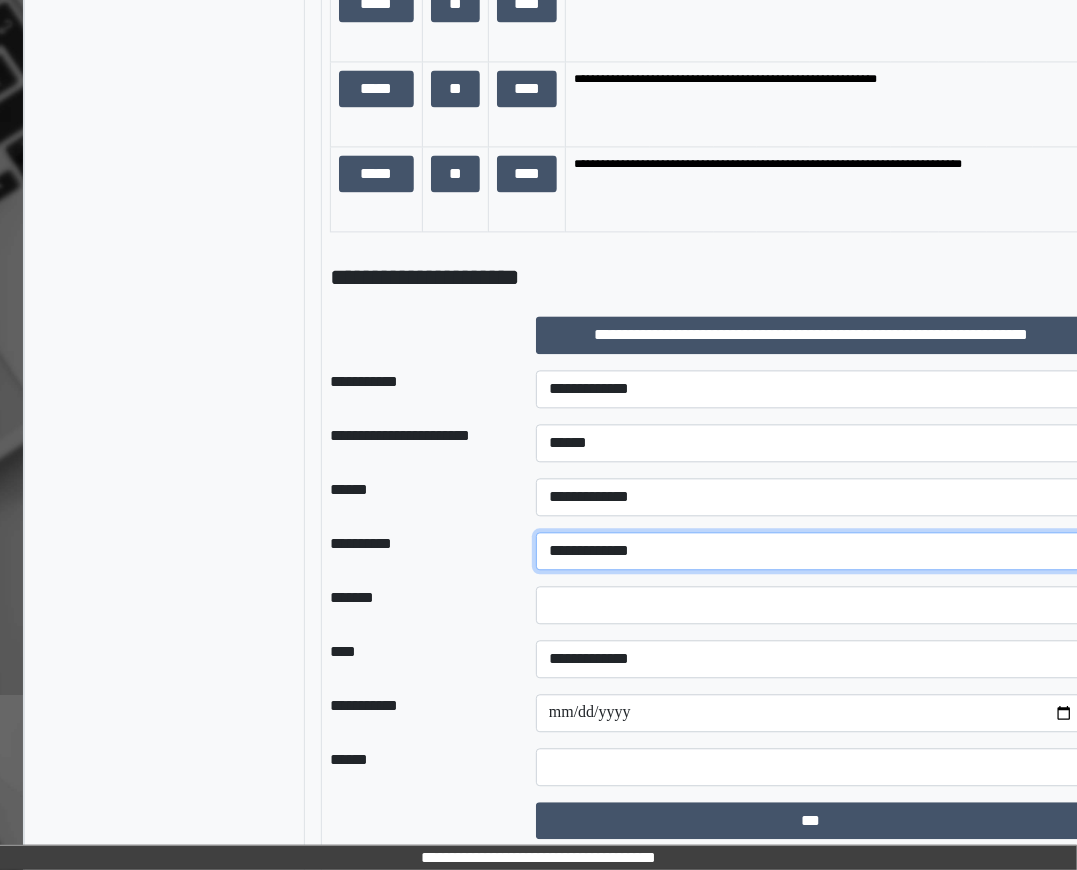 click on "**********" at bounding box center (811, 551) 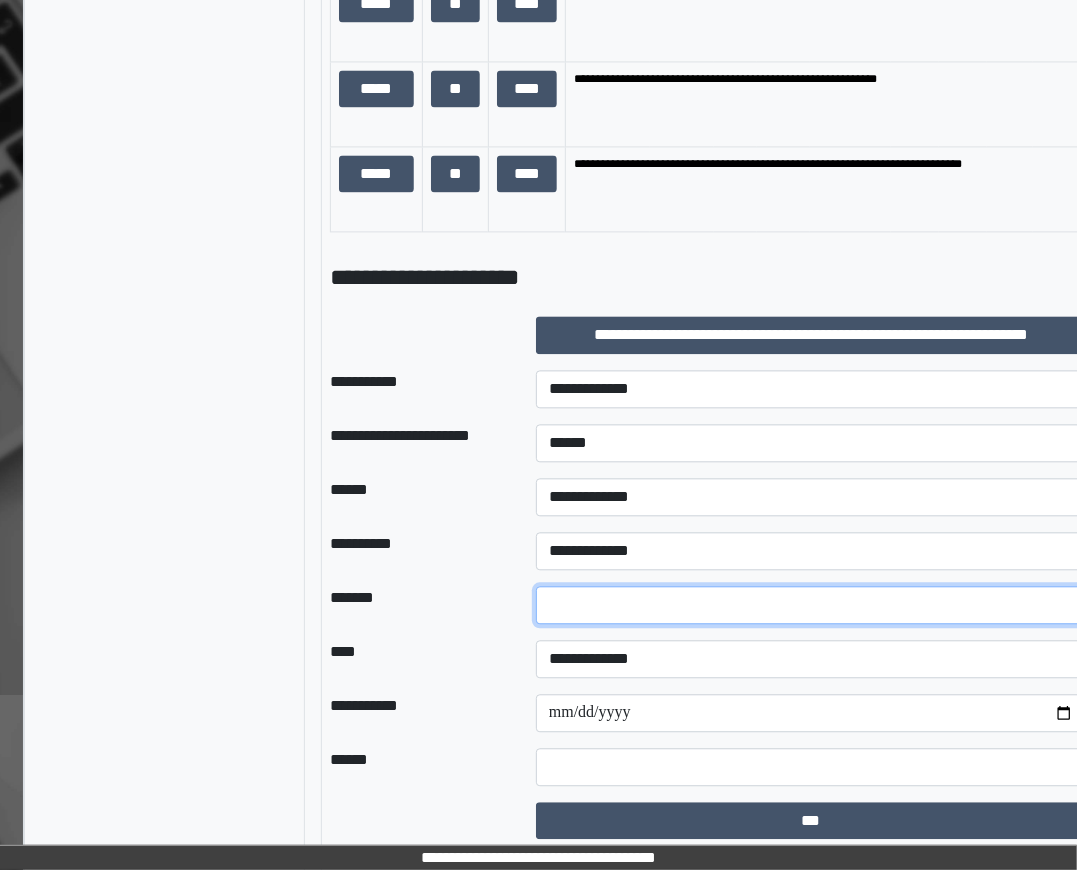 click on "*" at bounding box center [811, 605] 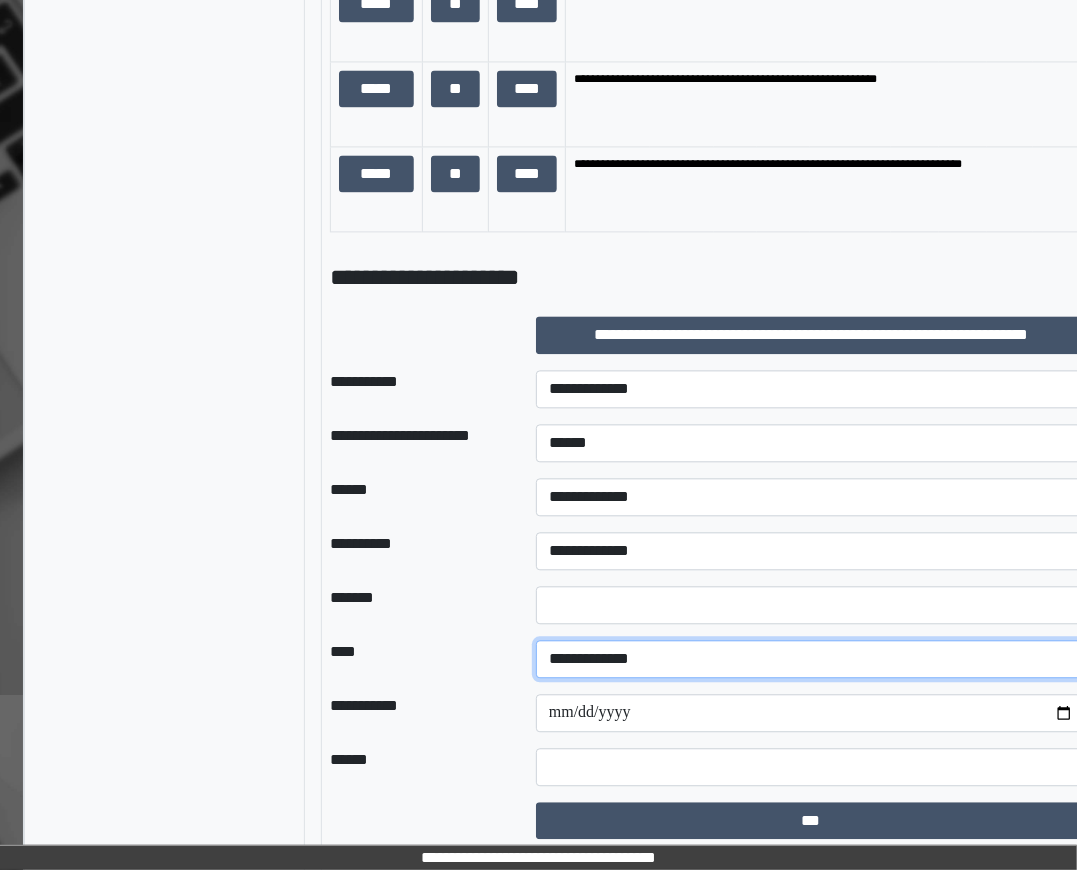 select on "*" 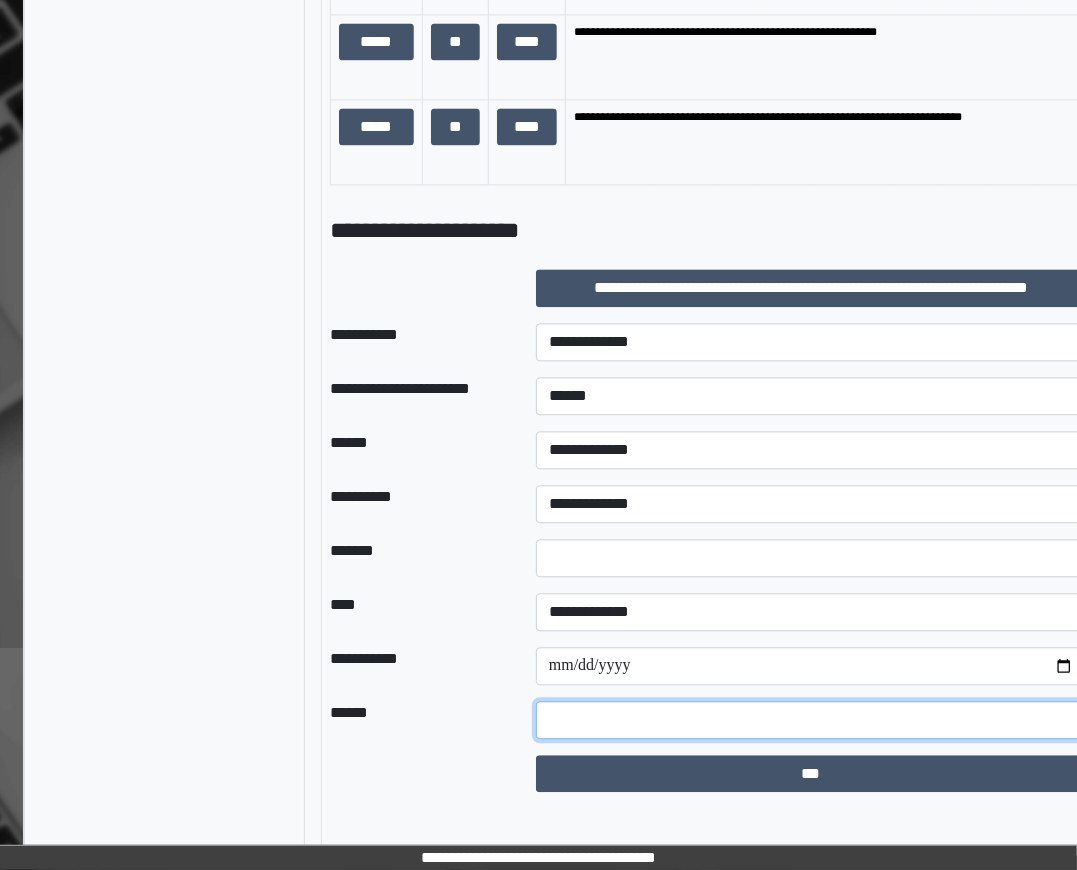 click at bounding box center [811, 720] 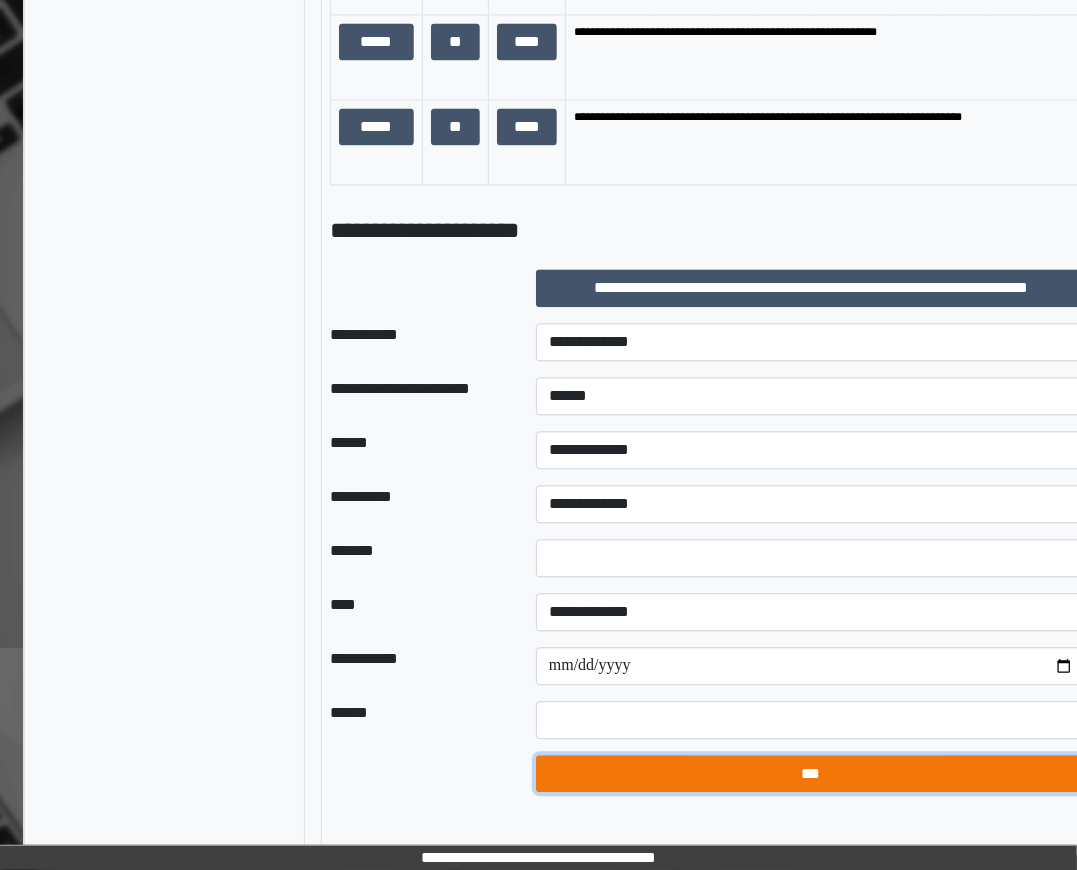 click on "***" at bounding box center (811, 773) 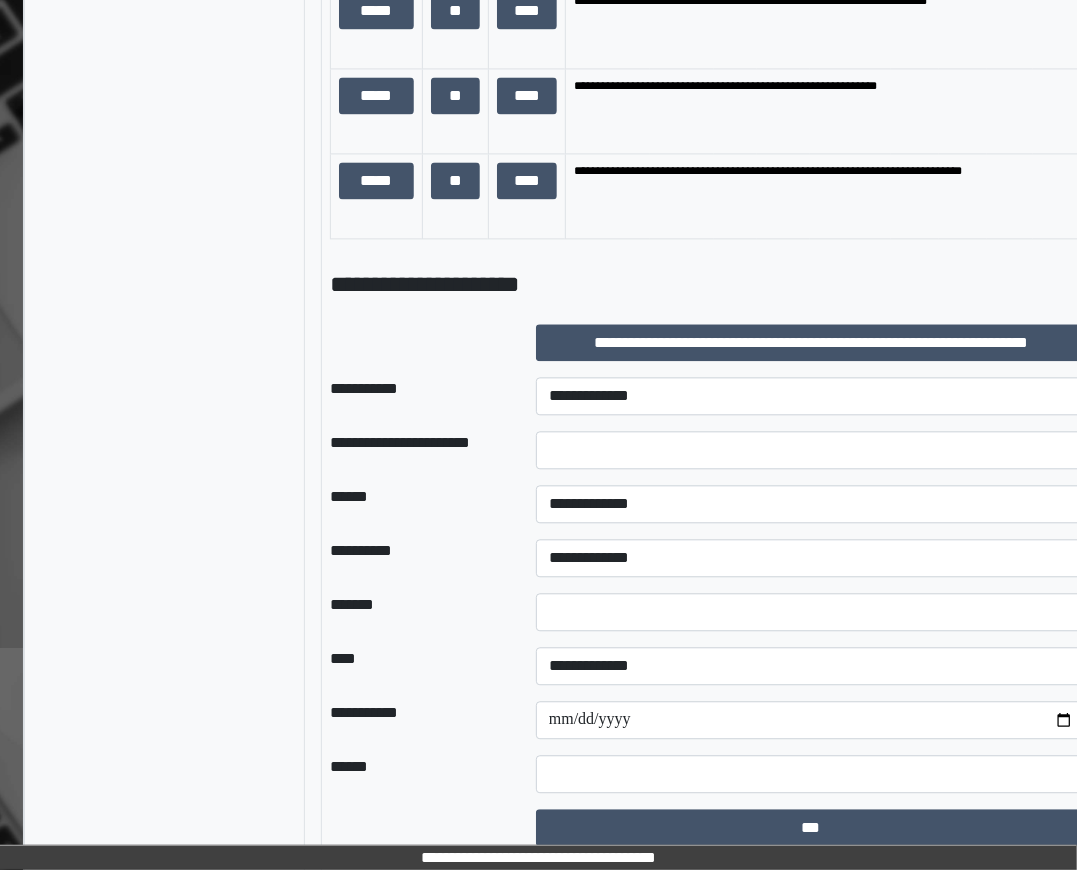 click on "**********" at bounding box center [811, 396] 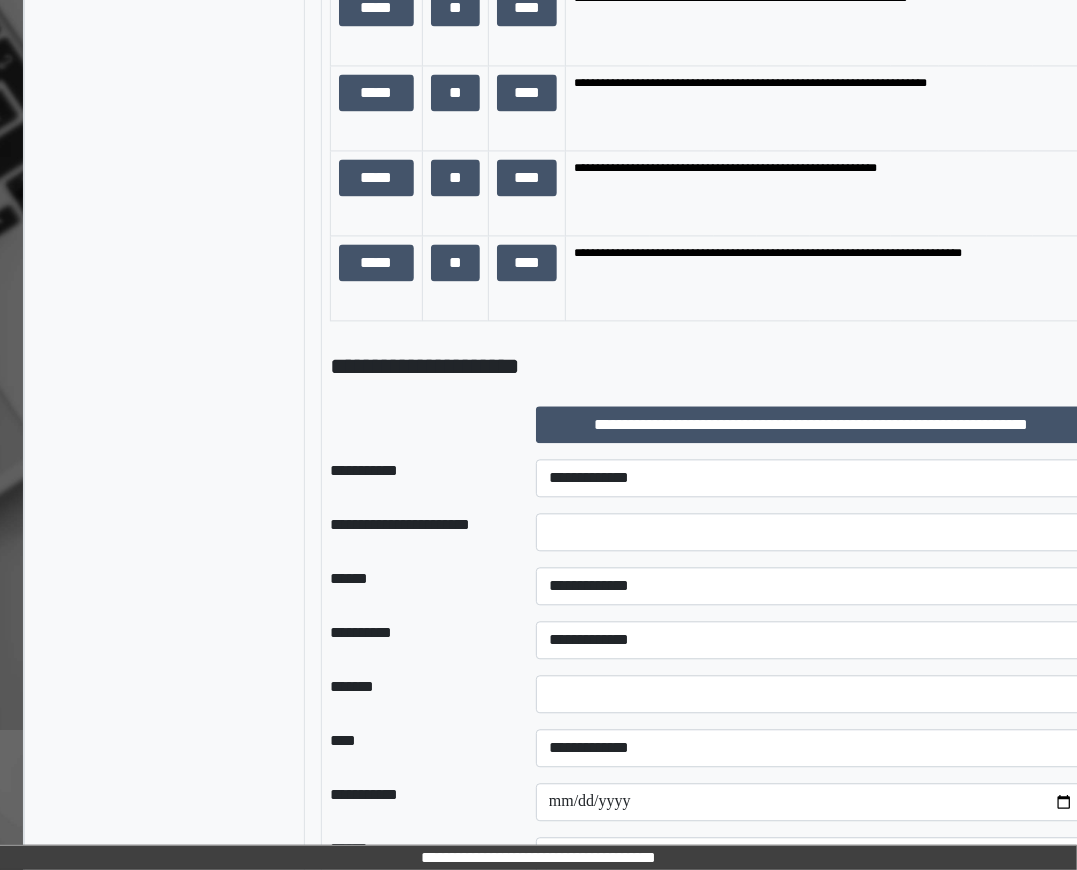scroll, scrollTop: 1944, scrollLeft: 72, axis: both 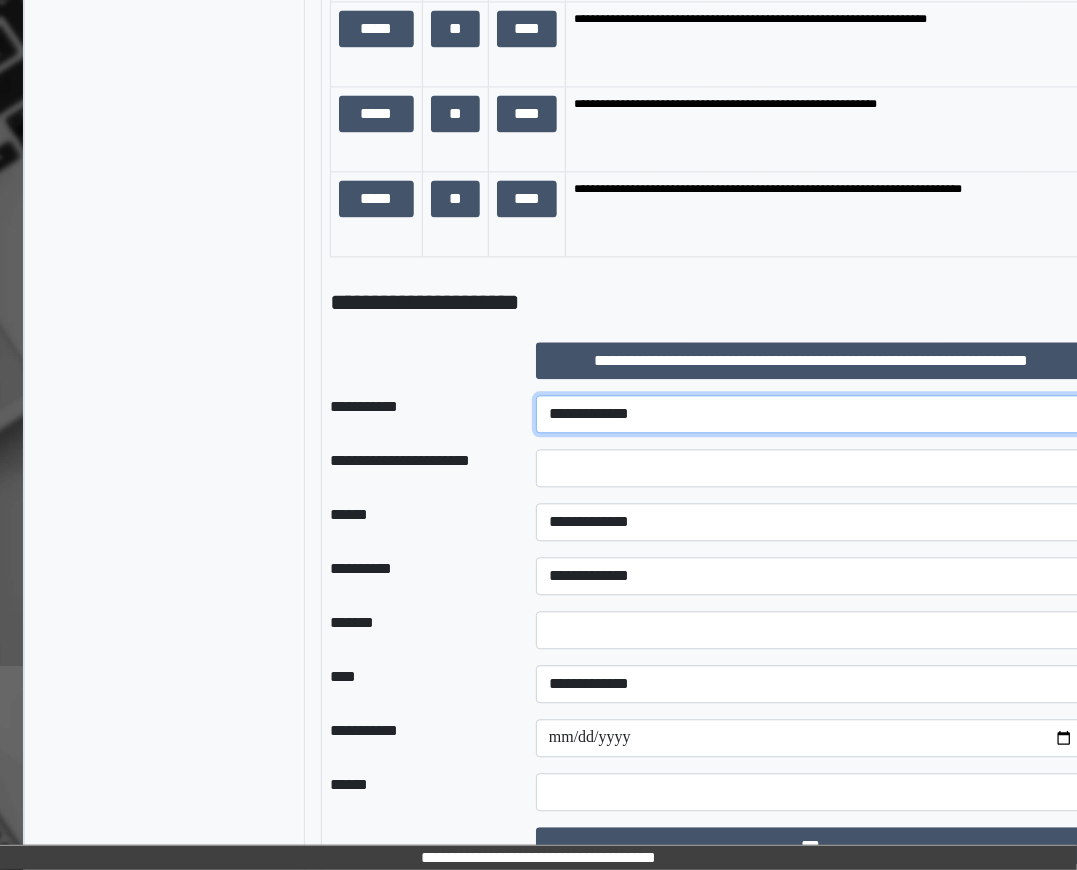click on "**********" at bounding box center (811, 414) 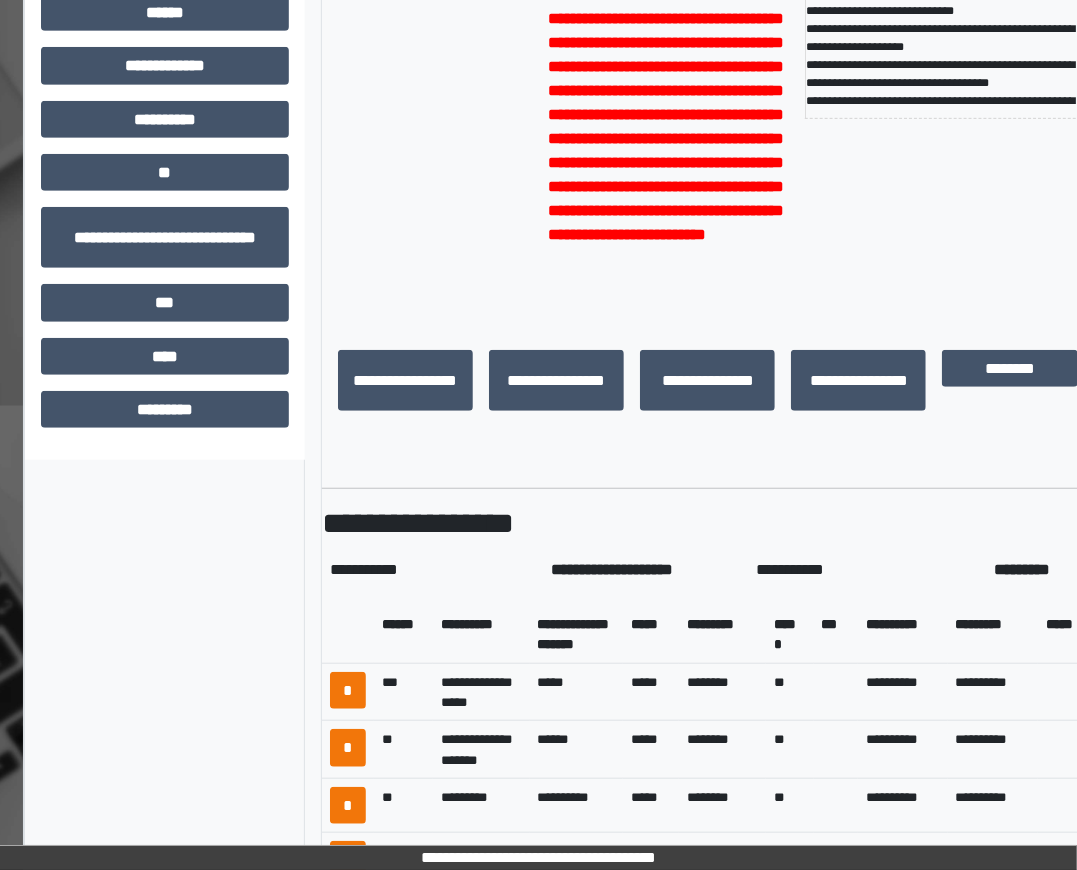 scroll, scrollTop: 500, scrollLeft: 72, axis: both 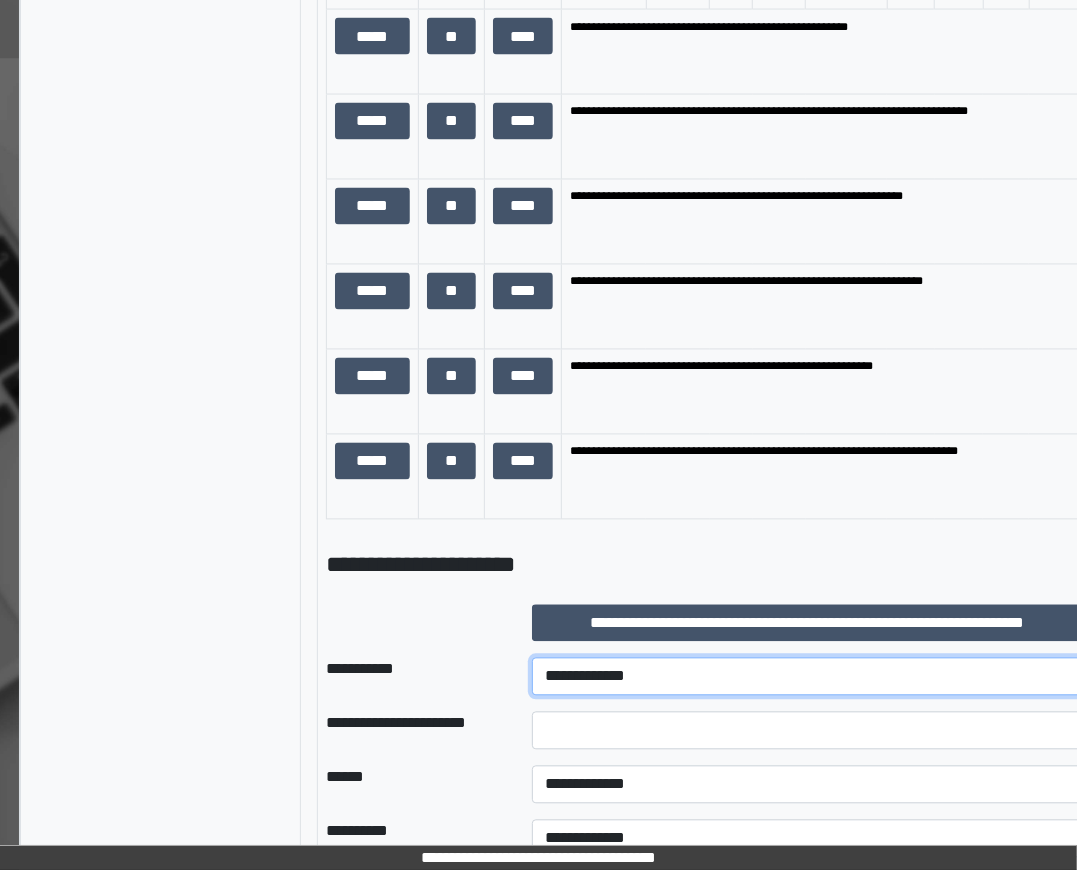 click on "**********" at bounding box center (807, 676) 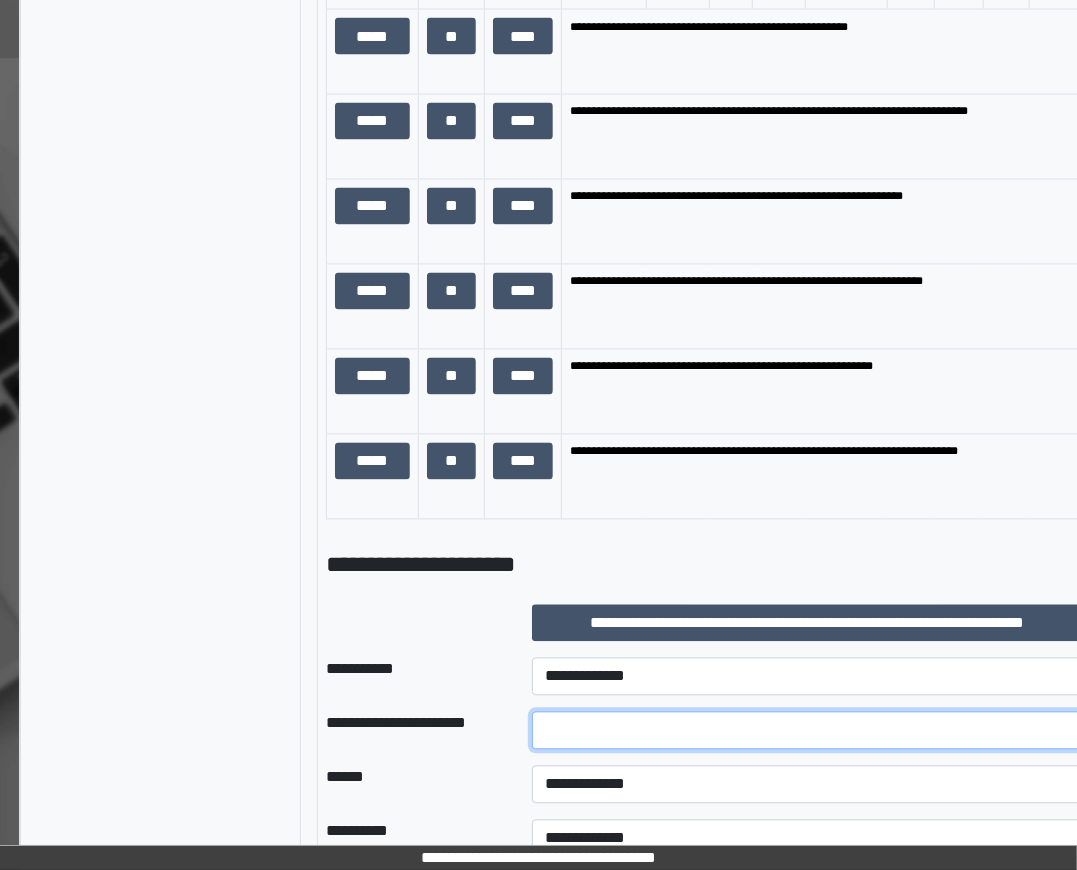 click at bounding box center [807, 730] 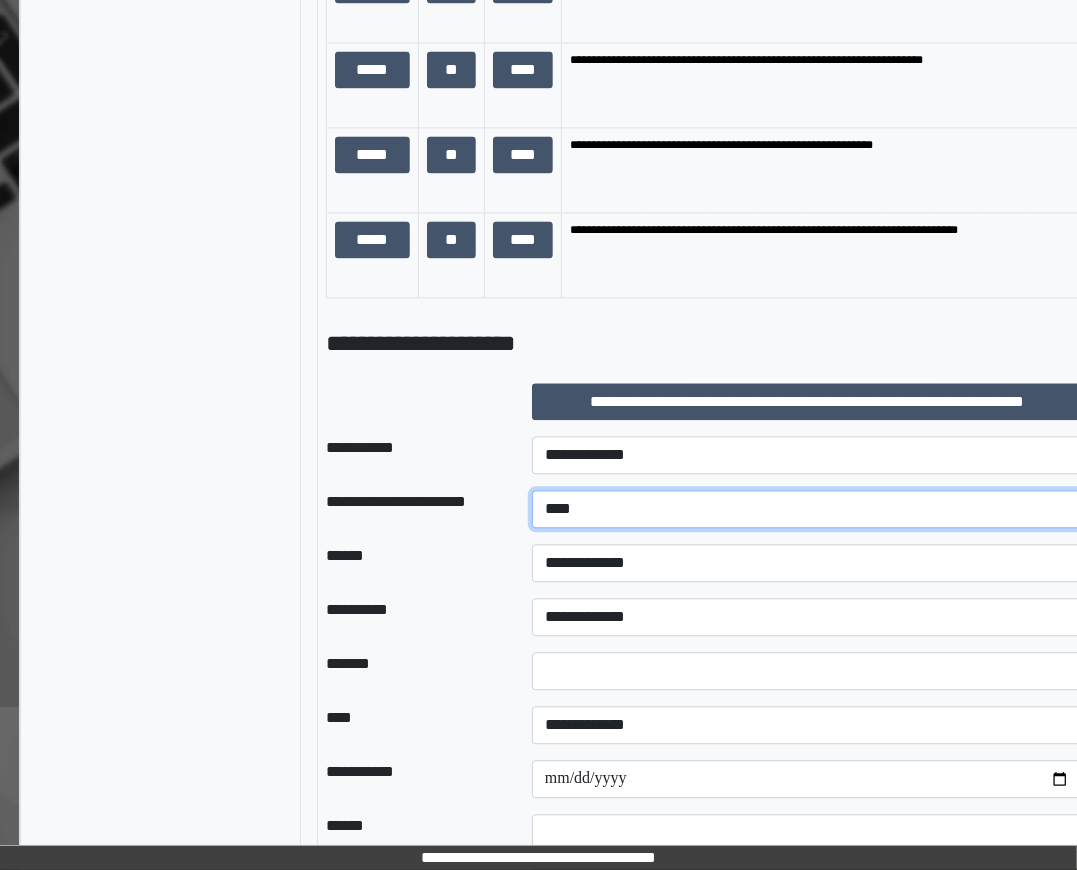 scroll, scrollTop: 1905, scrollLeft: 76, axis: both 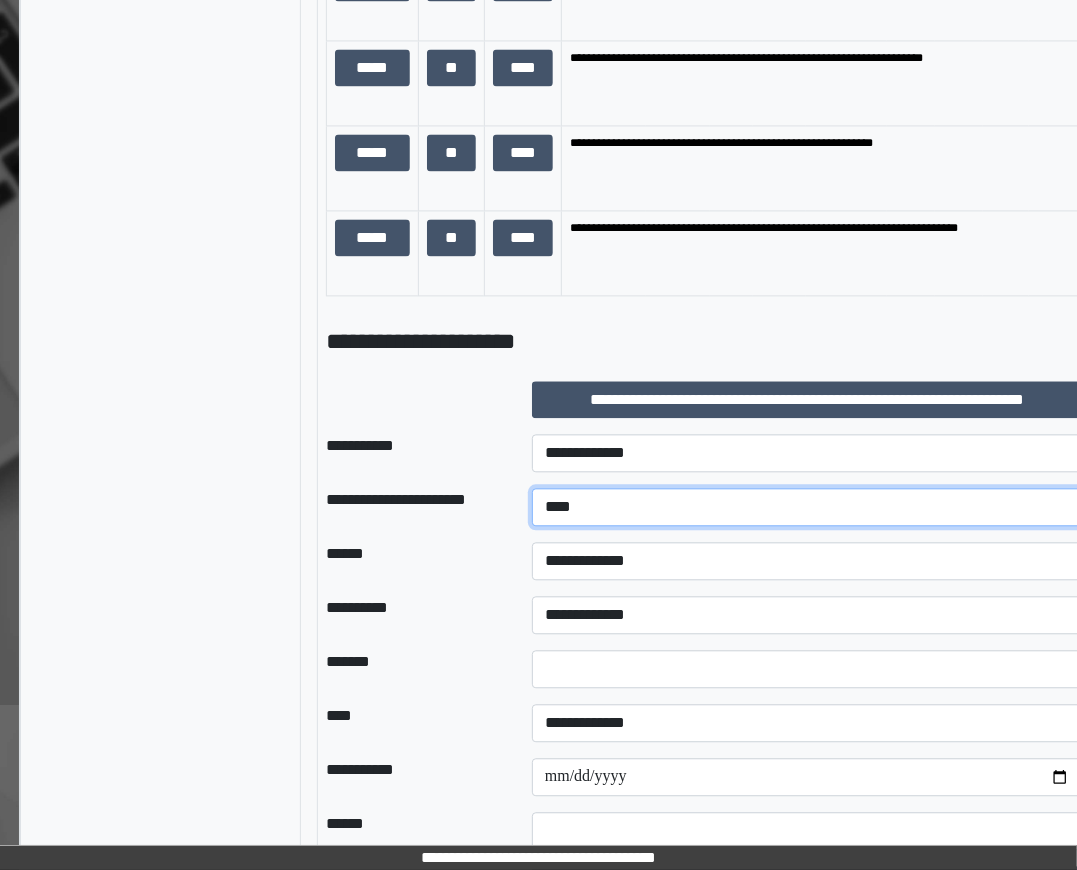 type on "****" 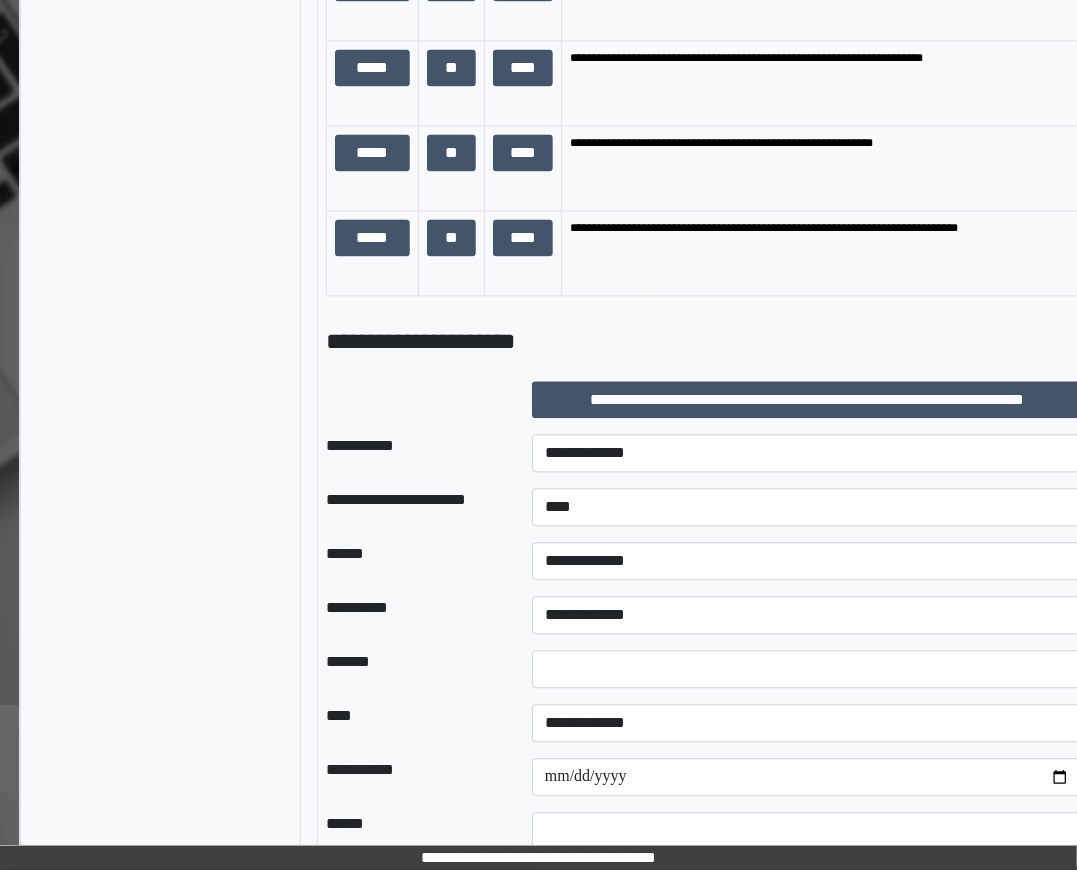 click on "**********" at bounding box center [807, 561] 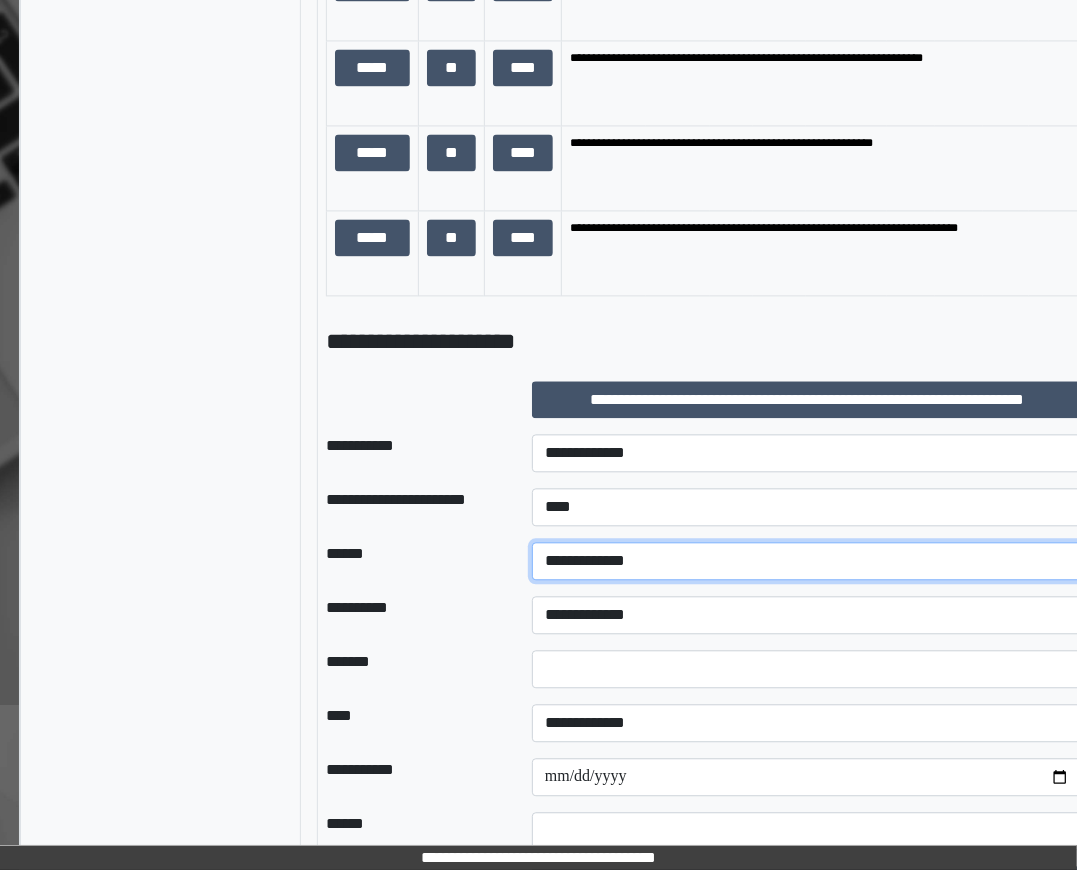 click on "**********" at bounding box center (807, 561) 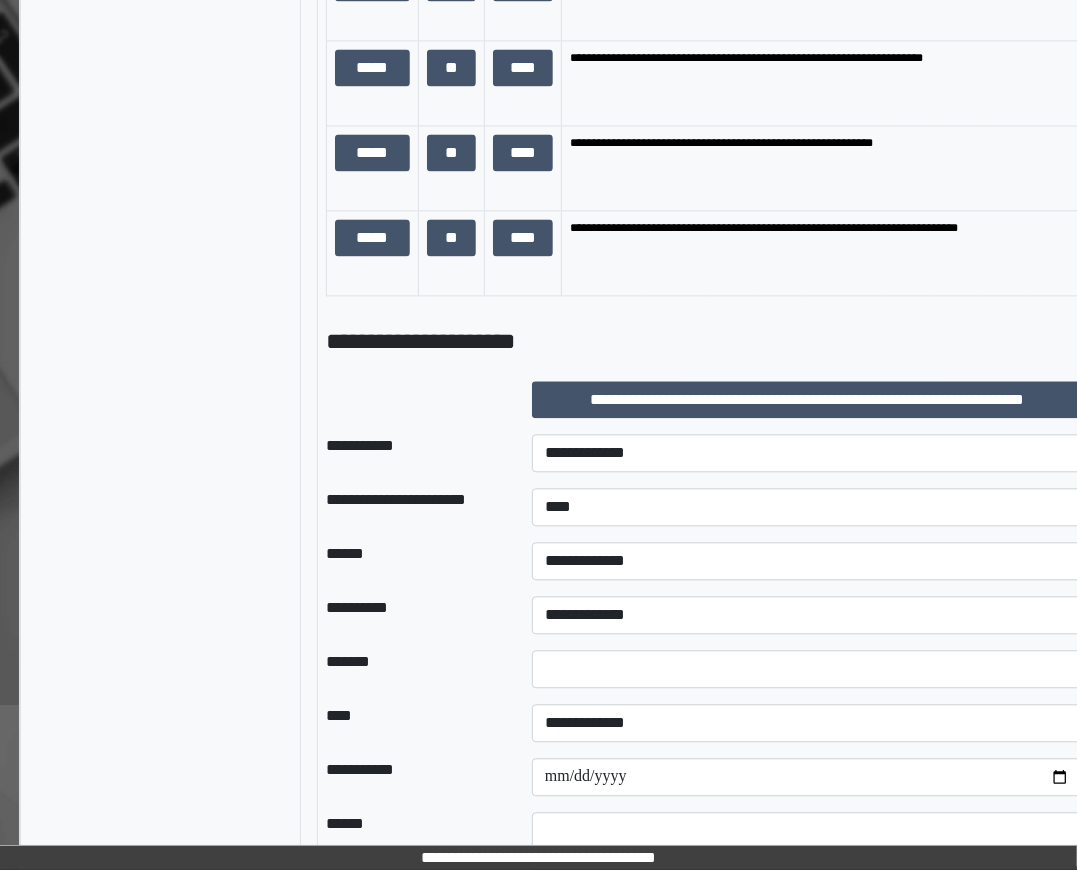 click on "**********" at bounding box center [807, 615] 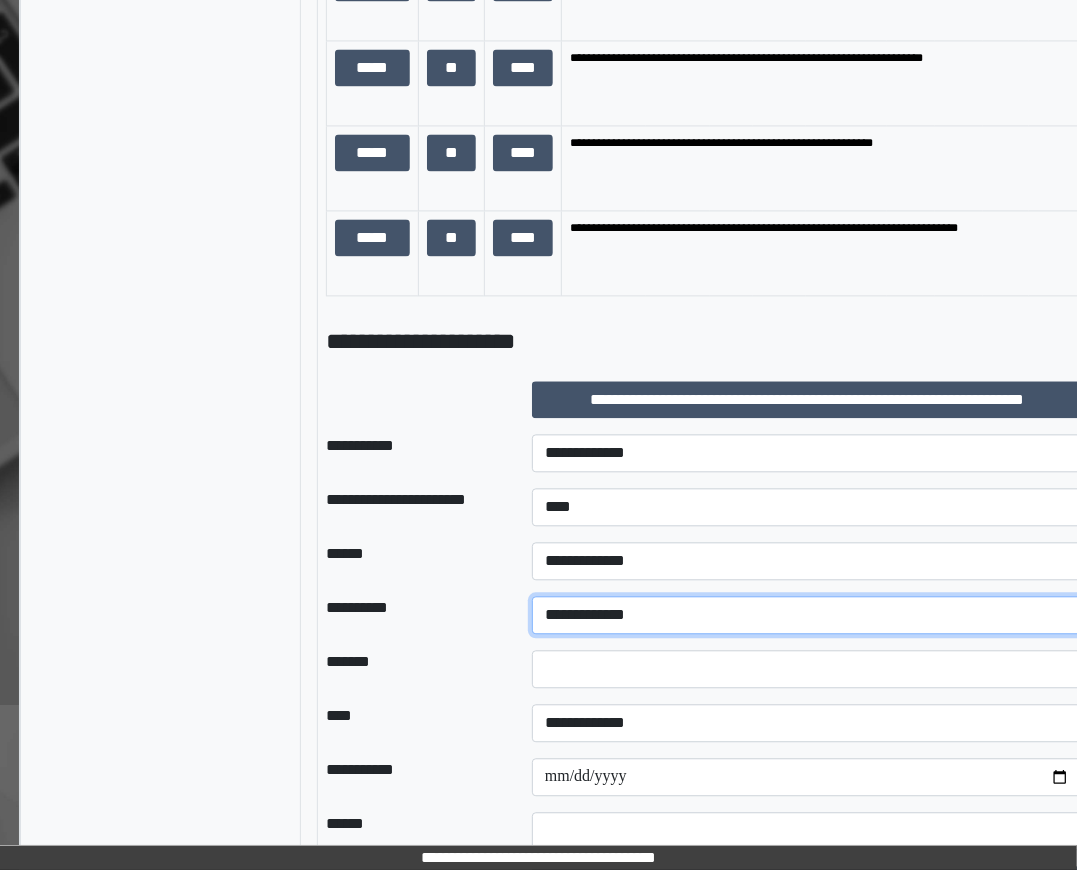 click on "**********" at bounding box center (807, 615) 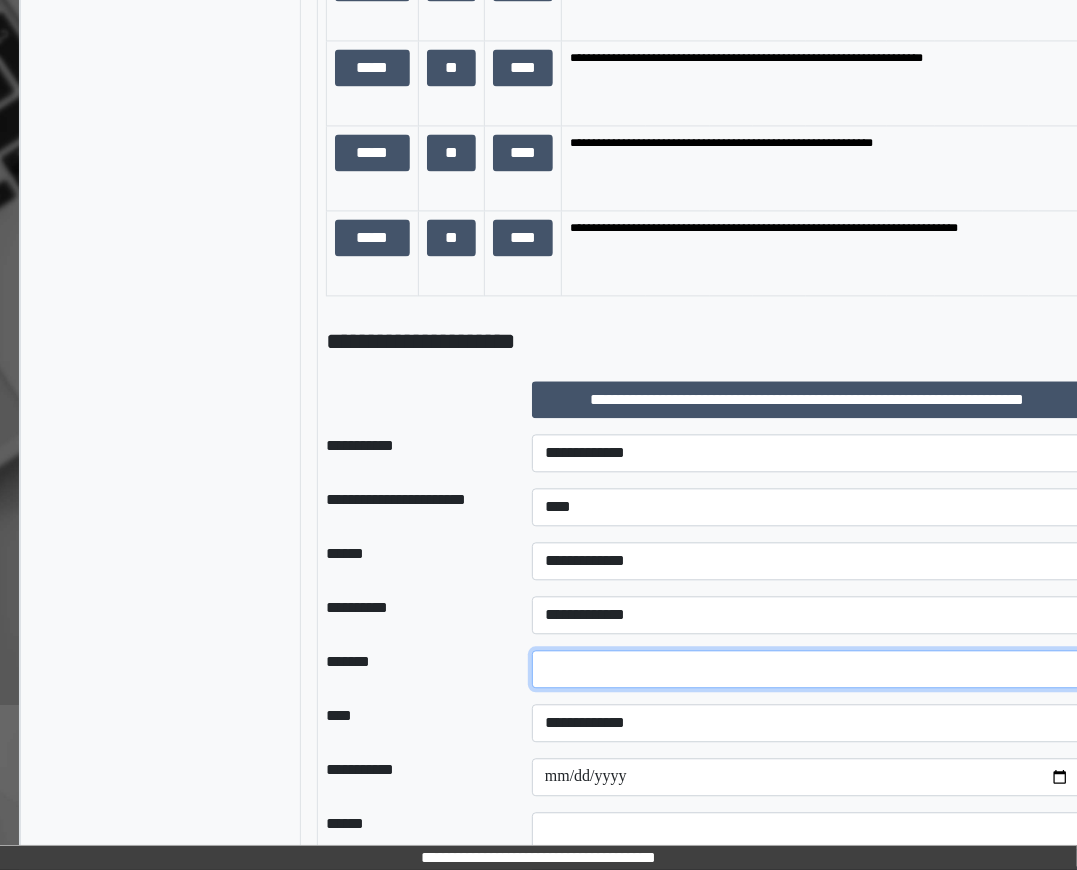 click on "*" at bounding box center (807, 669) 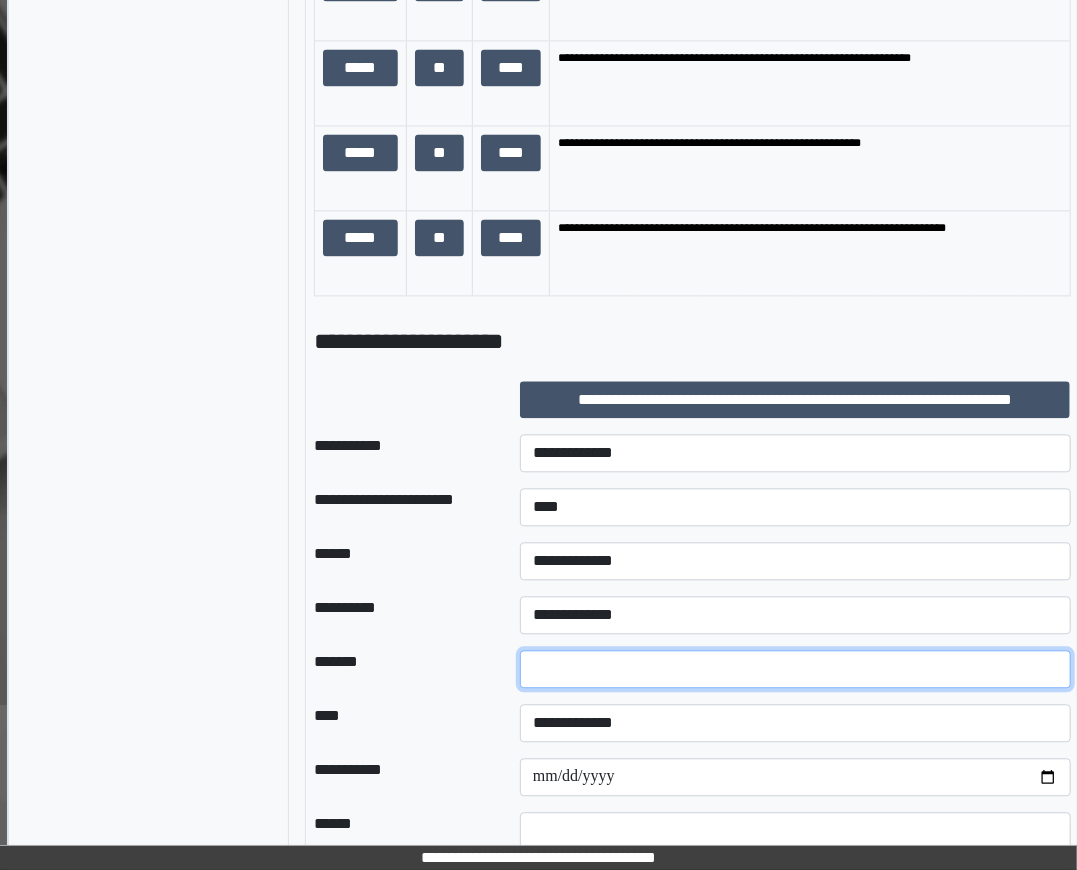 type on "**" 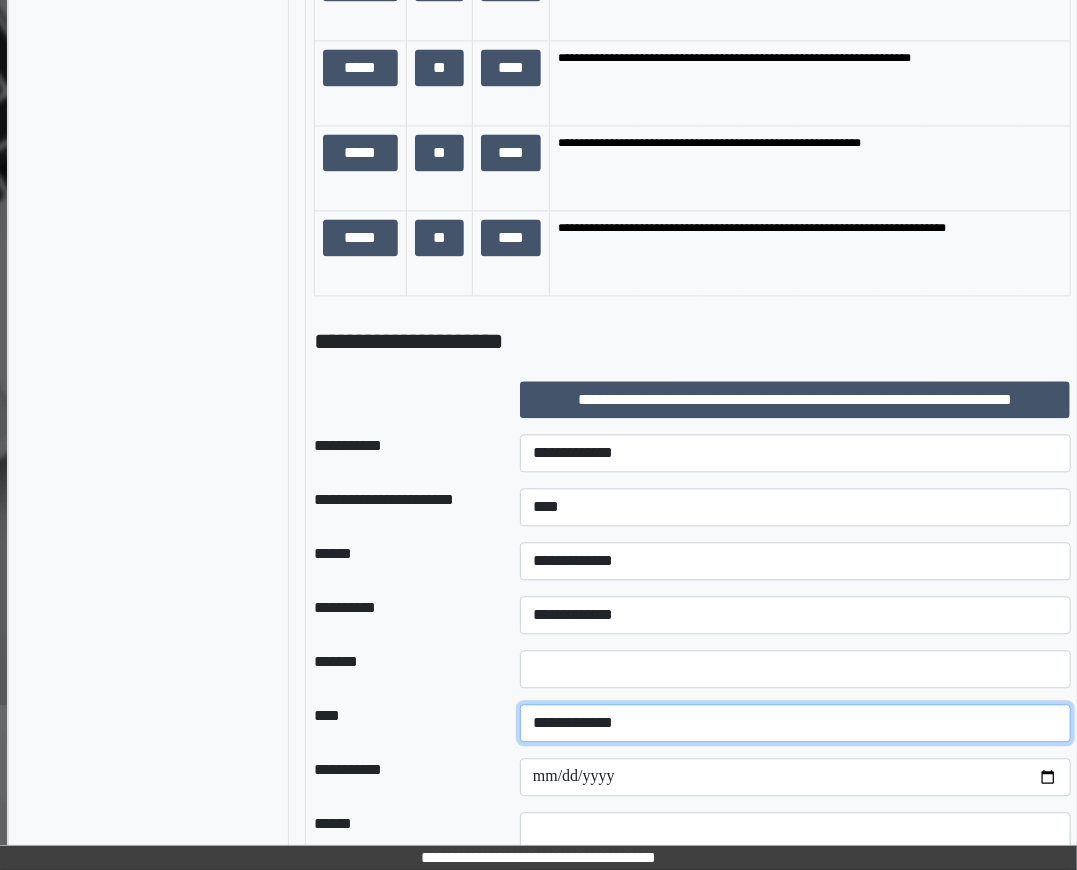 select on "*" 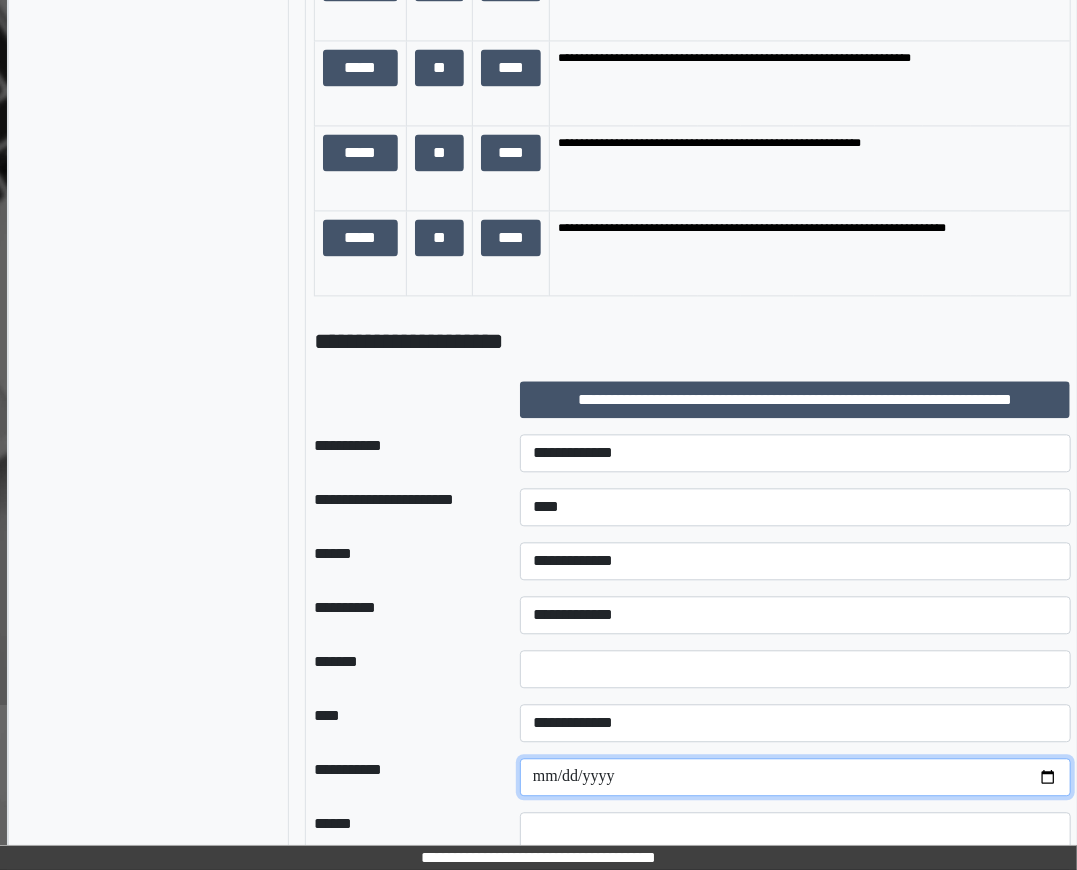 click on "**********" at bounding box center (795, 777) 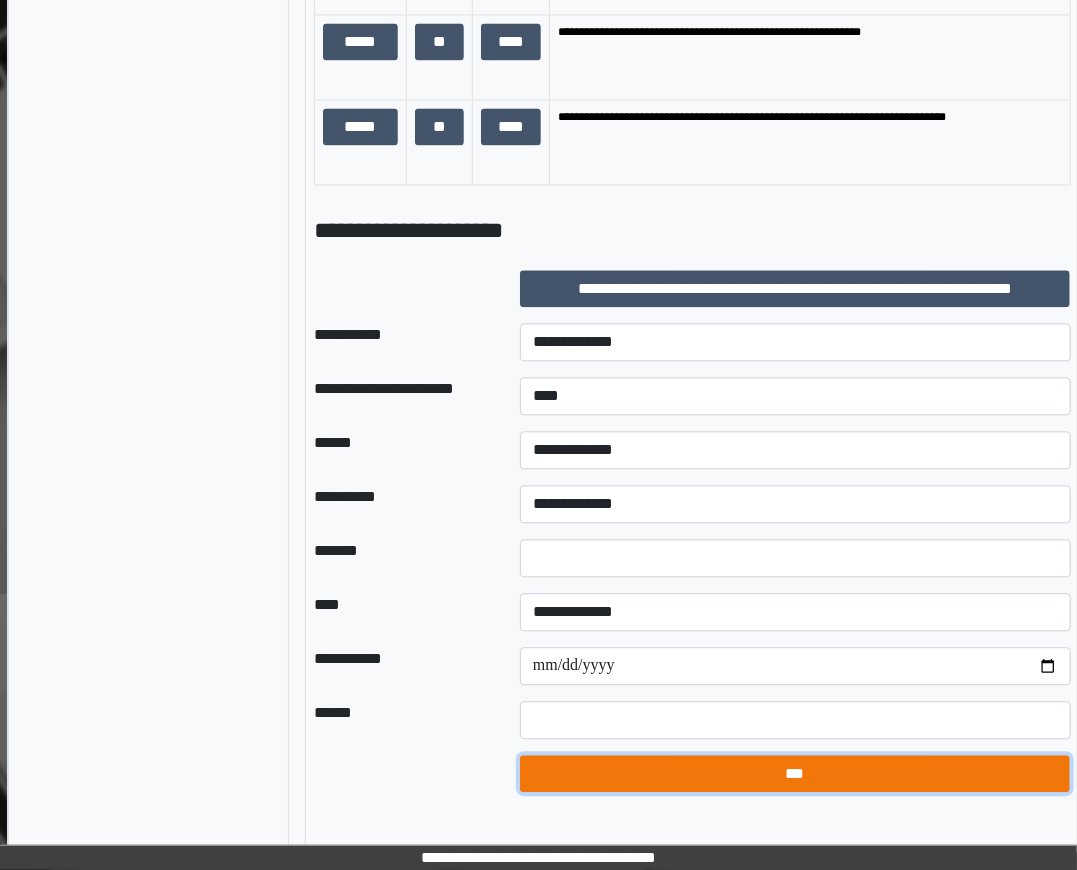 click on "***" at bounding box center (795, 773) 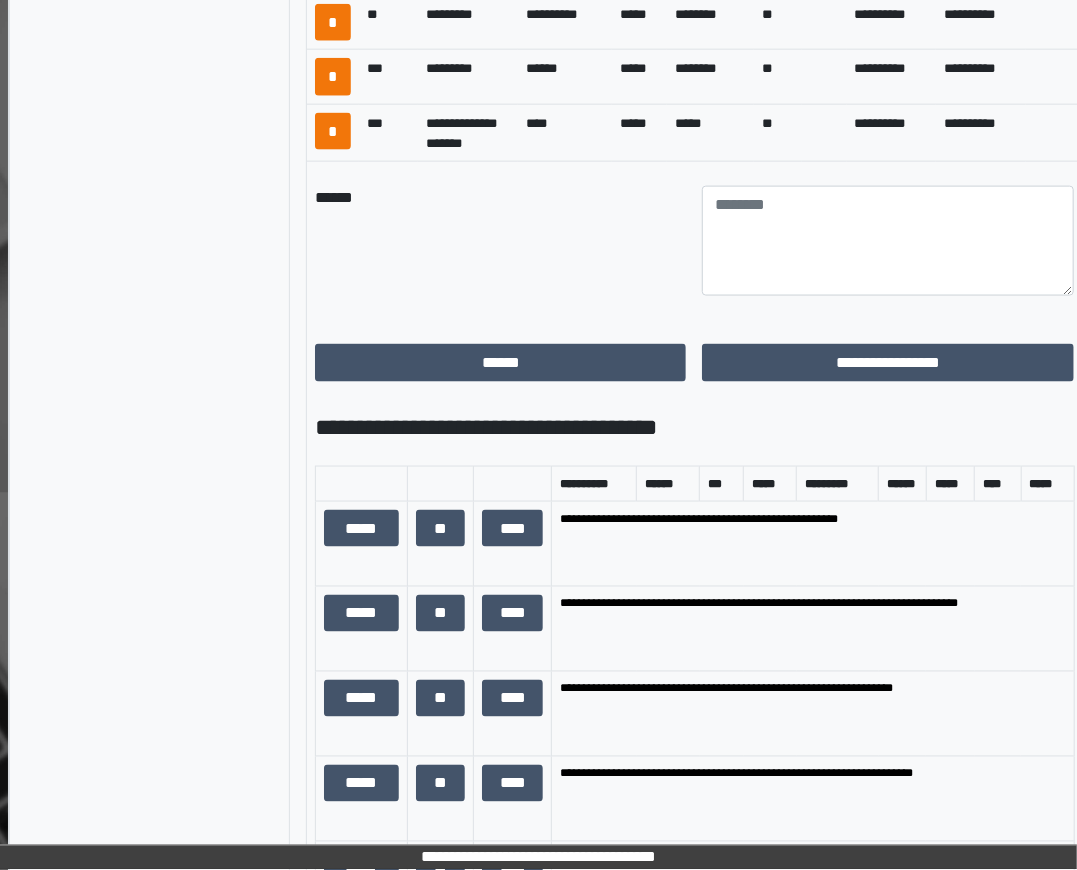 scroll, scrollTop: 1045, scrollLeft: 87, axis: both 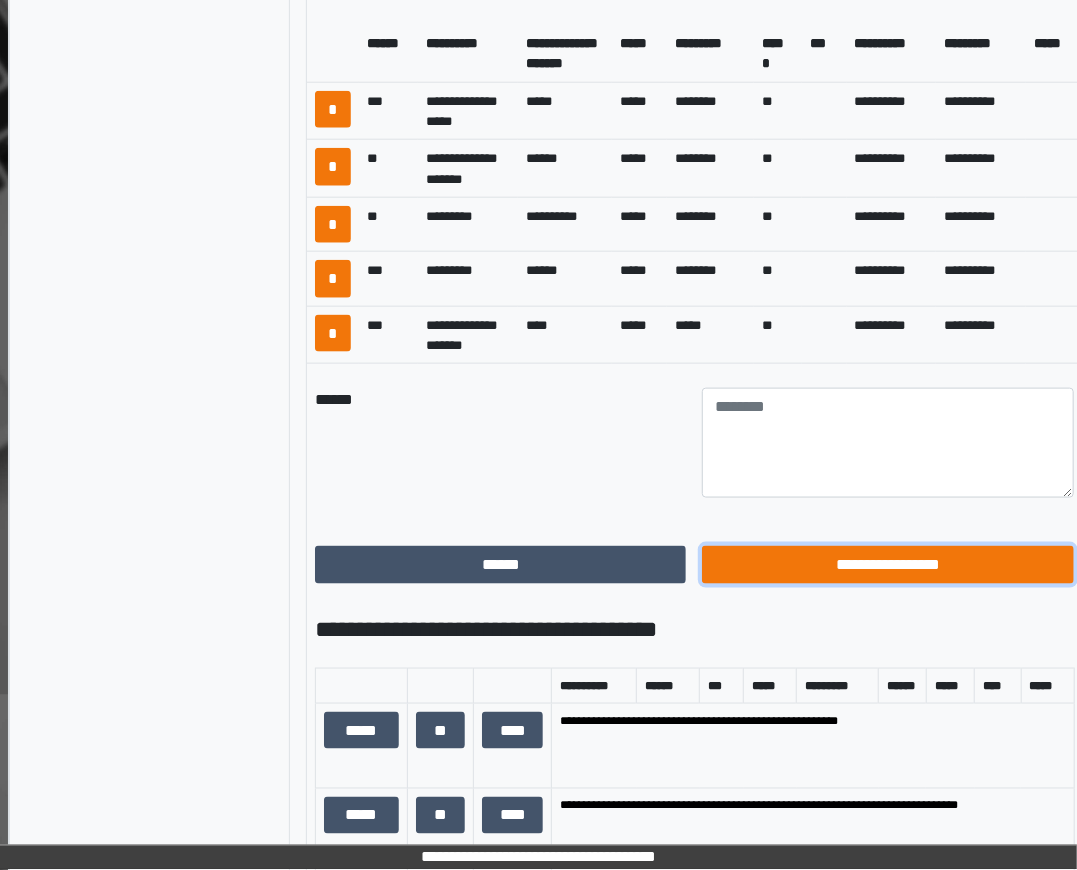 click on "**********" at bounding box center (888, 564) 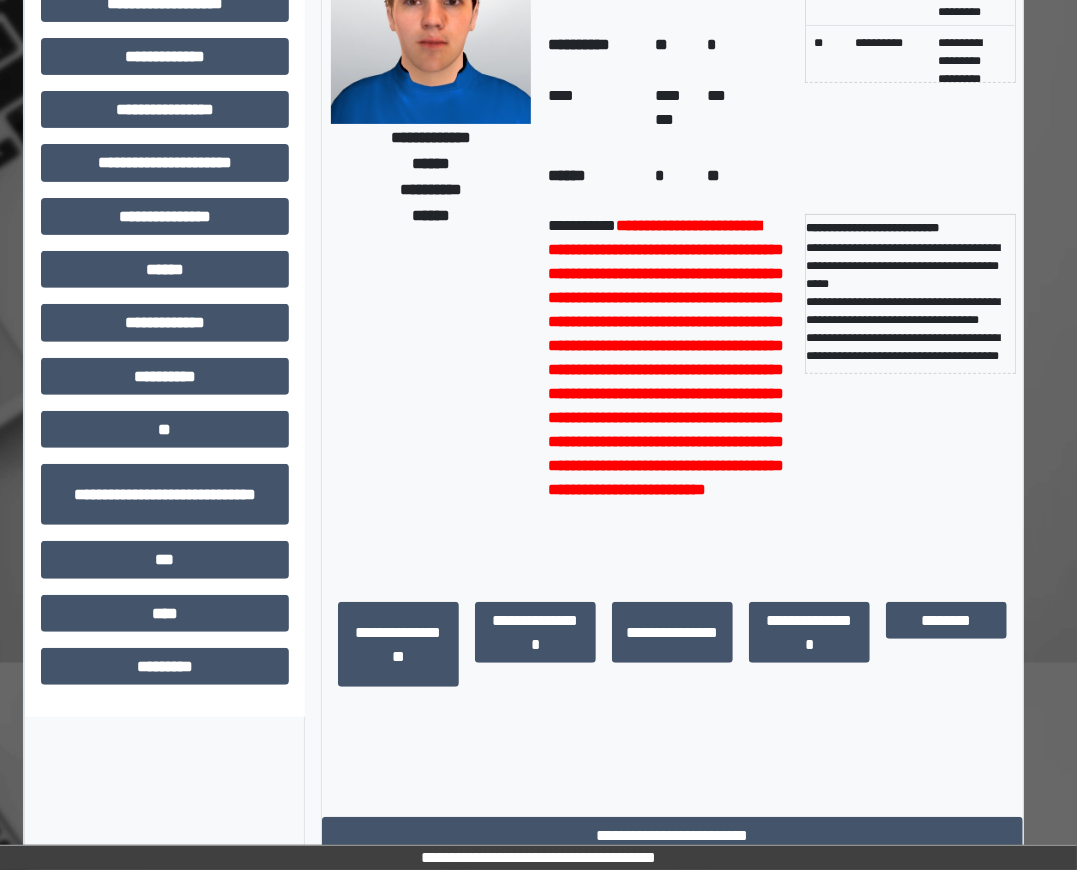 scroll, scrollTop: 0, scrollLeft: 72, axis: horizontal 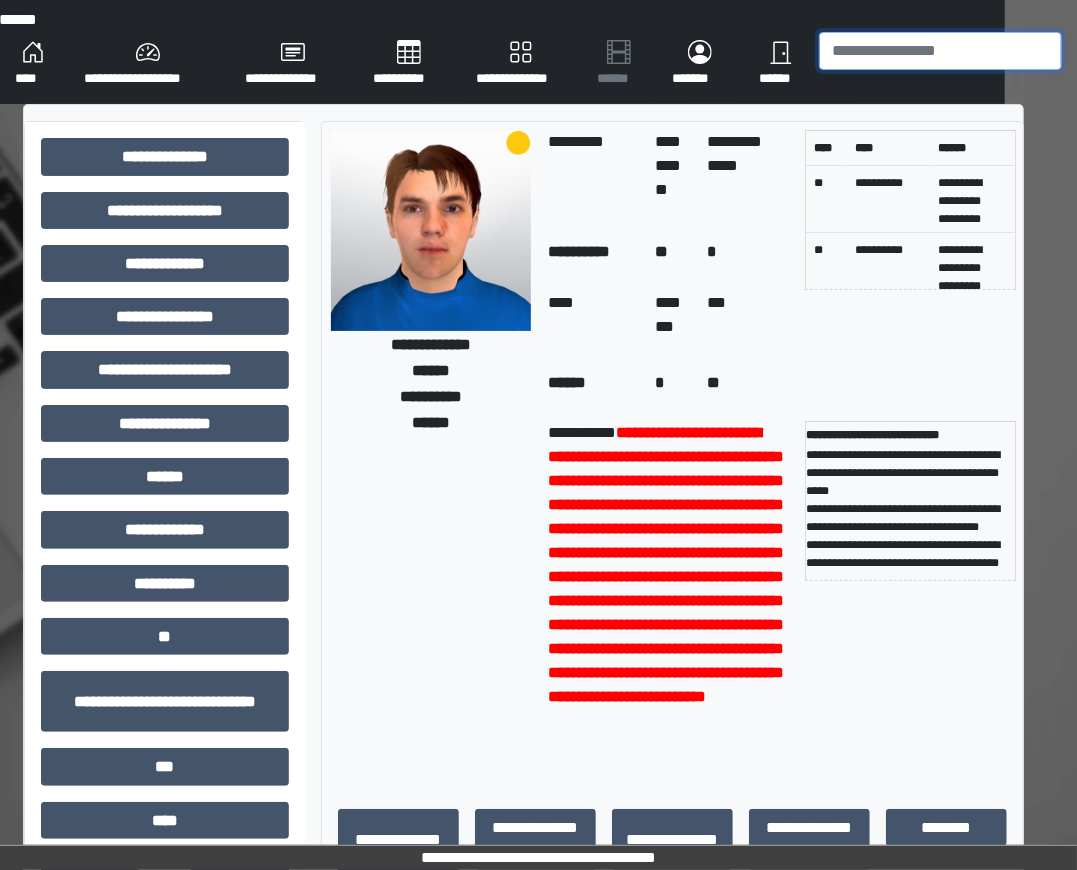 click at bounding box center (940, 51) 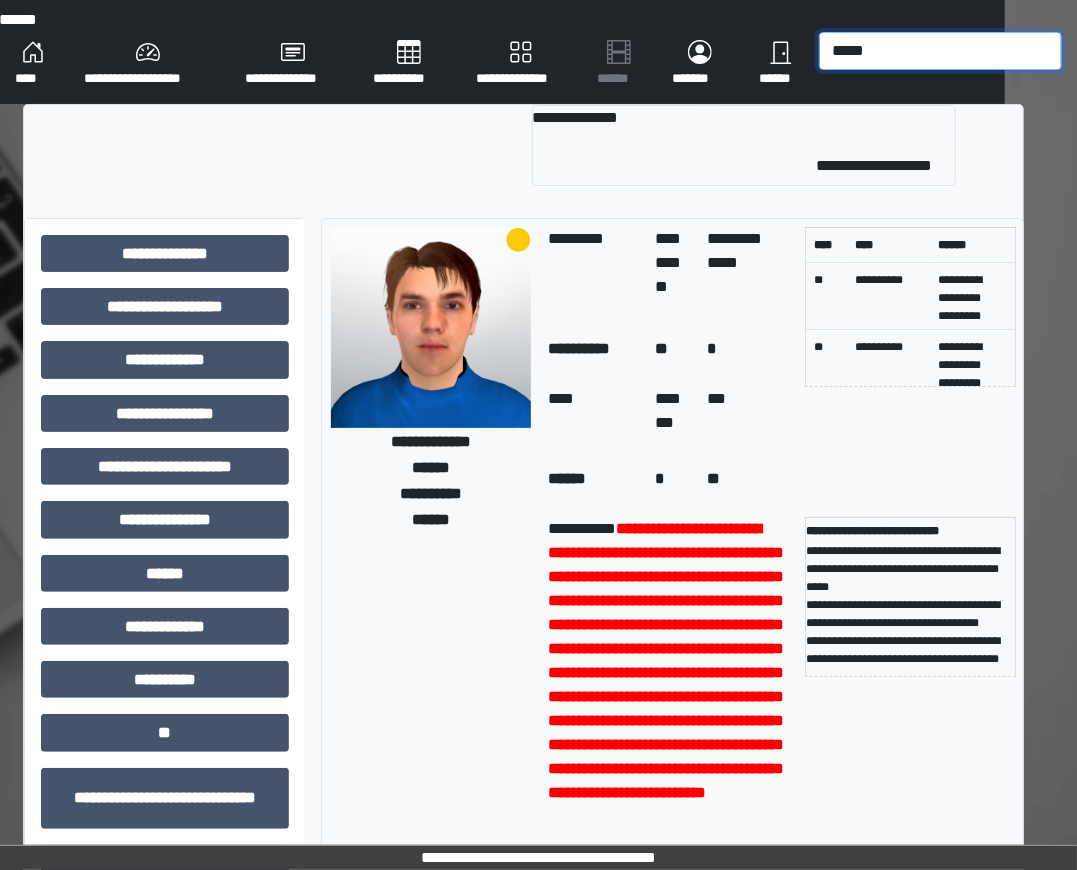 type on "*****" 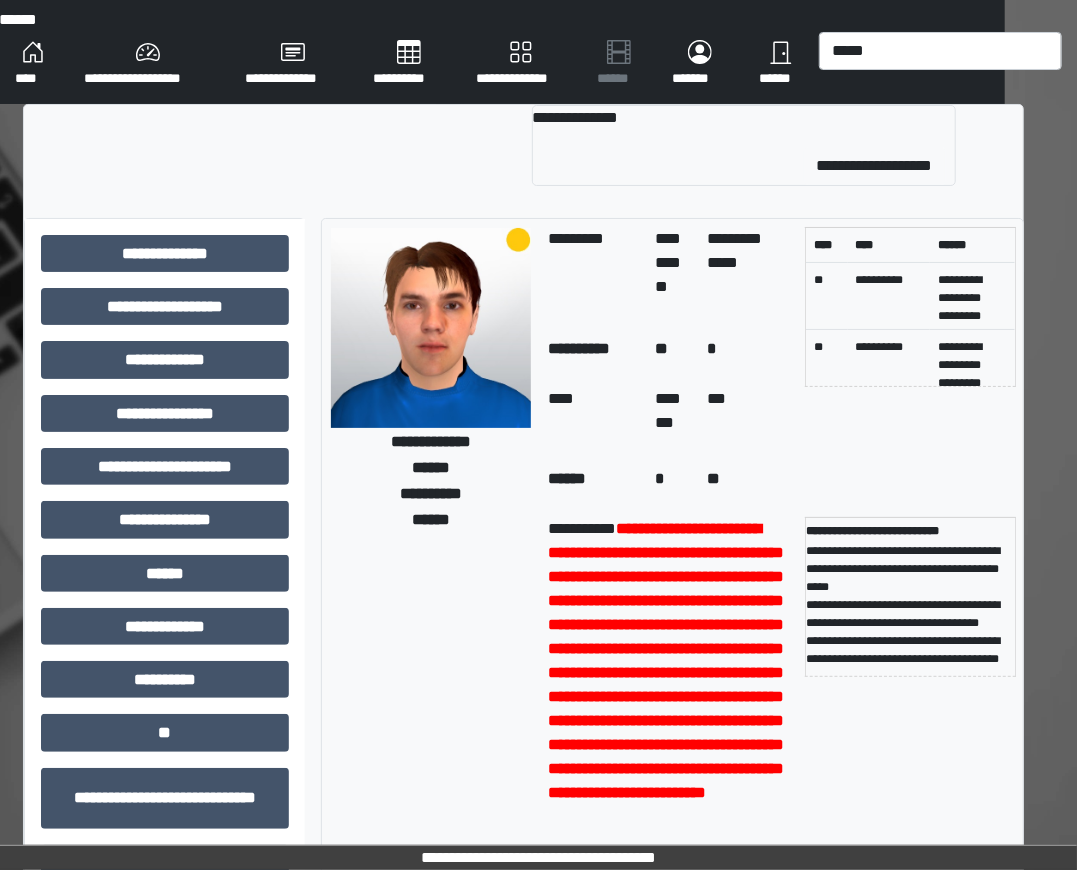 click on "**********" at bounding box center (524, 153) 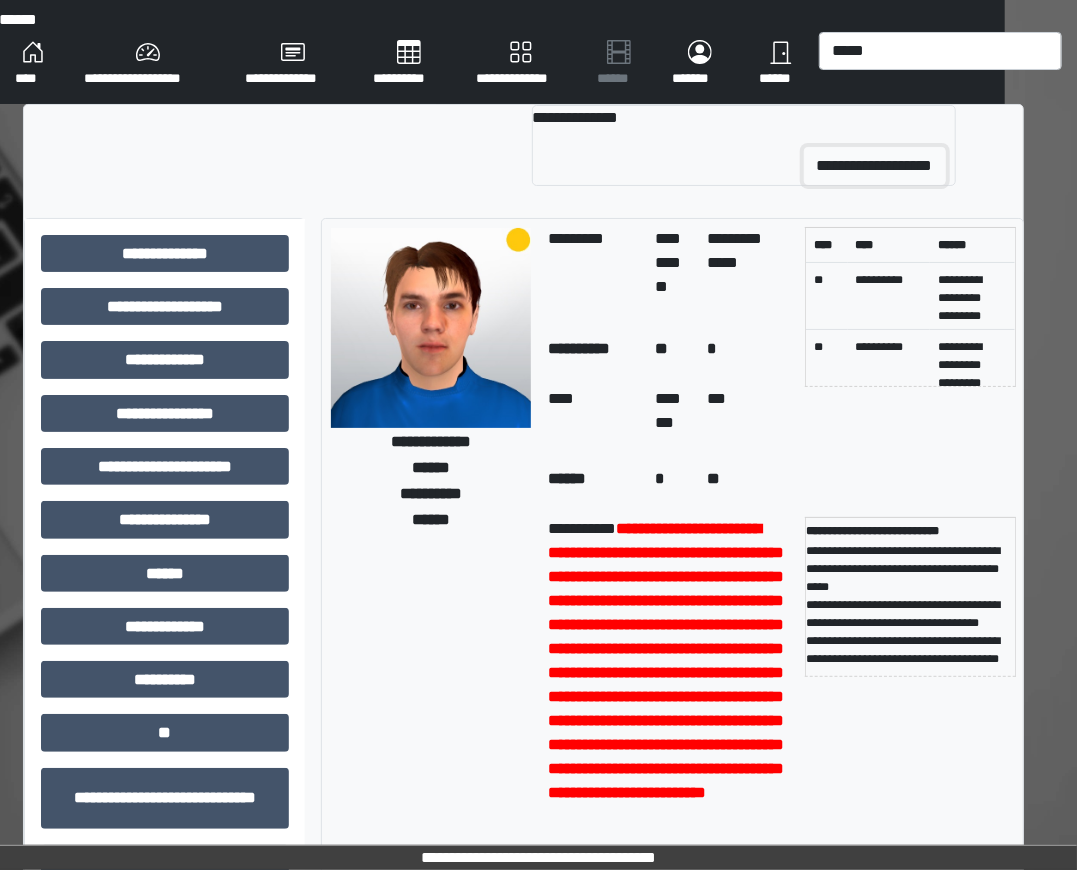 click on "**********" at bounding box center [875, 166] 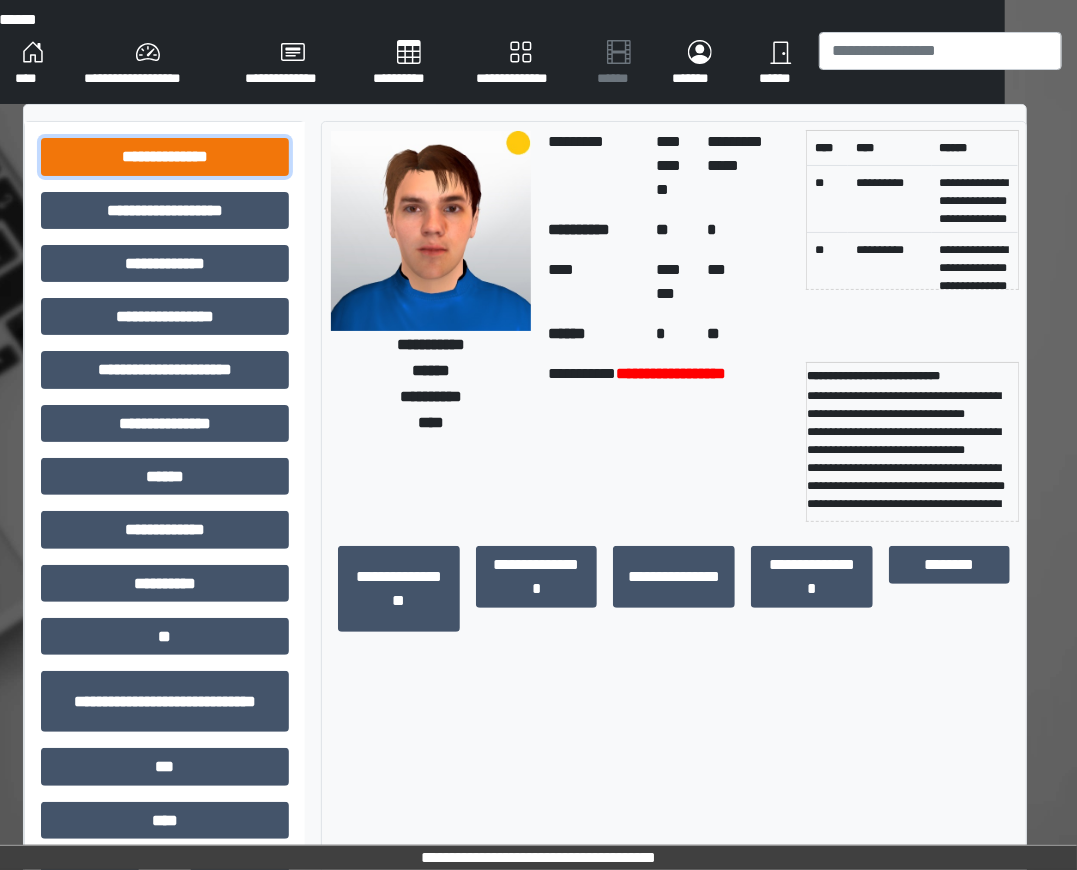 click on "**********" at bounding box center (165, 156) 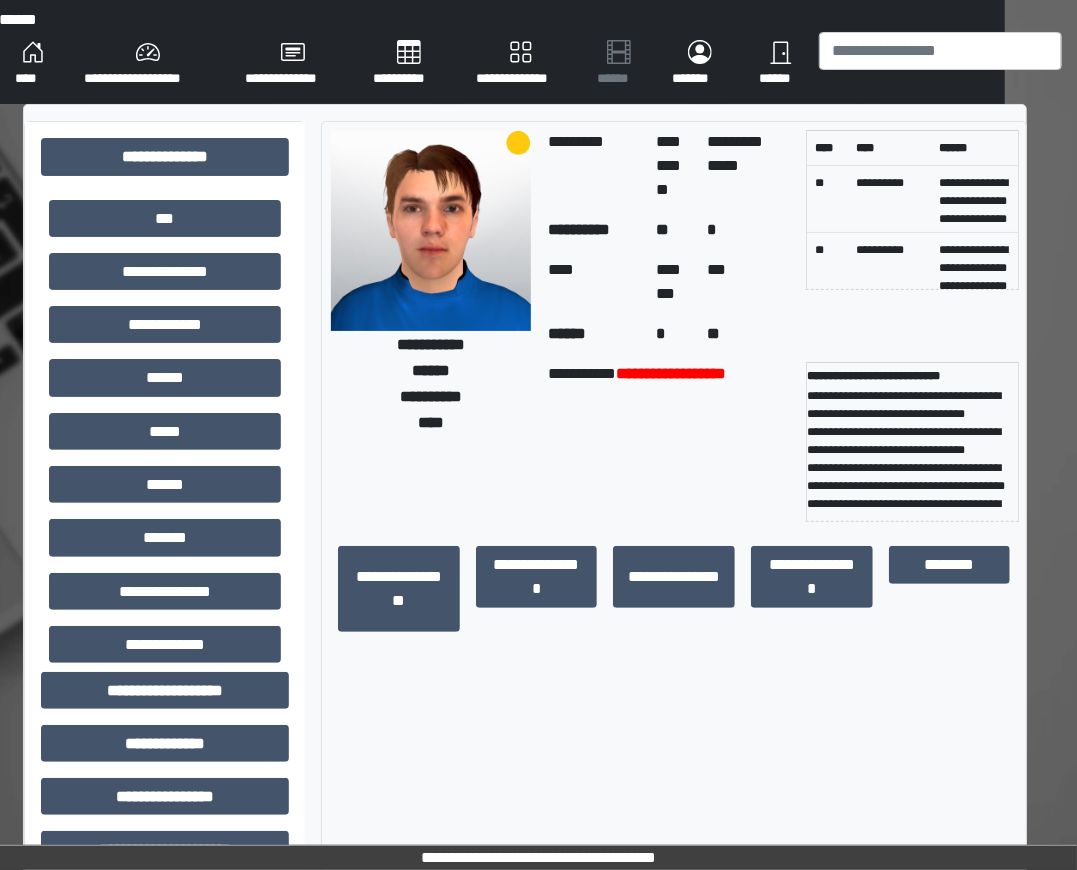 click on "***" at bounding box center (165, 218) 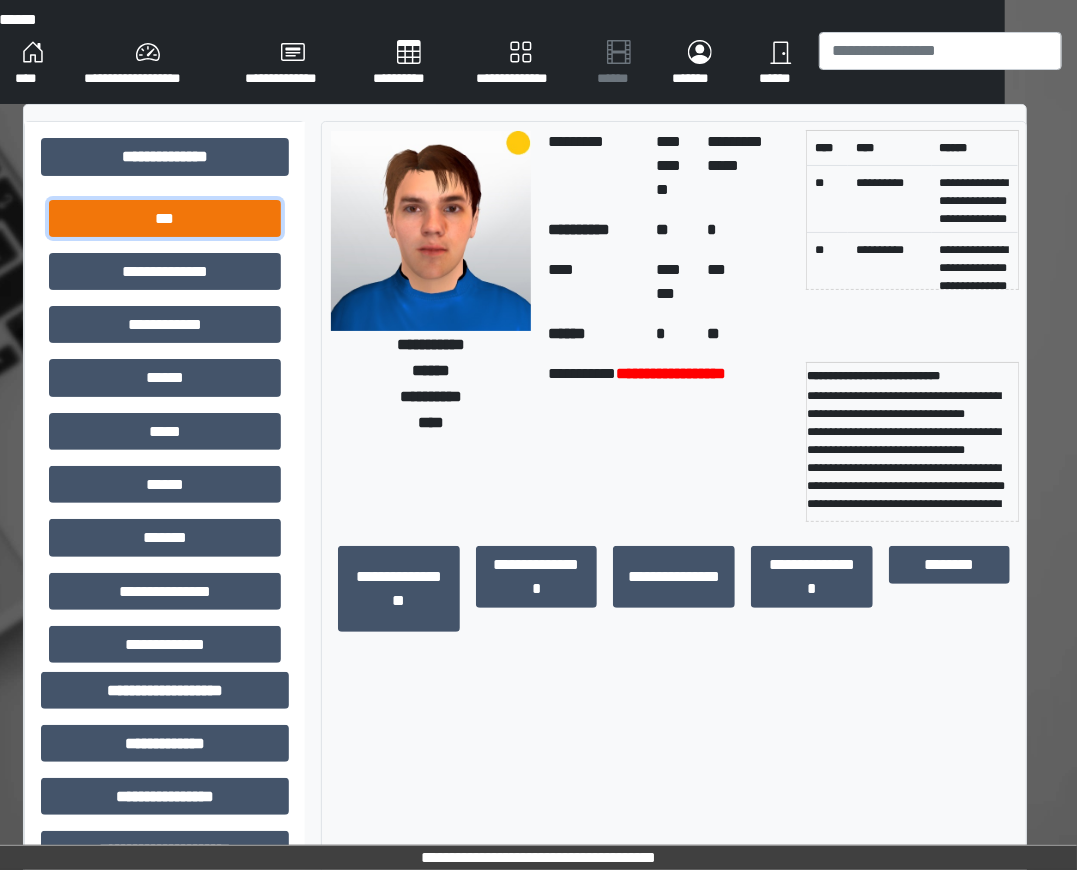 click on "***" at bounding box center (165, 218) 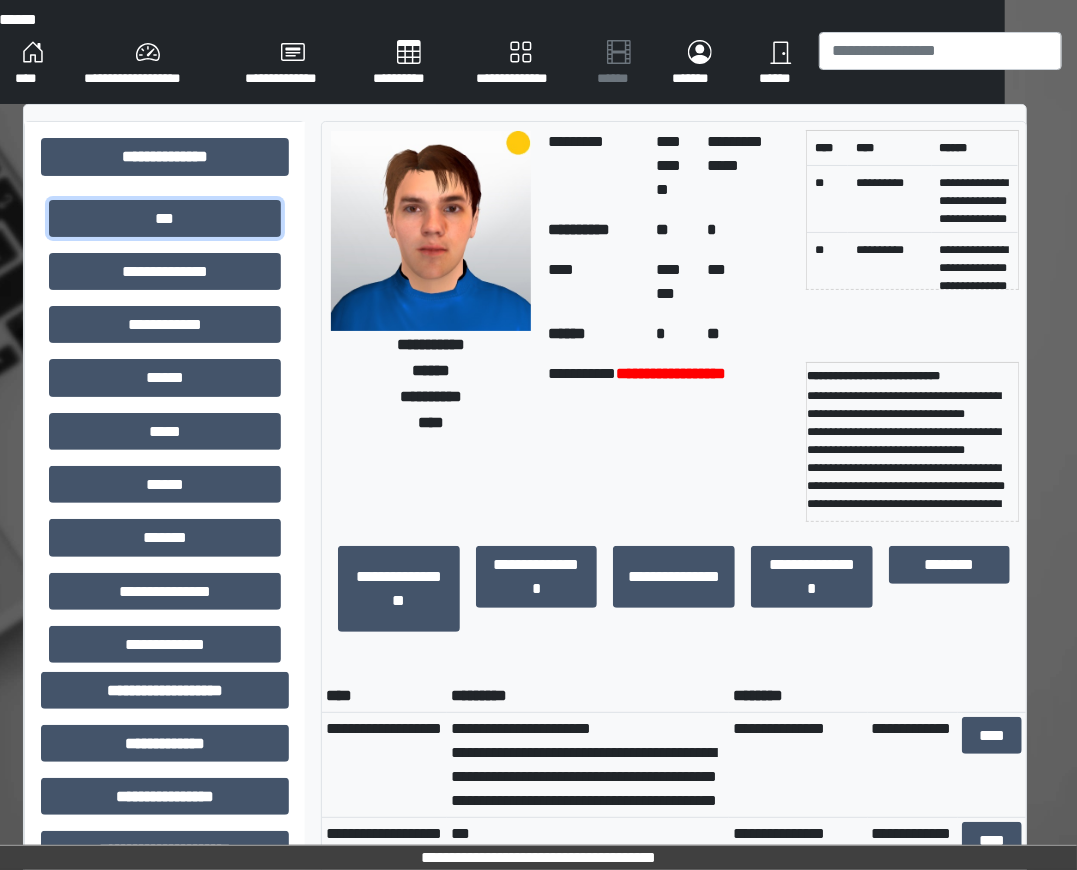 scroll, scrollTop: 214, scrollLeft: 0, axis: vertical 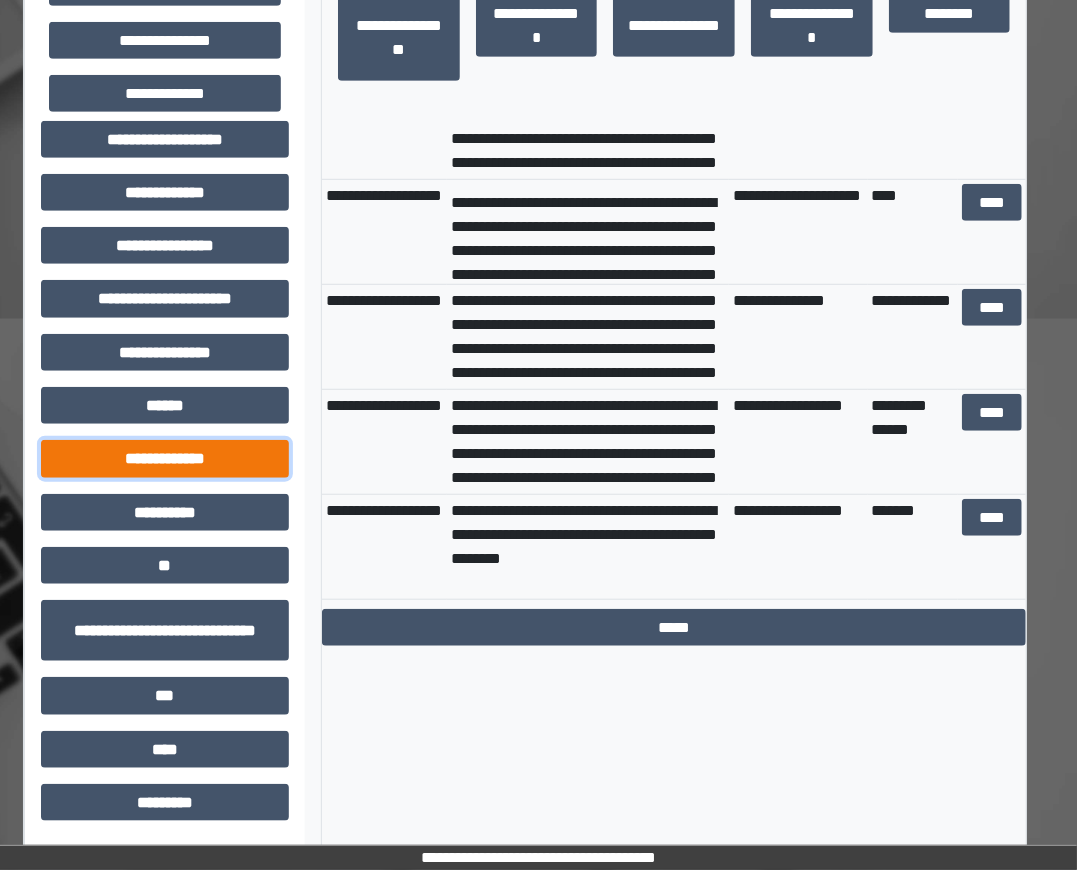 click on "**********" at bounding box center (165, 458) 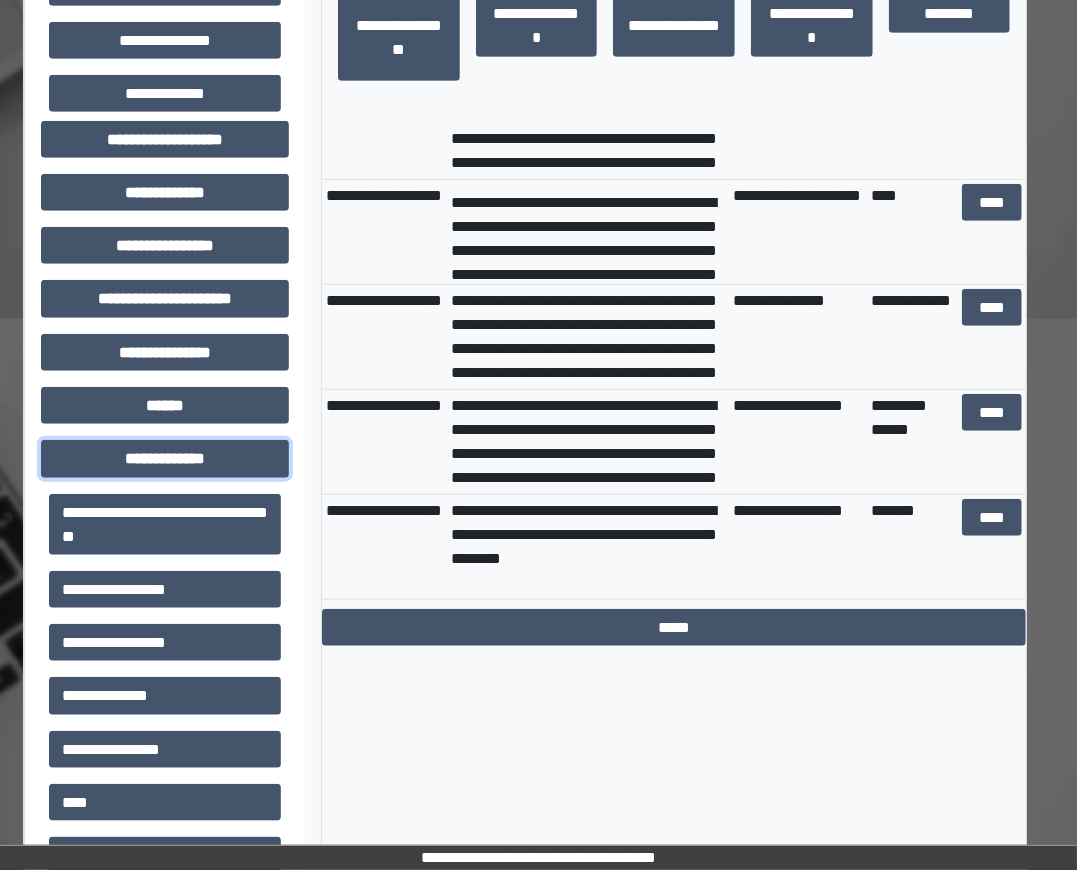 scroll, scrollTop: 697, scrollLeft: 0, axis: vertical 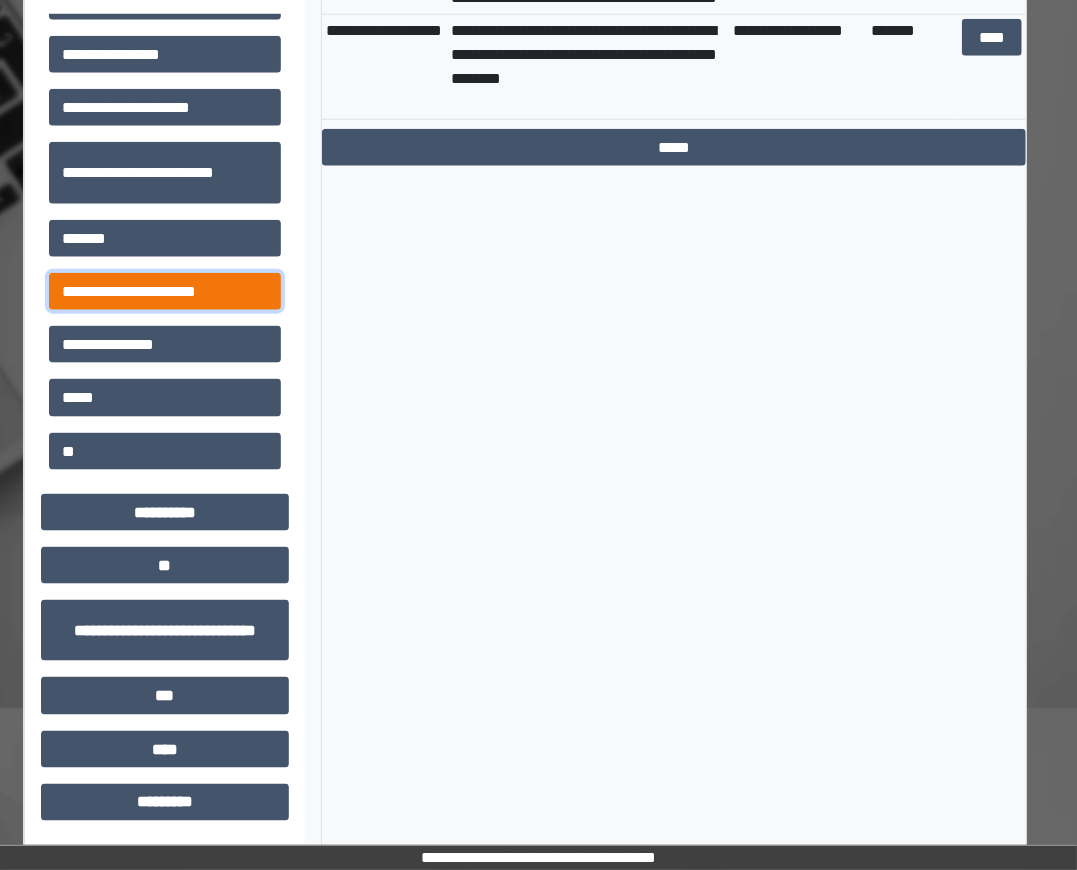 click on "**********" at bounding box center [165, 291] 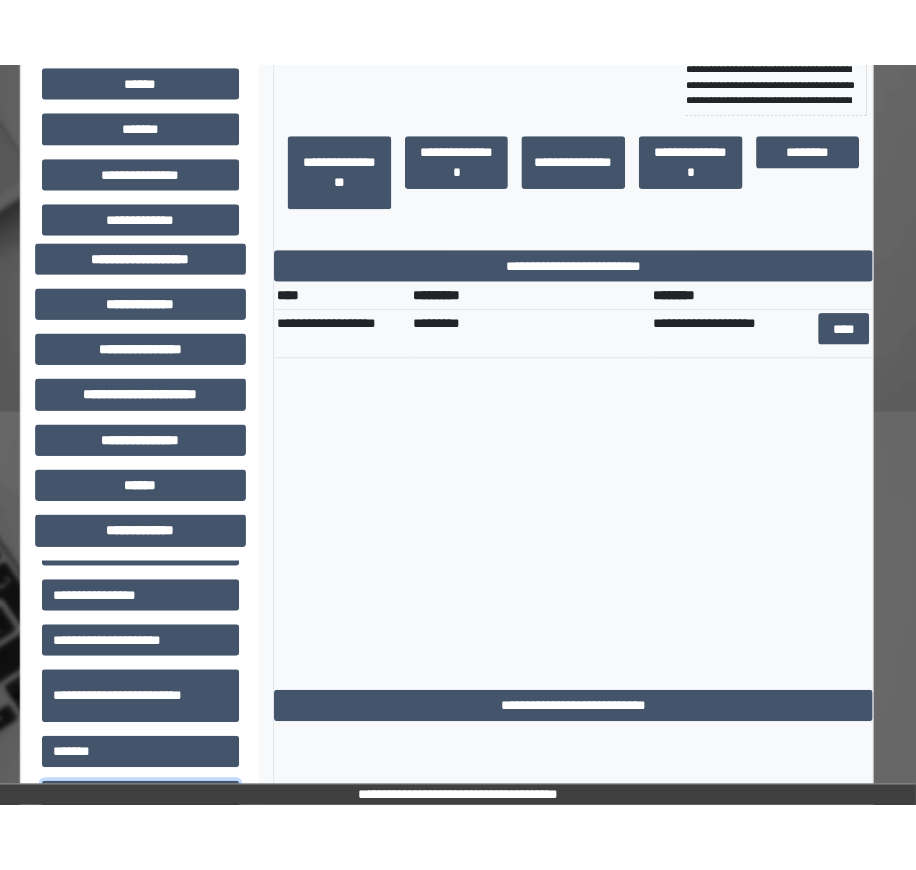 scroll, scrollTop: 378, scrollLeft: 72, axis: both 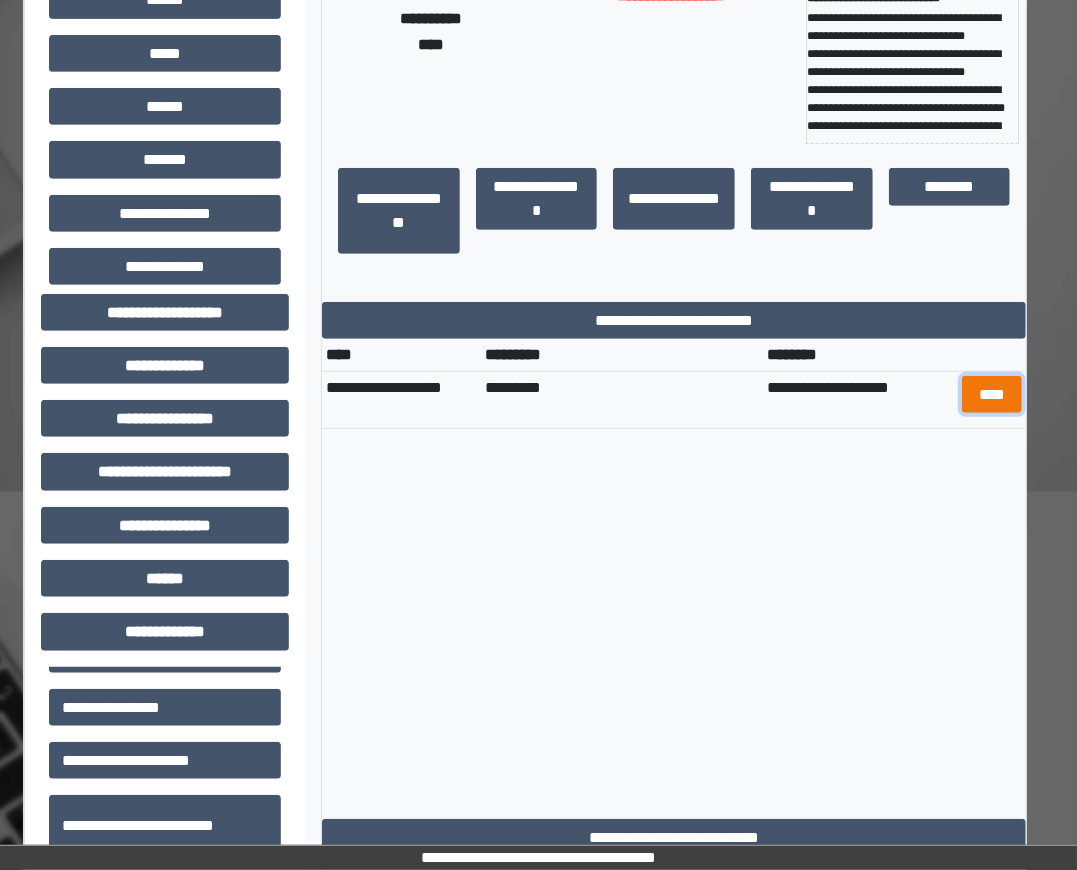 click on "****" at bounding box center [992, 394] 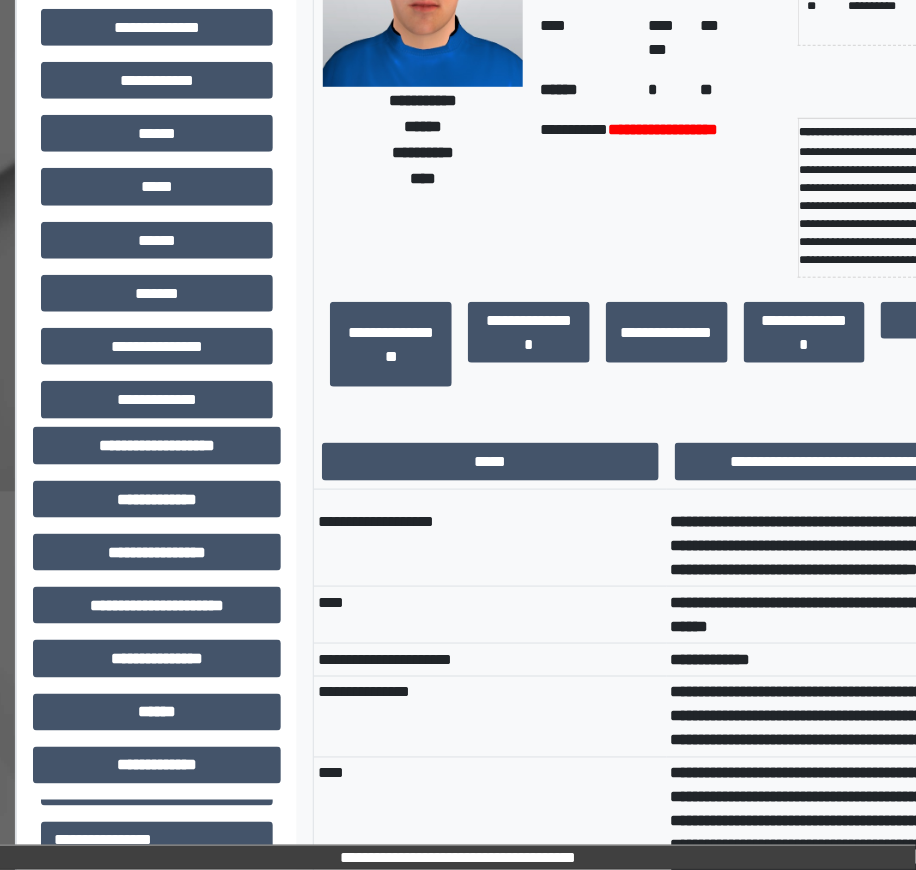 scroll, scrollTop: 378, scrollLeft: 222, axis: both 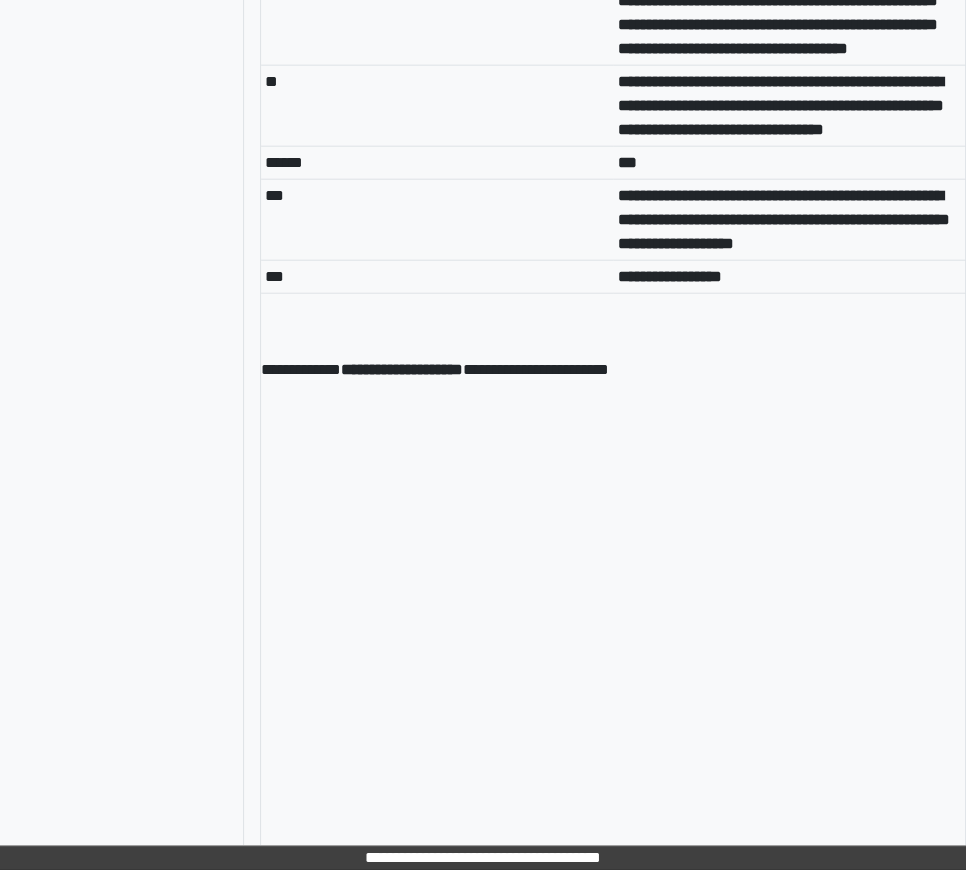 click at bounding box center [789, -129] 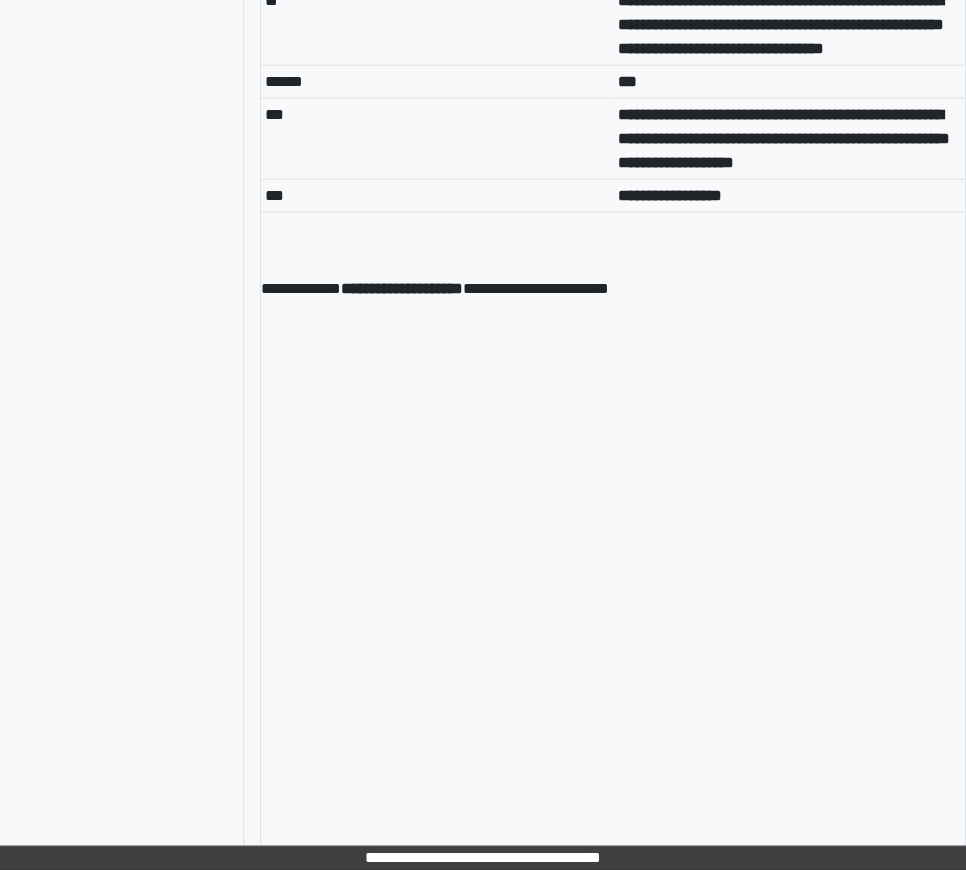 scroll, scrollTop: 3757, scrollLeft: 197, axis: both 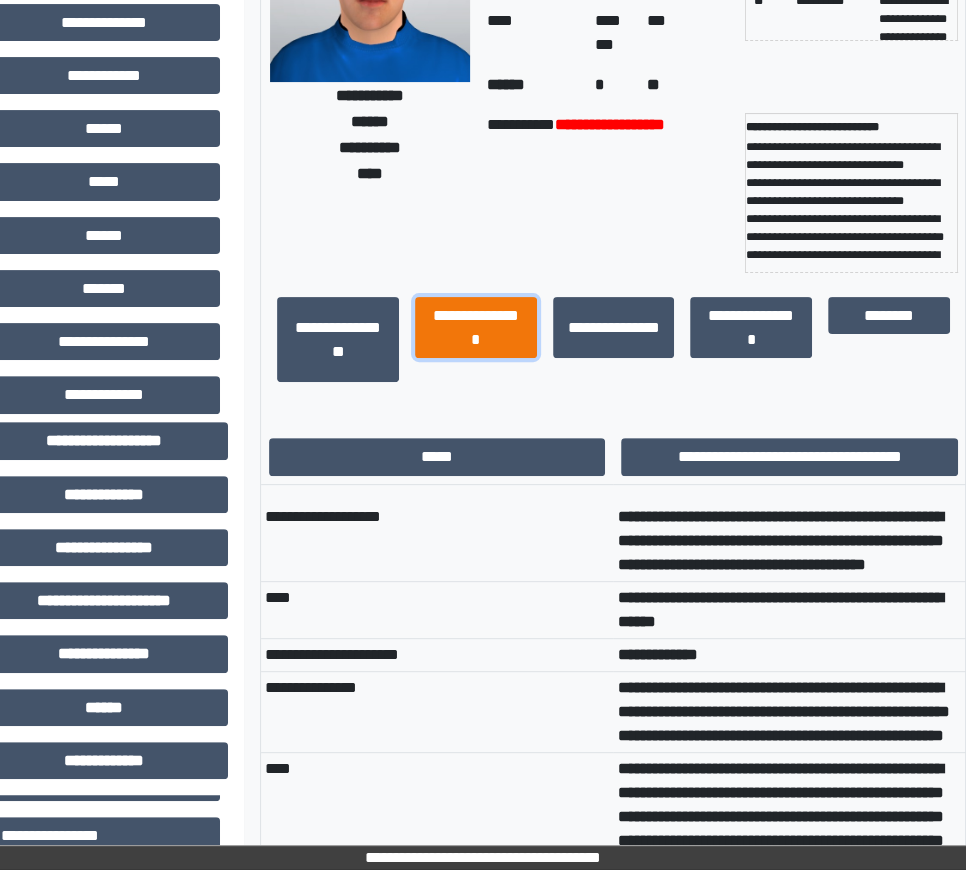 click on "**********" at bounding box center (476, 327) 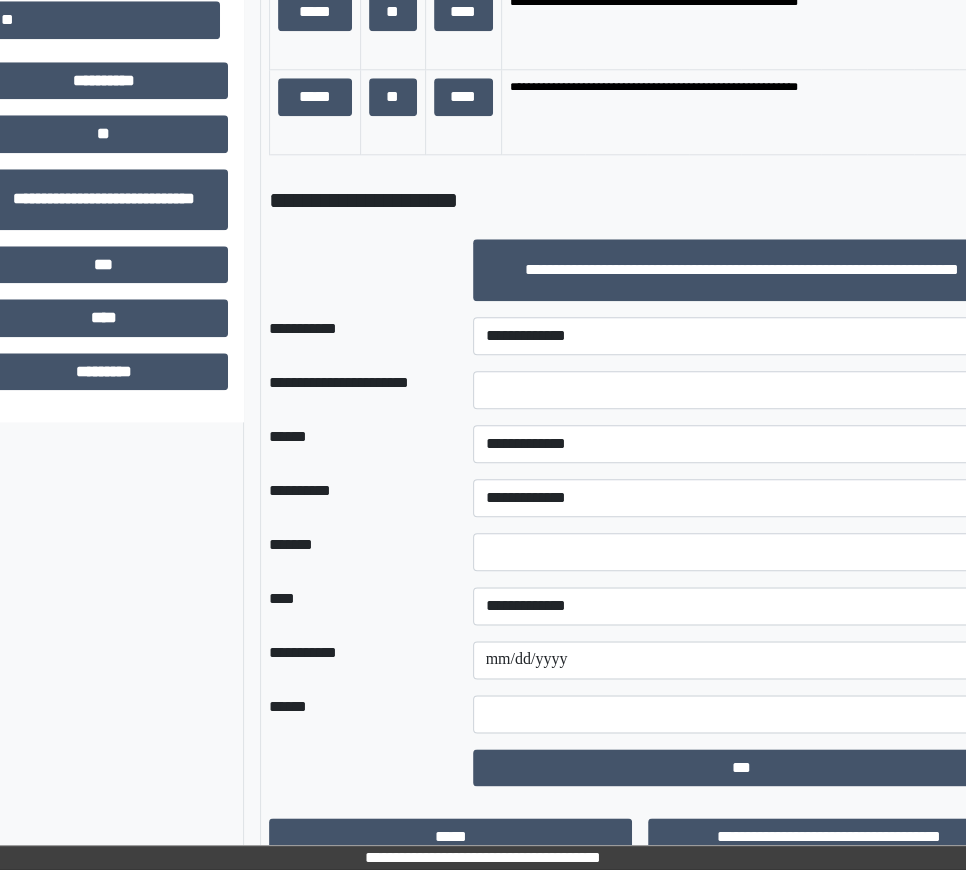 scroll, scrollTop: 1345, scrollLeft: 197, axis: both 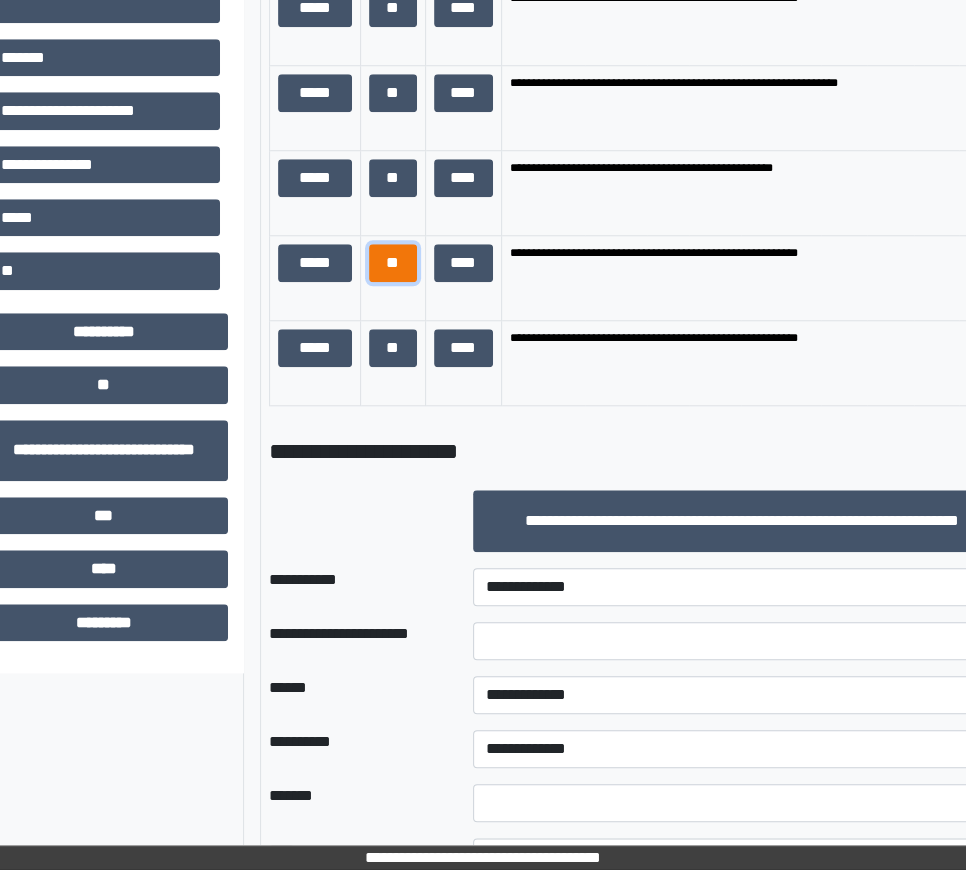 click on "**" at bounding box center [393, 262] 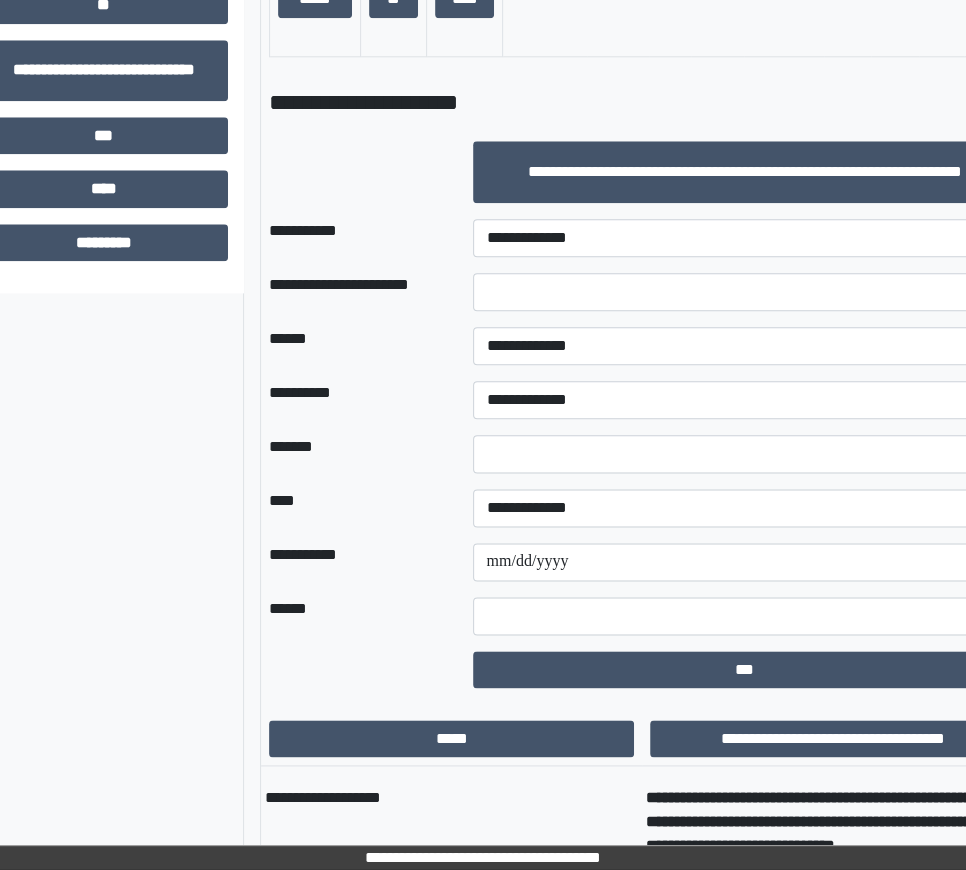 scroll, scrollTop: 1733, scrollLeft: 197, axis: both 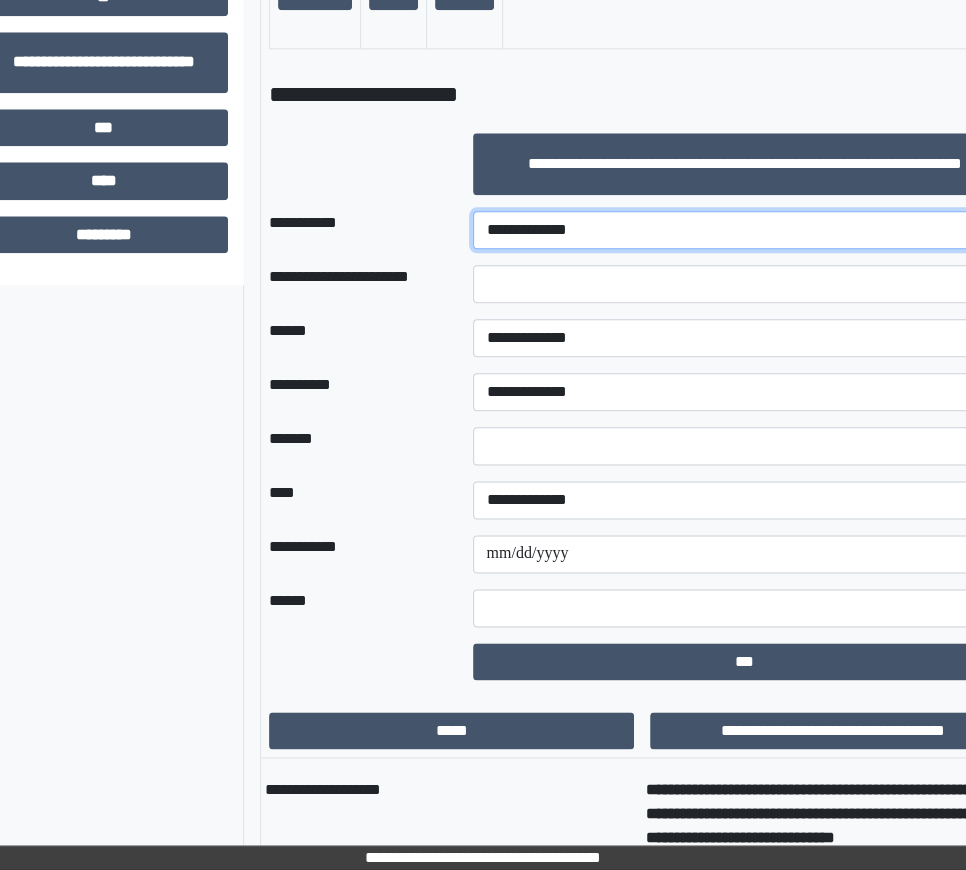 click on "**********" at bounding box center (745, 230) 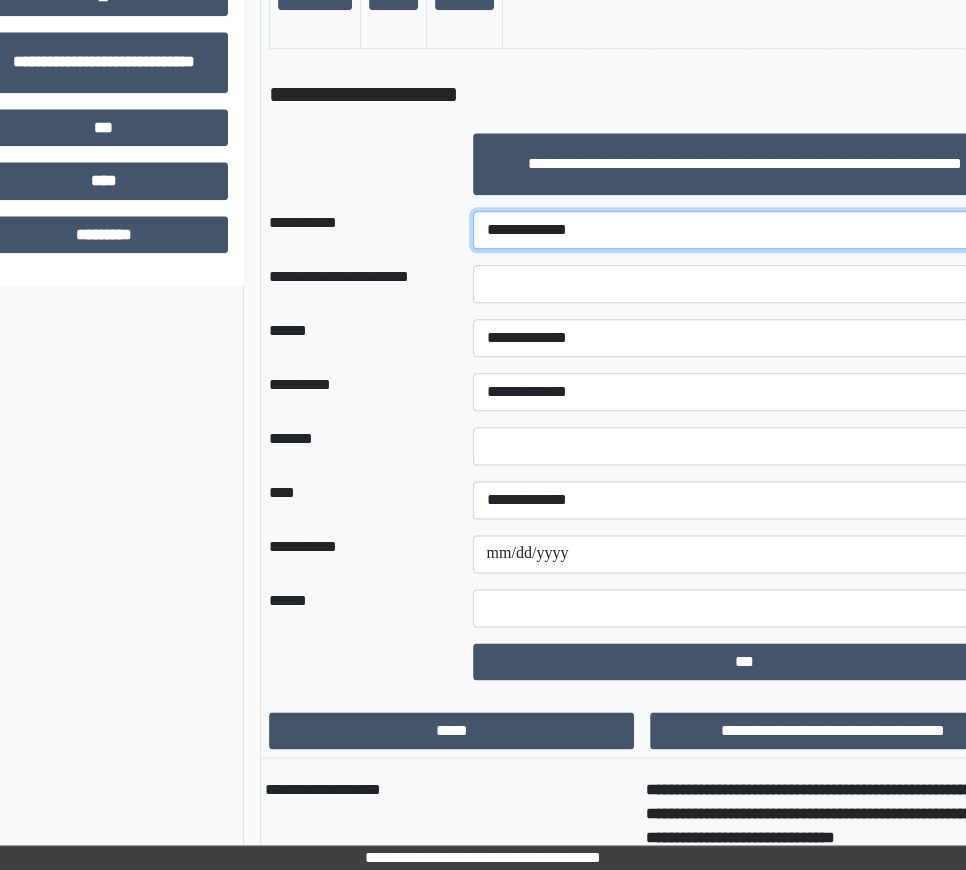 select on "***" 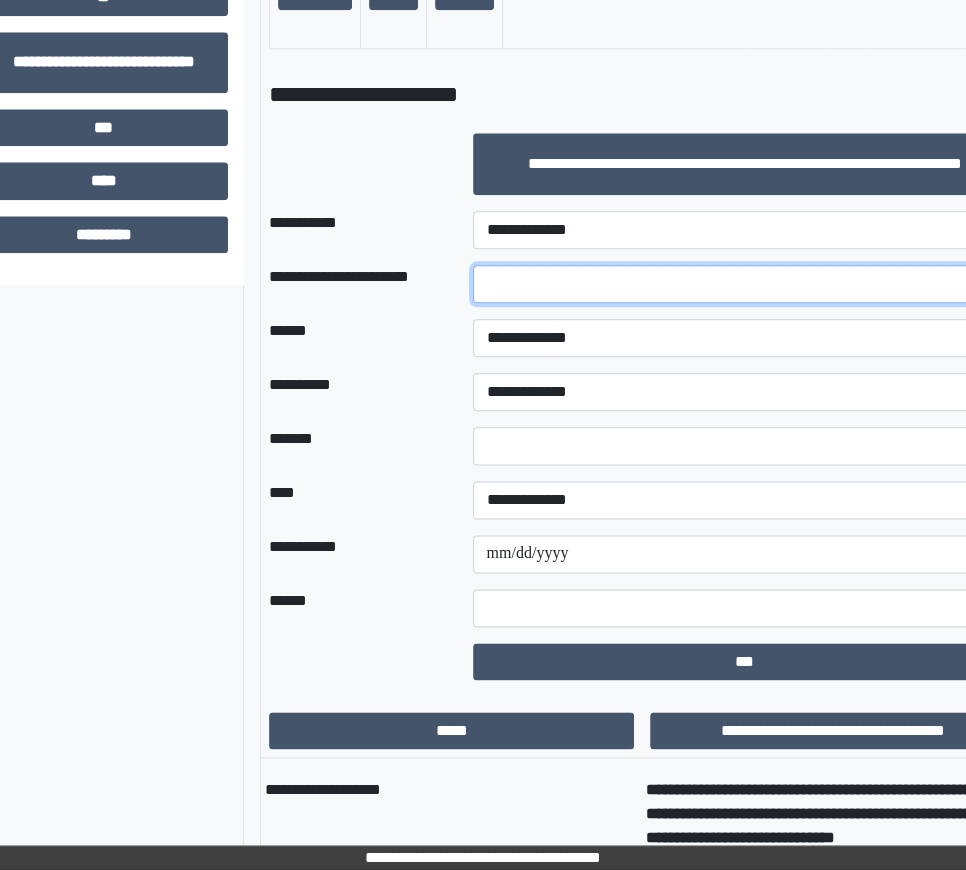 click at bounding box center [745, 284] 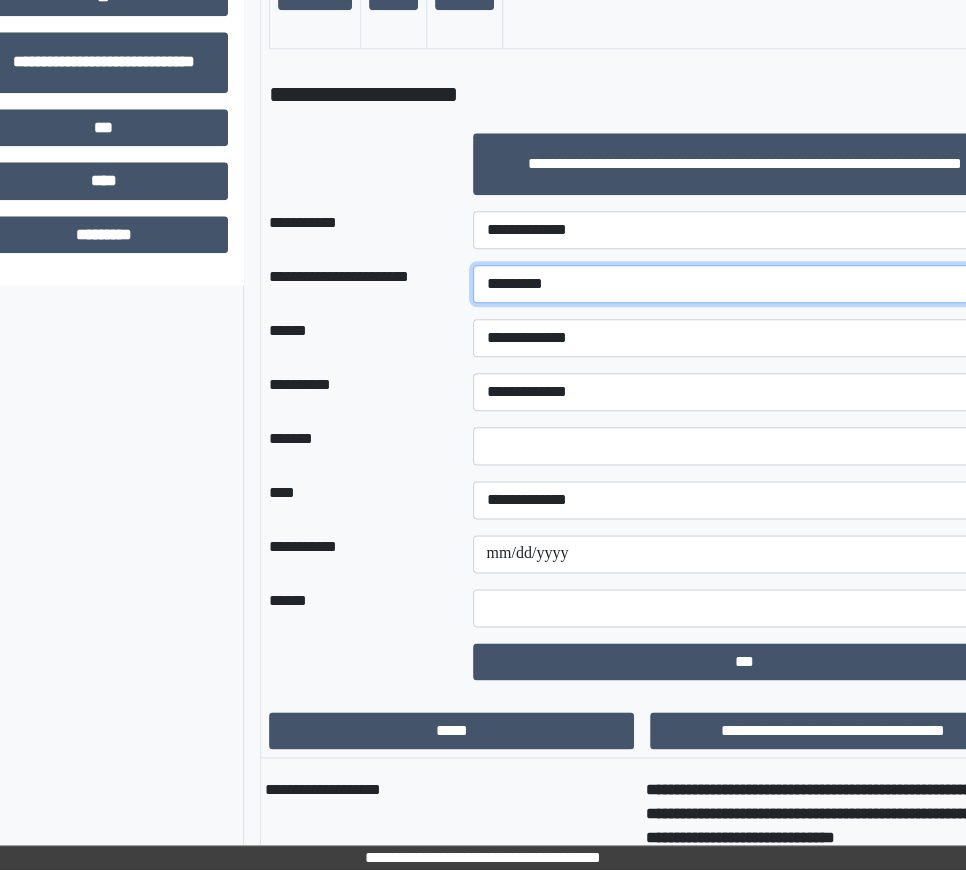 type on "*********" 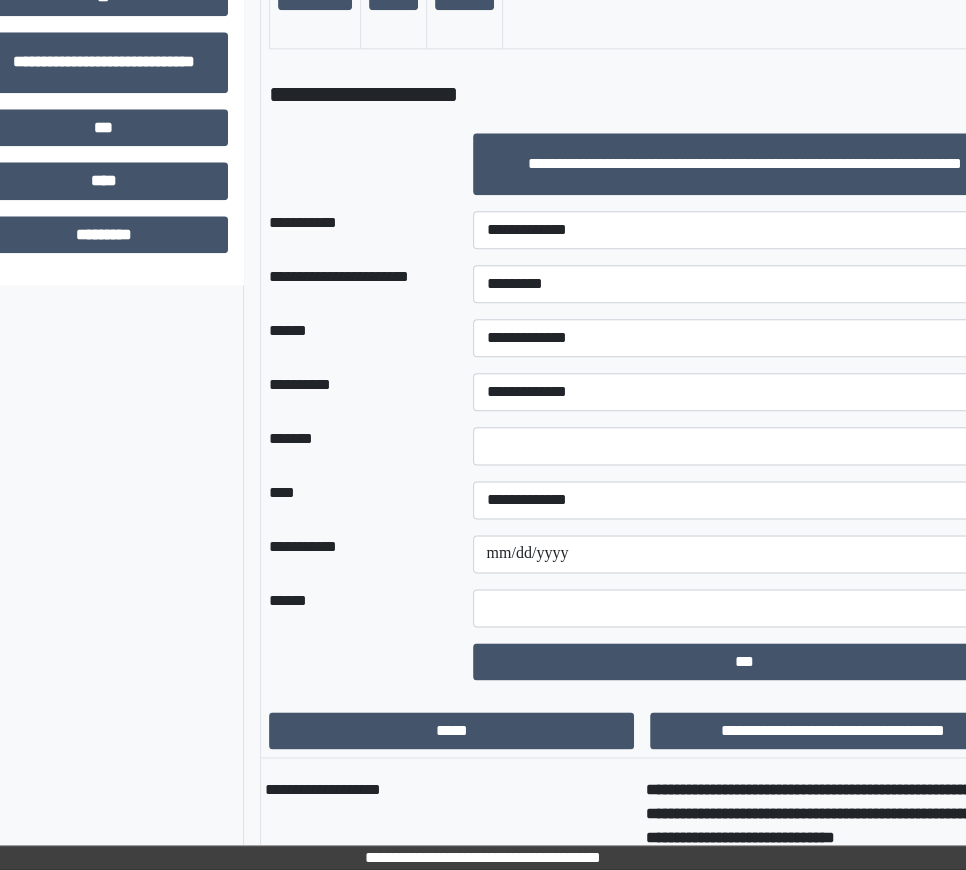 click on "**********" at bounding box center (745, 338) 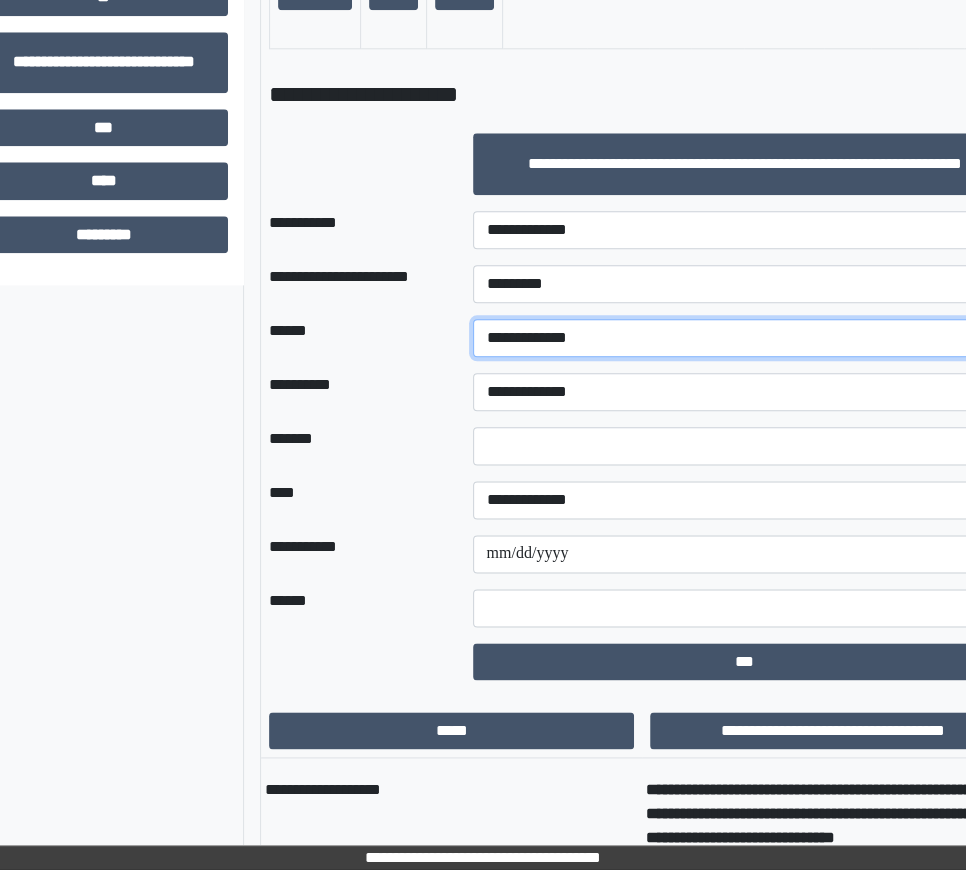 click on "**********" at bounding box center [745, 338] 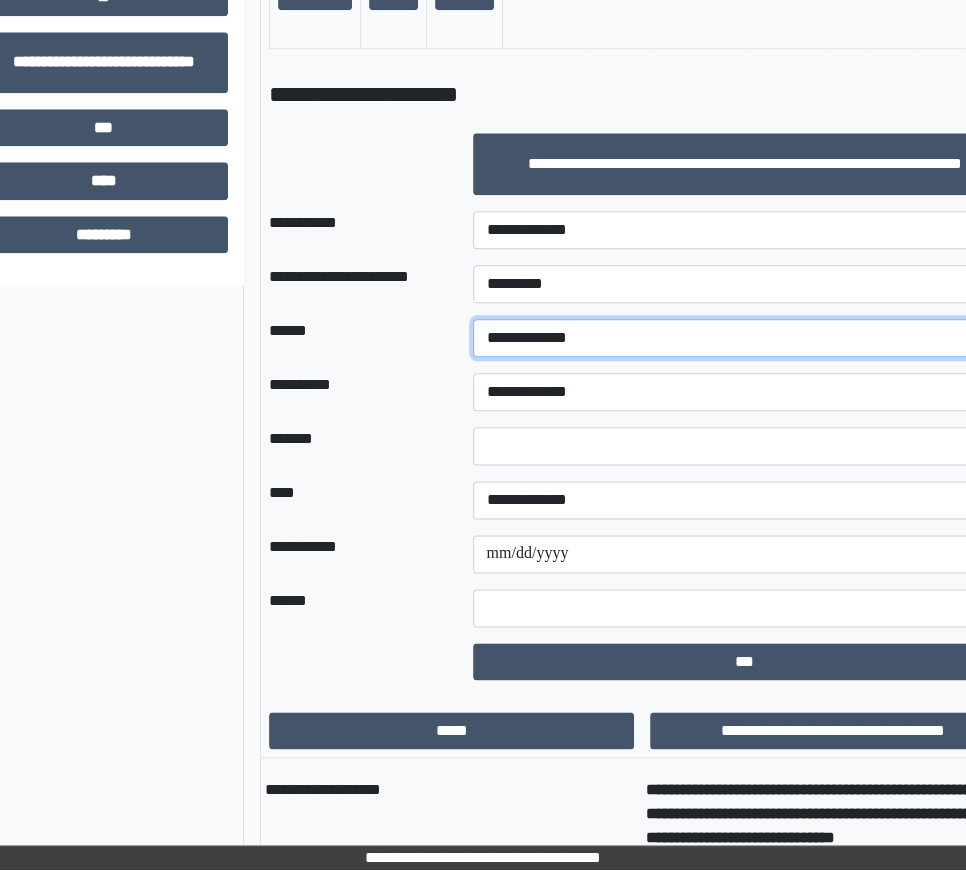 select on "*" 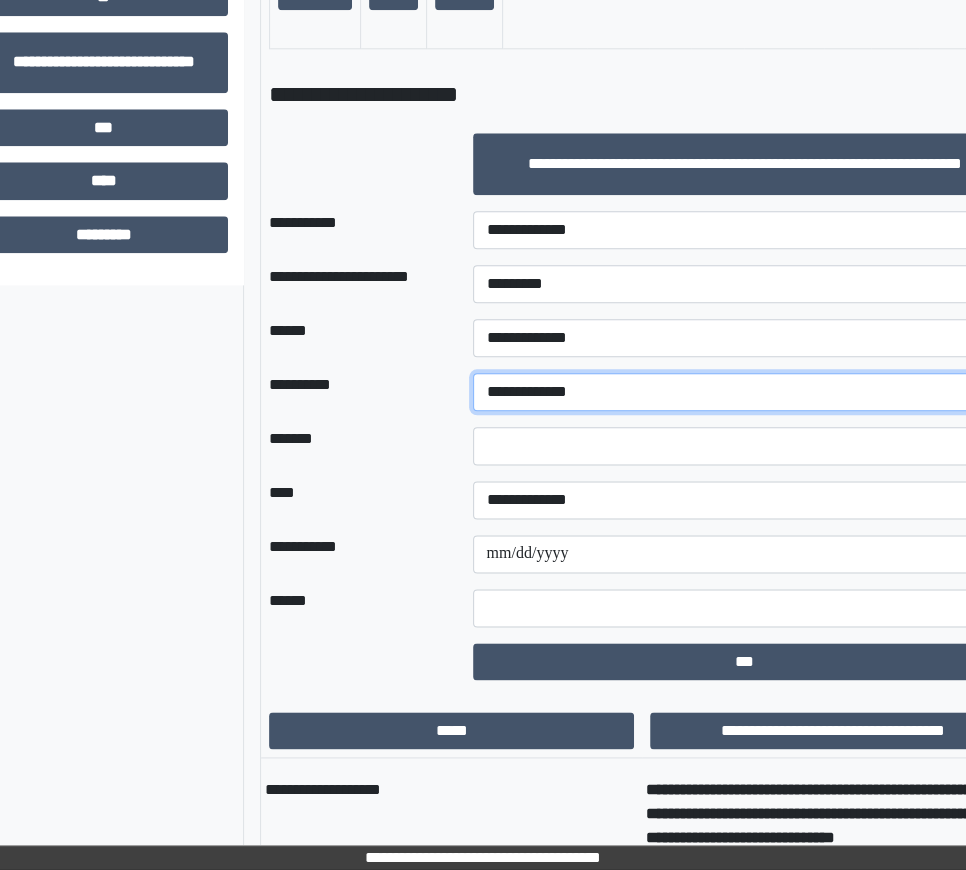 click on "**********" at bounding box center (745, 392) 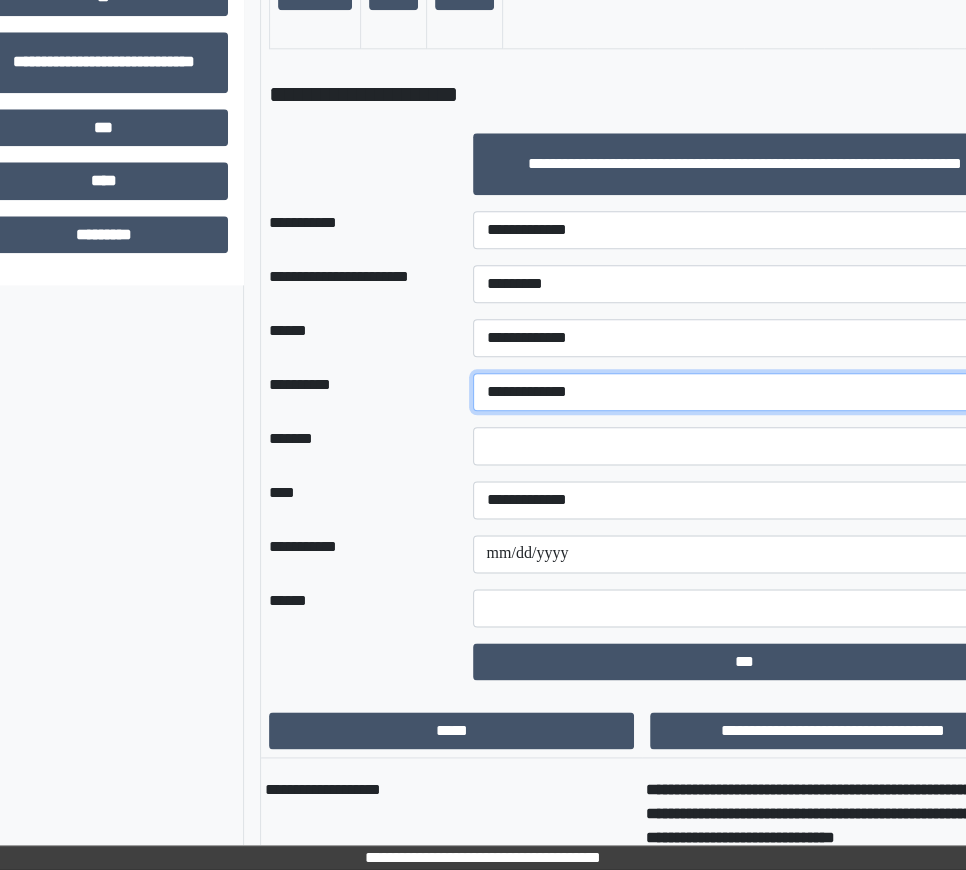 select on "*" 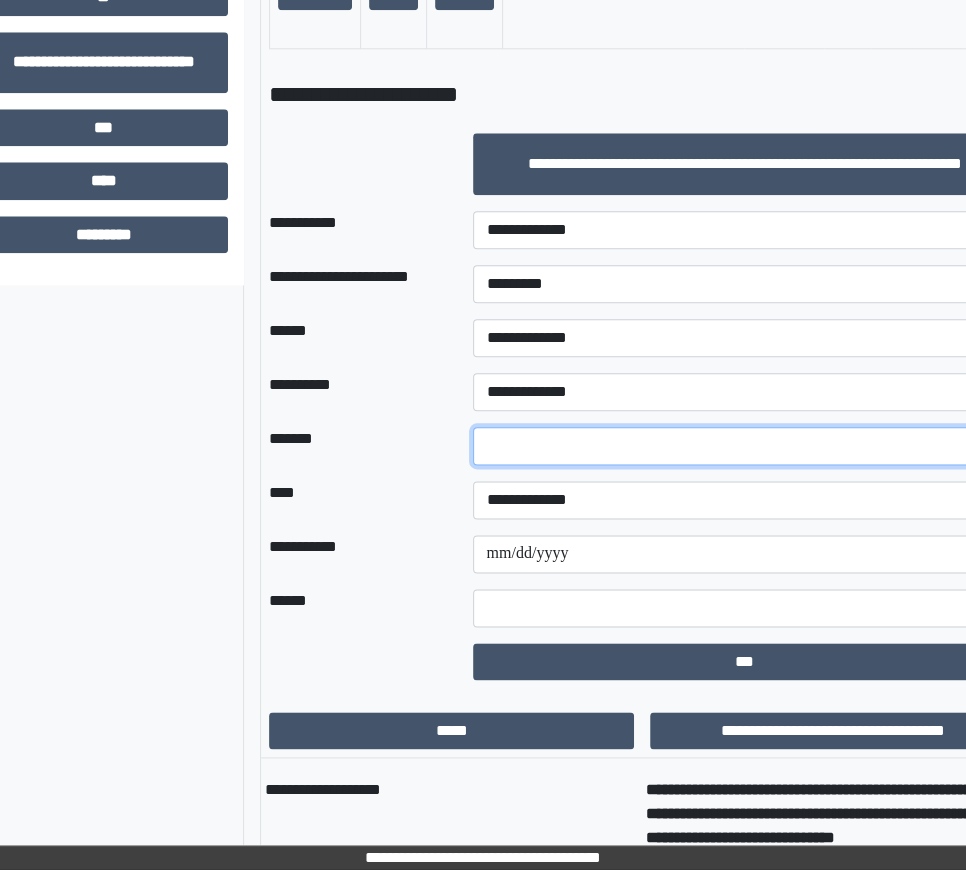 click at bounding box center [745, 446] 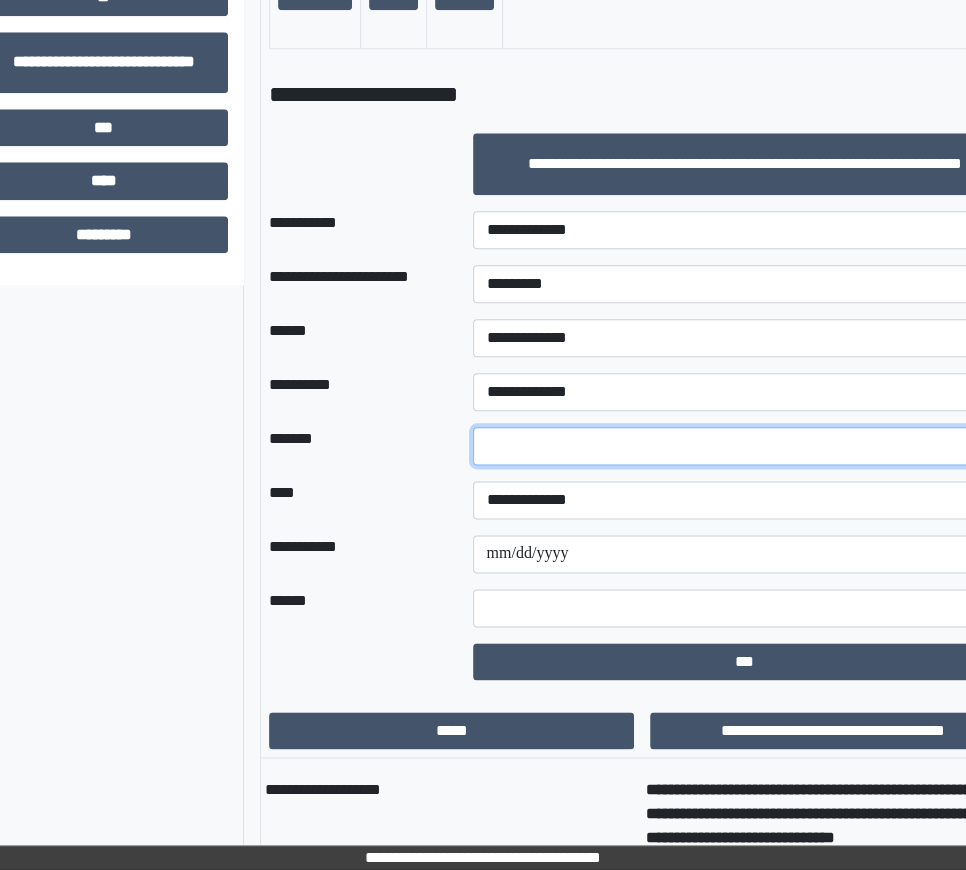 type on "**" 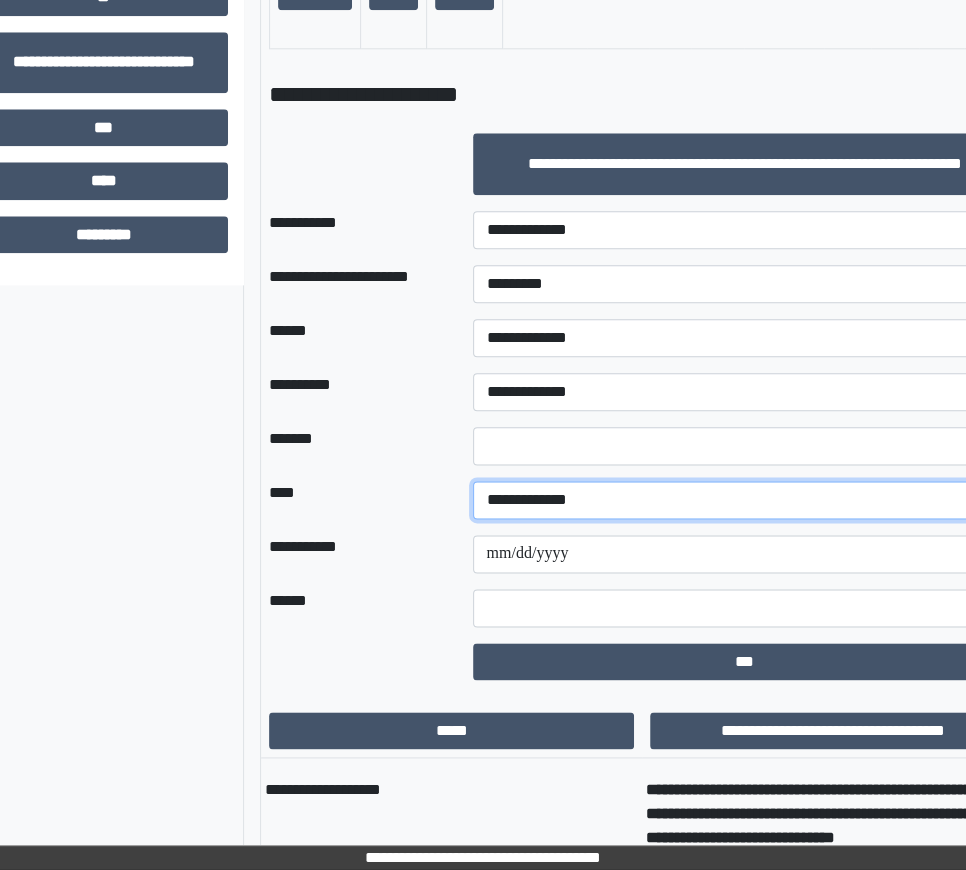 select on "*" 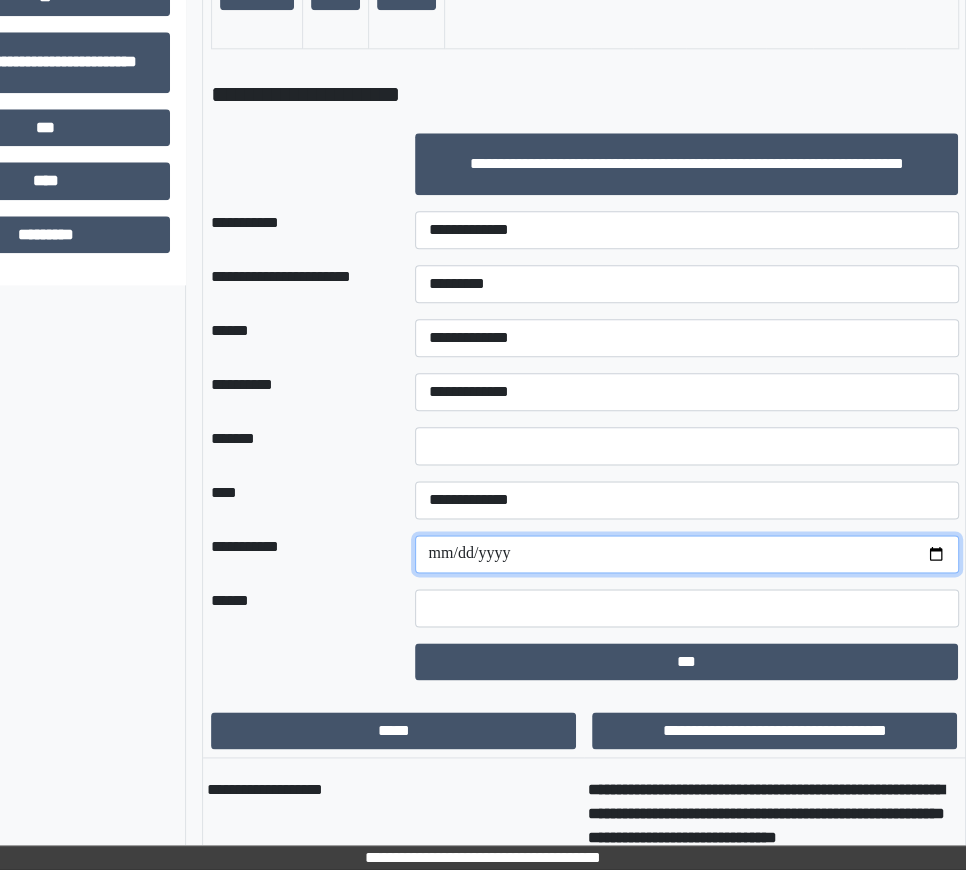 click at bounding box center (687, 554) 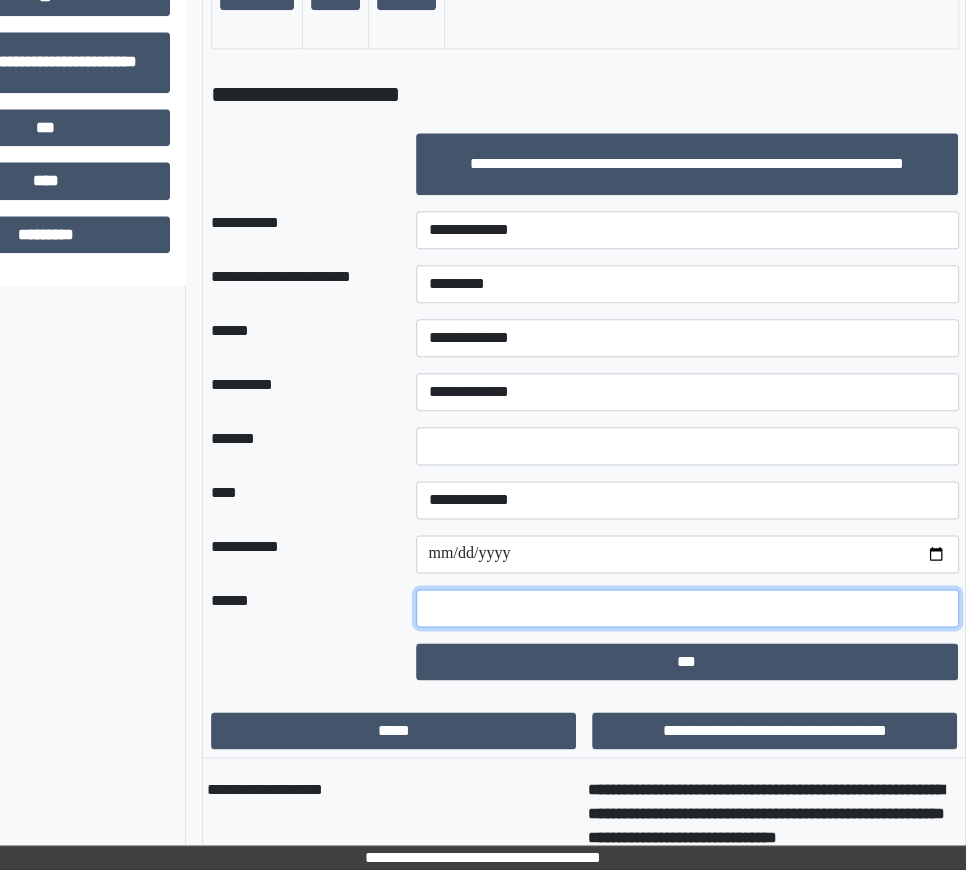 click at bounding box center (687, 608) 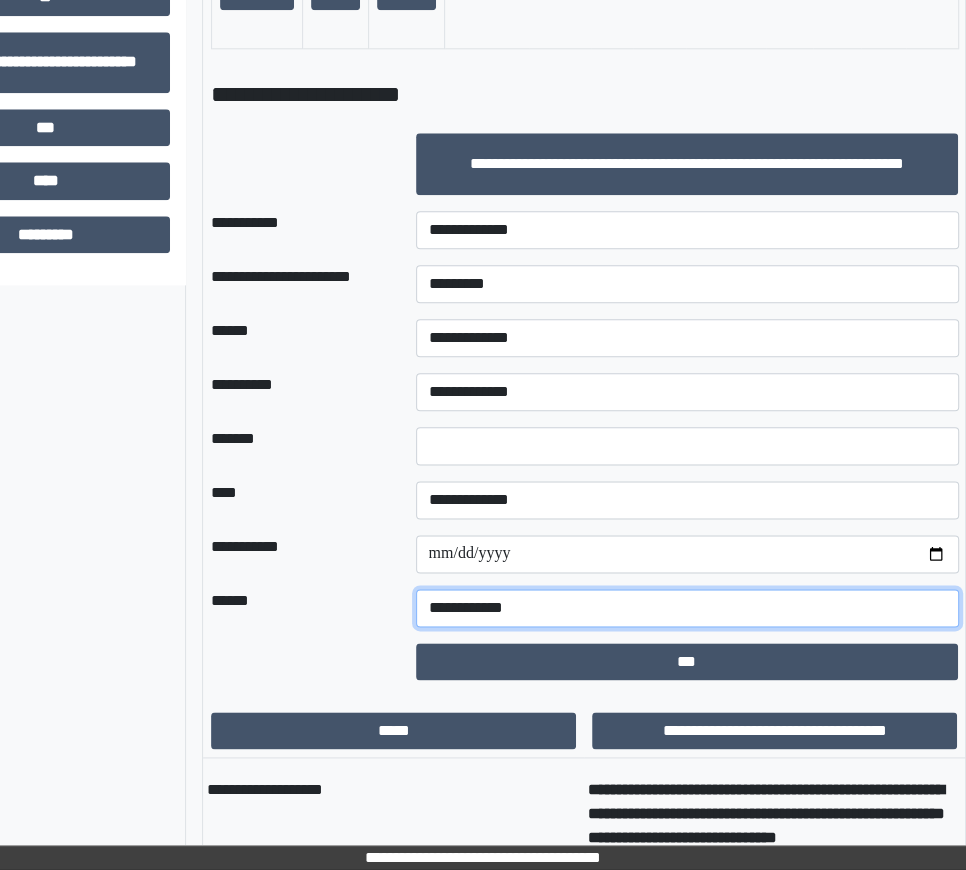 type on "**********" 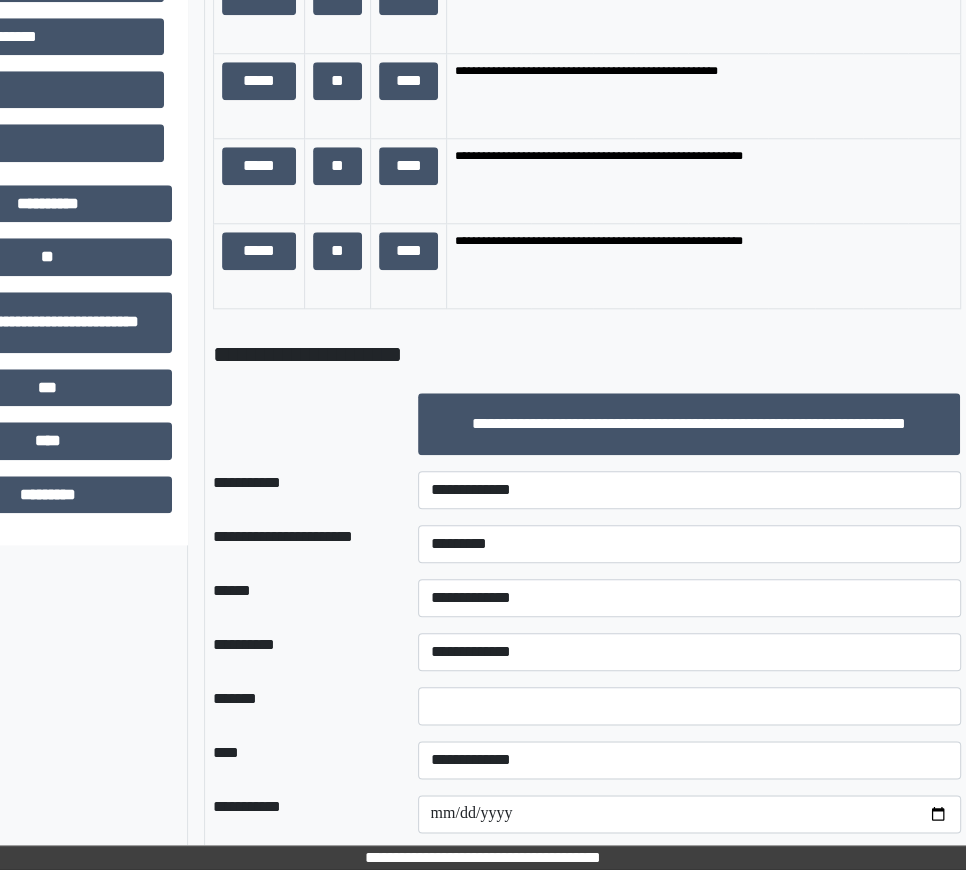 scroll, scrollTop: 1767, scrollLeft: 253, axis: both 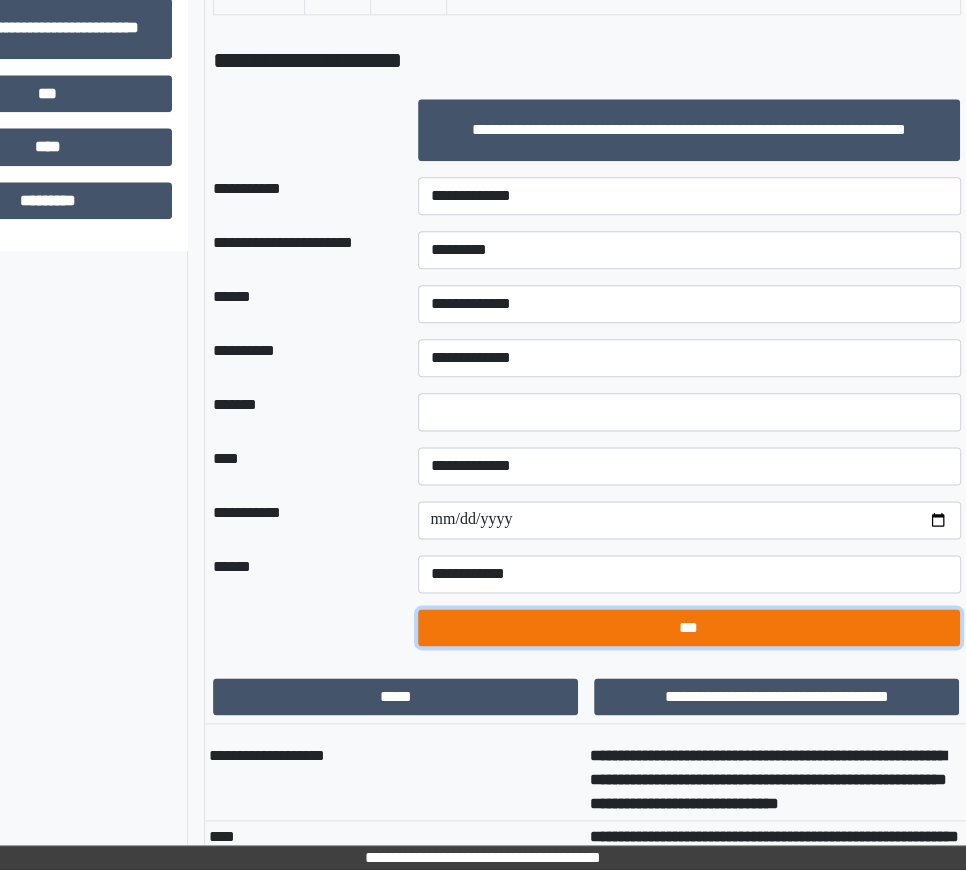 click on "***" at bounding box center [689, 627] 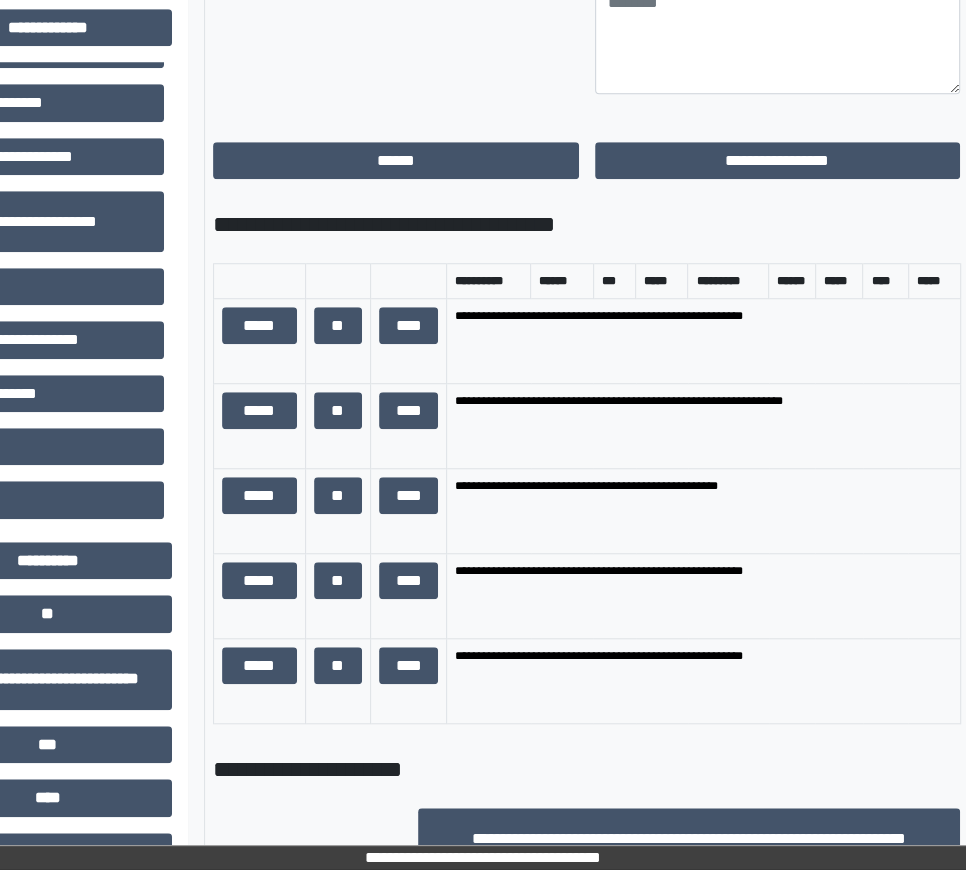 scroll, scrollTop: 1114, scrollLeft: 253, axis: both 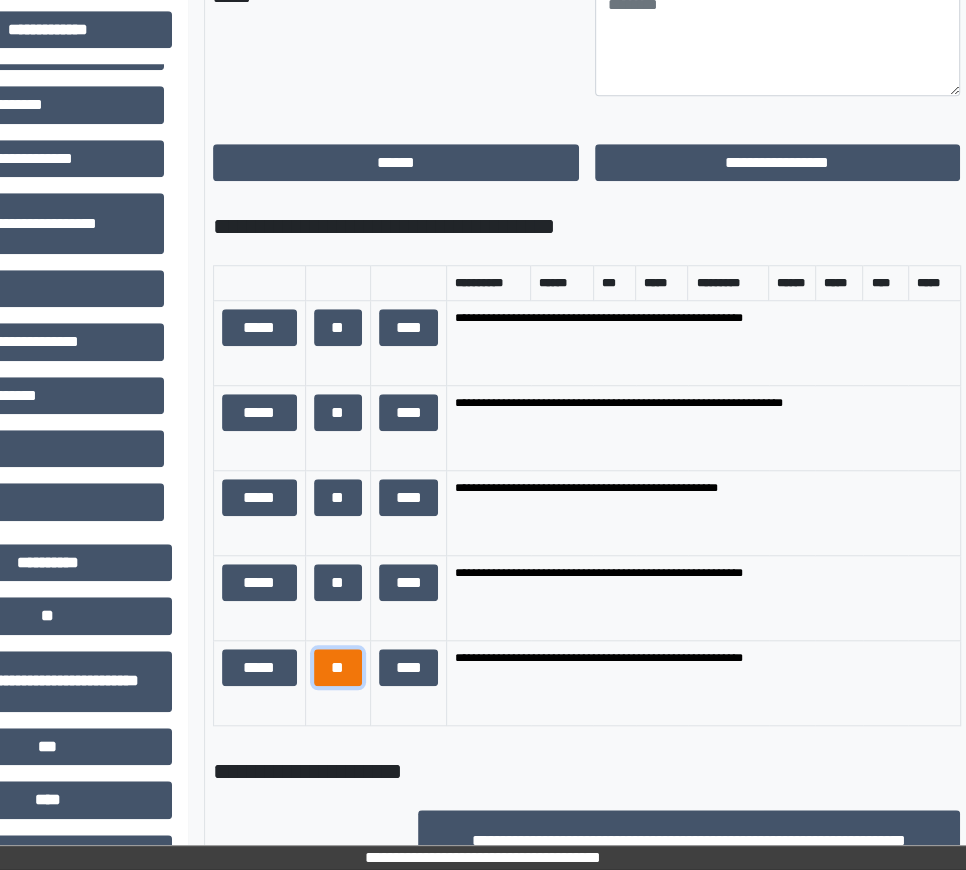 click on "**" at bounding box center [338, 667] 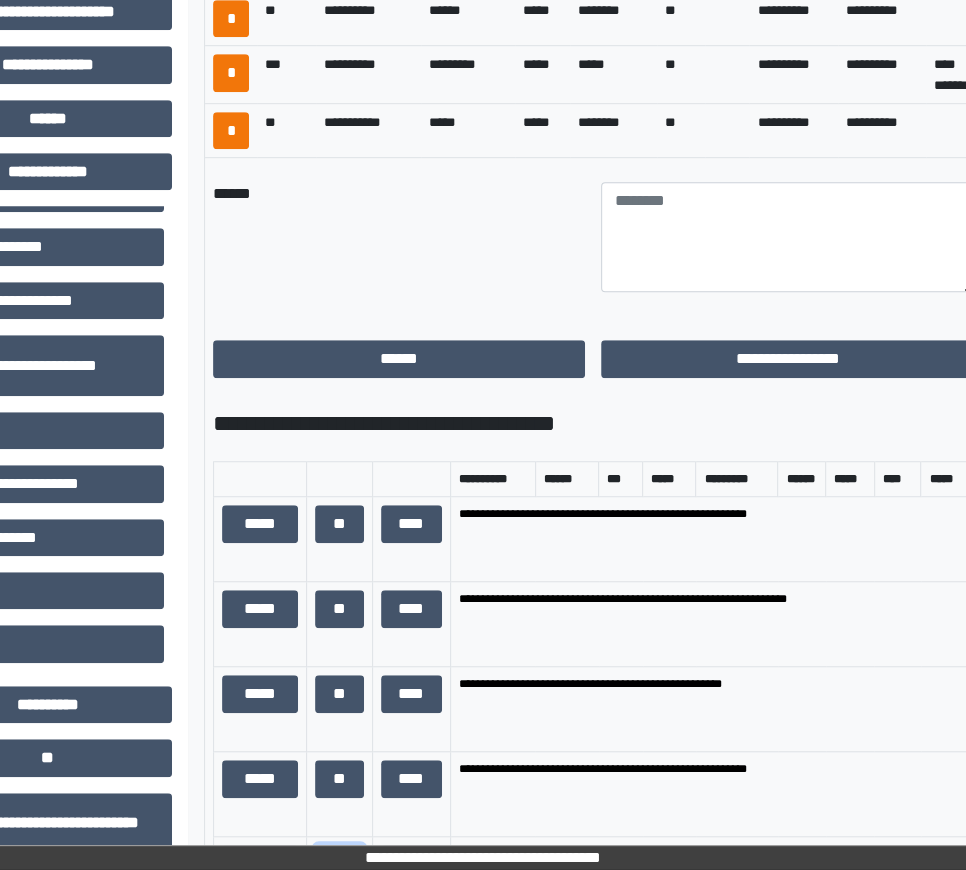 scroll, scrollTop: 704, scrollLeft: 253, axis: both 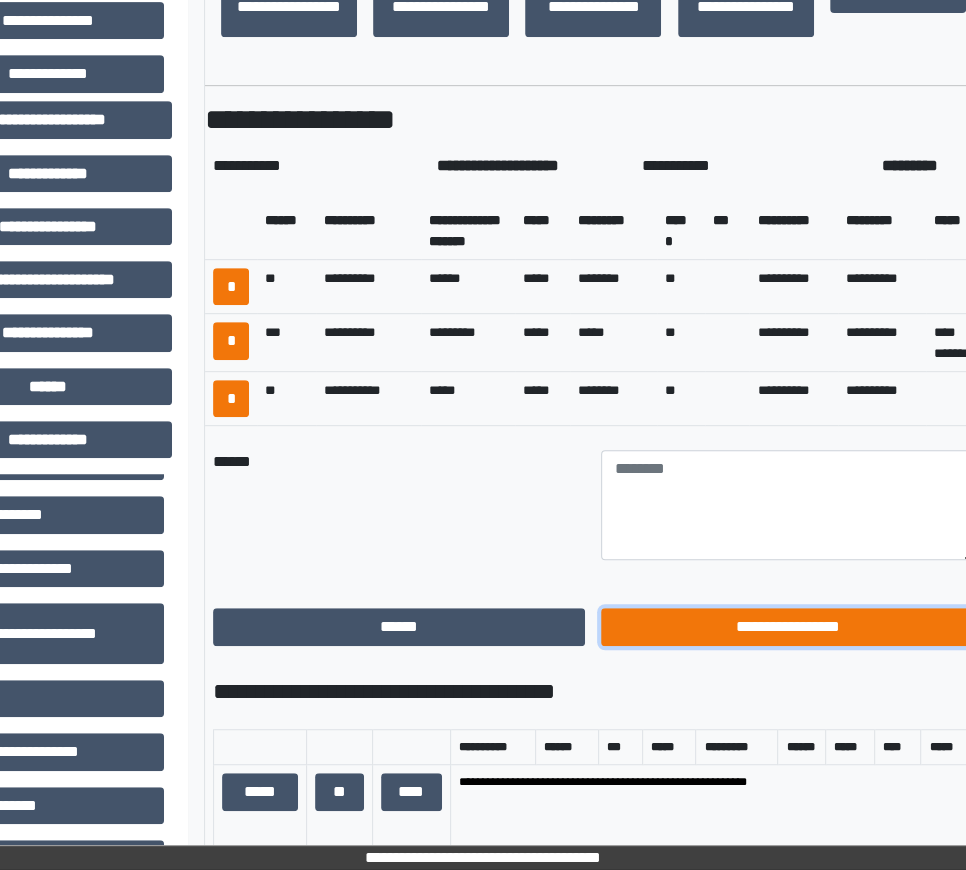 click on "**********" at bounding box center [787, 626] 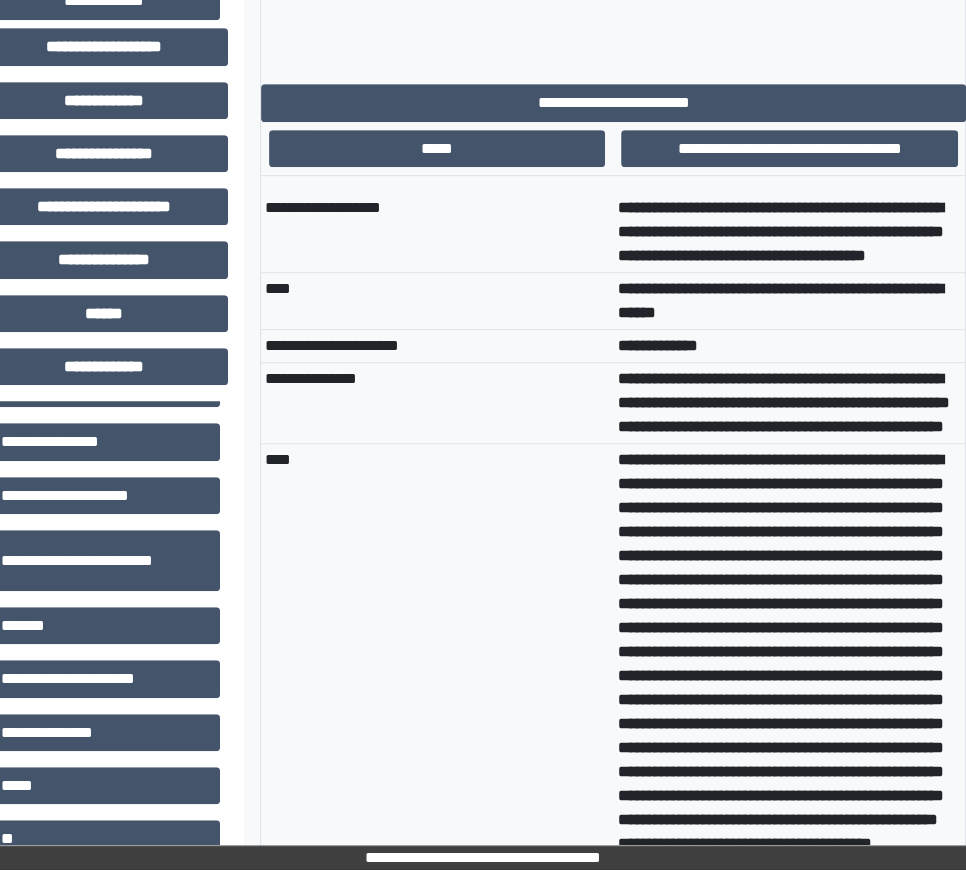 scroll, scrollTop: 772, scrollLeft: 197, axis: both 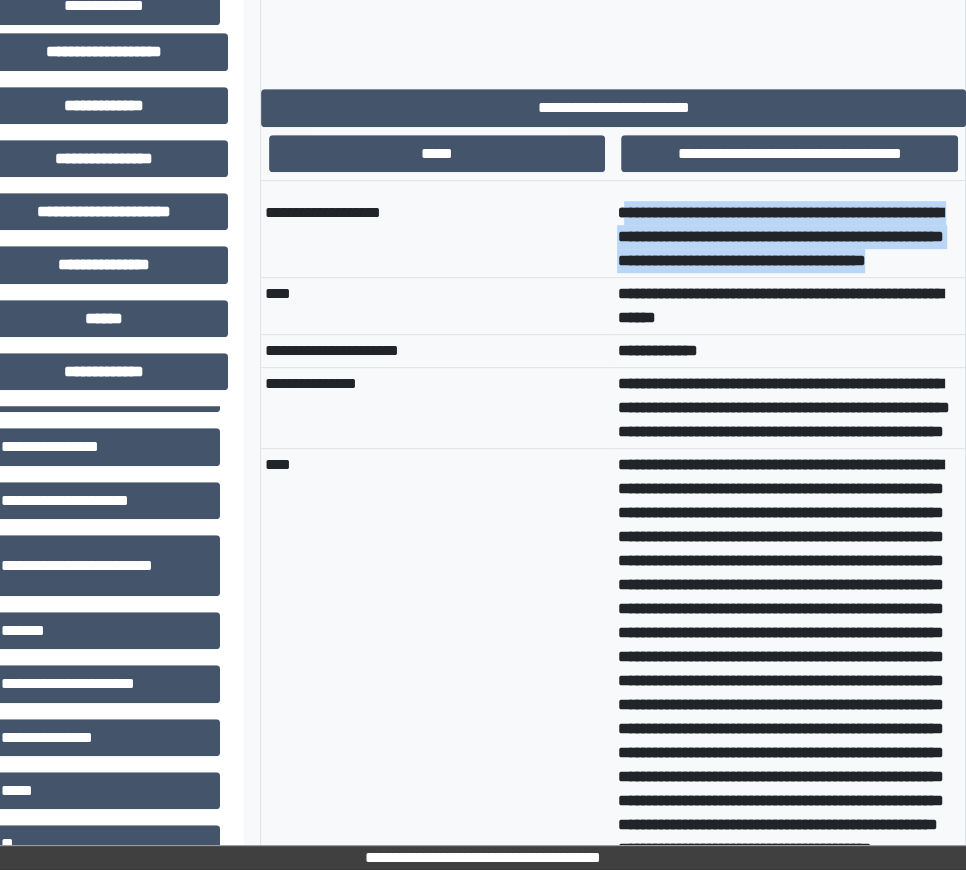 drag, startPoint x: 624, startPoint y: 210, endPoint x: 871, endPoint y: 289, distance: 259.32605 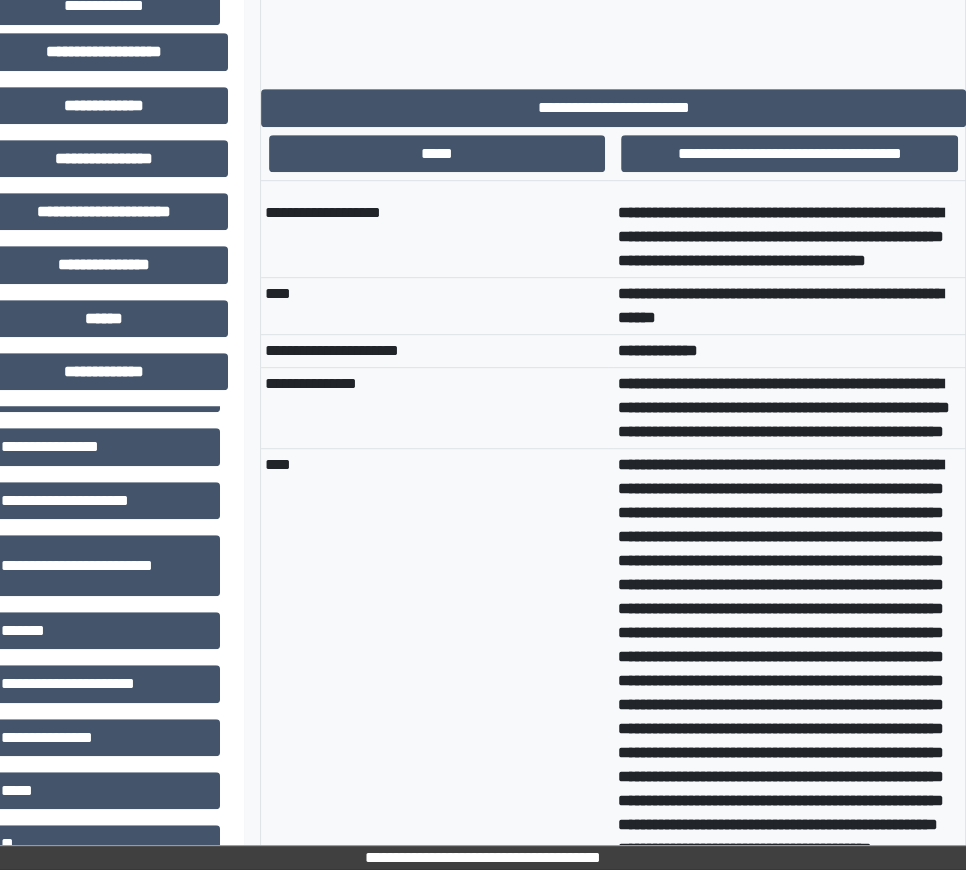 click on "**********" at bounding box center (789, 237) 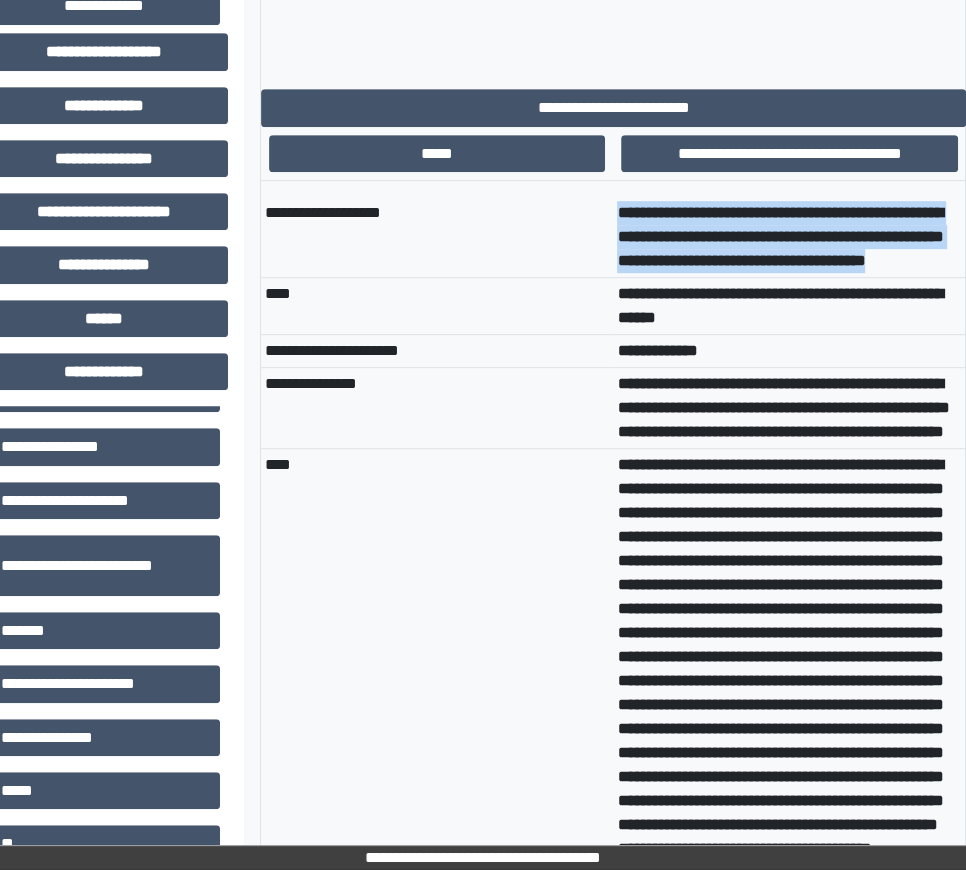 drag, startPoint x: 806, startPoint y: 291, endPoint x: 611, endPoint y: 221, distance: 207.18349 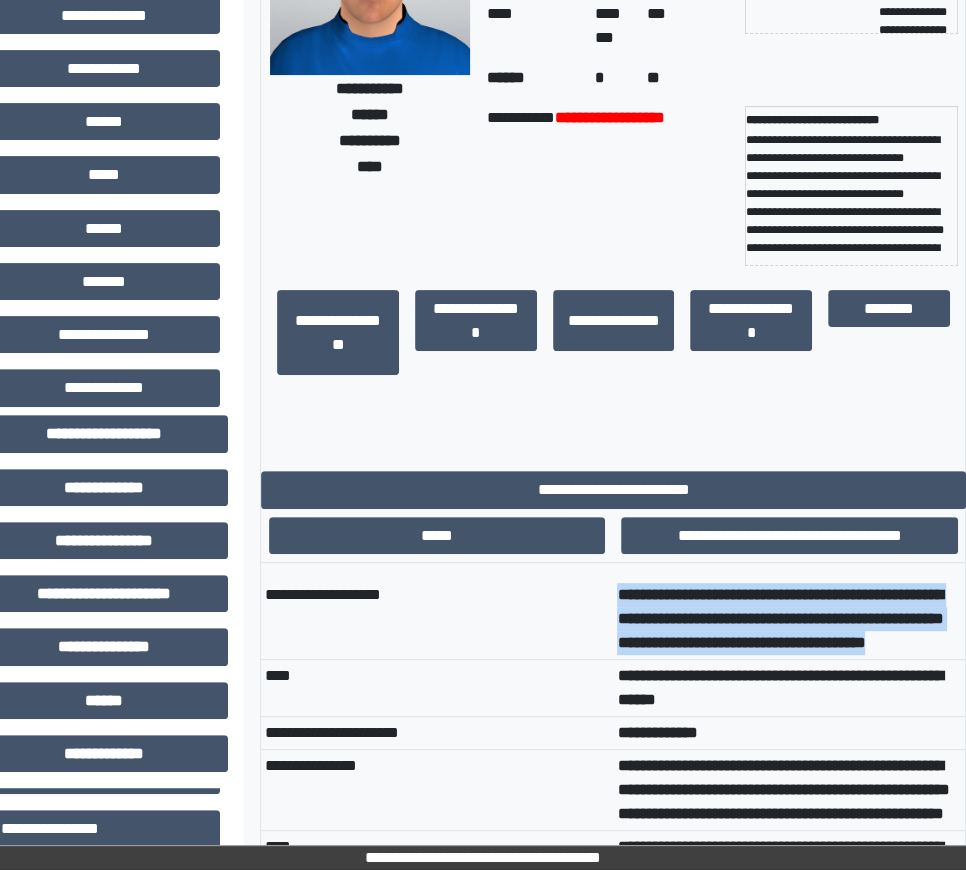 scroll, scrollTop: 0, scrollLeft: 197, axis: horizontal 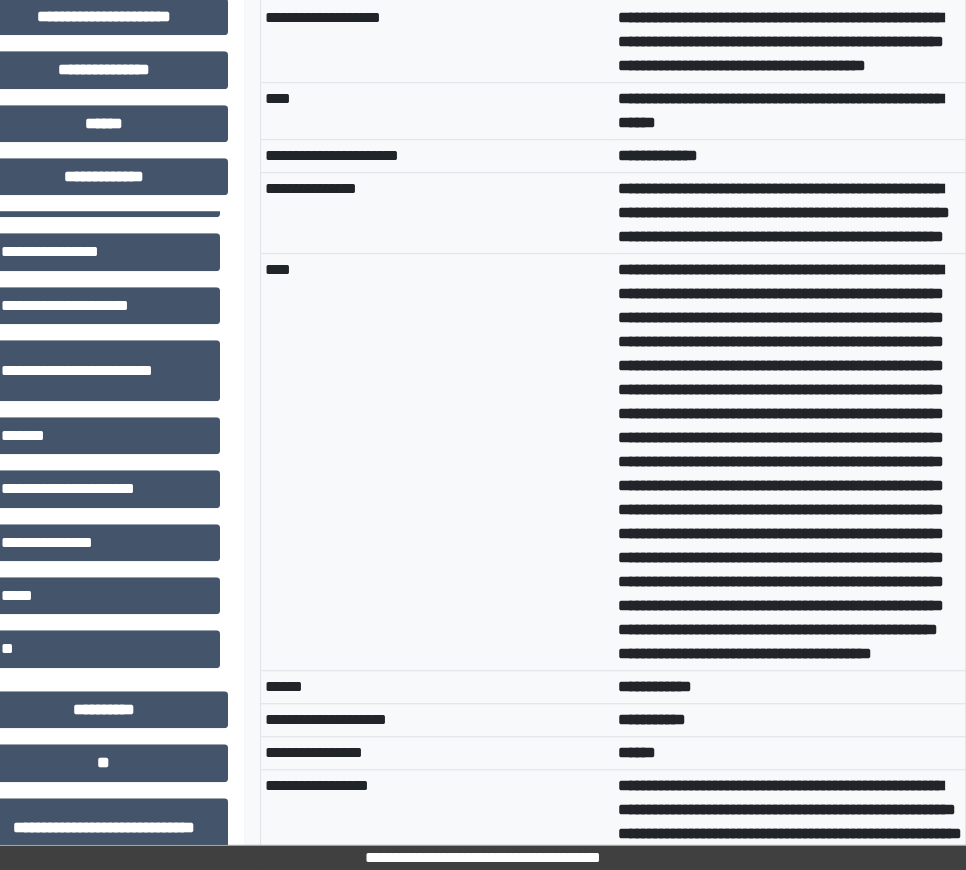 click on "**********" at bounding box center (783, 212) 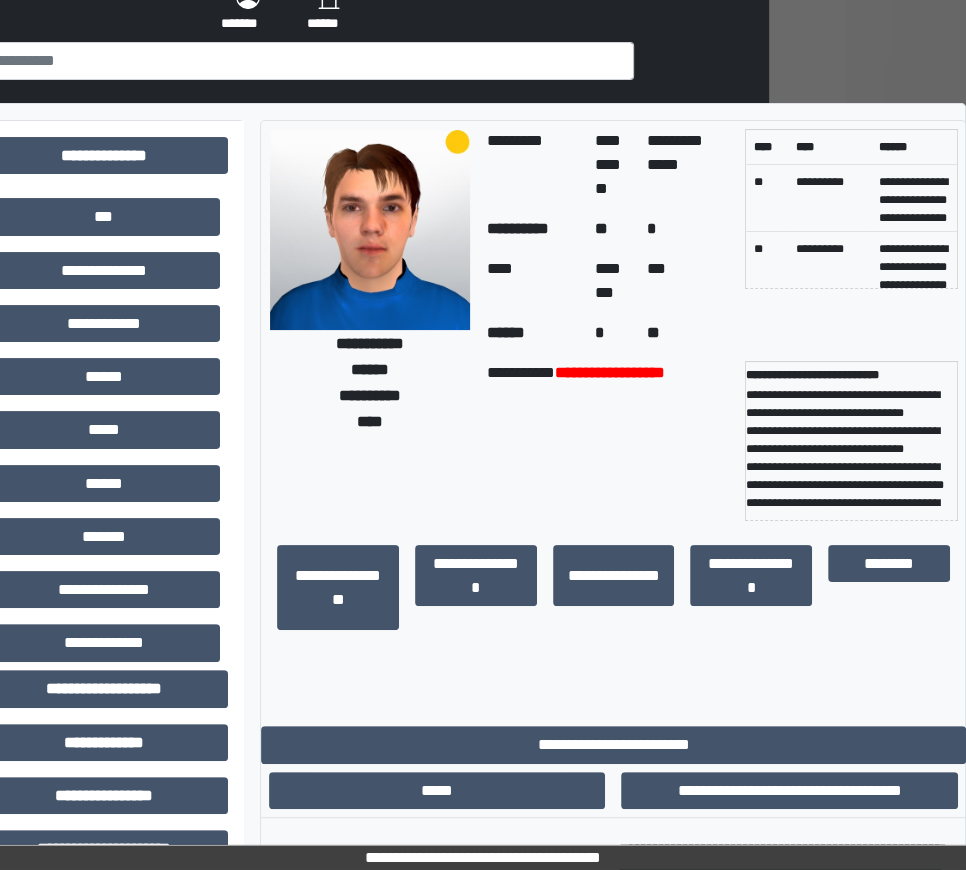 scroll, scrollTop: 0, scrollLeft: 197, axis: horizontal 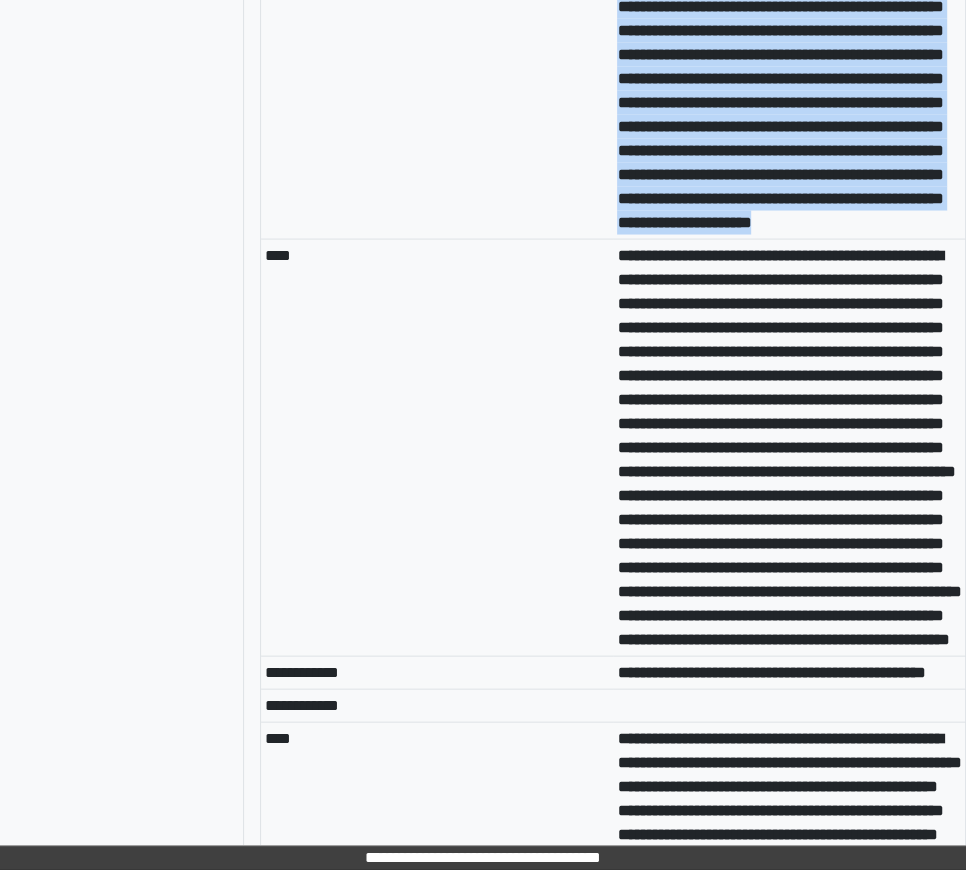 drag, startPoint x: 600, startPoint y: 337, endPoint x: 790, endPoint y: 685, distance: 396.4896 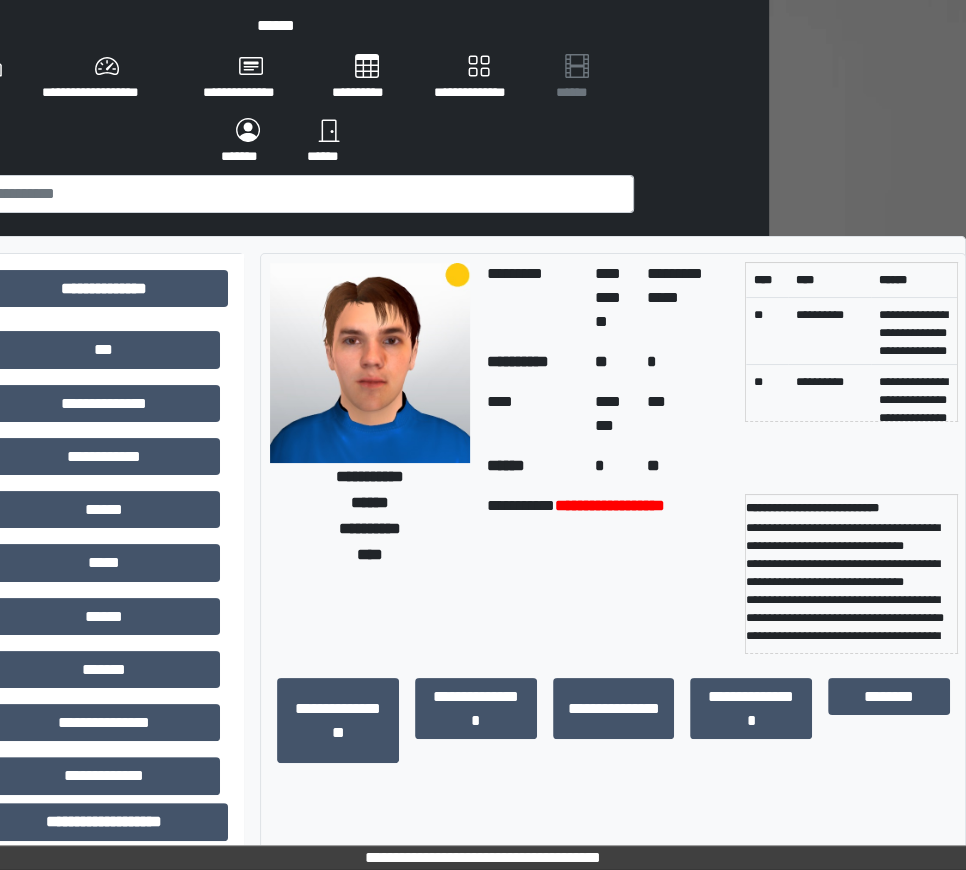 scroll, scrollTop: 0, scrollLeft: 197, axis: horizontal 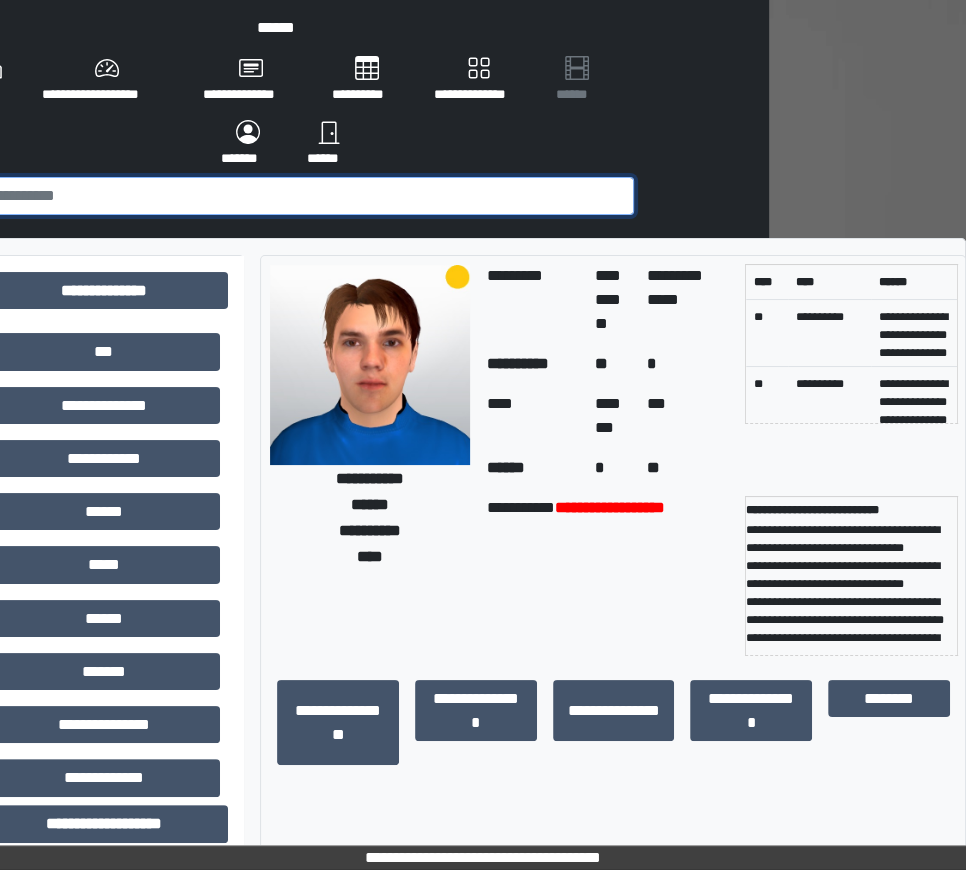 click at bounding box center [286, 196] 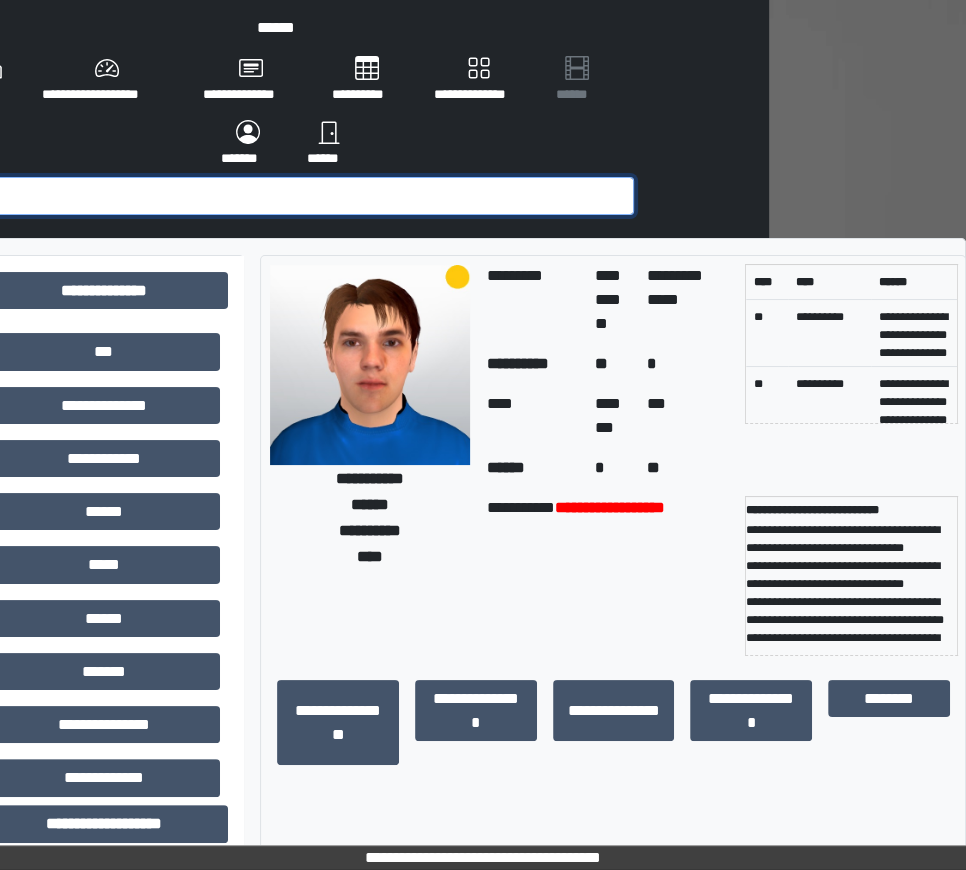 scroll, scrollTop: 0, scrollLeft: 156, axis: horizontal 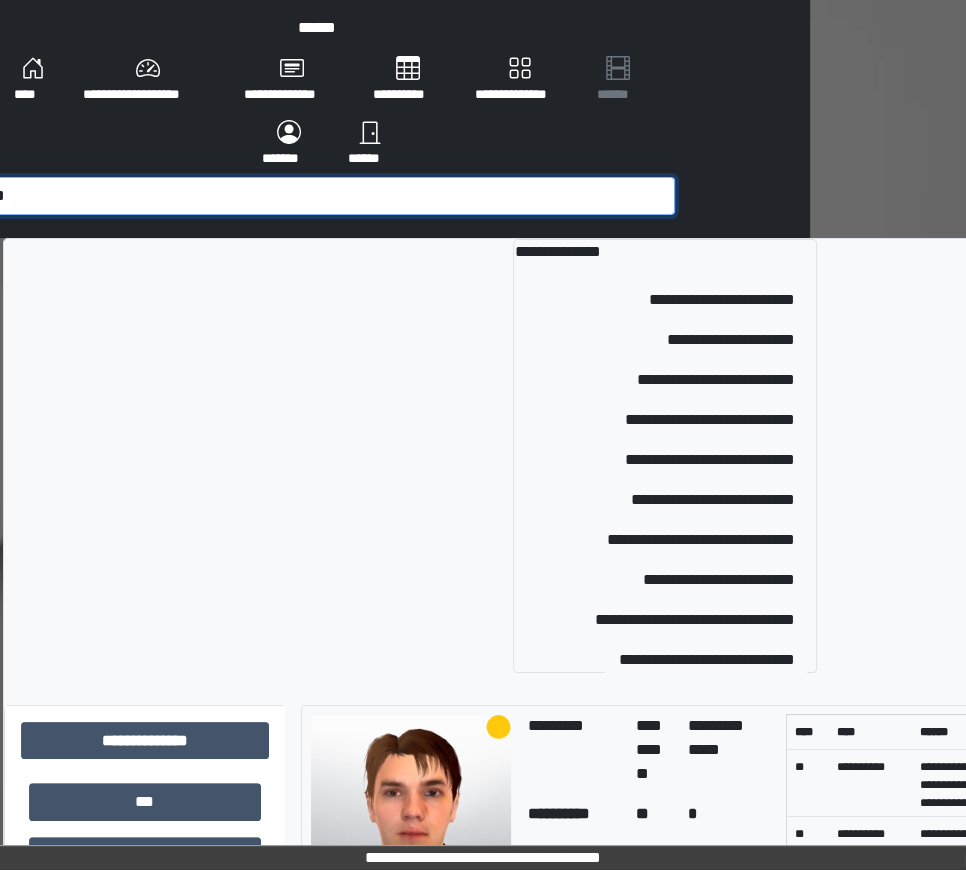 type on "*" 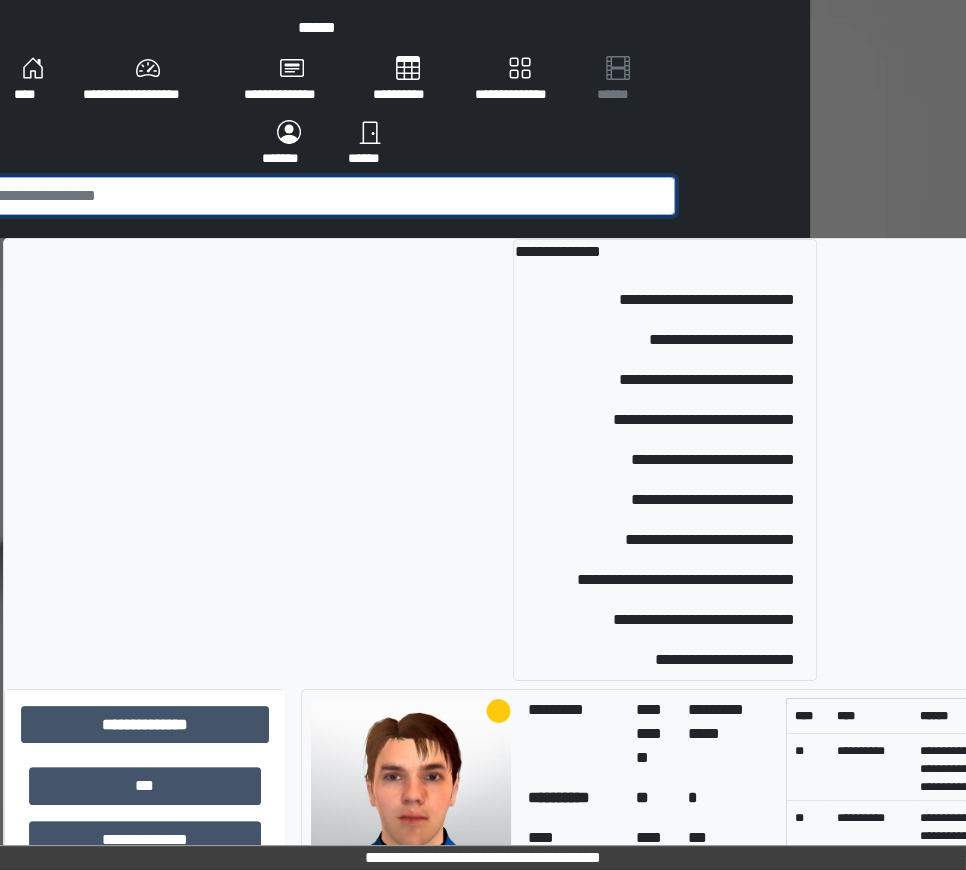 scroll, scrollTop: 0, scrollLeft: 147, axis: horizontal 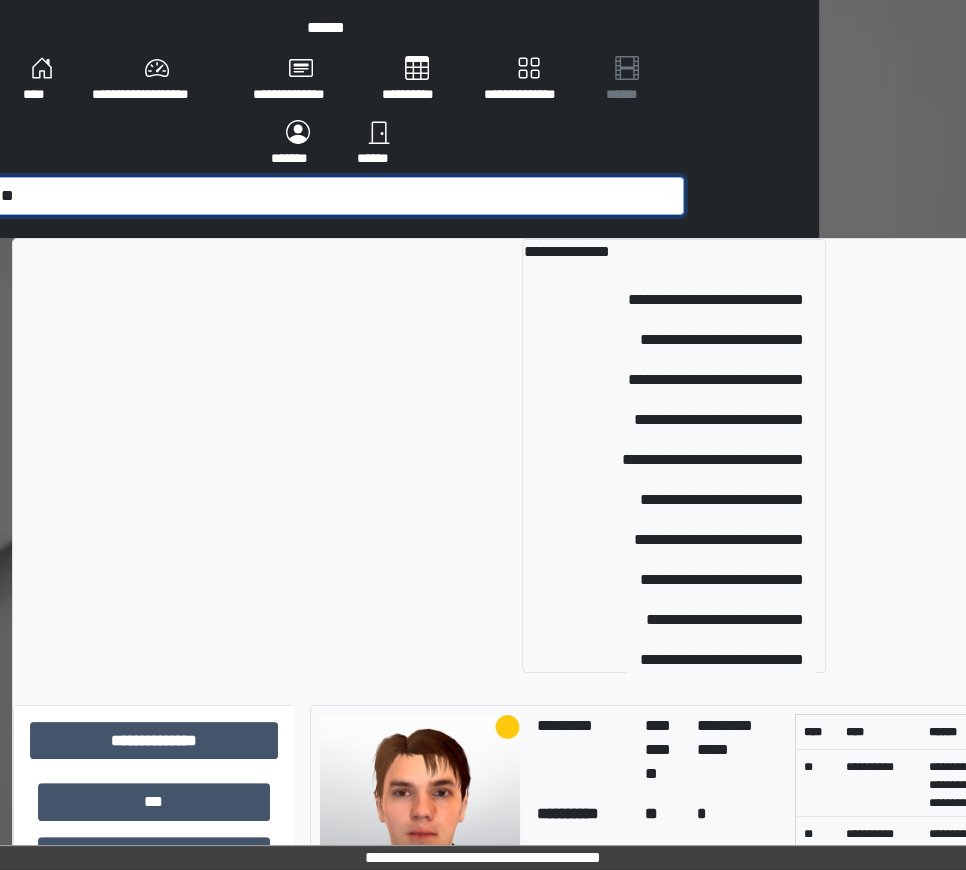 type on "*" 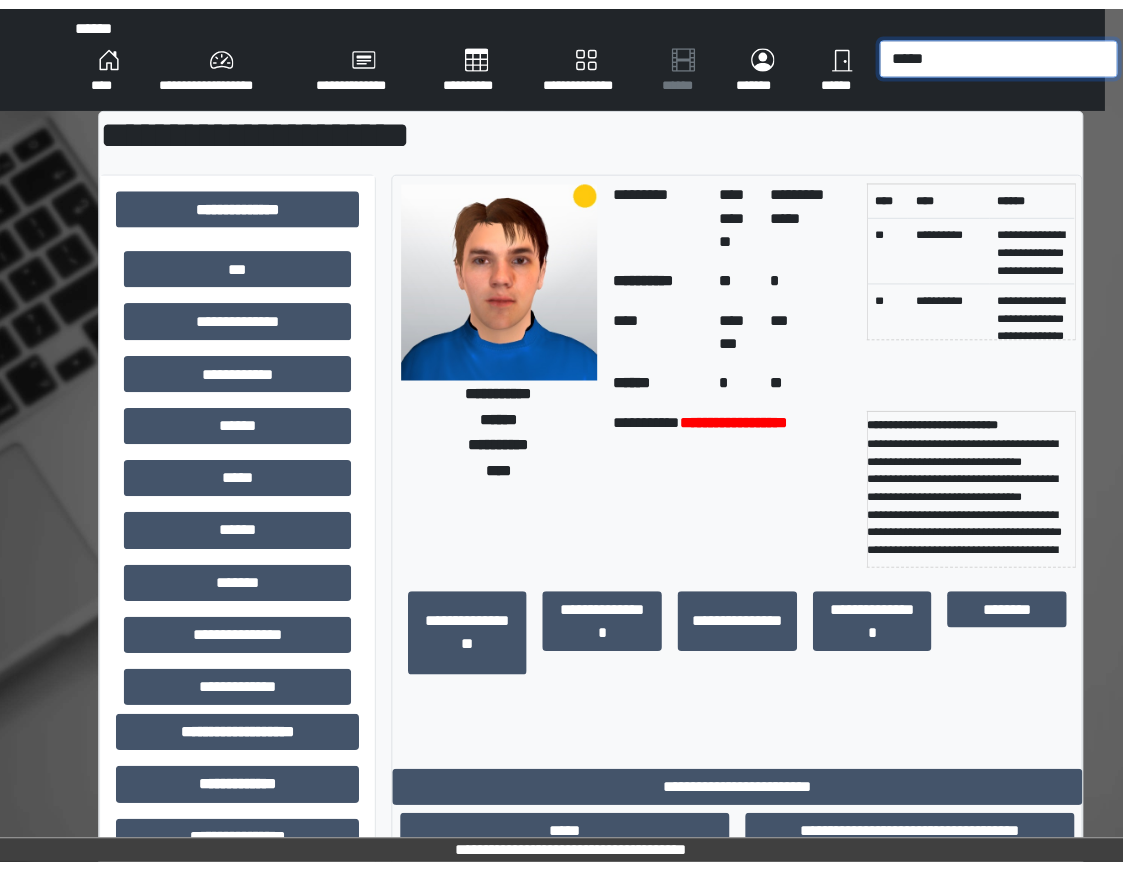 scroll, scrollTop: 0, scrollLeft: 29, axis: horizontal 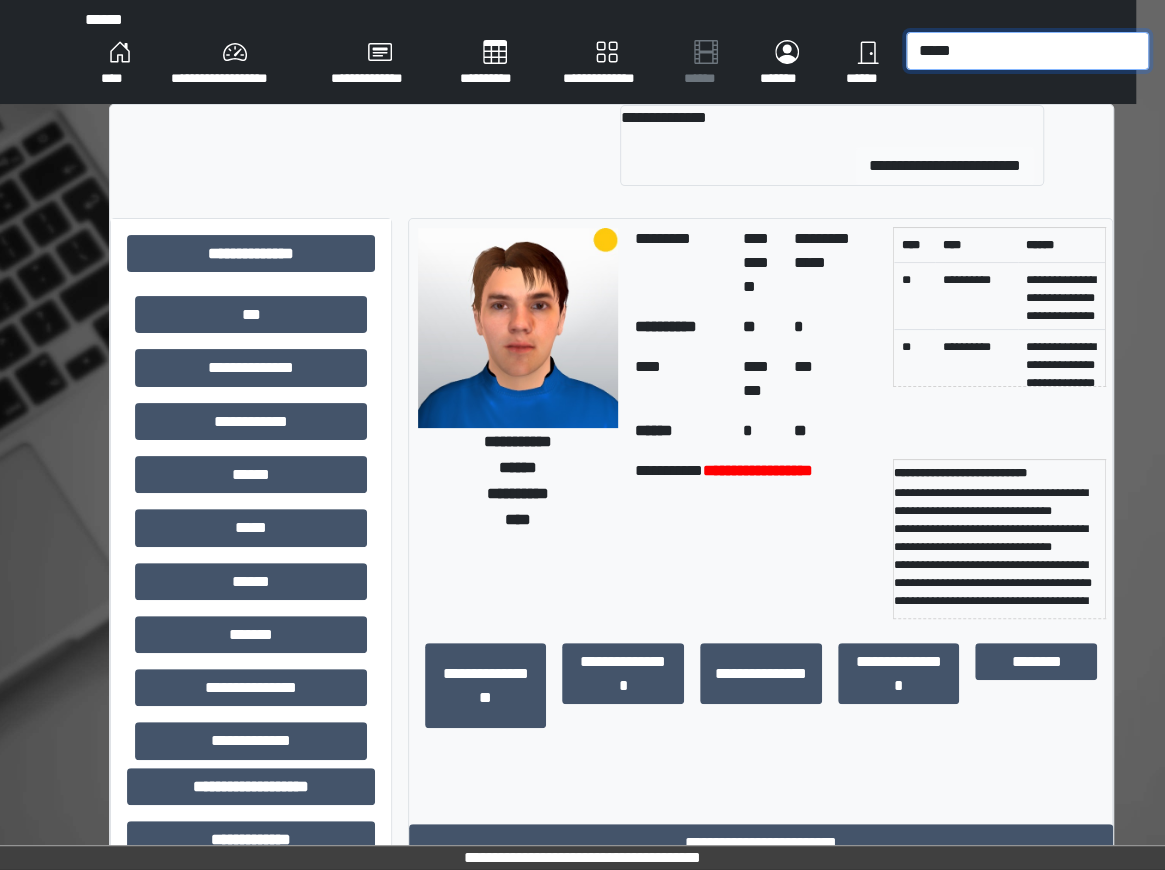type on "*****" 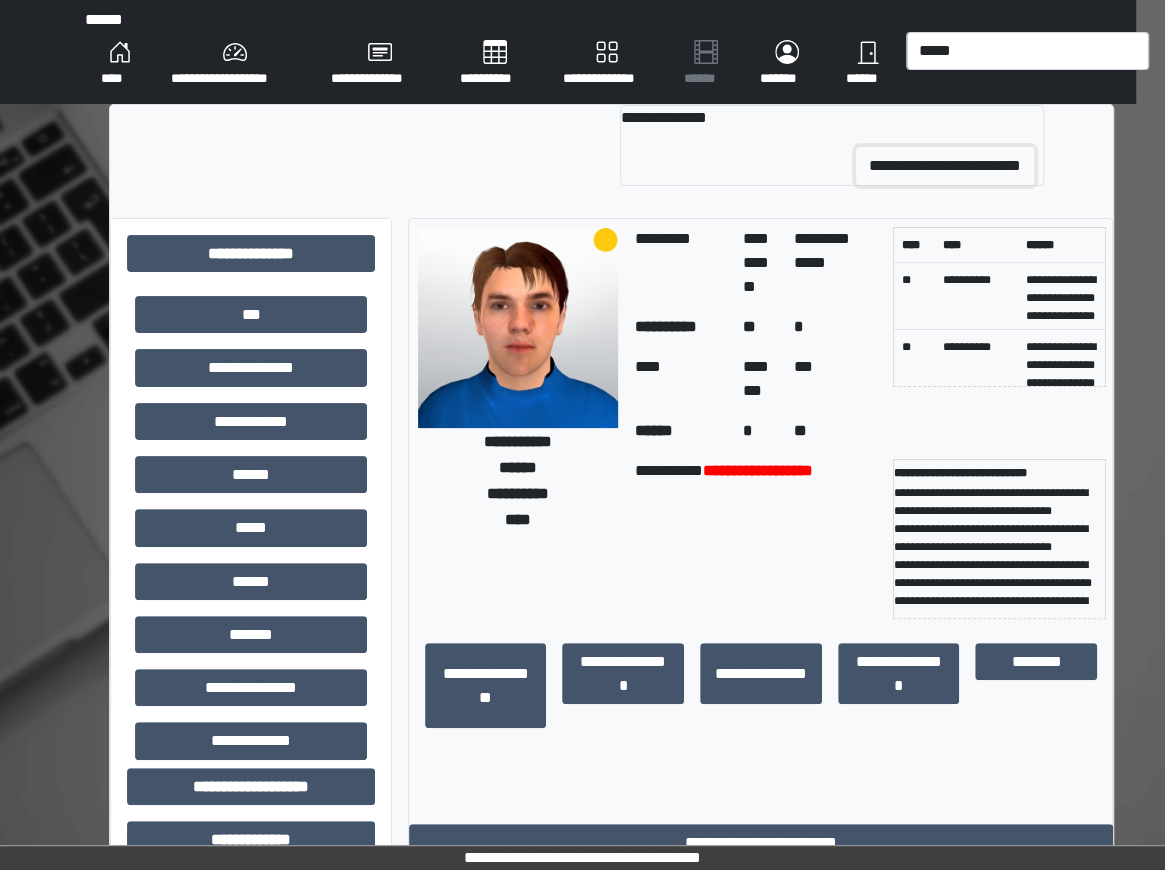 click on "**********" at bounding box center [945, 166] 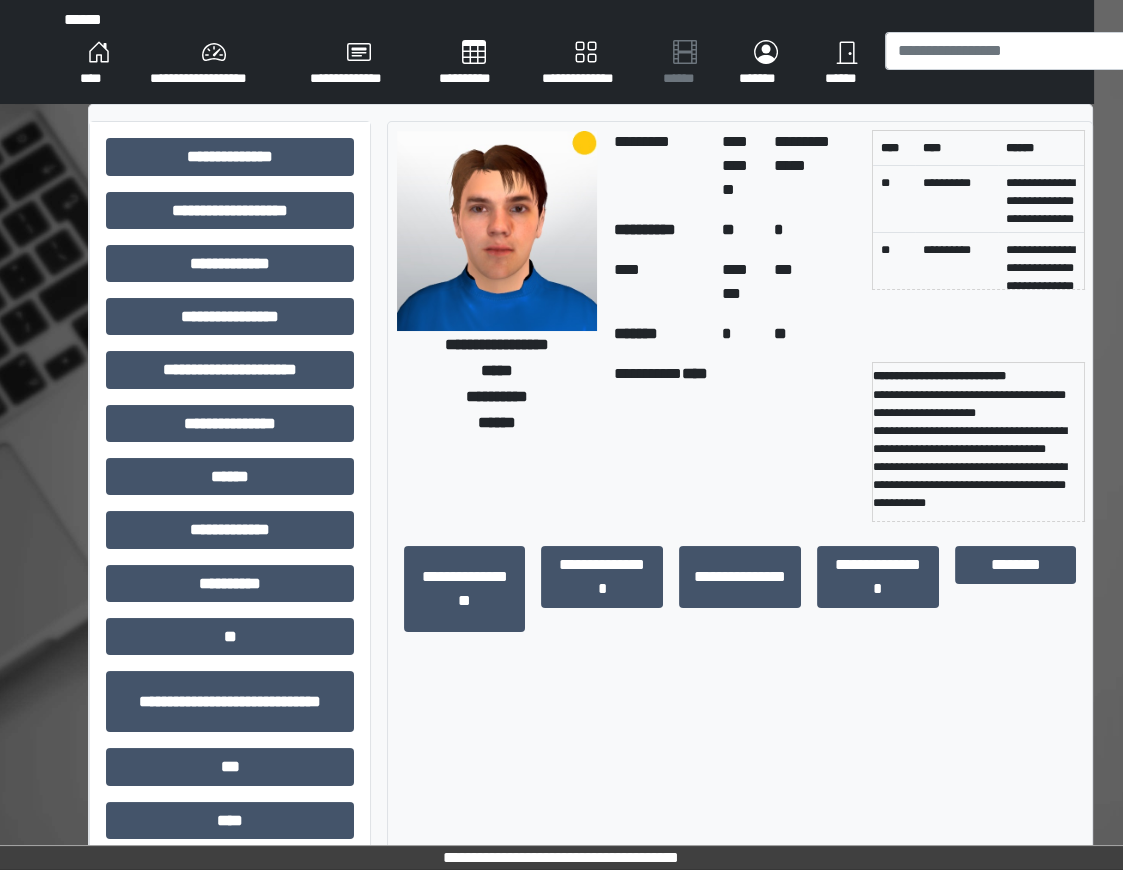 scroll, scrollTop: 271, scrollLeft: 0, axis: vertical 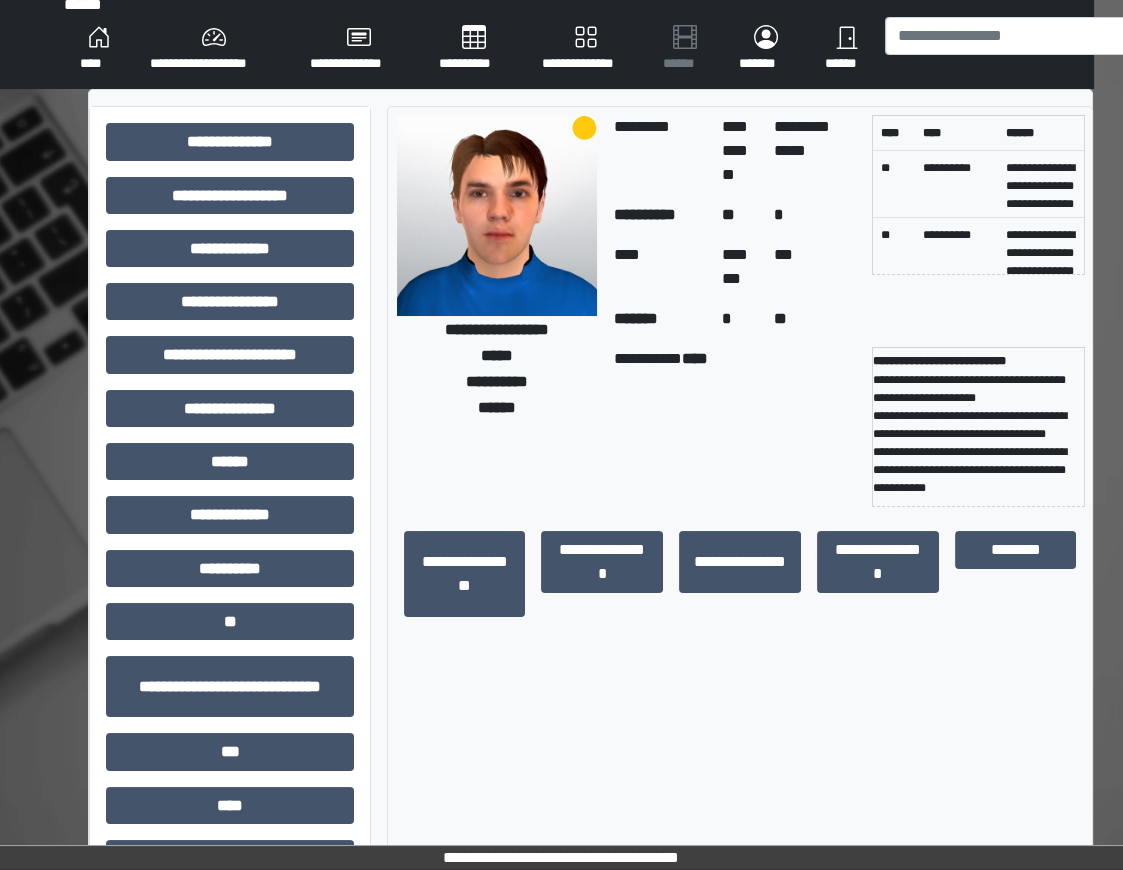 click on "**********" at bounding box center (735, 427) 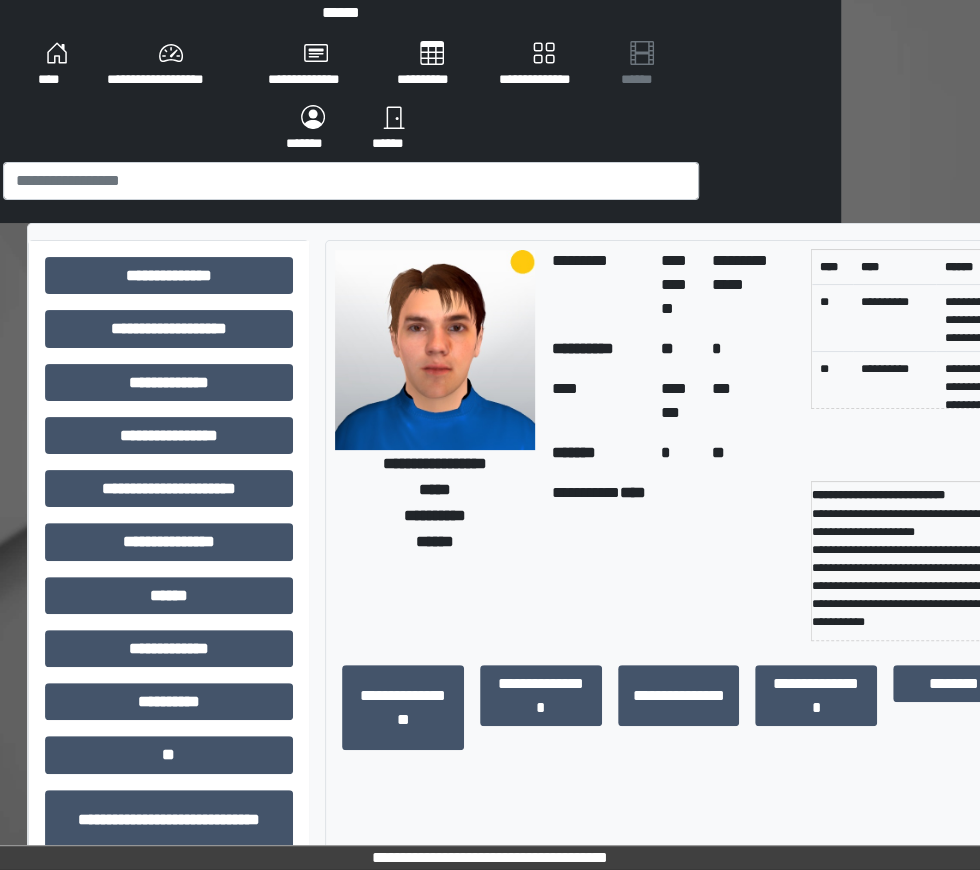 scroll, scrollTop: 15, scrollLeft: 190, axis: both 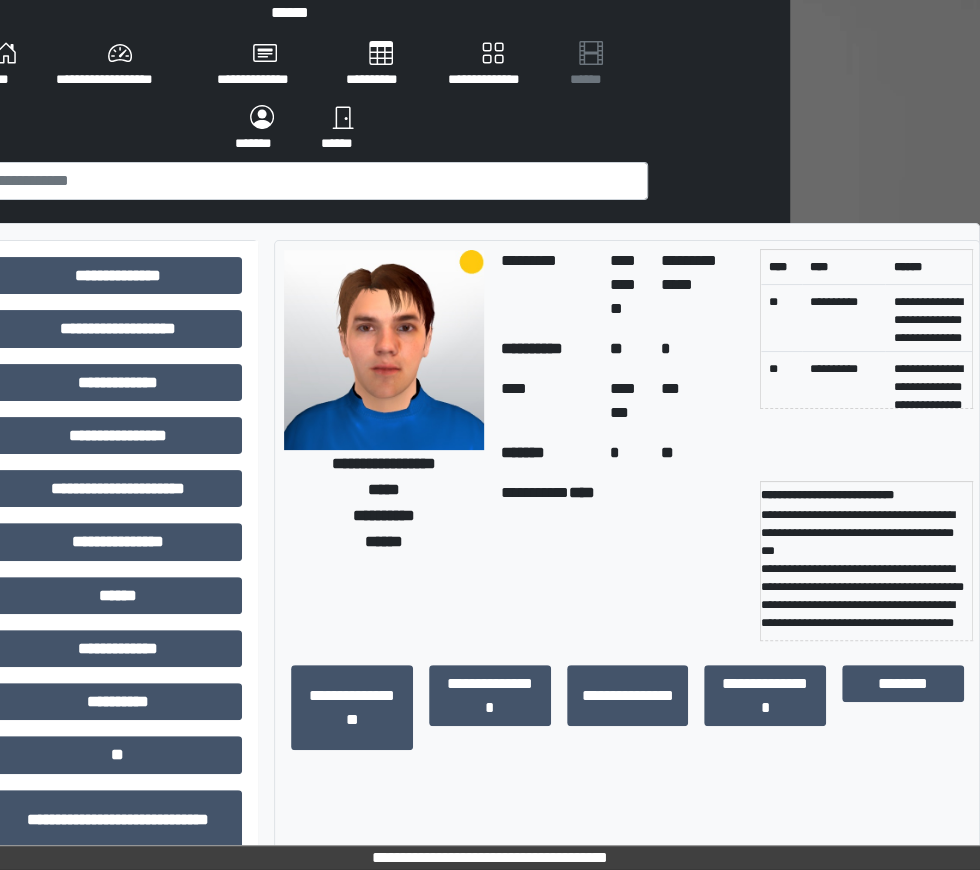 click on "**********" at bounding box center (622, 561) 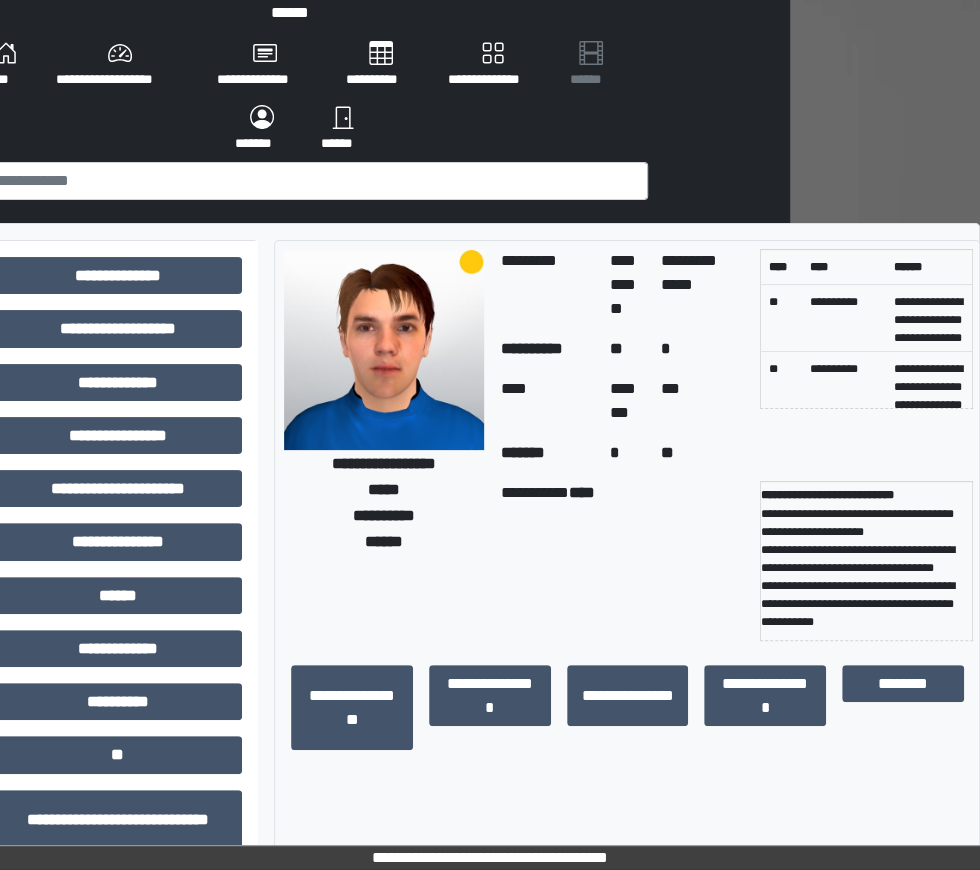 scroll, scrollTop: 0, scrollLeft: 190, axis: horizontal 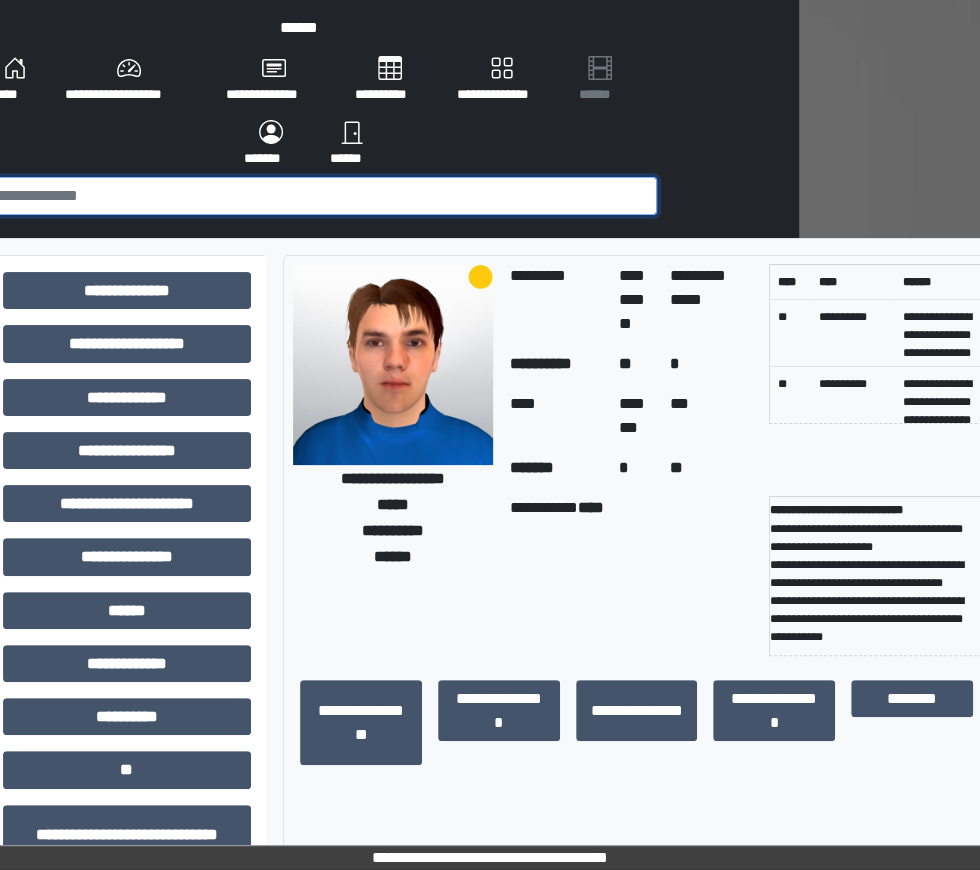 click at bounding box center [309, 196] 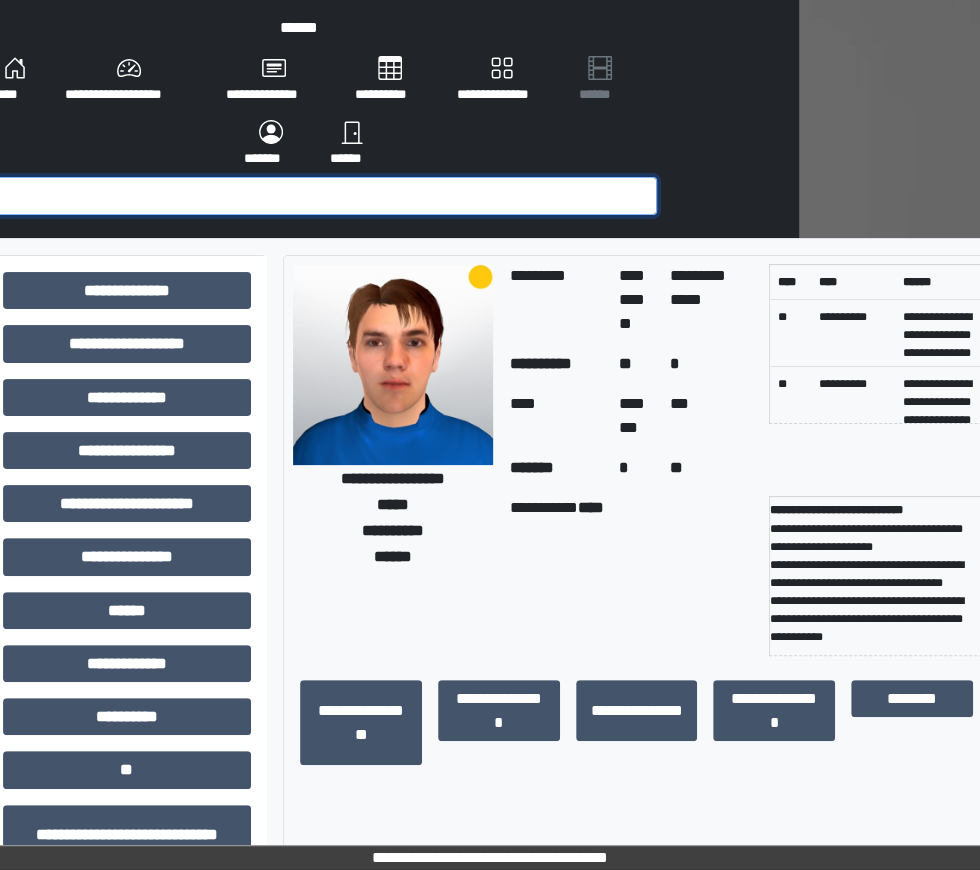 scroll, scrollTop: 0, scrollLeft: 164, axis: horizontal 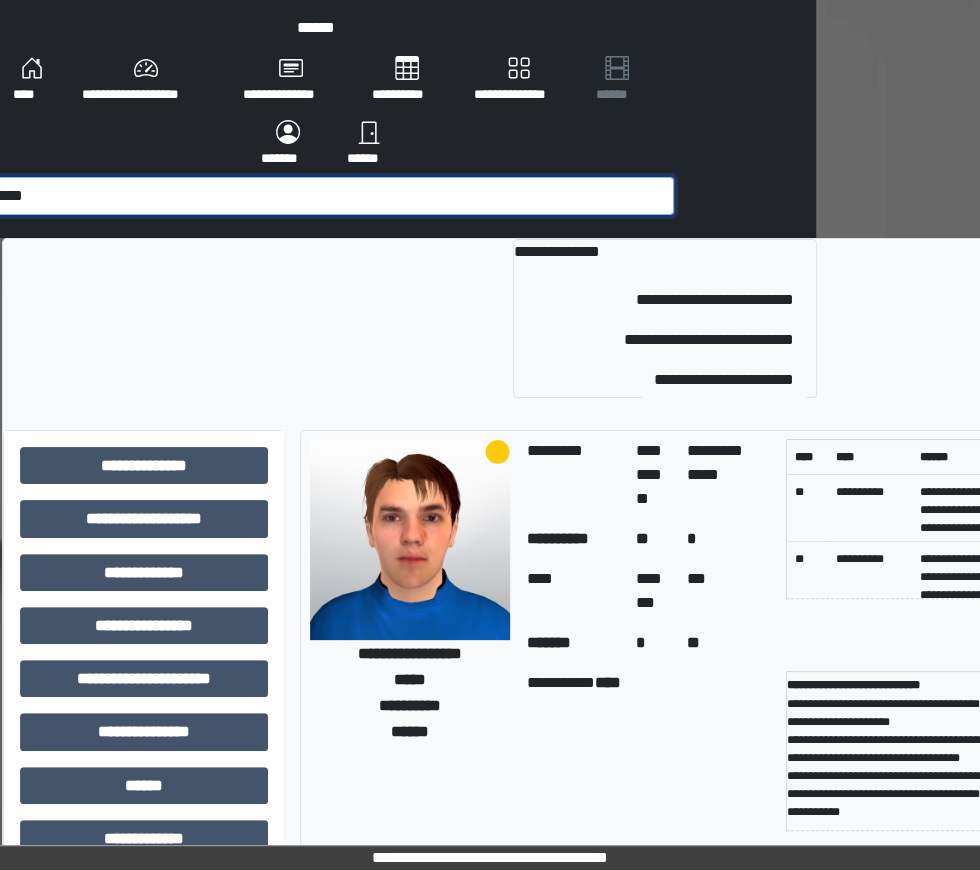 type on "*****" 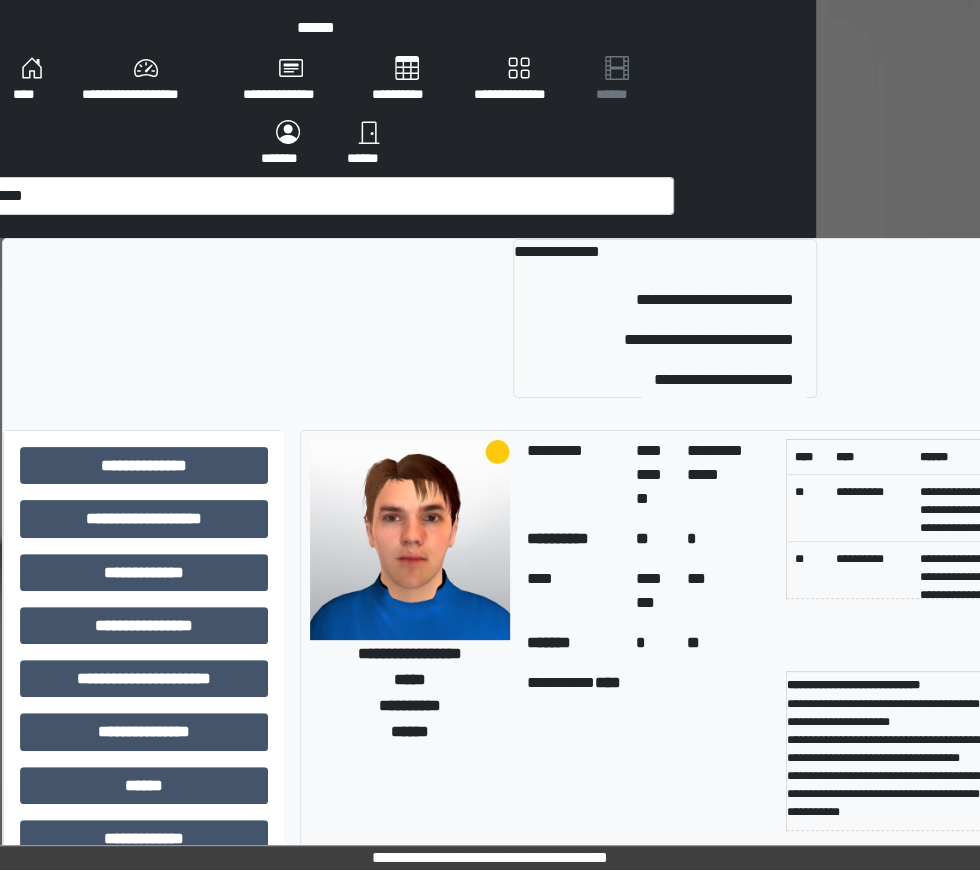 click on "**********" at bounding box center (665, 380) 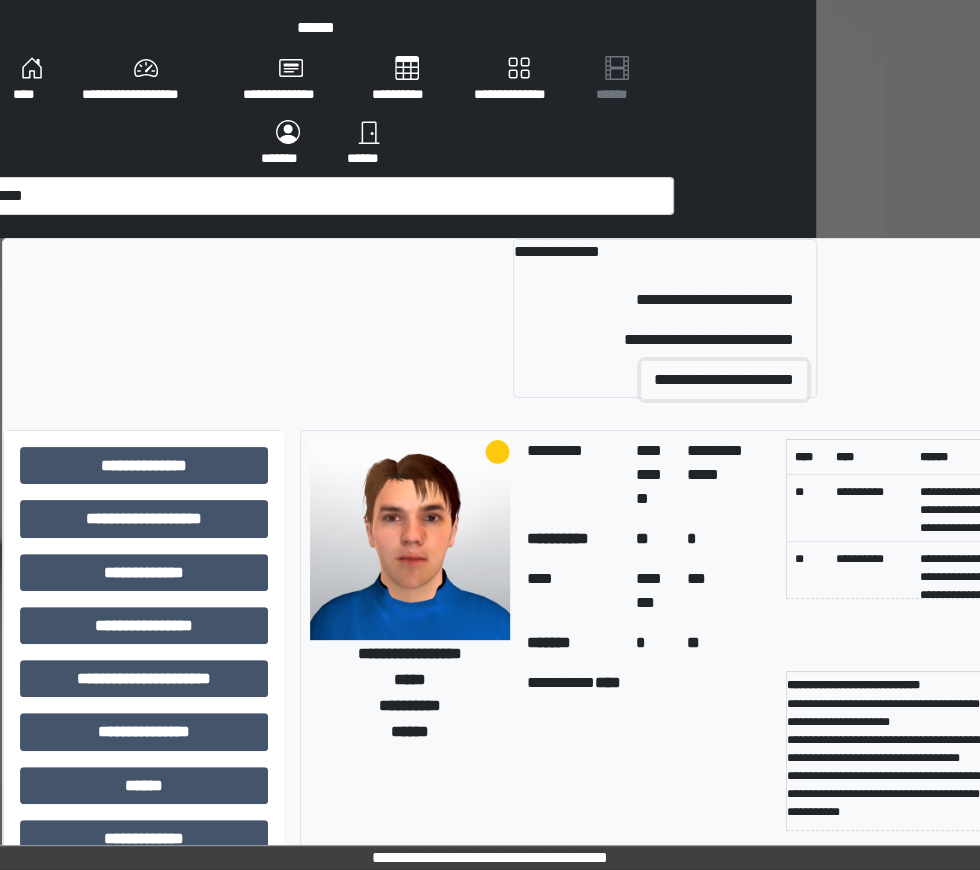 click on "**********" at bounding box center (724, 380) 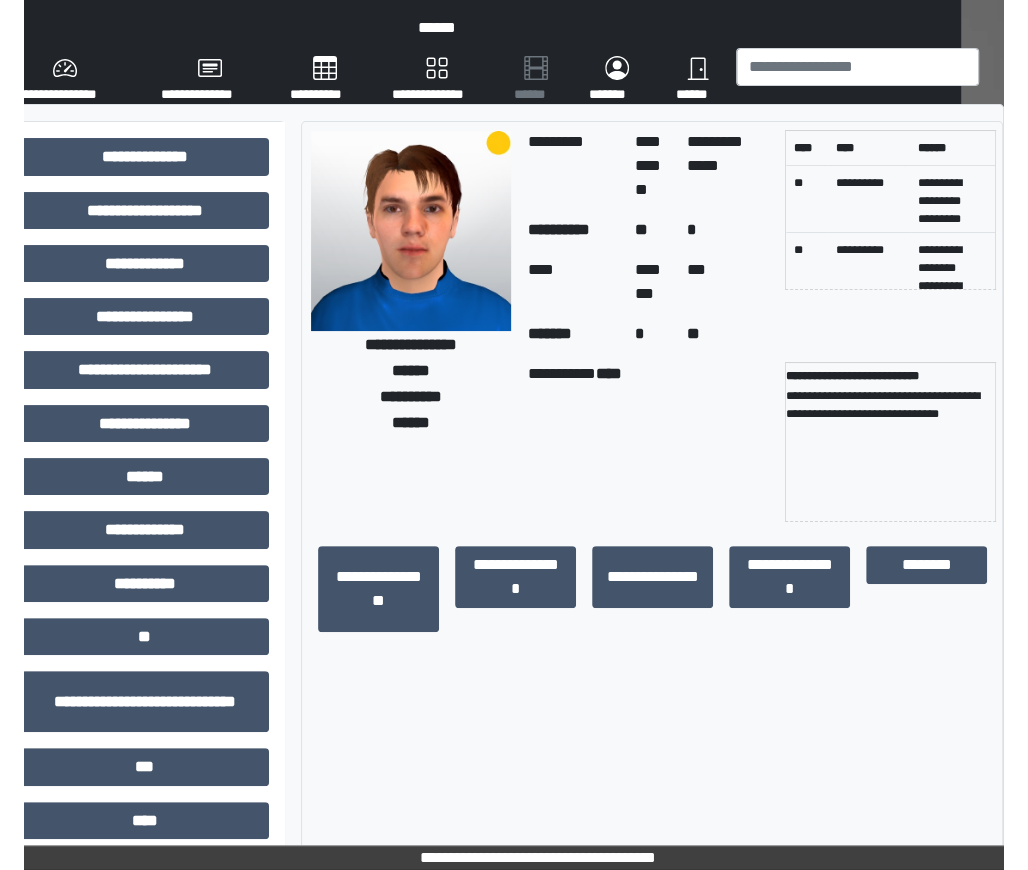 scroll, scrollTop: 0, scrollLeft: 97, axis: horizontal 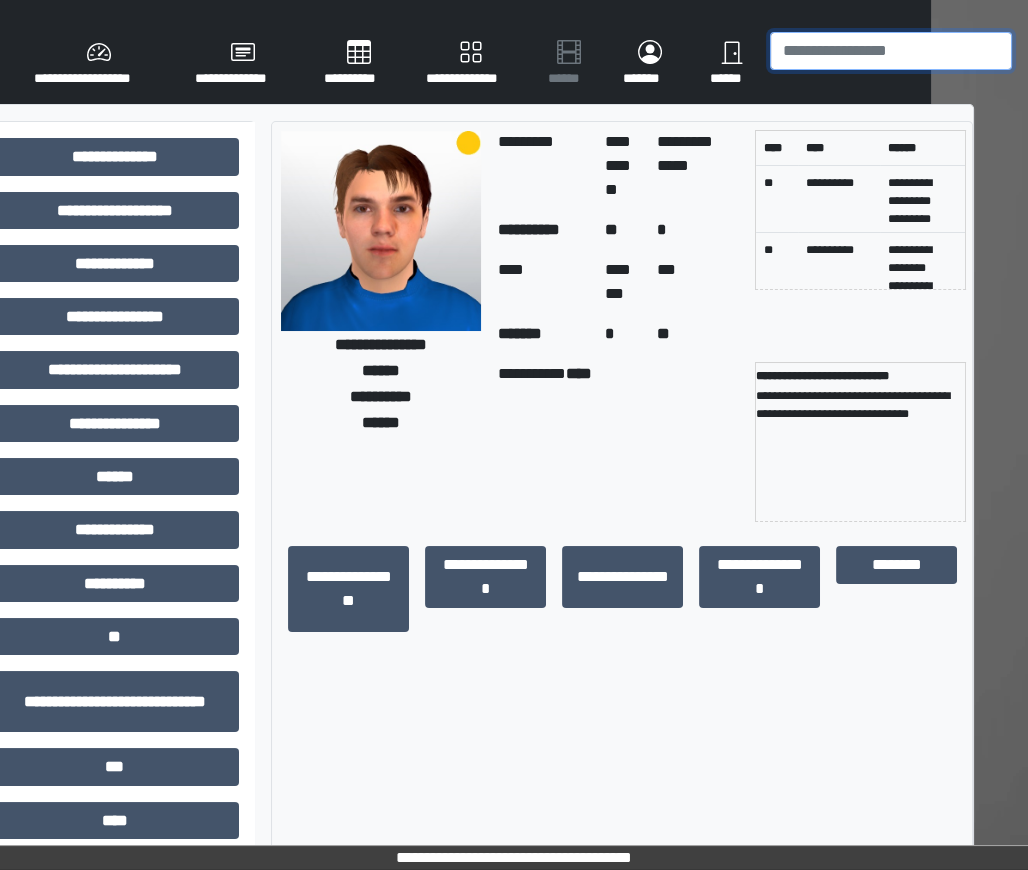 click at bounding box center [891, 51] 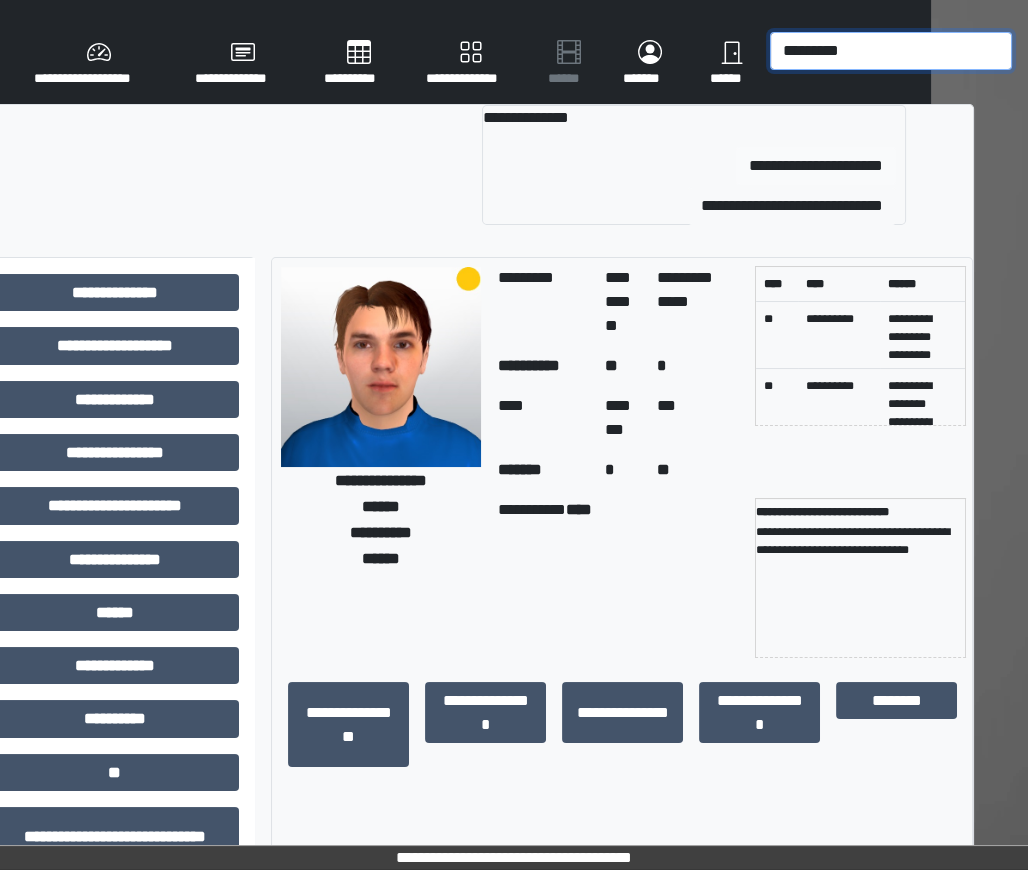 type on "*********" 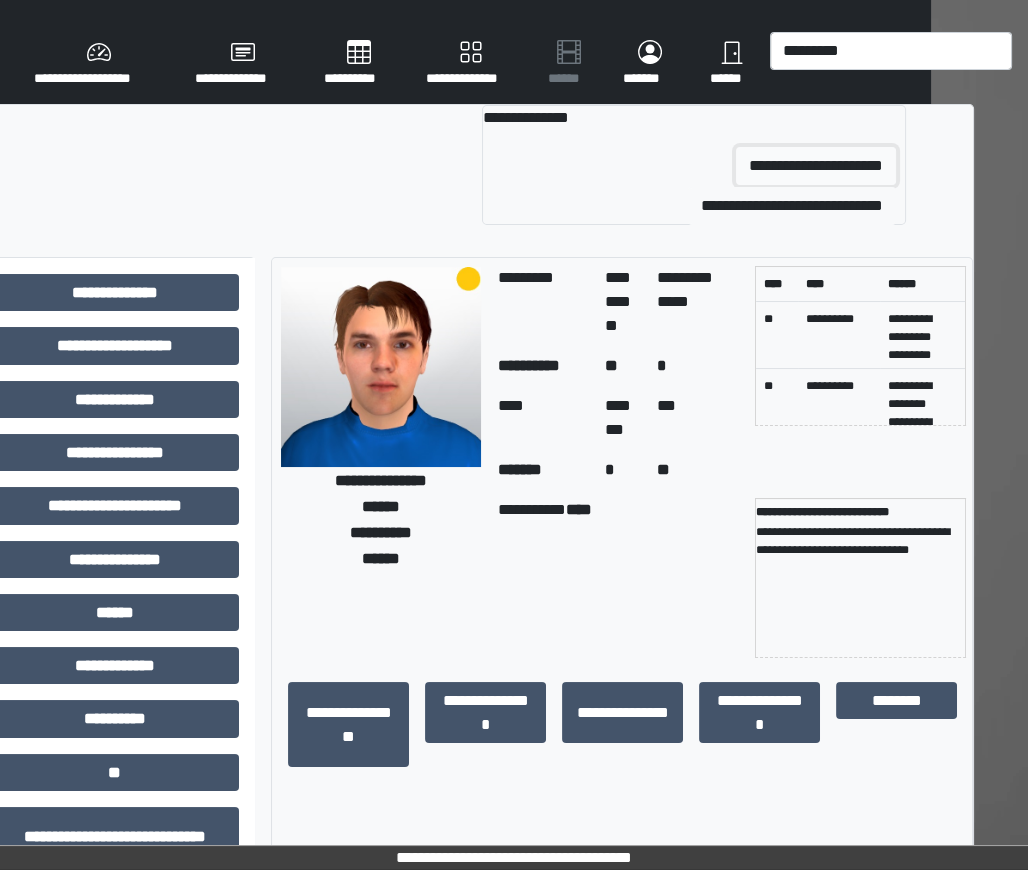 click on "**********" at bounding box center [816, 166] 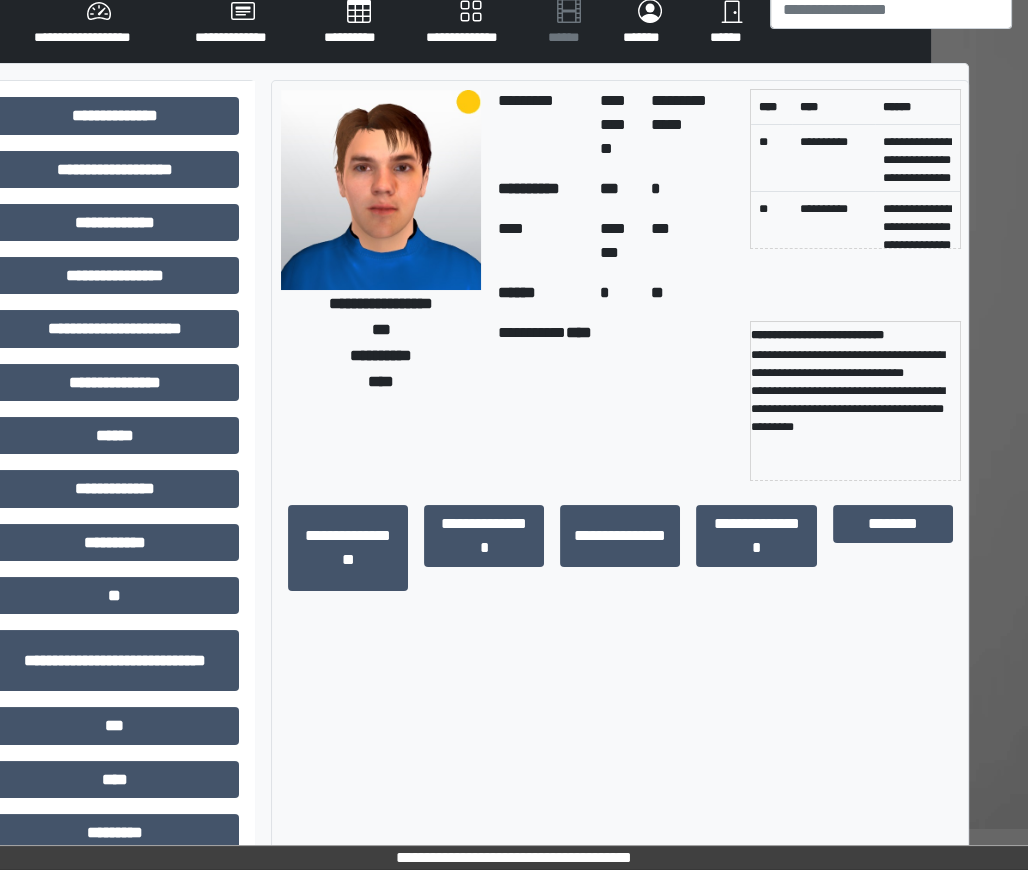 scroll, scrollTop: 0, scrollLeft: 97, axis: horizontal 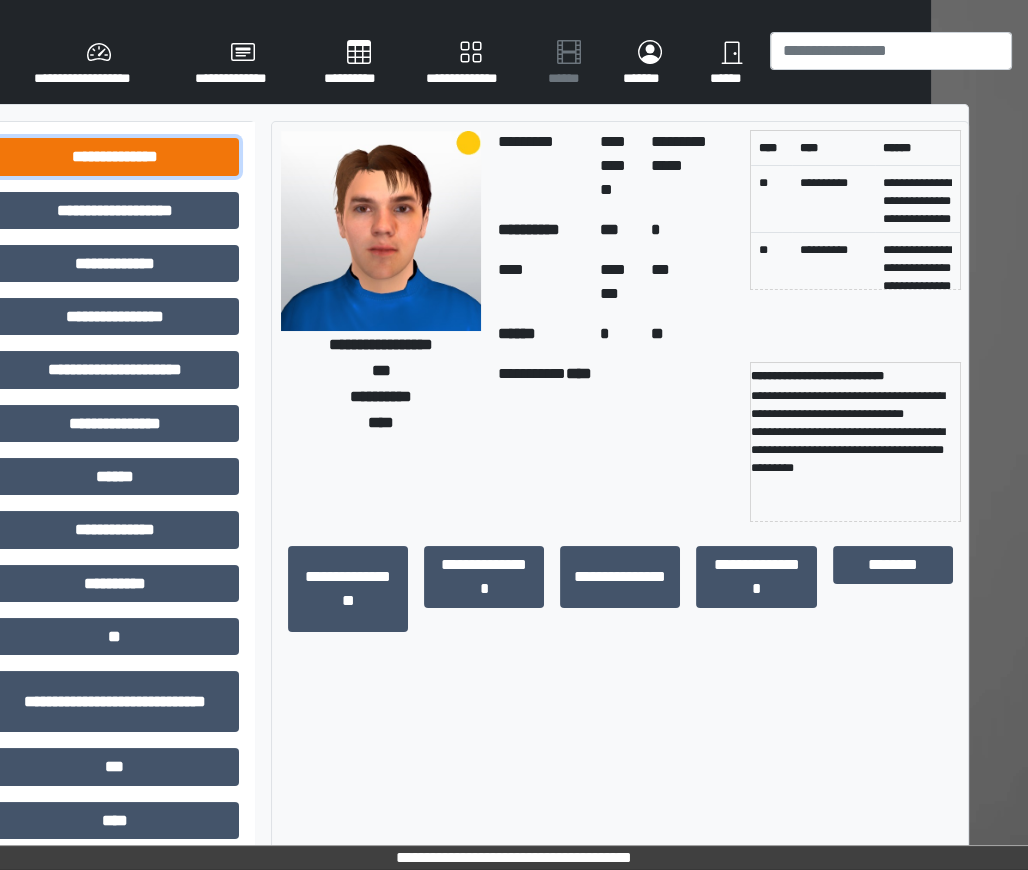 click on "**********" at bounding box center (115, 156) 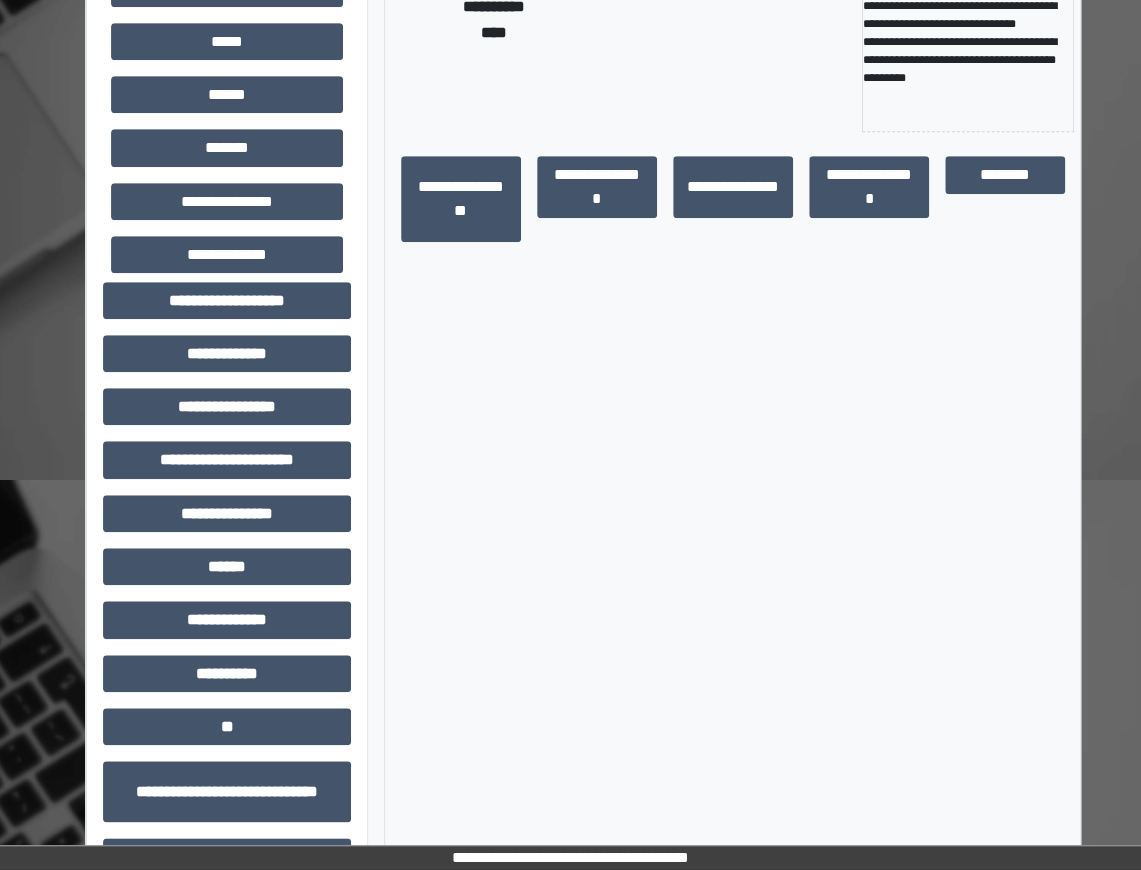 scroll, scrollTop: 551, scrollLeft: 41, axis: both 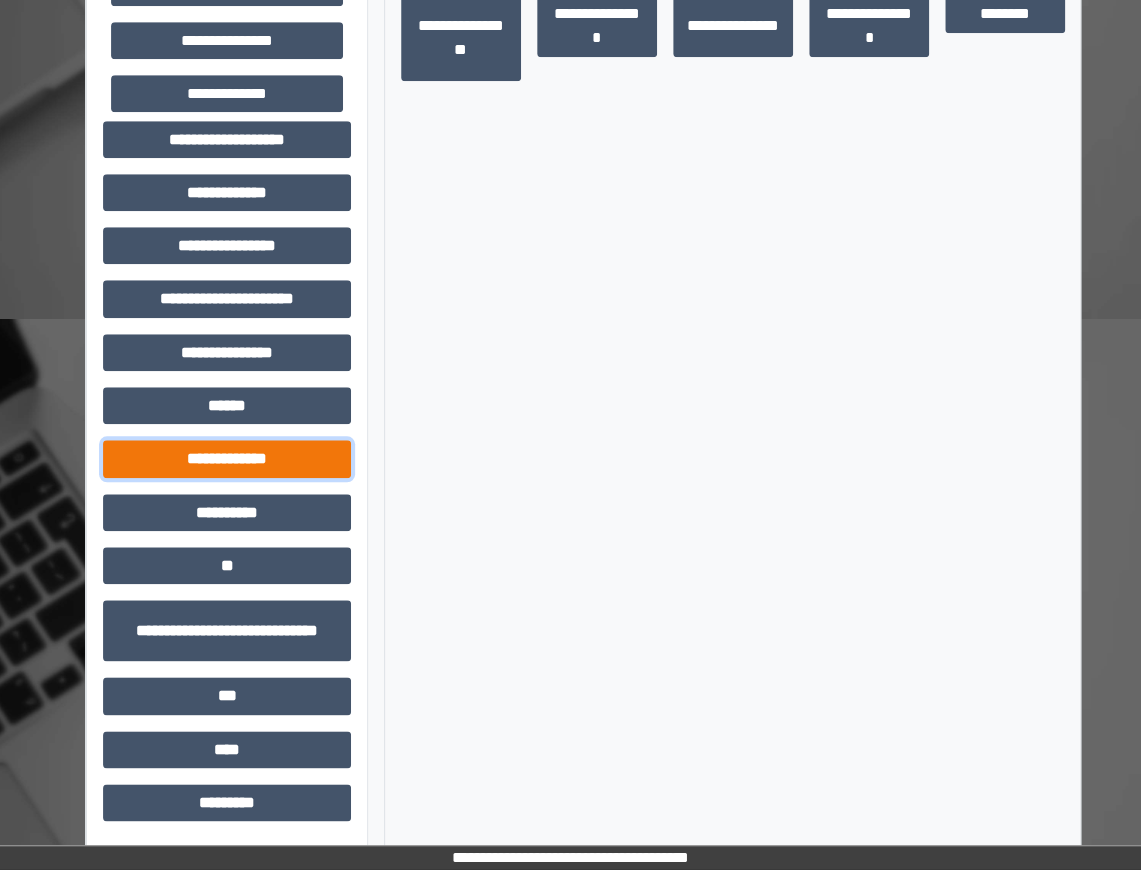 click on "**********" at bounding box center (227, 458) 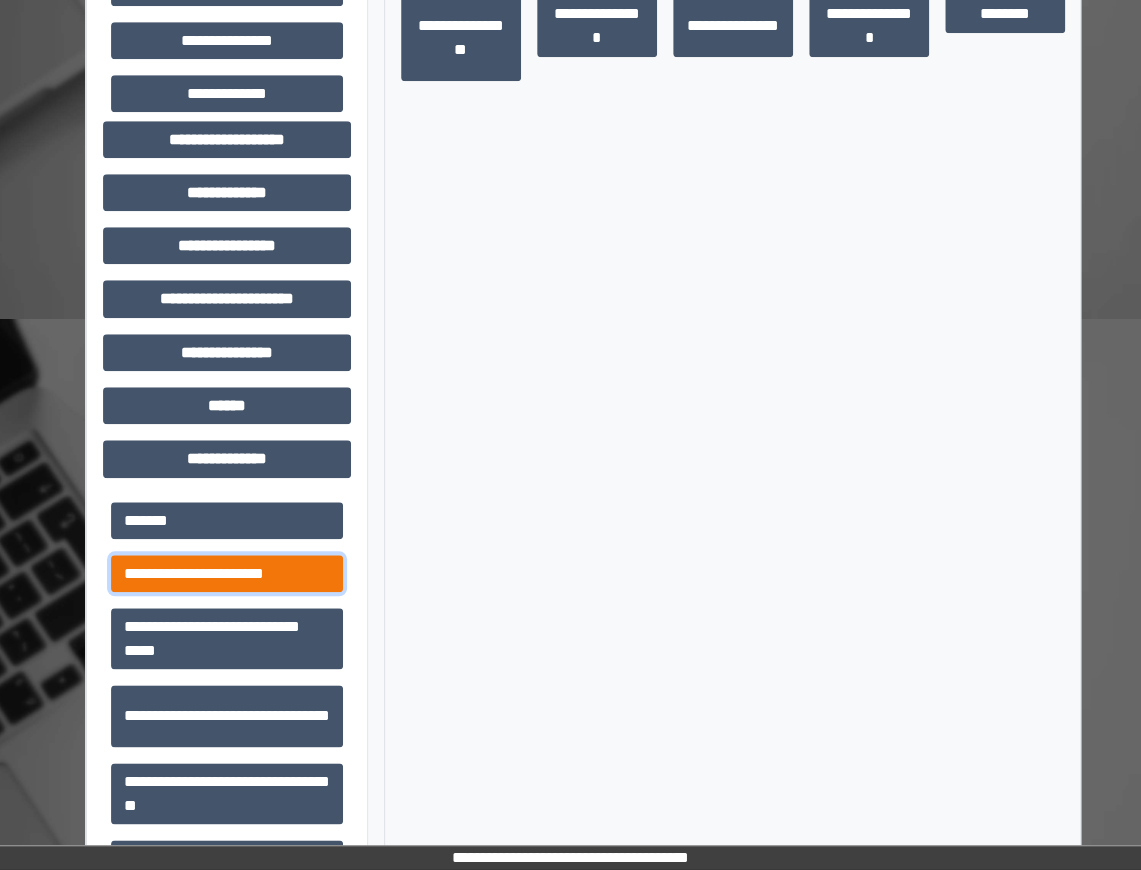 click on "**********" at bounding box center [227, 573] 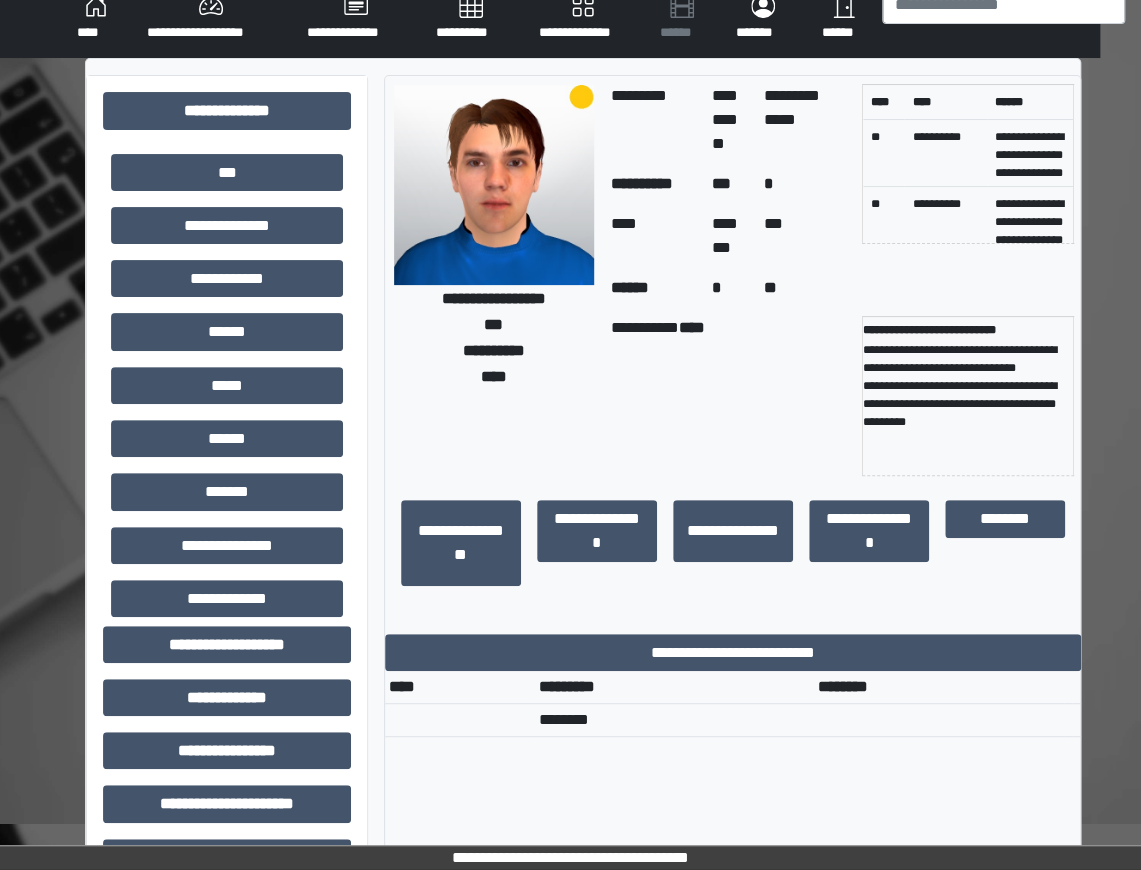 scroll, scrollTop: 0, scrollLeft: 41, axis: horizontal 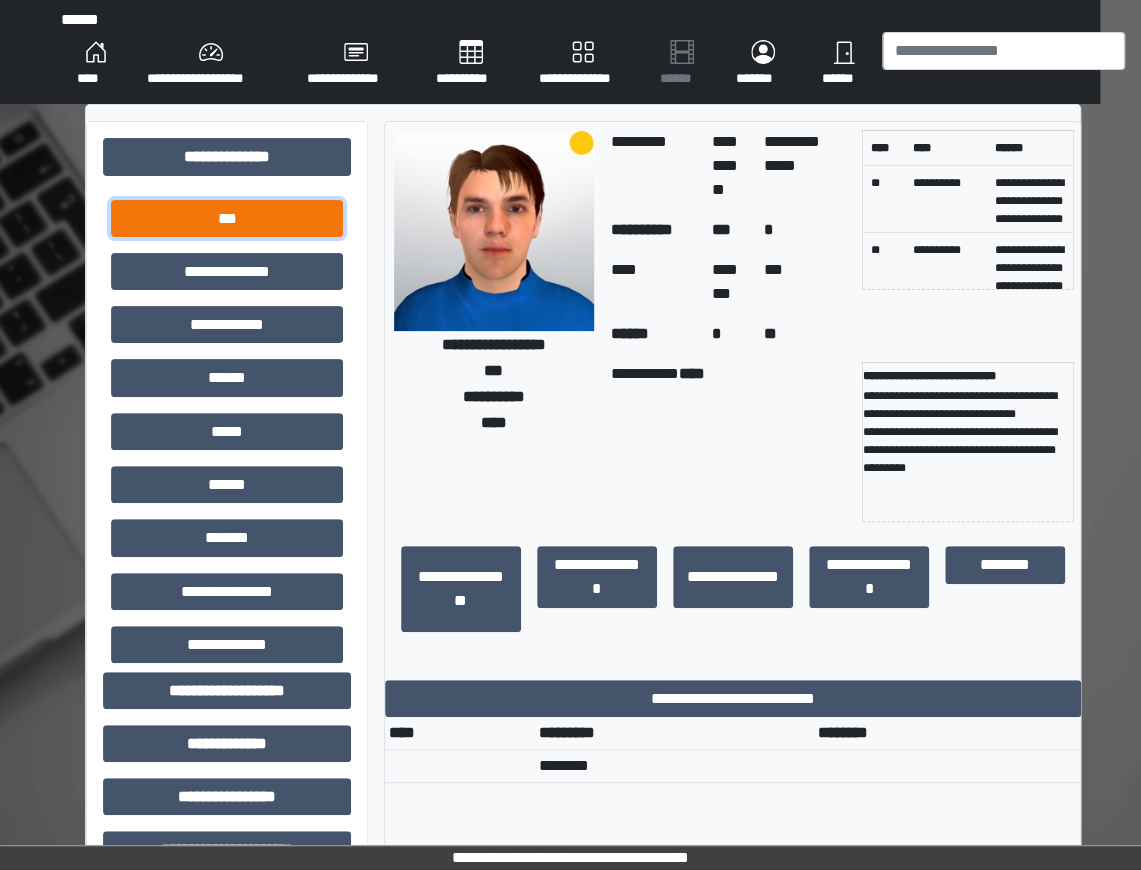click on "***" at bounding box center [227, 218] 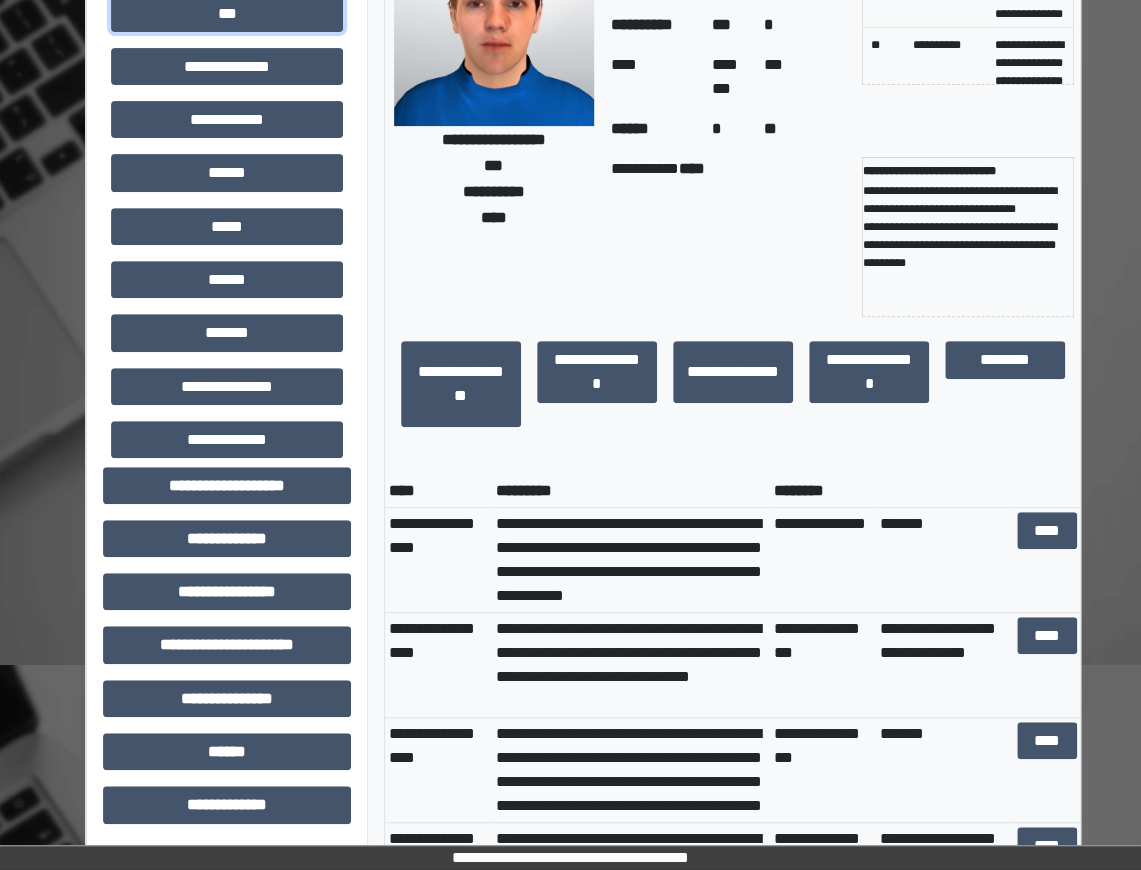 scroll, scrollTop: 482, scrollLeft: 41, axis: both 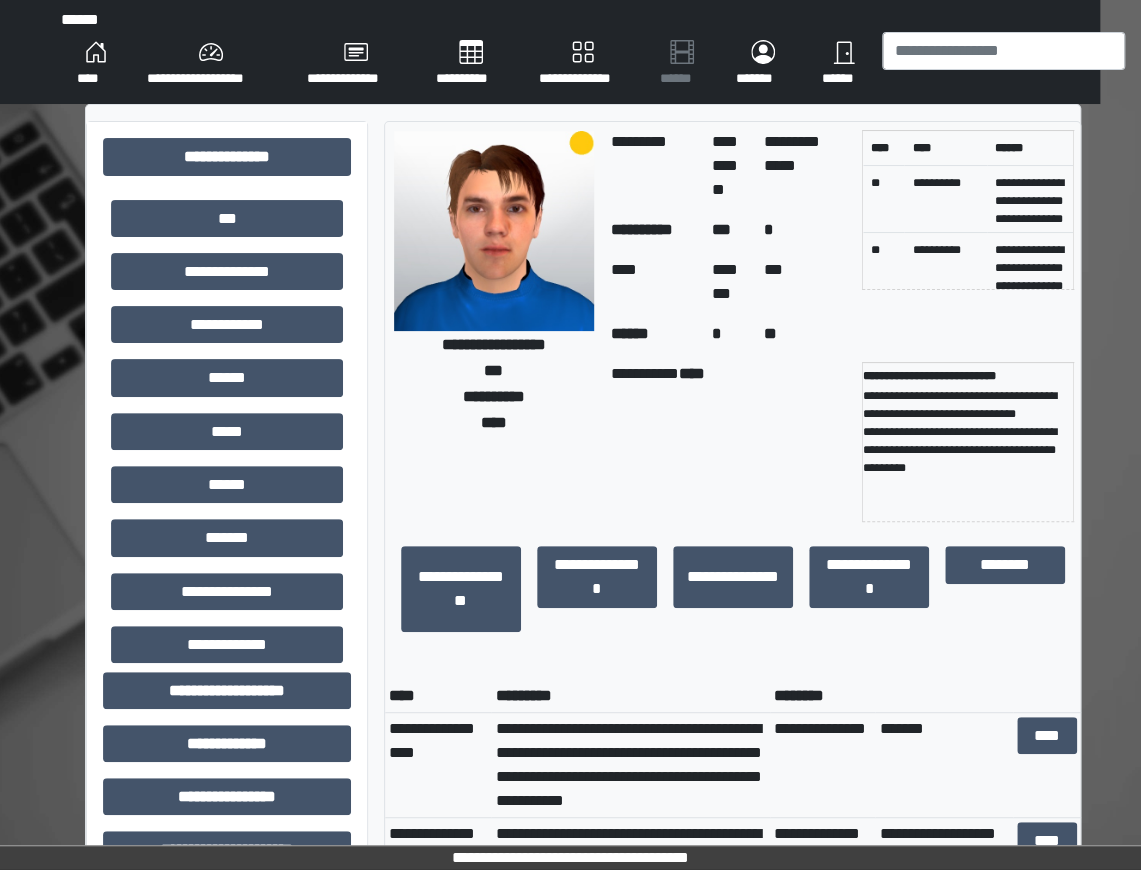 click on "****" at bounding box center [95, 64] 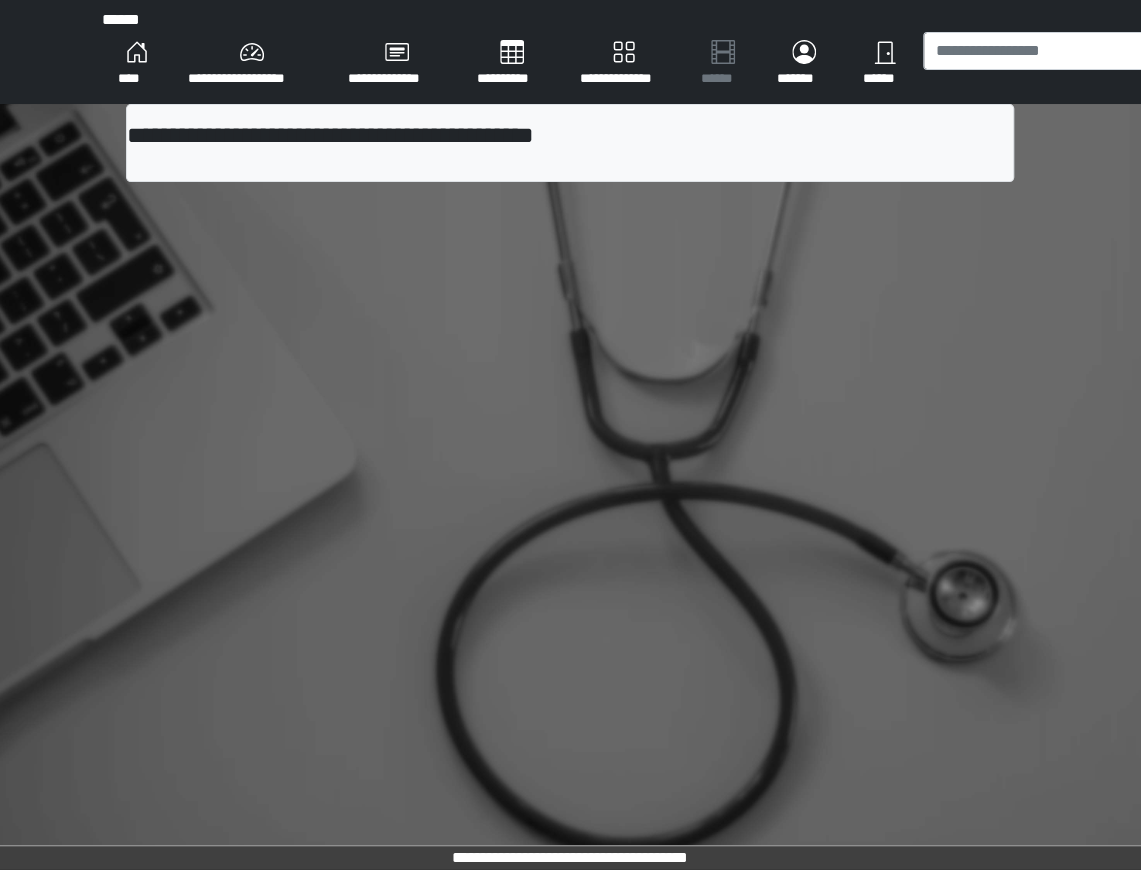 scroll, scrollTop: 0, scrollLeft: 0, axis: both 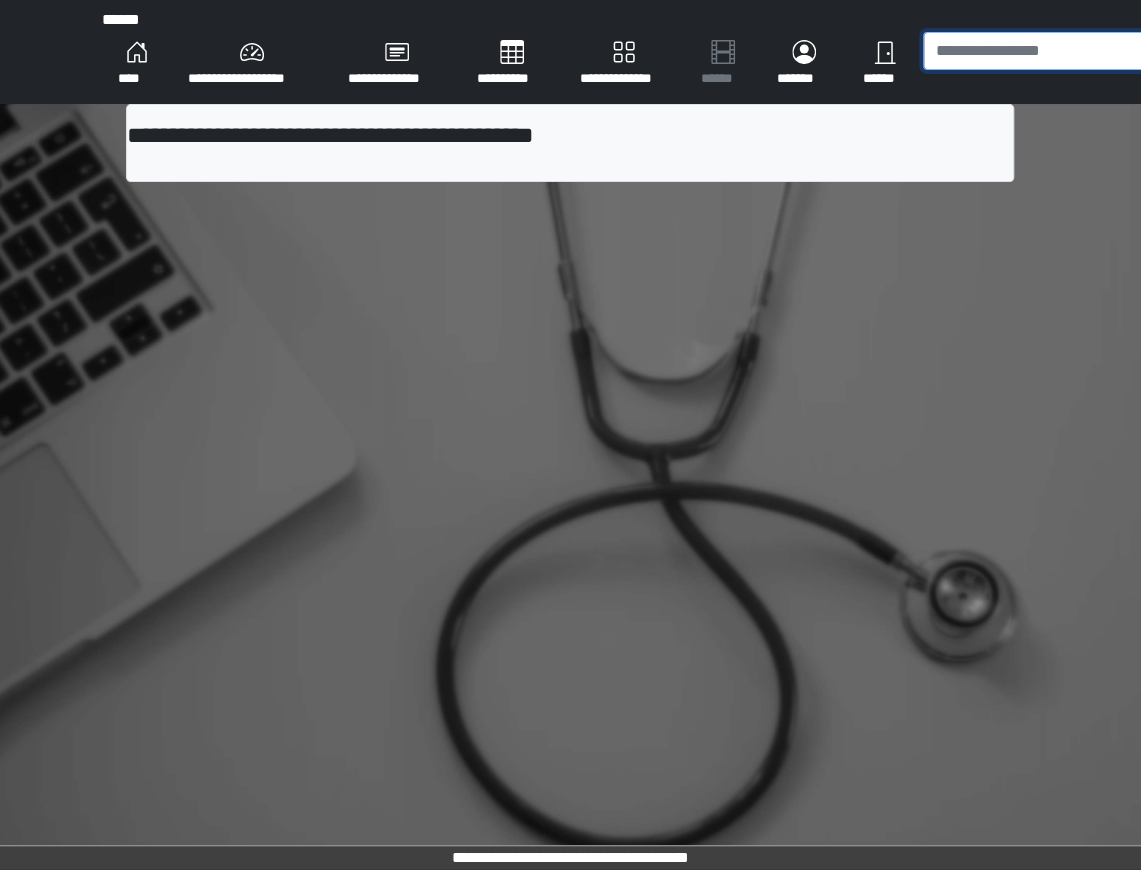 click at bounding box center (1044, 51) 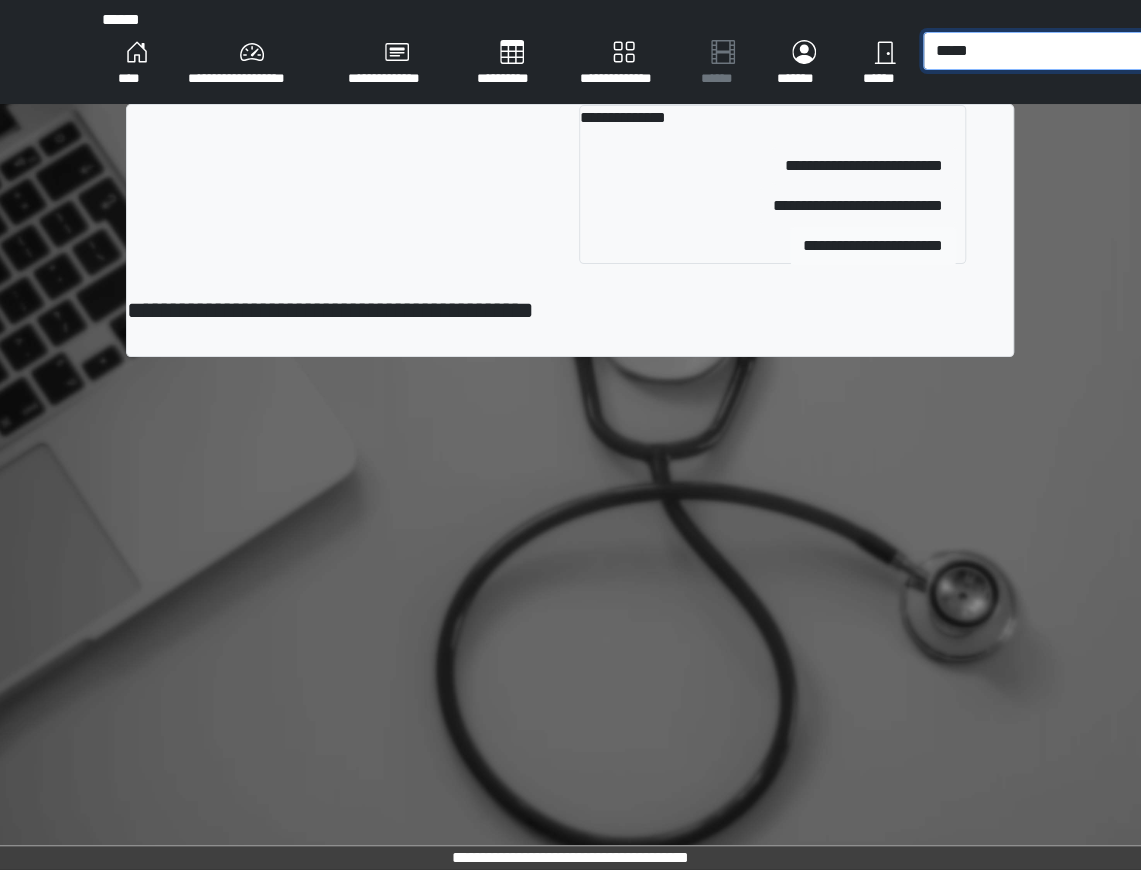 type on "*****" 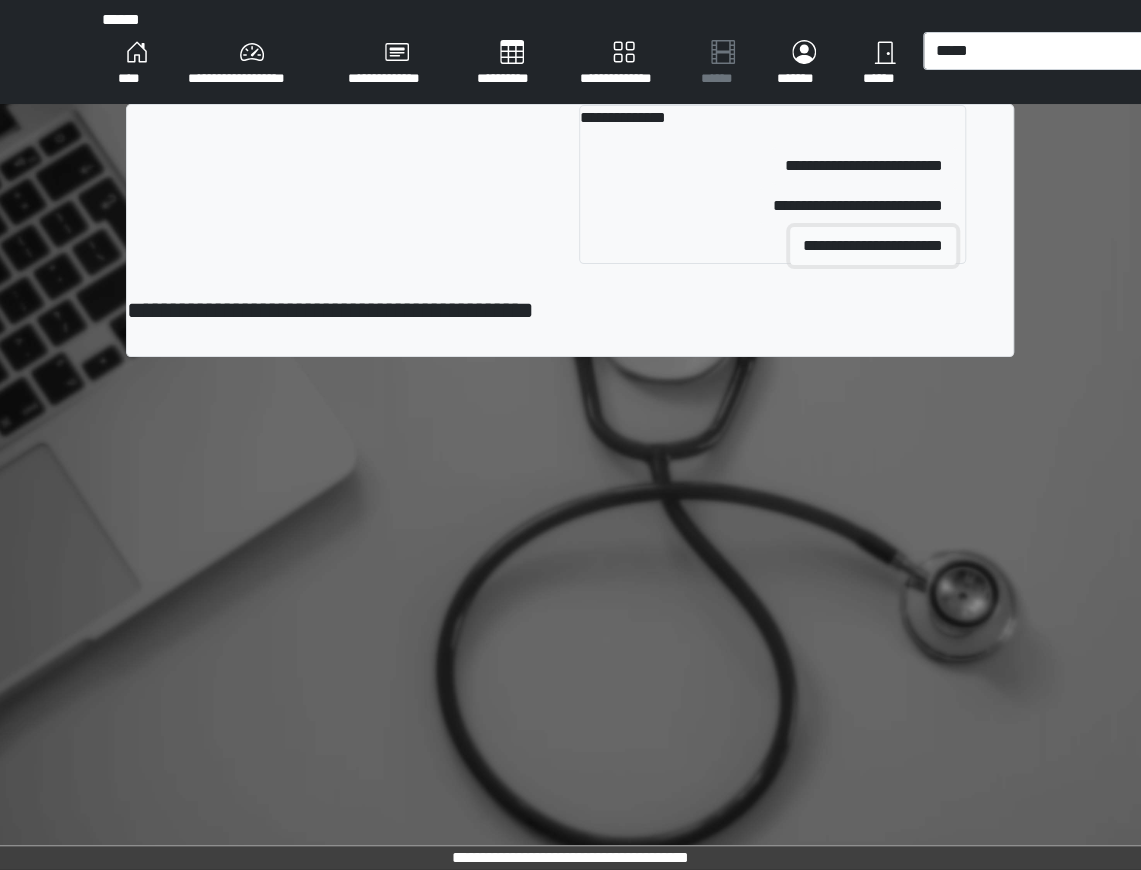 click on "**********" at bounding box center (873, 246) 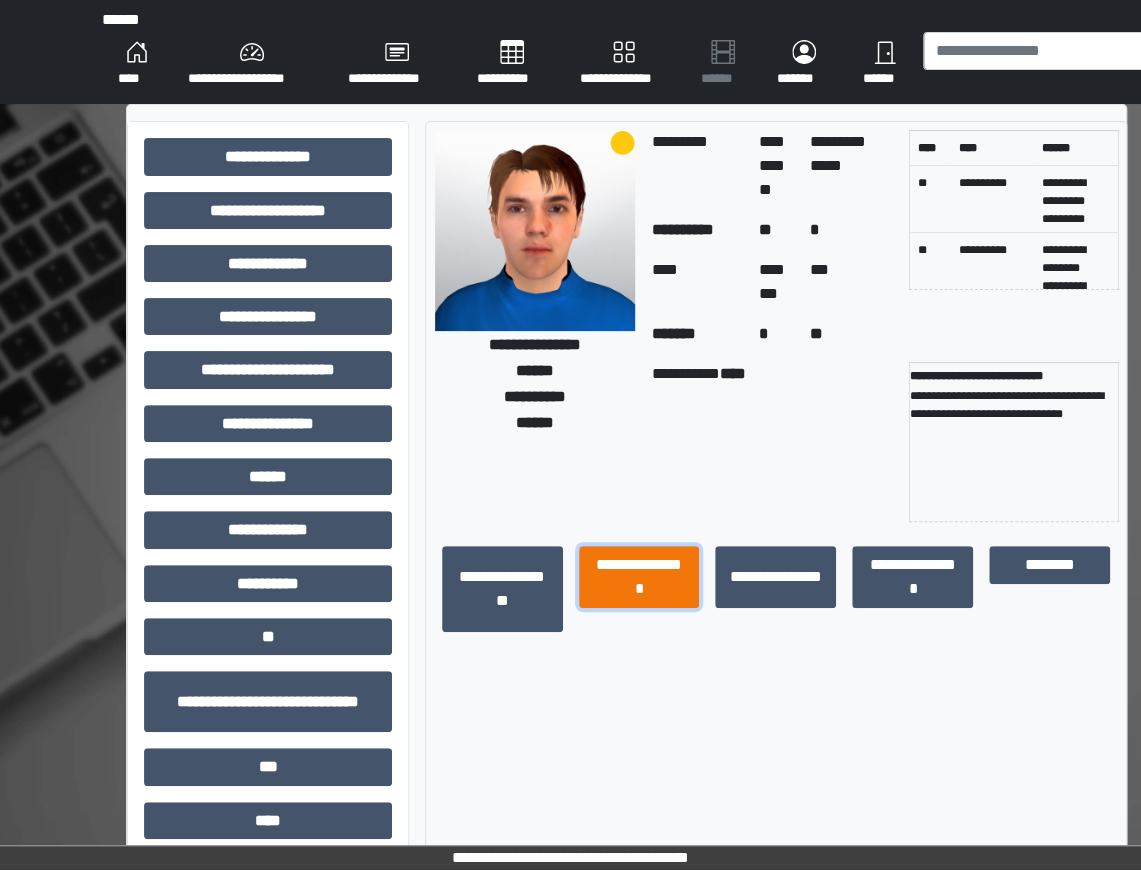 click on "**********" at bounding box center (639, 576) 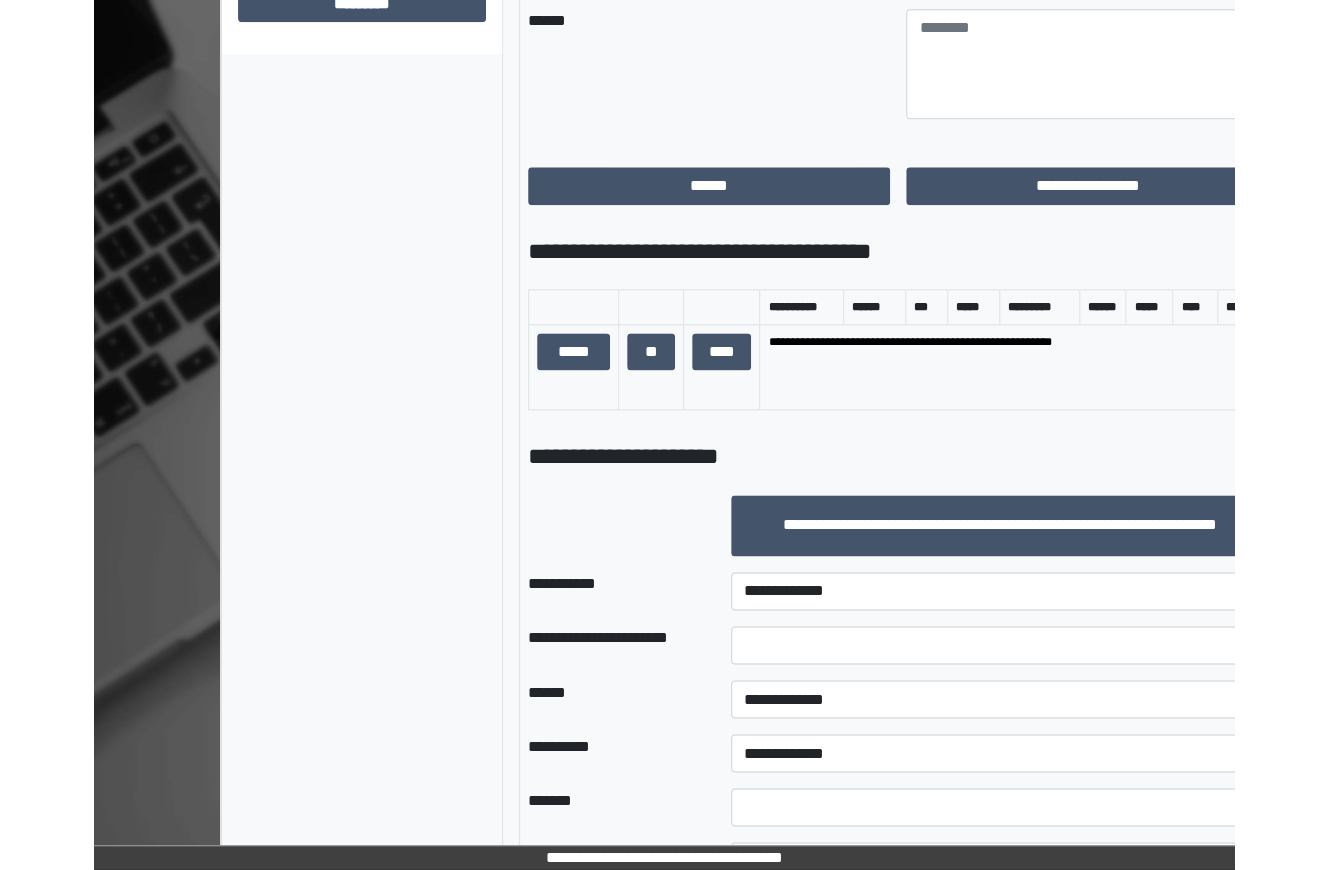 scroll, scrollTop: 868, scrollLeft: 0, axis: vertical 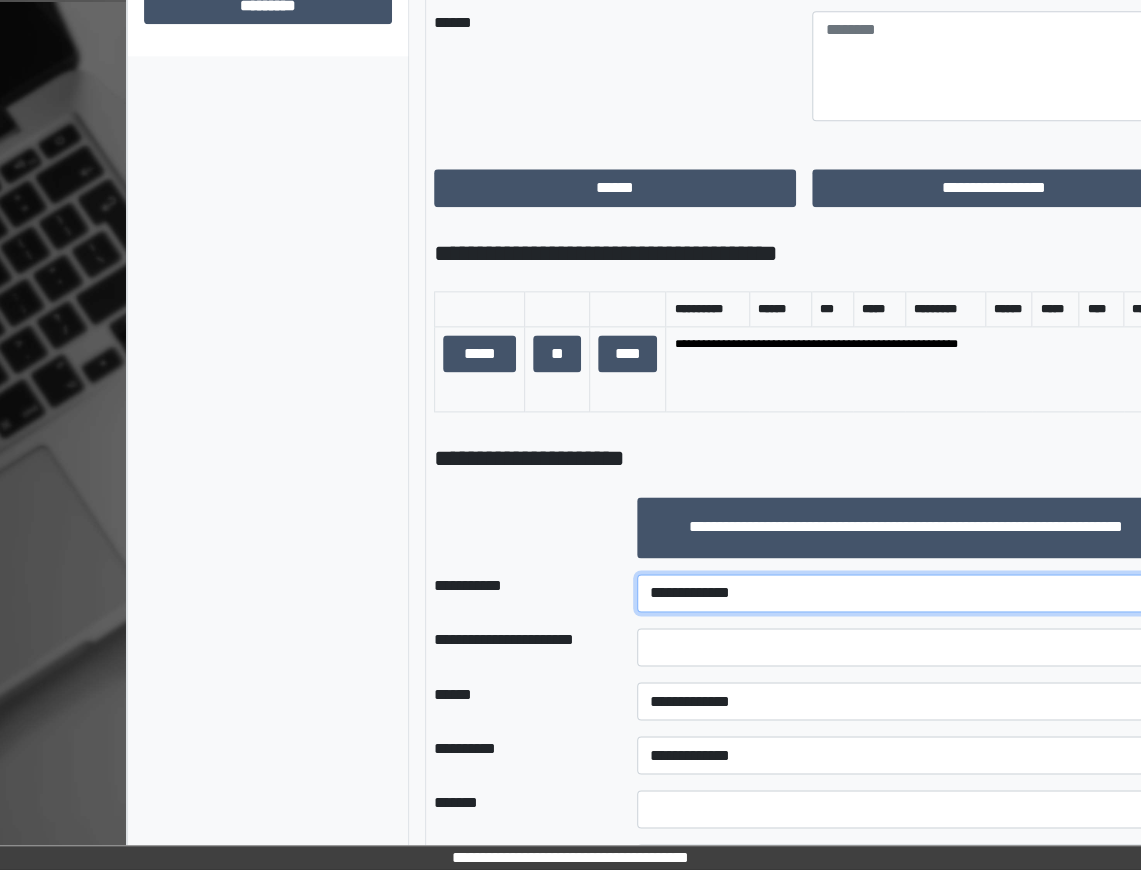 click on "**********" at bounding box center (906, 593) 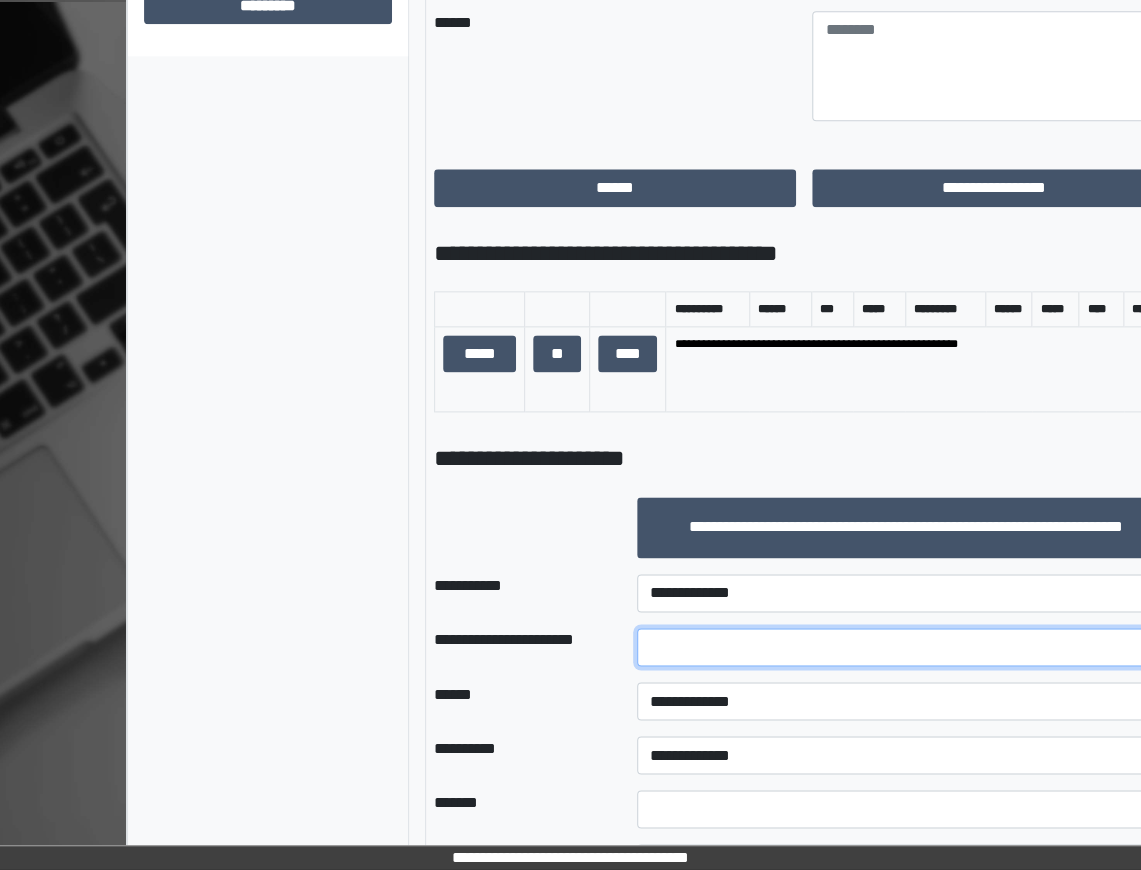 click at bounding box center (906, 647) 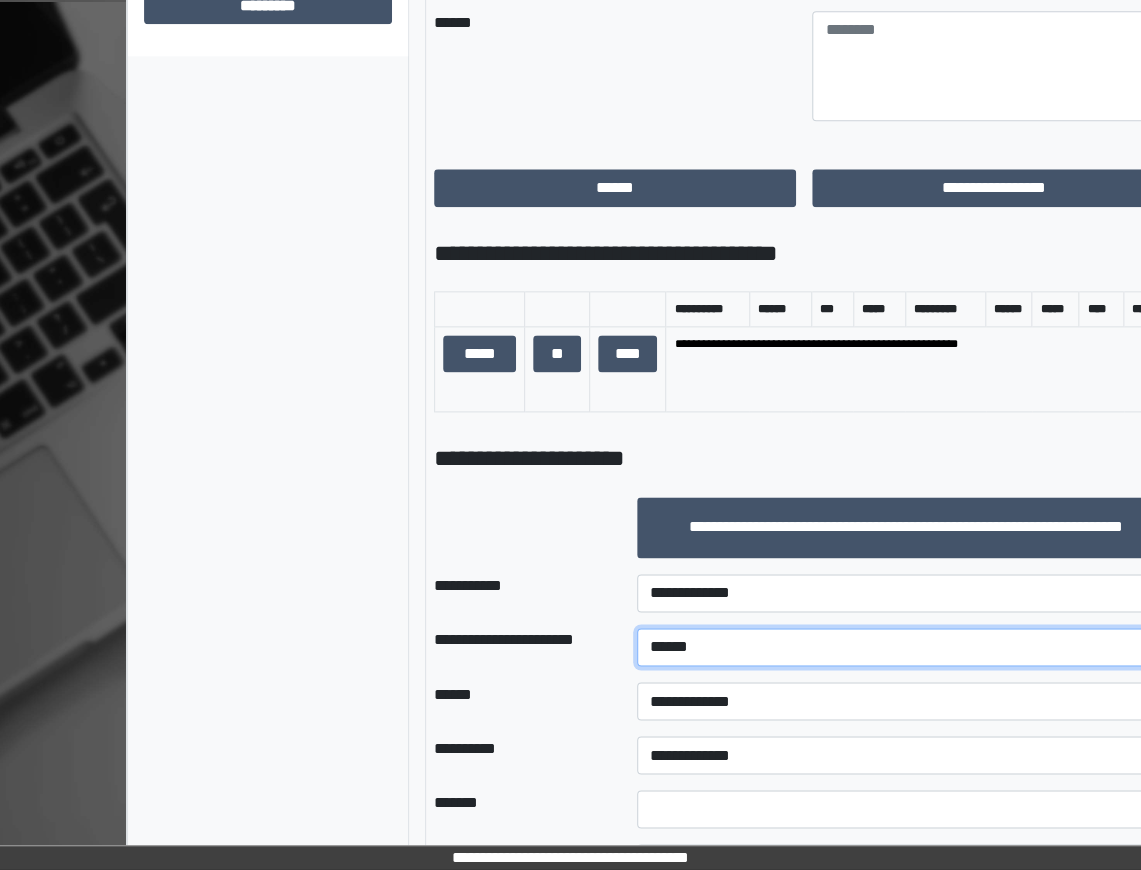 type on "******" 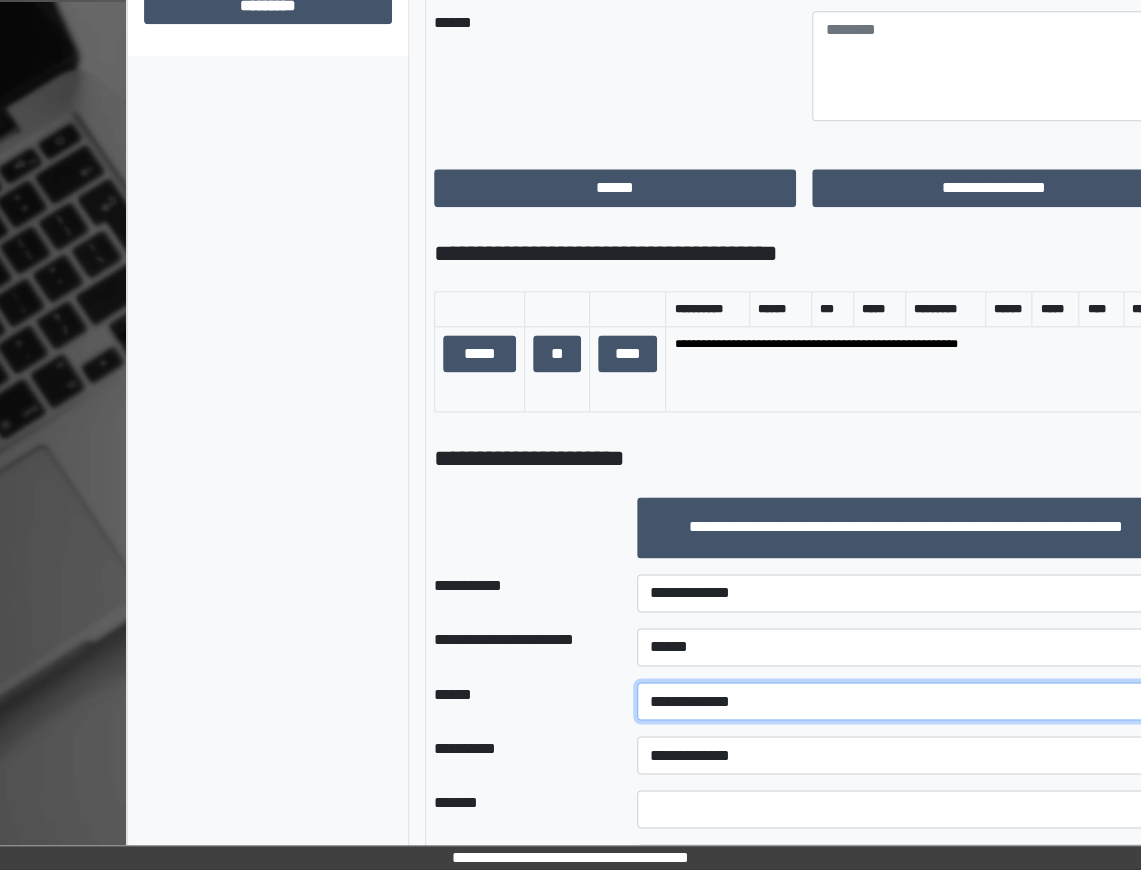 click on "**********" at bounding box center (906, 701) 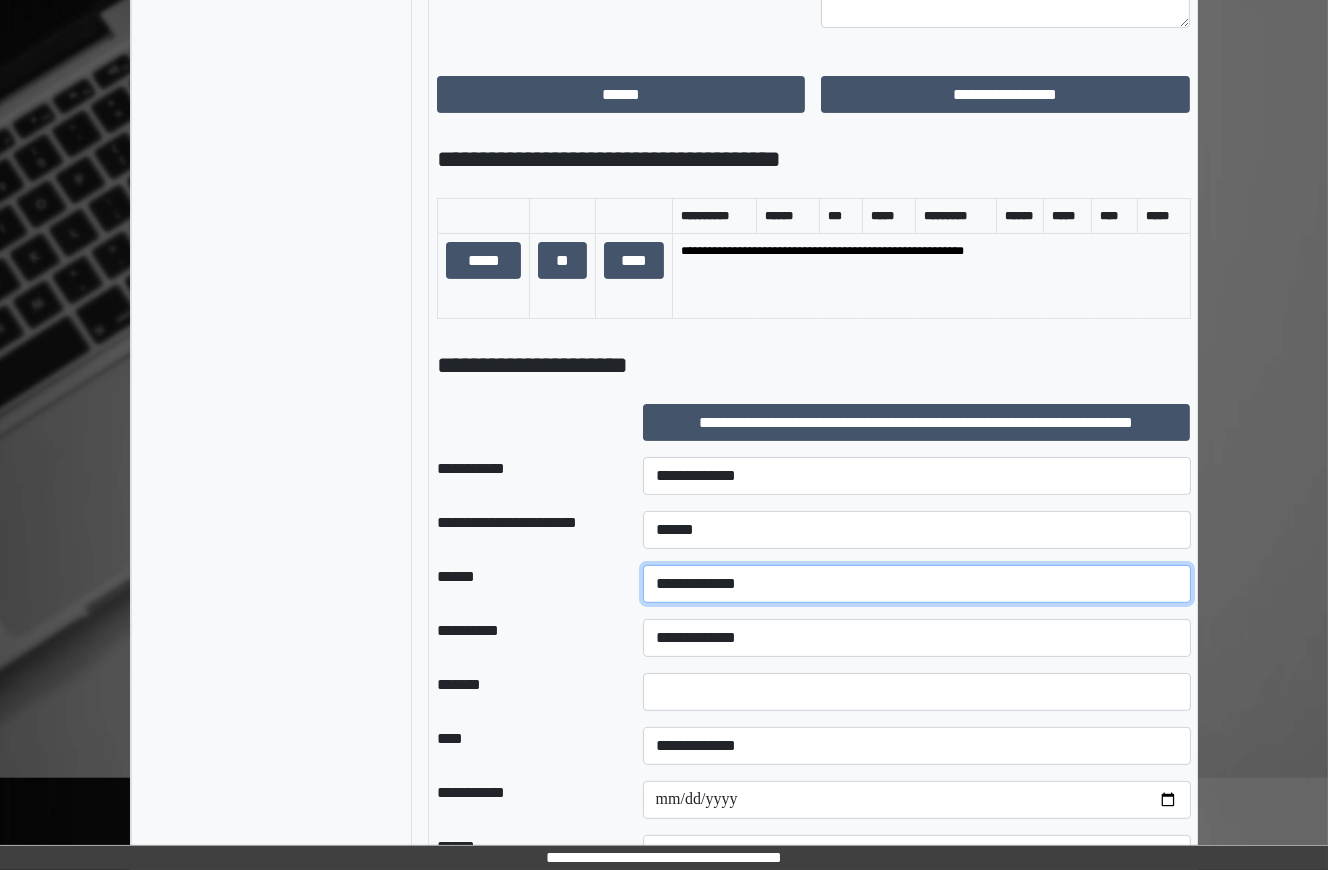 scroll, scrollTop: 1067, scrollLeft: 0, axis: vertical 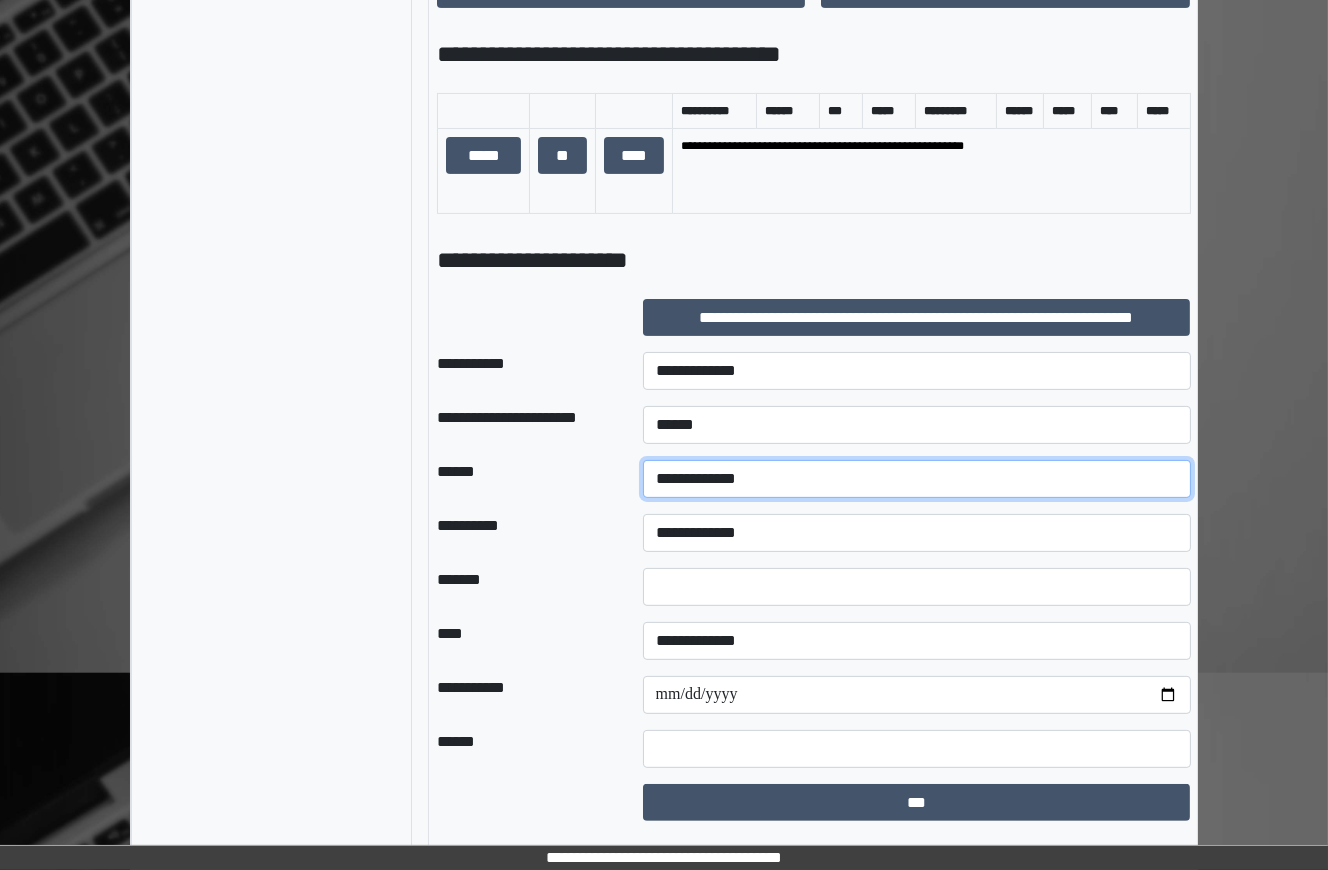 click on "**********" at bounding box center (0, 0) 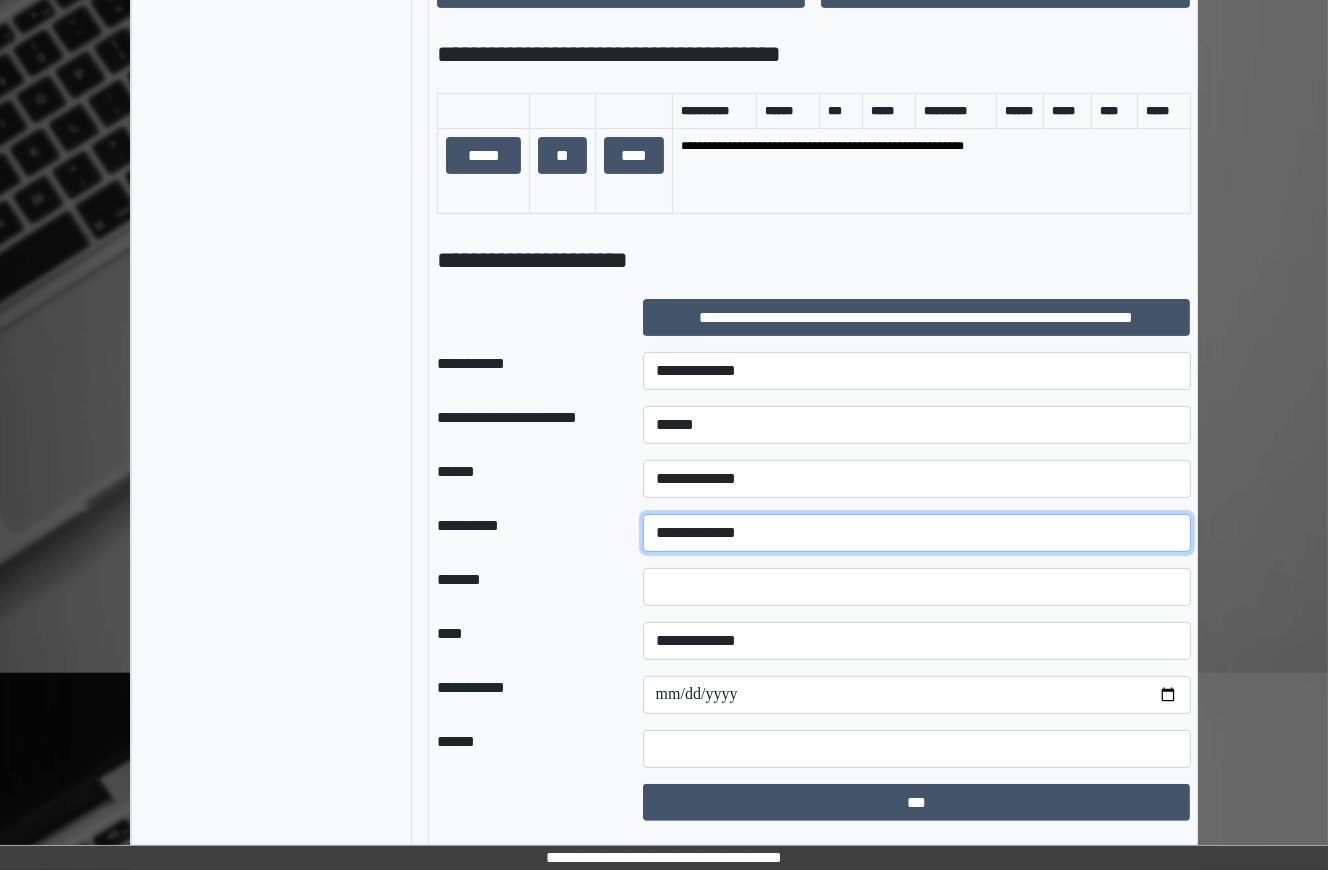 click on "**********" at bounding box center [917, 533] 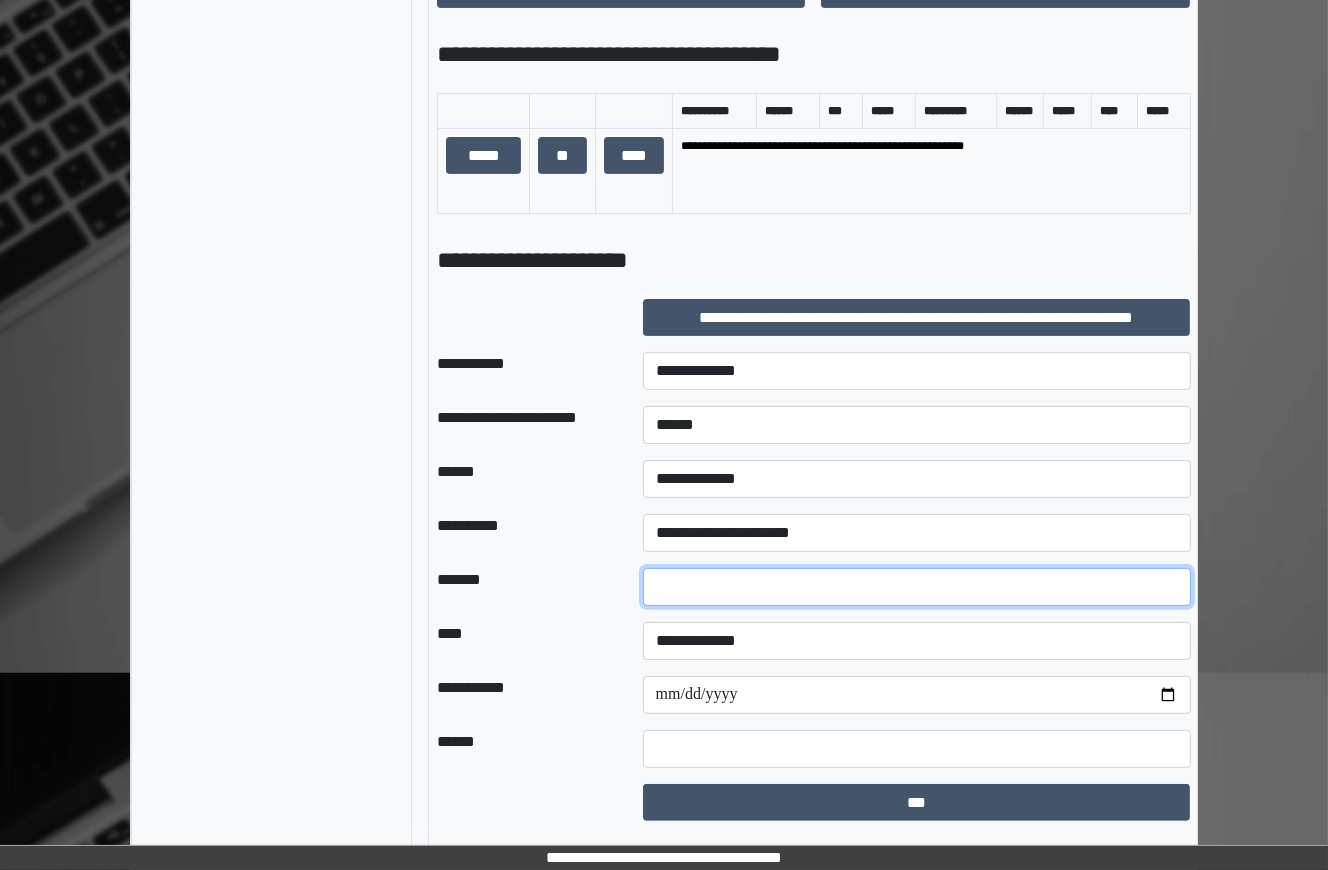 click at bounding box center (917, 587) 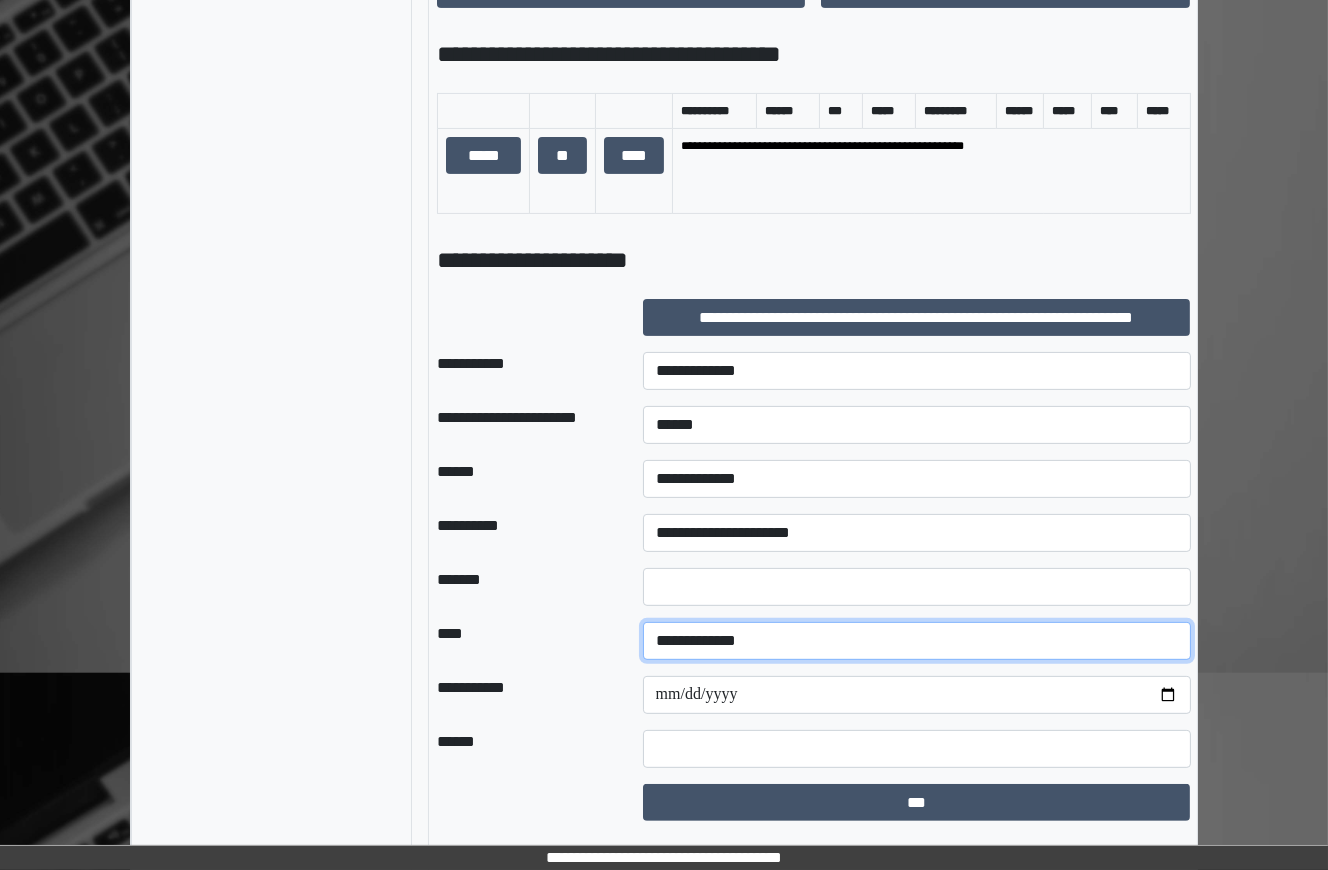 select on "*" 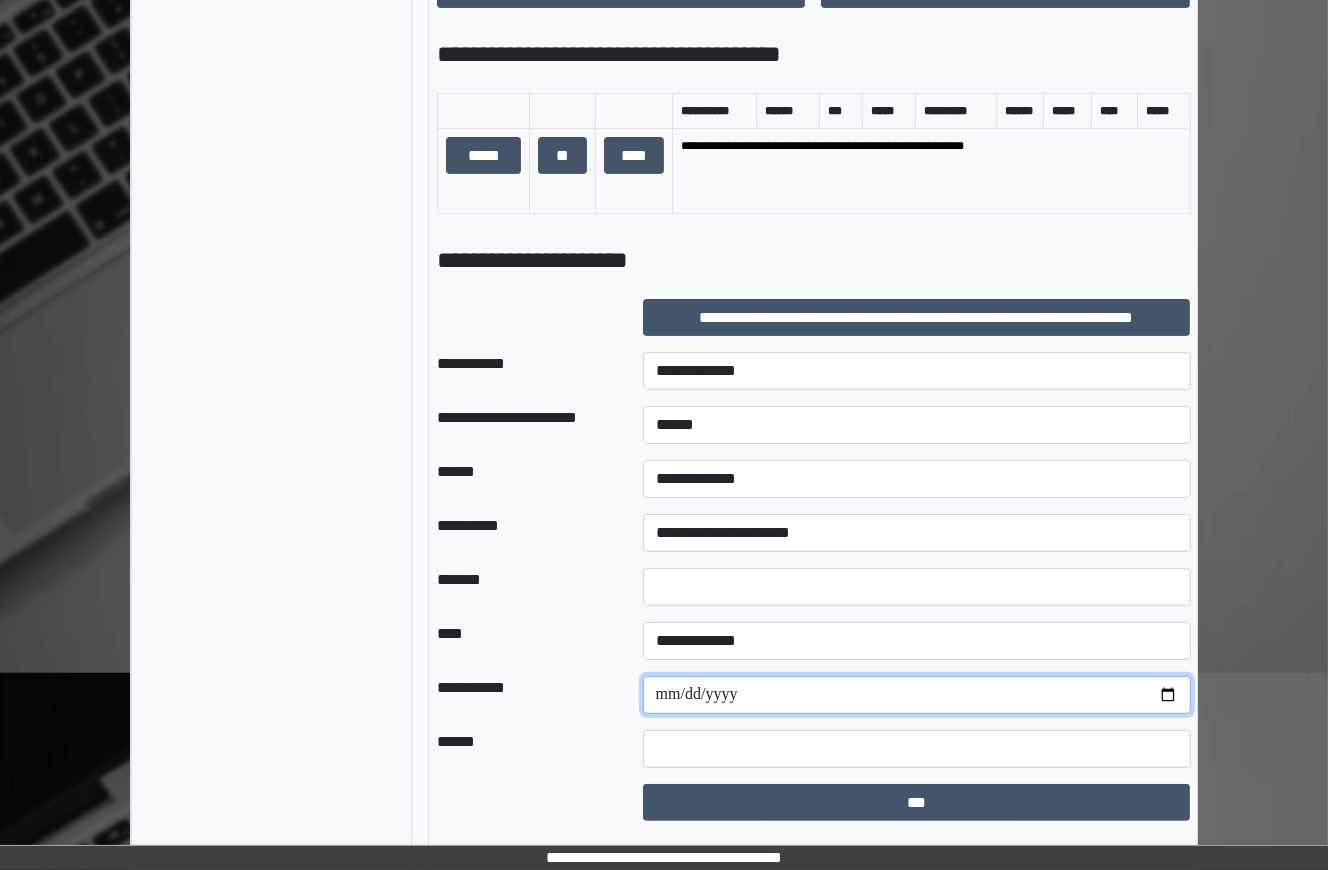 click at bounding box center (917, 695) 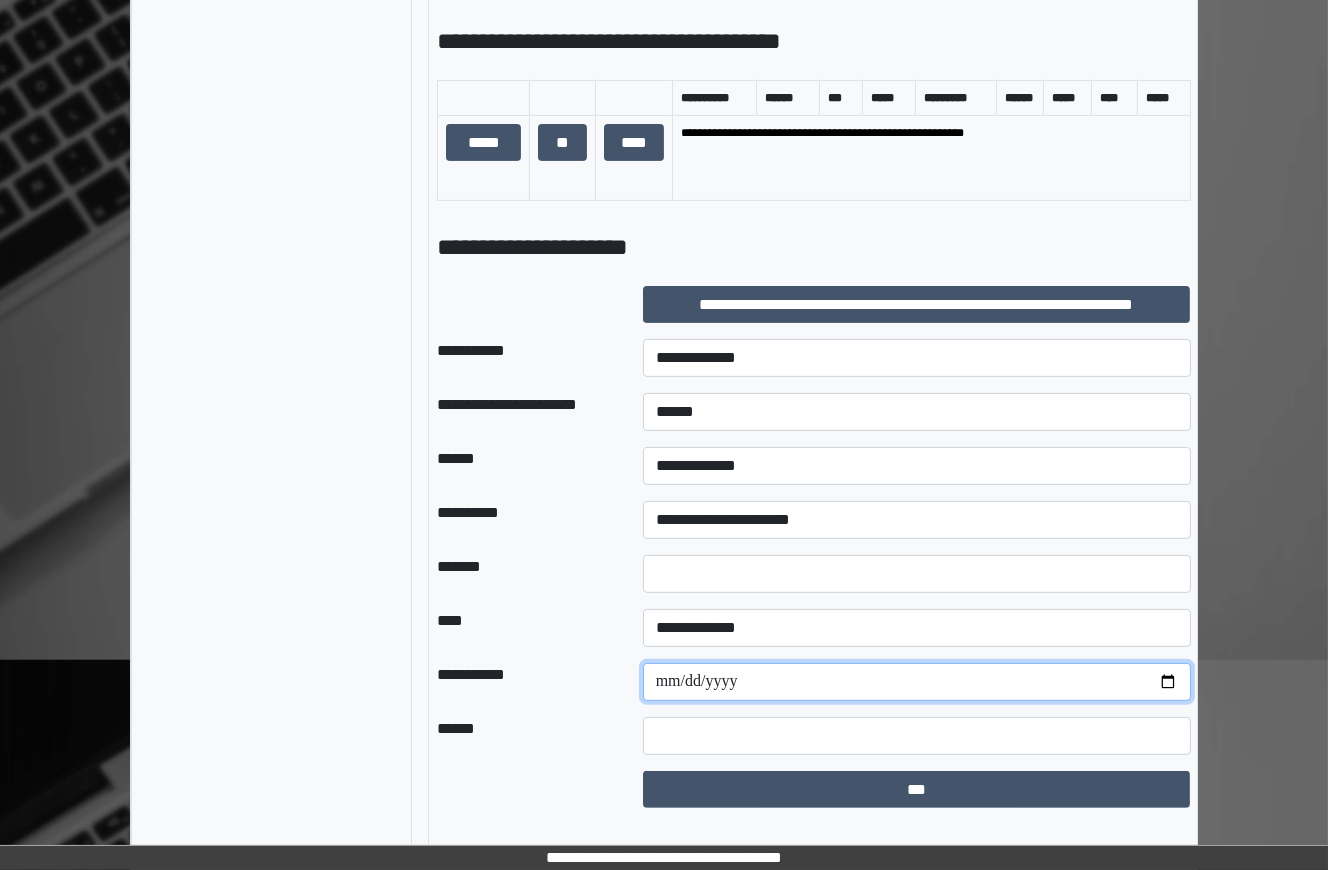 scroll, scrollTop: 1103, scrollLeft: 0, axis: vertical 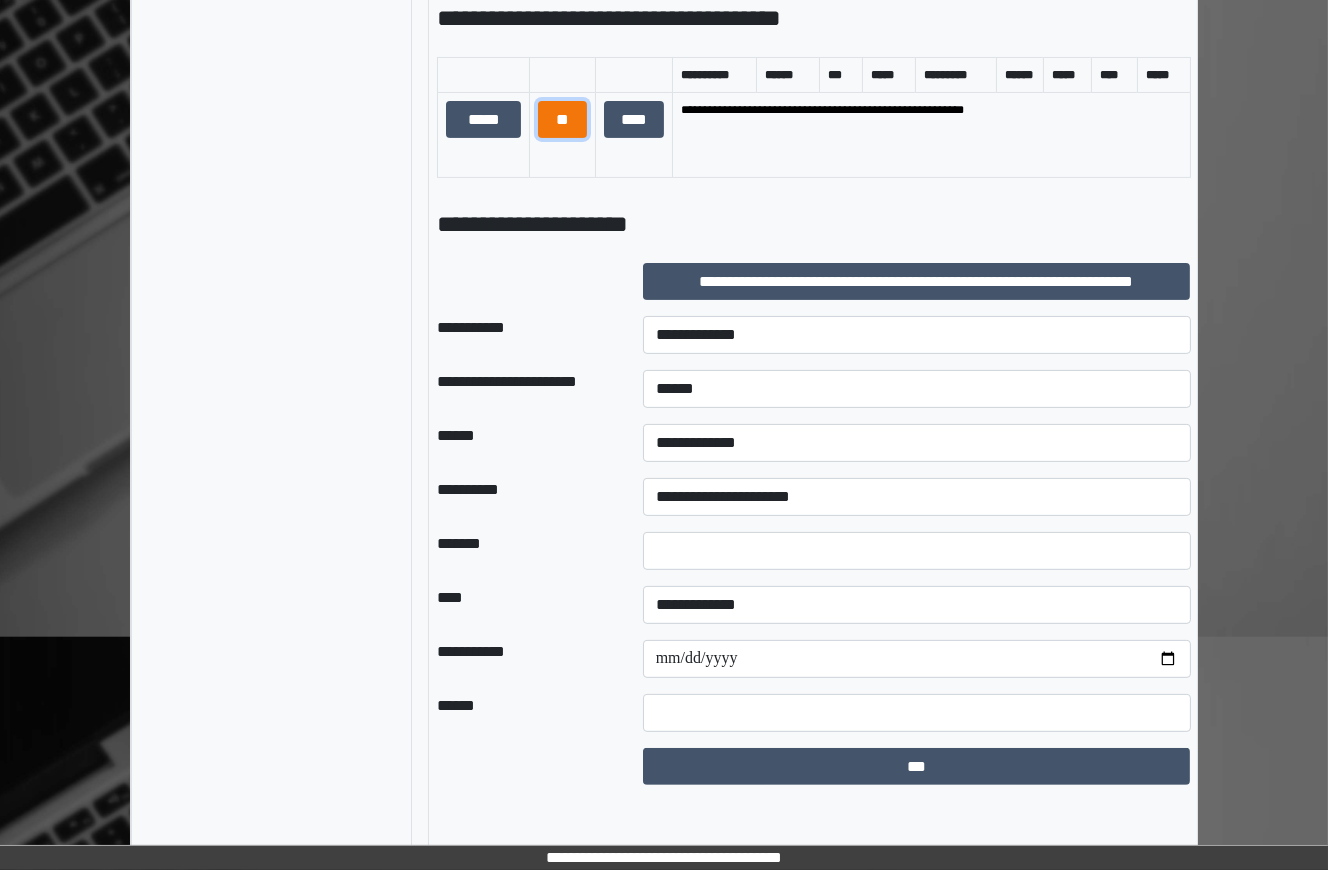click on "**" at bounding box center (562, 119) 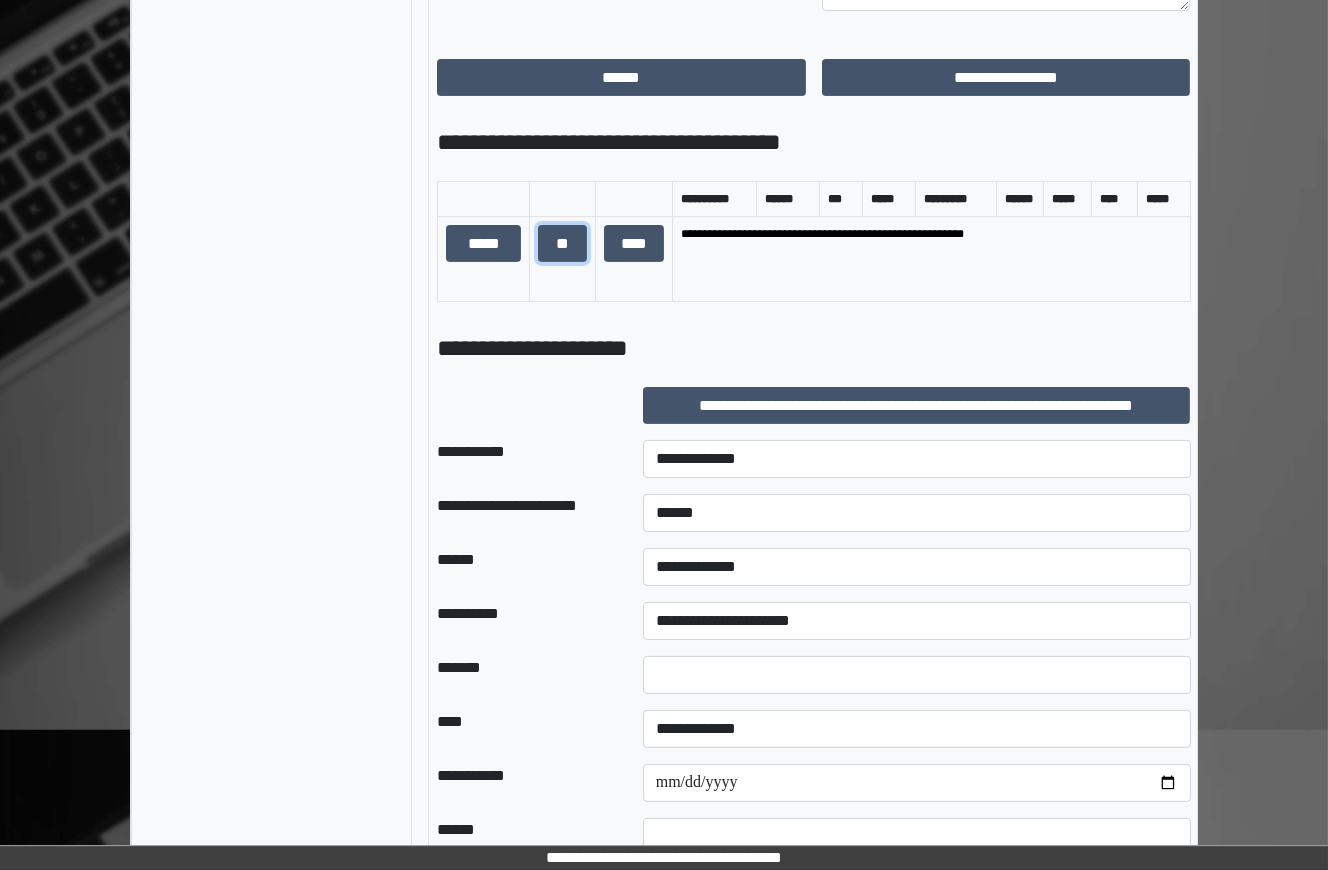 scroll, scrollTop: 1131, scrollLeft: 0, axis: vertical 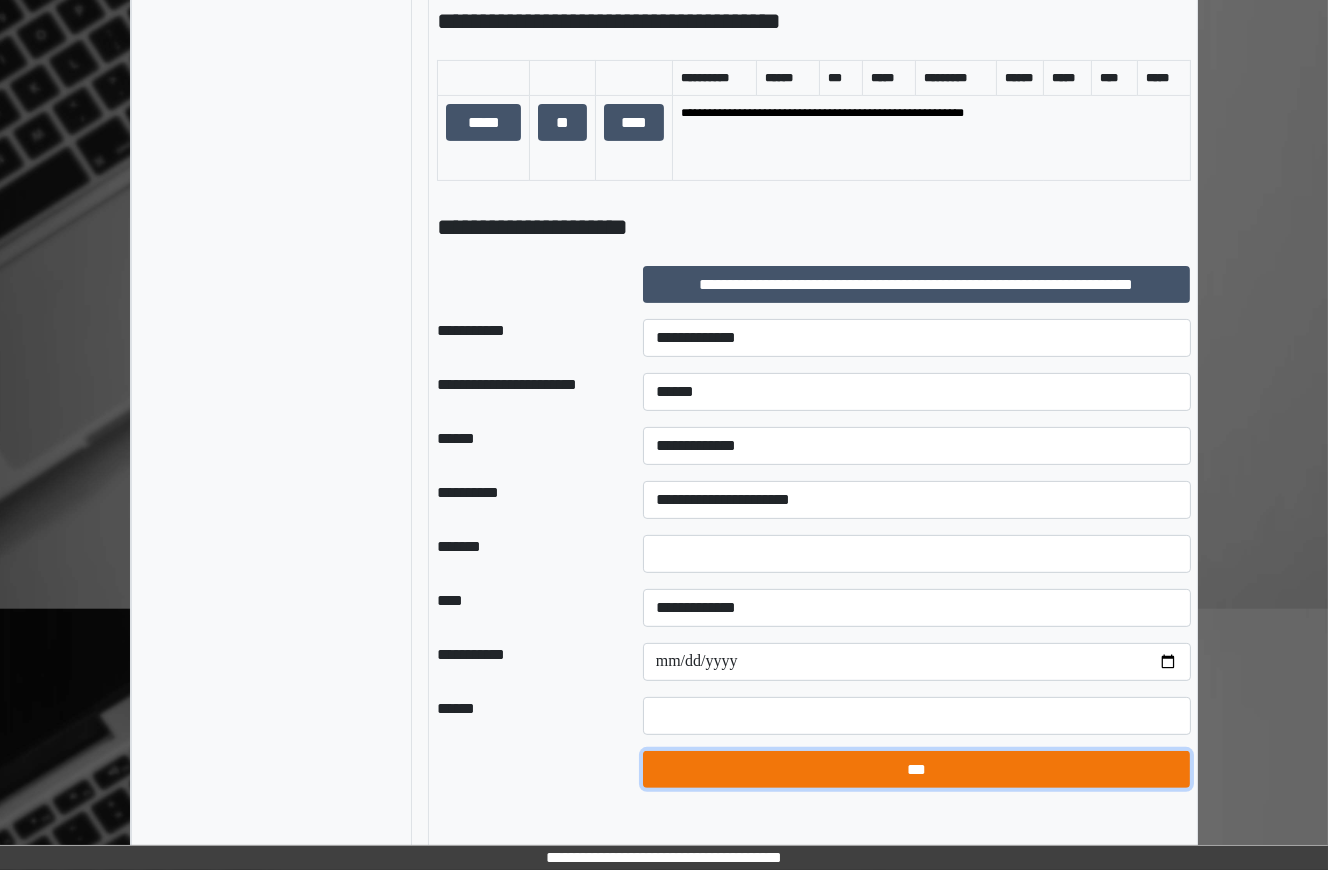 click on "***" at bounding box center (916, 769) 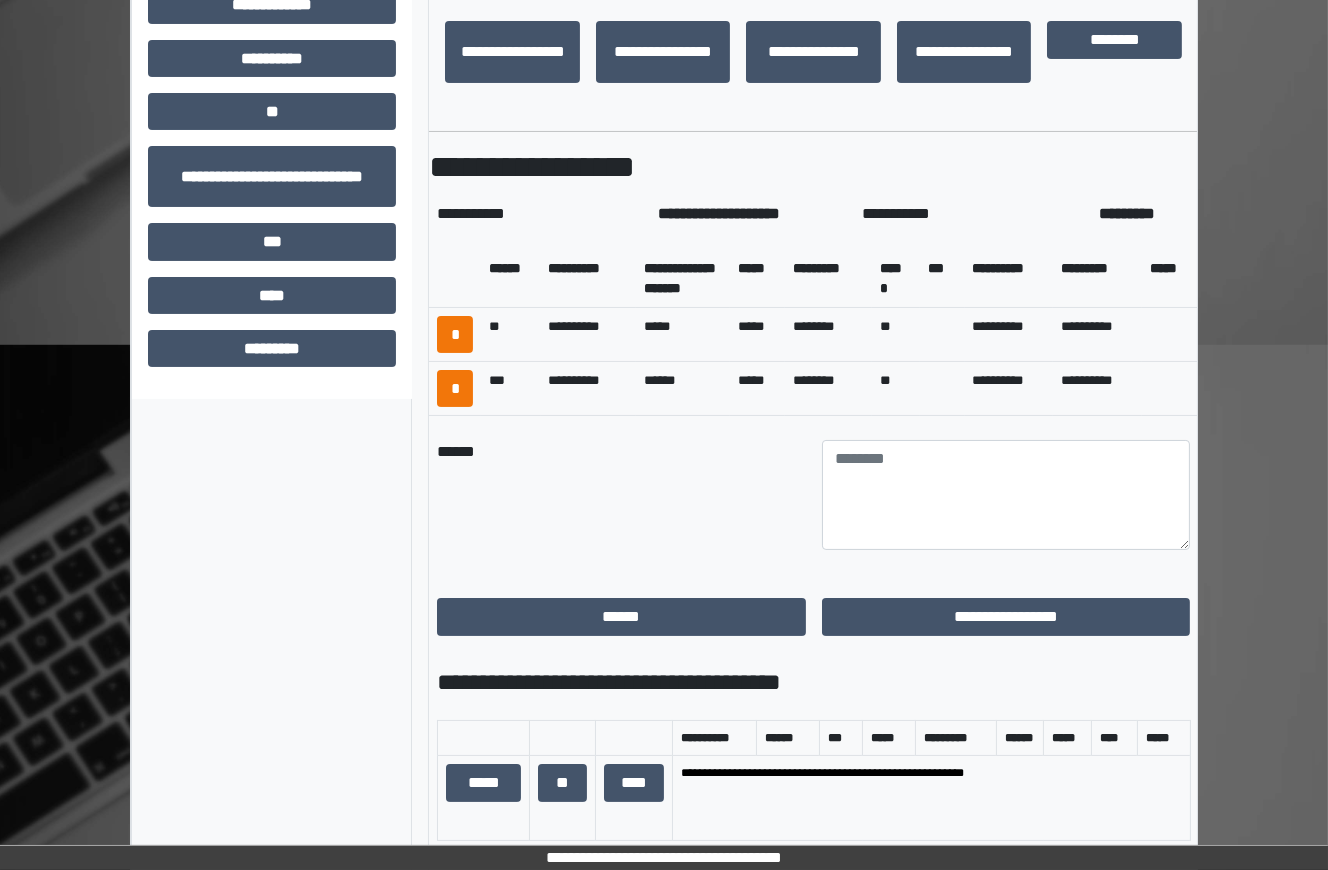 scroll, scrollTop: 523, scrollLeft: 0, axis: vertical 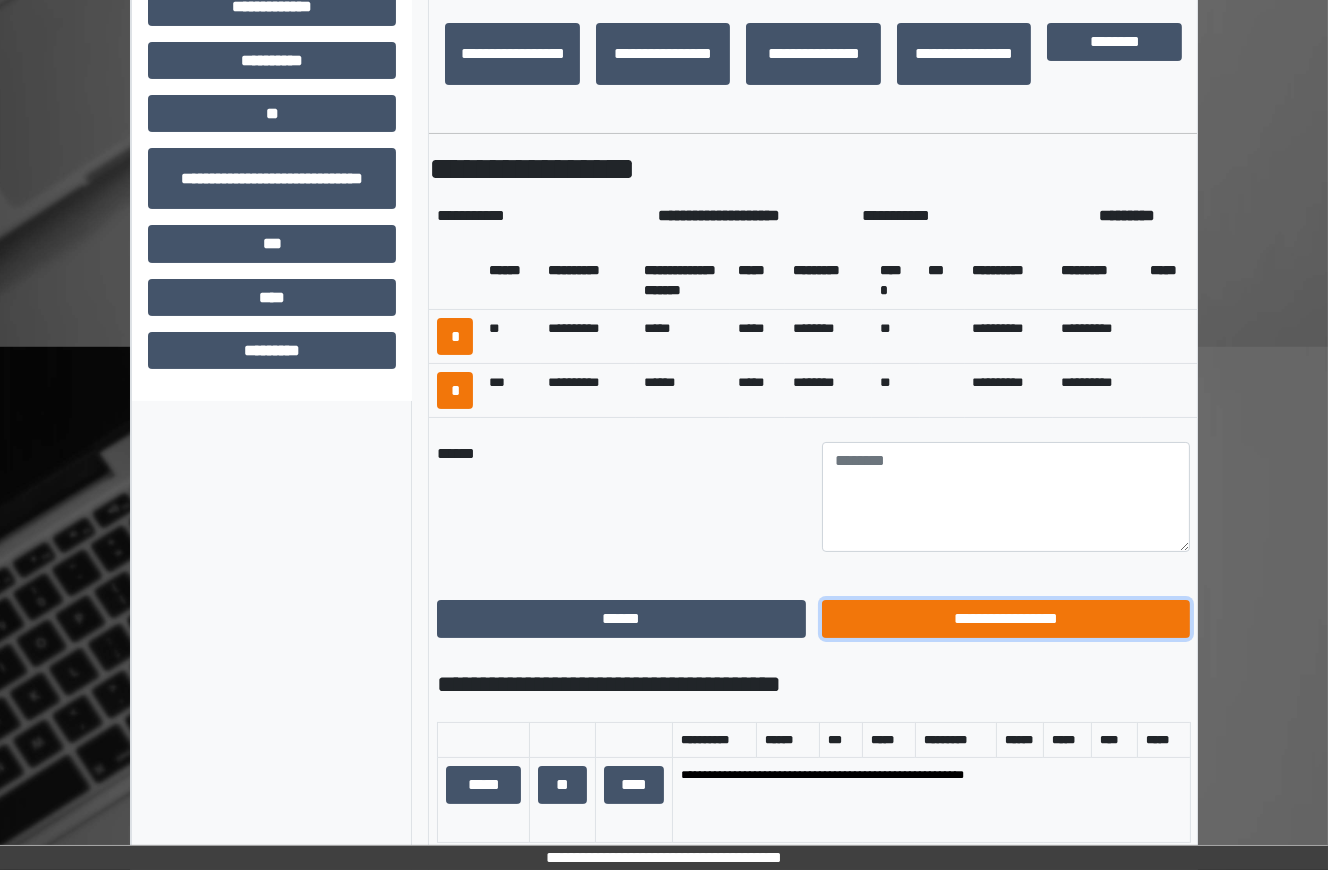 click on "**********" at bounding box center [1006, 618] 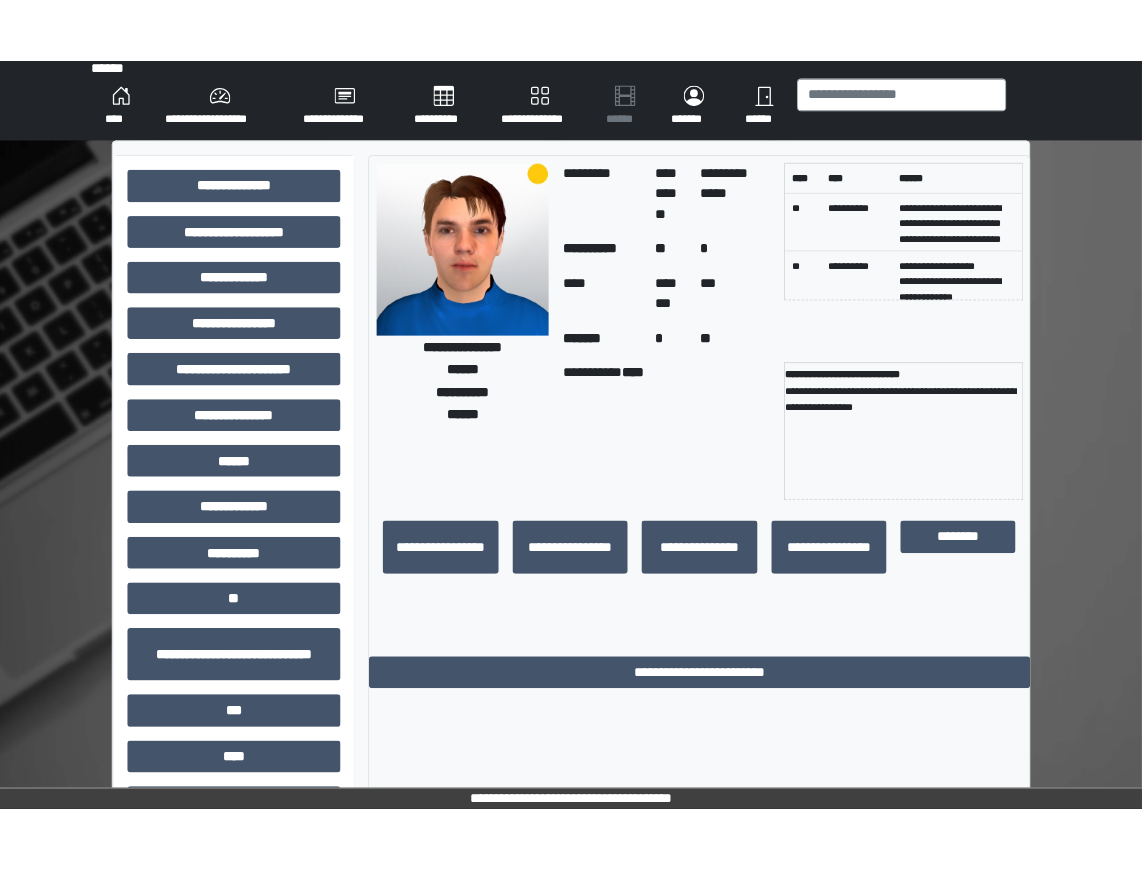 scroll, scrollTop: 0, scrollLeft: 0, axis: both 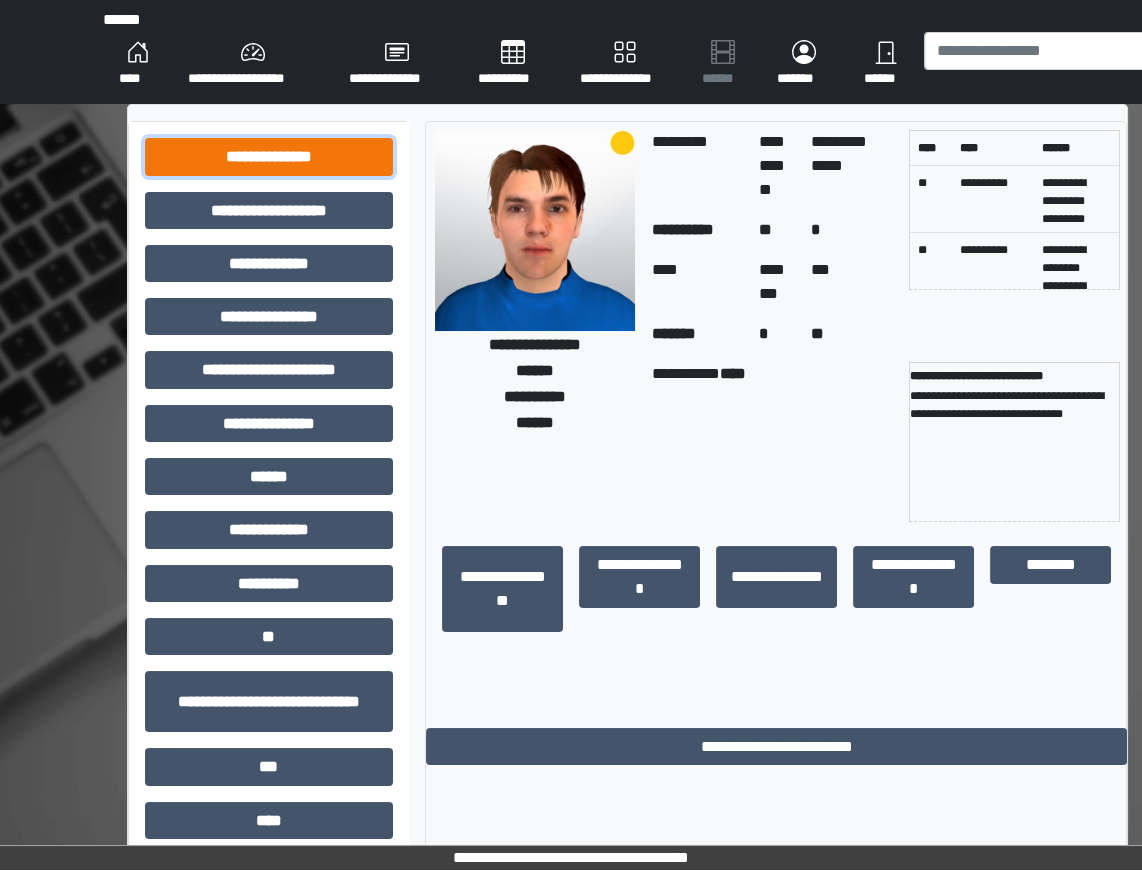 click on "**********" at bounding box center (269, 156) 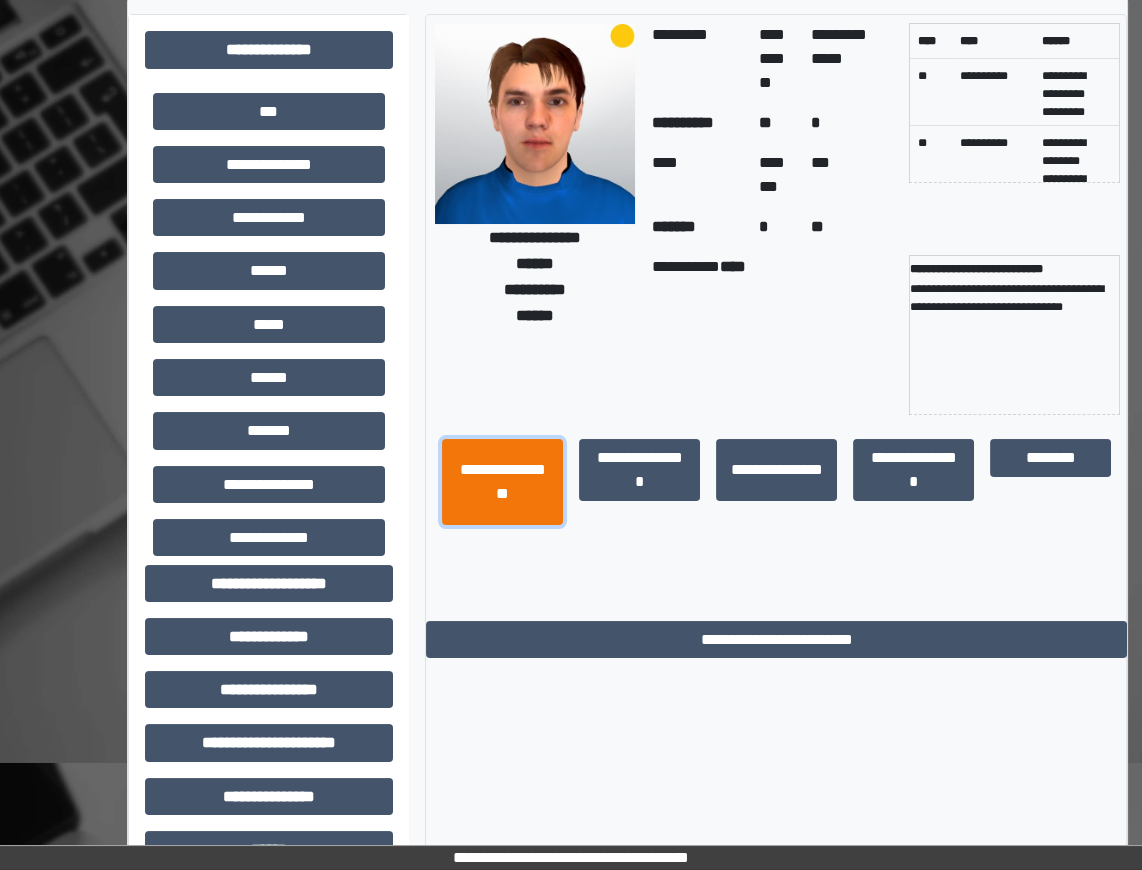 click on "**********" at bounding box center [502, 481] 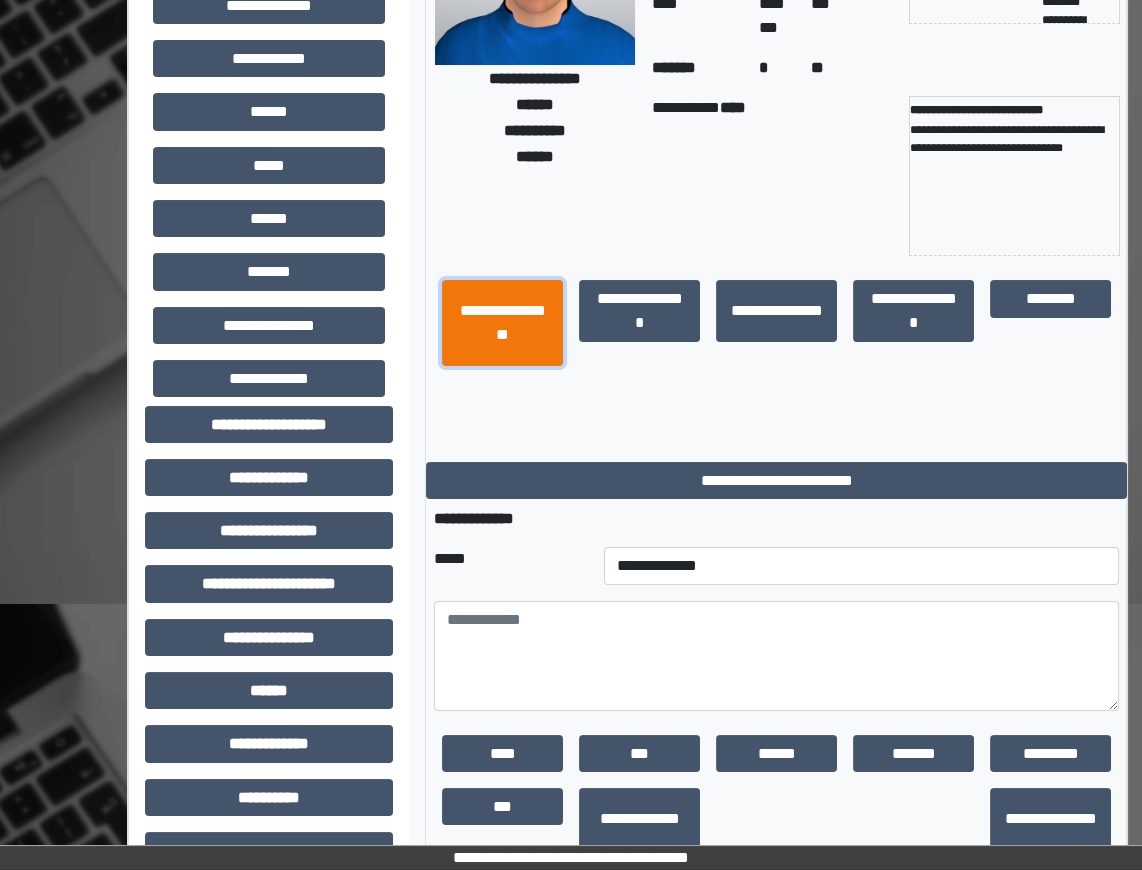 scroll, scrollTop: 482, scrollLeft: 0, axis: vertical 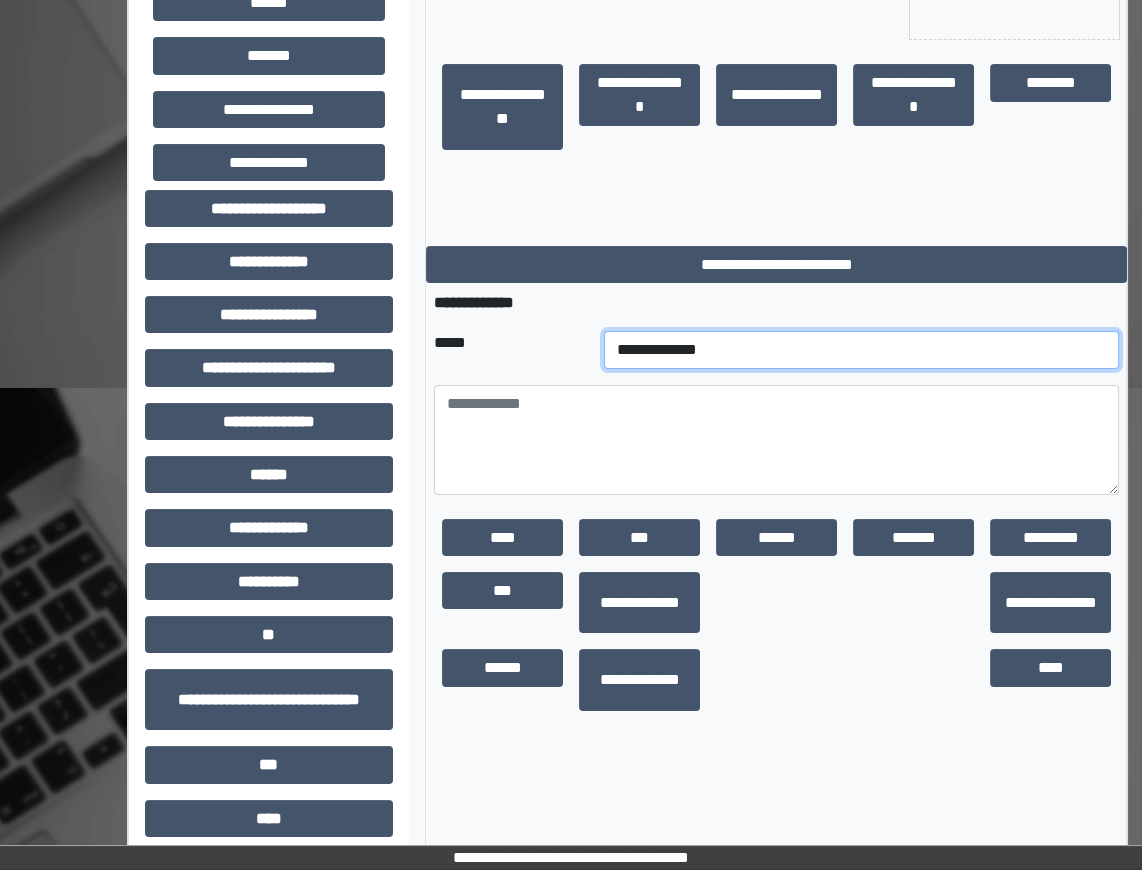 click on "**********" at bounding box center [861, 350] 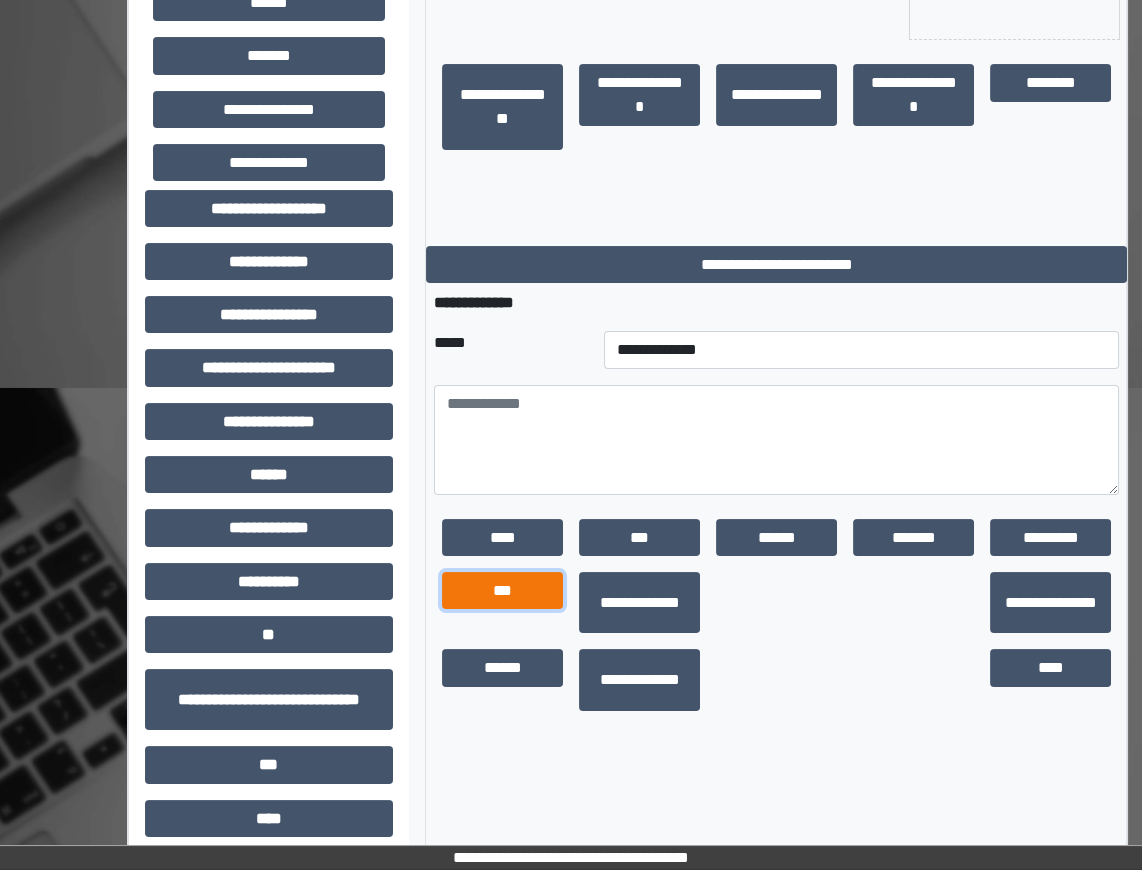 click on "***" at bounding box center [502, 590] 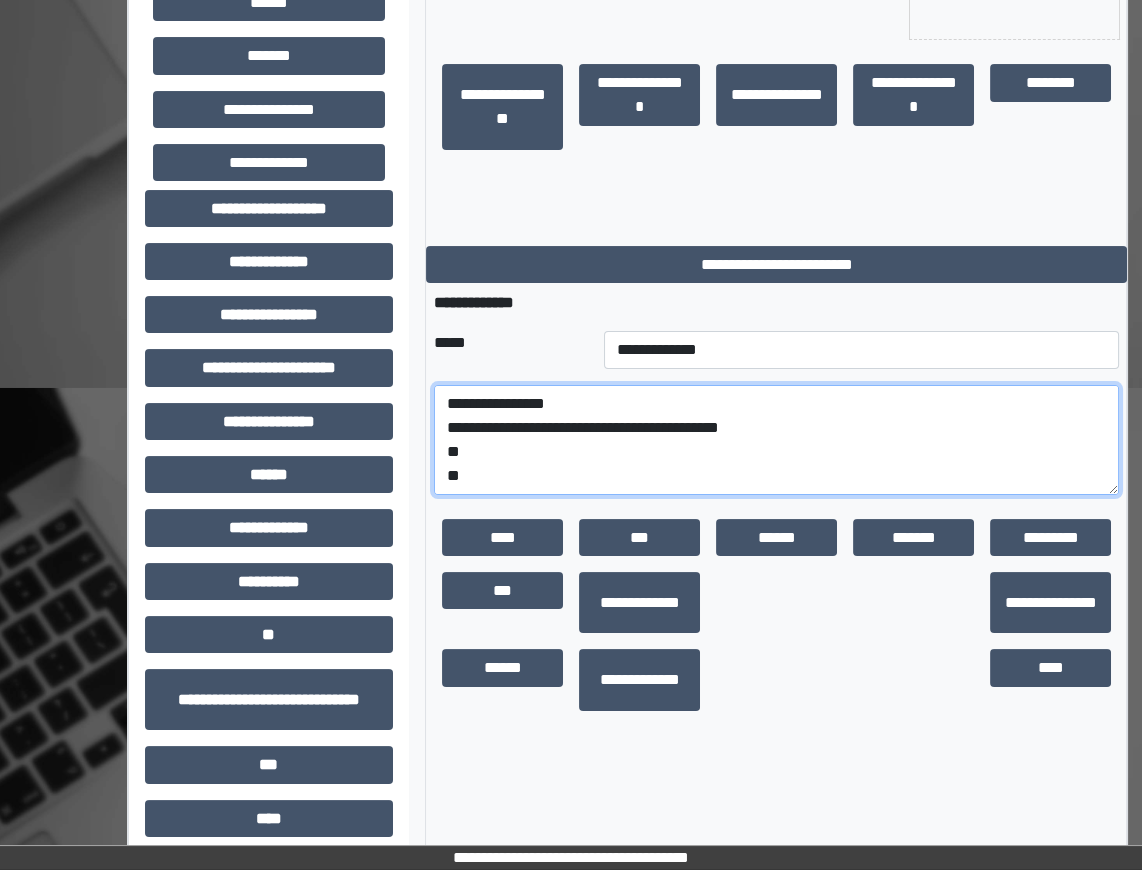 drag, startPoint x: 444, startPoint y: 445, endPoint x: 505, endPoint y: 556, distance: 126.65702 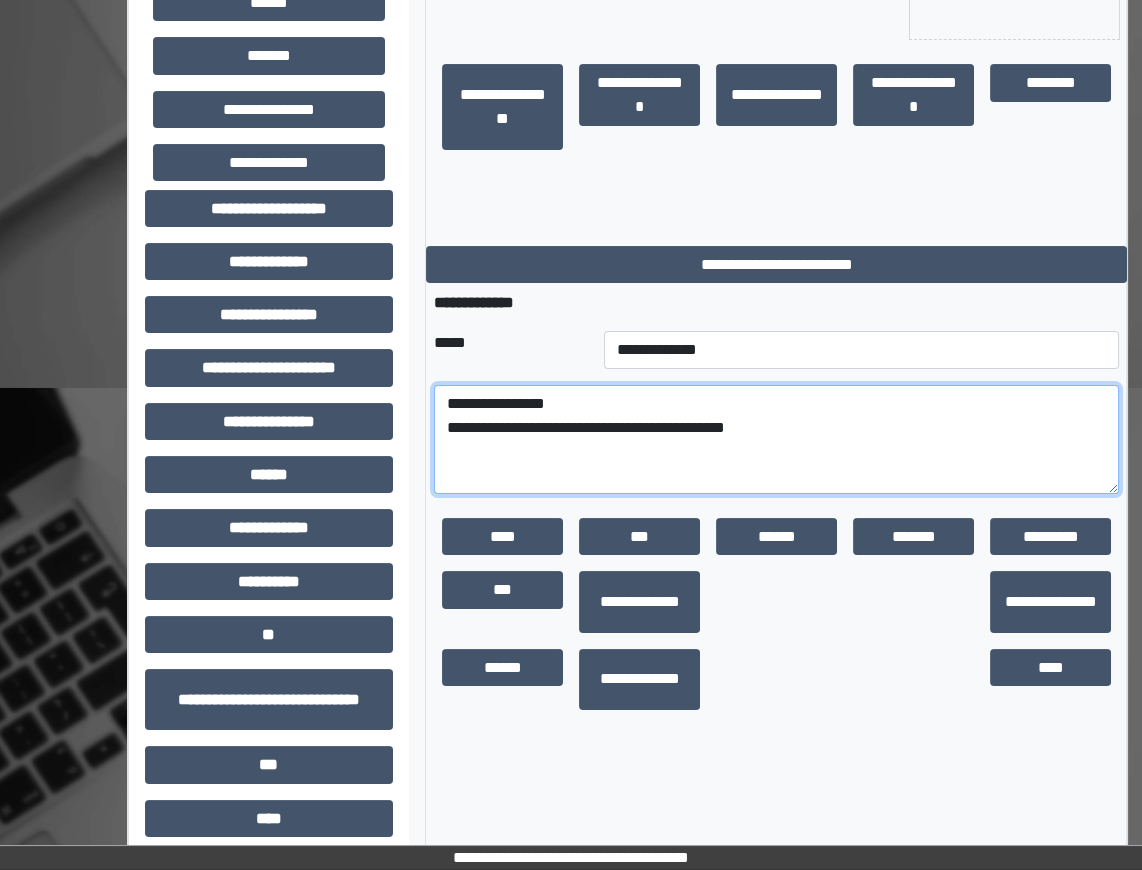 scroll, scrollTop: 0, scrollLeft: 0, axis: both 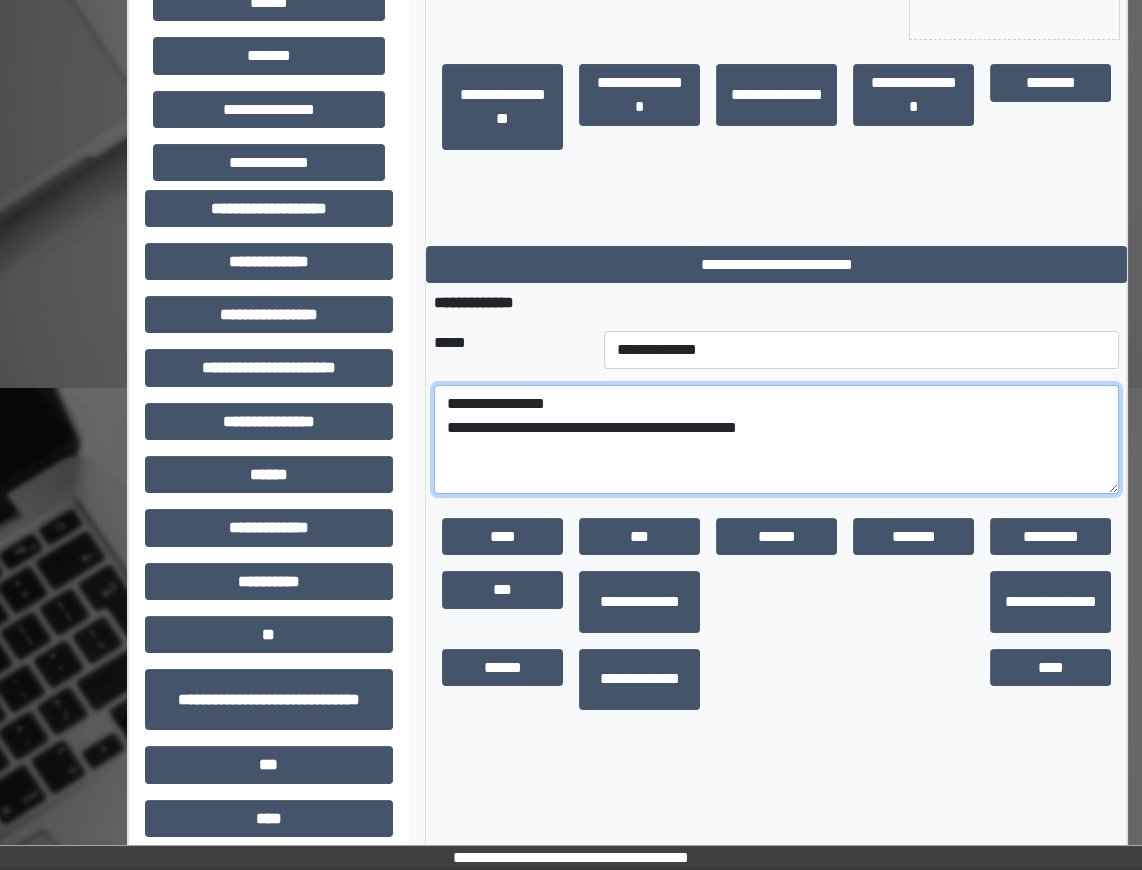 paste on "**********" 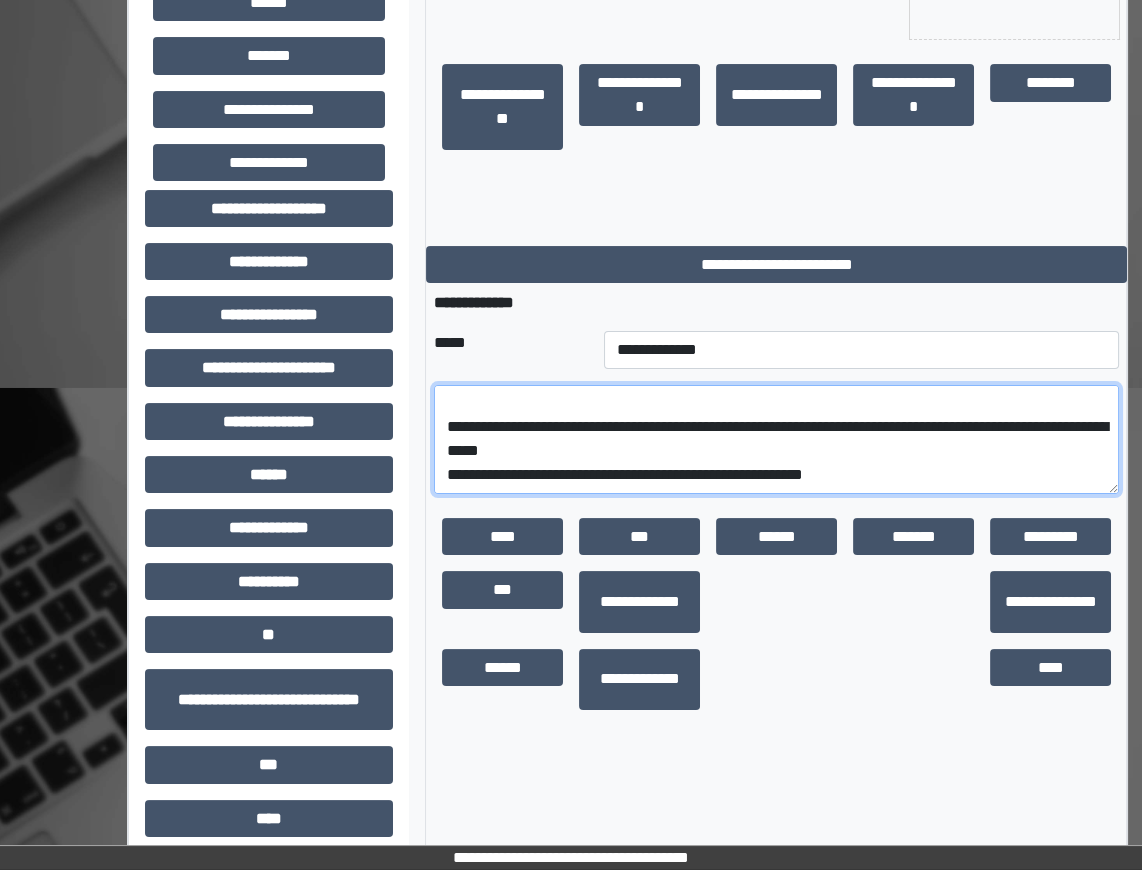 scroll, scrollTop: 1704, scrollLeft: 0, axis: vertical 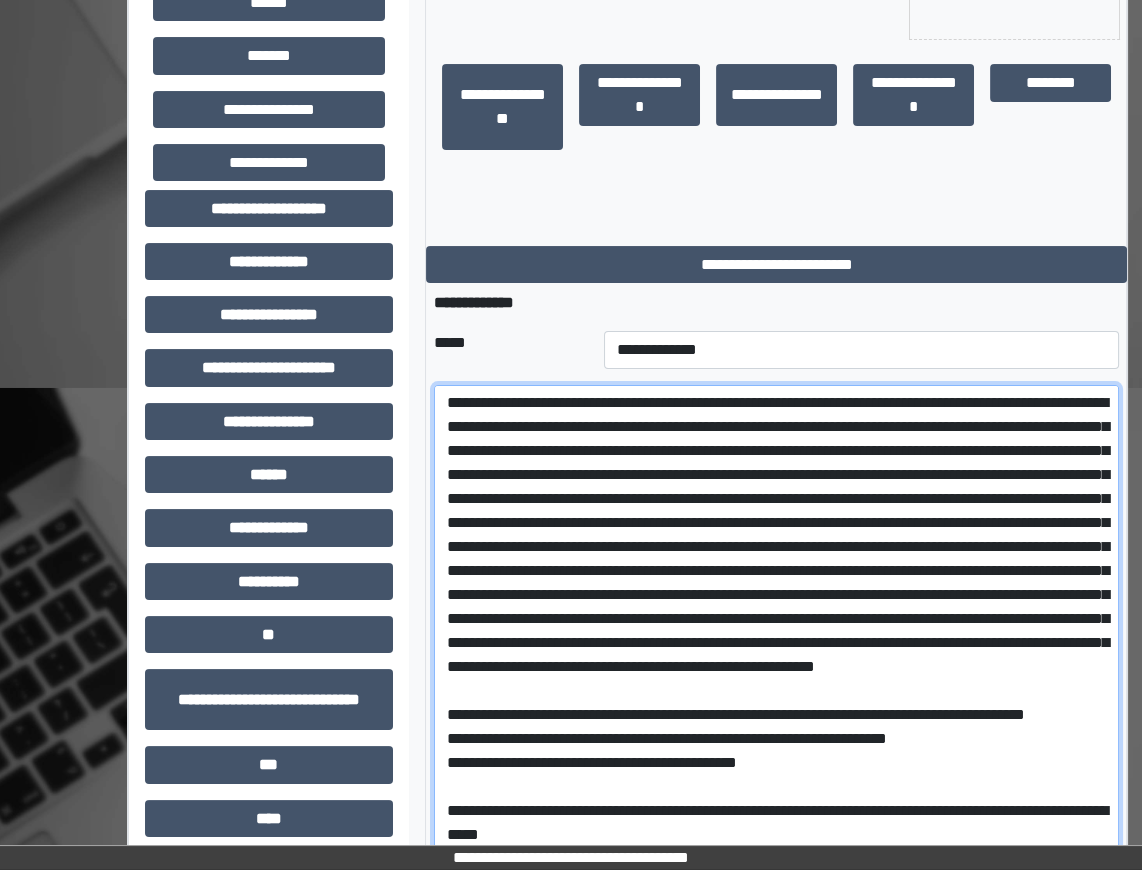 drag, startPoint x: 1113, startPoint y: 479, endPoint x: 1132, endPoint y: 863, distance: 384.46976 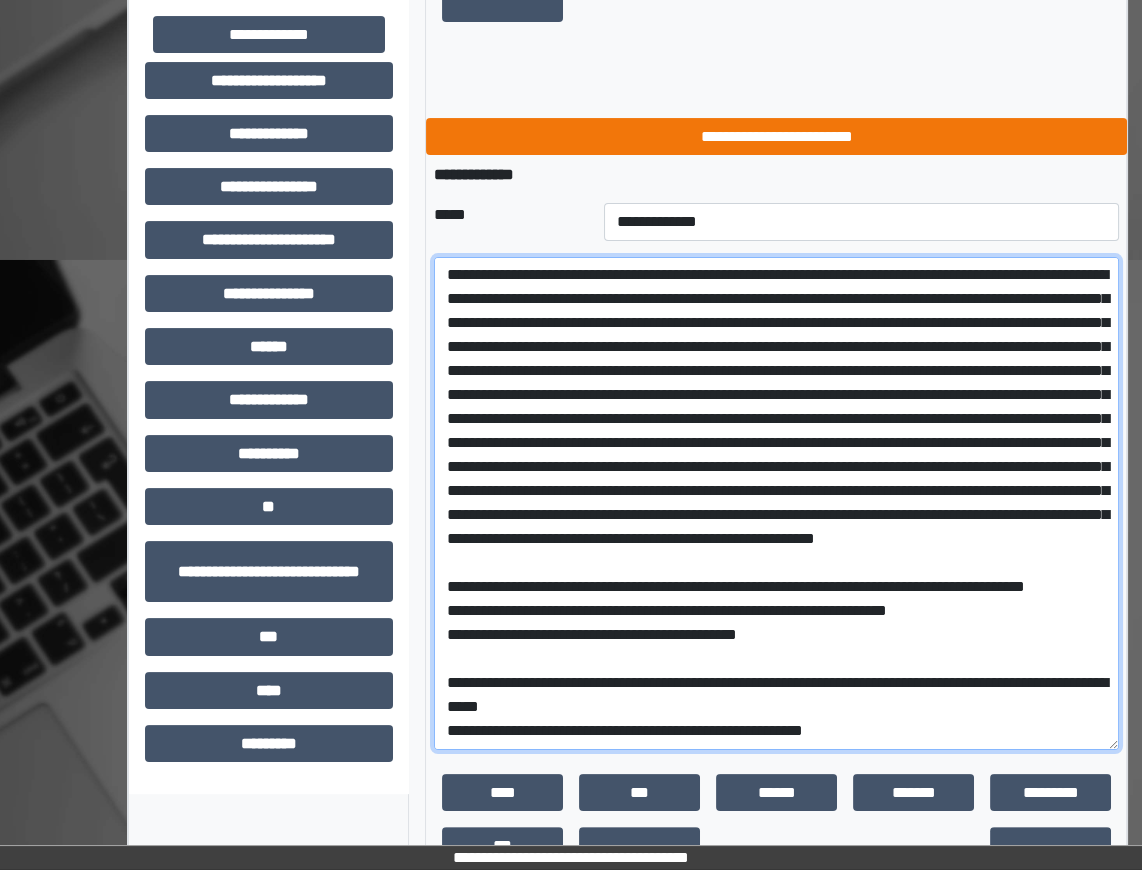 scroll, scrollTop: 634, scrollLeft: 0, axis: vertical 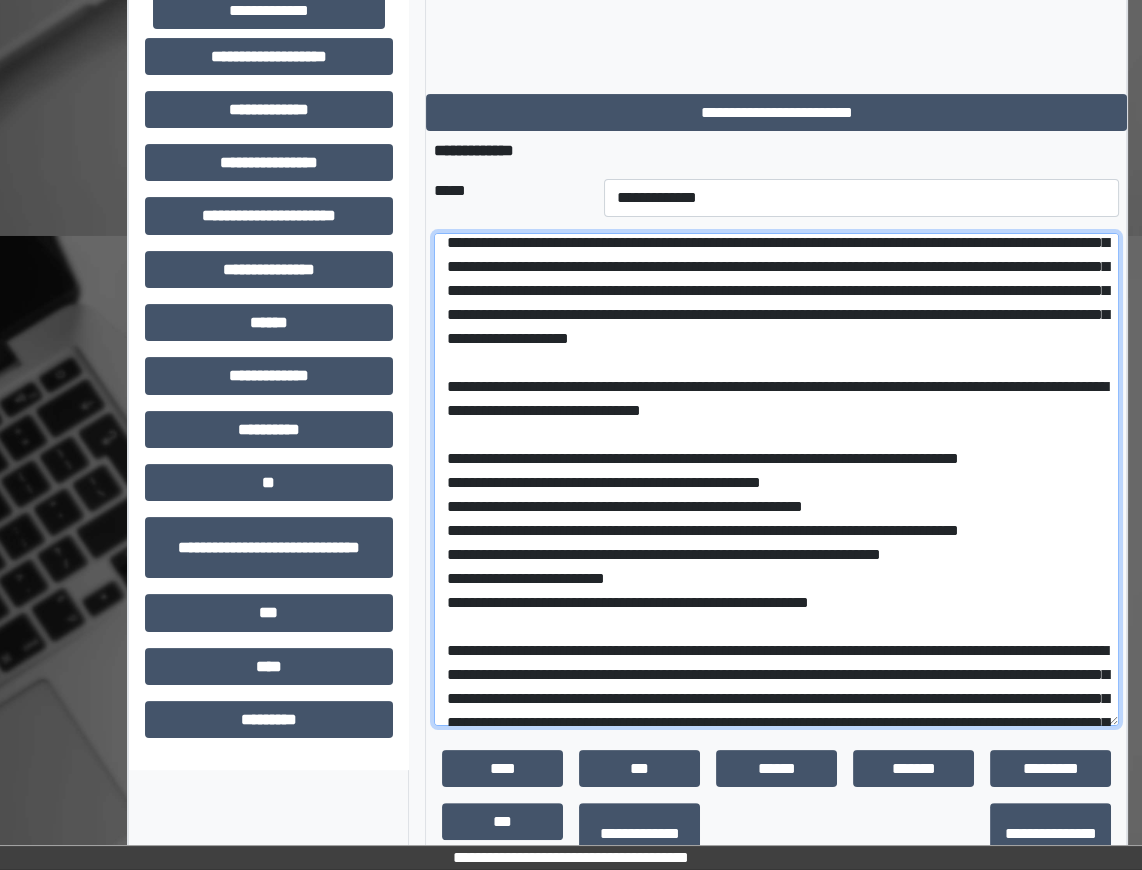 click at bounding box center [776, 479] 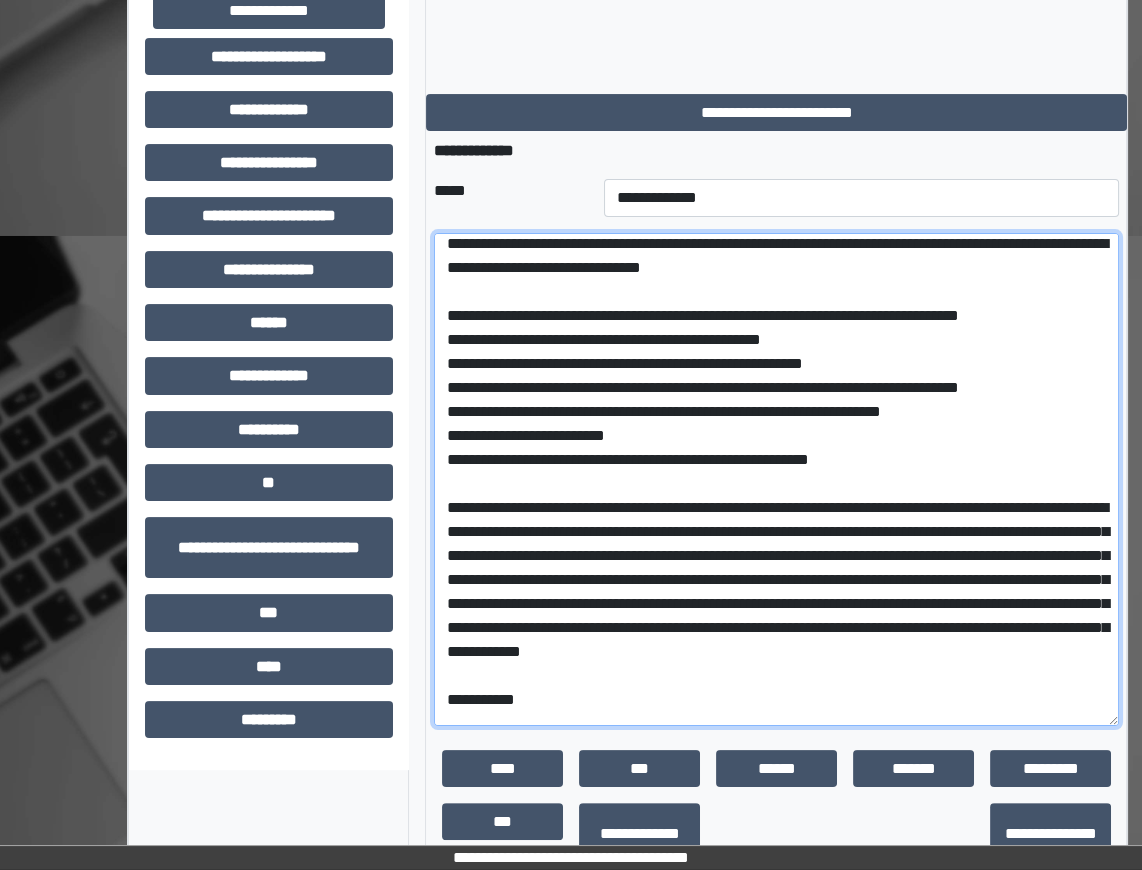 click at bounding box center [776, 479] 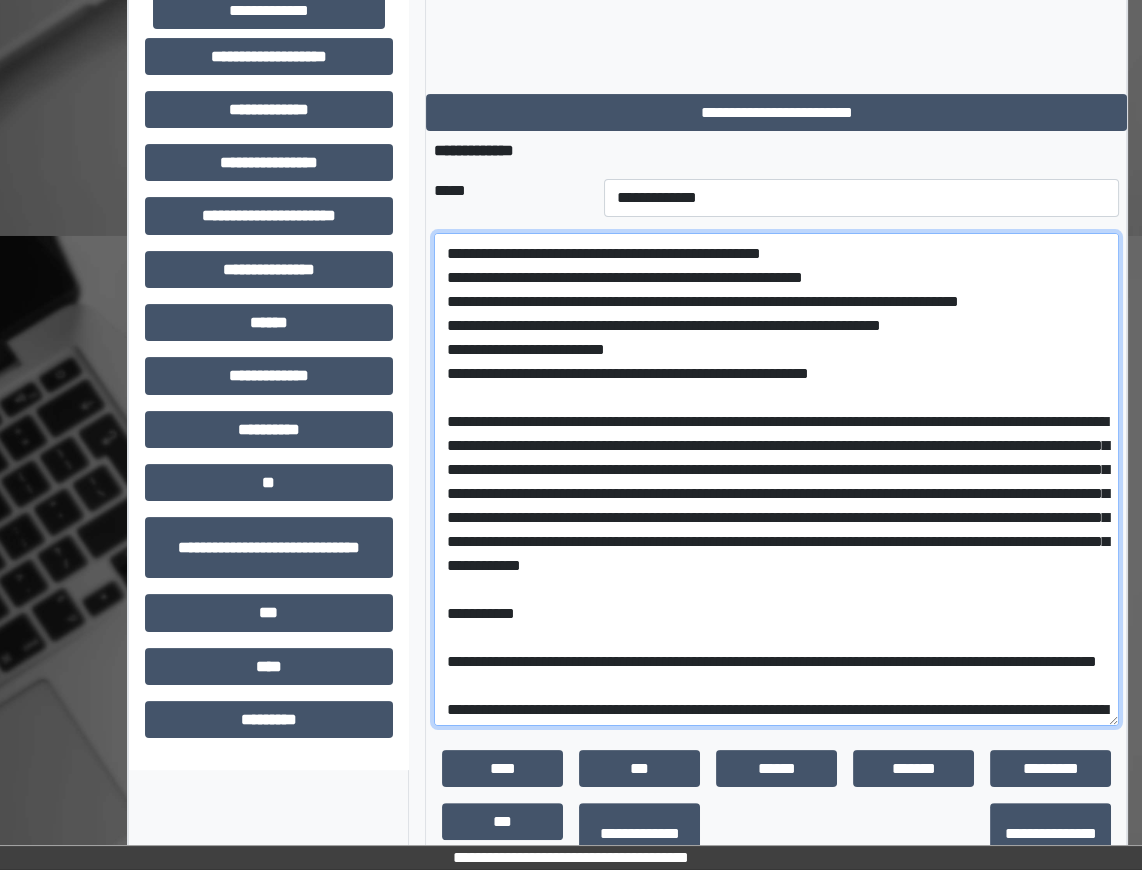 click at bounding box center (776, 479) 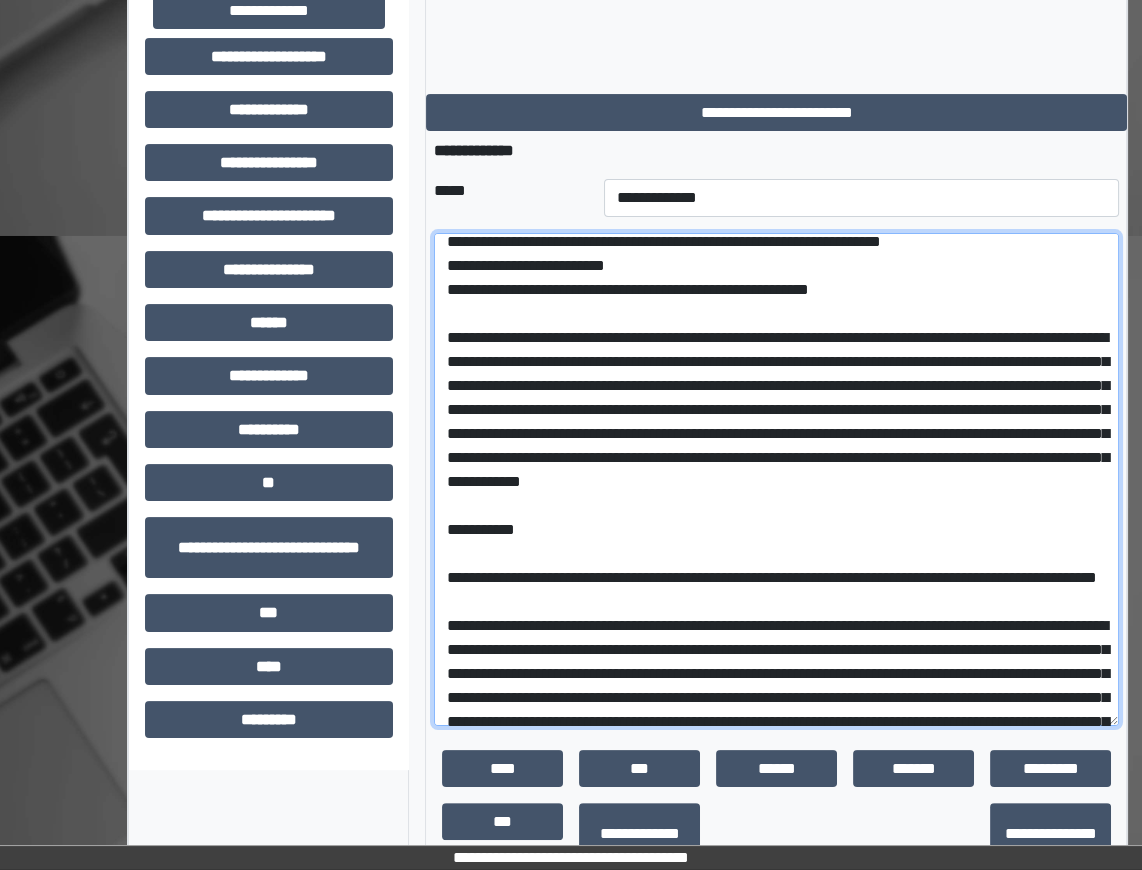 scroll, scrollTop: 740, scrollLeft: 0, axis: vertical 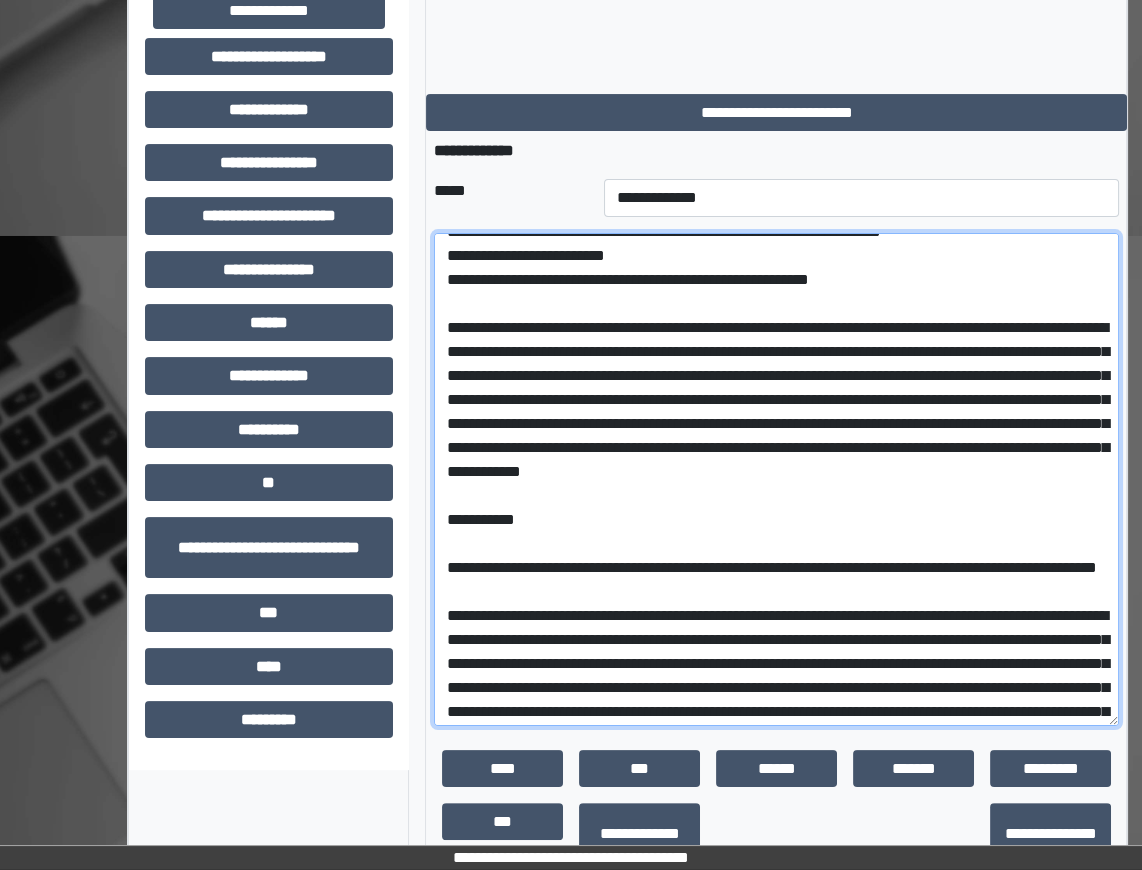 click at bounding box center (776, 479) 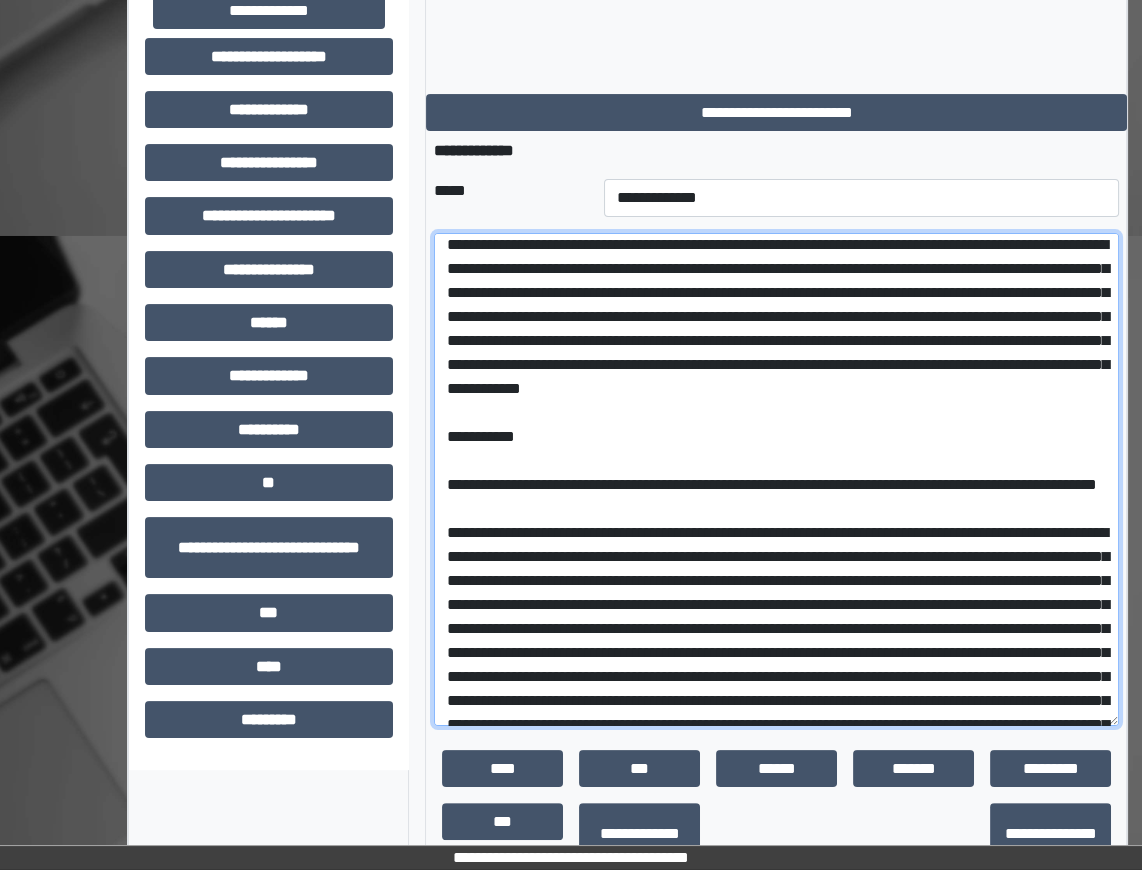 click at bounding box center [776, 479] 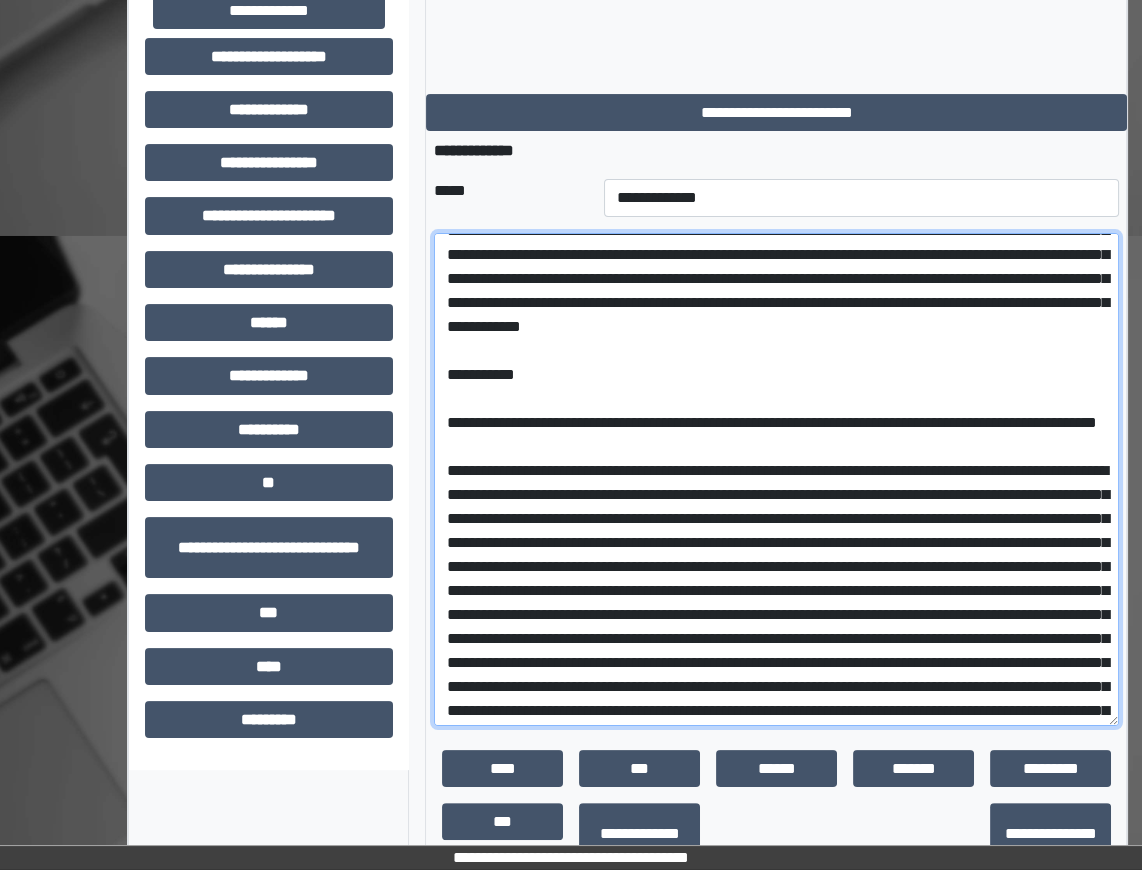 click at bounding box center (776, 479) 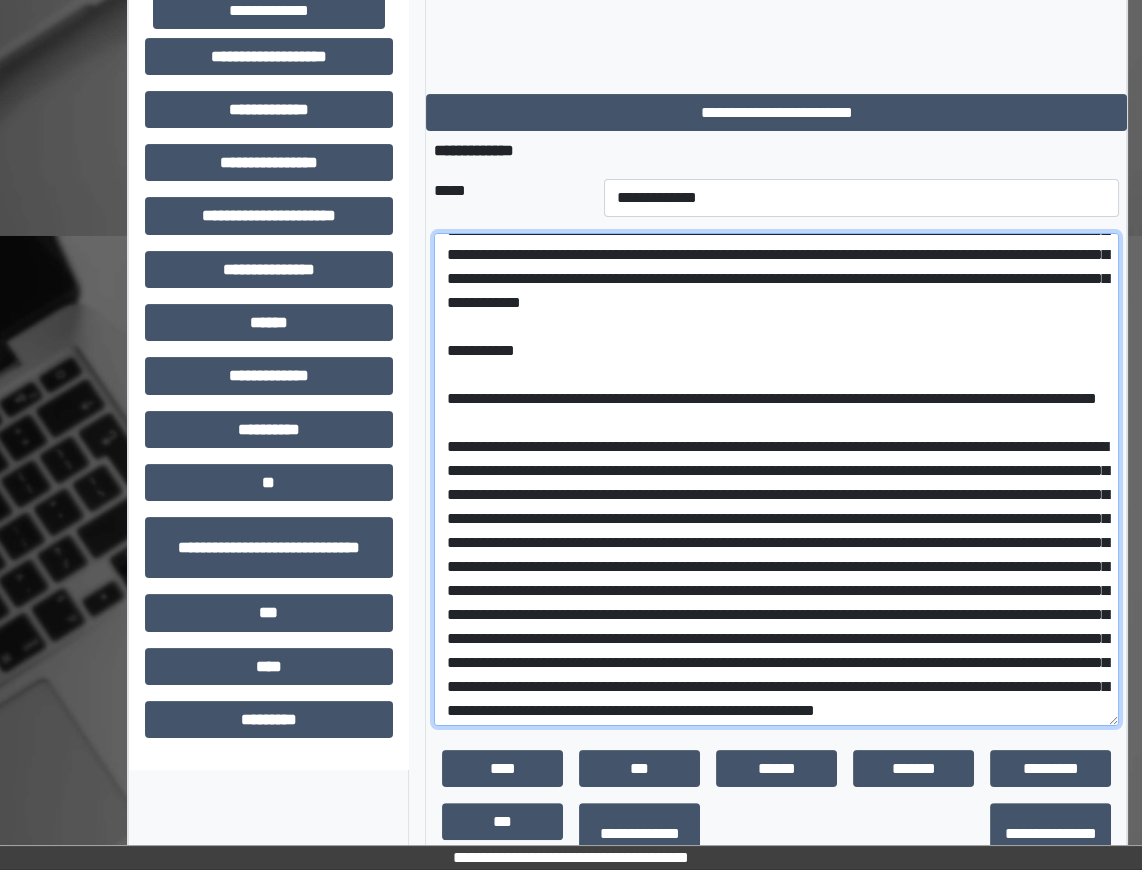 click at bounding box center [776, 479] 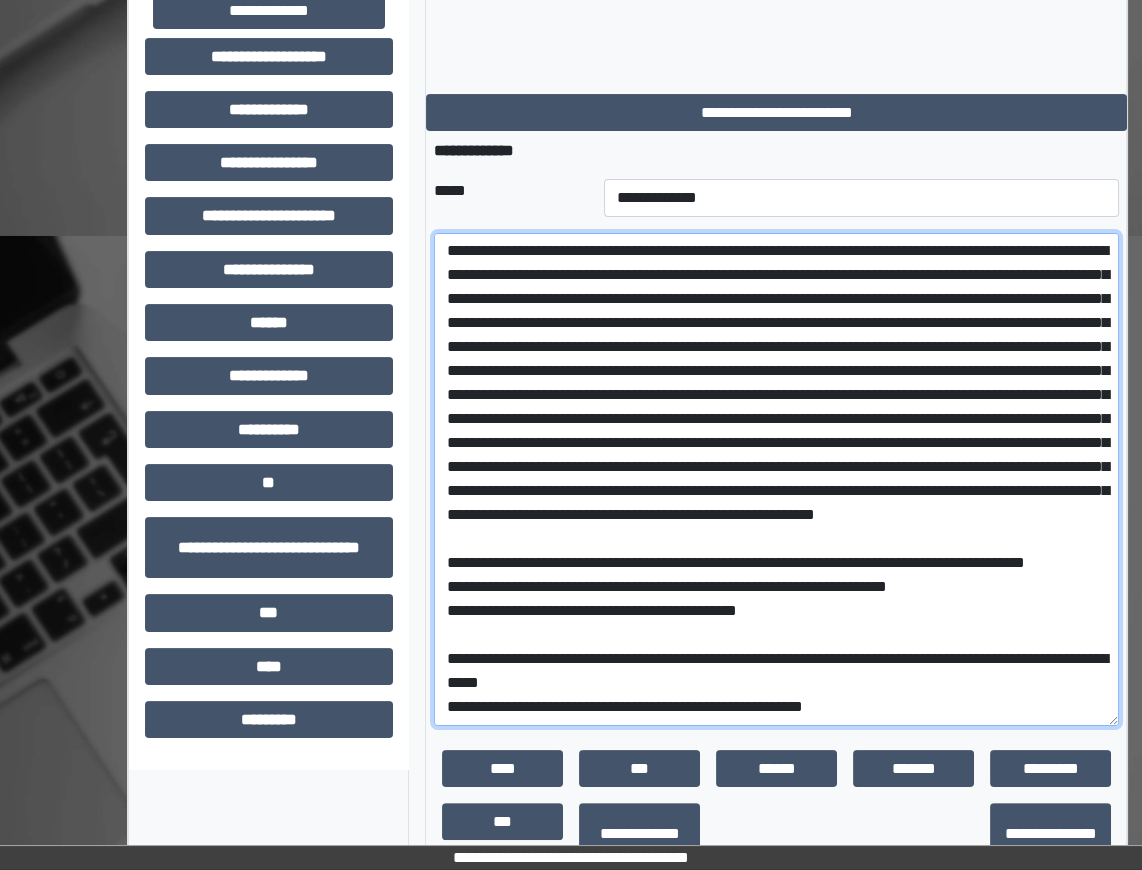 scroll, scrollTop: 1255, scrollLeft: 0, axis: vertical 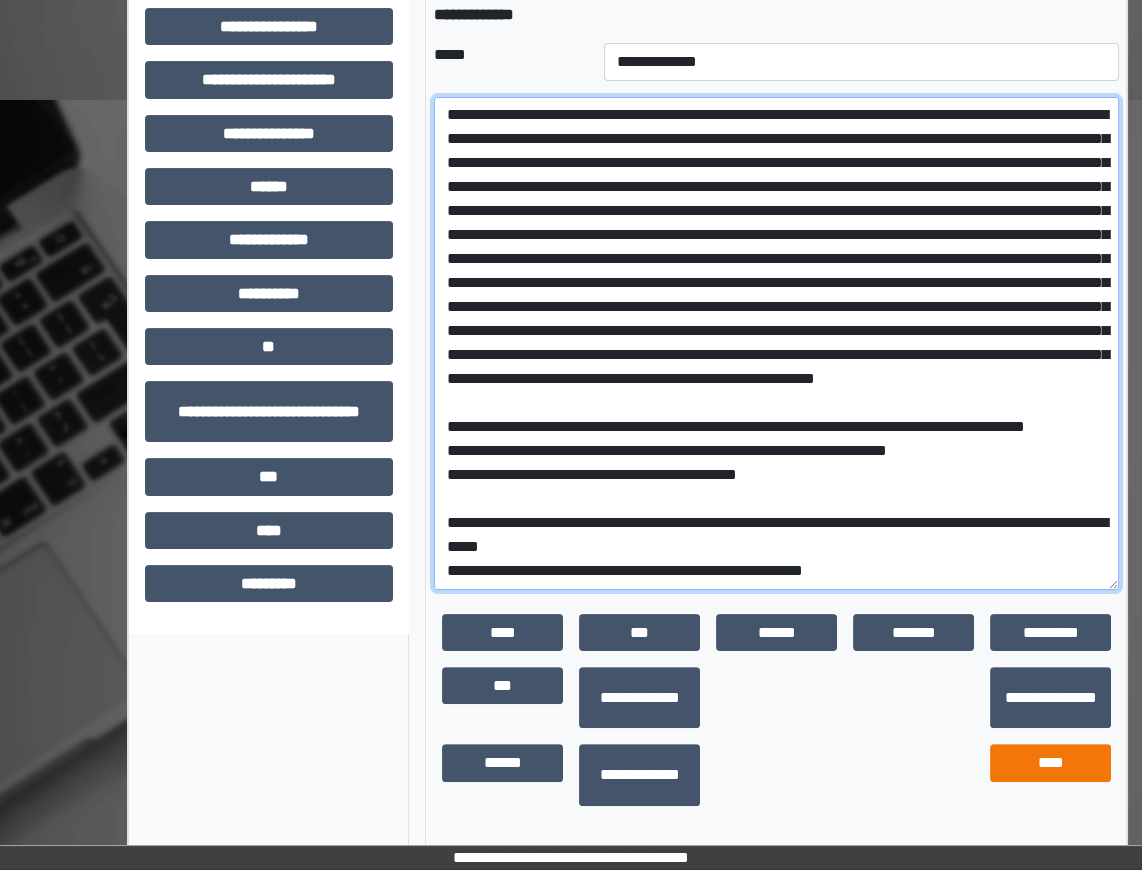 type on "**********" 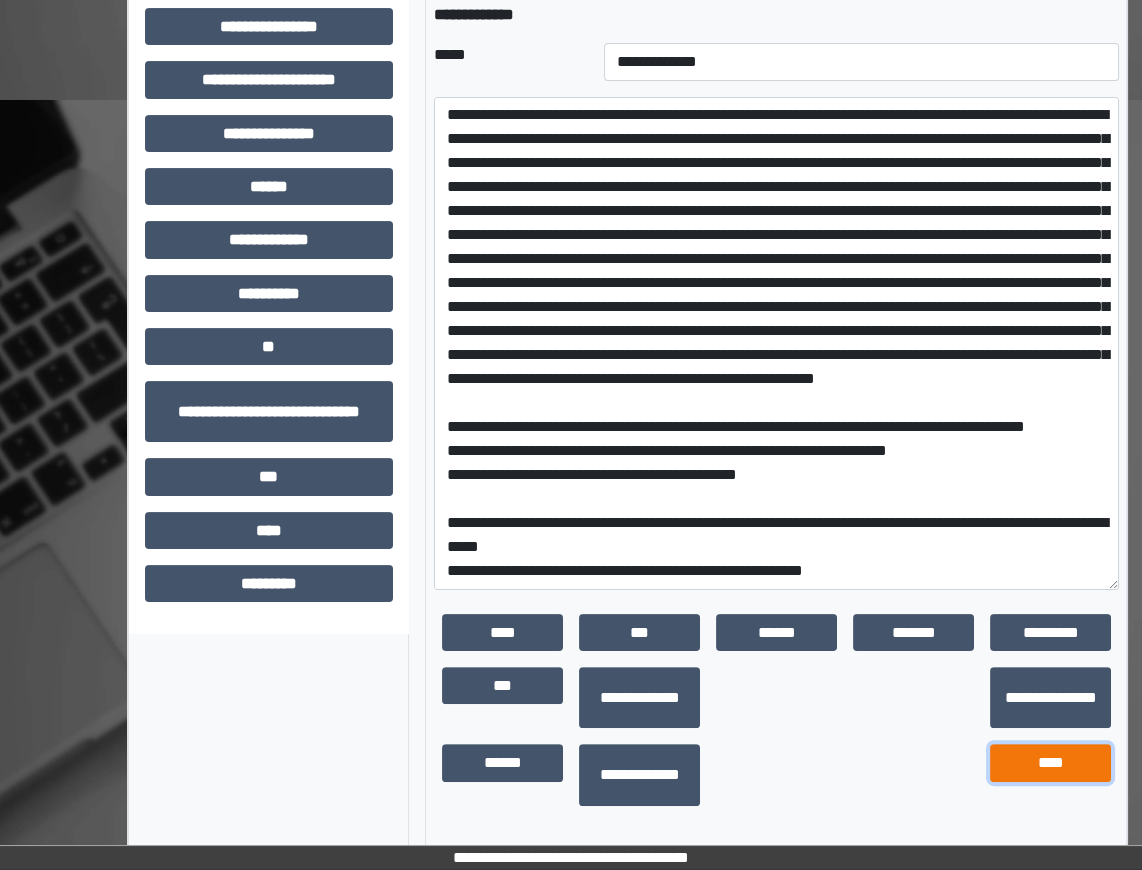 click on "****" at bounding box center [1050, 762] 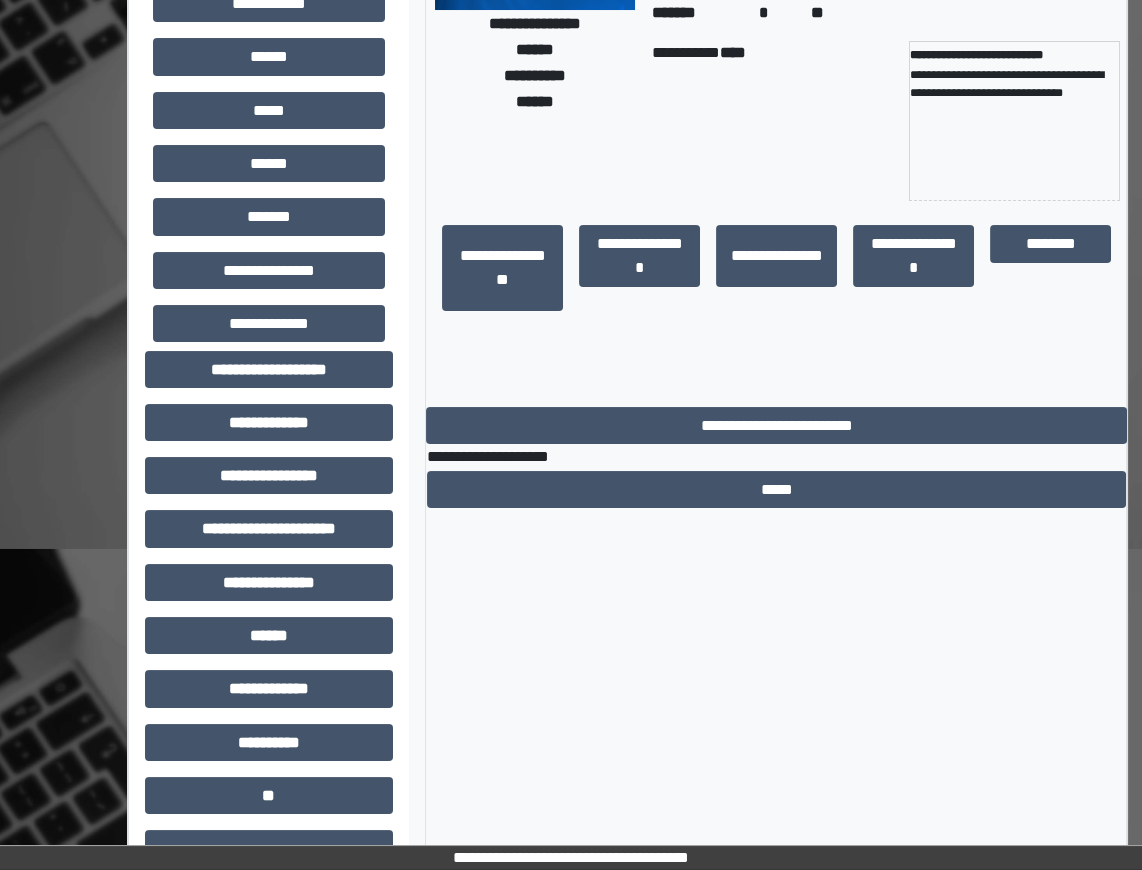scroll, scrollTop: 0, scrollLeft: 0, axis: both 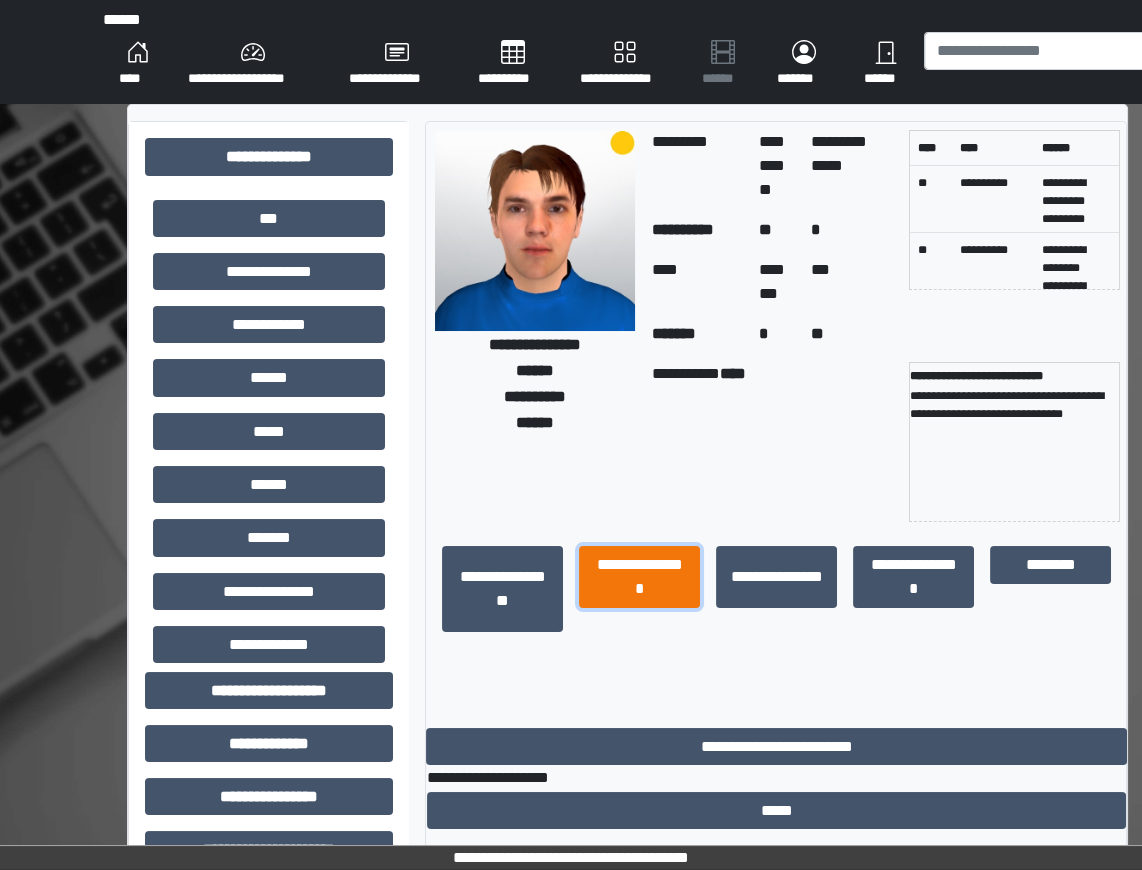 click on "**********" at bounding box center [639, 576] 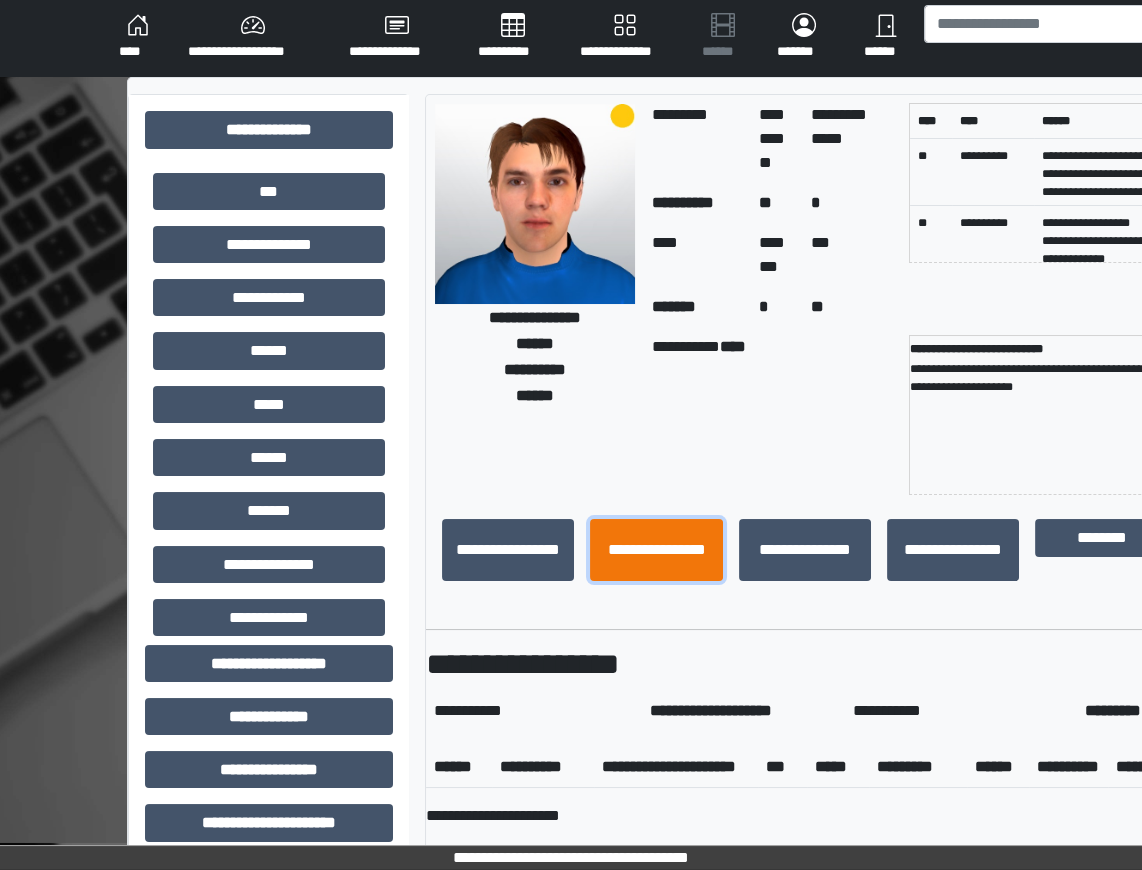 scroll, scrollTop: 0, scrollLeft: 0, axis: both 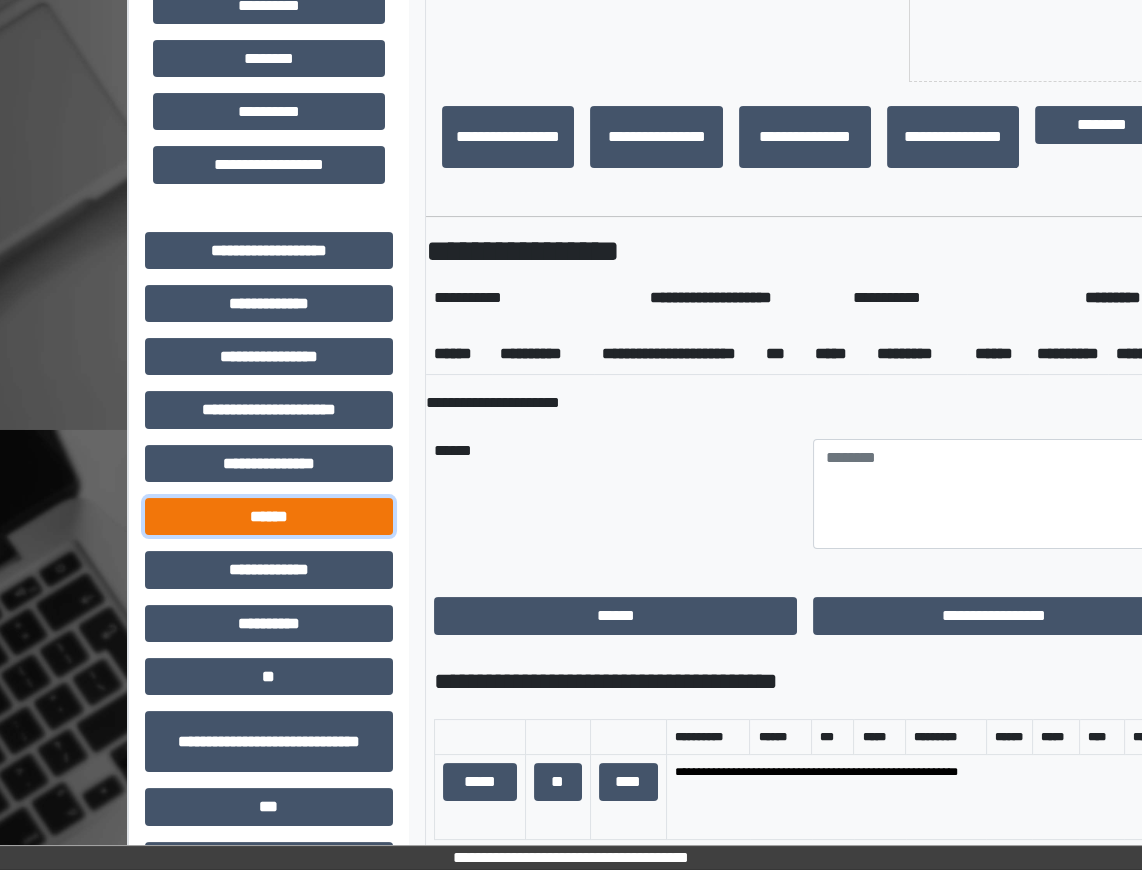 click on "******" at bounding box center (269, 516) 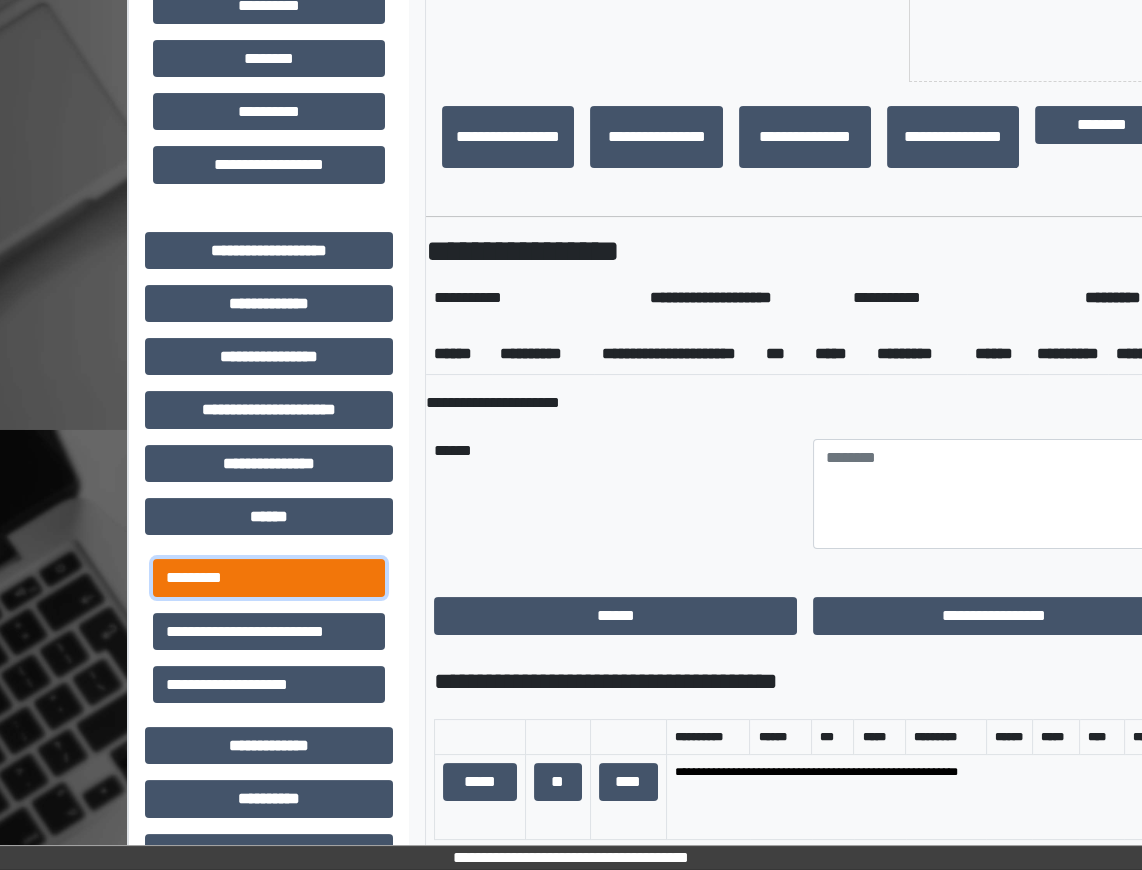 click on "*********" at bounding box center (269, 577) 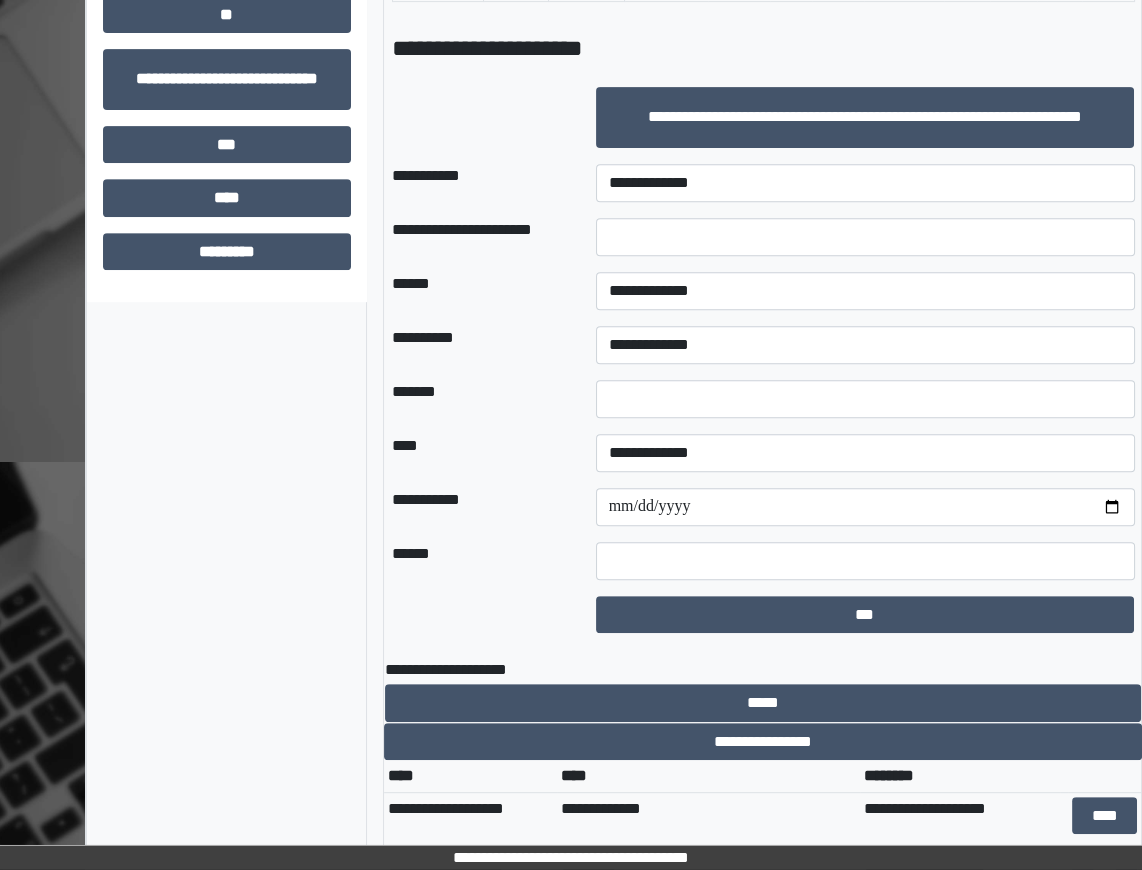 scroll, scrollTop: 1746, scrollLeft: 42, axis: both 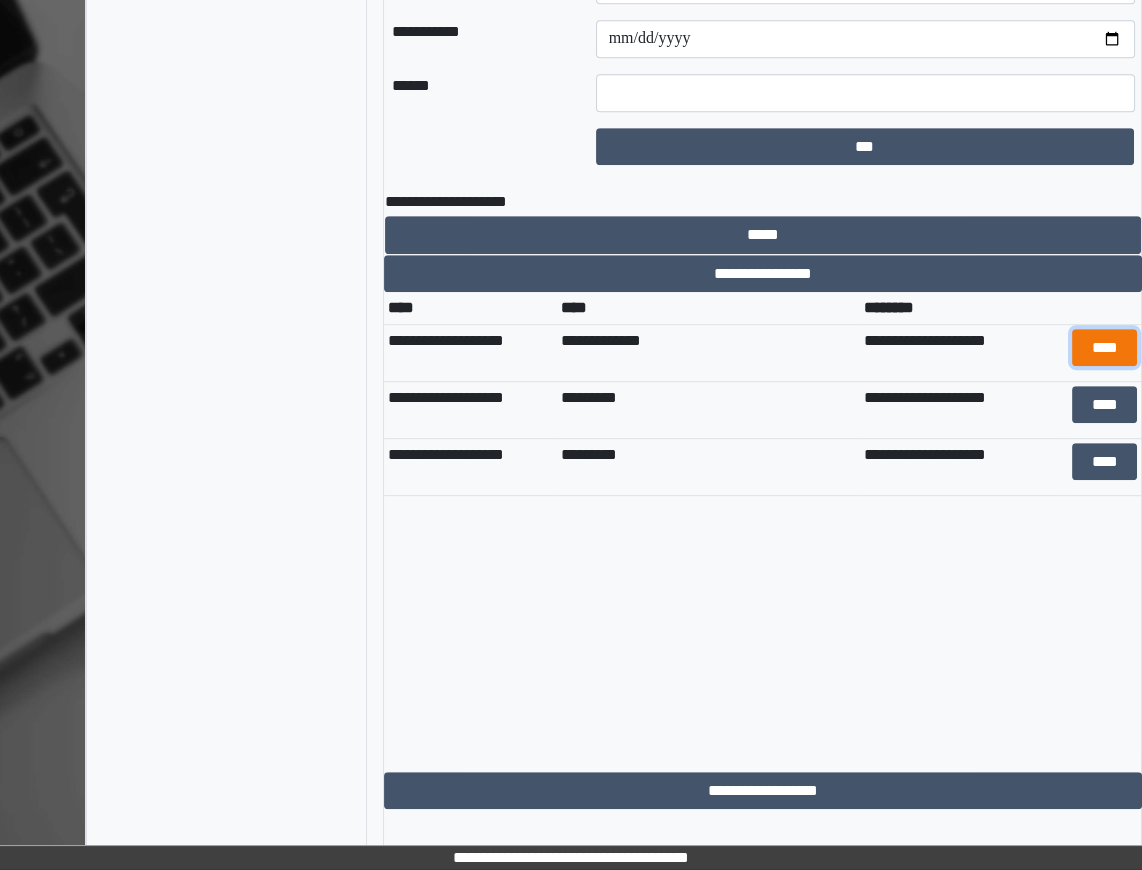 click on "****" at bounding box center (1105, 347) 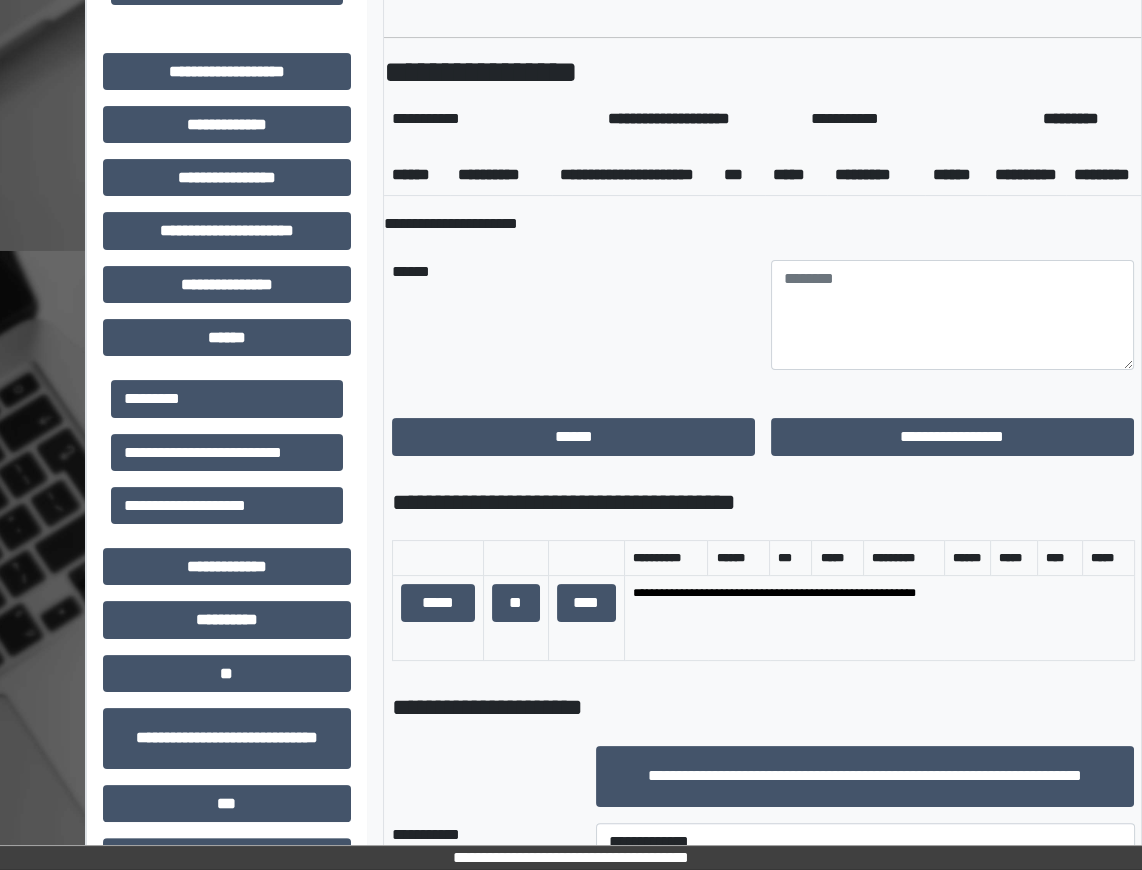 scroll, scrollTop: 0, scrollLeft: 42, axis: horizontal 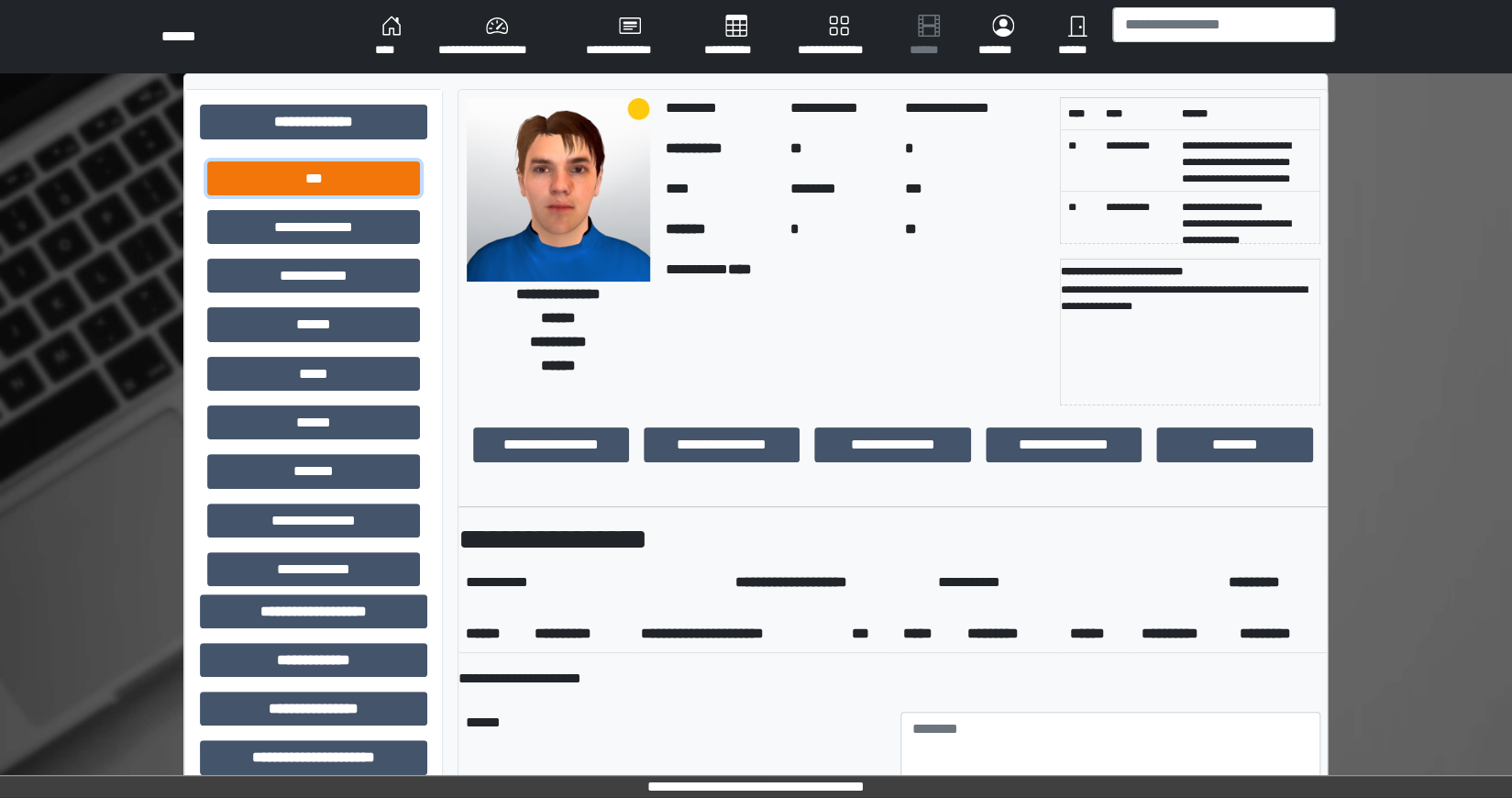click on "***" at bounding box center [314, 178] 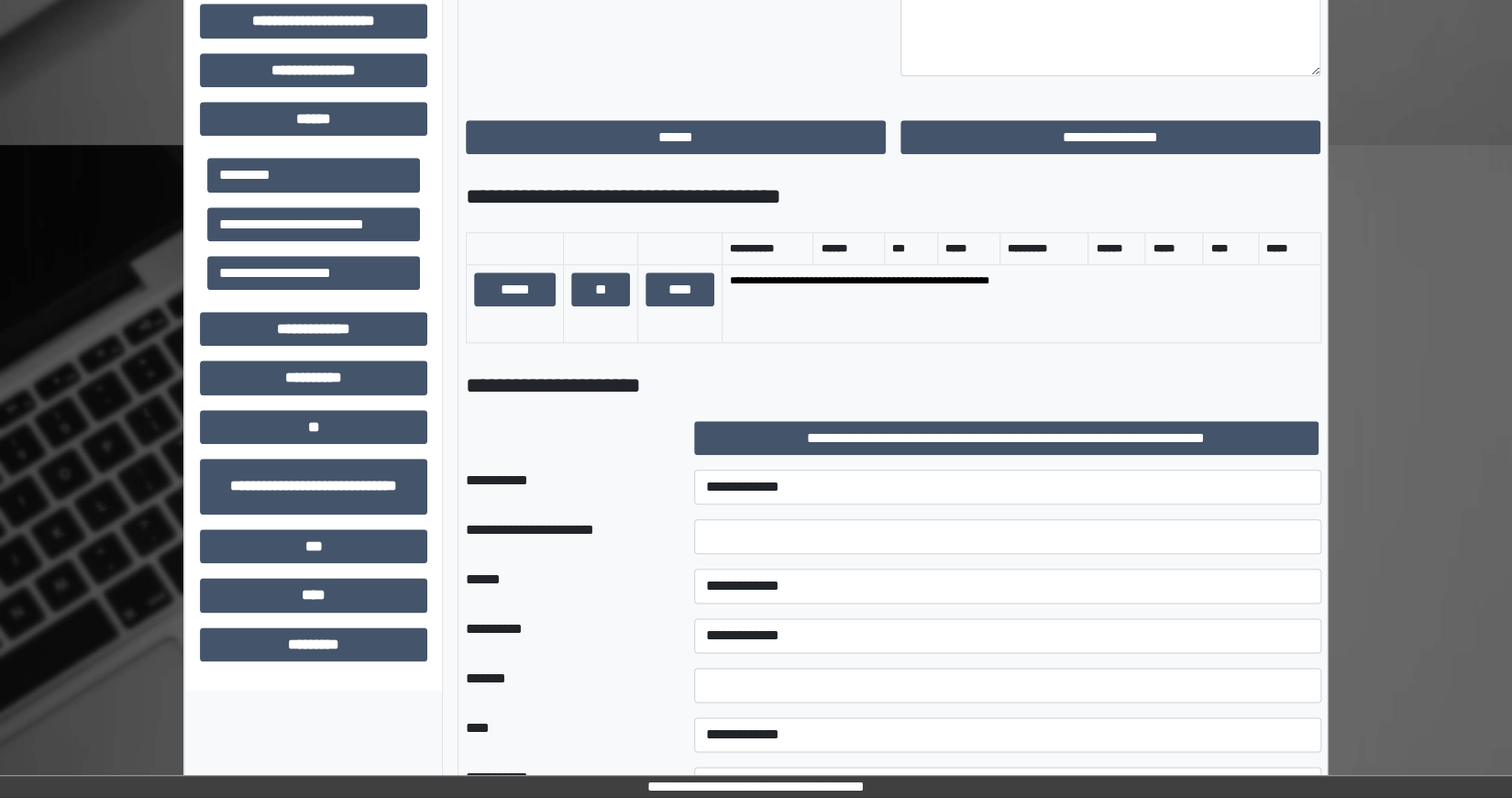 scroll, scrollTop: 1403, scrollLeft: 0, axis: vertical 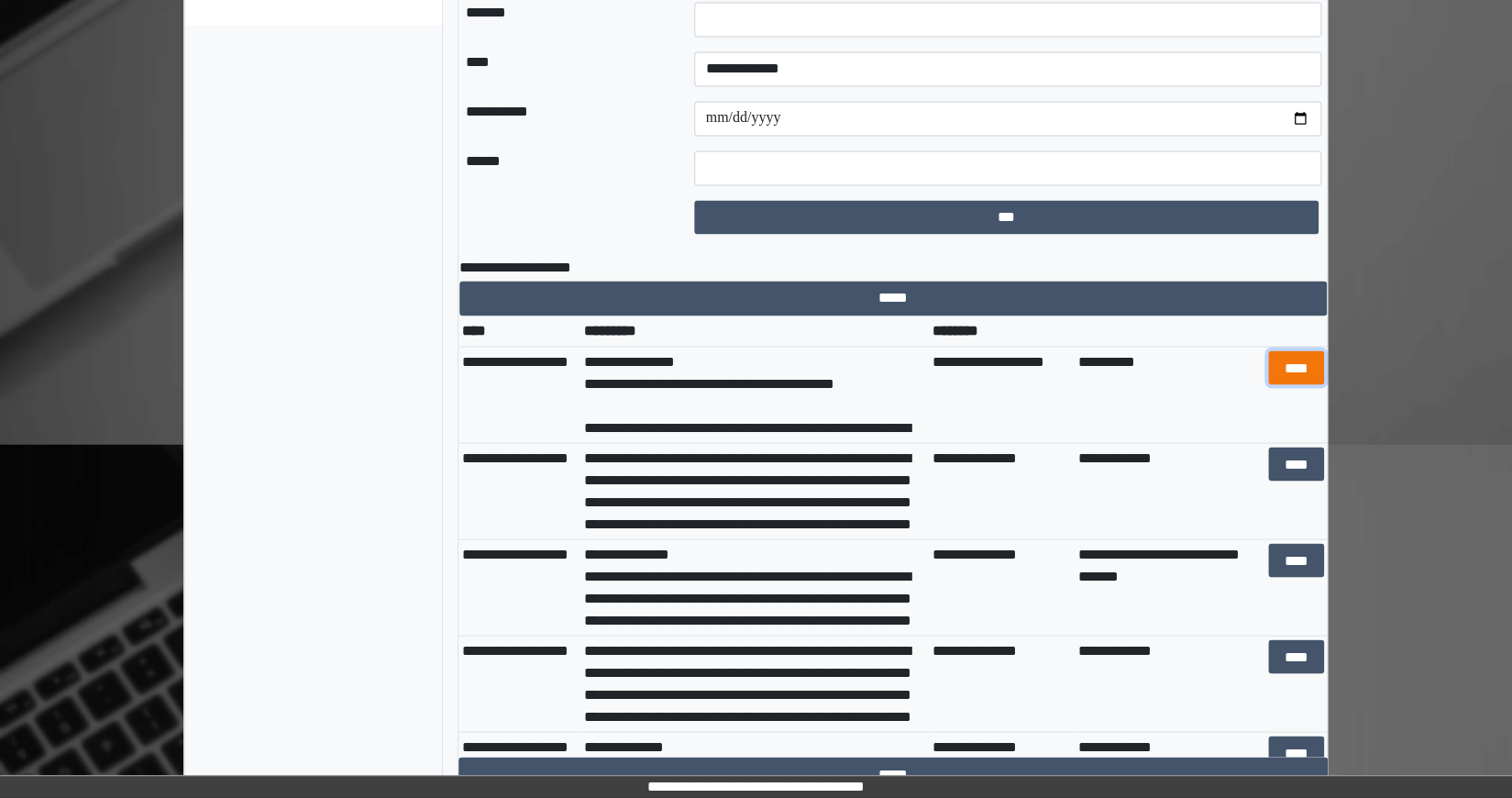 click on "****" at bounding box center (1296, 367) 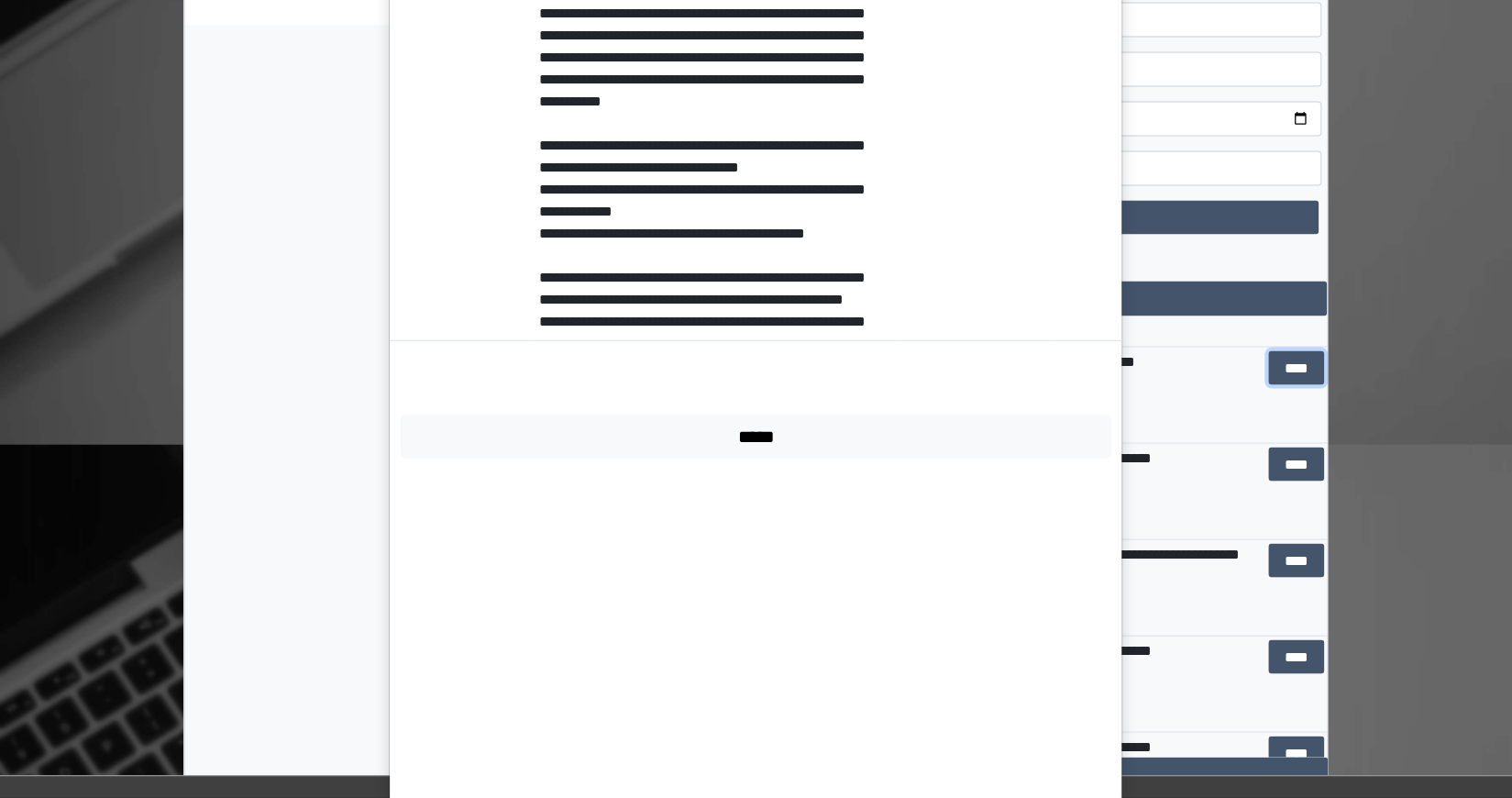 scroll, scrollTop: 2257, scrollLeft: 0, axis: vertical 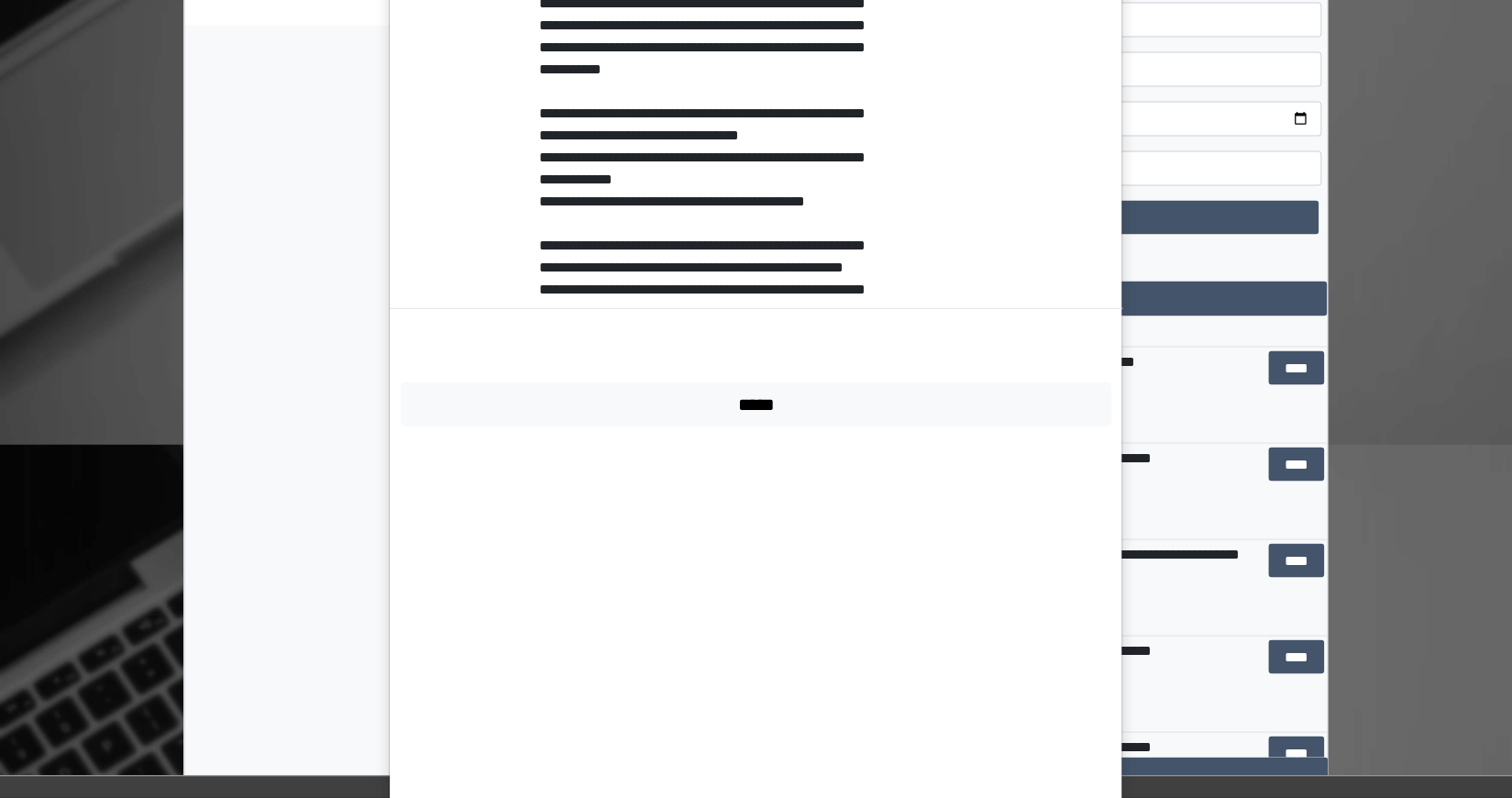 click on "**********" at bounding box center (460, -800) 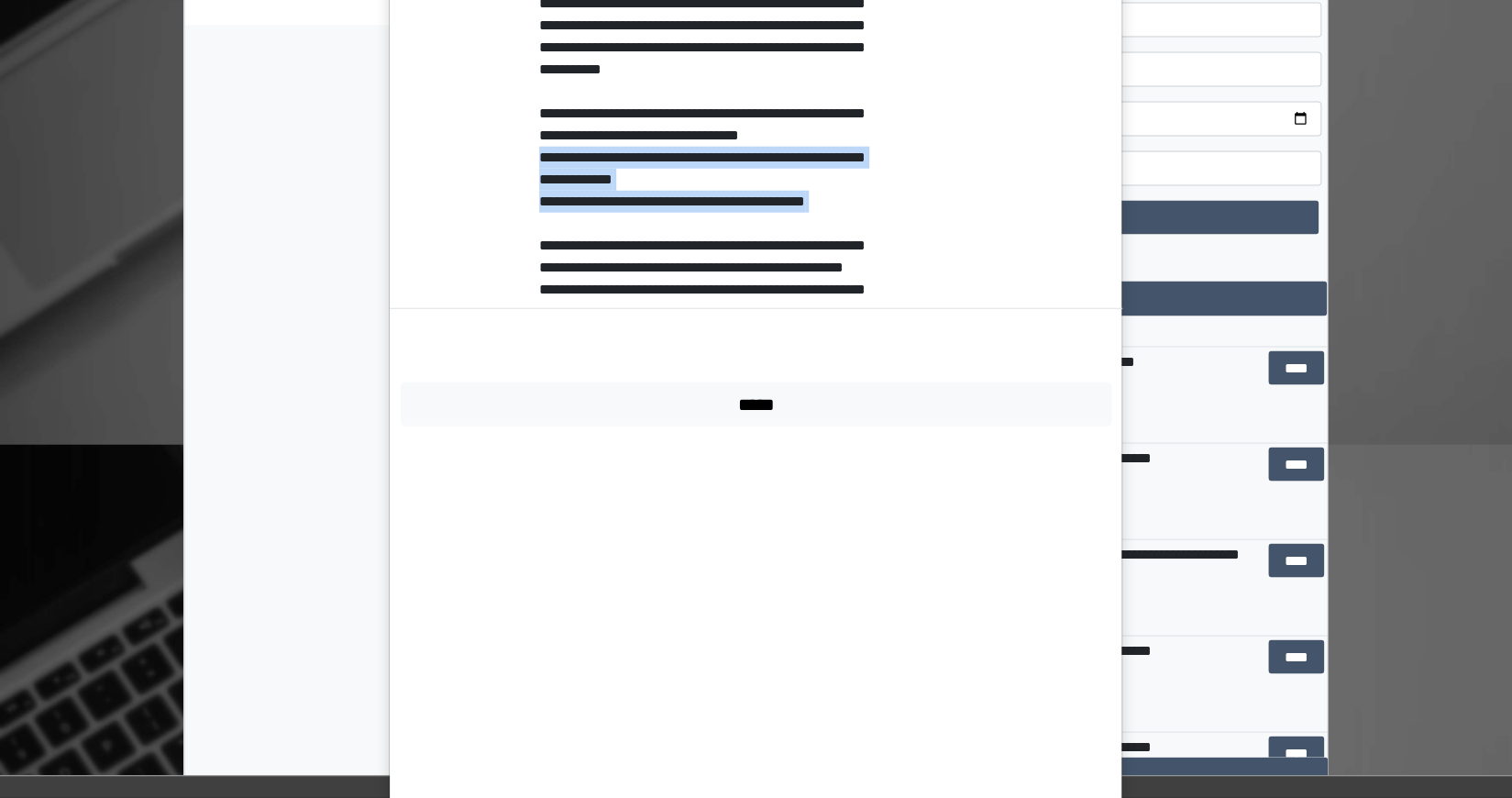 copy on "**********" 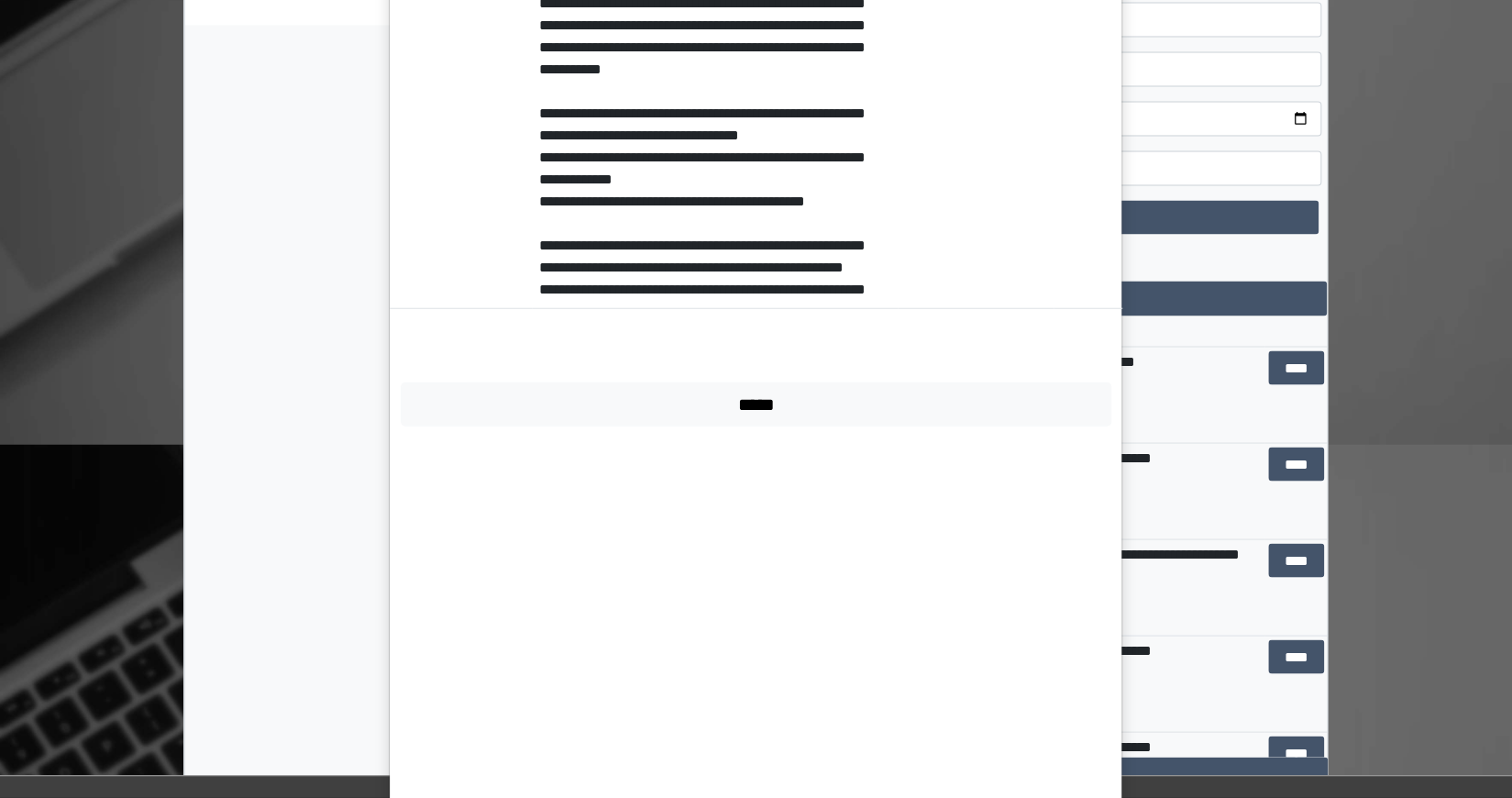 click on "**********" at bounding box center (976, -800) 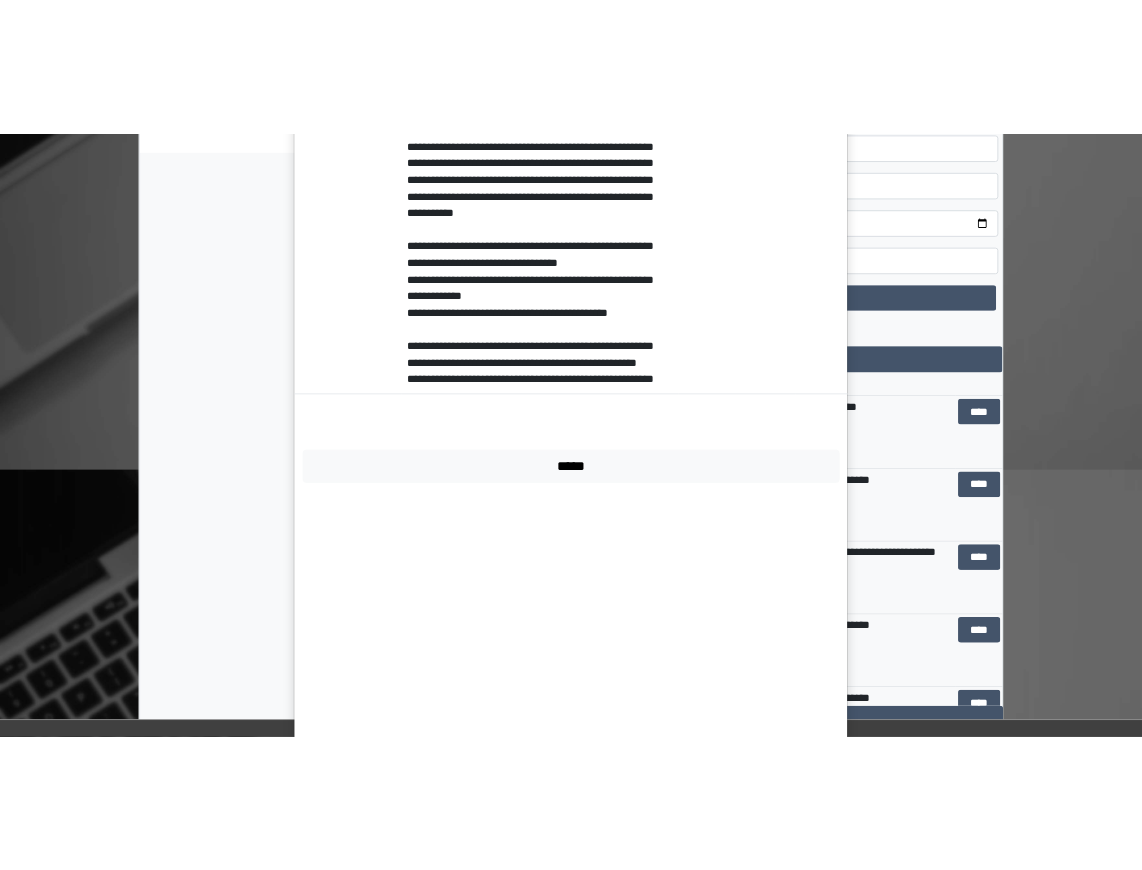 scroll, scrollTop: 2426, scrollLeft: 0, axis: vertical 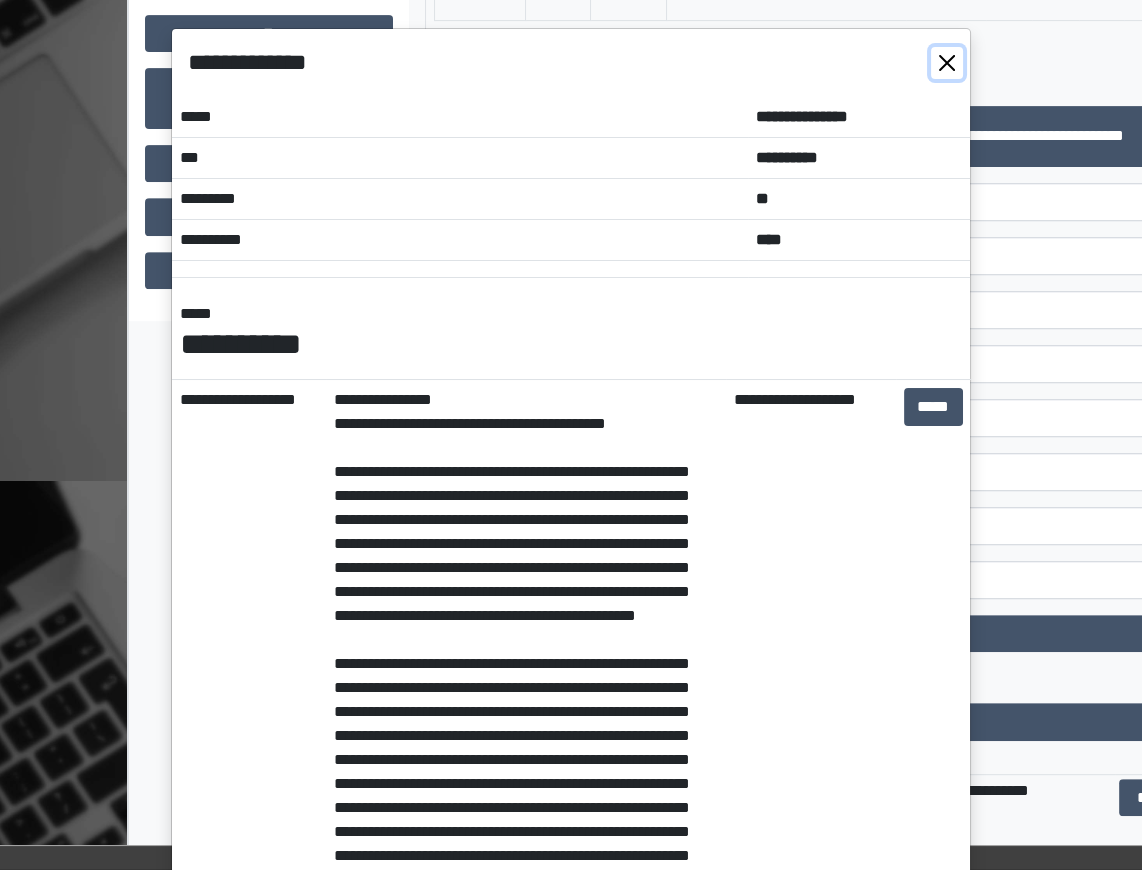 click at bounding box center [947, 63] 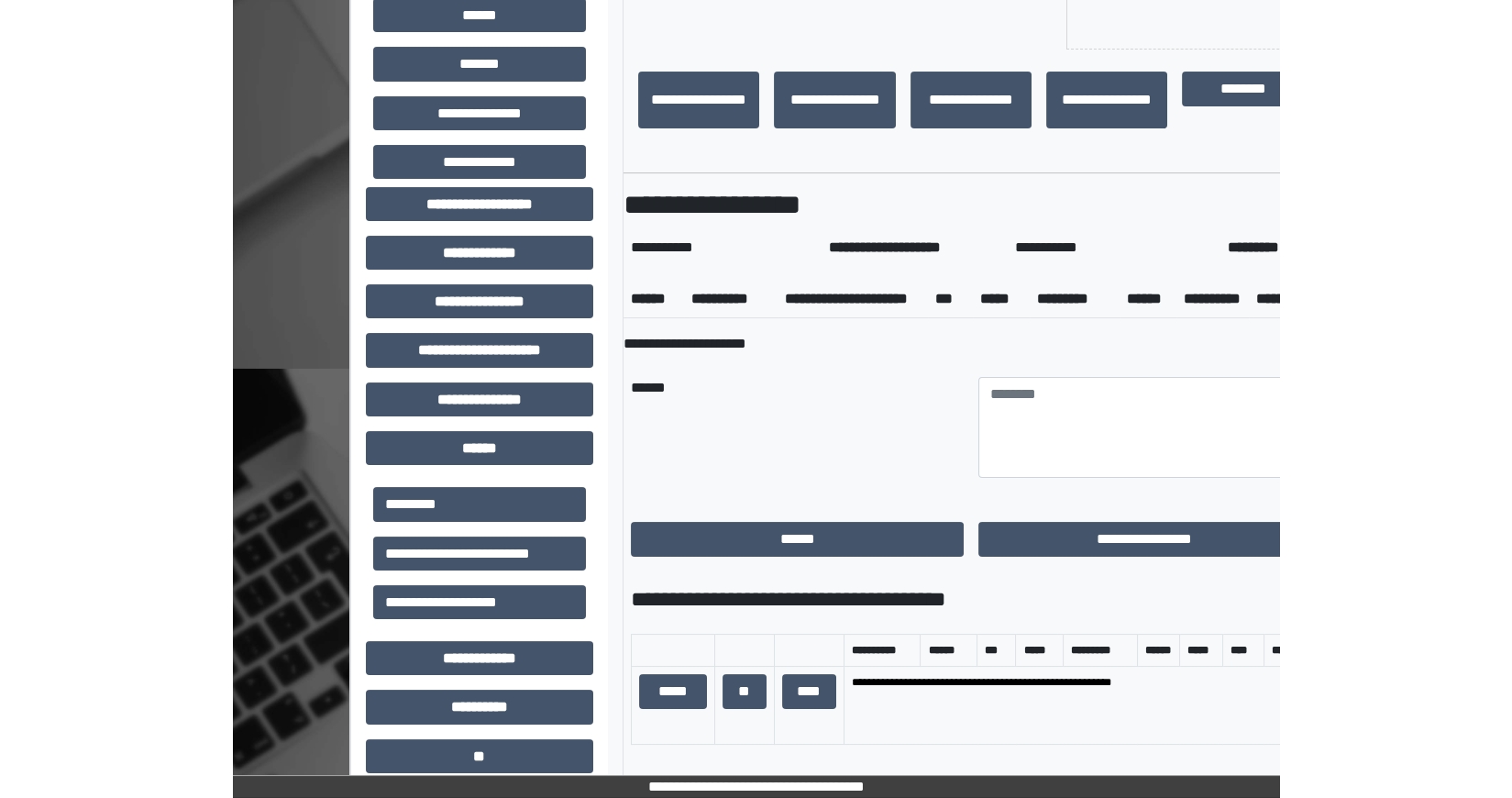scroll, scrollTop: 0, scrollLeft: 0, axis: both 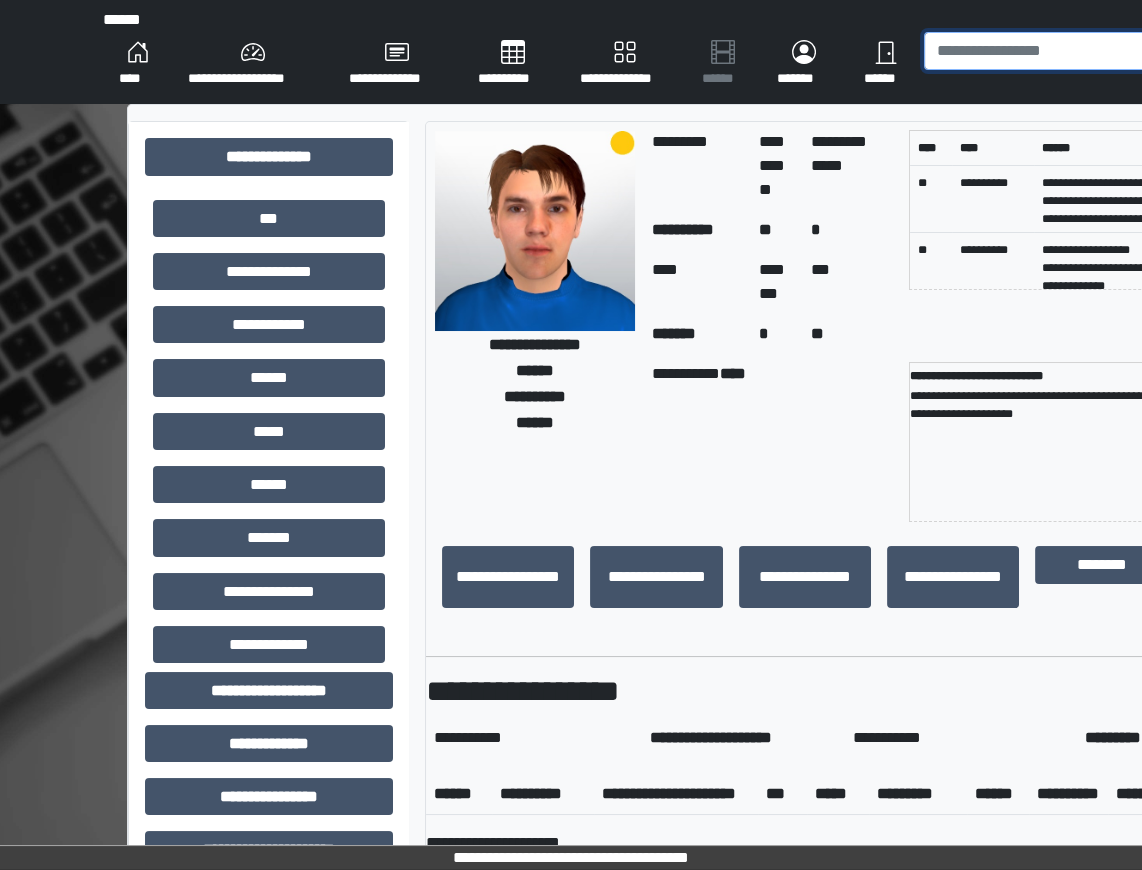 click at bounding box center (1045, 51) 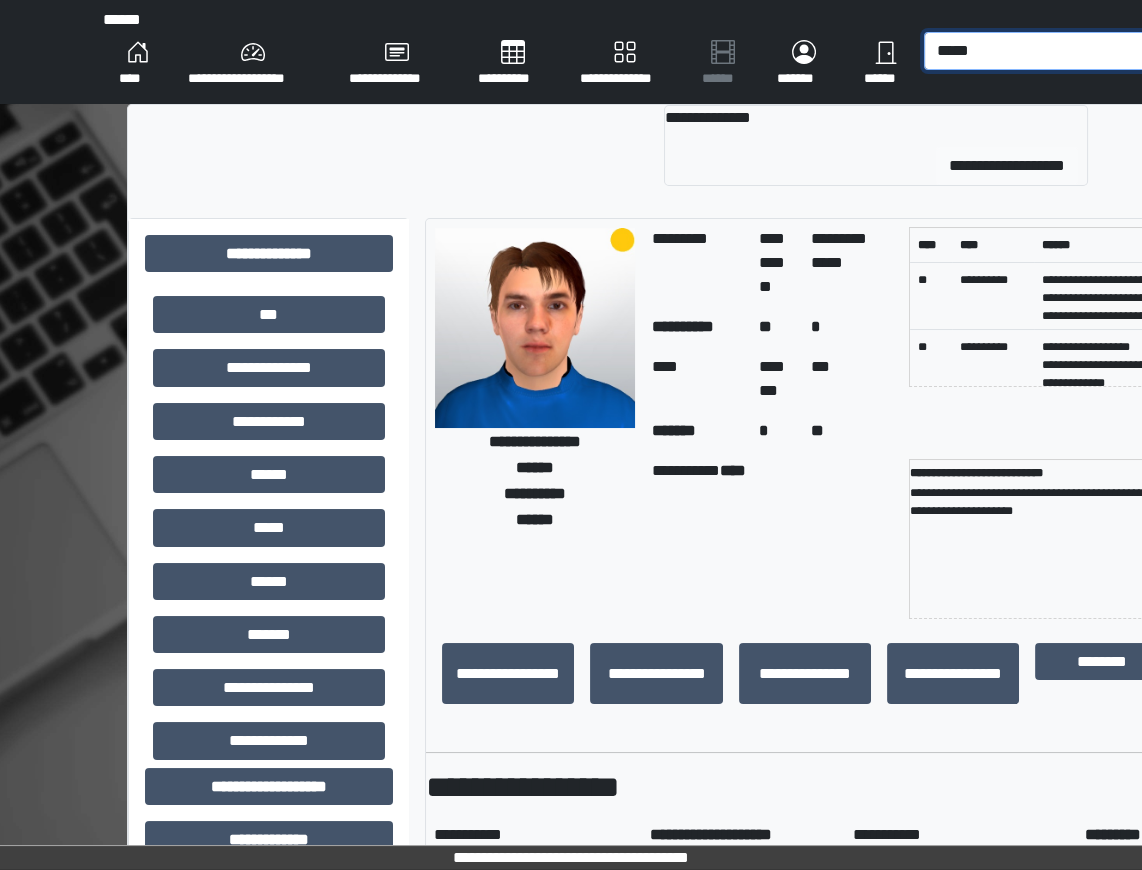 type on "*****" 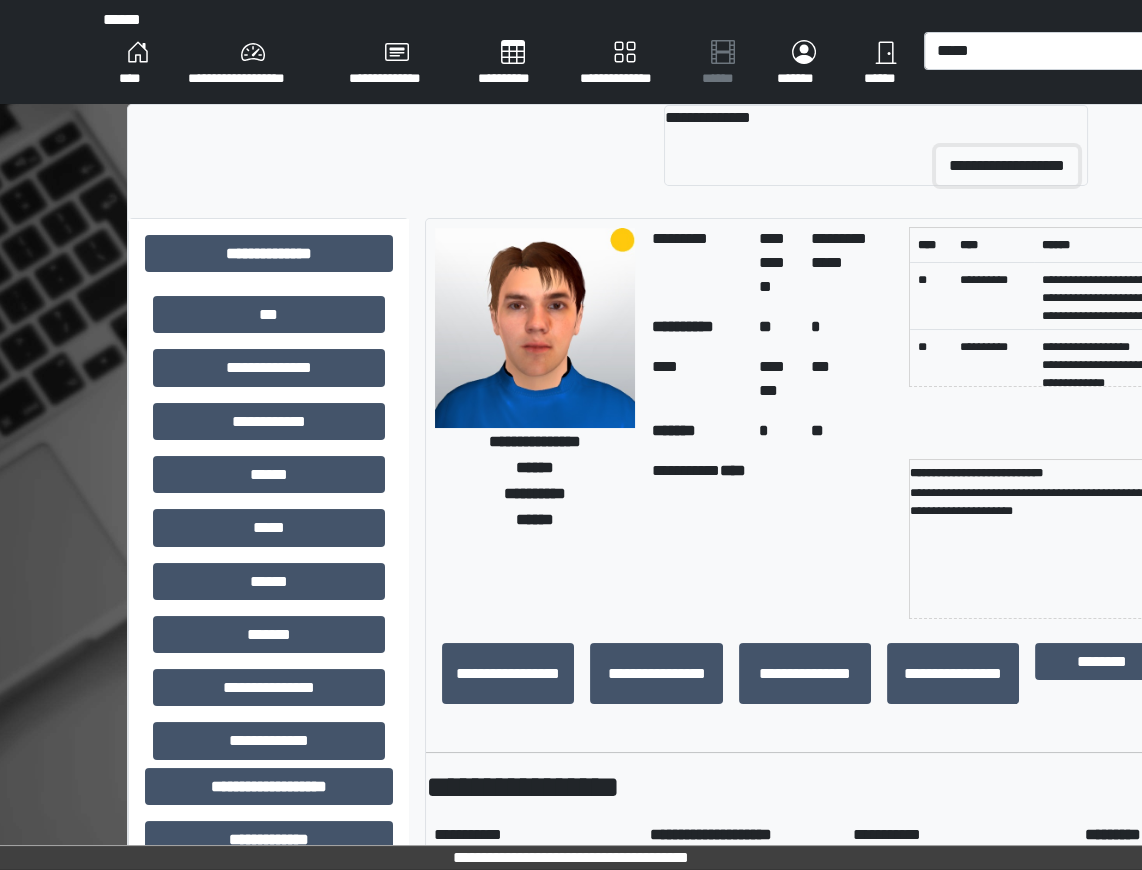 click on "**********" at bounding box center [1007, 166] 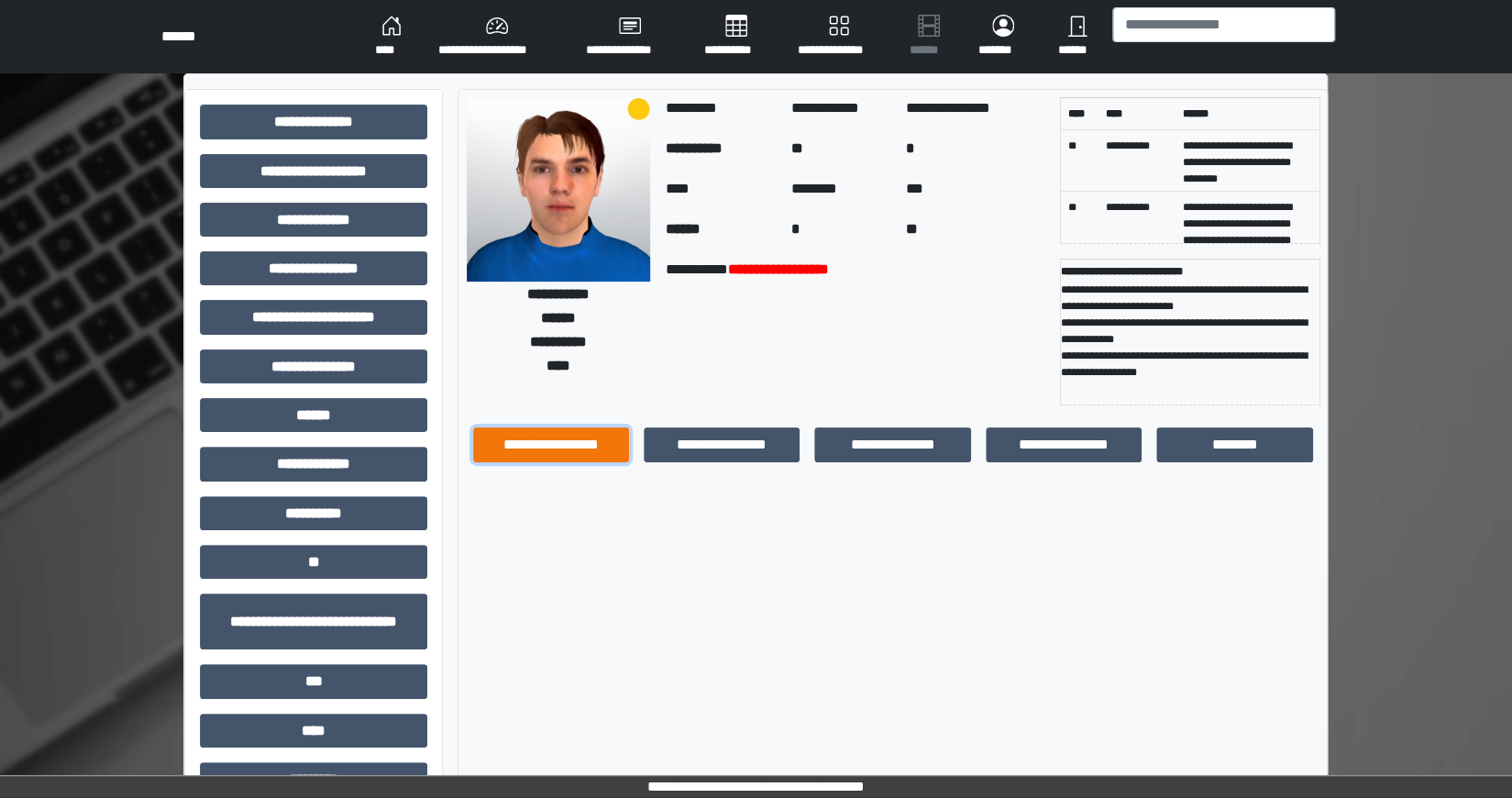 click on "**********" at bounding box center [551, 444] 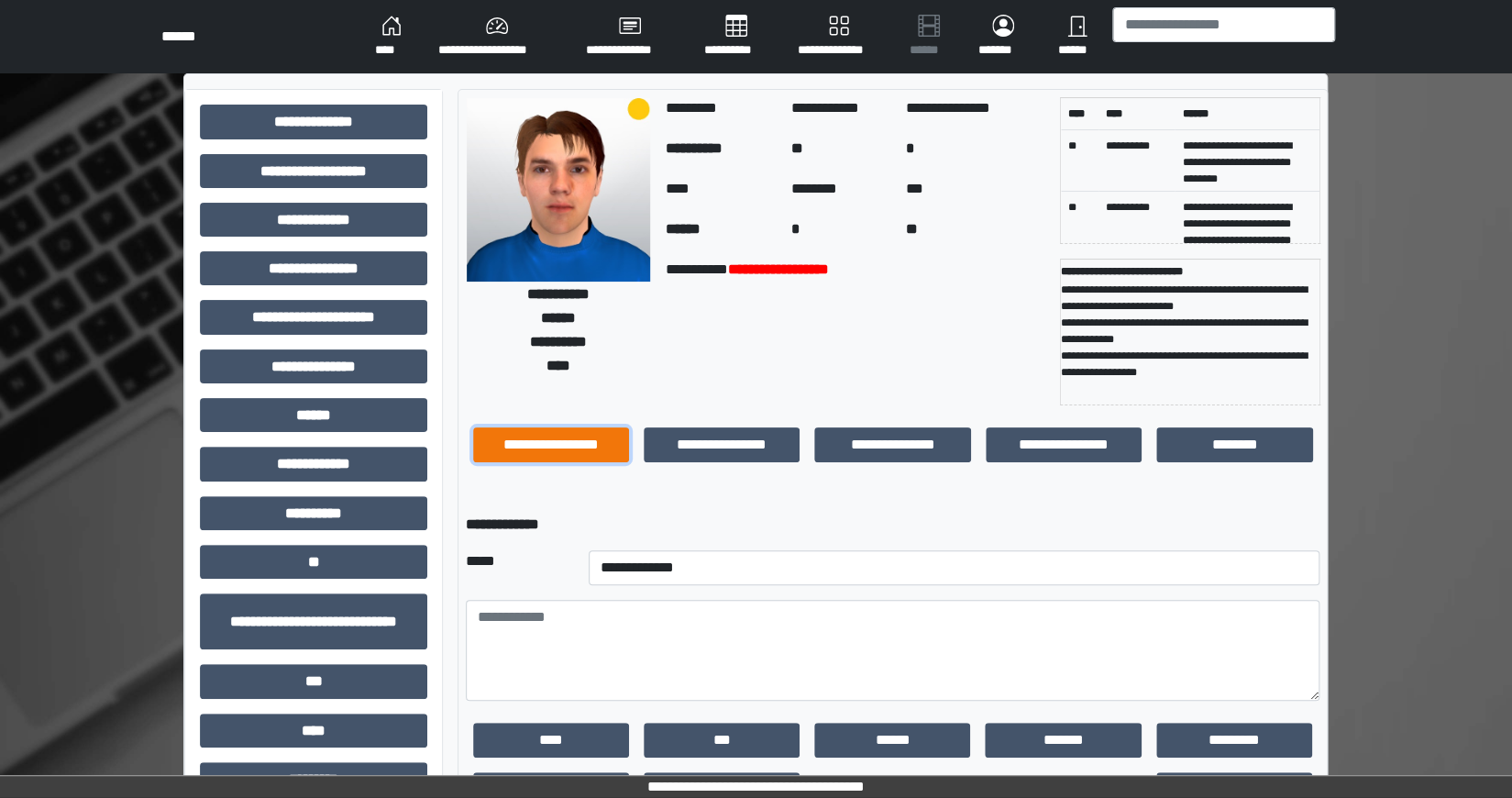 scroll, scrollTop: 67, scrollLeft: 0, axis: vertical 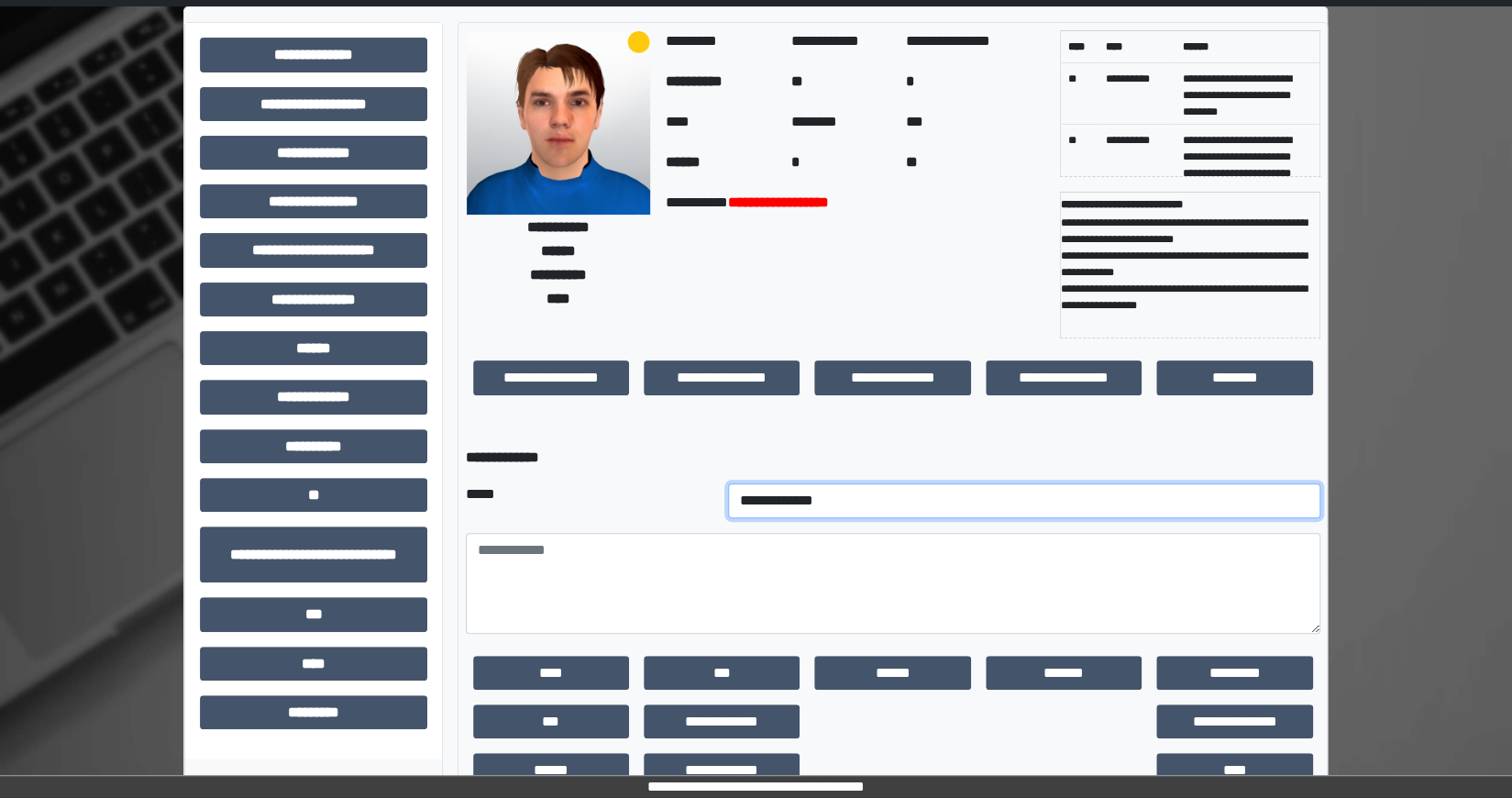 click on "**********" at bounding box center (1024, 501) 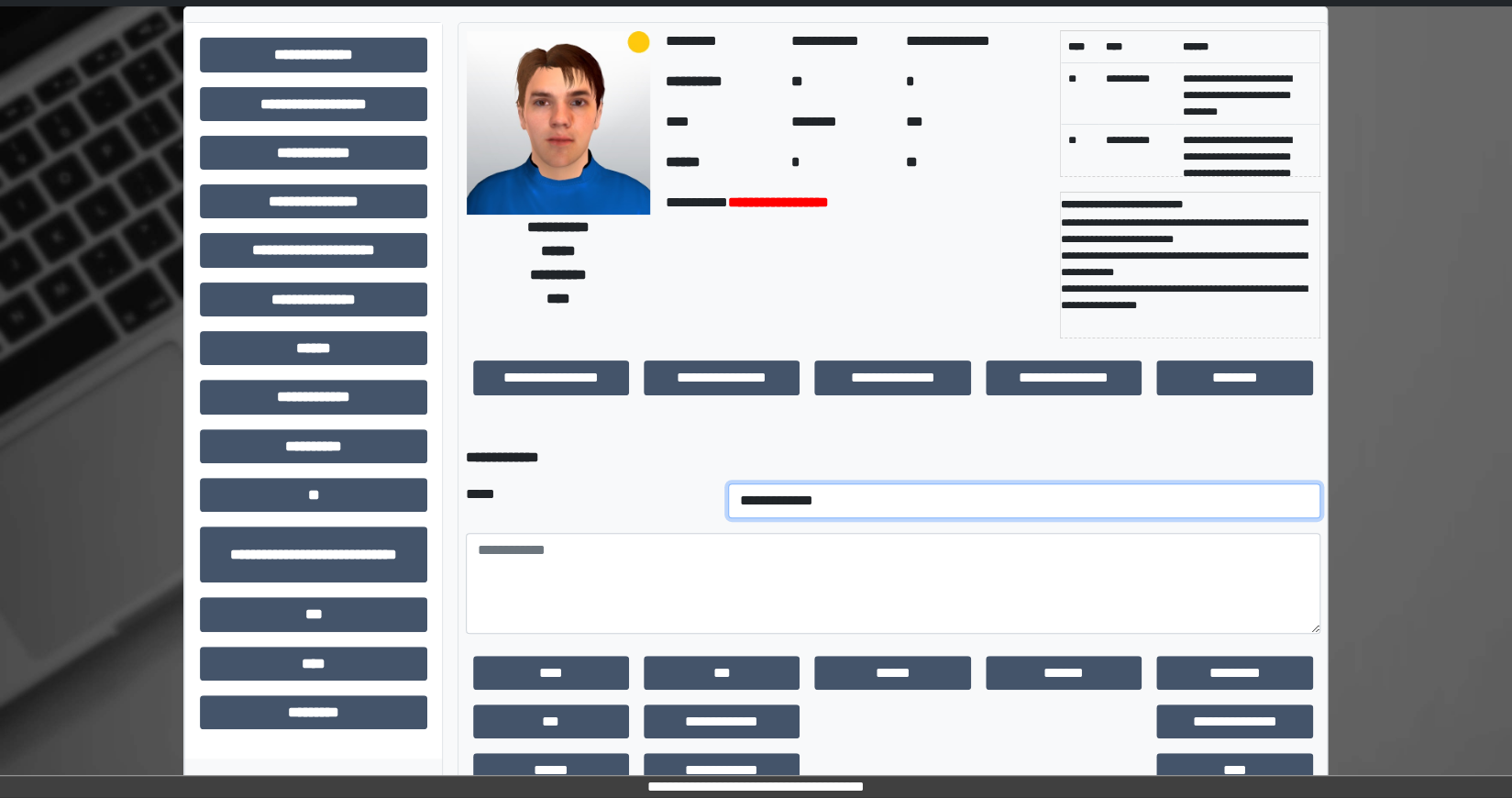 select on "*" 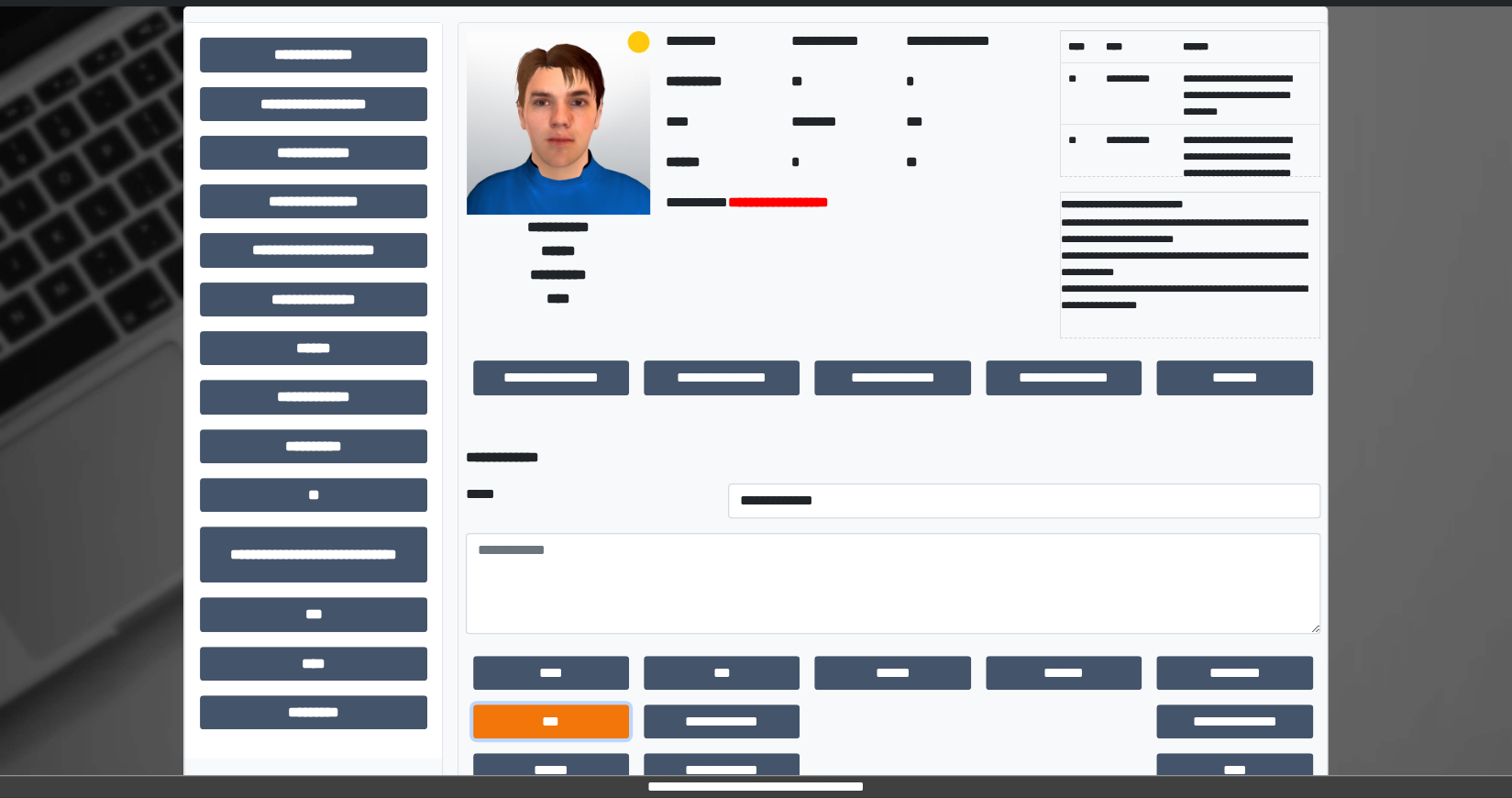 click on "***" at bounding box center [551, 721] 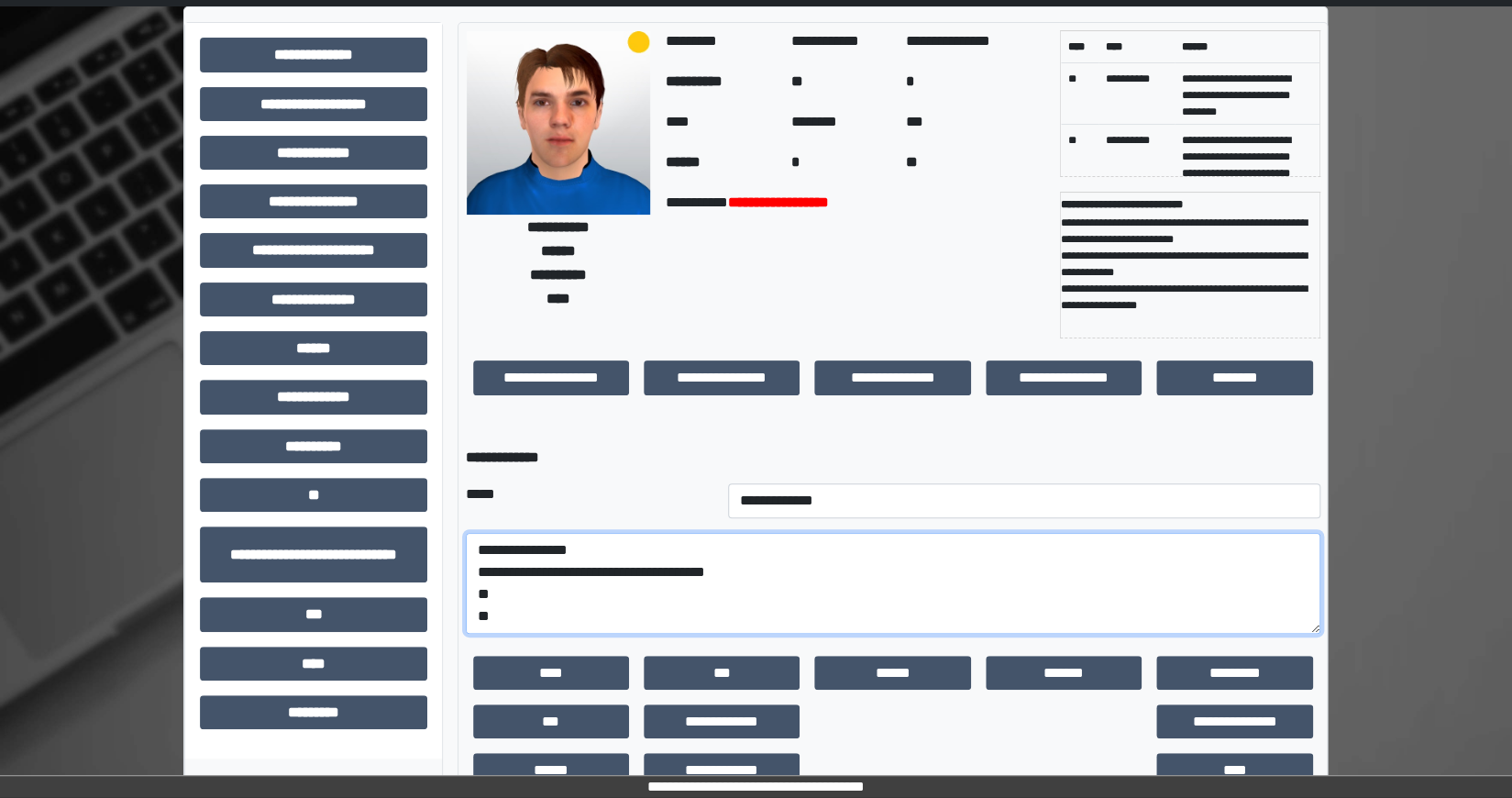 click on "**********" at bounding box center (893, 583) 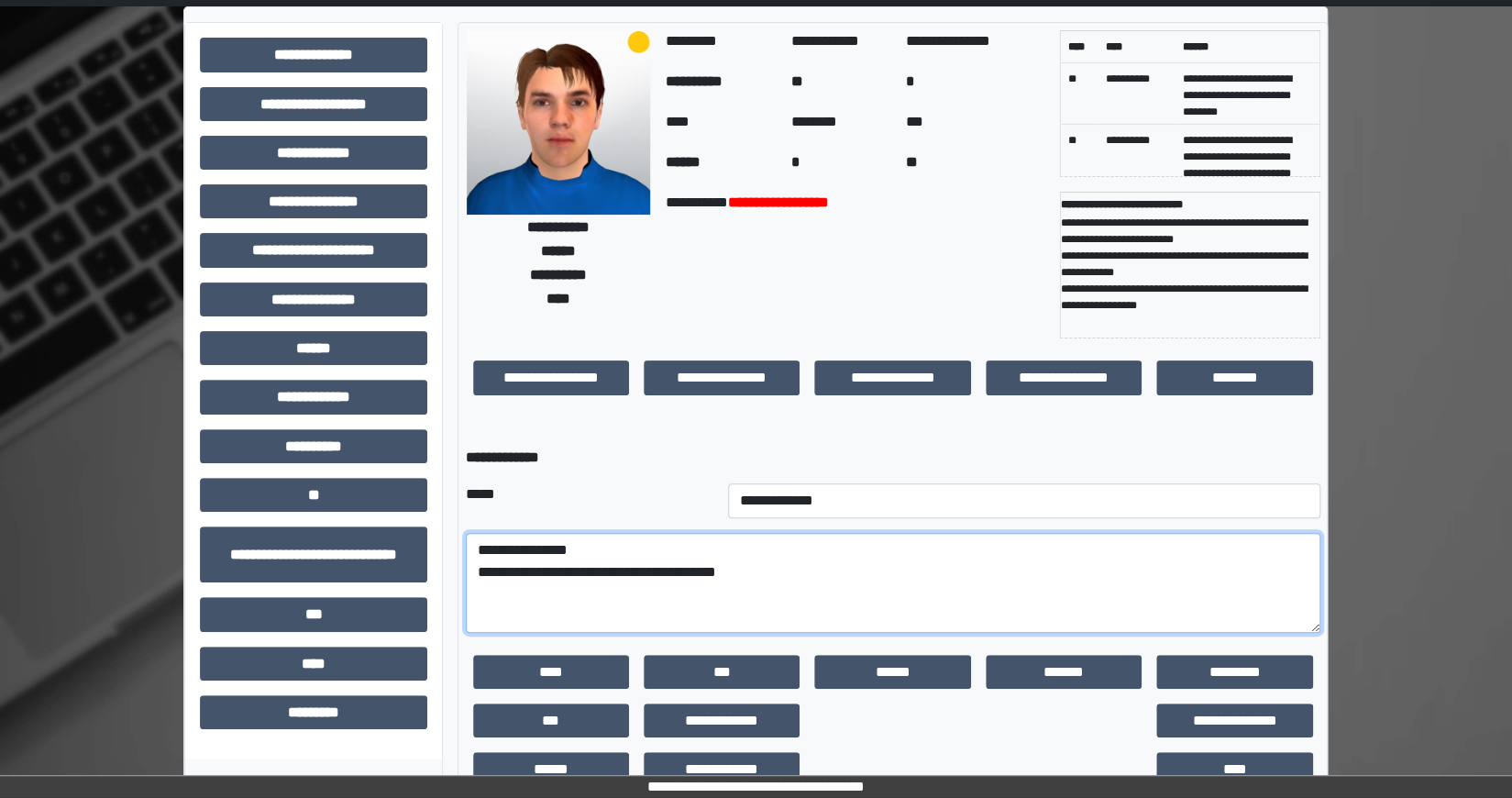 scroll, scrollTop: 0, scrollLeft: 0, axis: both 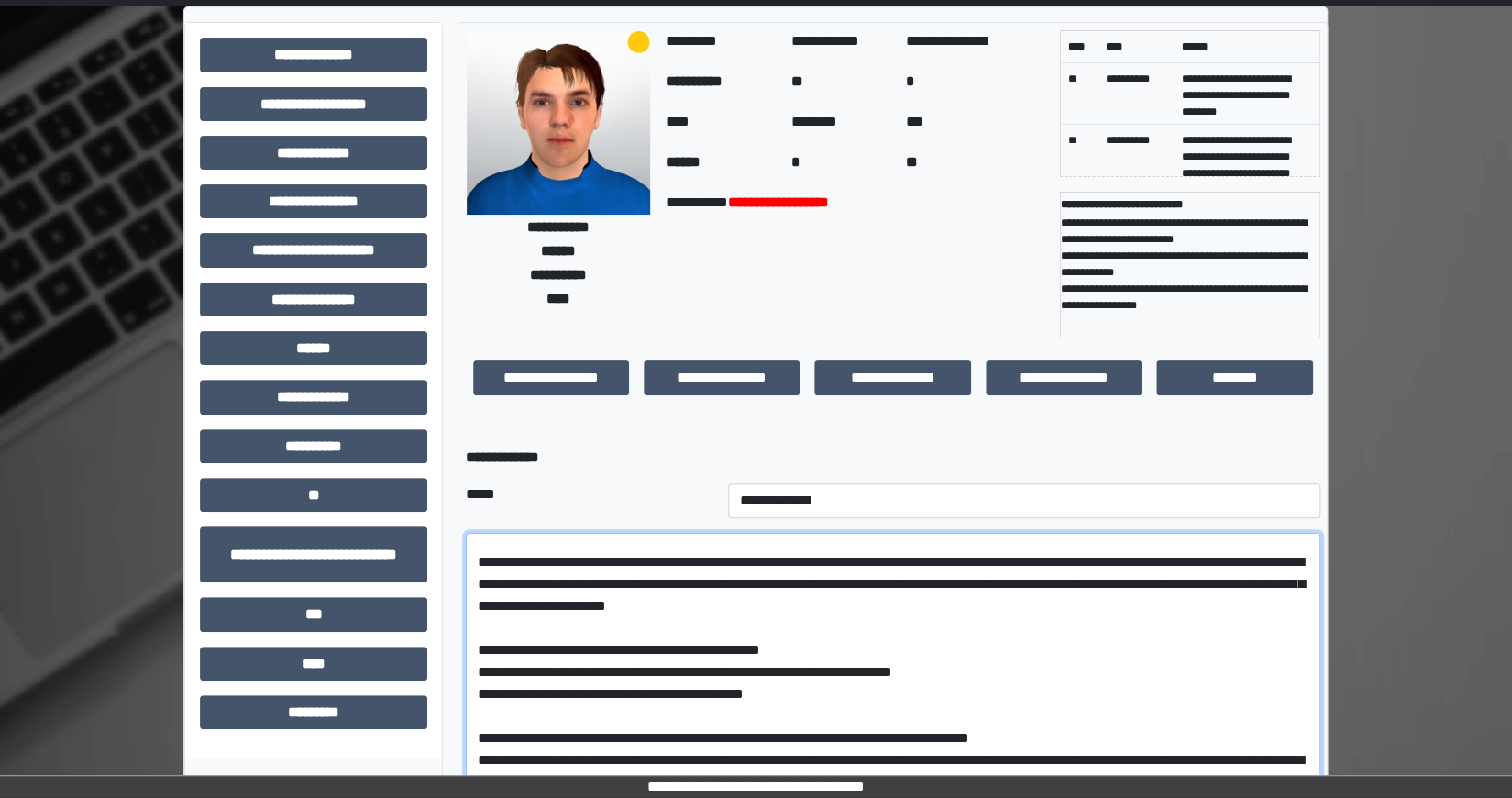 drag, startPoint x: 1312, startPoint y: 623, endPoint x: 1318, endPoint y: 812, distance: 189.09521 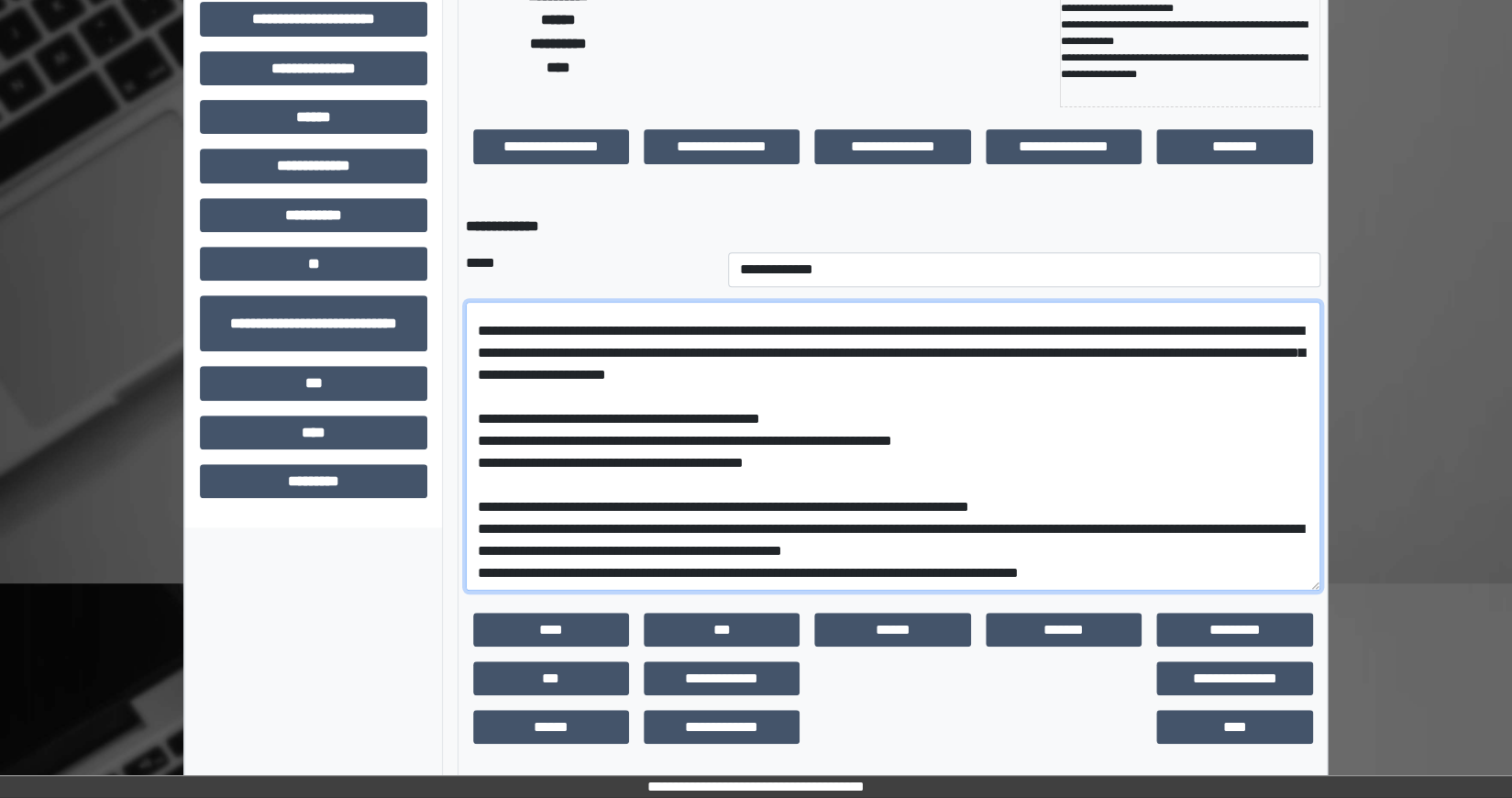 scroll, scrollTop: 303, scrollLeft: 0, axis: vertical 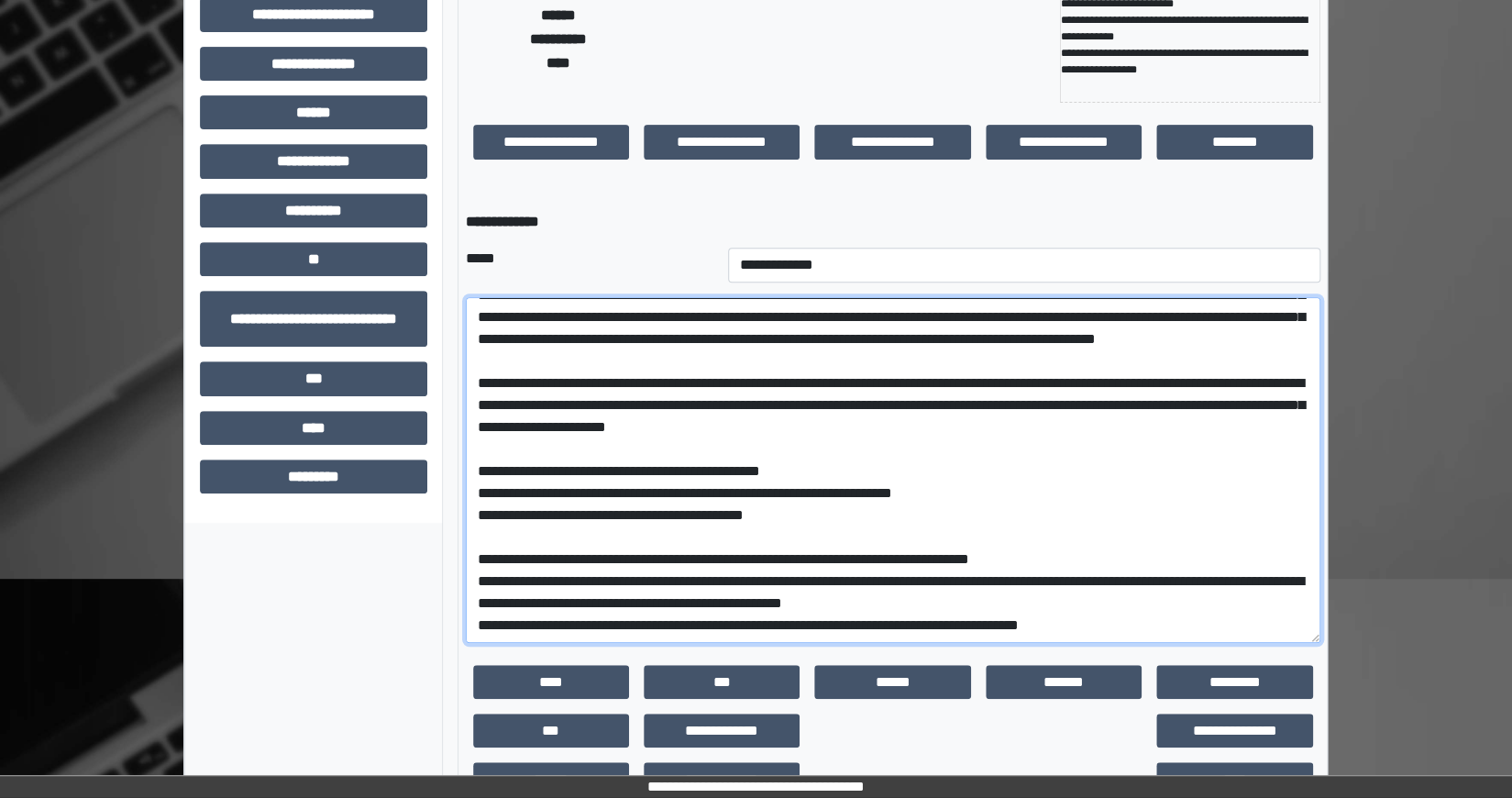 drag, startPoint x: 1317, startPoint y: 574, endPoint x: 1366, endPoint y: 729, distance: 162.56076 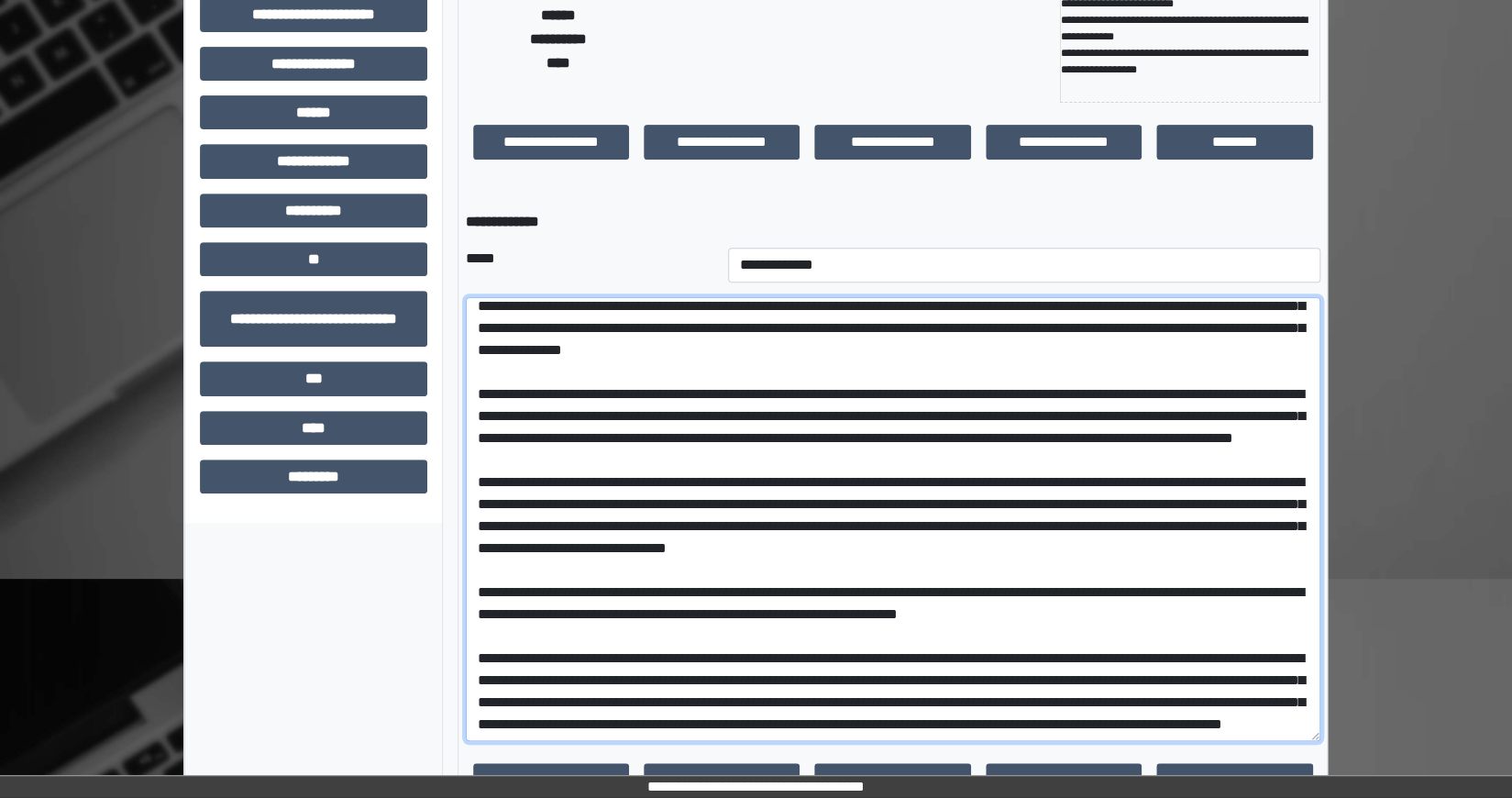 scroll, scrollTop: 0, scrollLeft: 0, axis: both 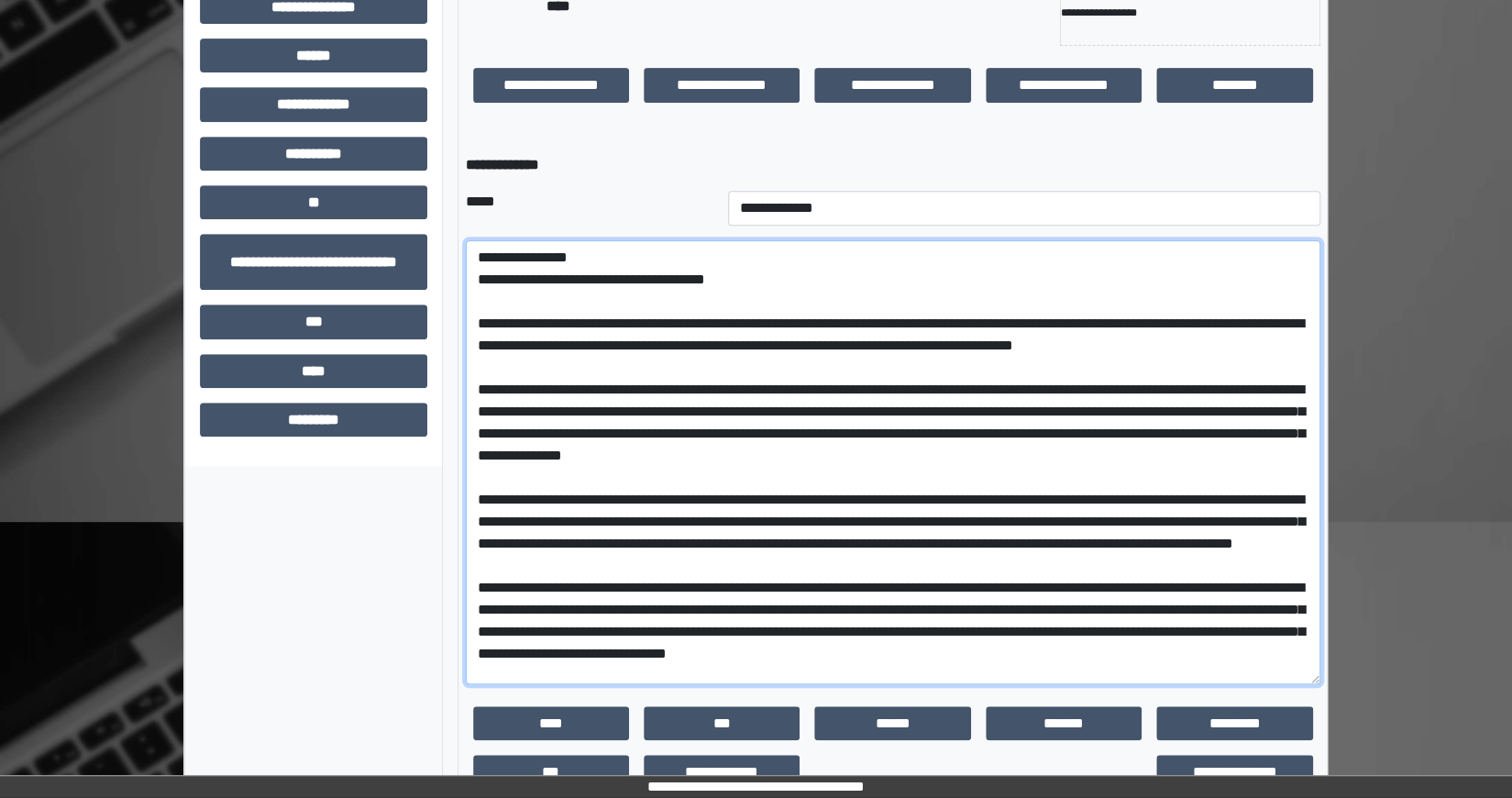click at bounding box center (893, 462) 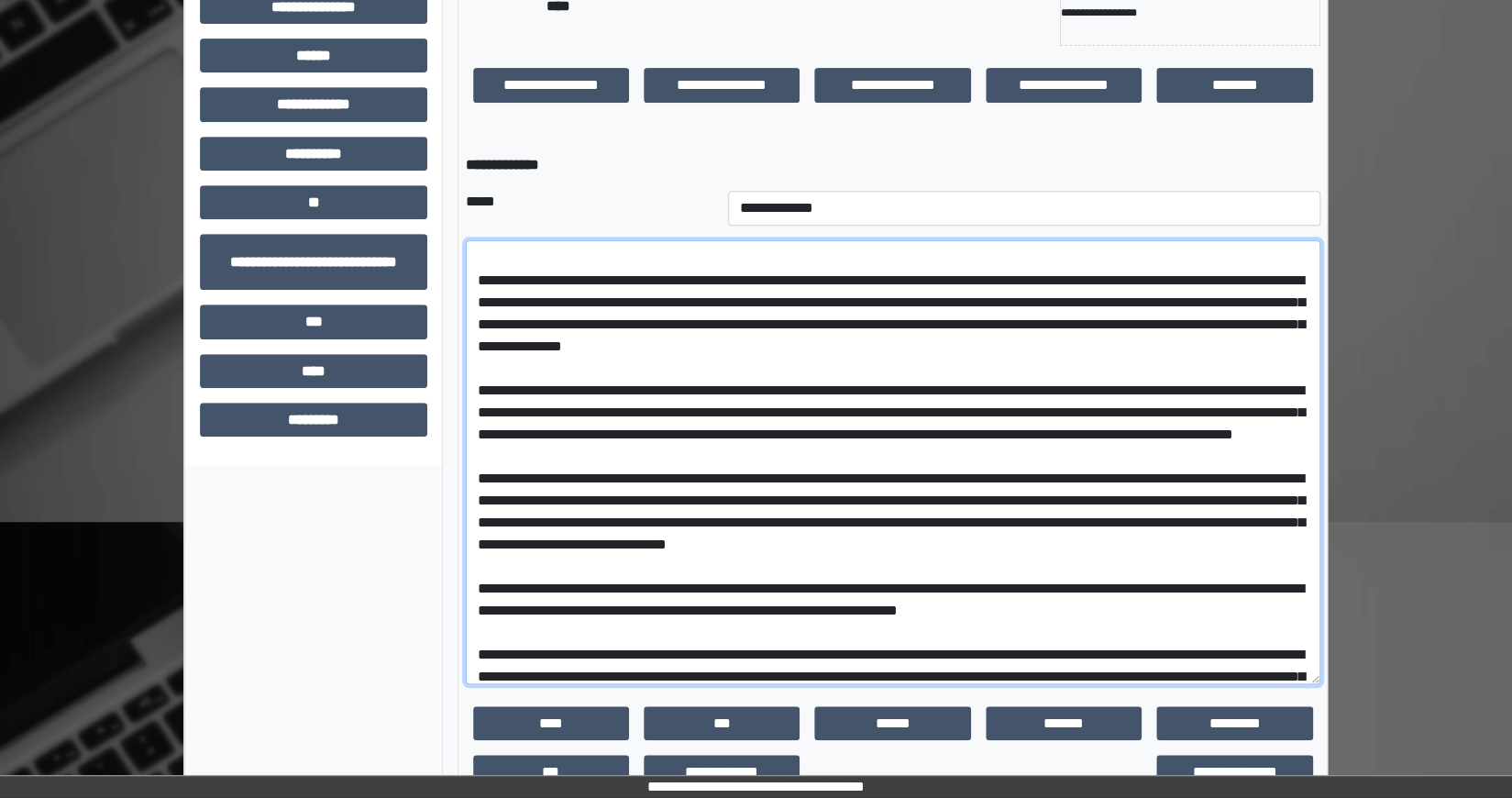 click at bounding box center (893, 462) 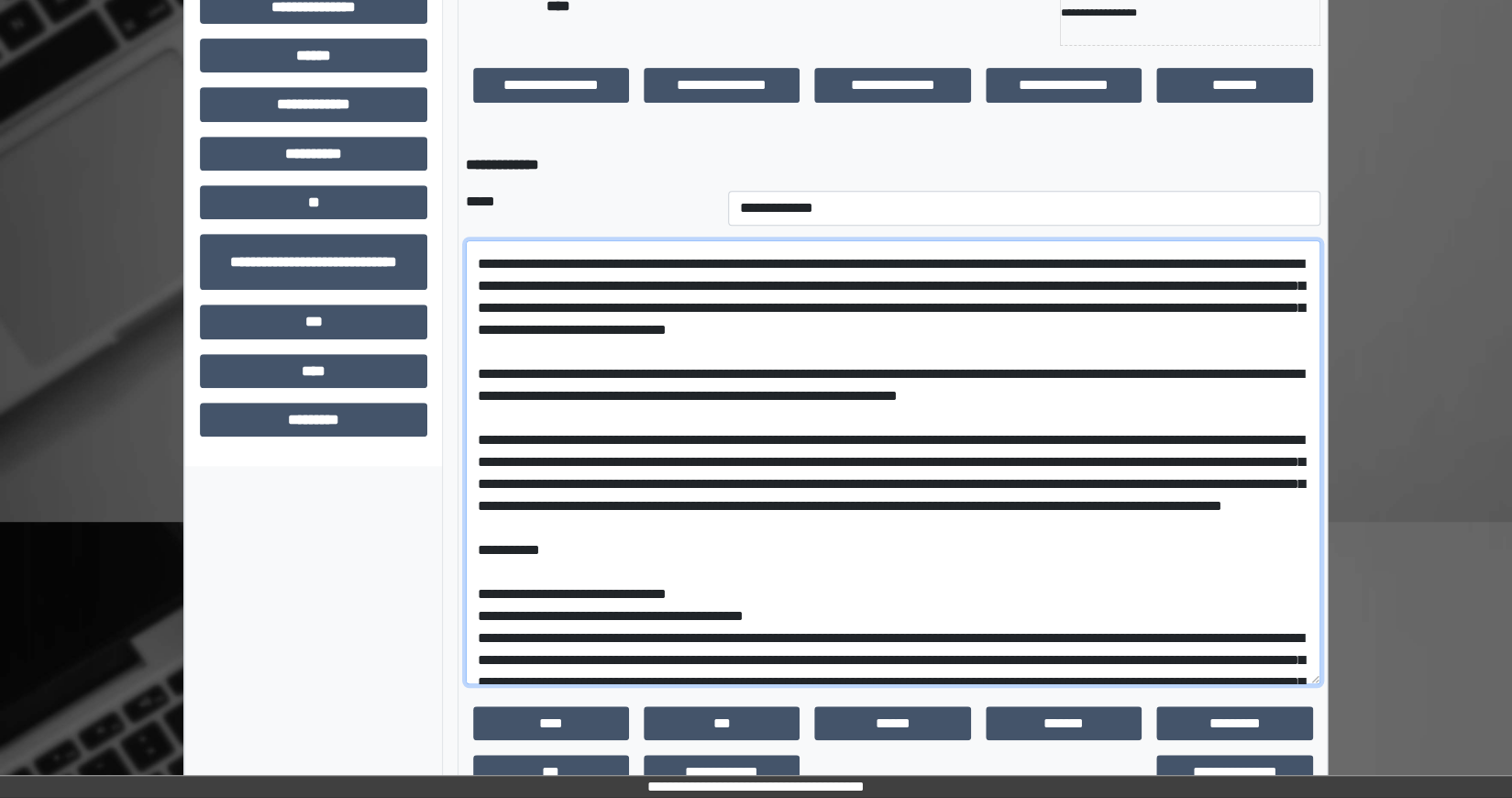 scroll, scrollTop: 357, scrollLeft: 0, axis: vertical 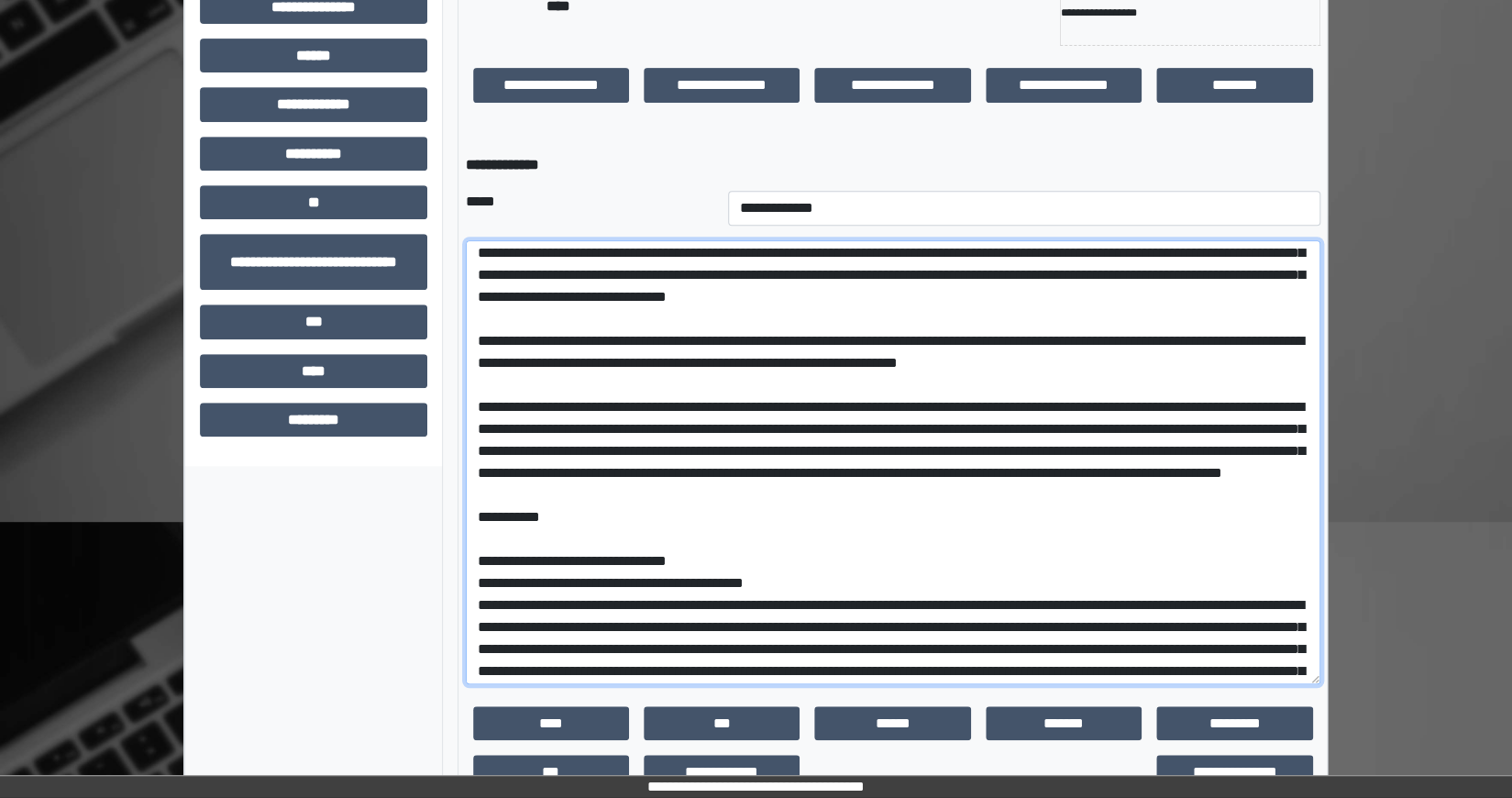 click at bounding box center (893, 462) 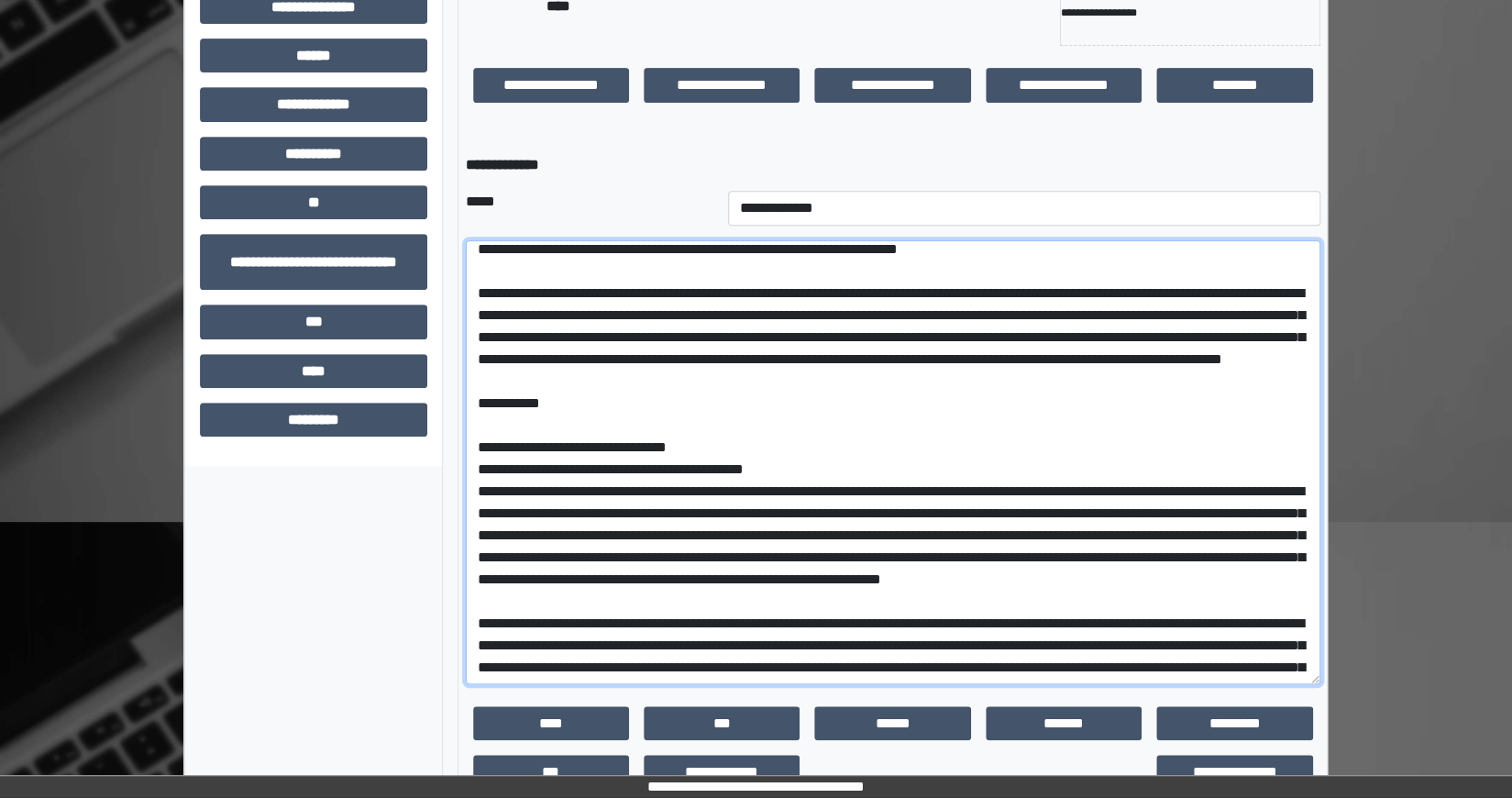 click at bounding box center (893, 462) 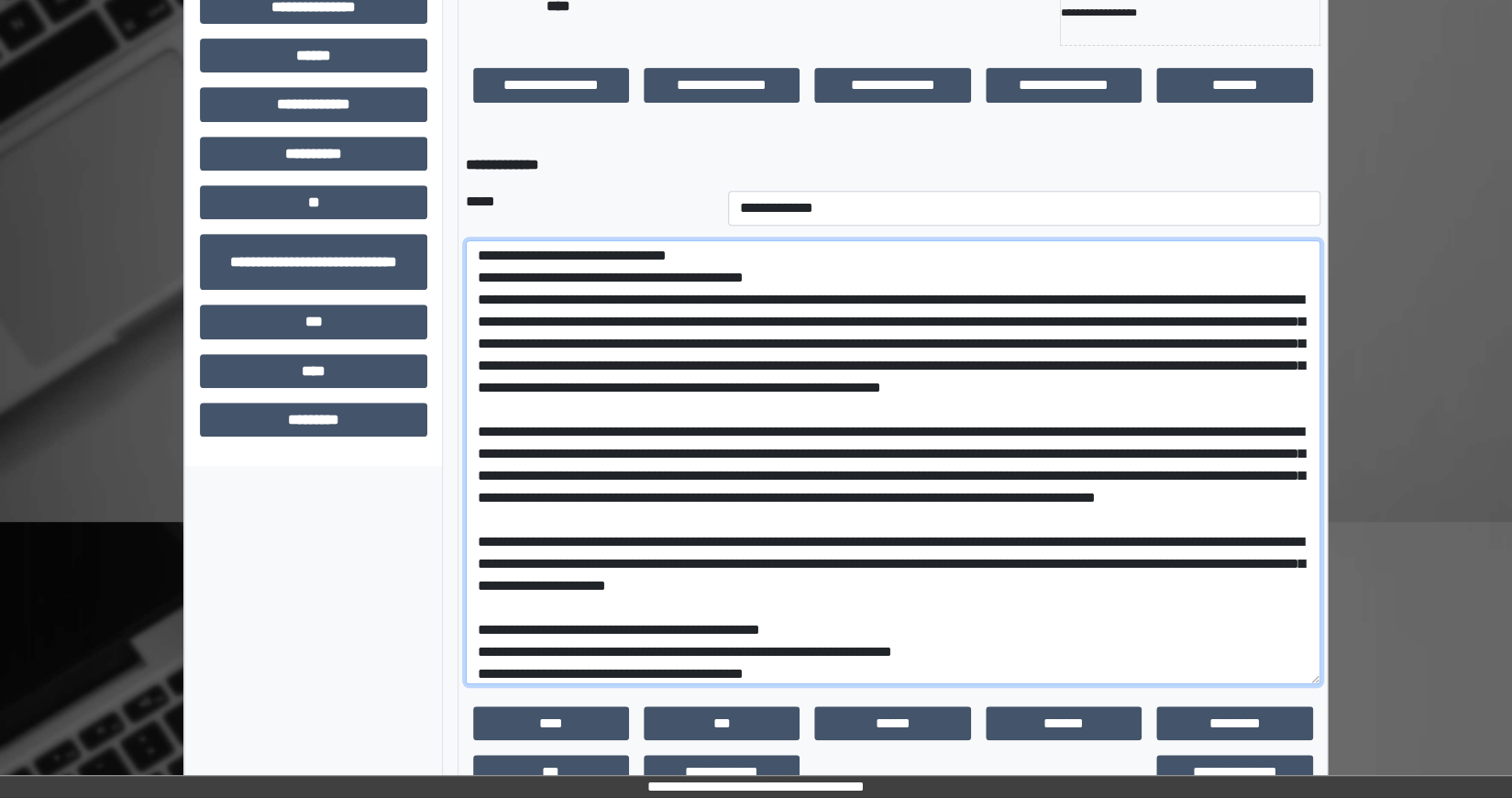 scroll, scrollTop: 657, scrollLeft: 0, axis: vertical 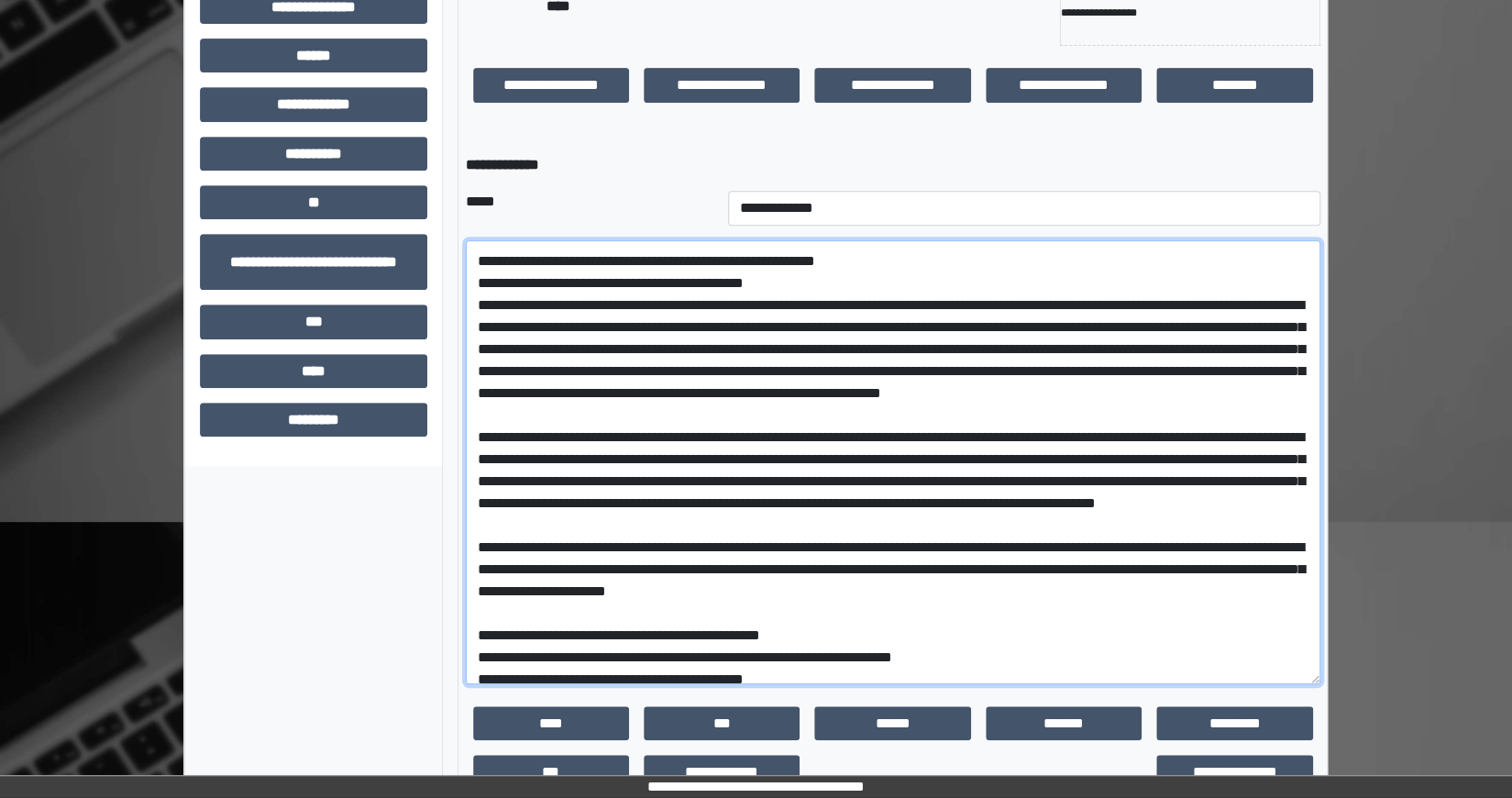 click at bounding box center (893, 462) 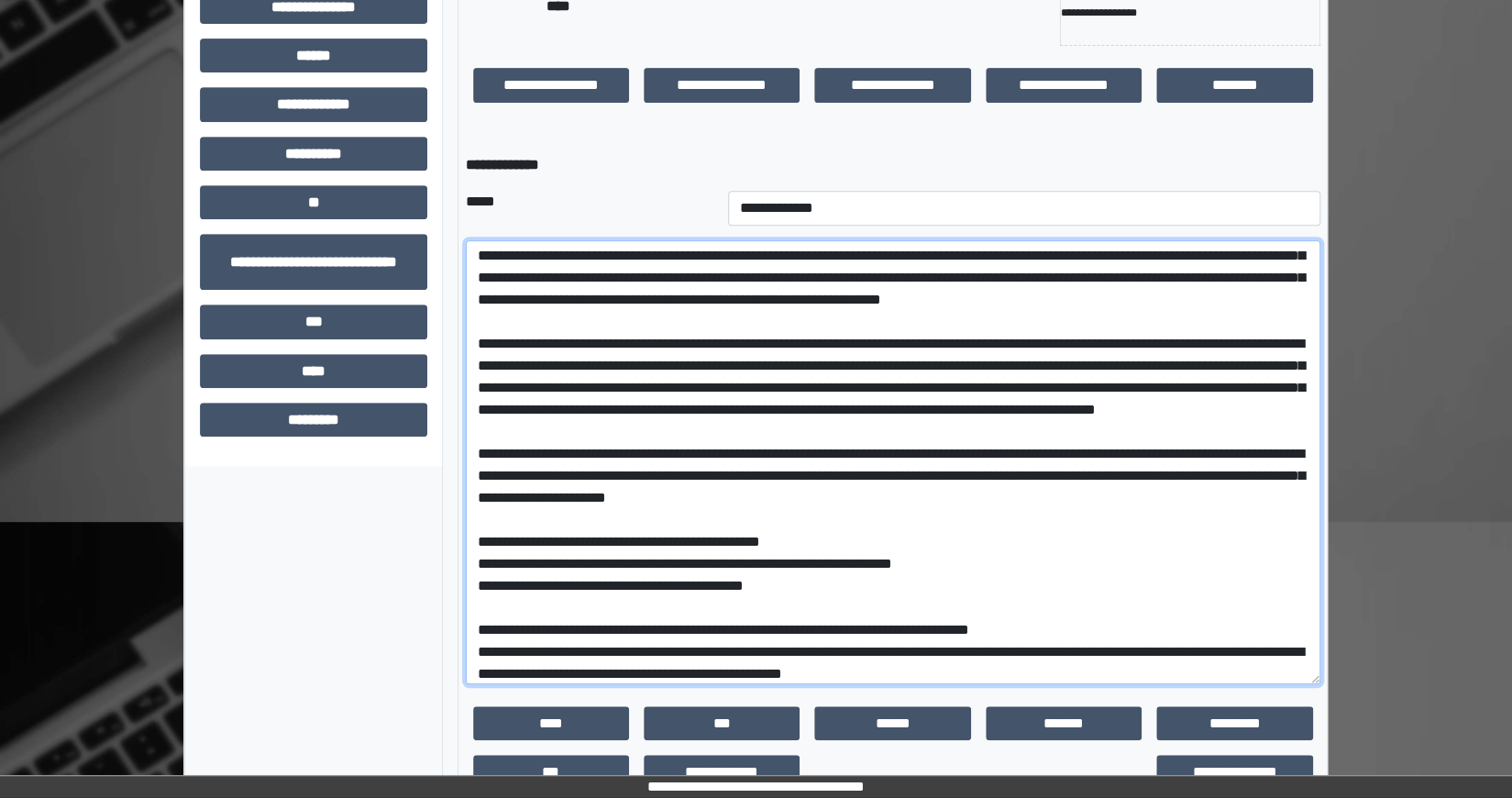 scroll, scrollTop: 772, scrollLeft: 0, axis: vertical 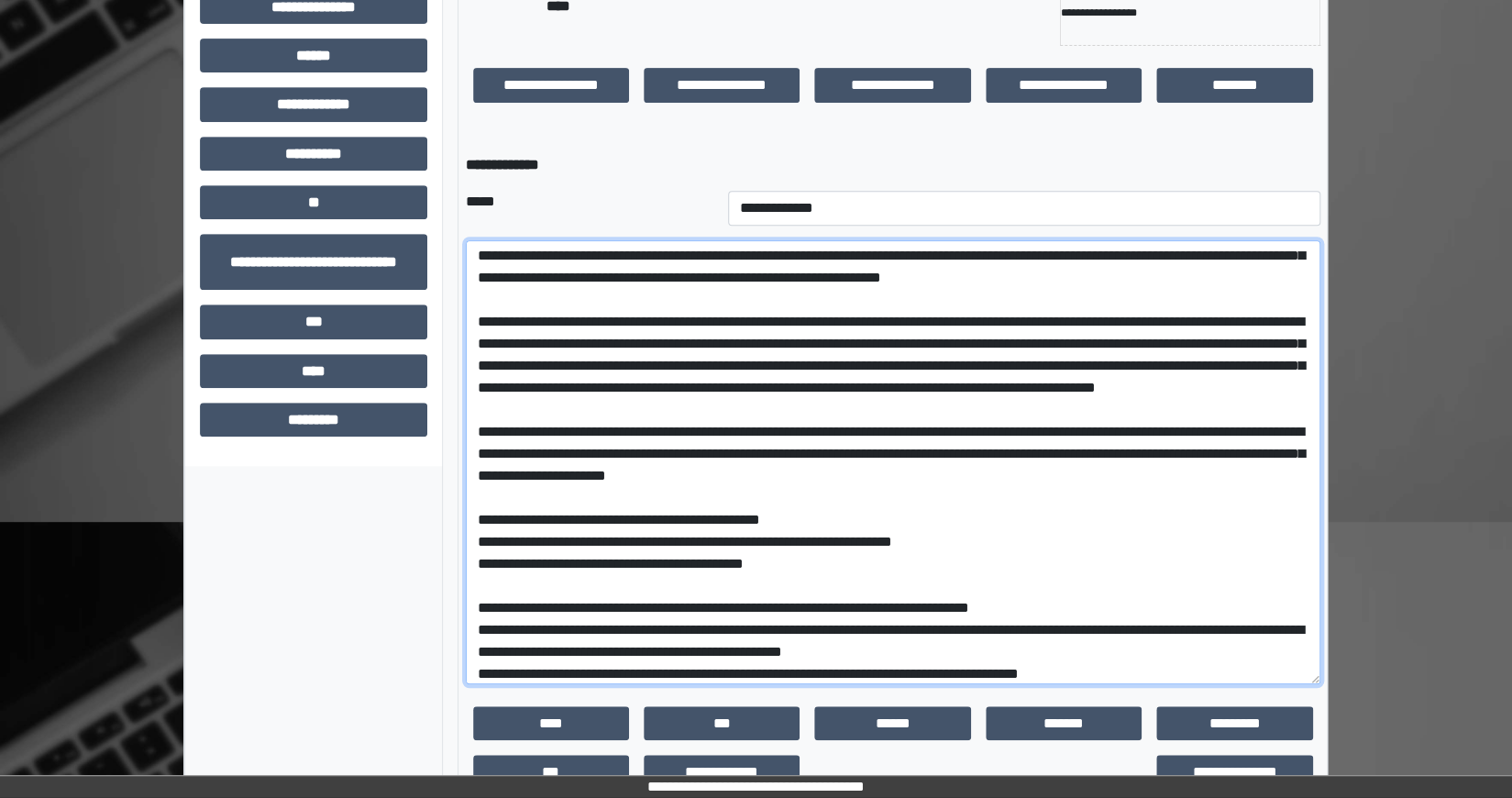 click at bounding box center [893, 462] 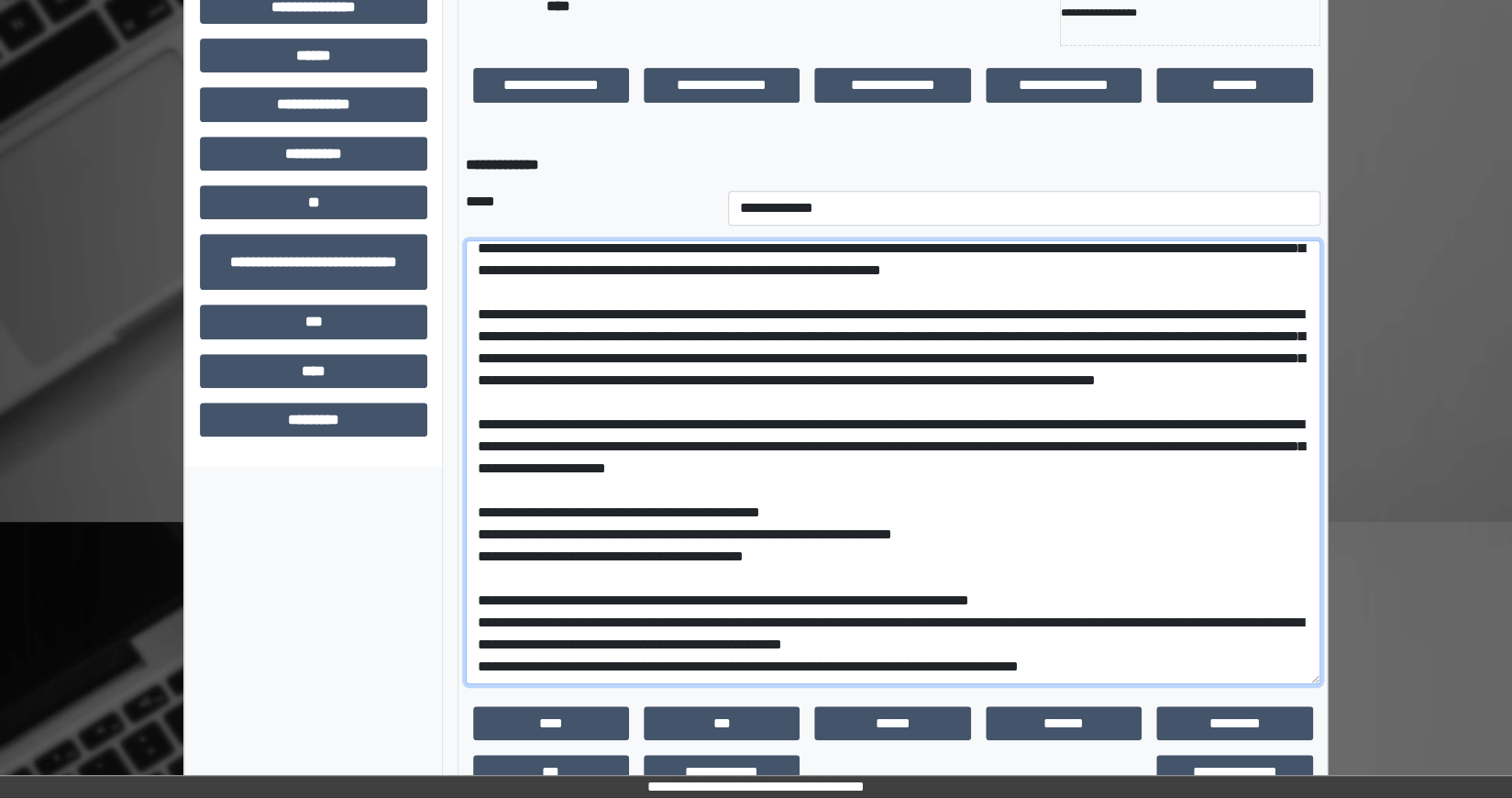scroll, scrollTop: 889, scrollLeft: 0, axis: vertical 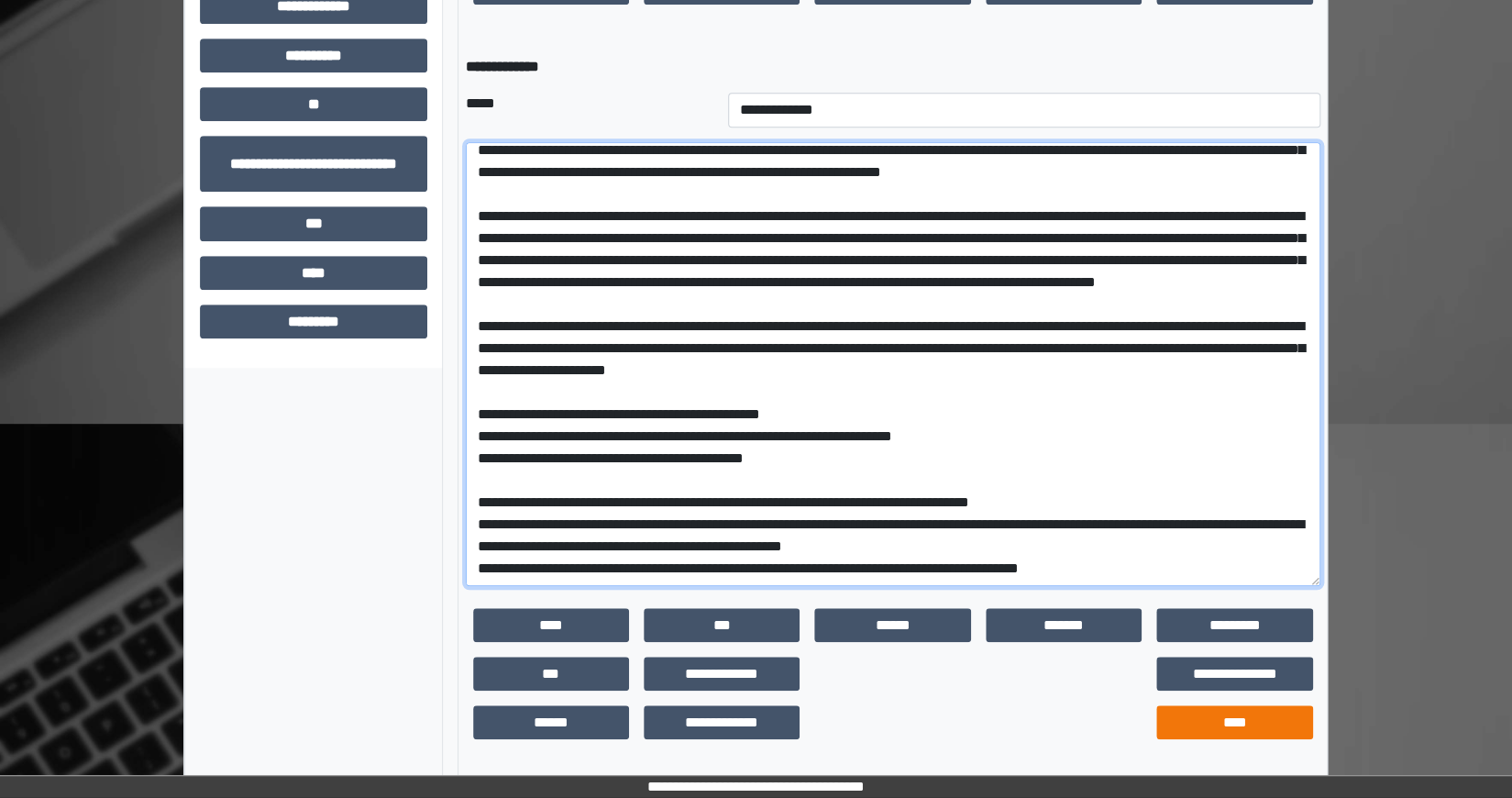 type on "**********" 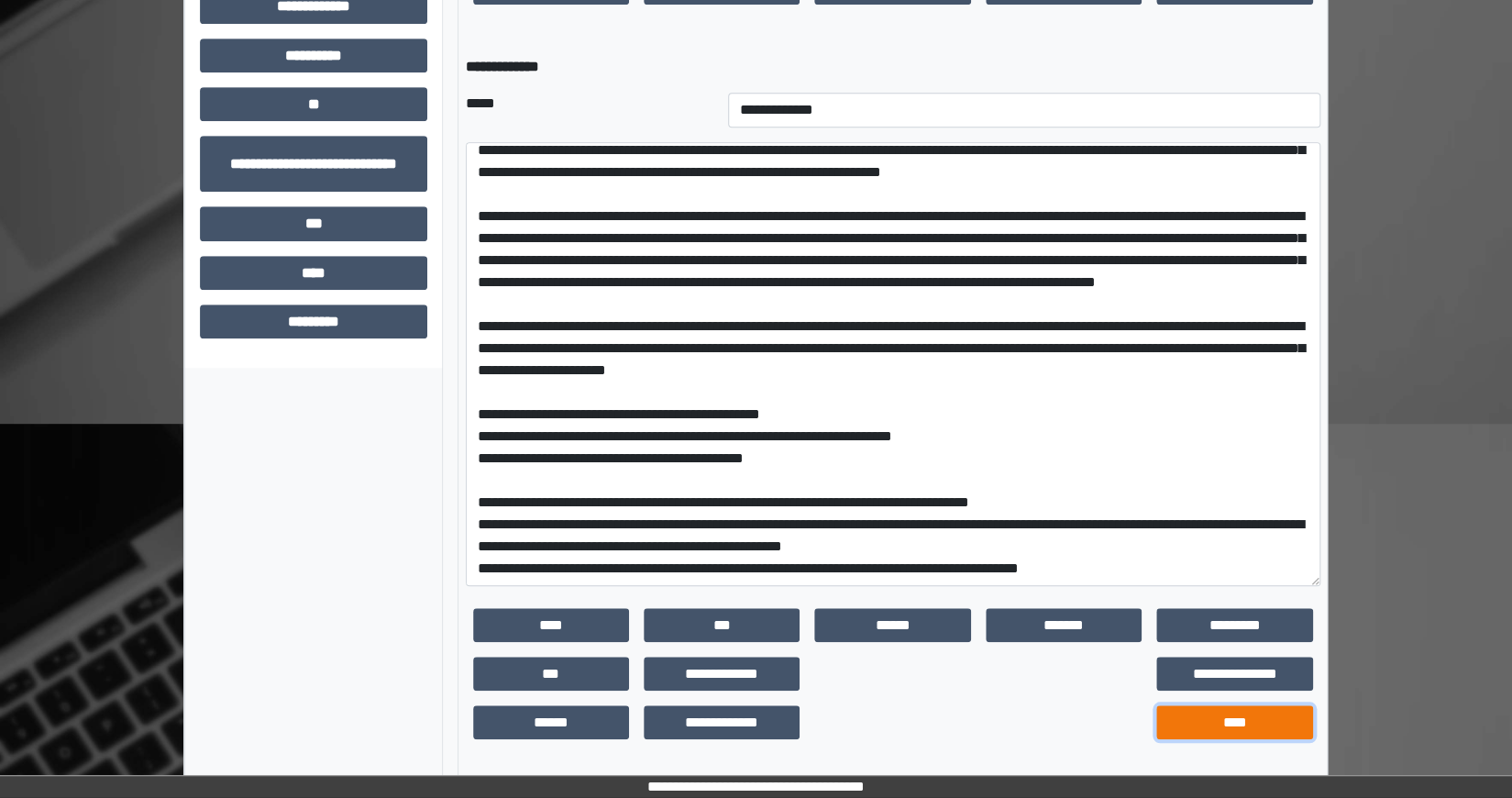 click on "****" at bounding box center (1234, 722) 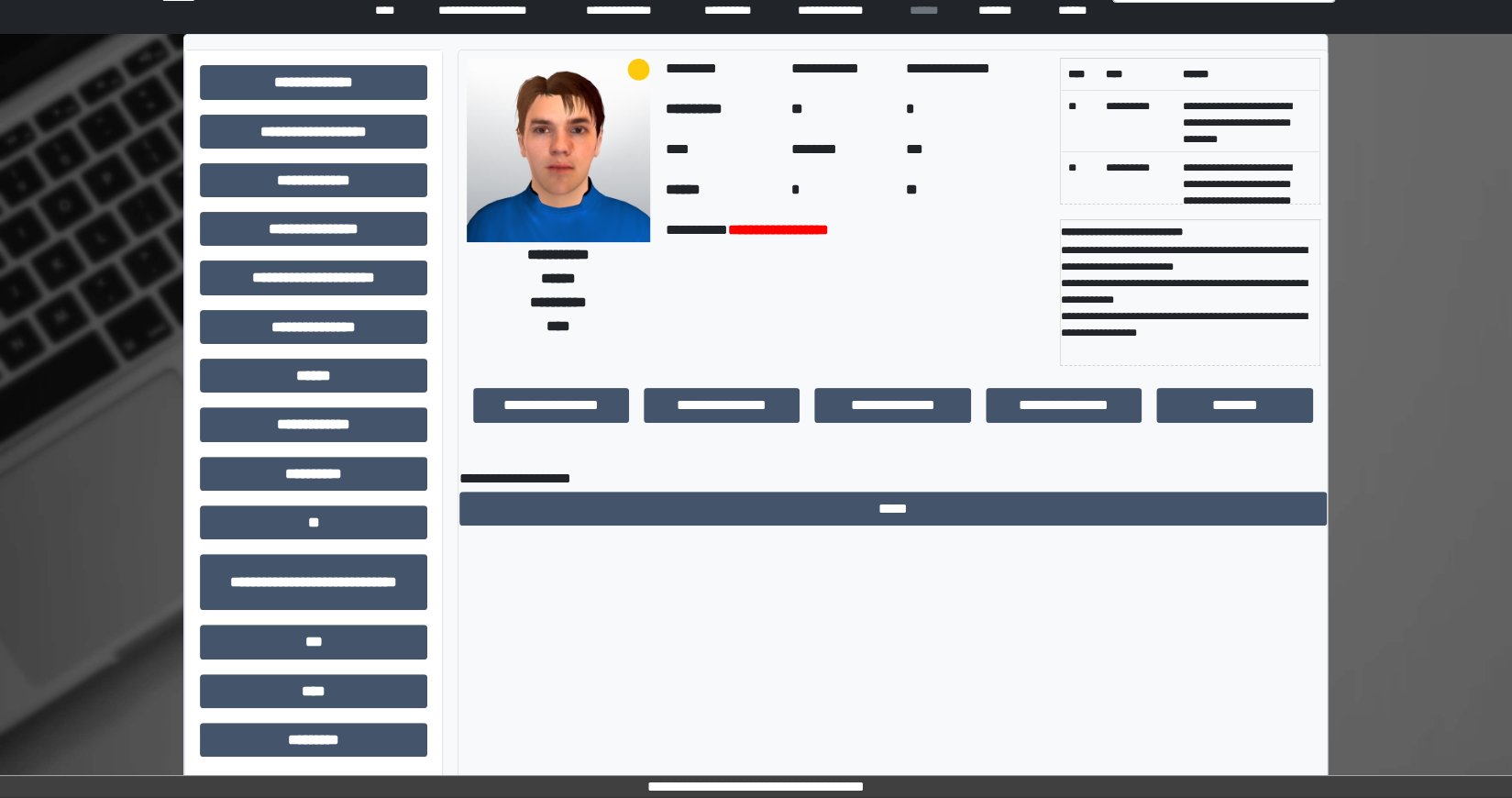 scroll, scrollTop: 42, scrollLeft: 0, axis: vertical 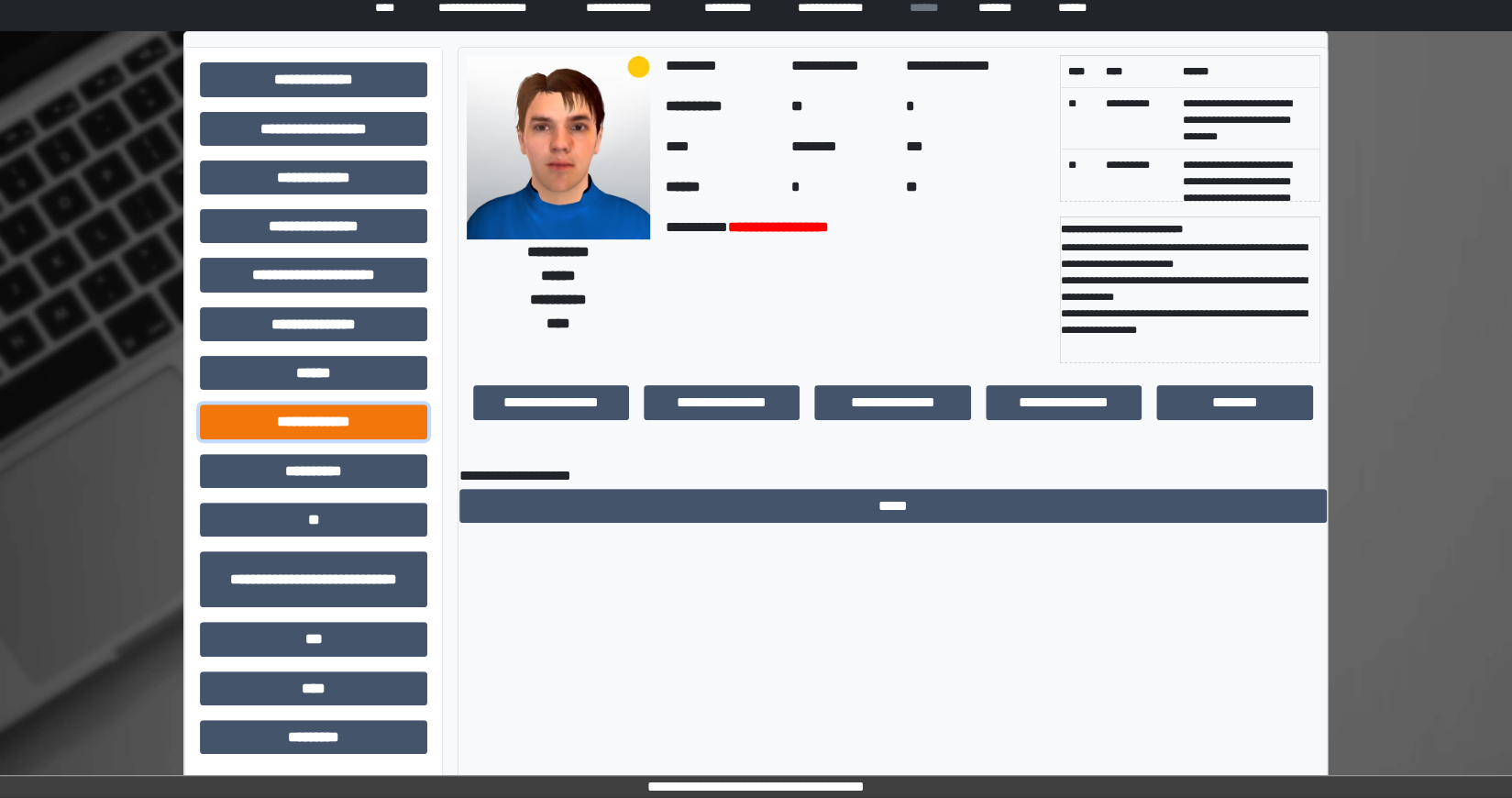 click on "**********" at bounding box center [314, 421] 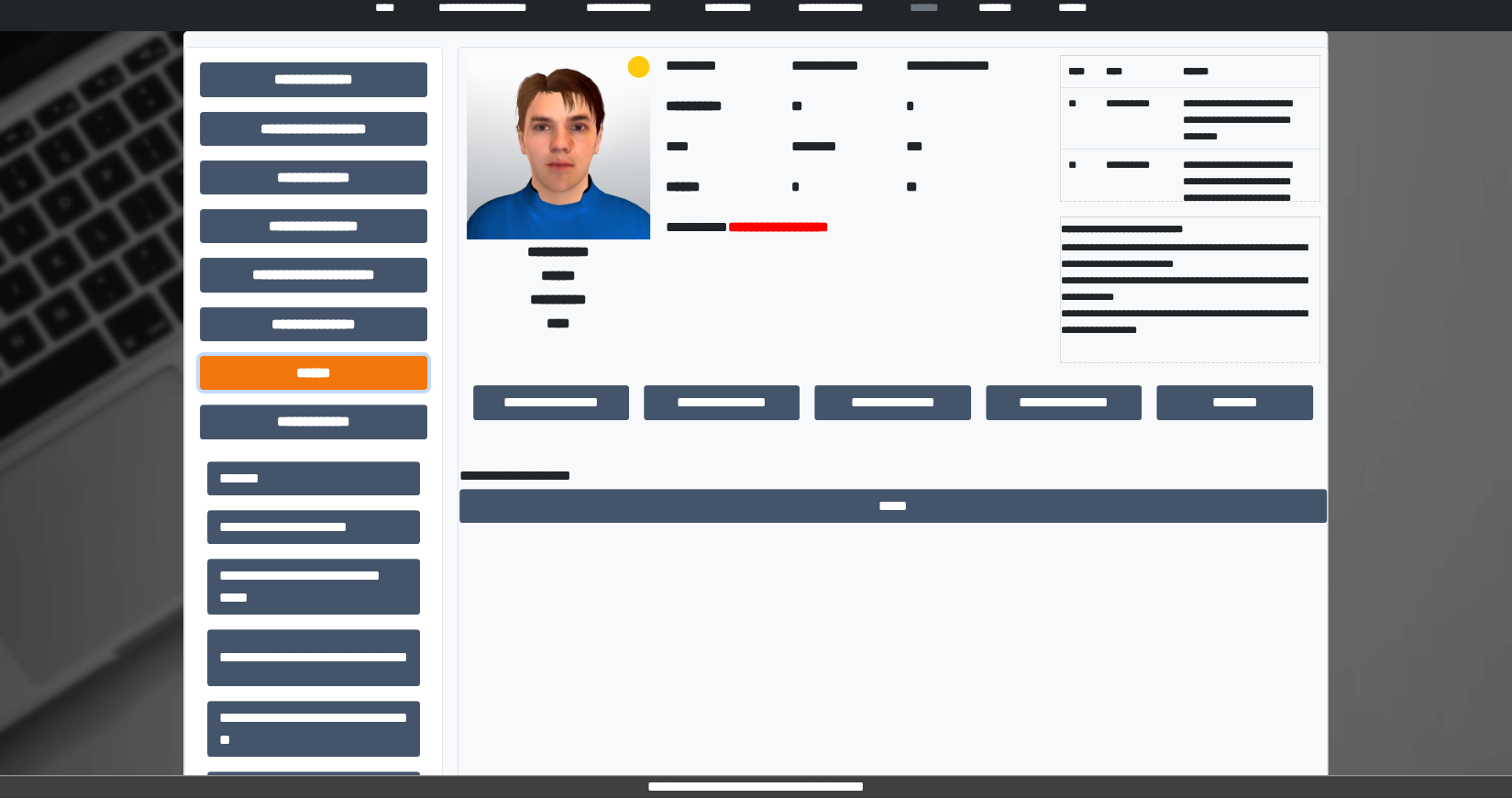 click on "******" at bounding box center (314, 372) 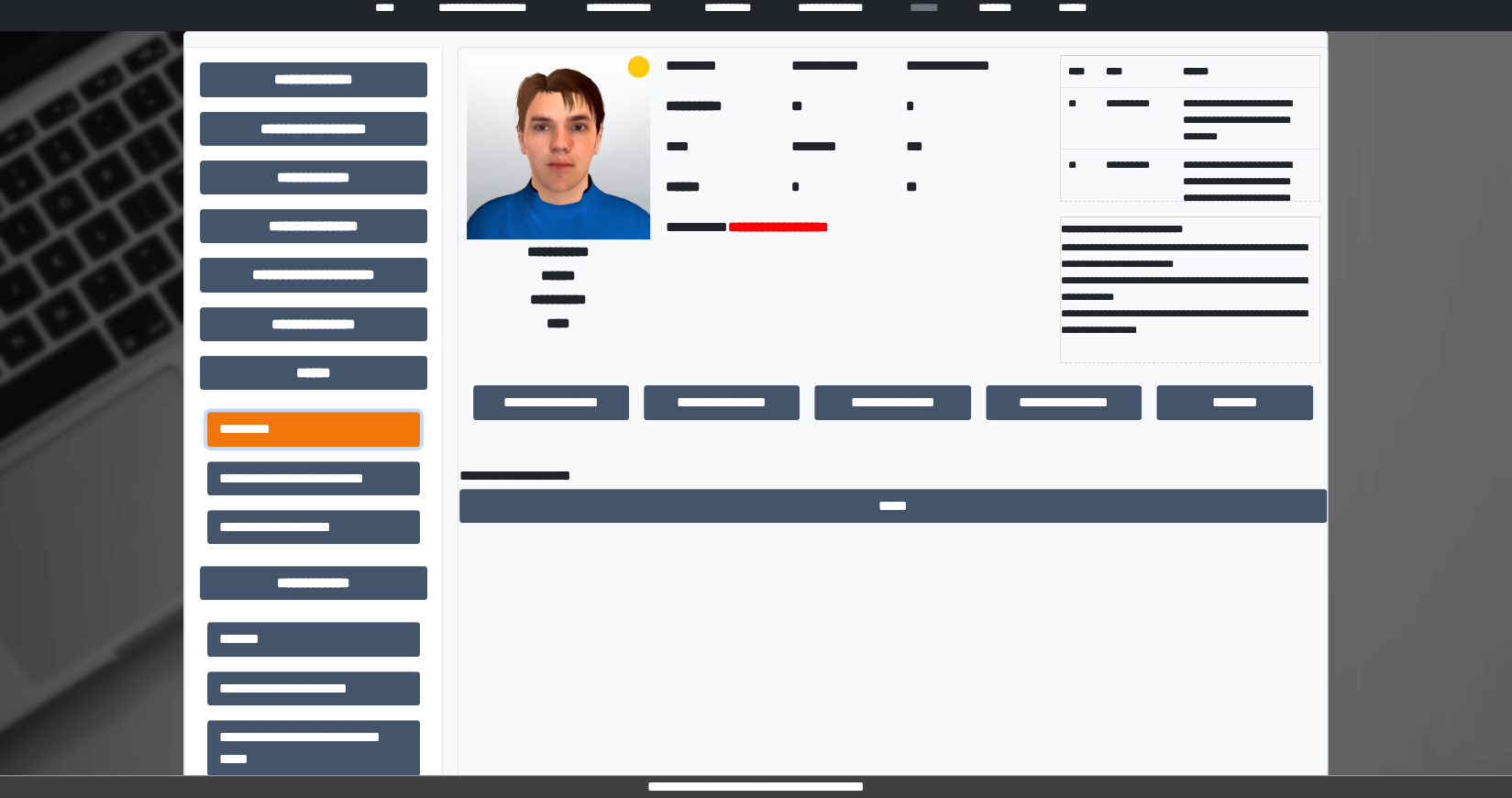 click on "*********" at bounding box center [314, 428] 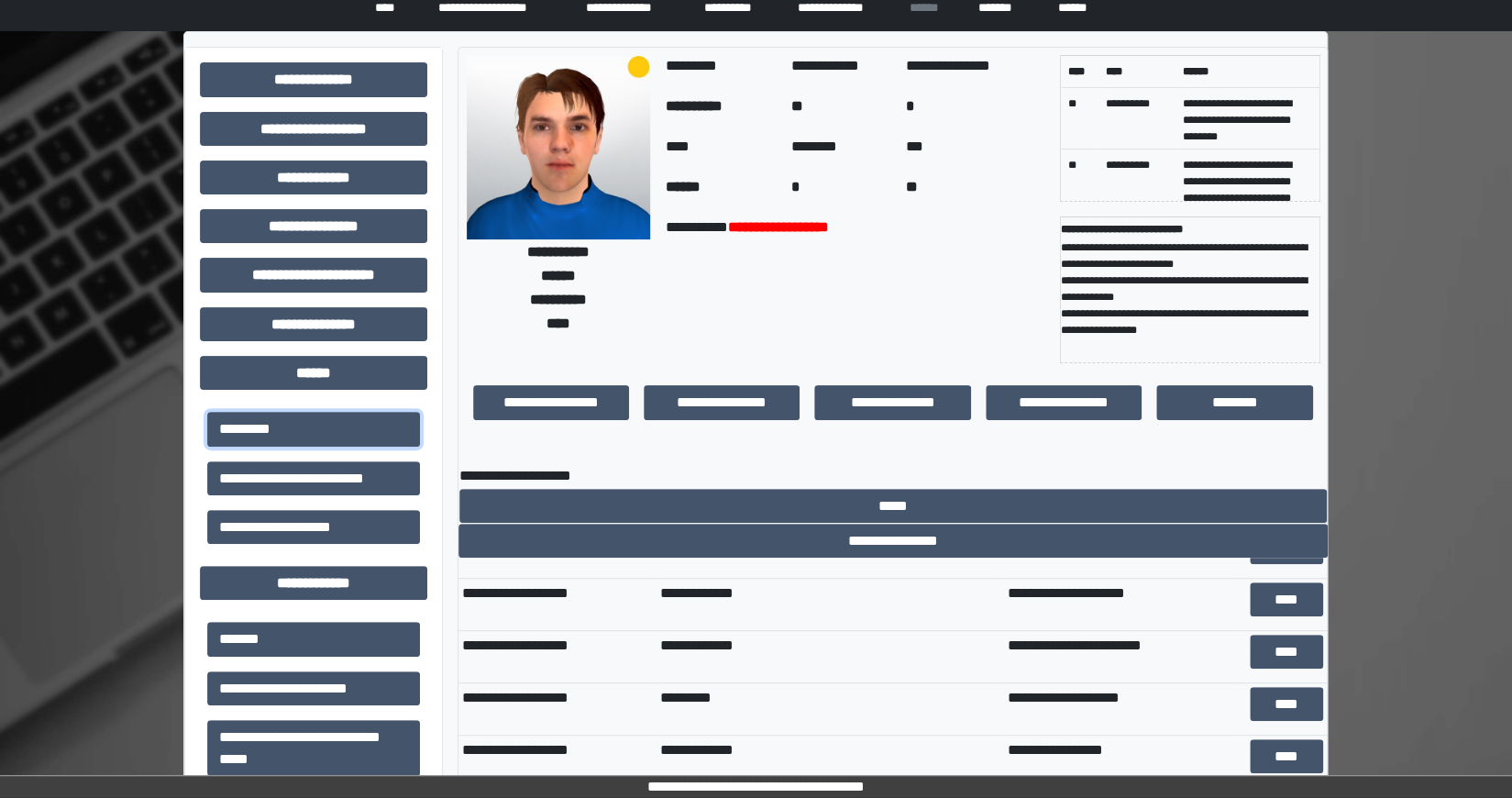 scroll, scrollTop: 0, scrollLeft: 0, axis: both 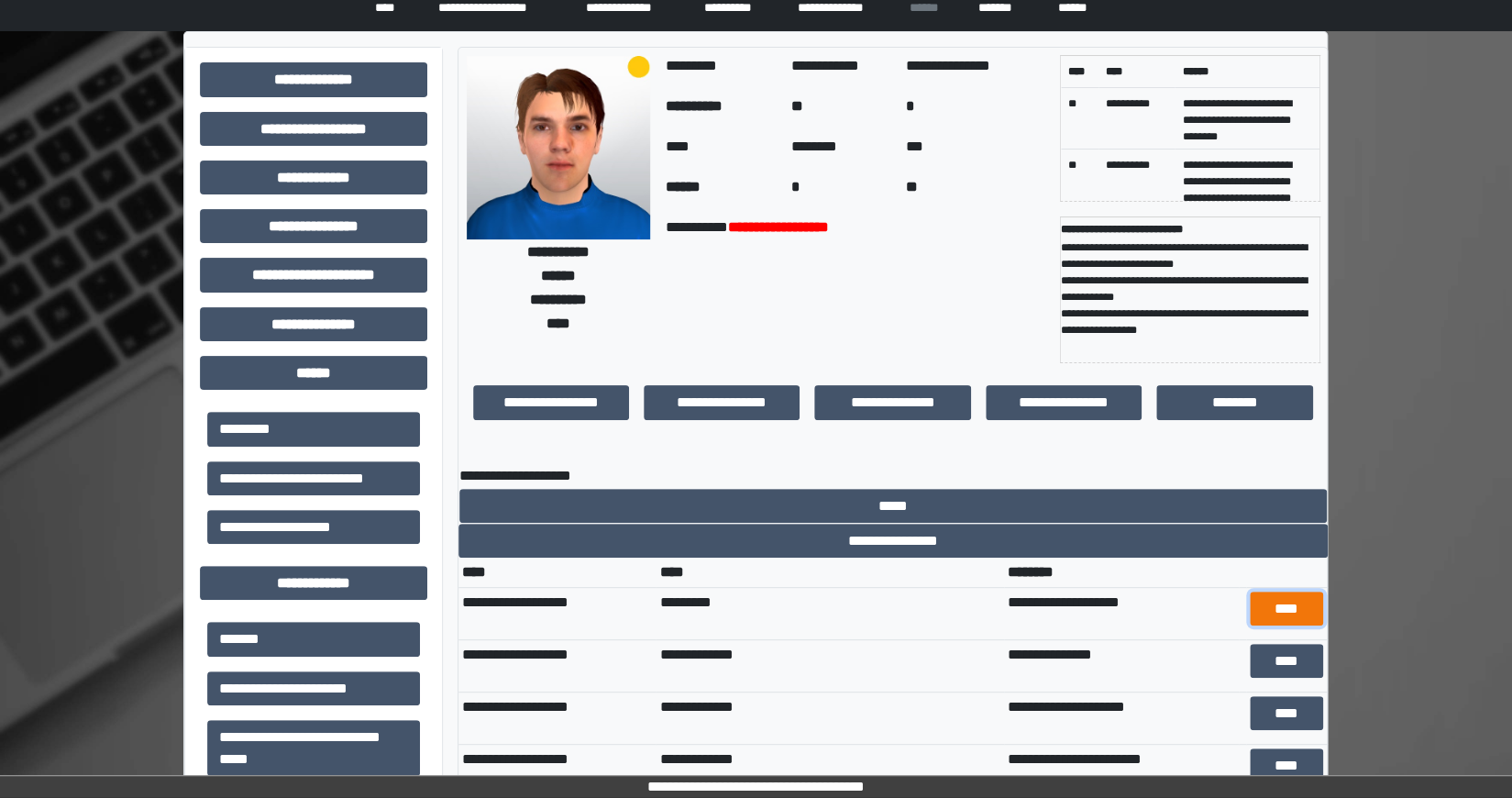 click on "****" at bounding box center (1286, 608) 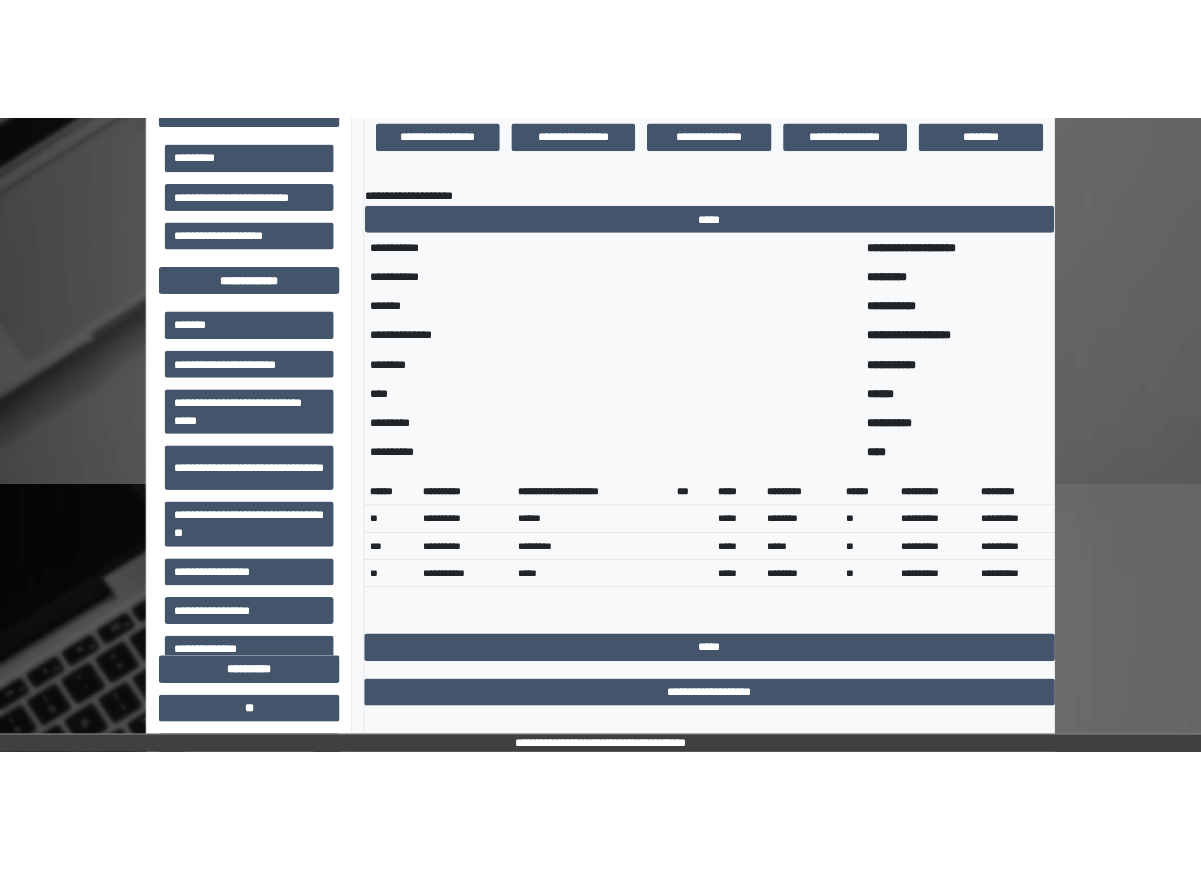 scroll, scrollTop: 0, scrollLeft: 0, axis: both 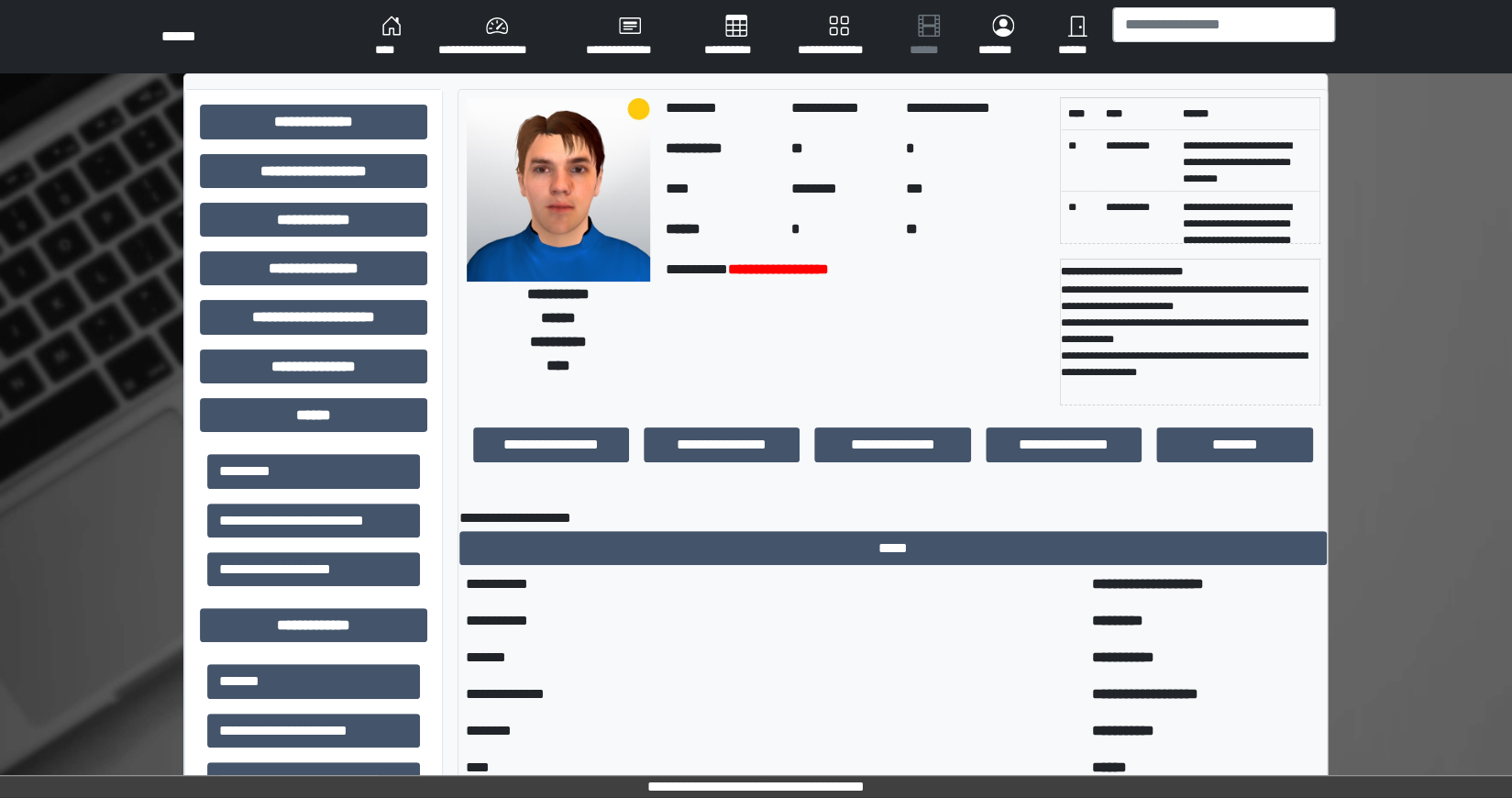 click on "****" at bounding box center (392, 37) 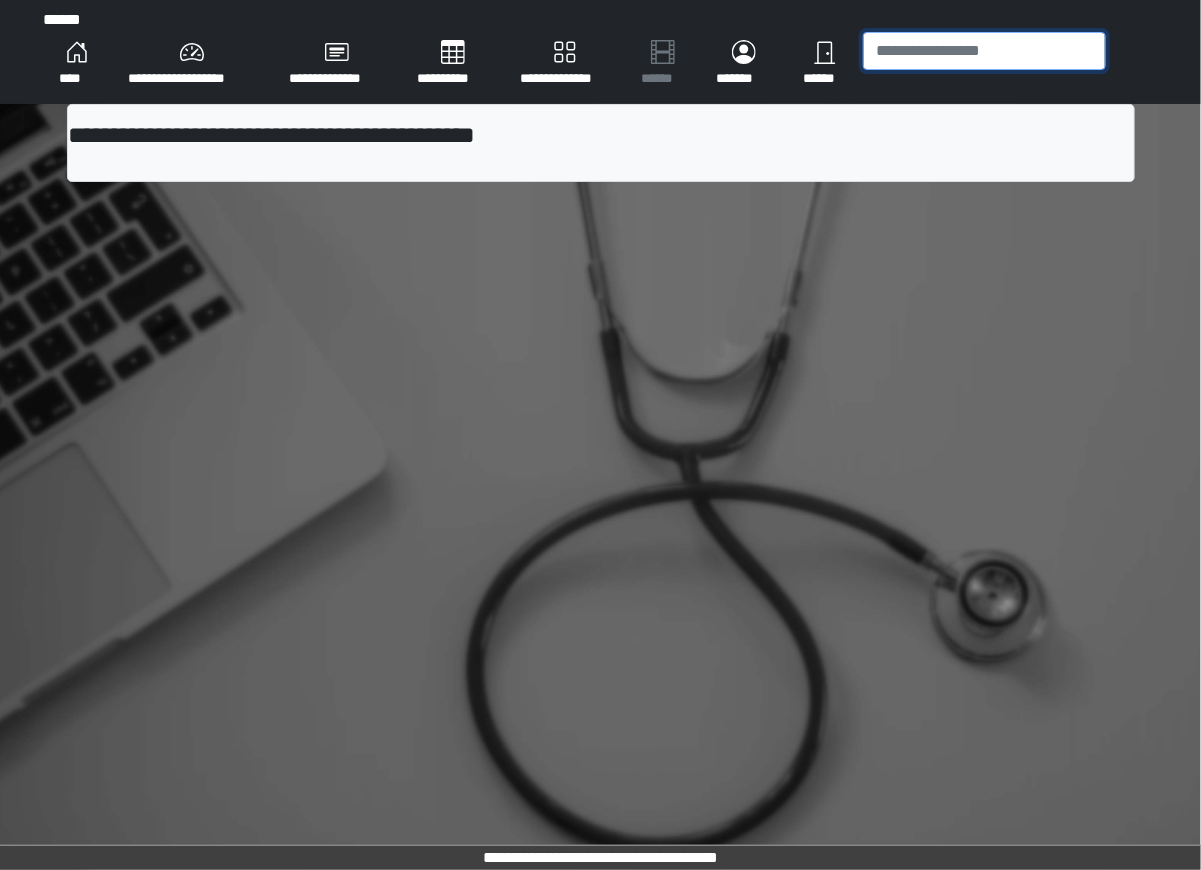 click at bounding box center [984, 51] 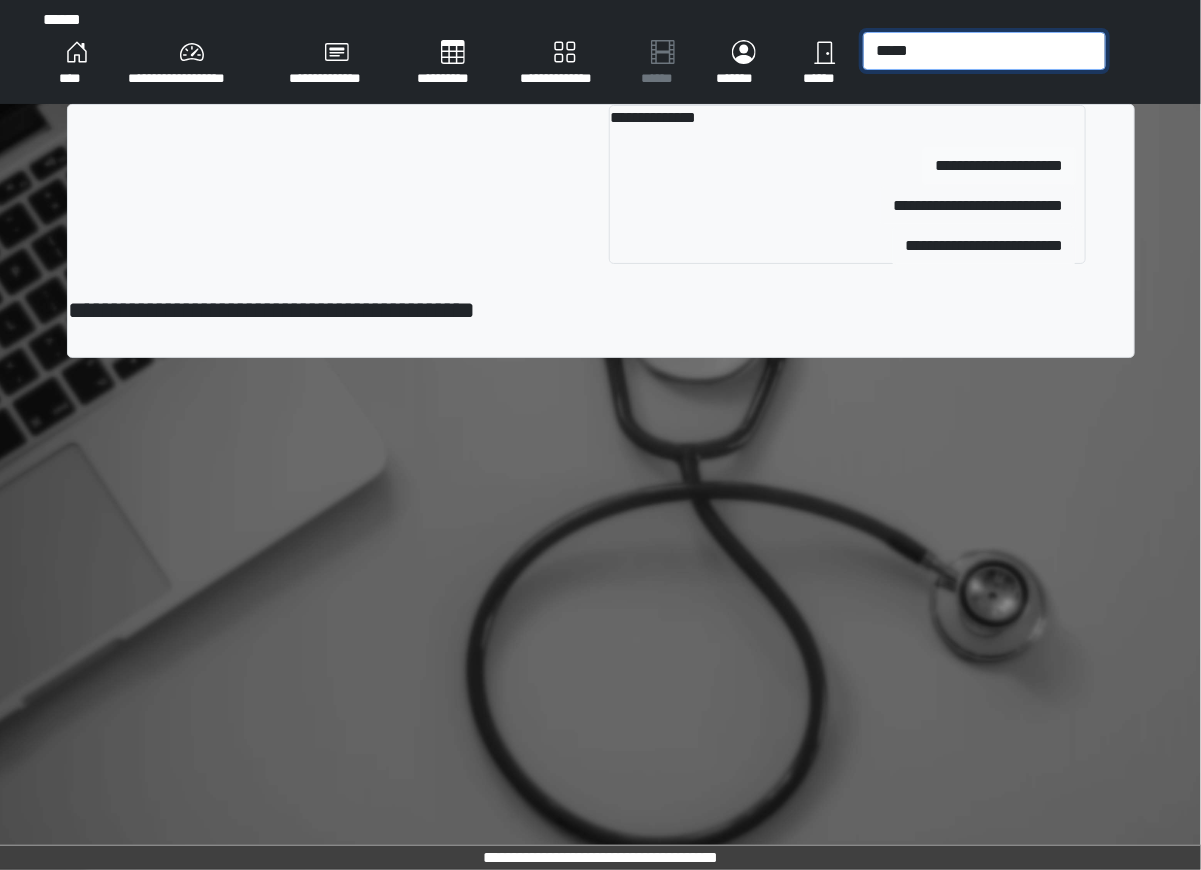 type on "*****" 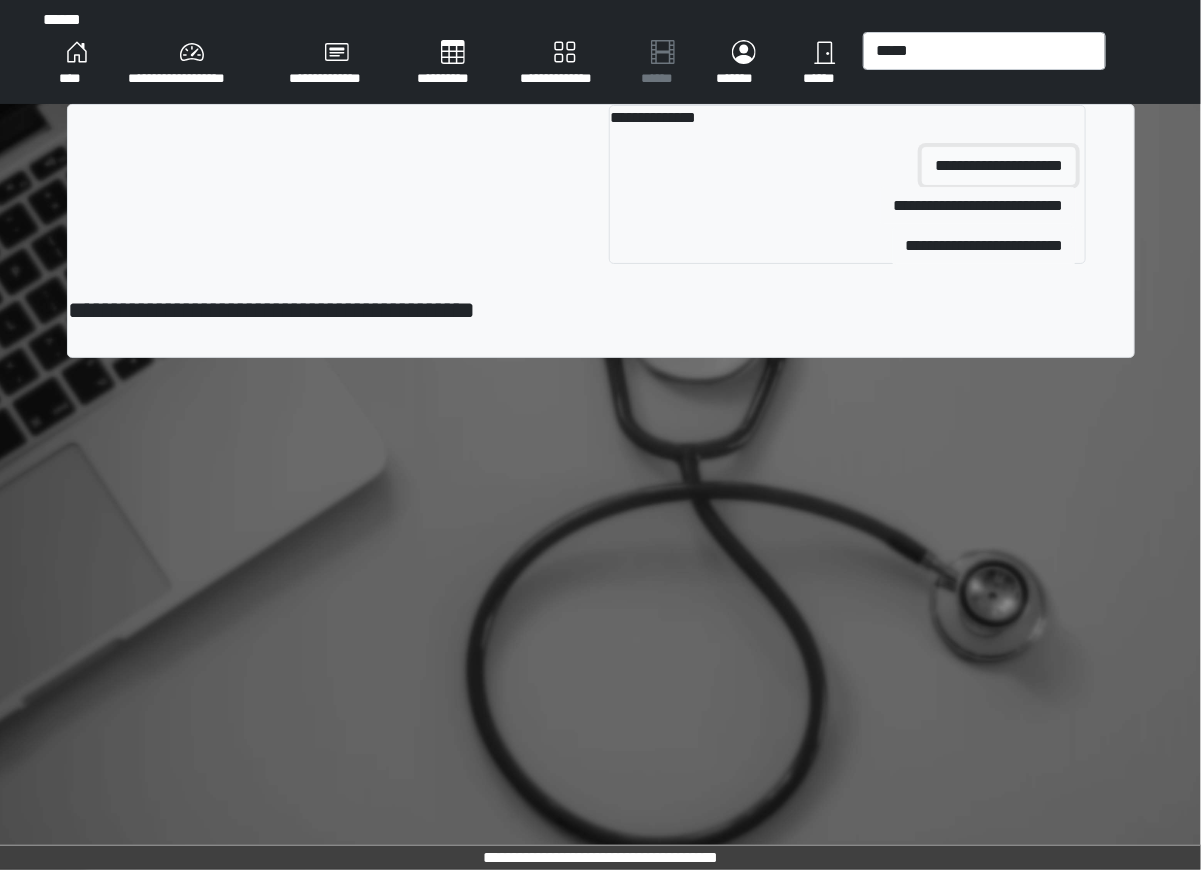 click on "**********" at bounding box center [999, 166] 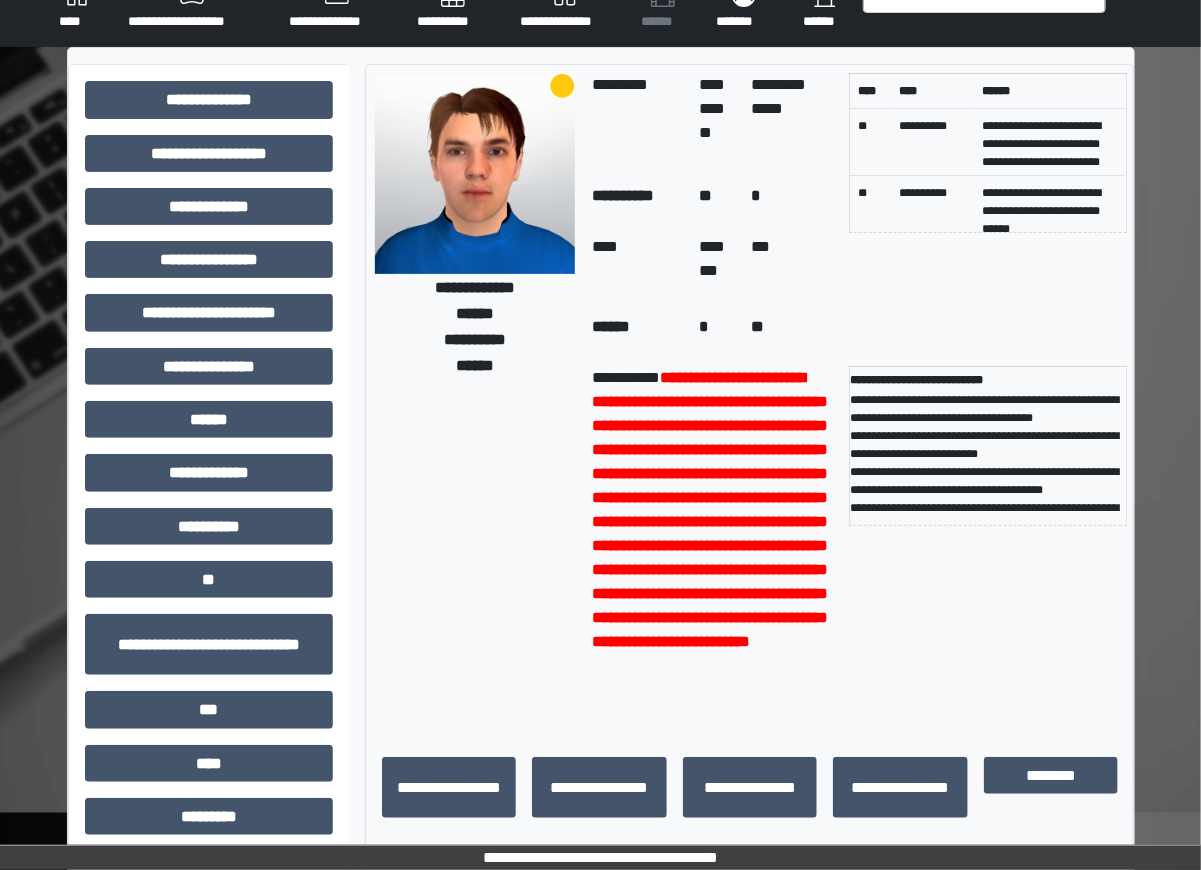 scroll, scrollTop: 98, scrollLeft: 0, axis: vertical 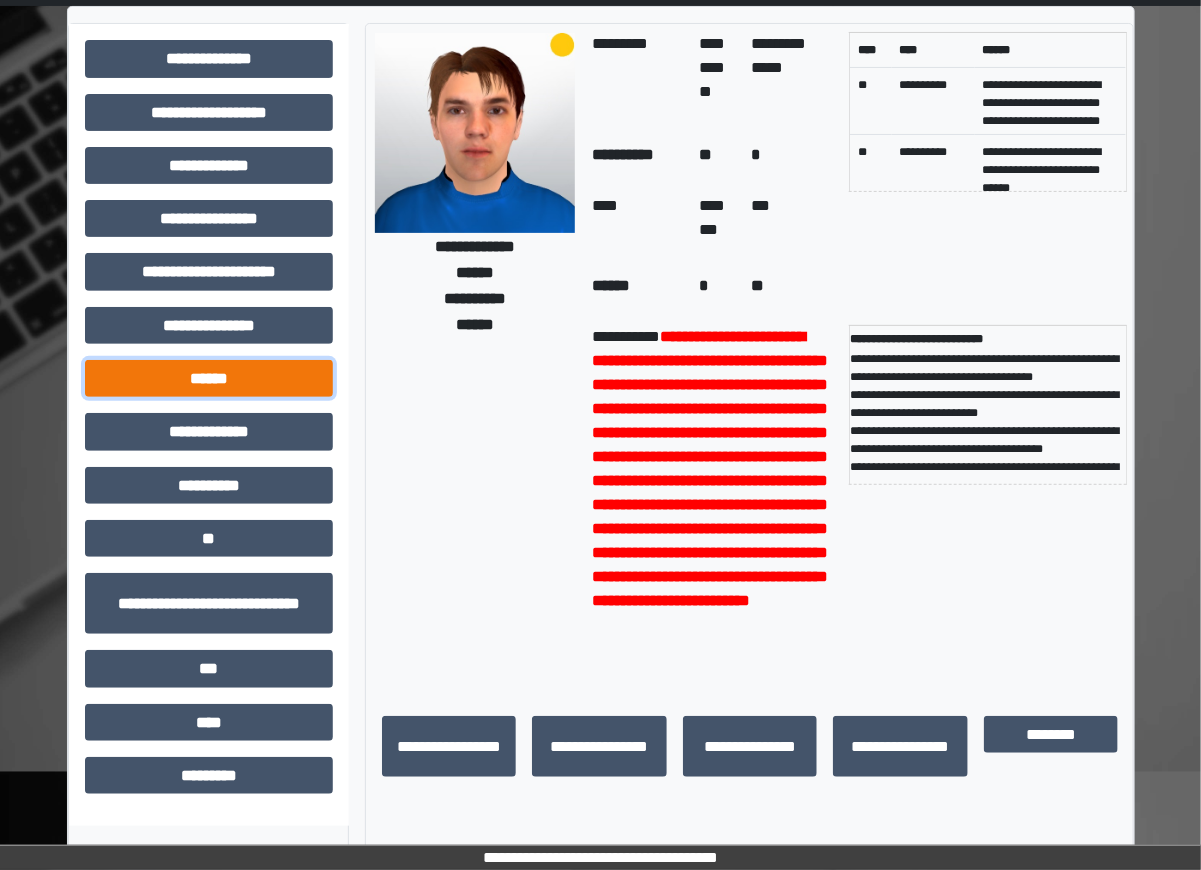click on "******" at bounding box center [209, 378] 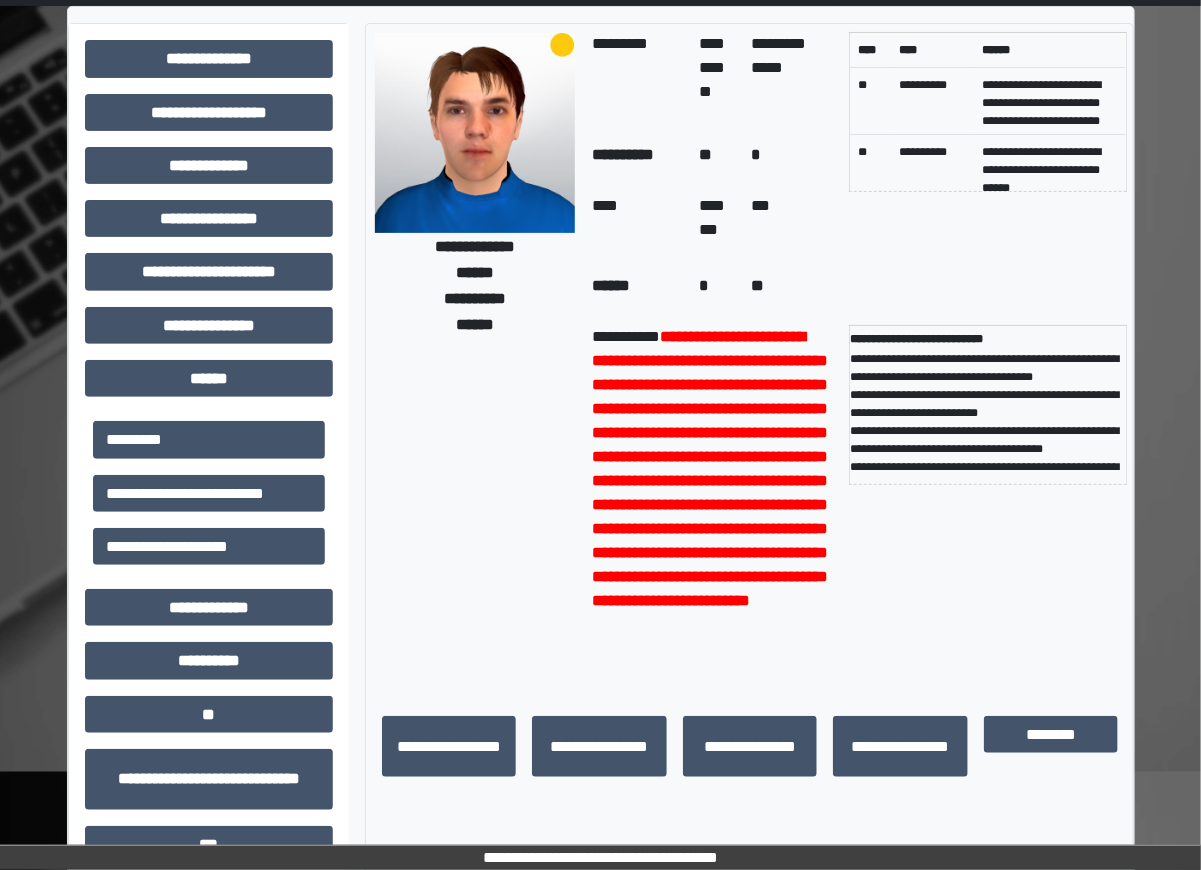 click on "*********" at bounding box center (209, 439) 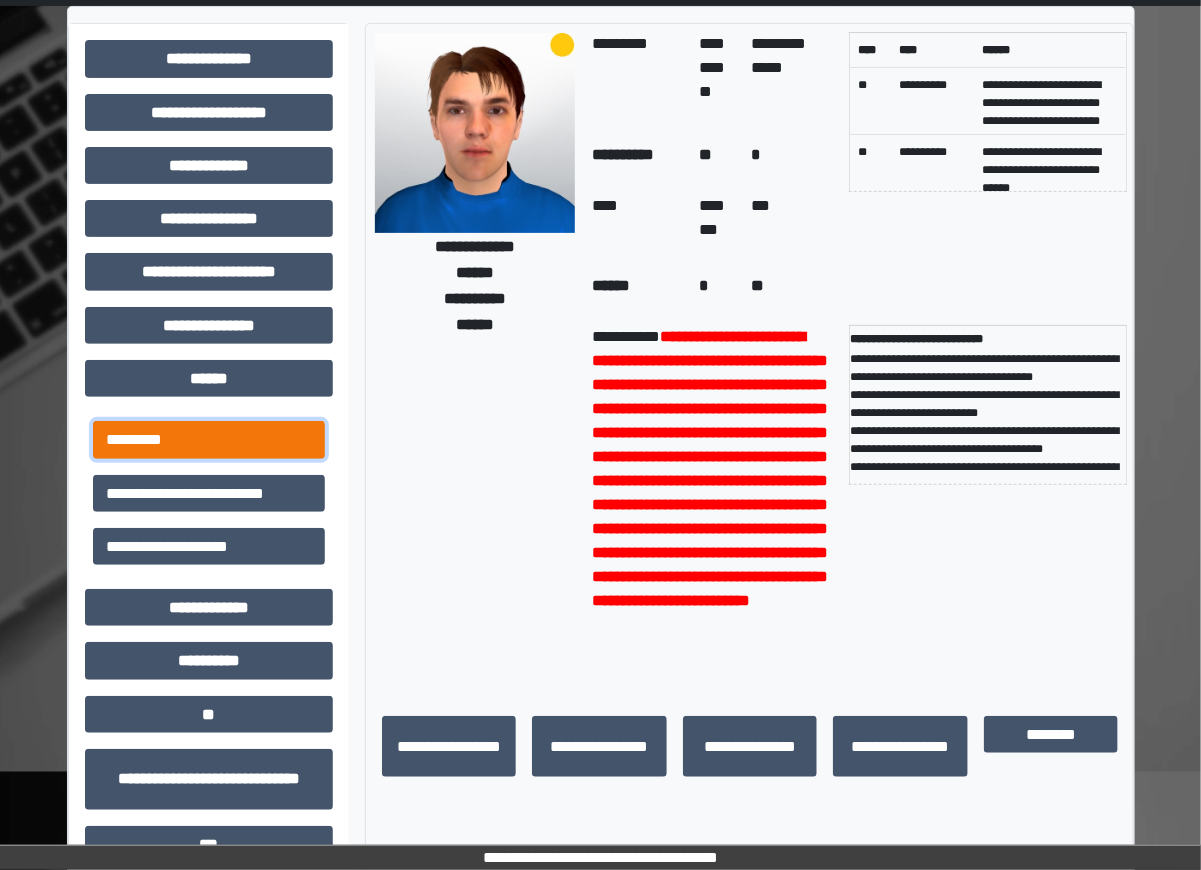 click on "*********" at bounding box center (209, 439) 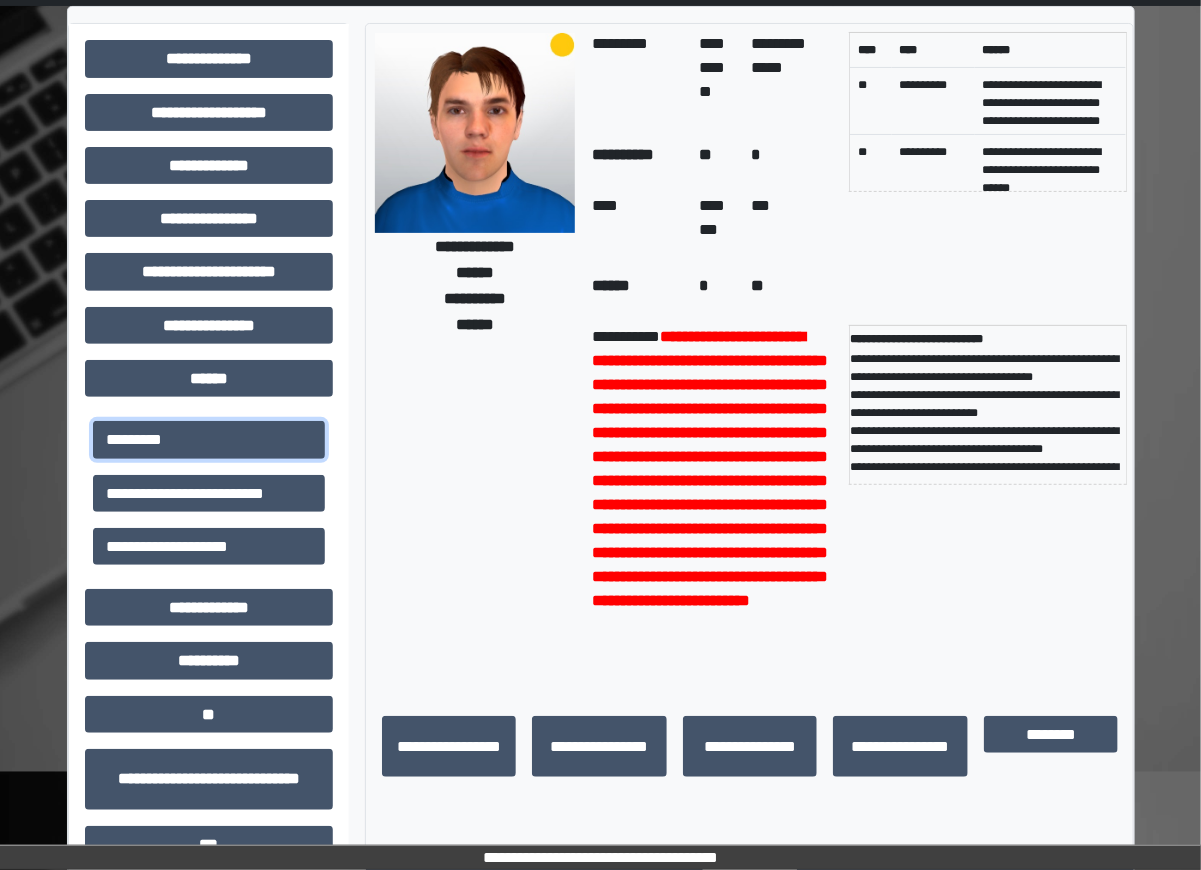 scroll, scrollTop: 652, scrollLeft: 0, axis: vertical 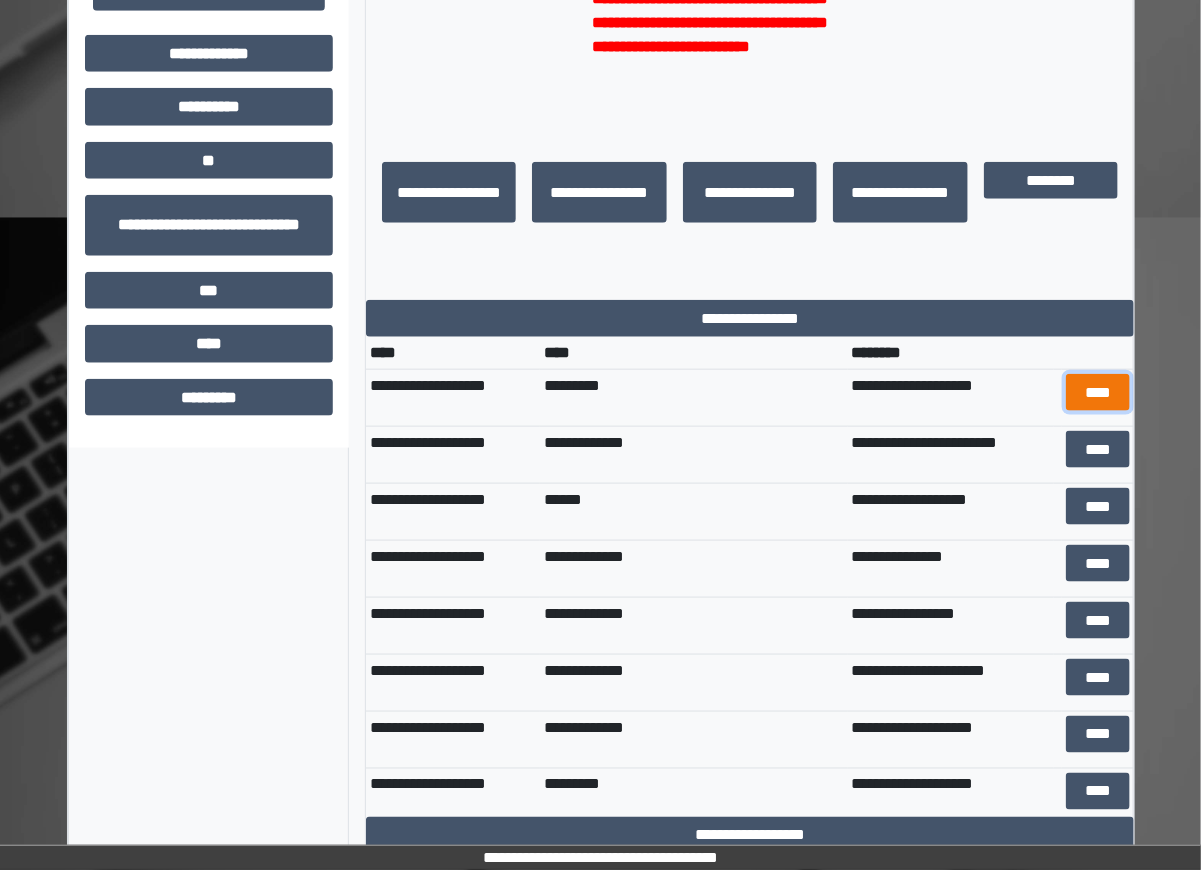 click on "****" at bounding box center (1098, 392) 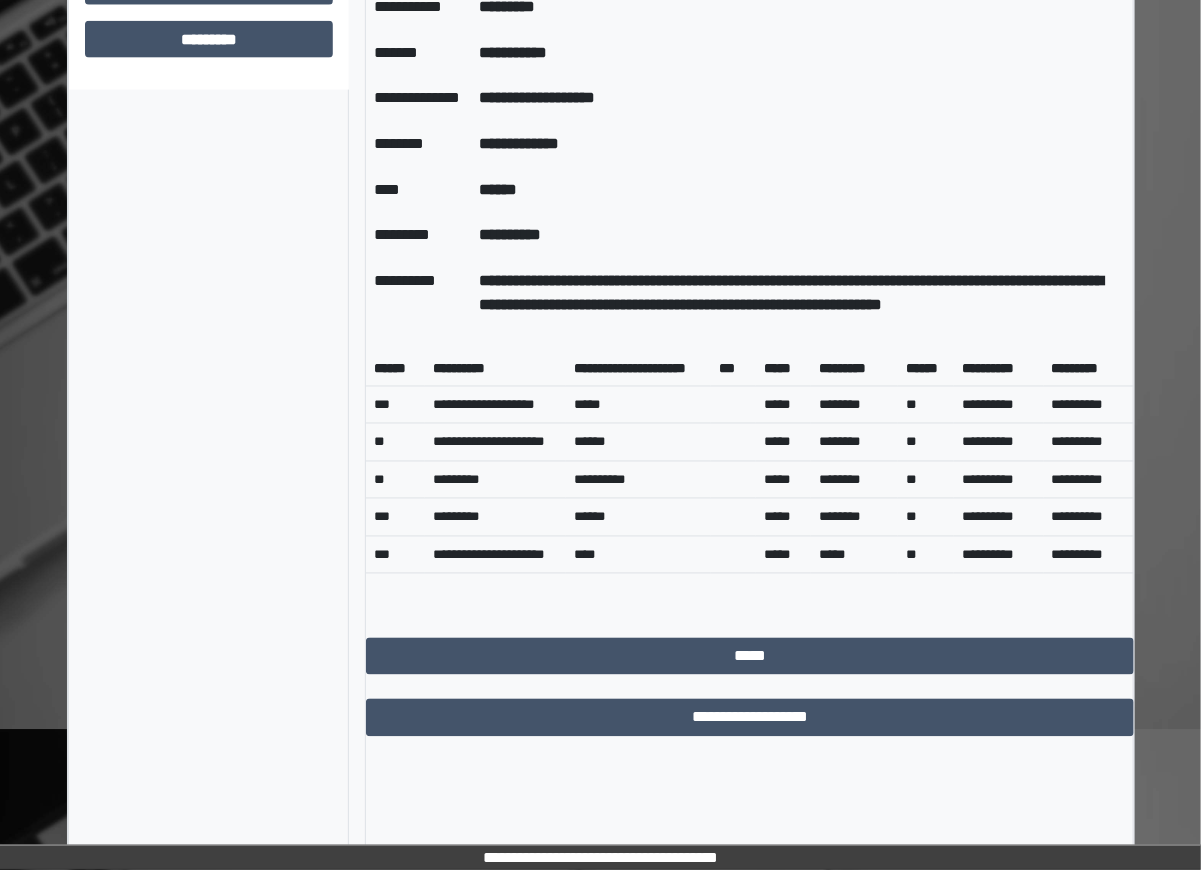 scroll, scrollTop: 1020, scrollLeft: 0, axis: vertical 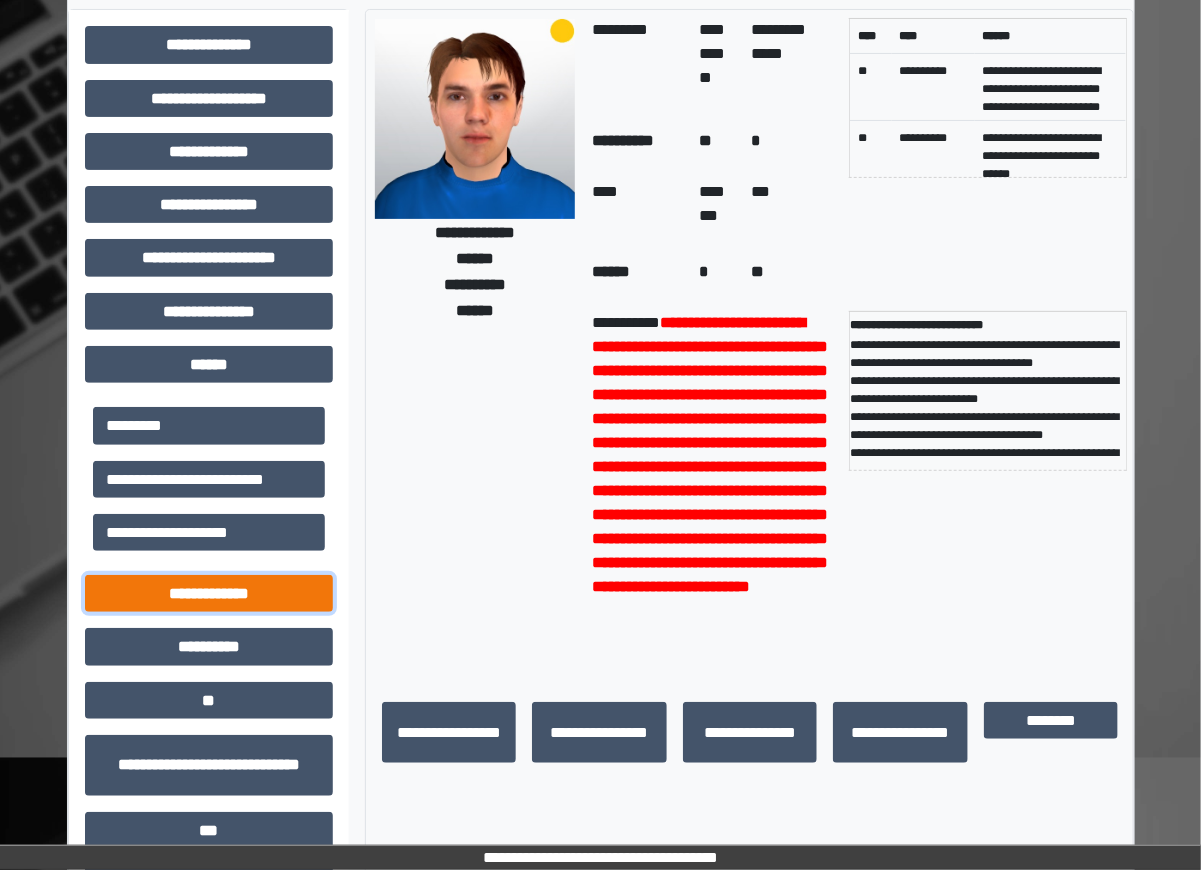 click on "**********" at bounding box center [209, 593] 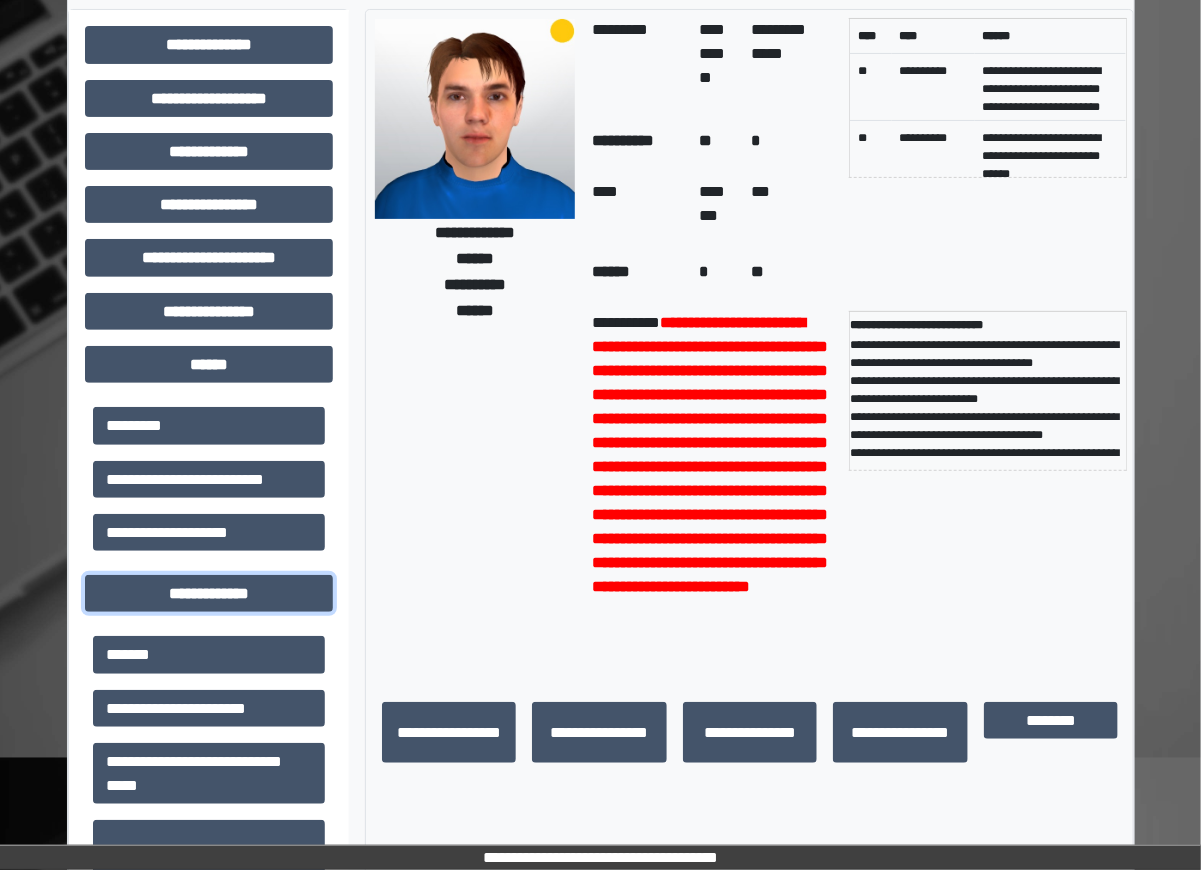 scroll, scrollTop: 697, scrollLeft: 0, axis: vertical 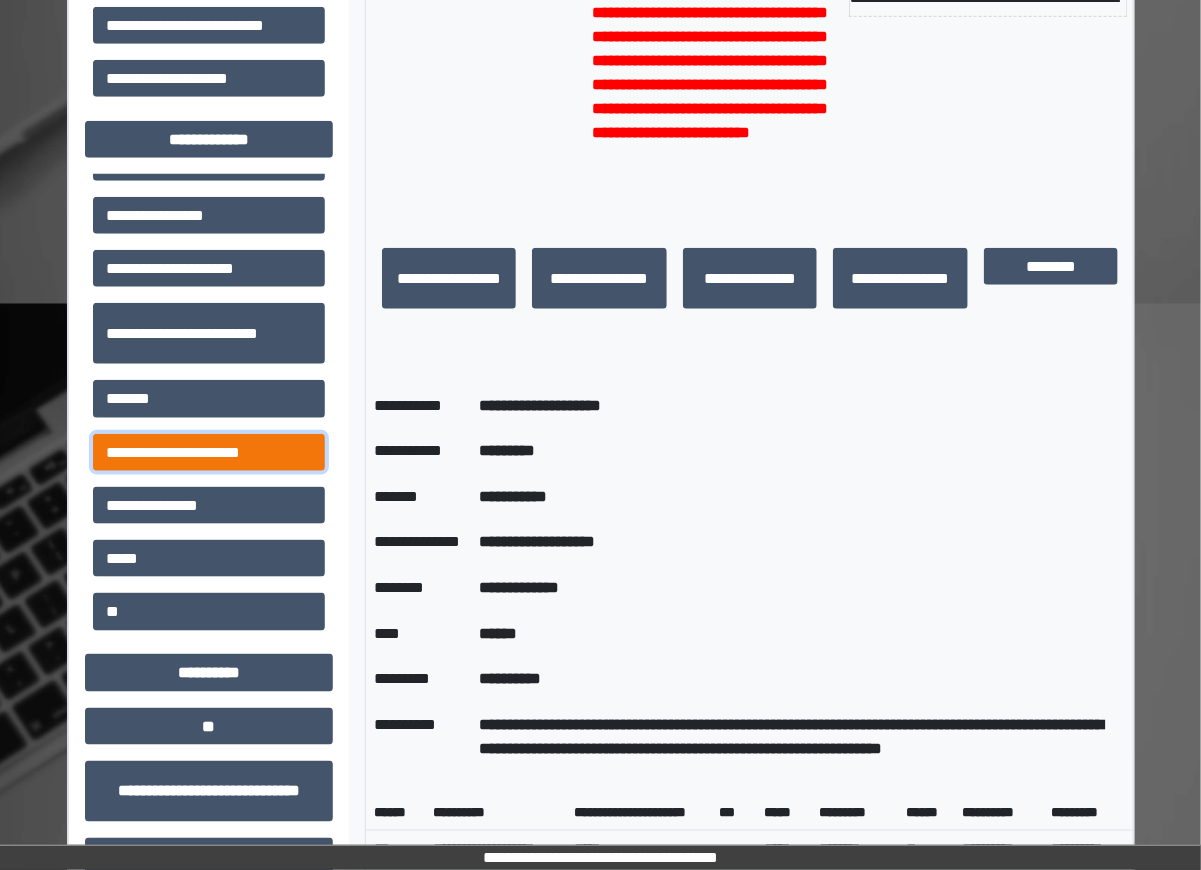 click on "**********" at bounding box center [209, 452] 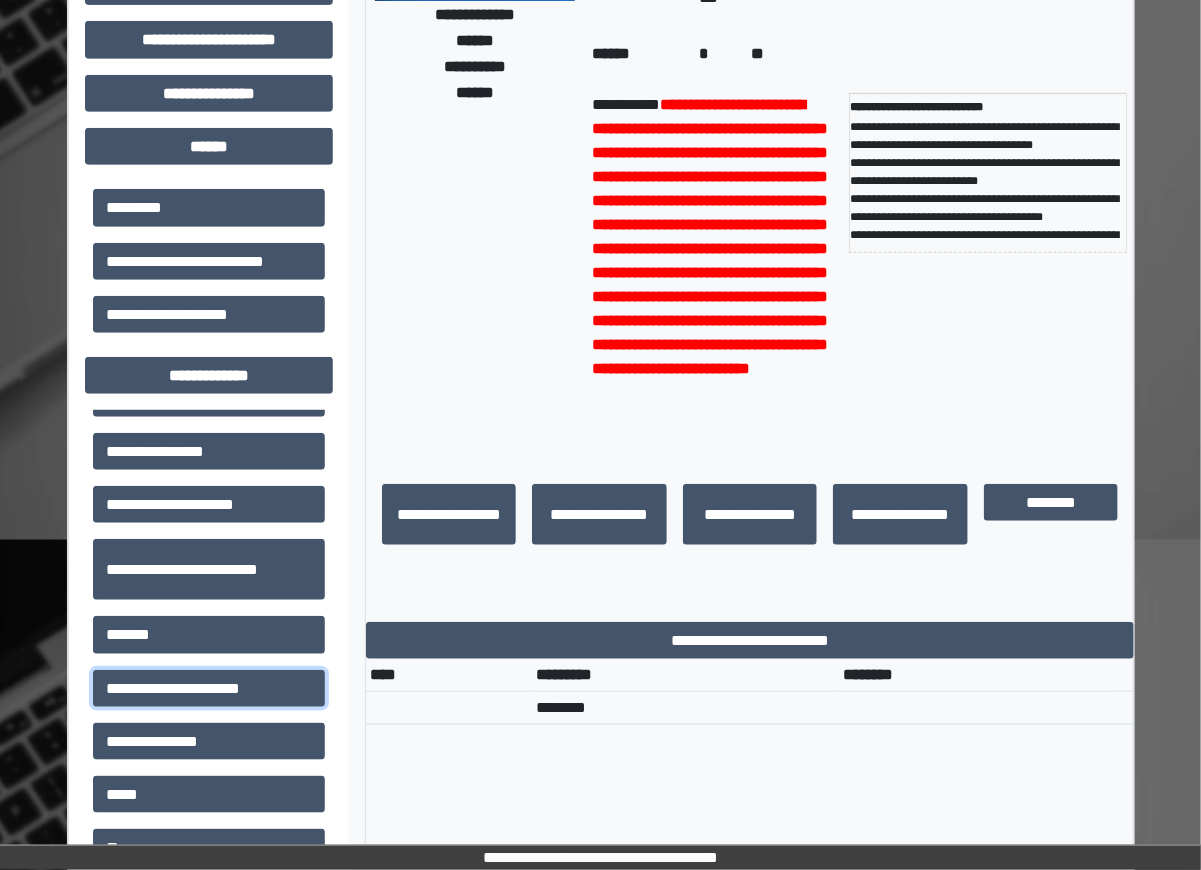 scroll, scrollTop: 404, scrollLeft: 0, axis: vertical 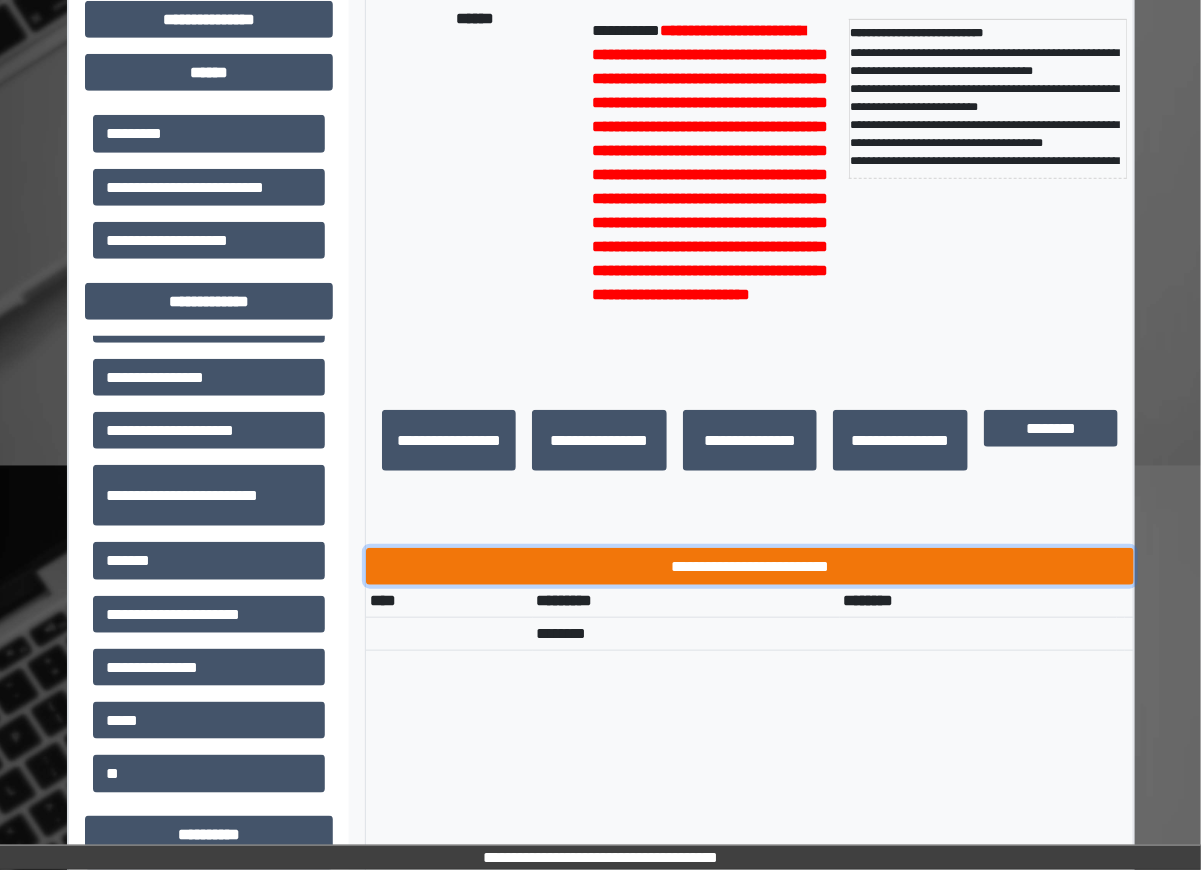 click on "**********" at bounding box center [750, 566] 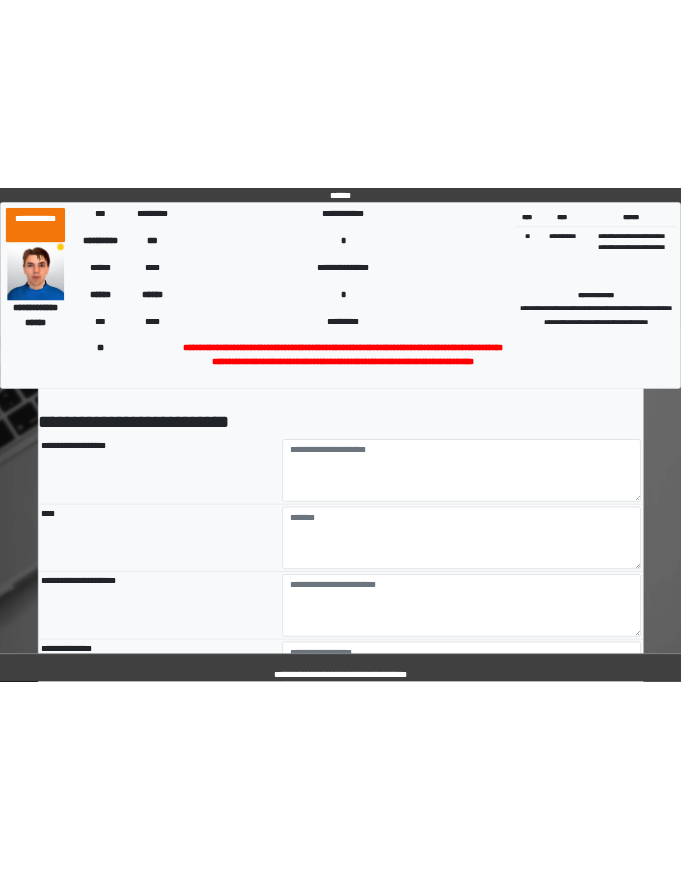 scroll, scrollTop: 0, scrollLeft: 0, axis: both 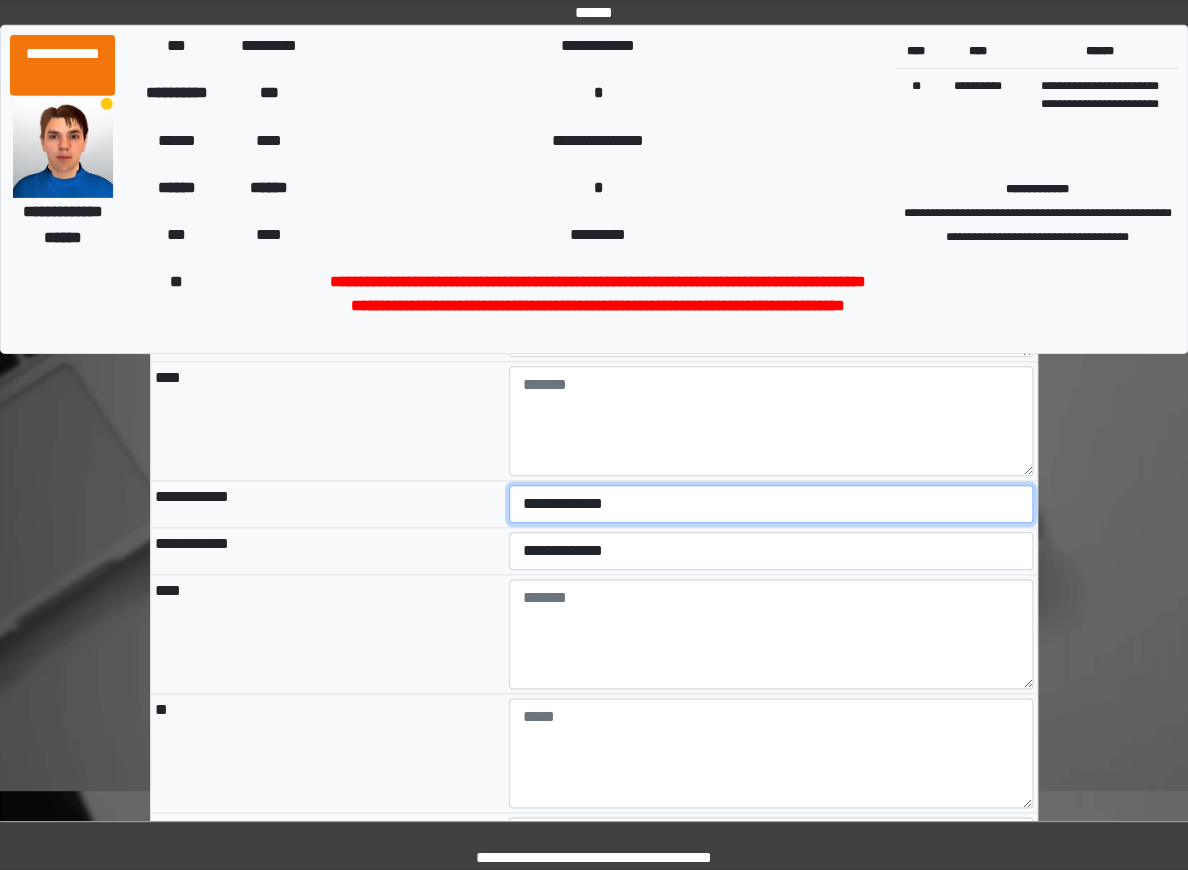 click on "**********" at bounding box center [771, 504] 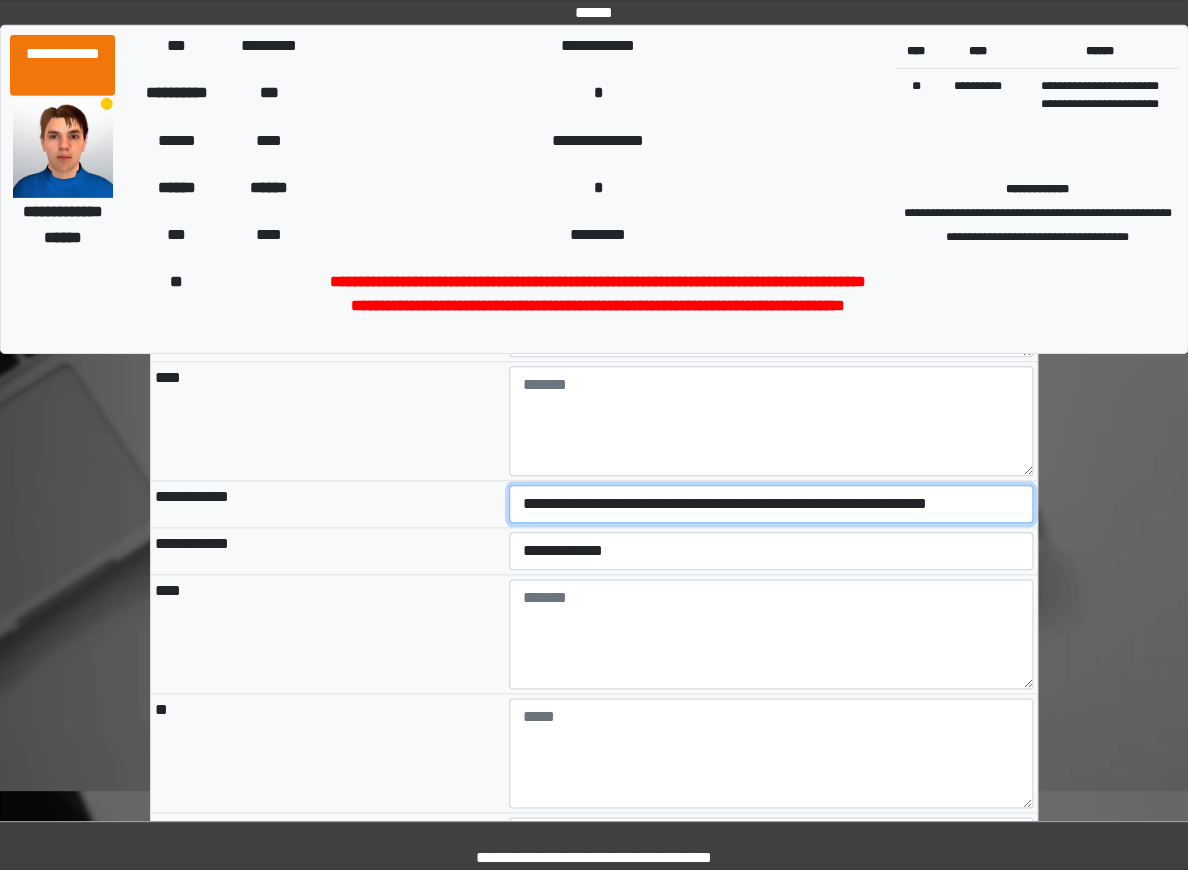 click on "**********" at bounding box center (0, 0) 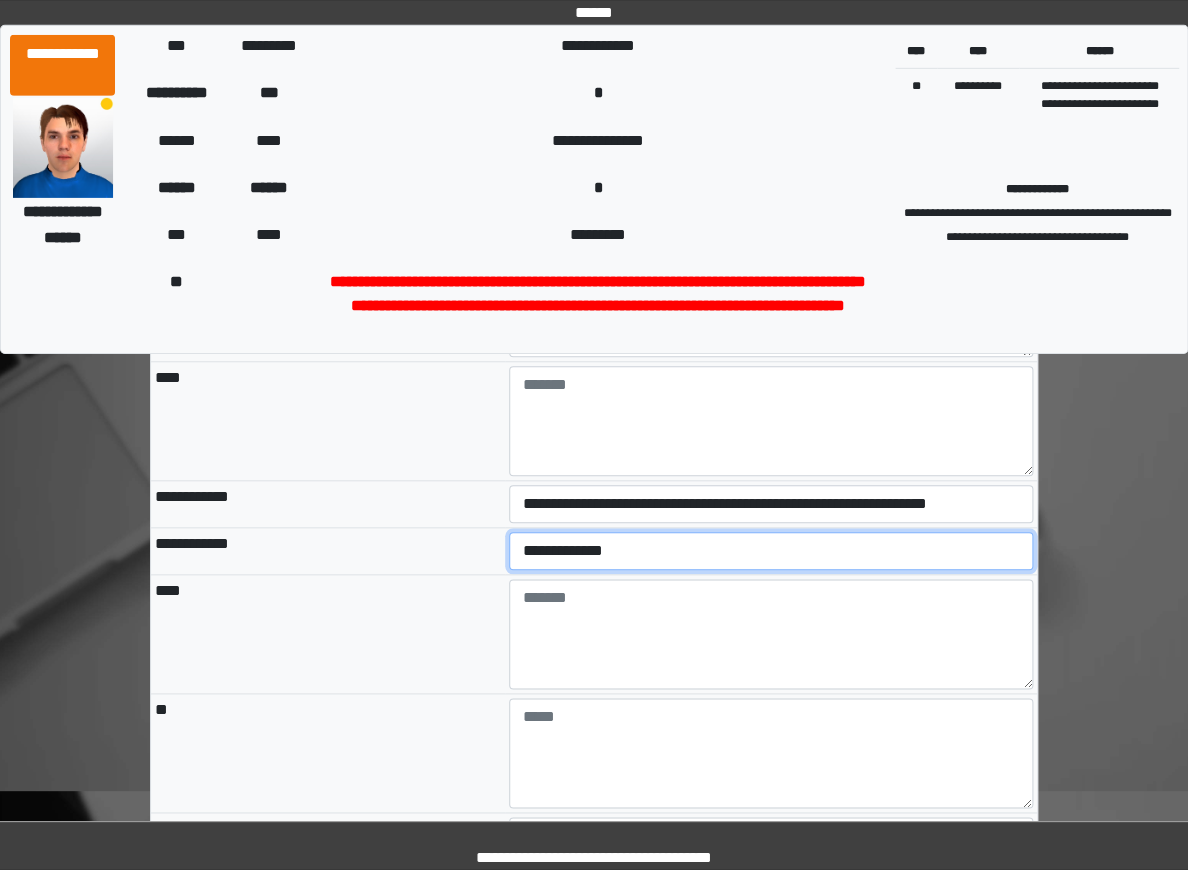 click on "**********" at bounding box center [771, 551] 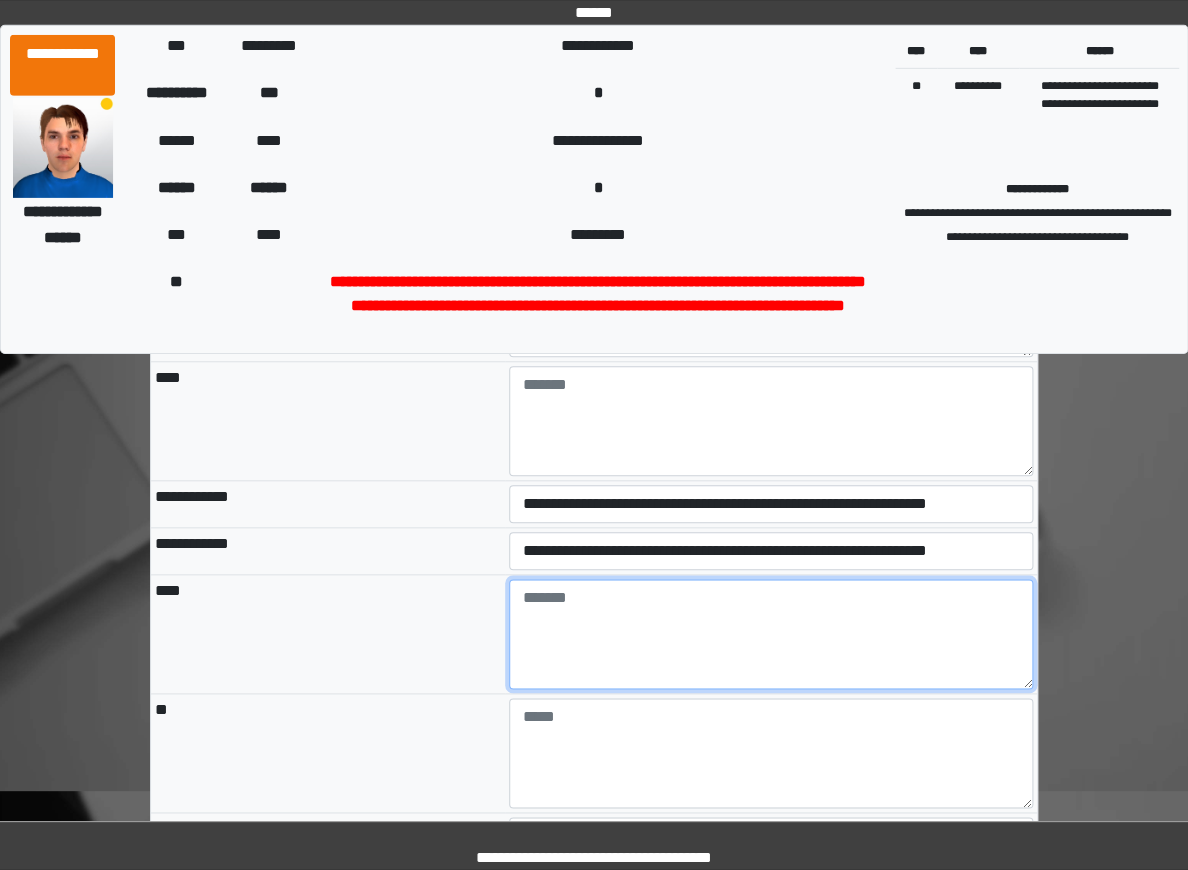 click at bounding box center [771, 634] 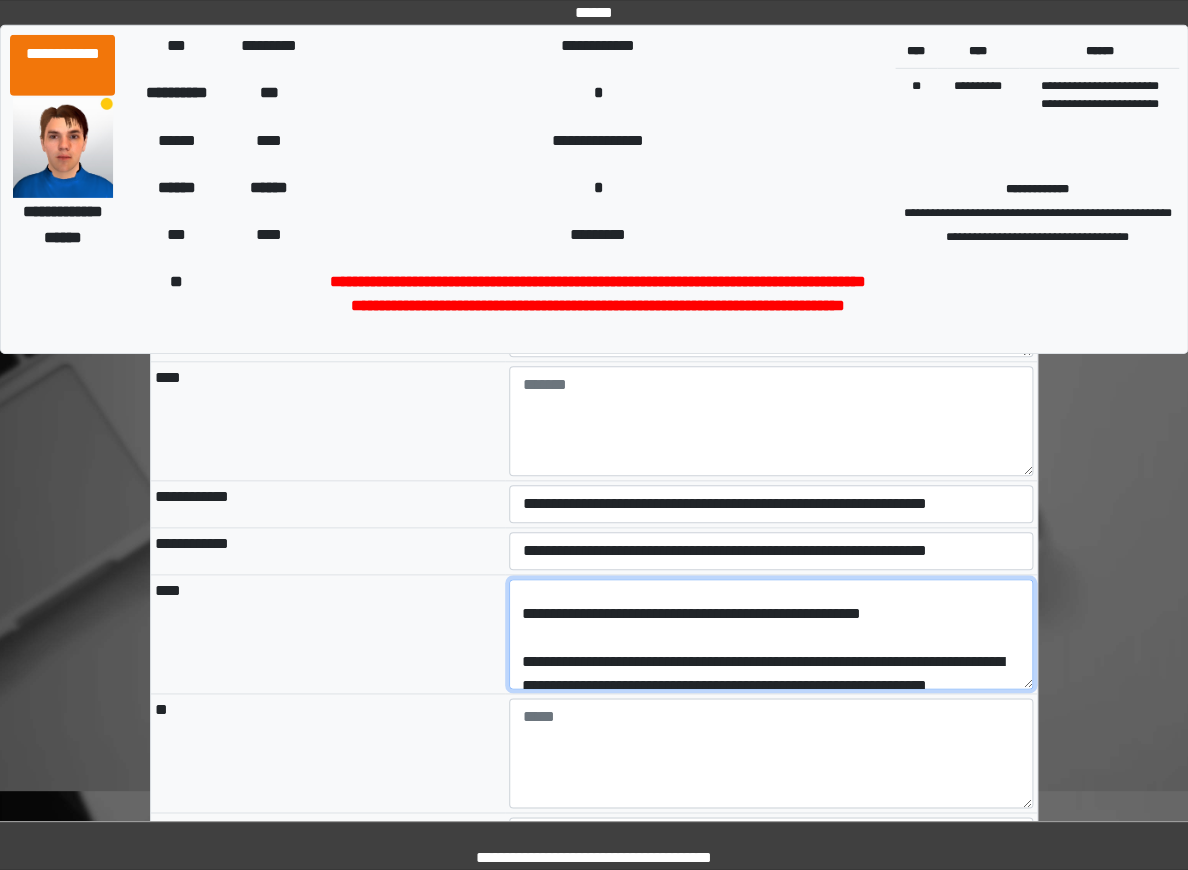 scroll, scrollTop: 0, scrollLeft: 0, axis: both 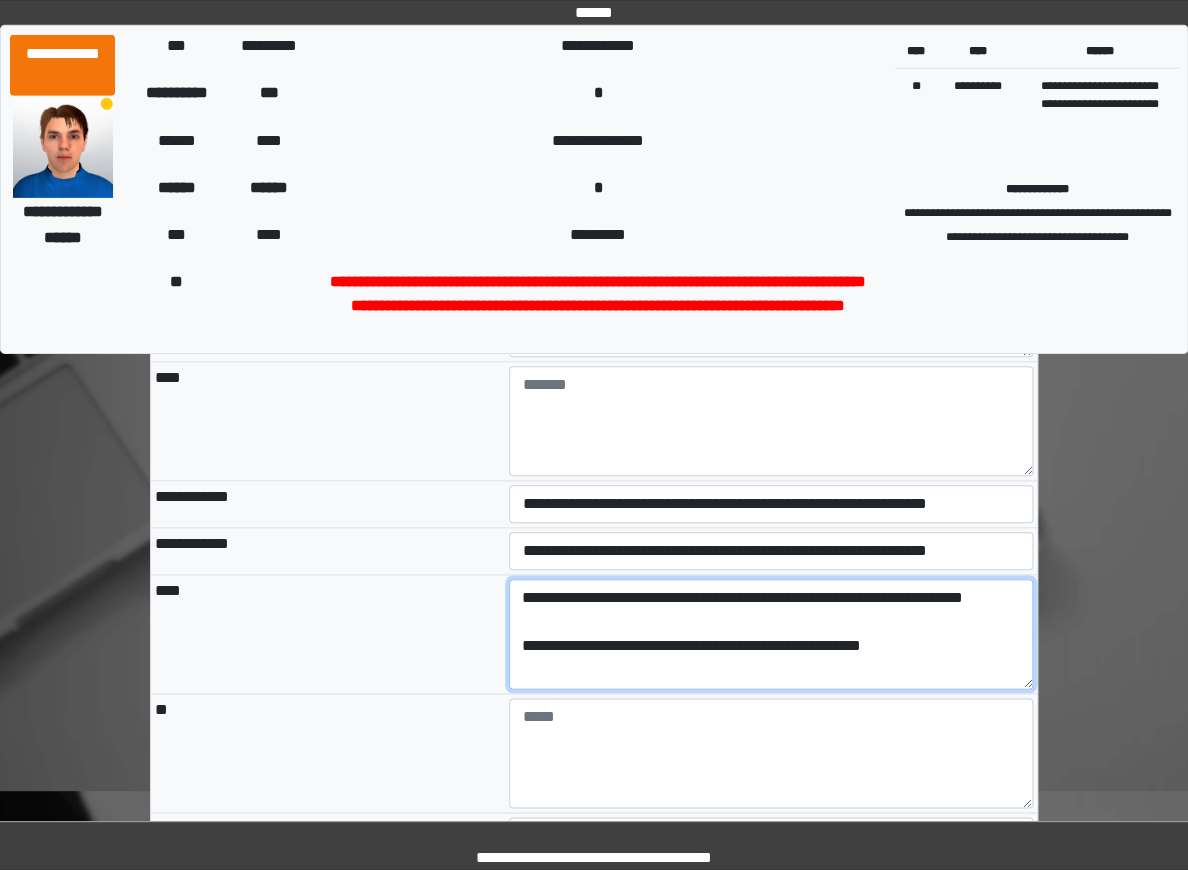 type on "**********" 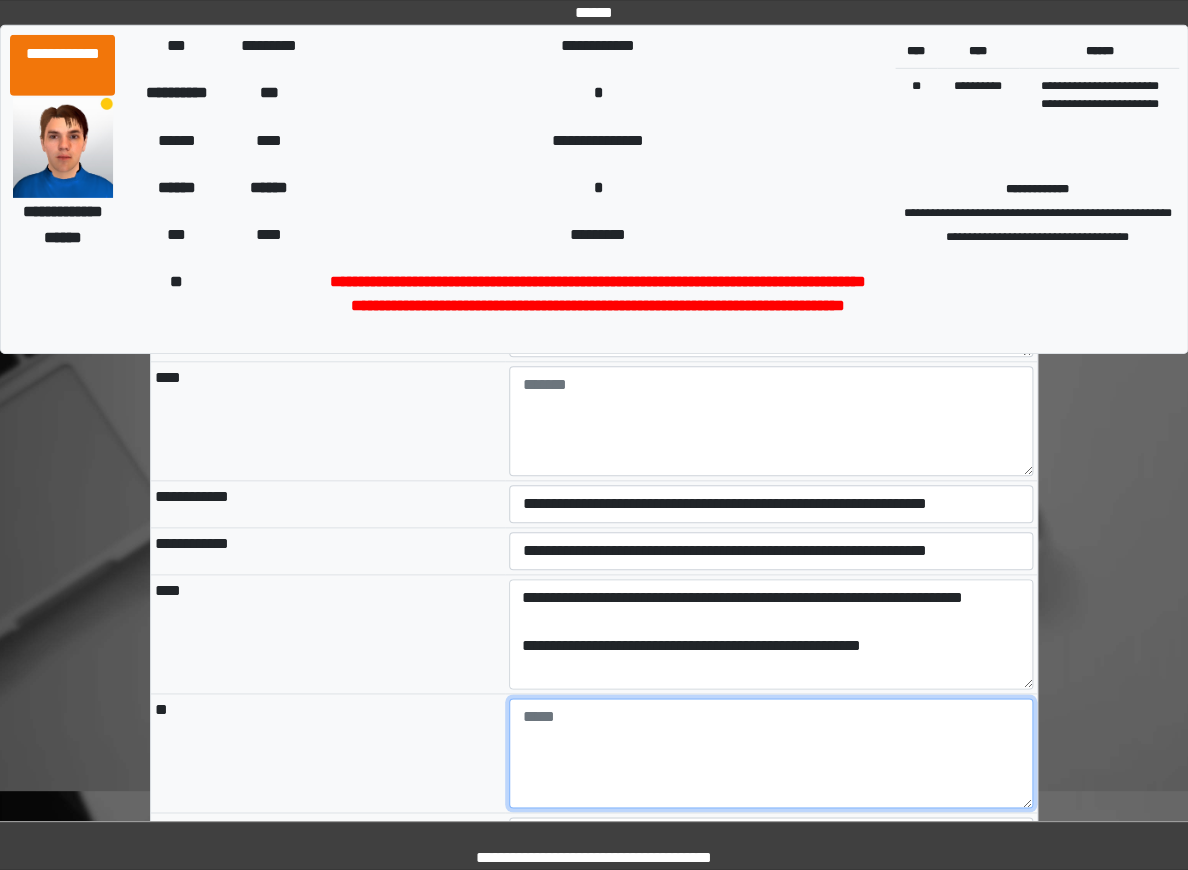 click at bounding box center [771, 753] 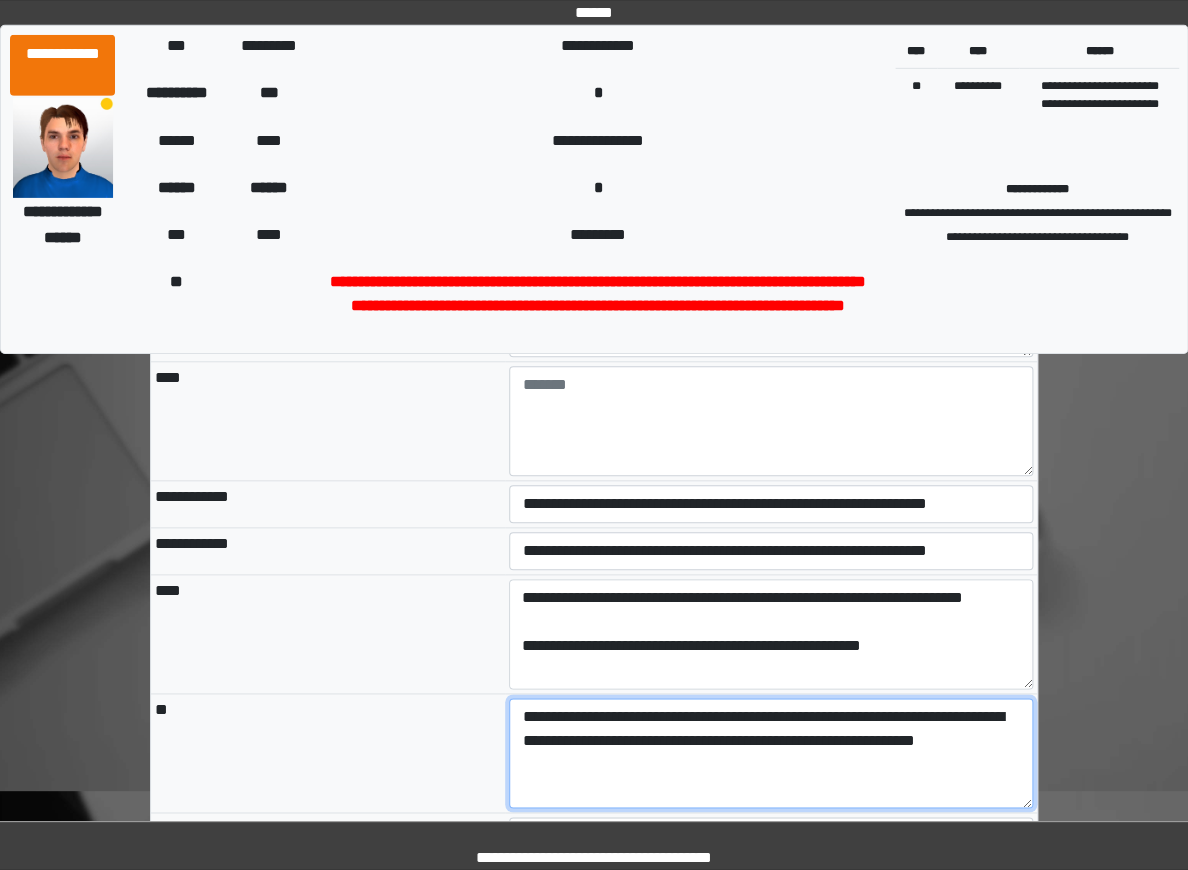 type on "**********" 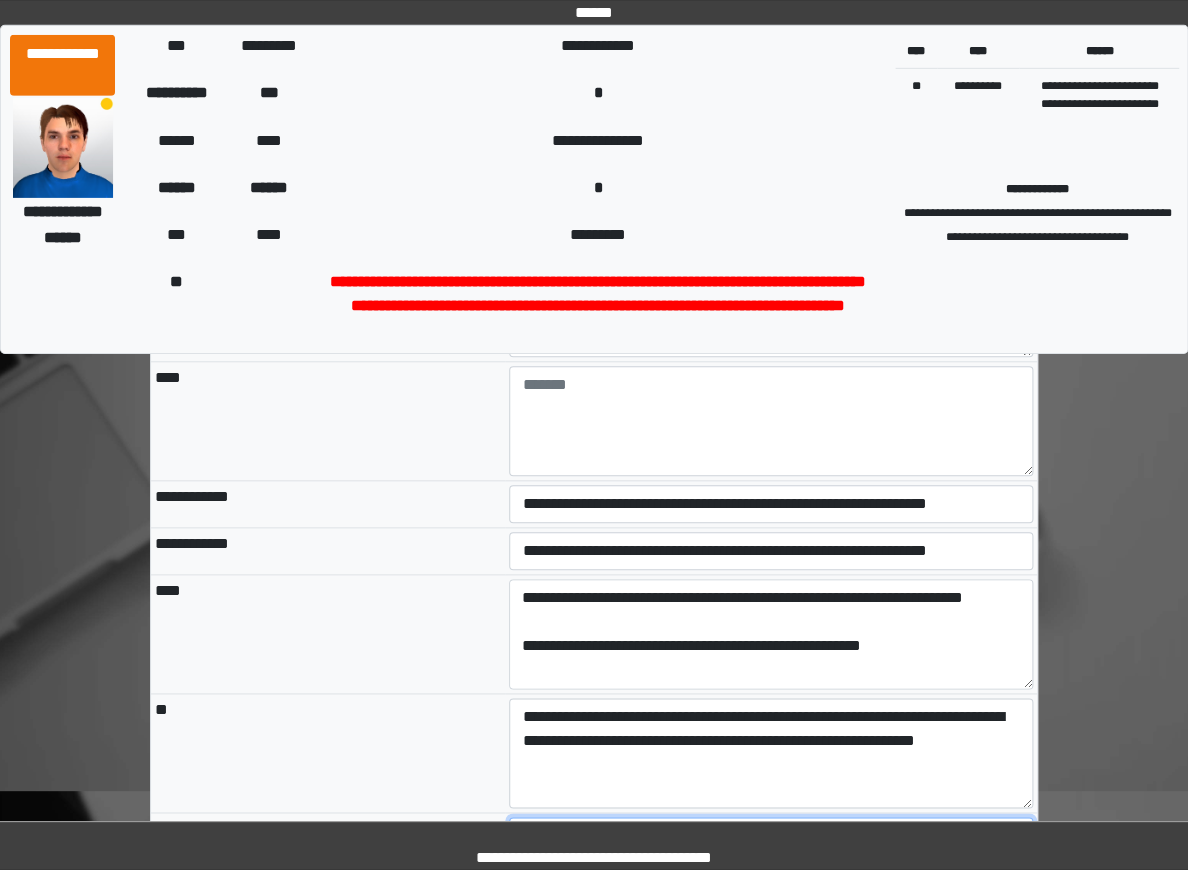 click on "**" at bounding box center (0, 0) 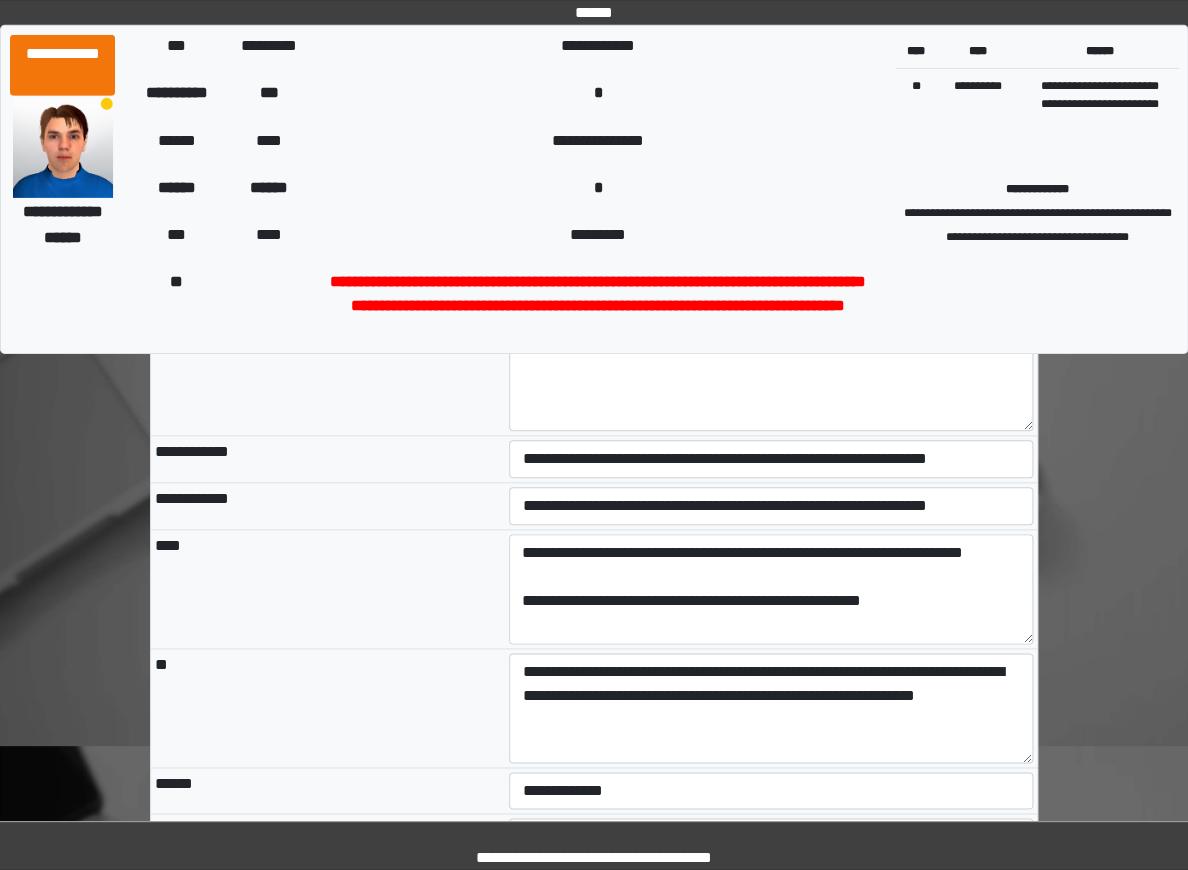 scroll, scrollTop: 2818, scrollLeft: 0, axis: vertical 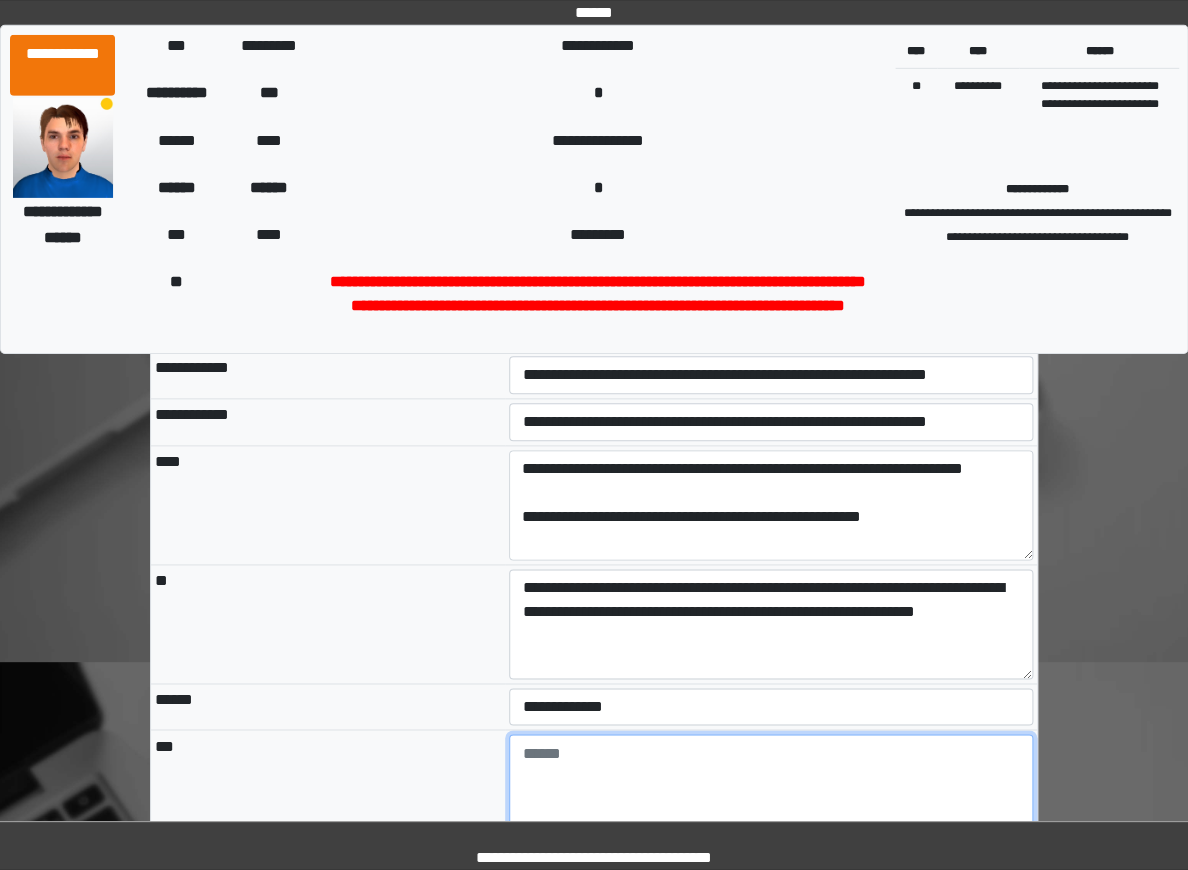 click at bounding box center (771, 789) 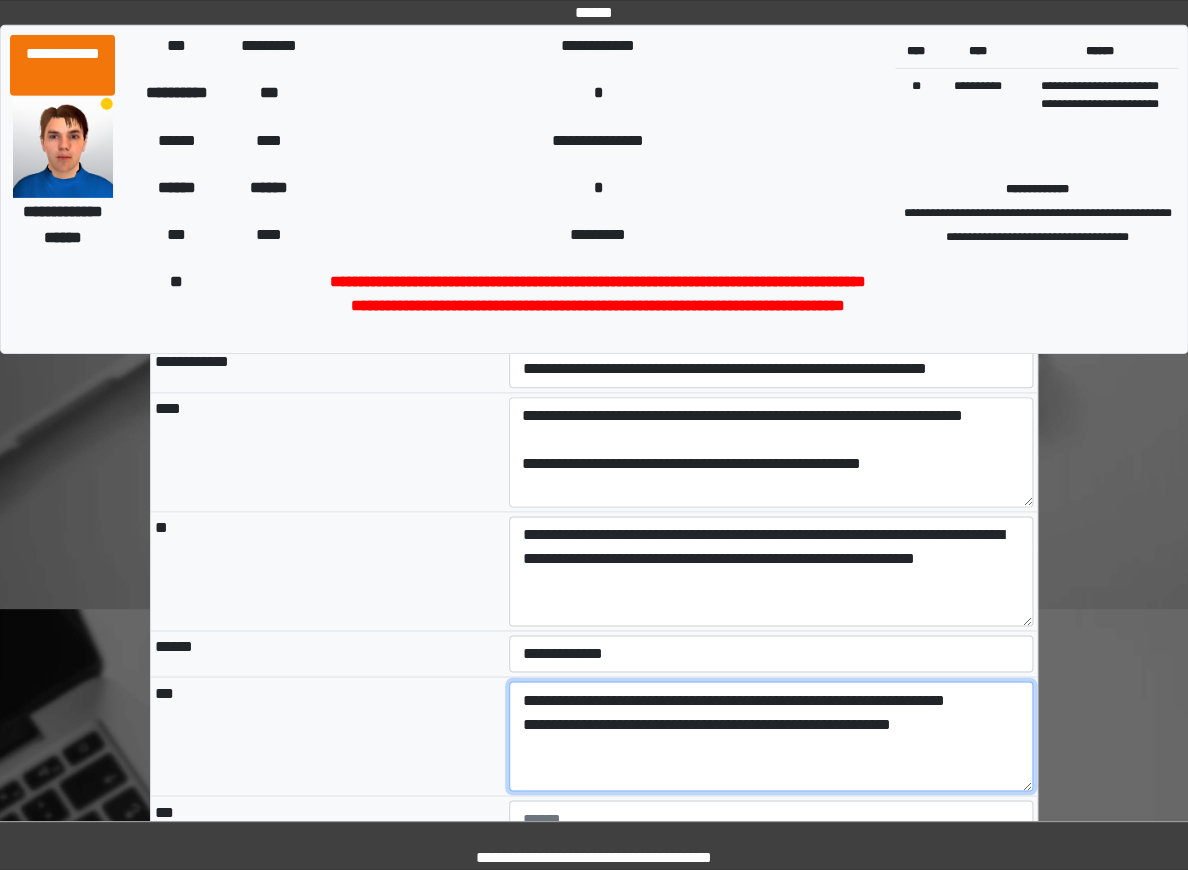 scroll, scrollTop: 2894, scrollLeft: 0, axis: vertical 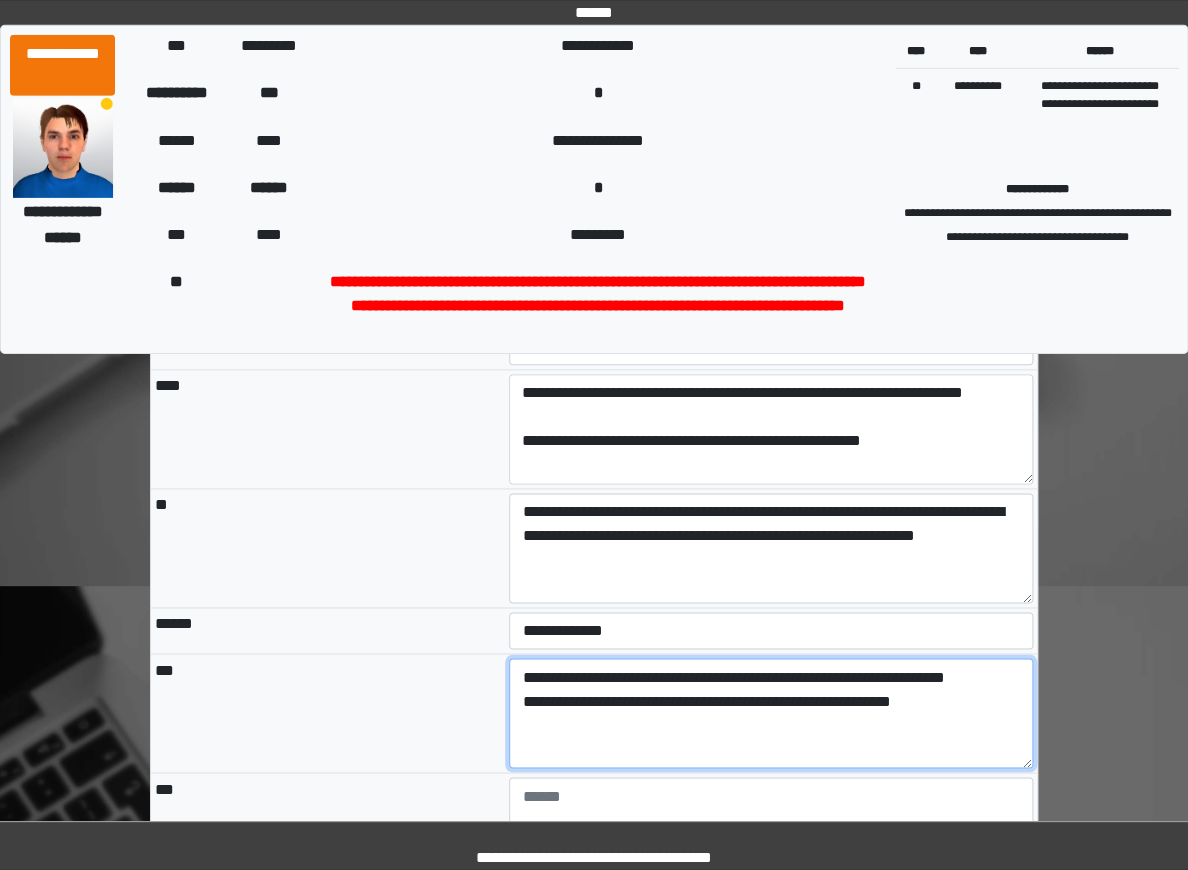 type on "**********" 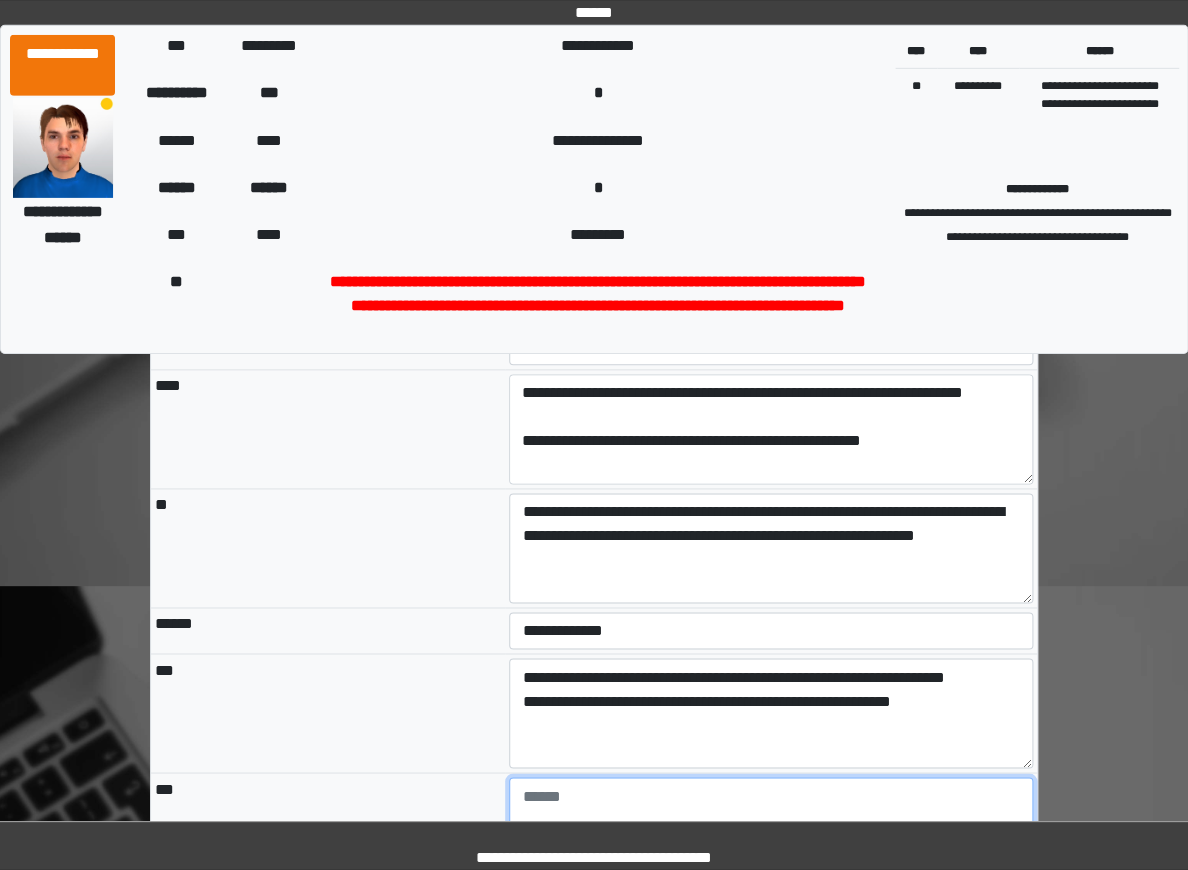 click at bounding box center (771, 832) 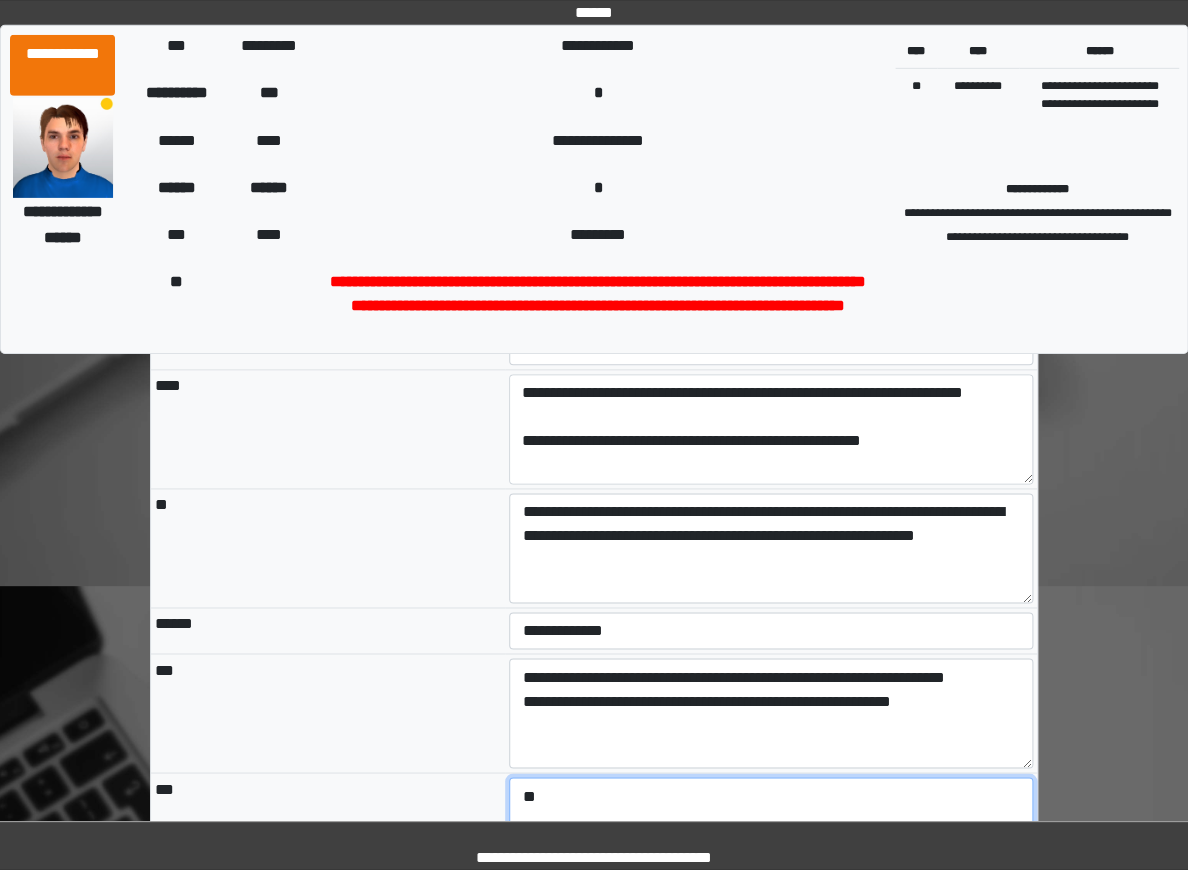 type on "*" 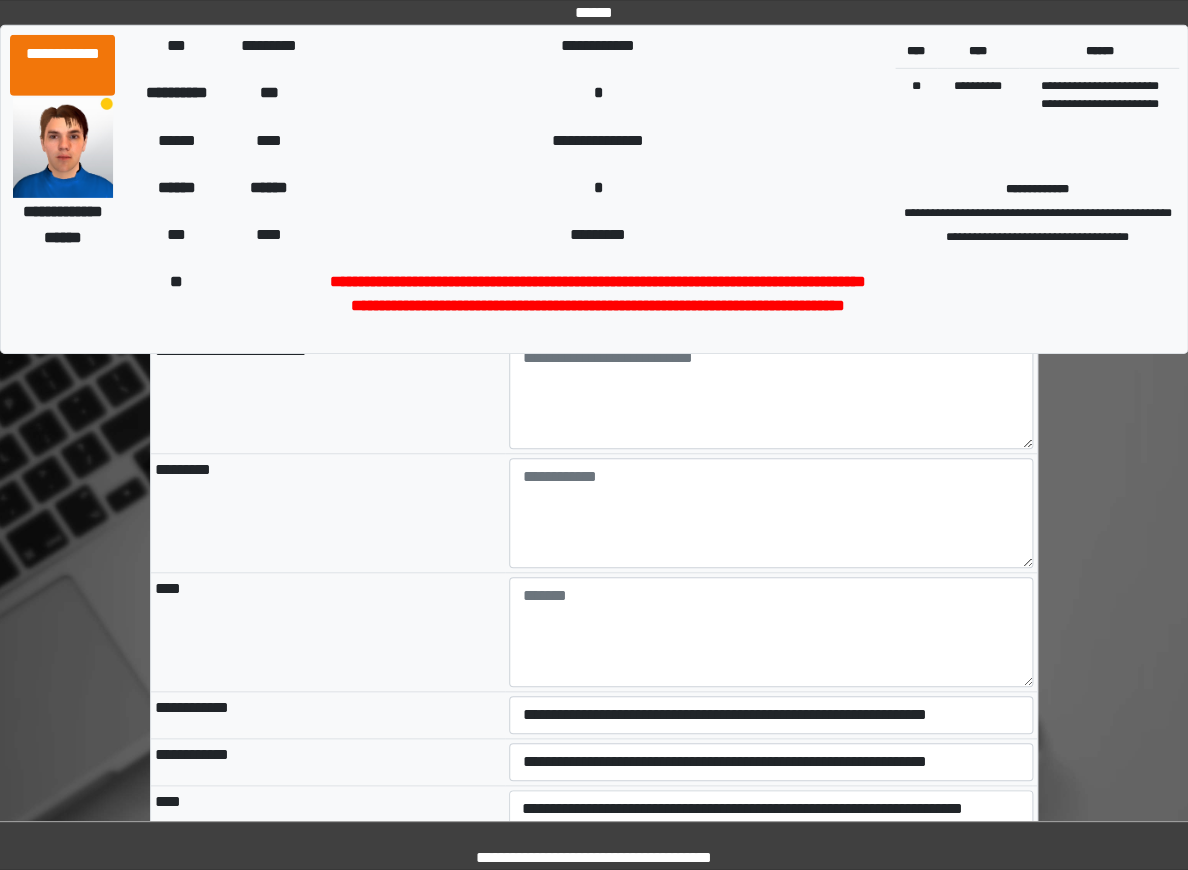 scroll, scrollTop: 2456, scrollLeft: 0, axis: vertical 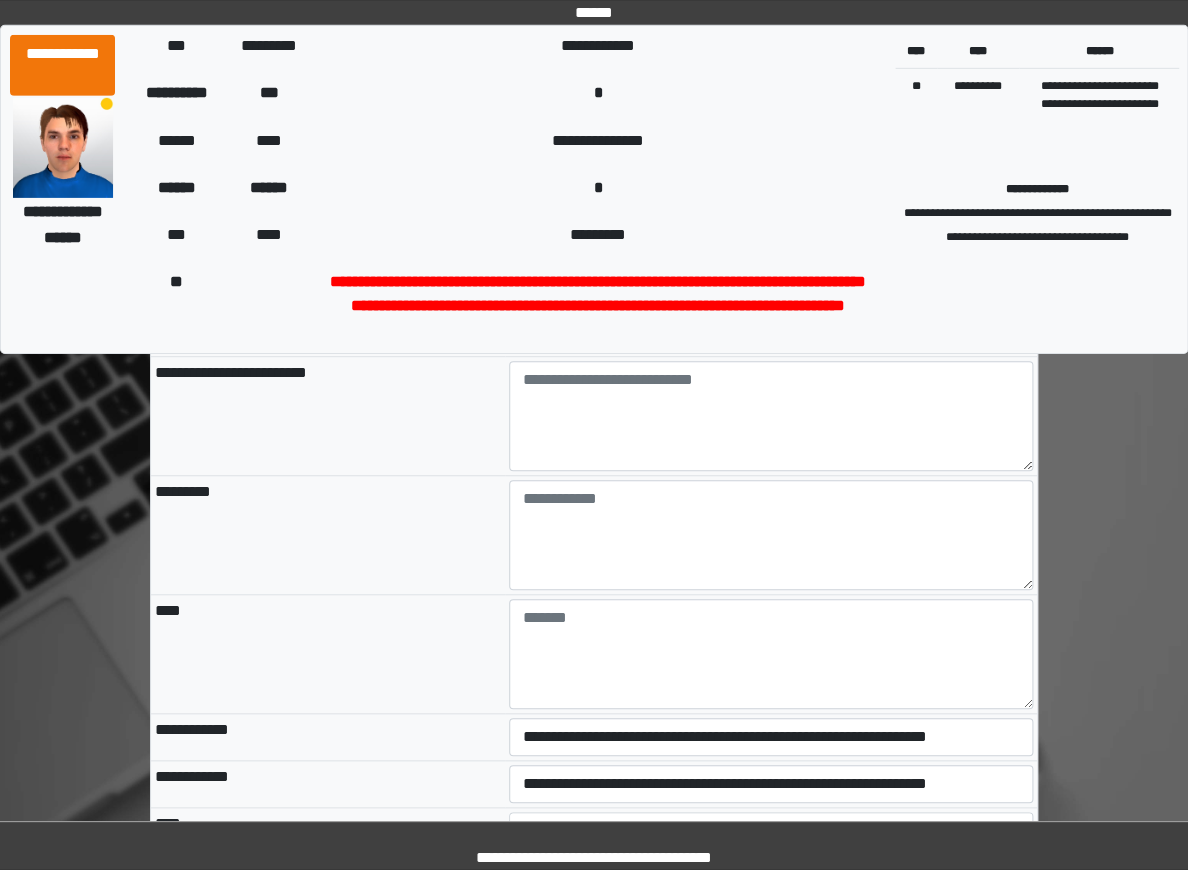 type on "*******" 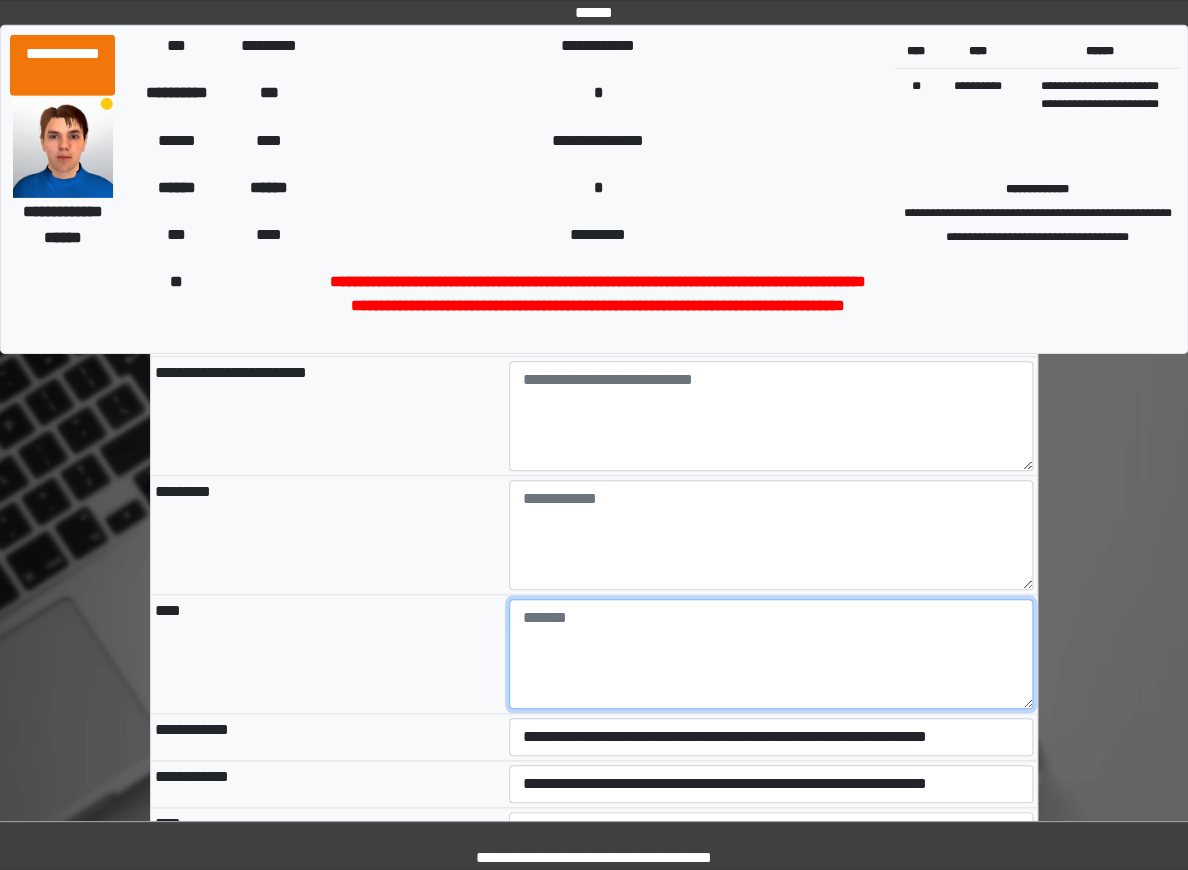 click at bounding box center (771, 654) 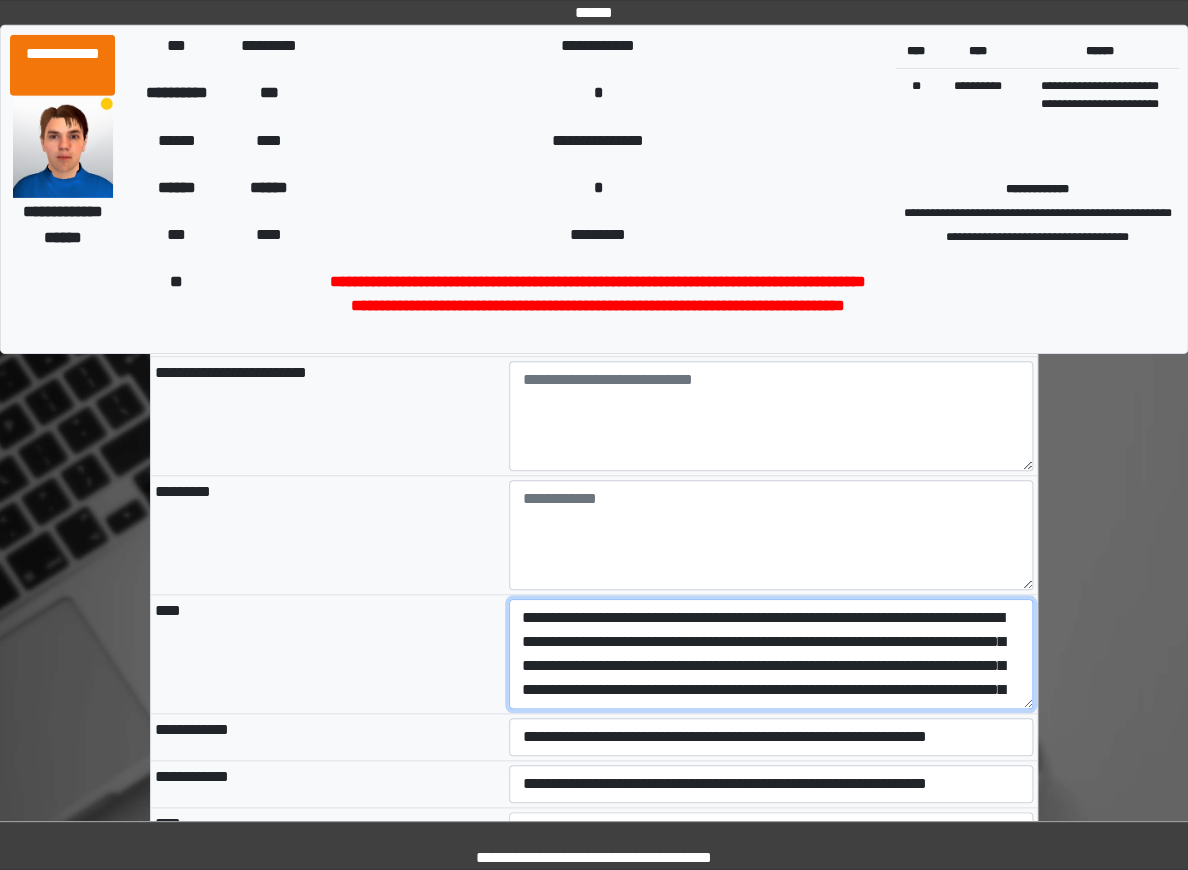 scroll, scrollTop: 352, scrollLeft: 0, axis: vertical 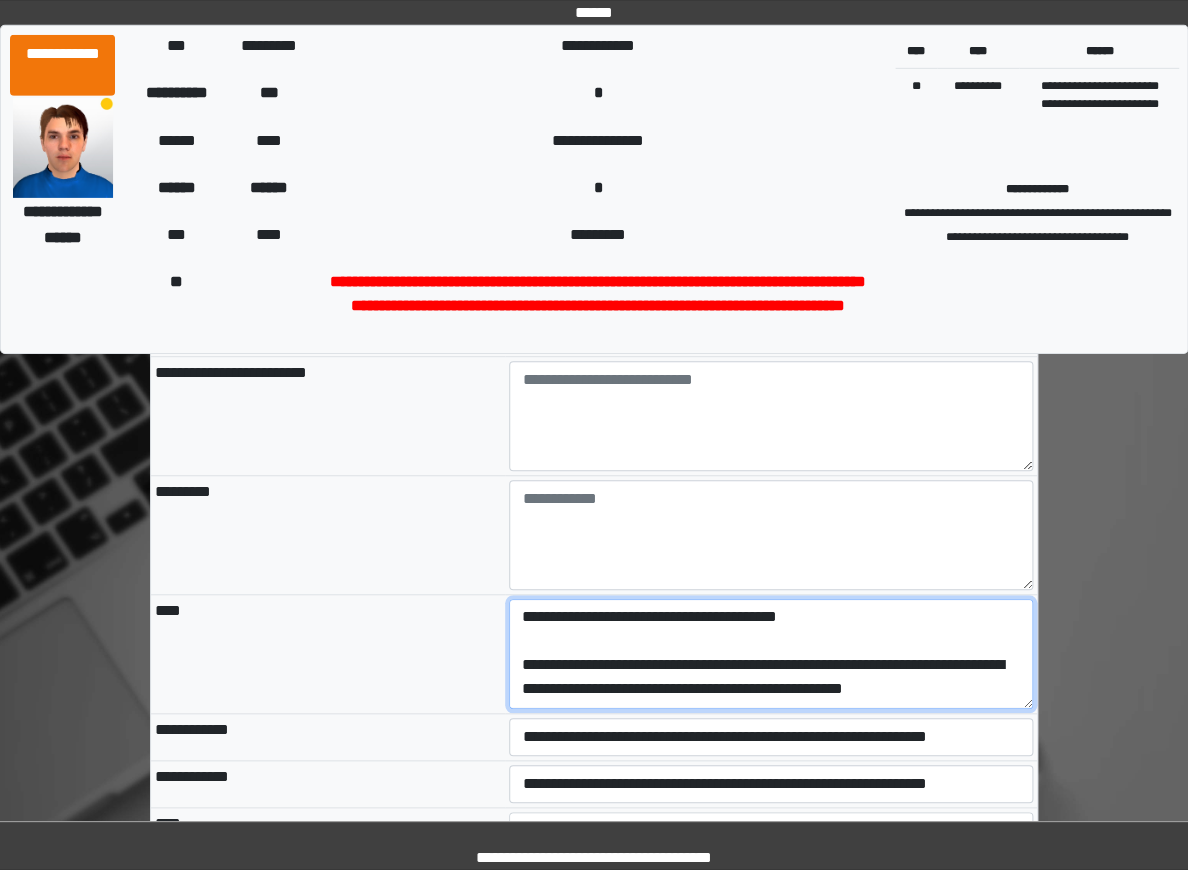 click on "**********" at bounding box center (771, 653) 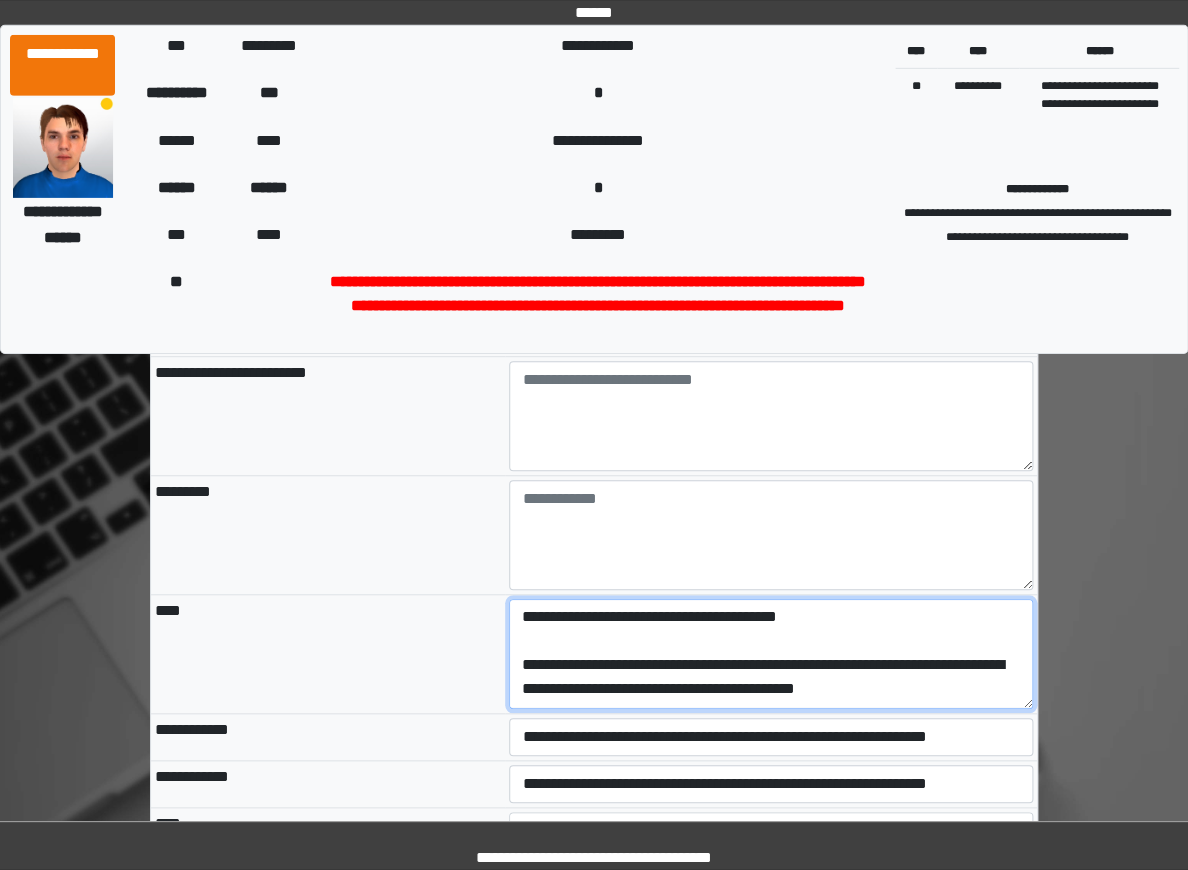 scroll, scrollTop: 0, scrollLeft: 0, axis: both 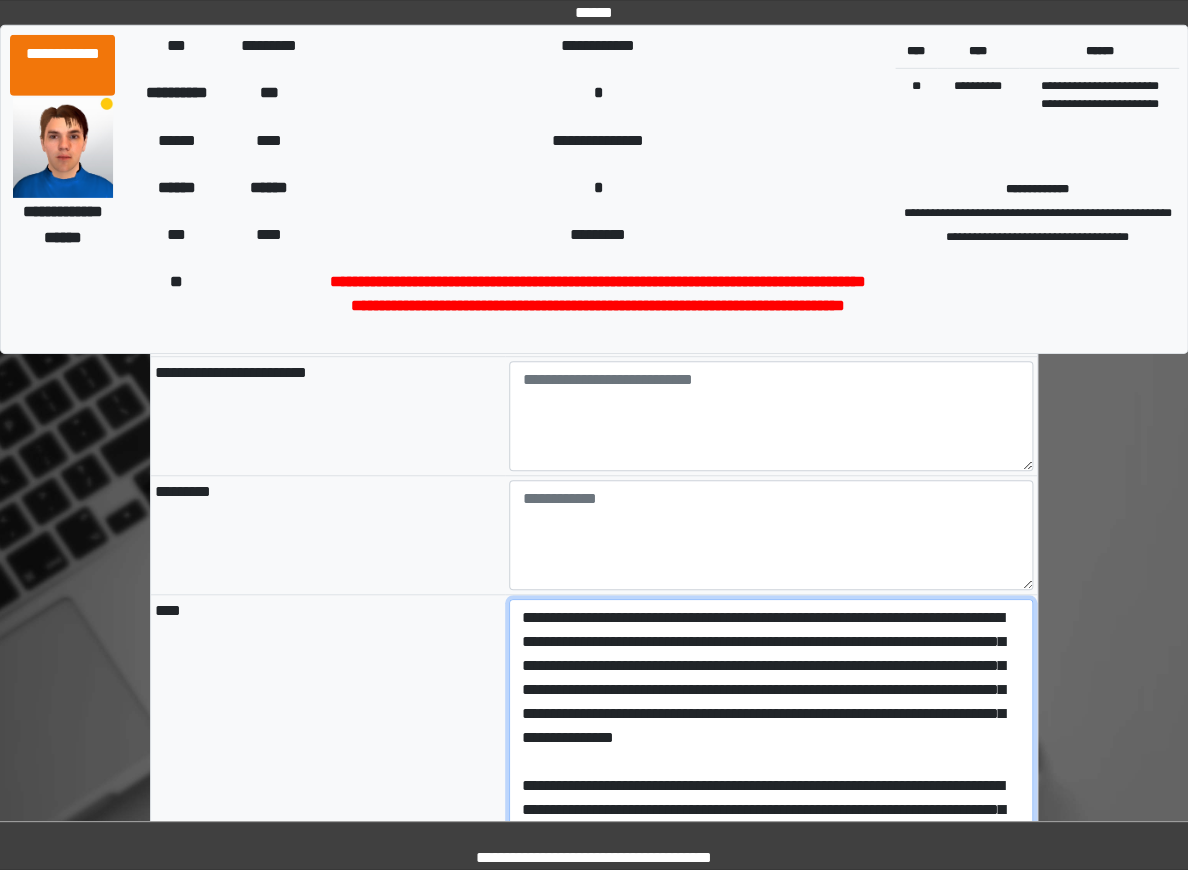 drag, startPoint x: 1032, startPoint y: 622, endPoint x: 1039, endPoint y: 817, distance: 195.1256 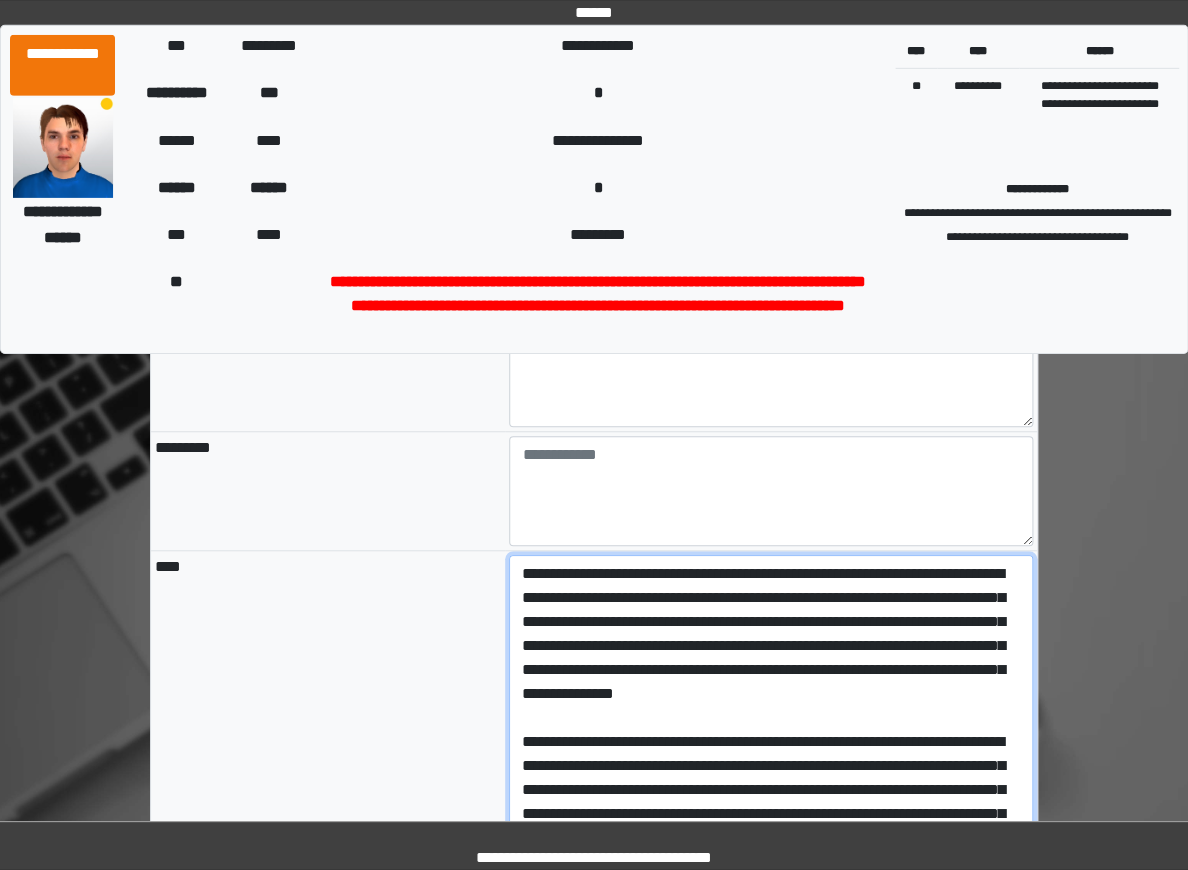scroll, scrollTop: 2504, scrollLeft: 0, axis: vertical 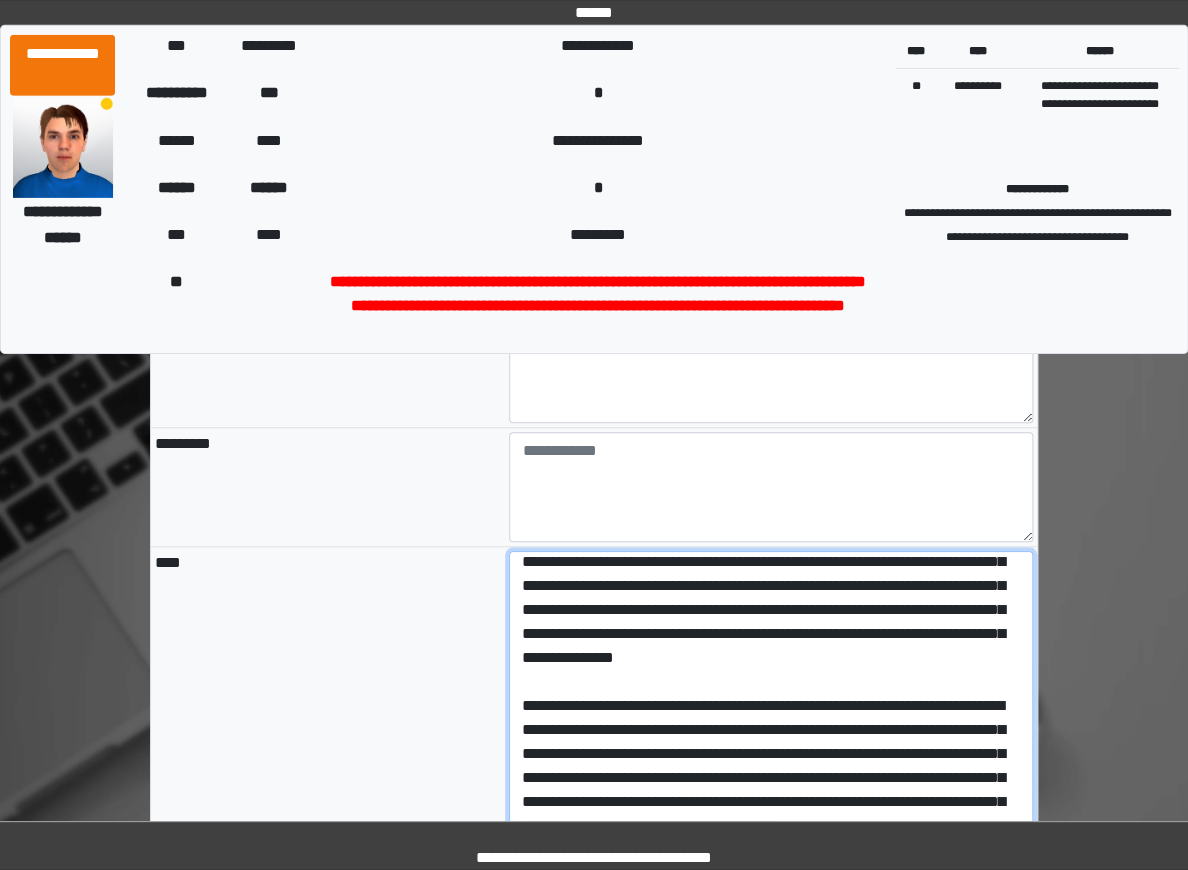 click on "**********" at bounding box center [771, 703] 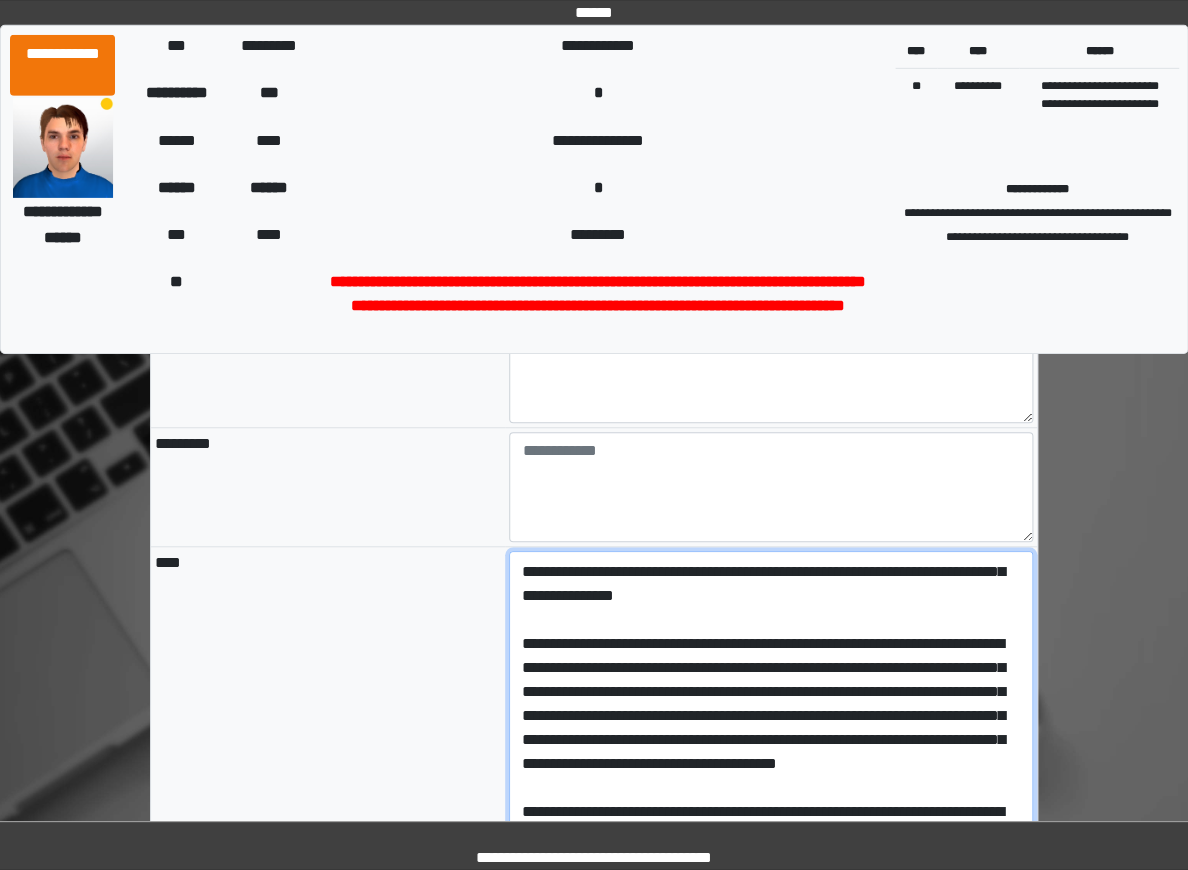 scroll, scrollTop: 141, scrollLeft: 0, axis: vertical 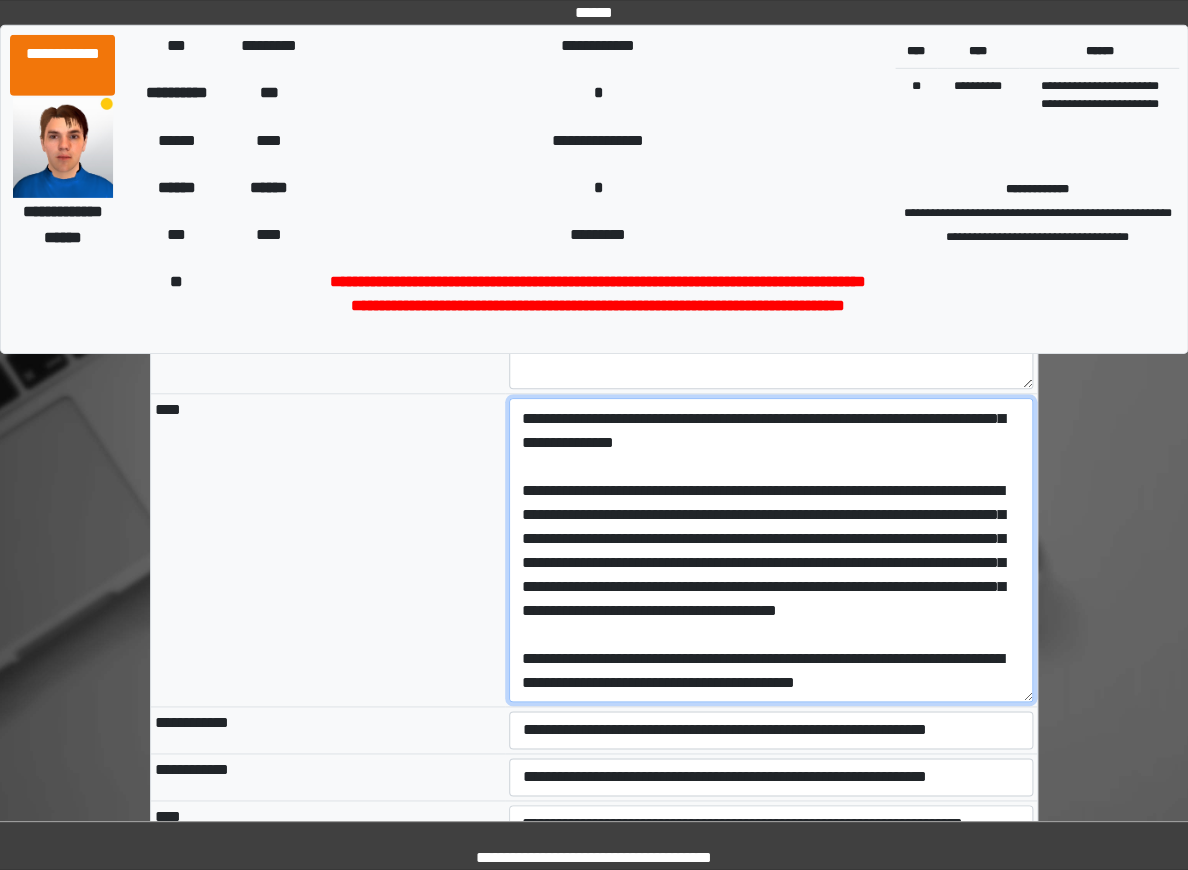 type on "**********" 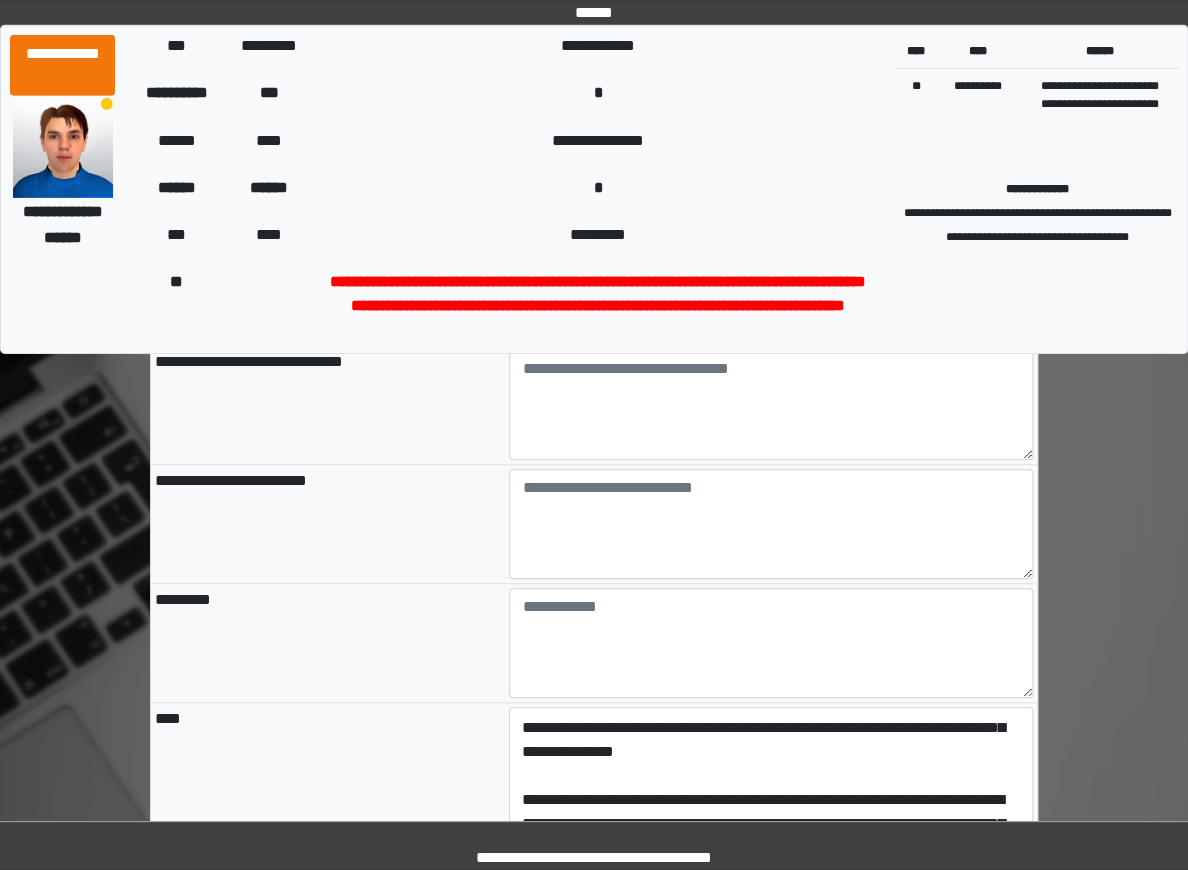scroll, scrollTop: 2334, scrollLeft: 0, axis: vertical 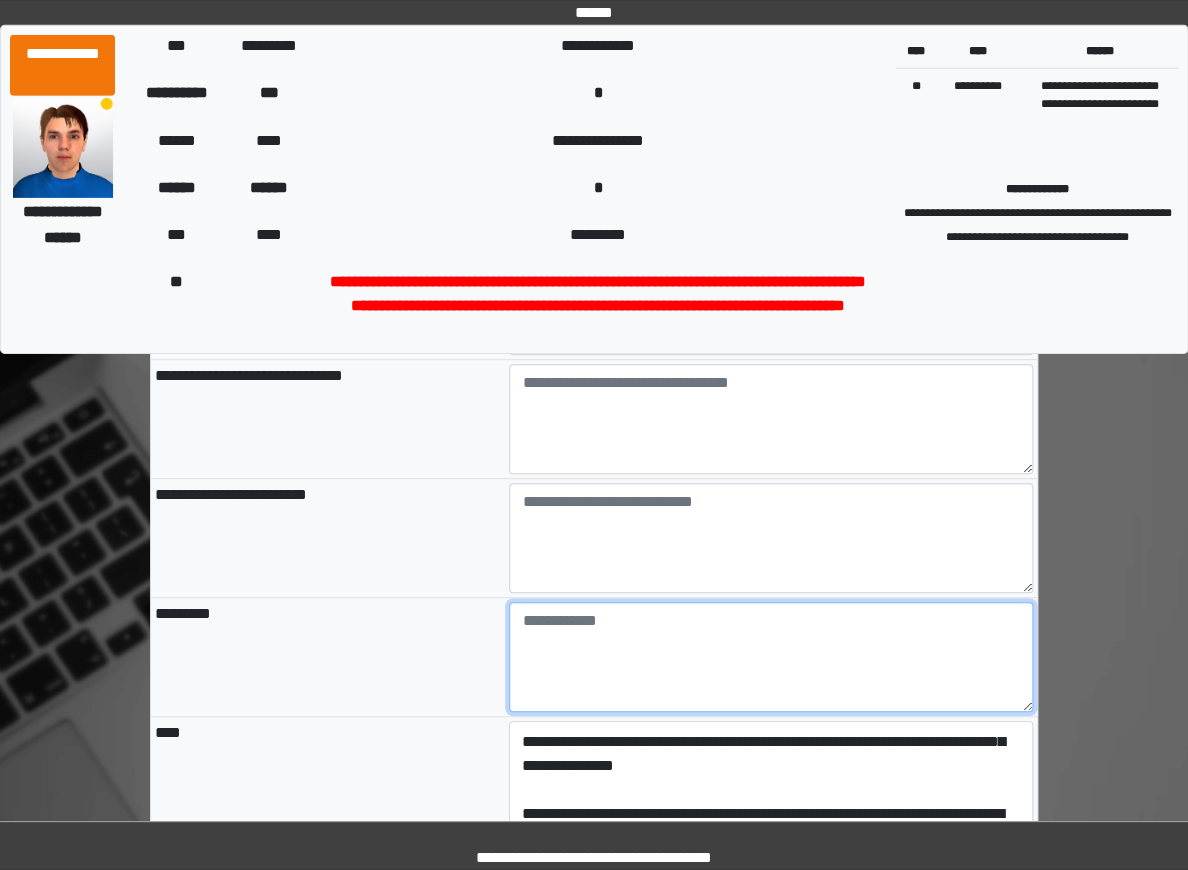 click at bounding box center [771, 657] 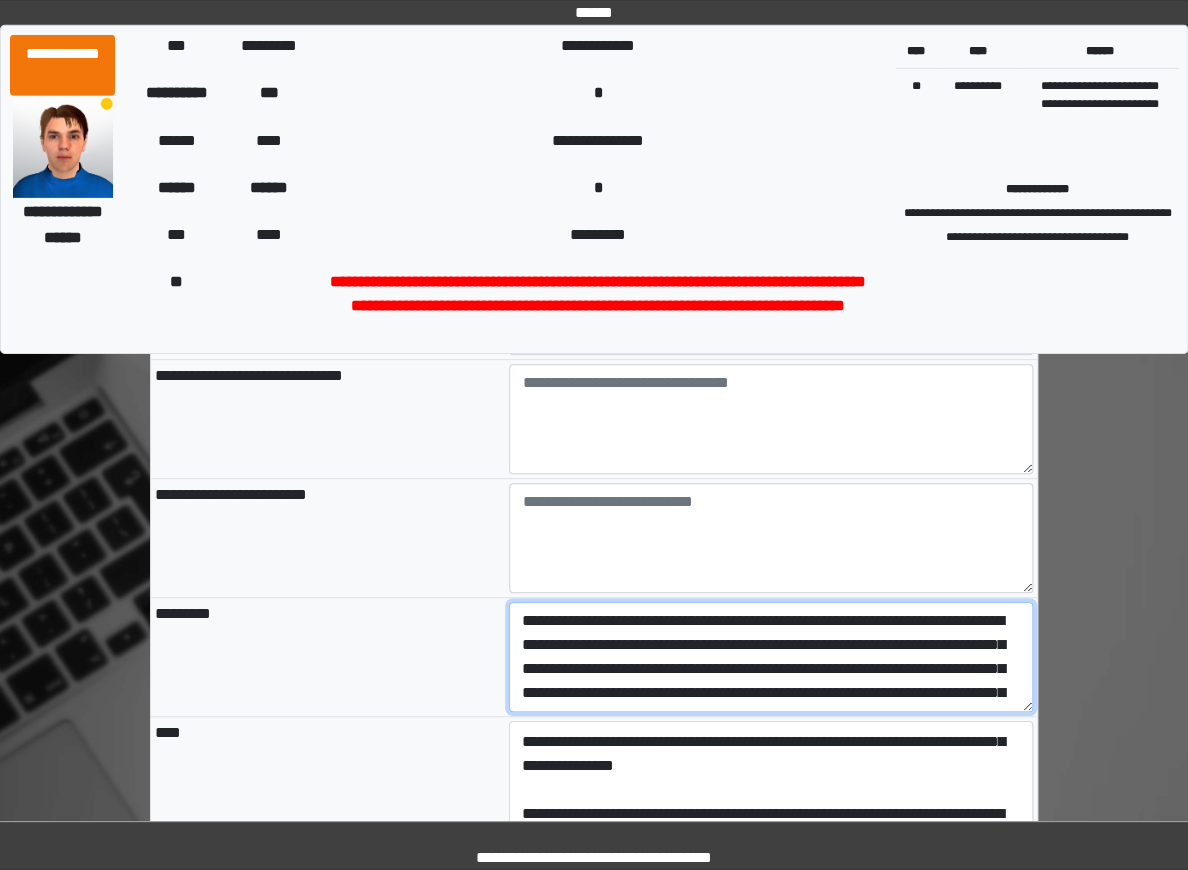 scroll, scrollTop: 136, scrollLeft: 0, axis: vertical 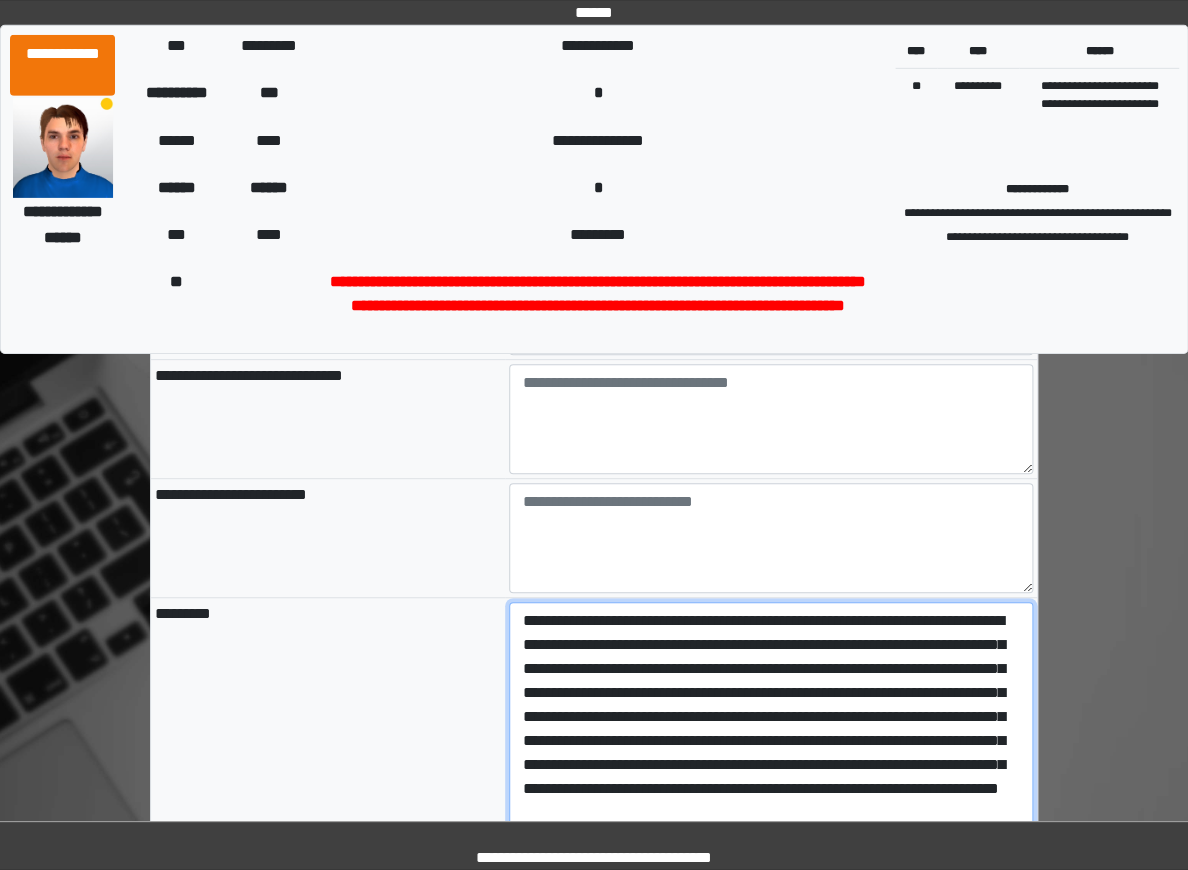 drag, startPoint x: 1027, startPoint y: 631, endPoint x: 1030, endPoint y: 812, distance: 181.02486 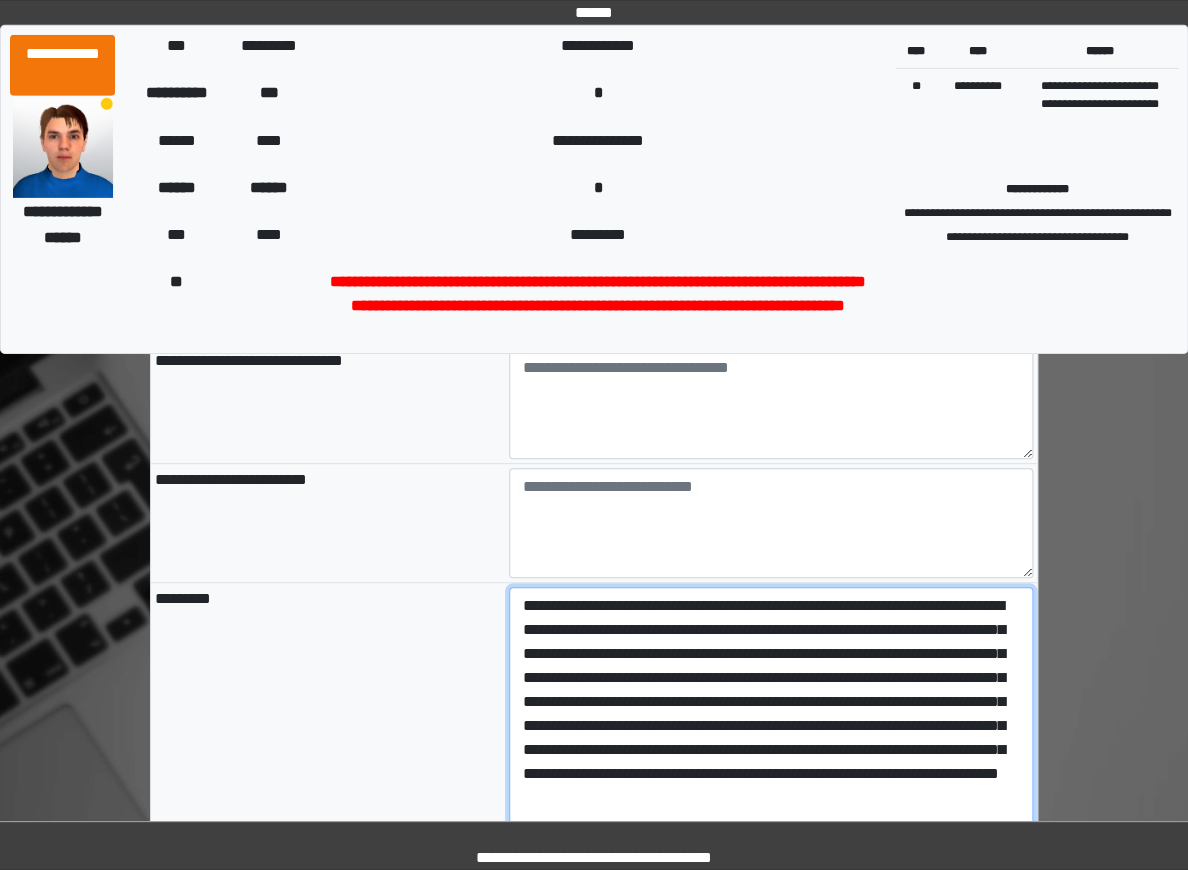 scroll, scrollTop: 2337, scrollLeft: 0, axis: vertical 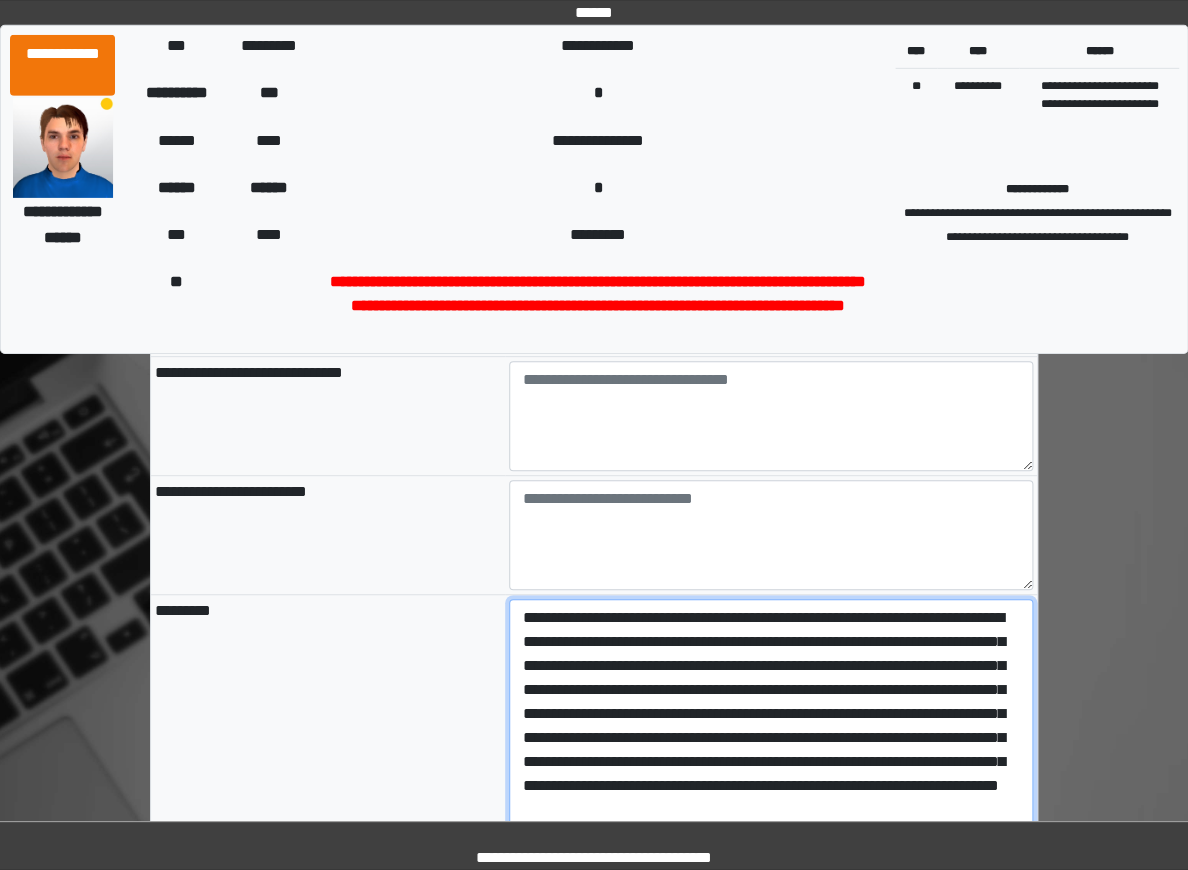 type on "**********" 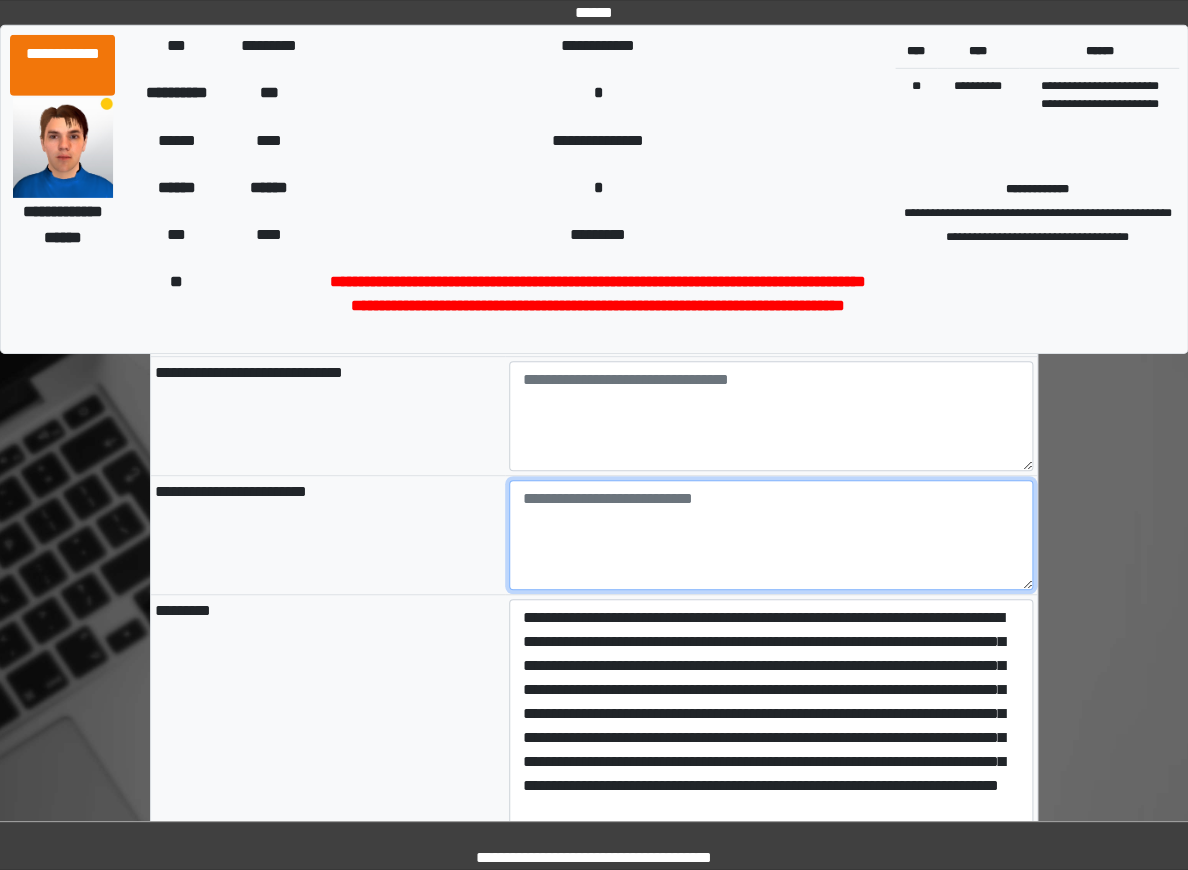 click at bounding box center (771, 535) 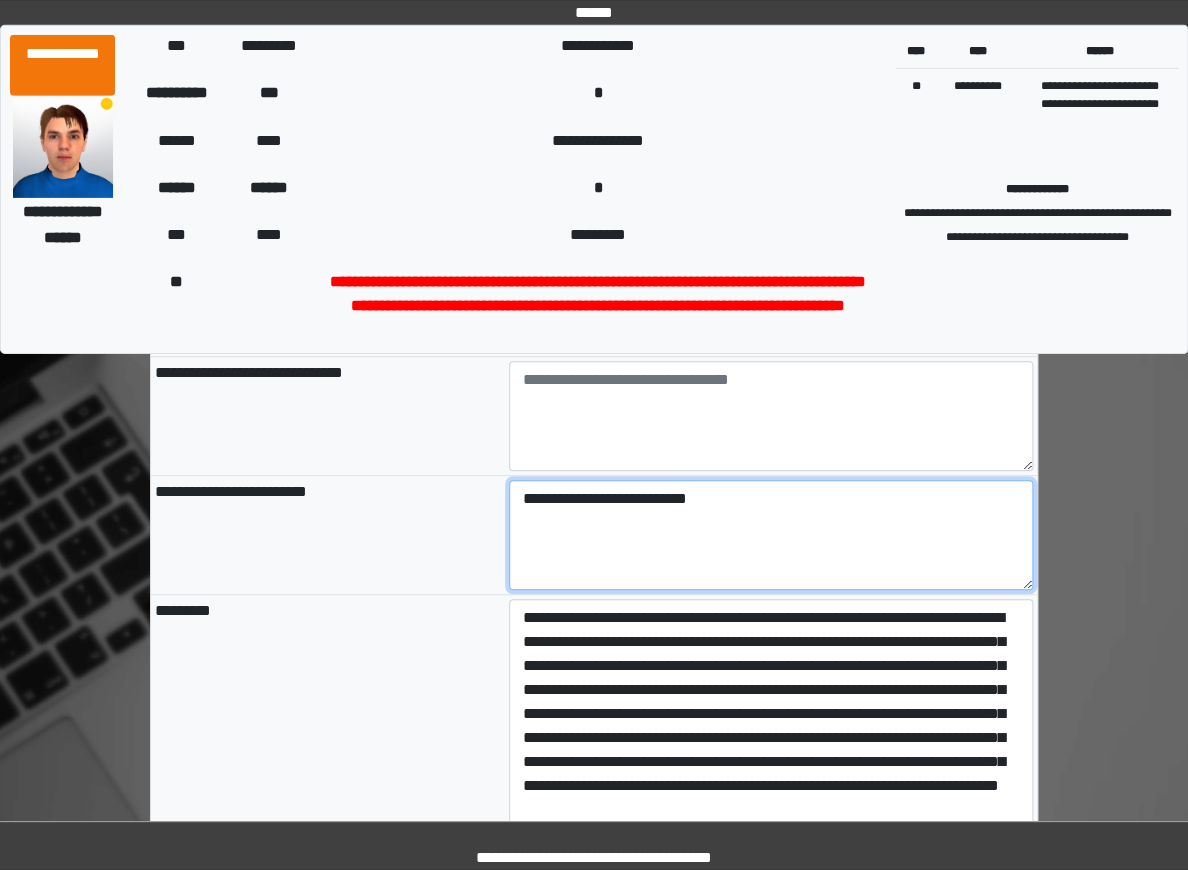 type on "**********" 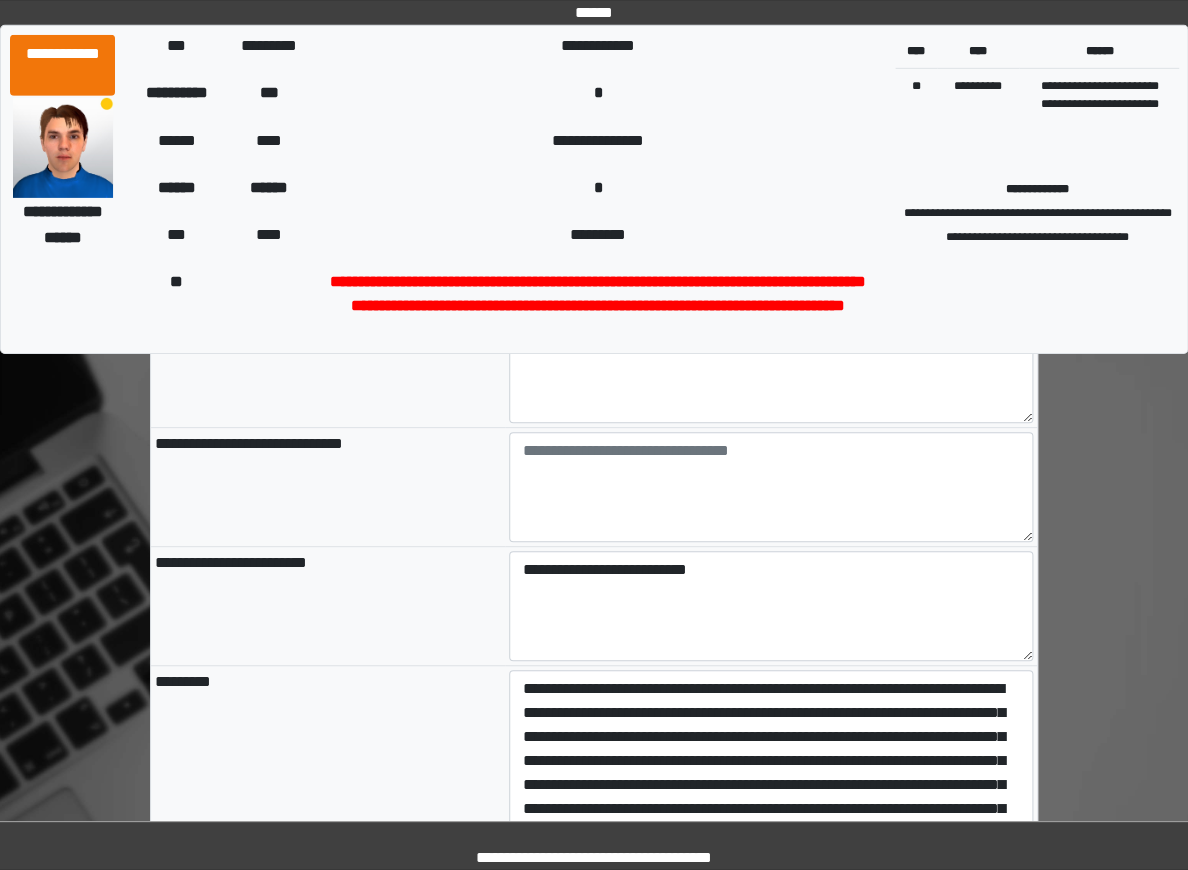 scroll, scrollTop: 2187, scrollLeft: 0, axis: vertical 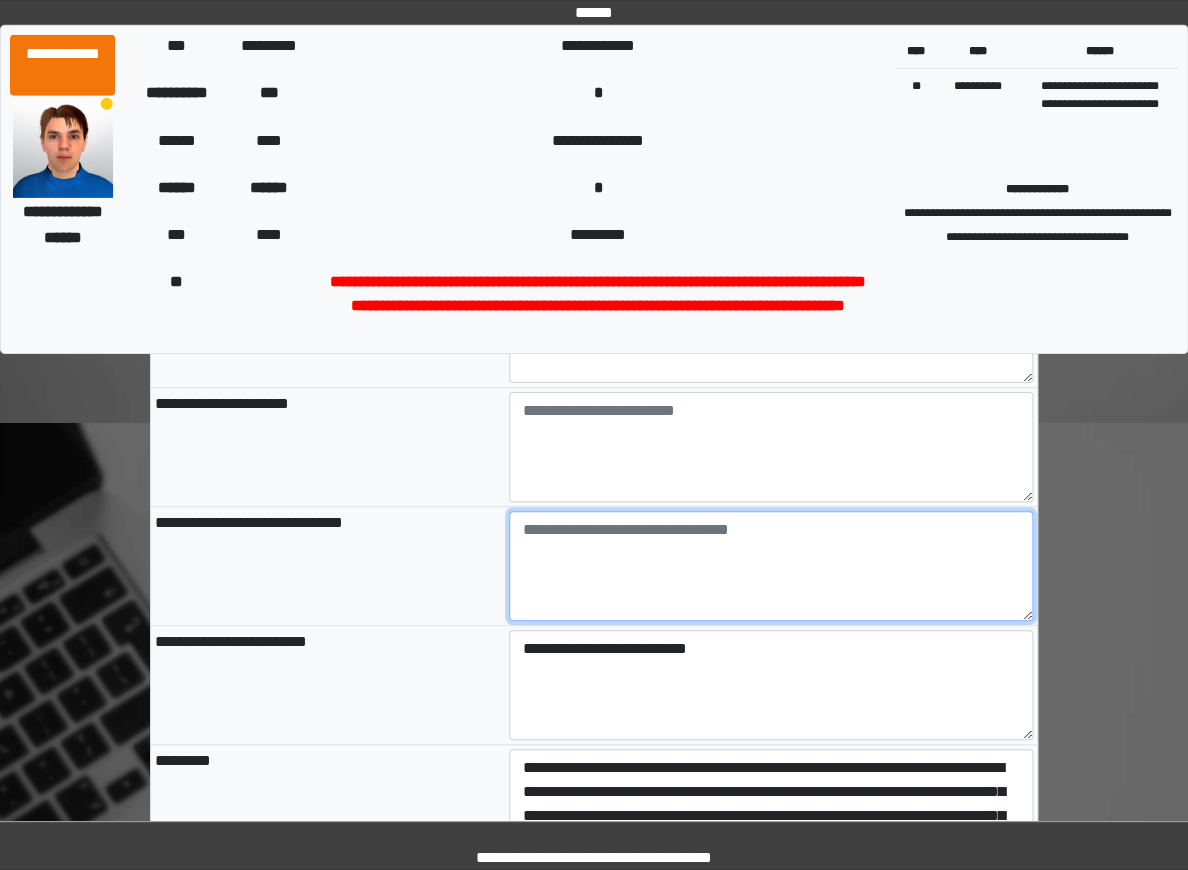 click at bounding box center (771, 566) 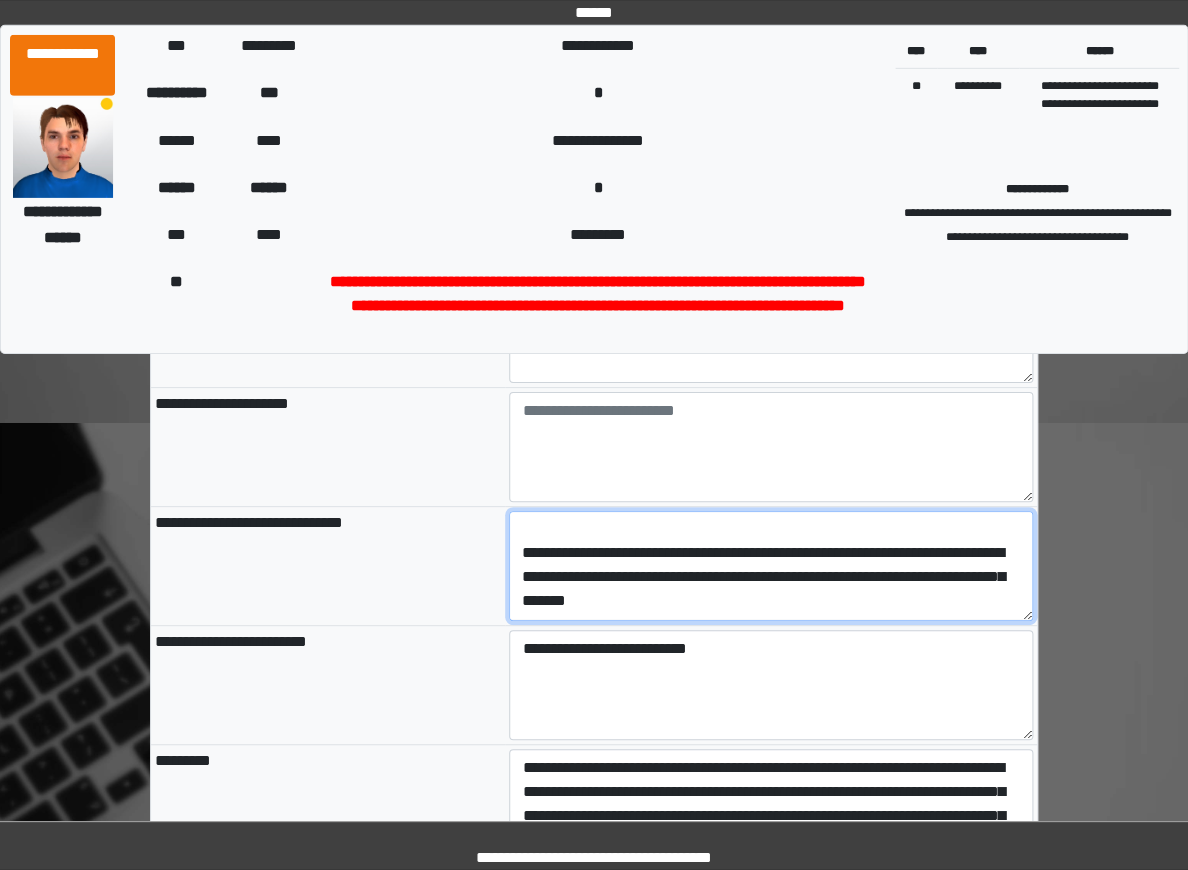 scroll, scrollTop: 216, scrollLeft: 0, axis: vertical 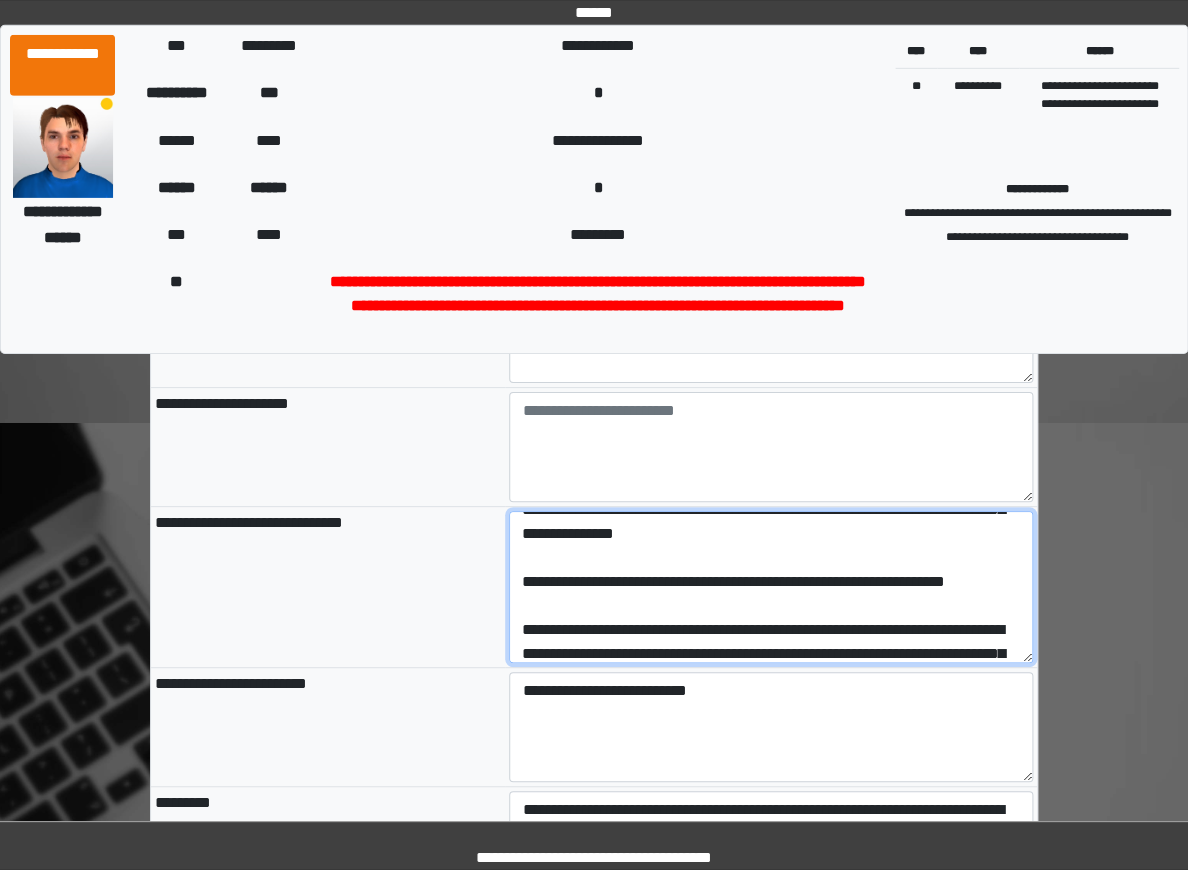 drag, startPoint x: 1022, startPoint y: 544, endPoint x: 1022, endPoint y: 681, distance: 137 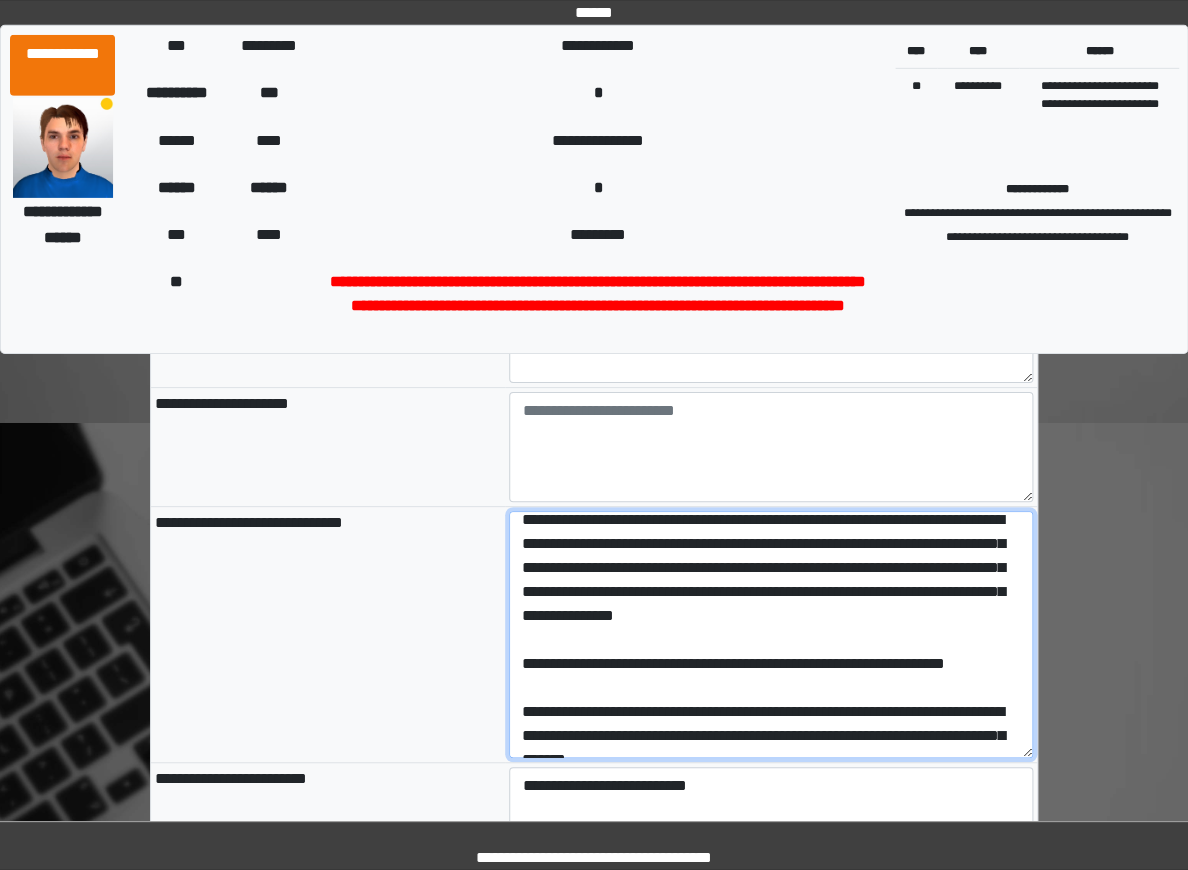 scroll, scrollTop: 0, scrollLeft: 0, axis: both 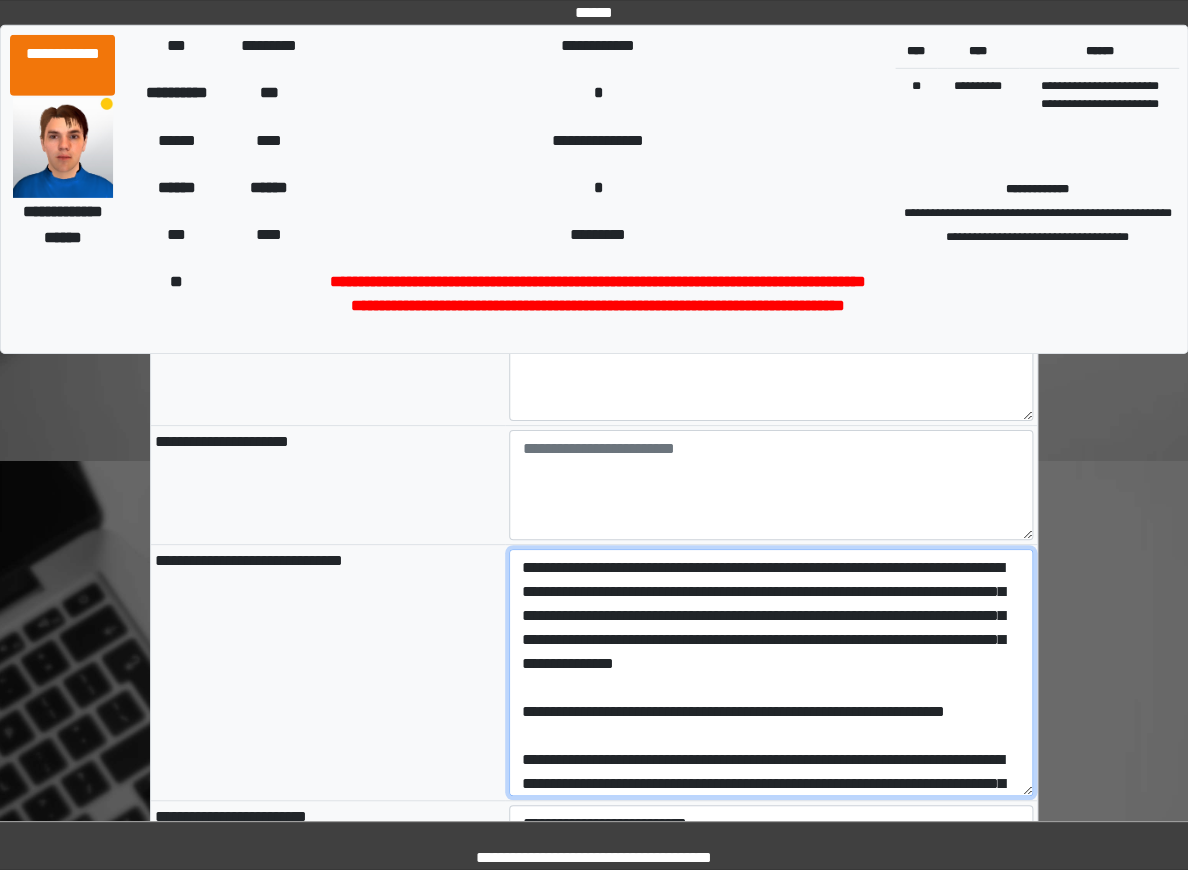 click on "**********" at bounding box center [771, 672] 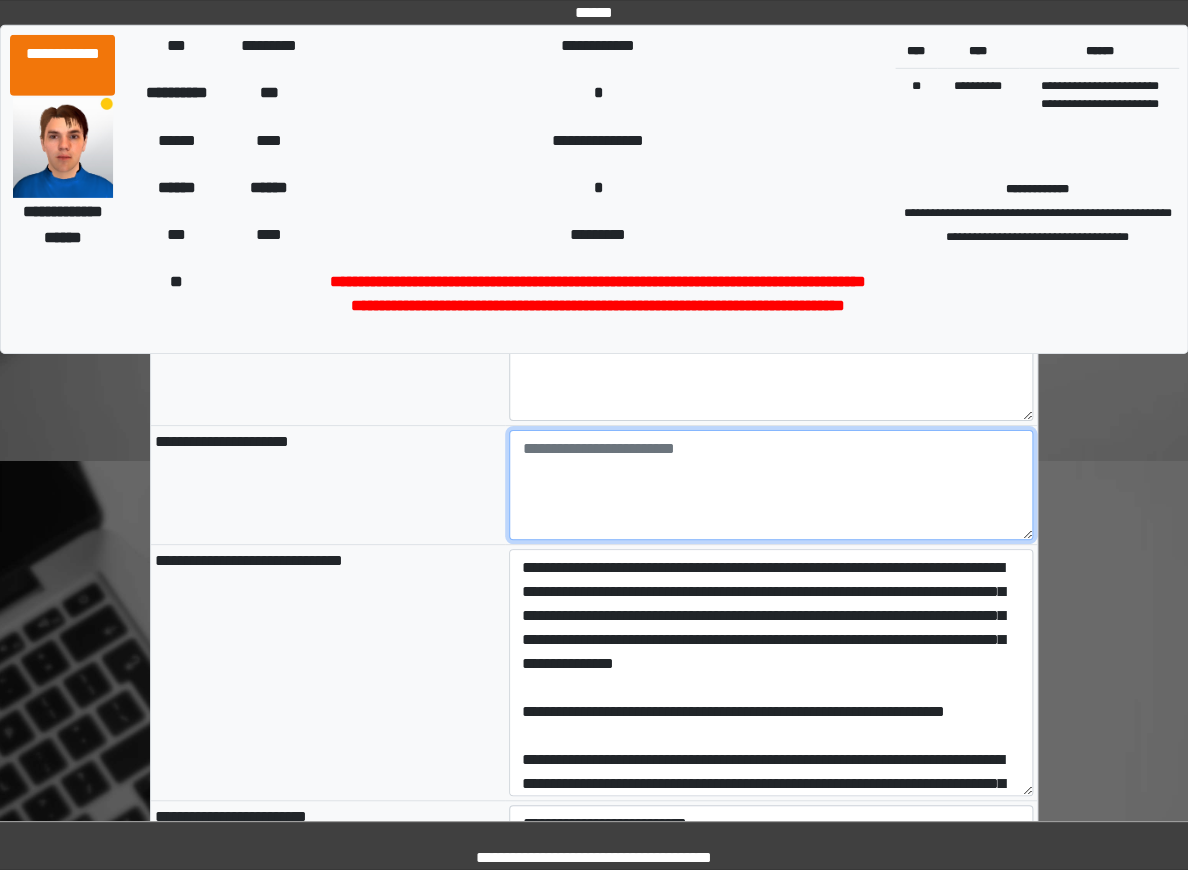 click at bounding box center (771, 485) 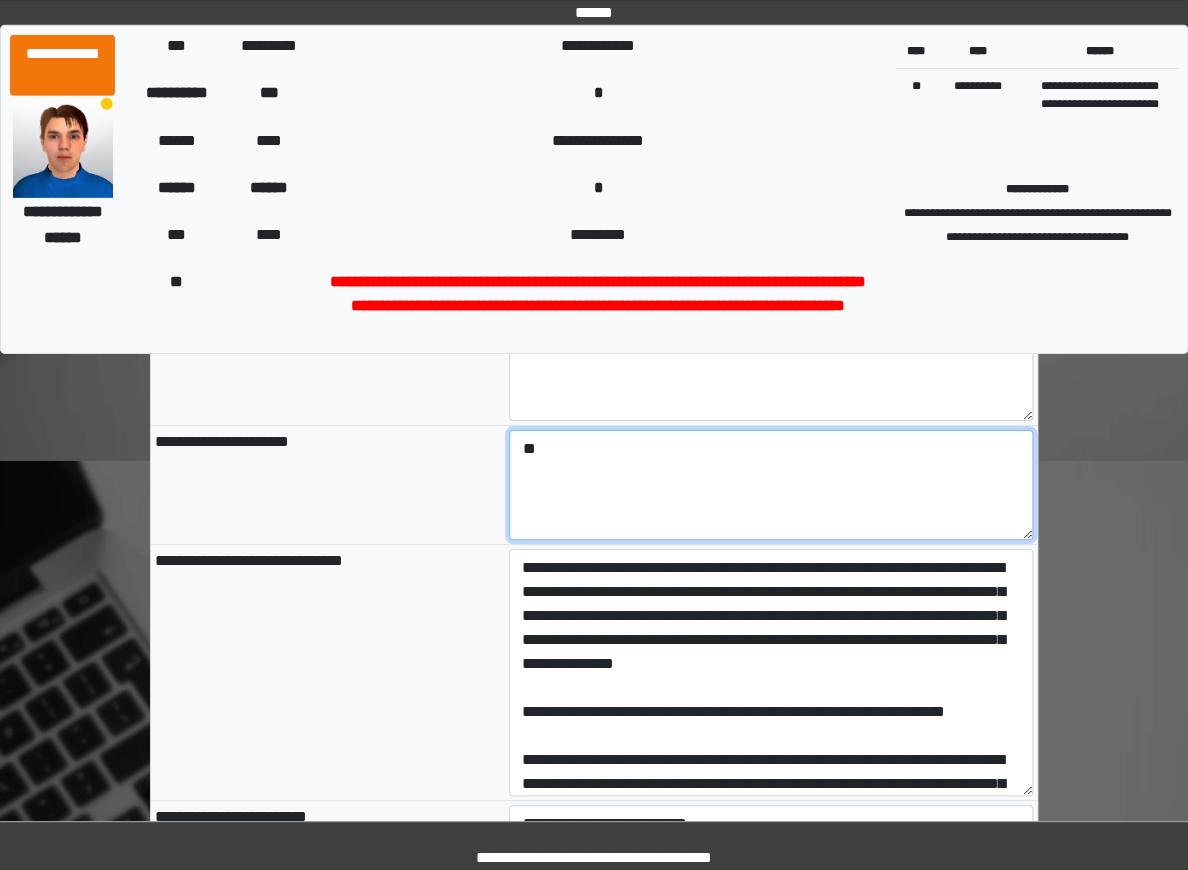 type on "*" 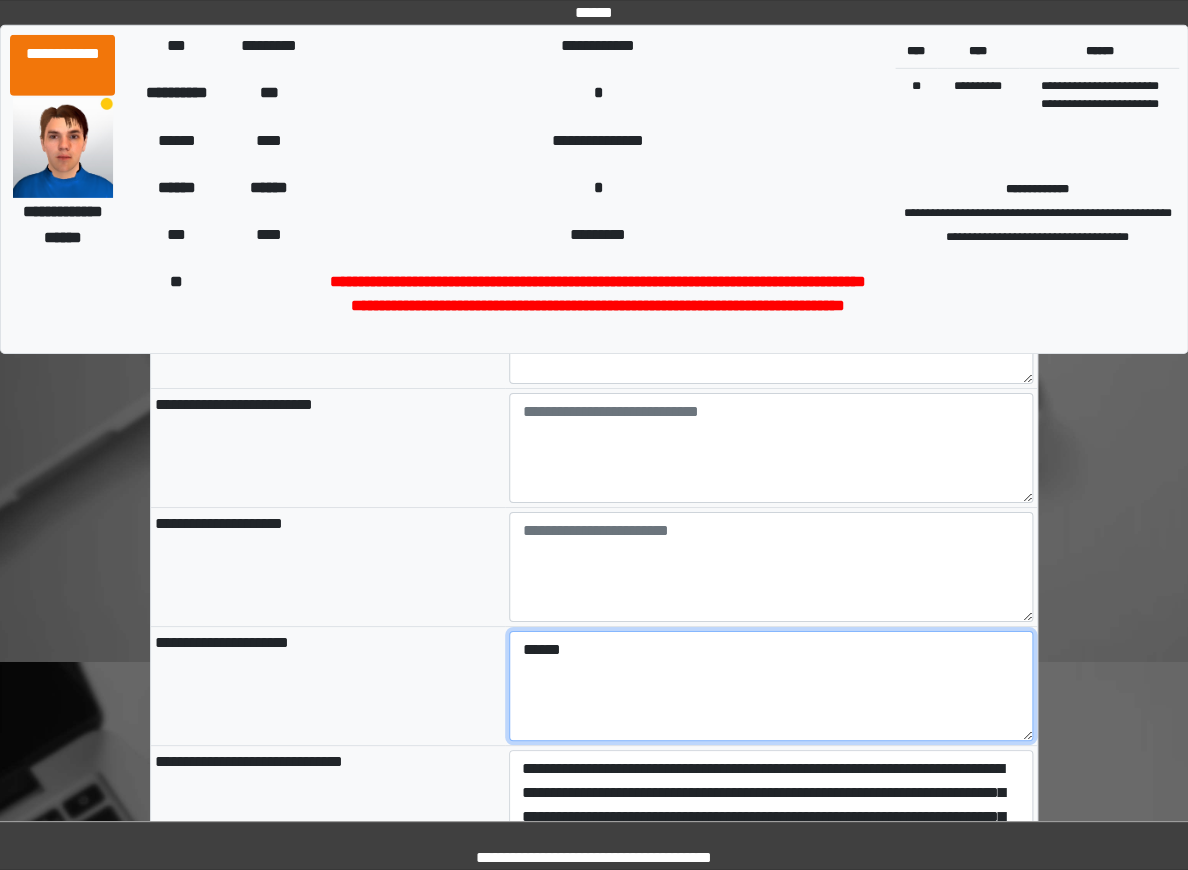 scroll, scrollTop: 1925, scrollLeft: 0, axis: vertical 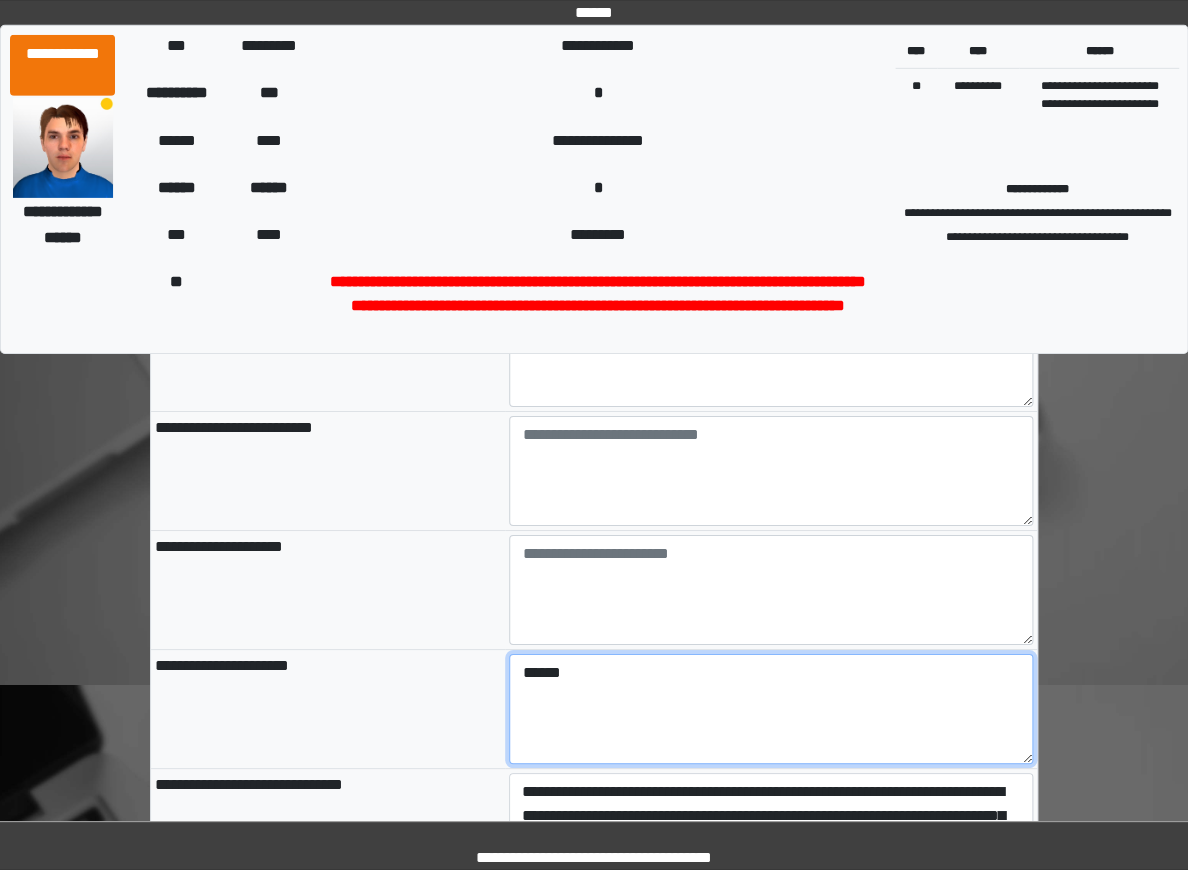 type on "******" 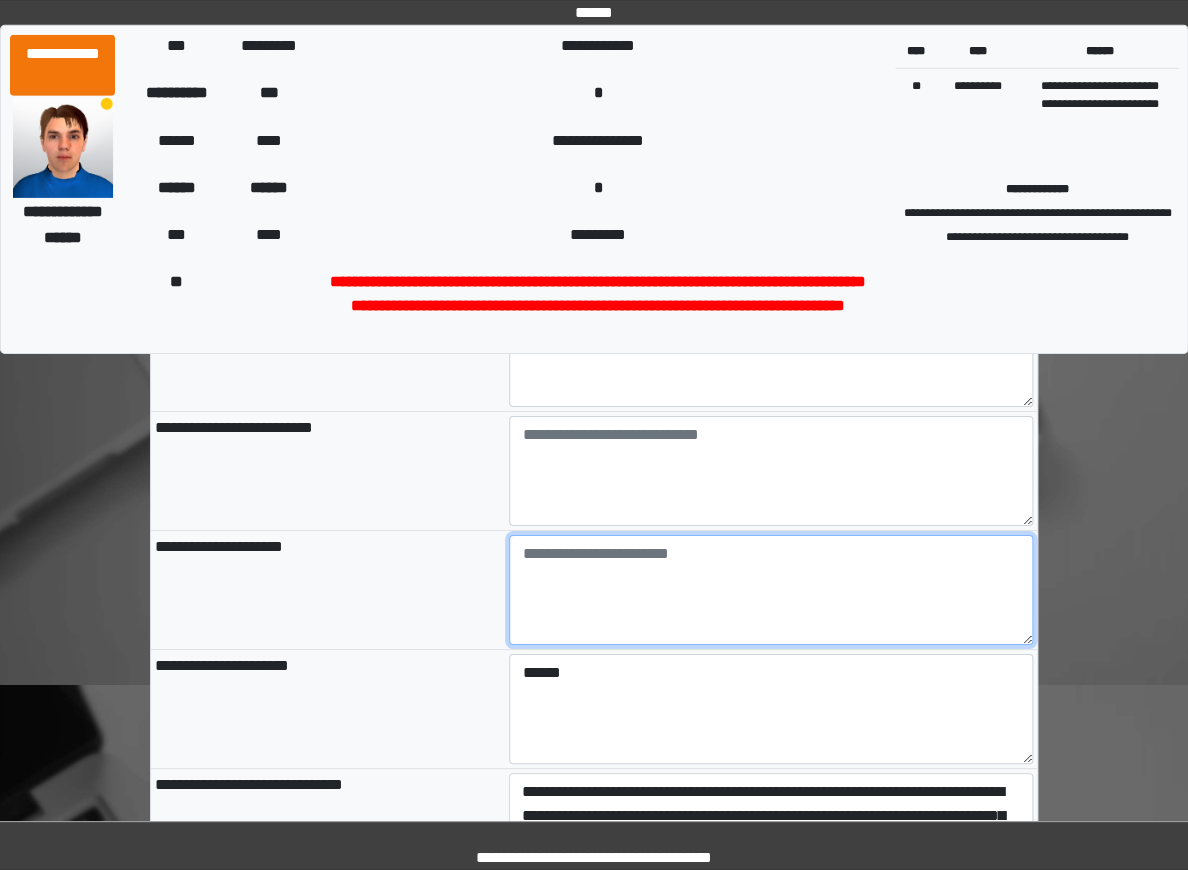 click at bounding box center [771, 590] 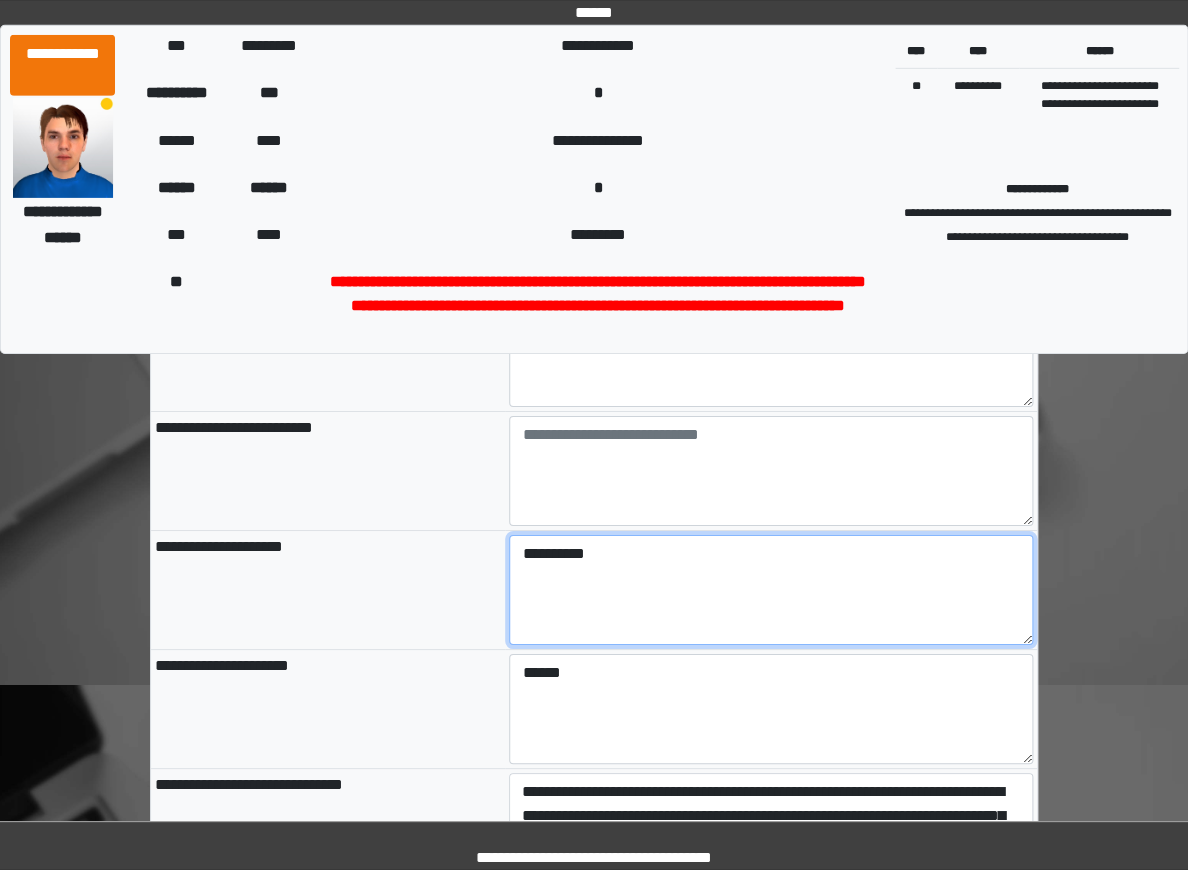 type on "**********" 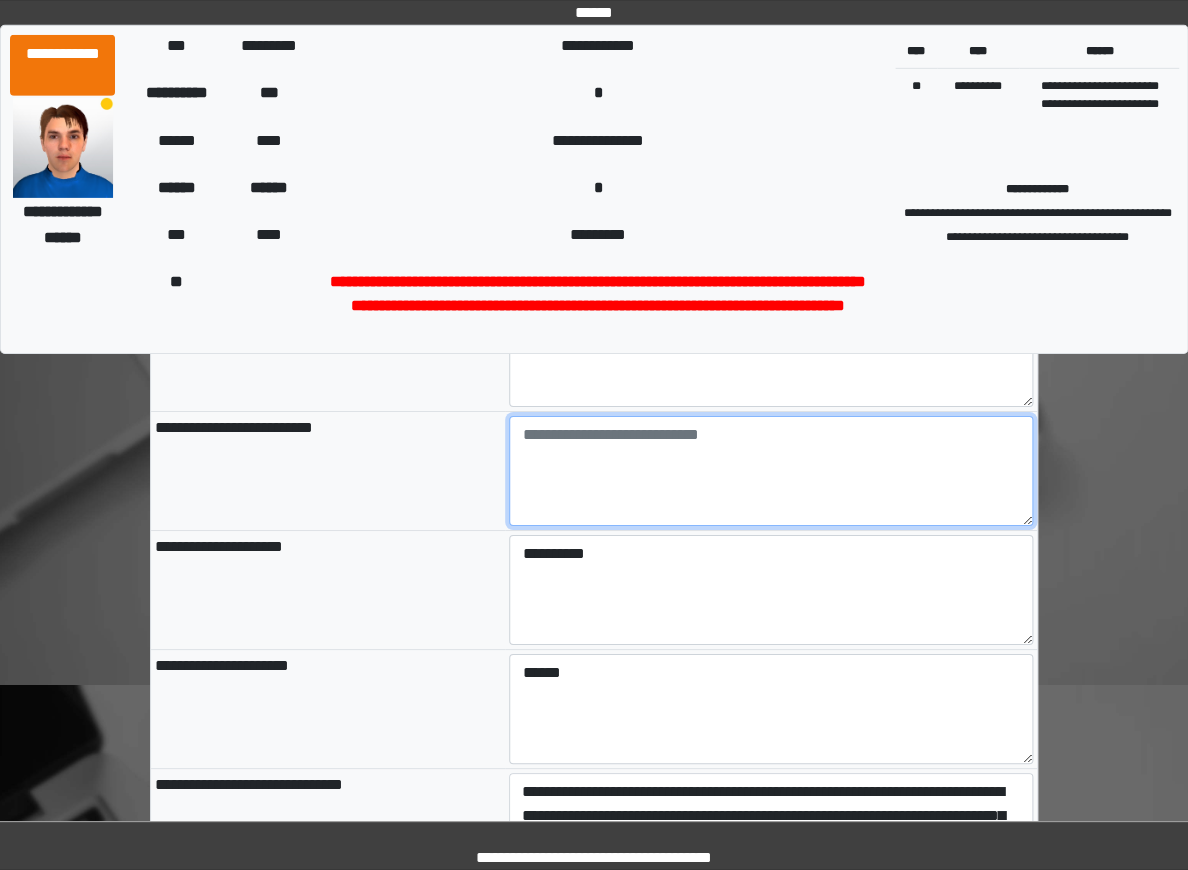 click at bounding box center [771, 471] 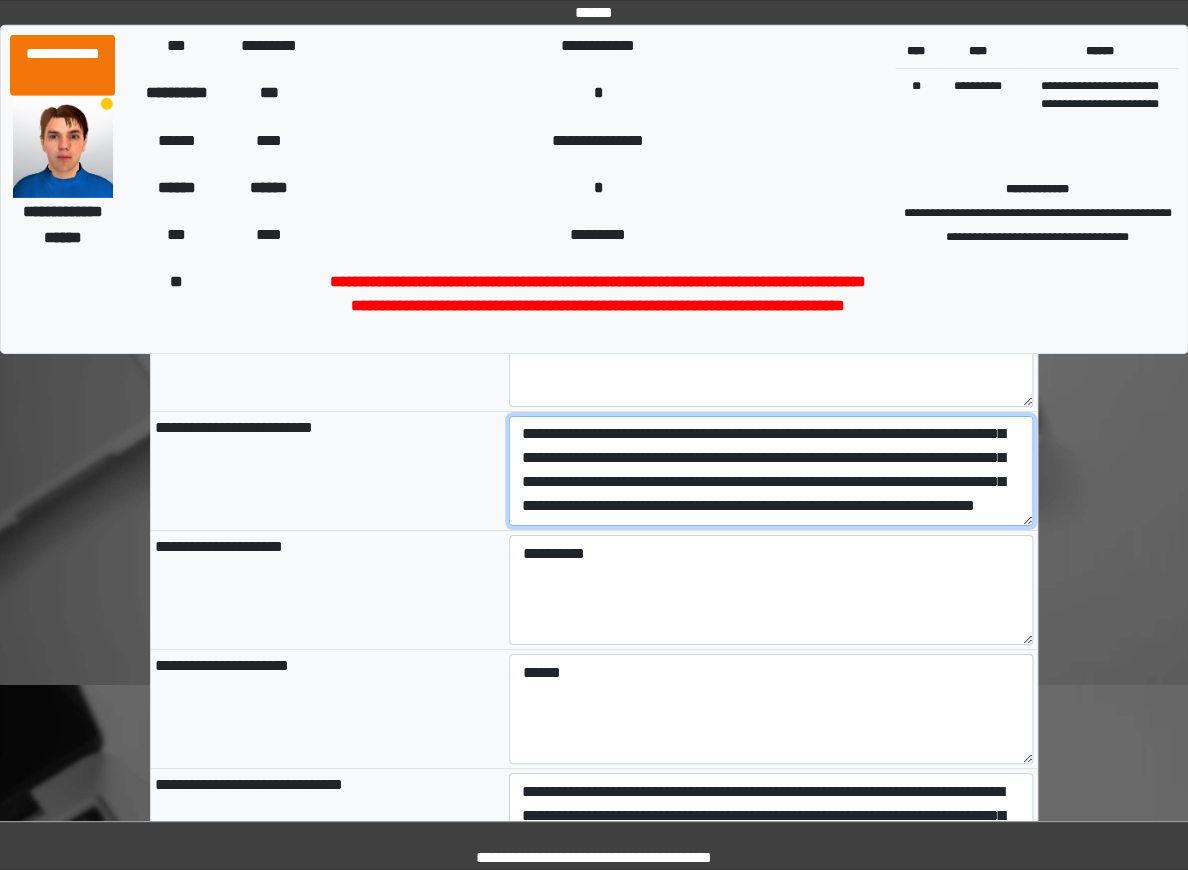 scroll, scrollTop: 0, scrollLeft: 0, axis: both 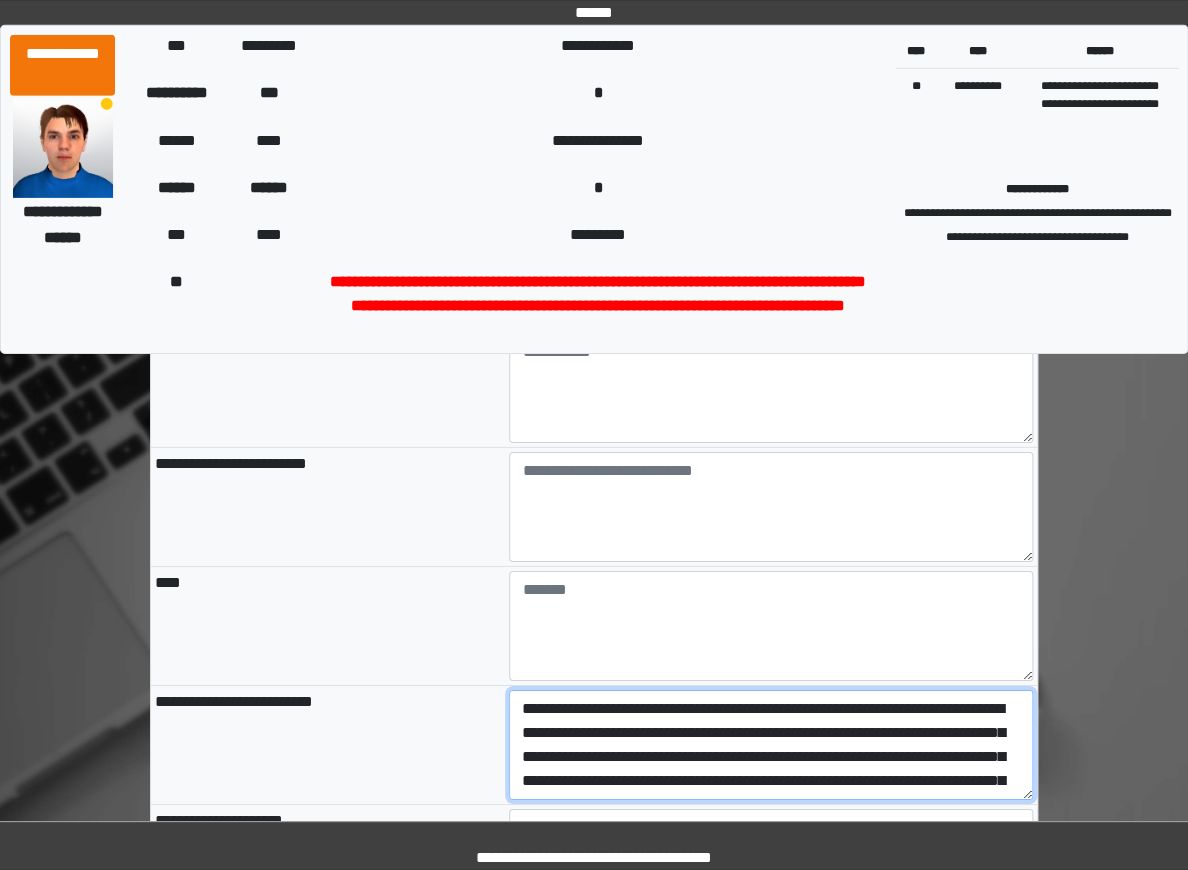type on "**********" 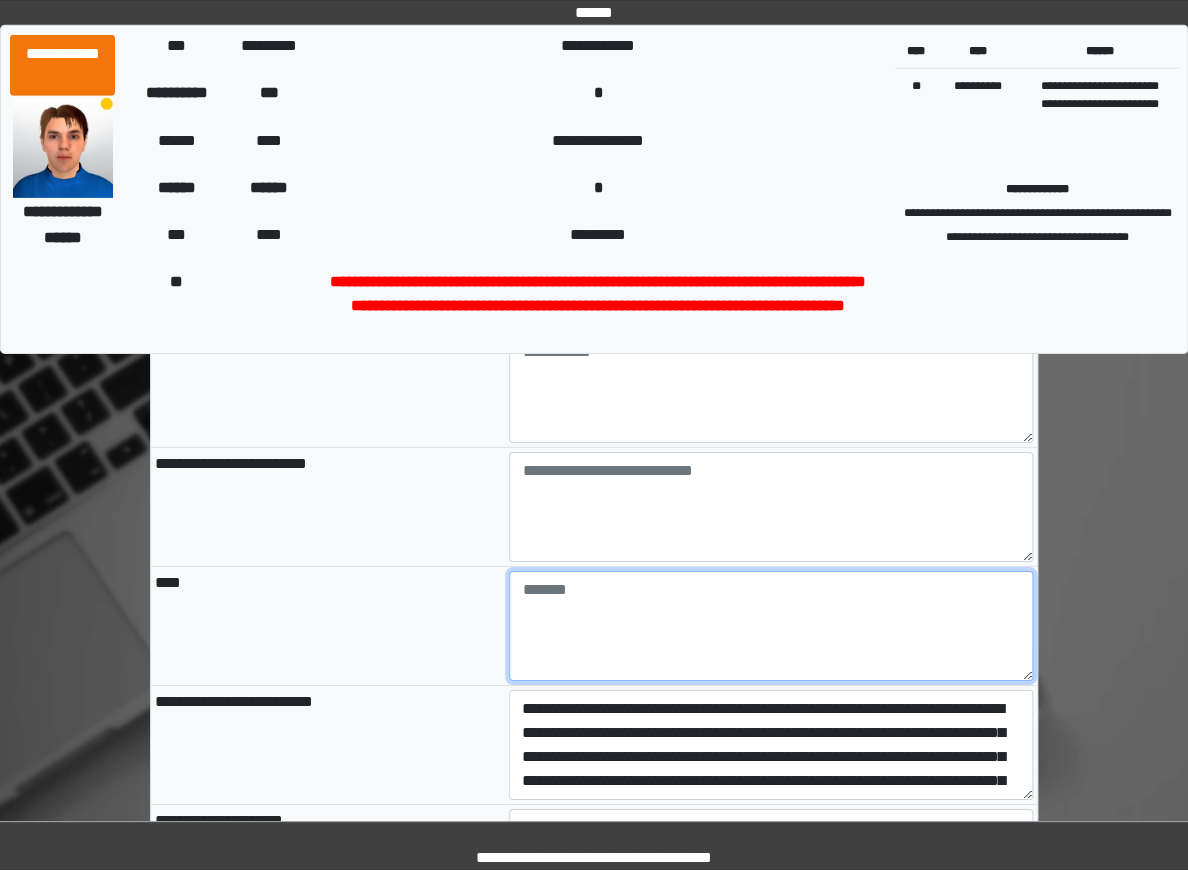 click at bounding box center (771, 626) 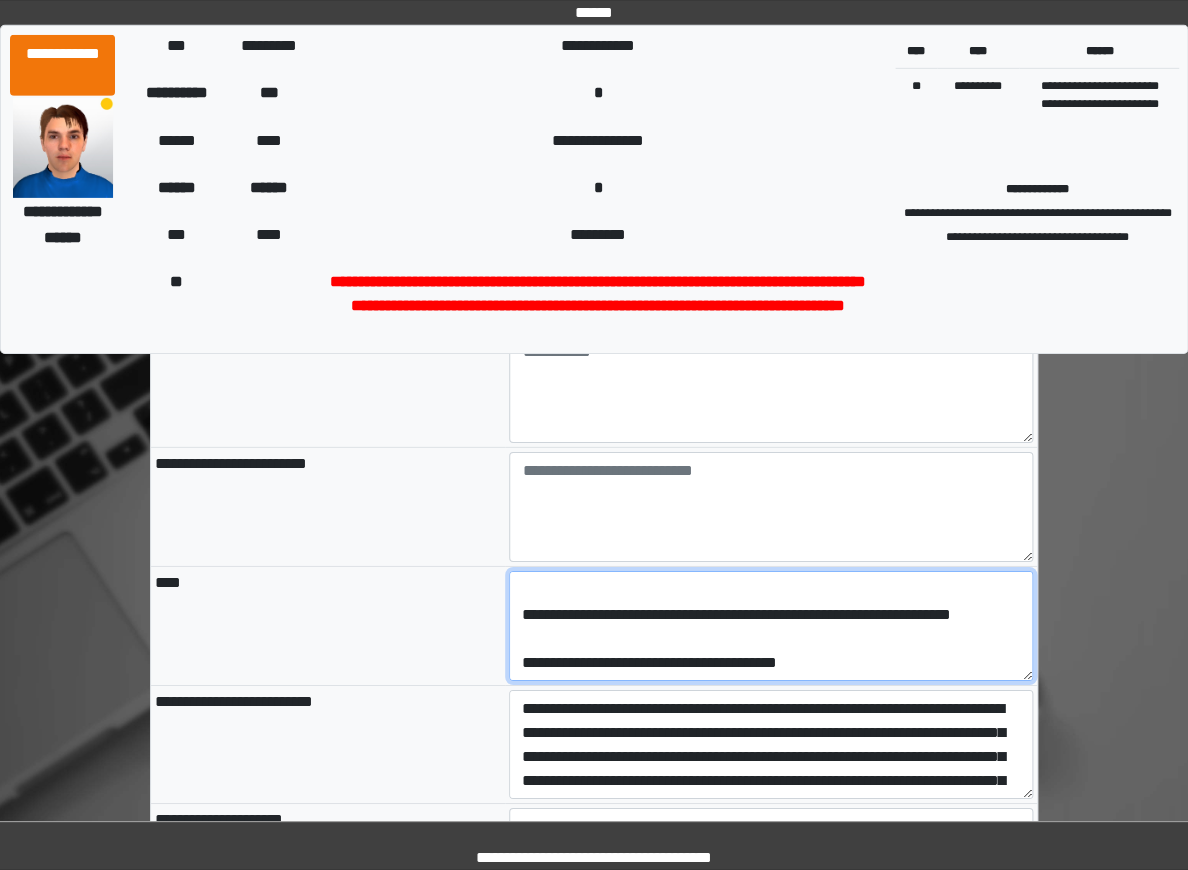 scroll, scrollTop: 0, scrollLeft: 0, axis: both 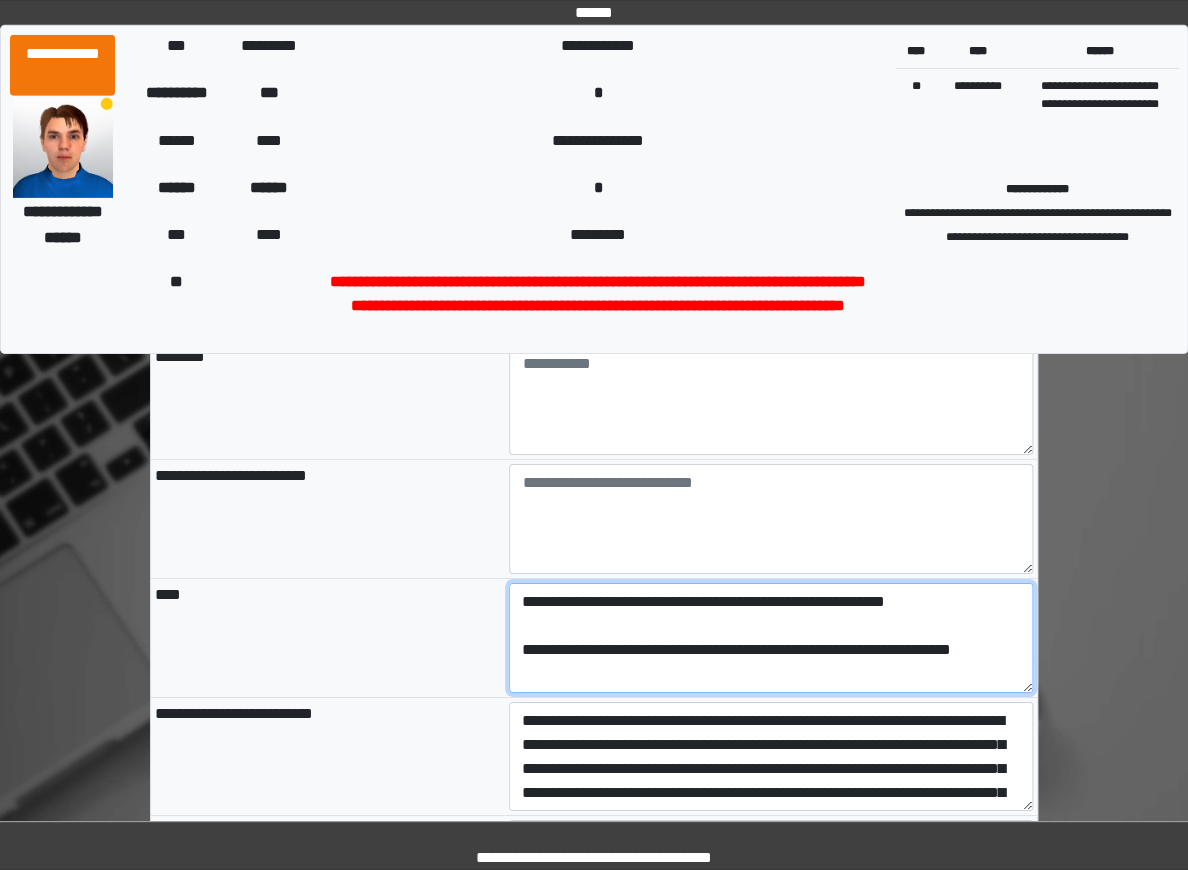 click on "**********" at bounding box center (771, 637) 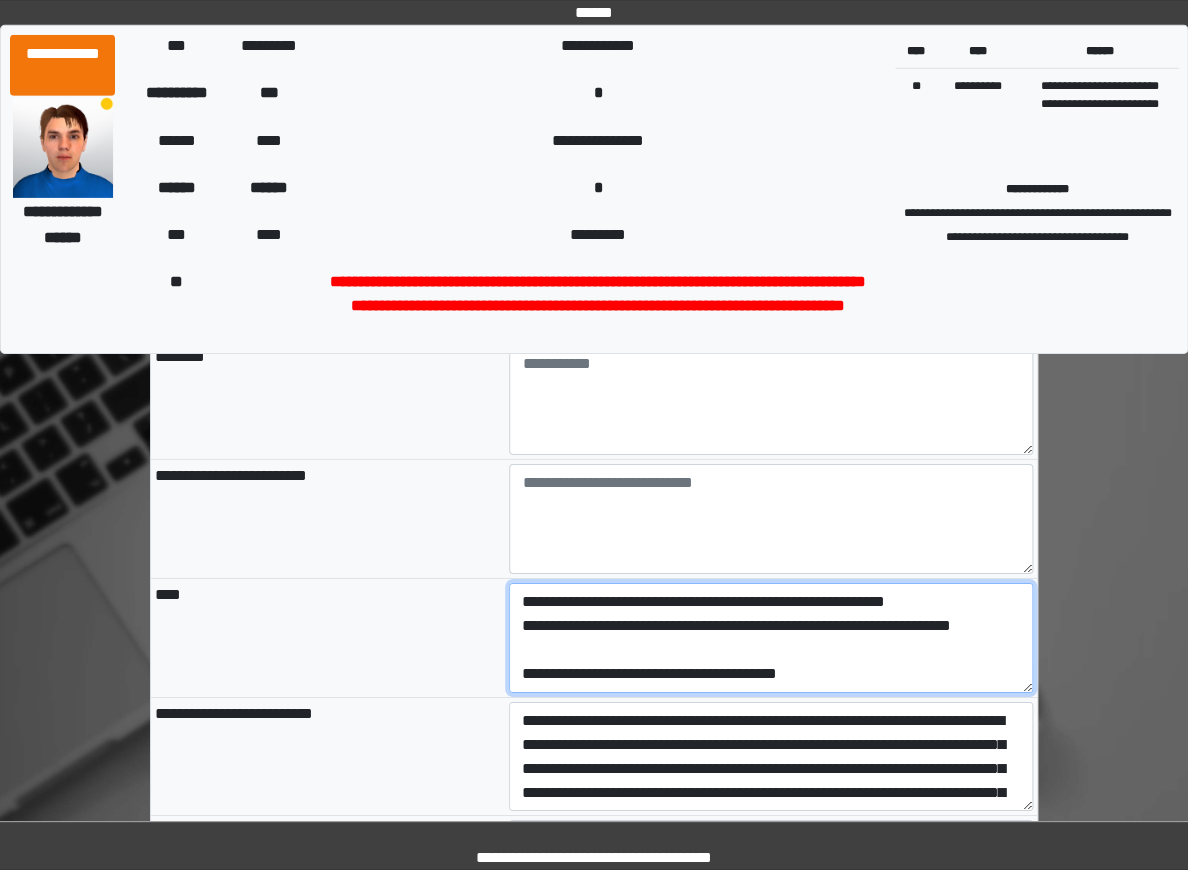 click on "**********" at bounding box center (771, 637) 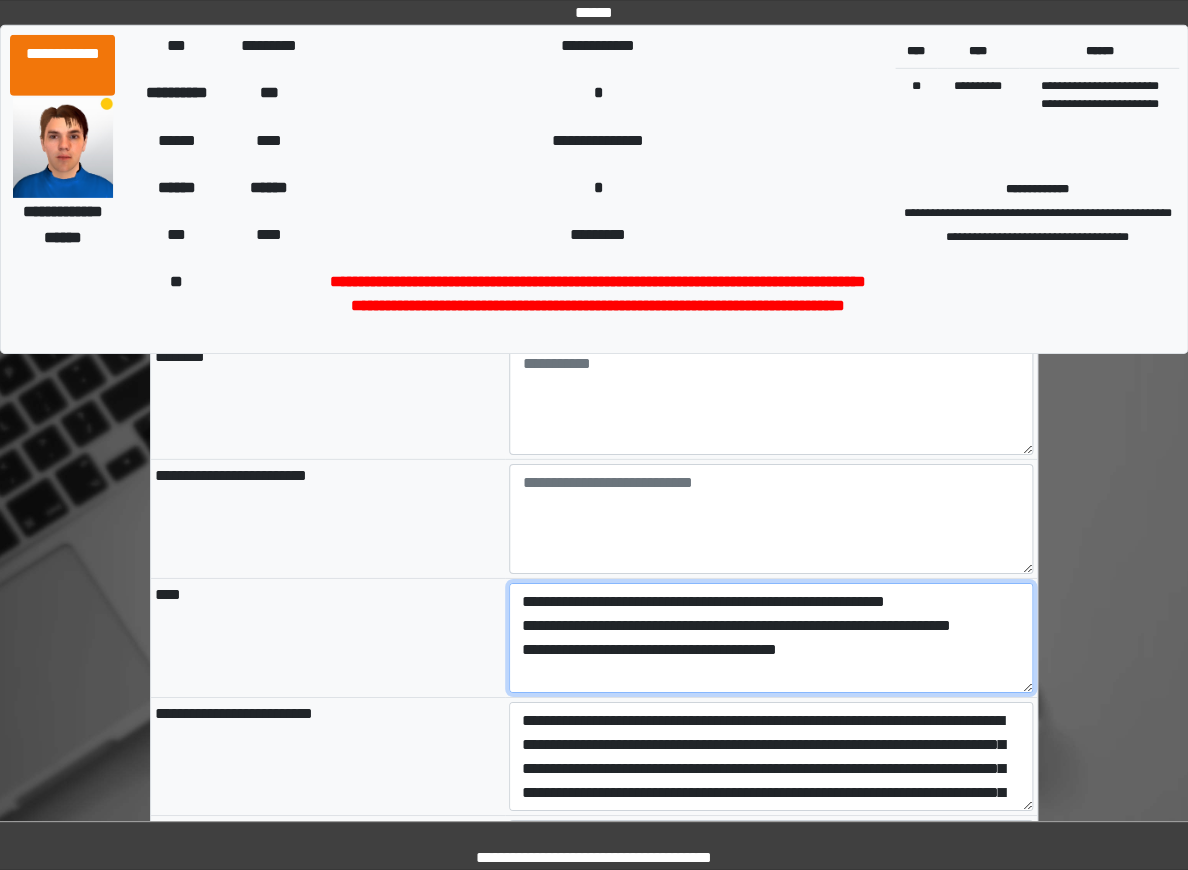 scroll, scrollTop: 43, scrollLeft: 0, axis: vertical 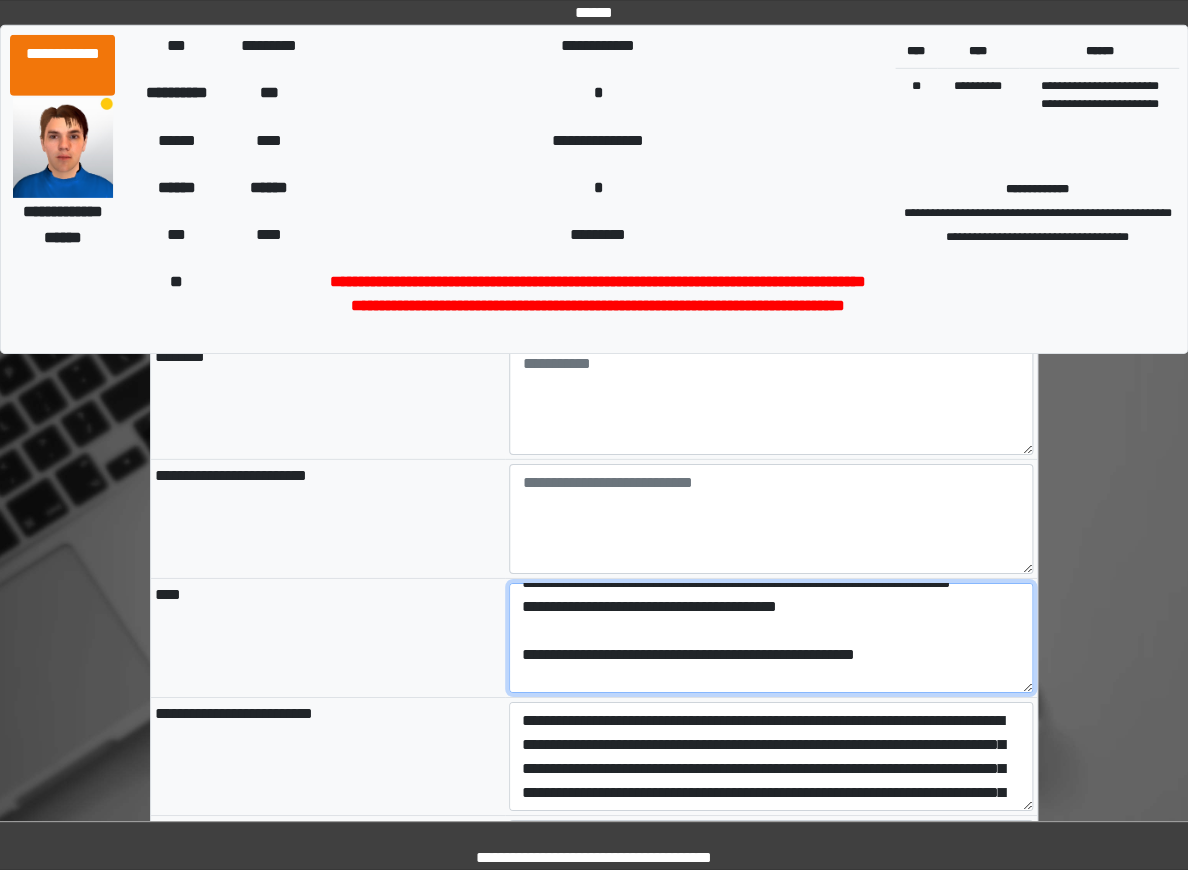click on "**********" at bounding box center (771, 637) 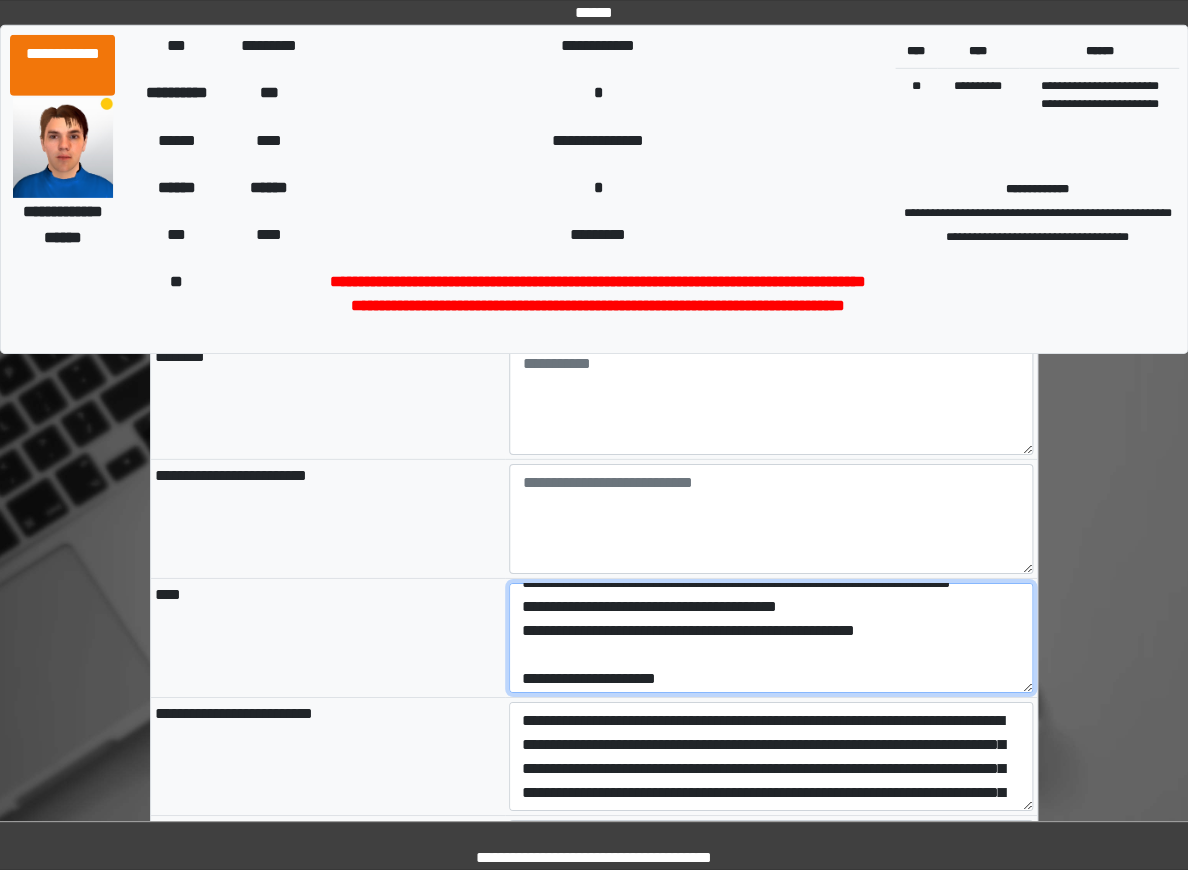 click on "**********" at bounding box center (771, 637) 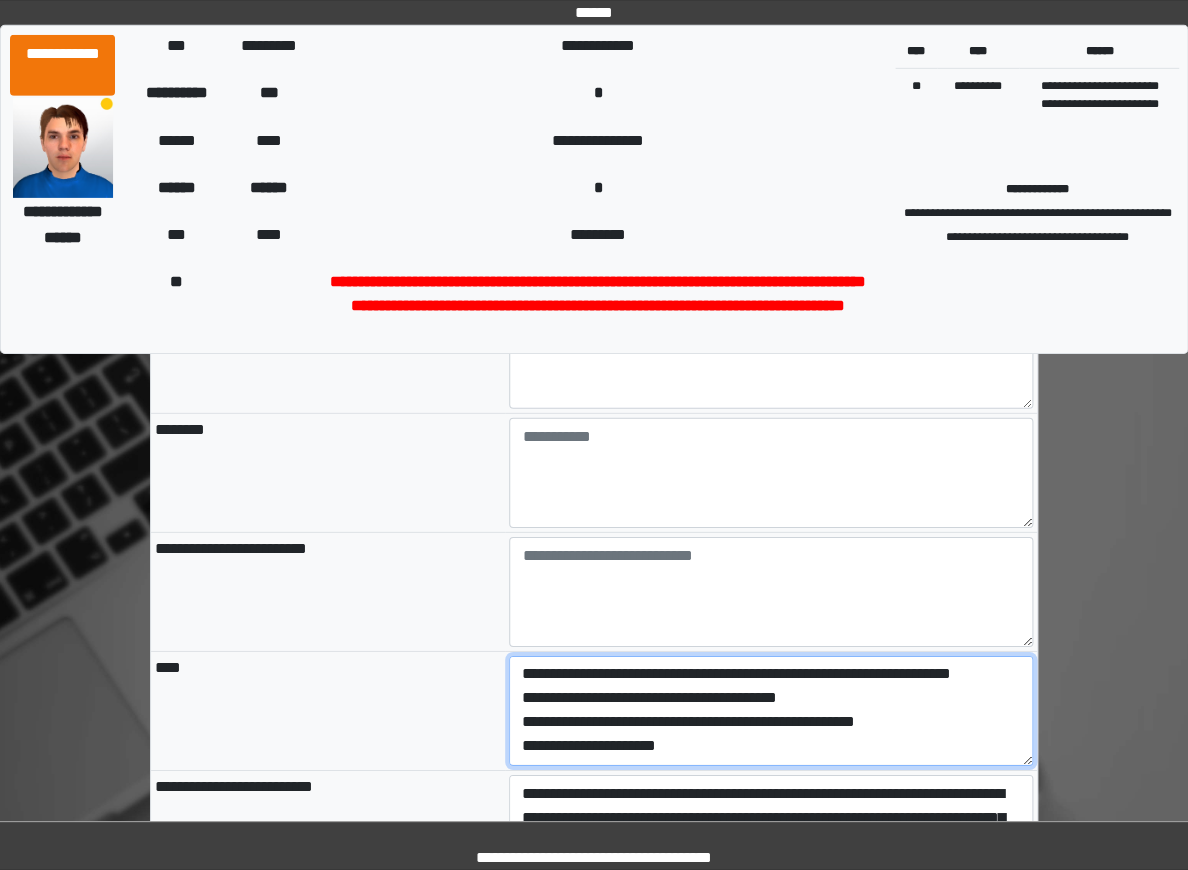 scroll, scrollTop: 1384, scrollLeft: 0, axis: vertical 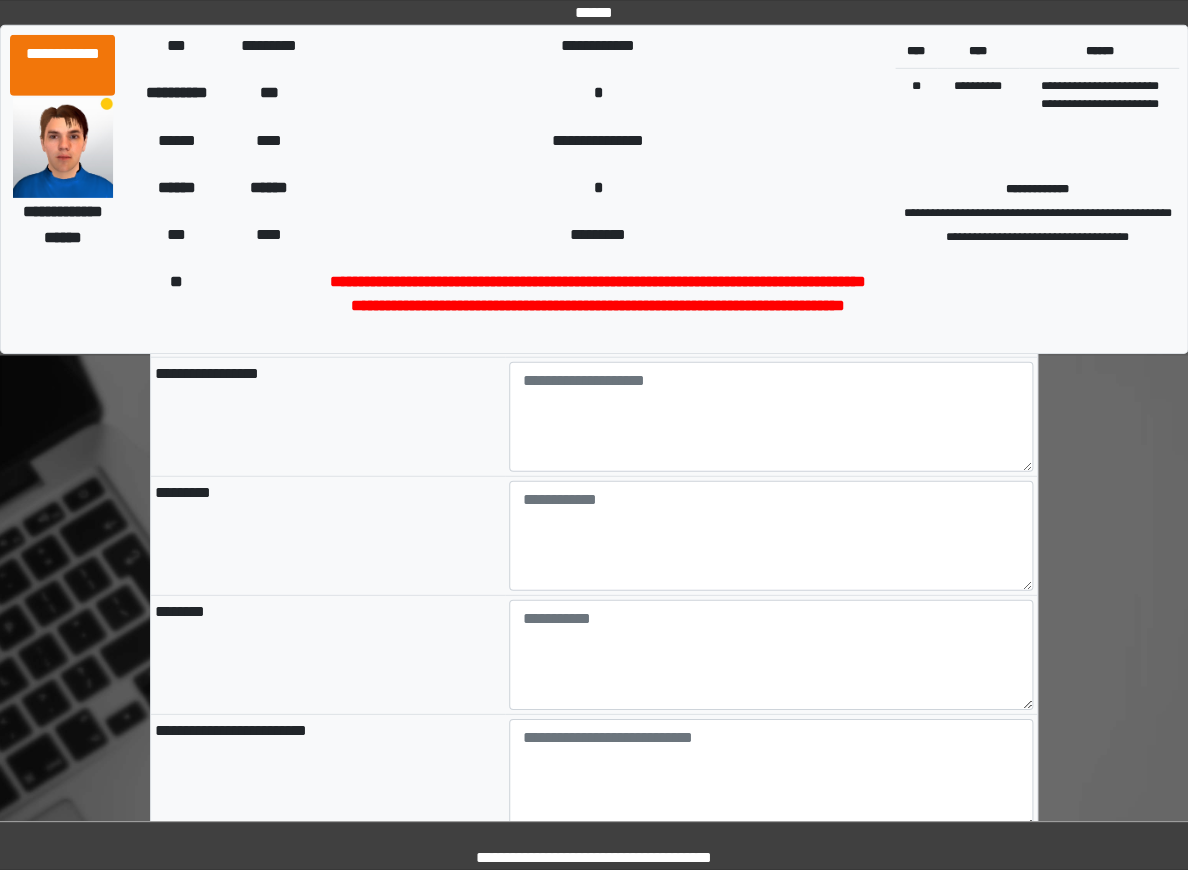 type on "**********" 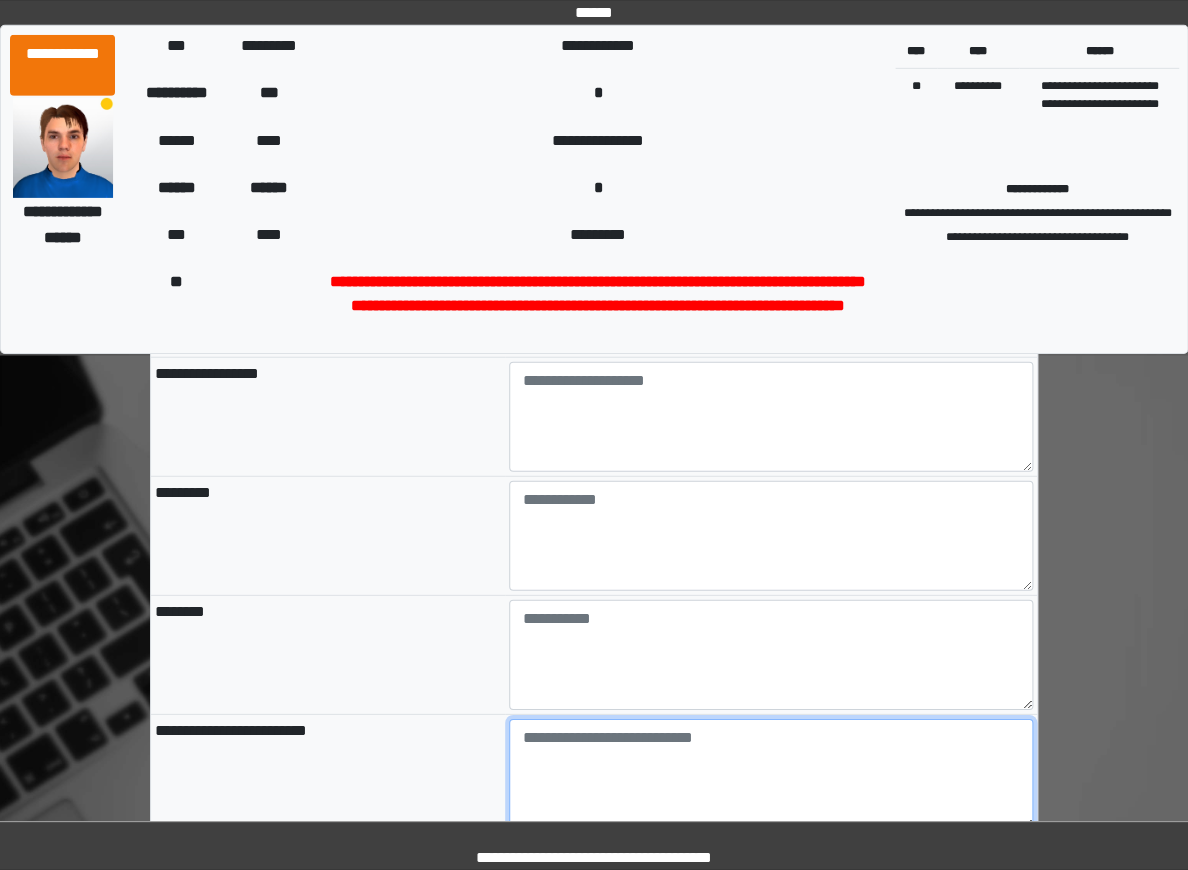 click at bounding box center [771, 774] 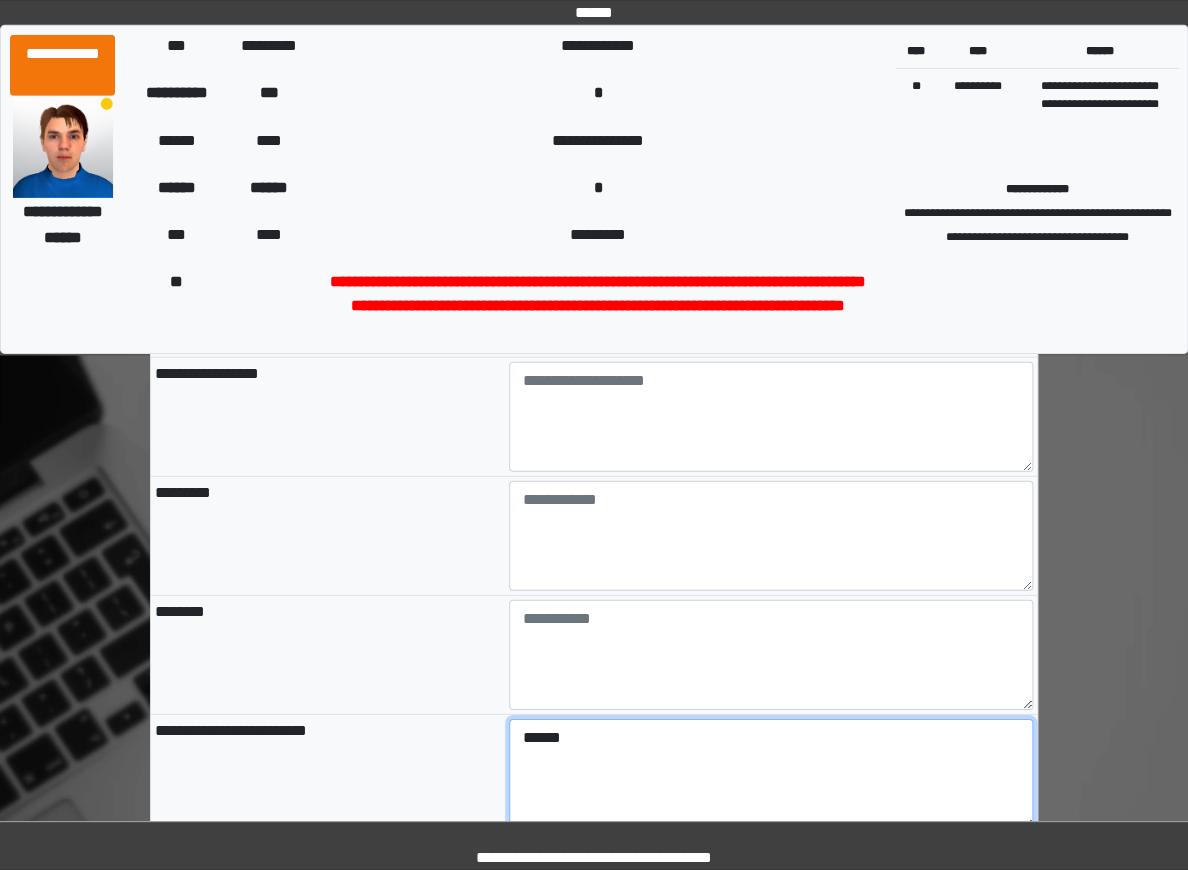 type on "******" 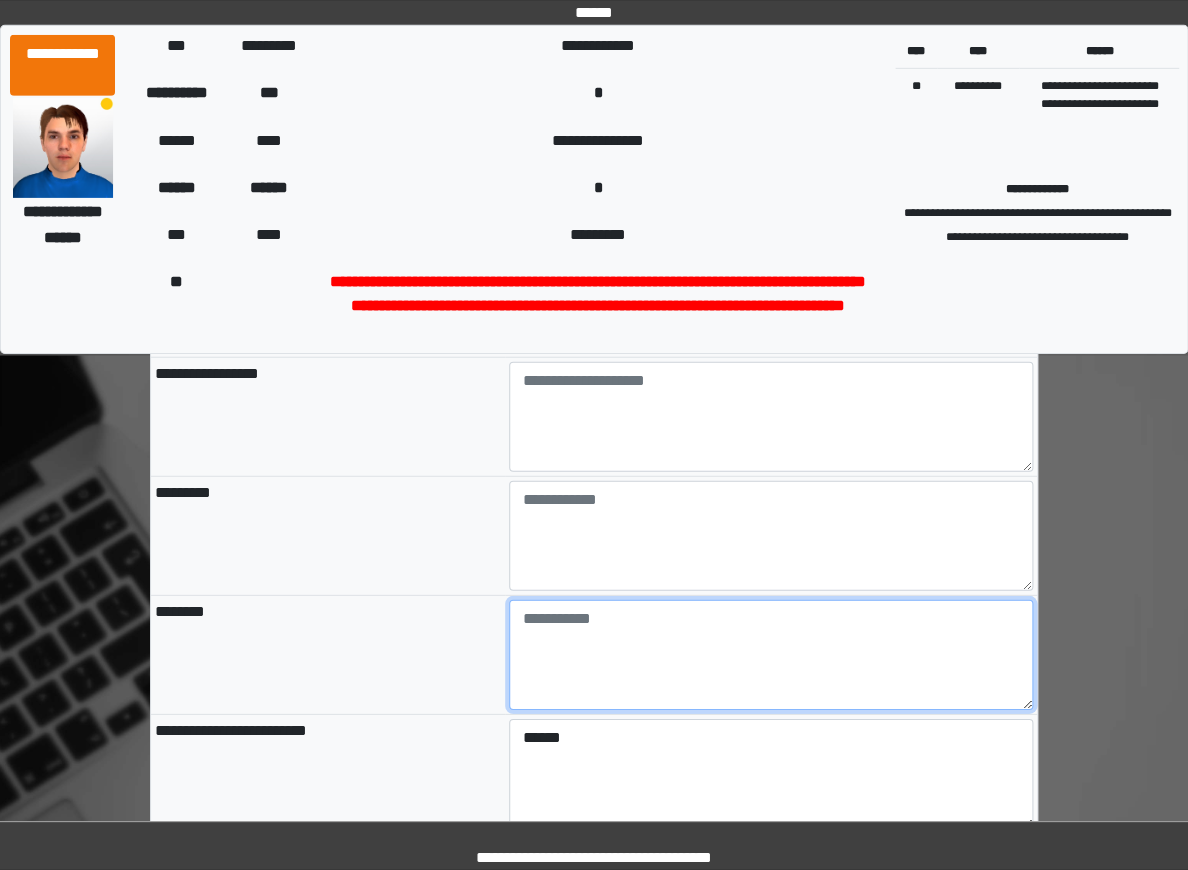 click at bounding box center [771, 655] 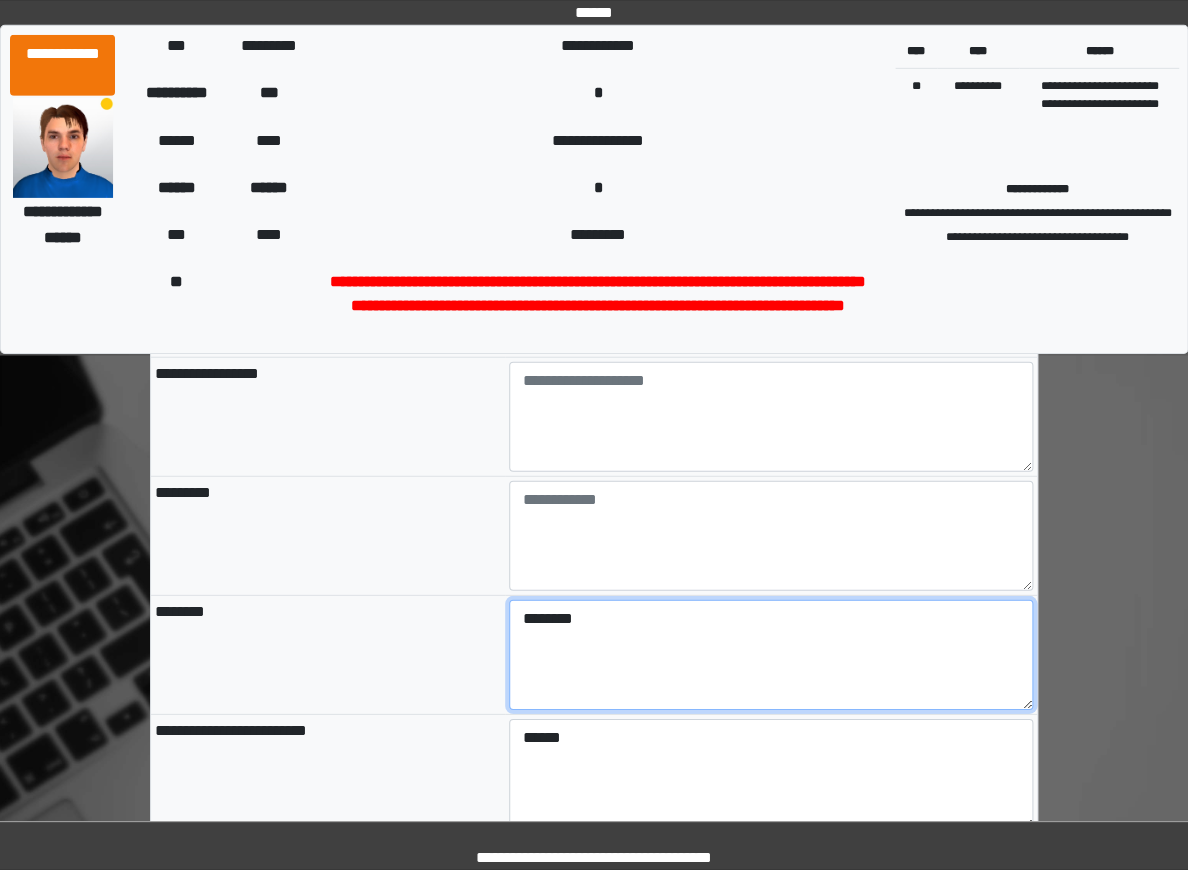 type on "********" 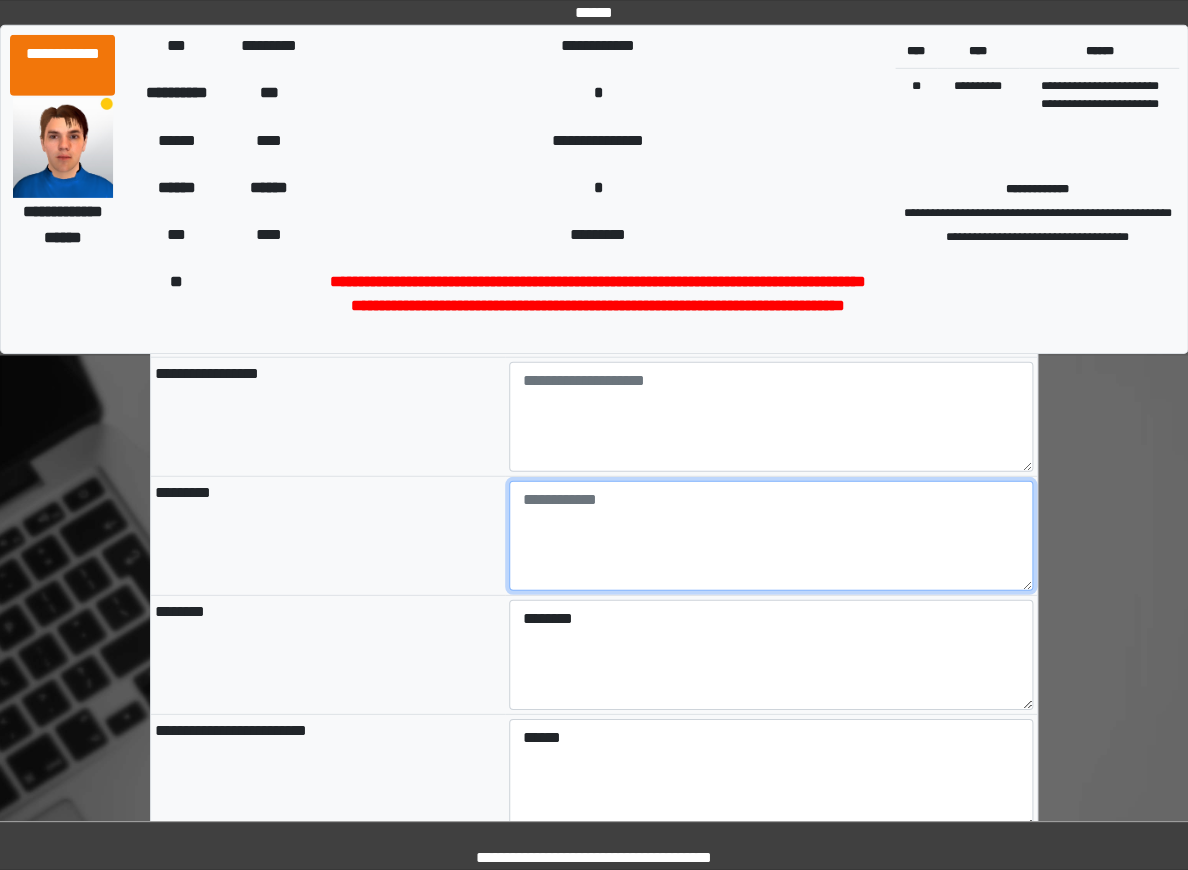 click at bounding box center (771, 536) 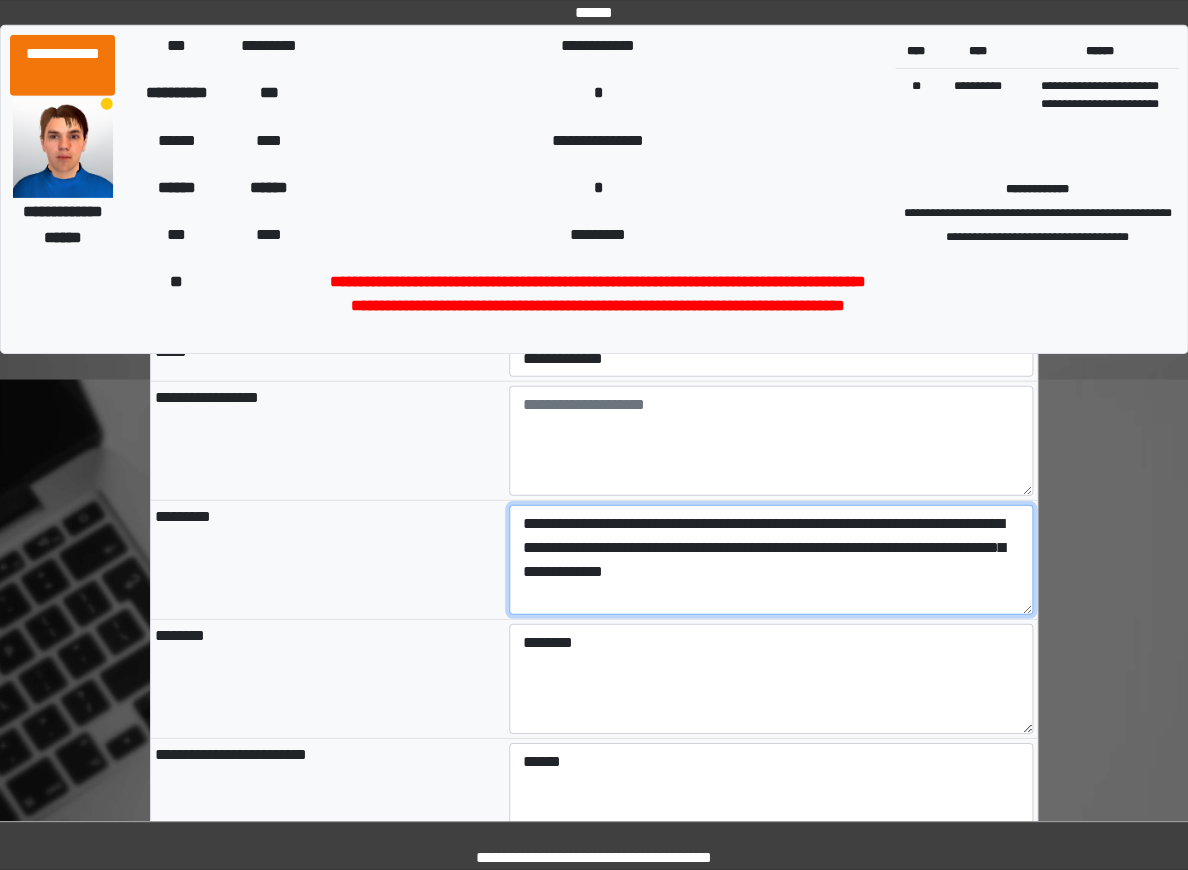 scroll, scrollTop: 1328, scrollLeft: 0, axis: vertical 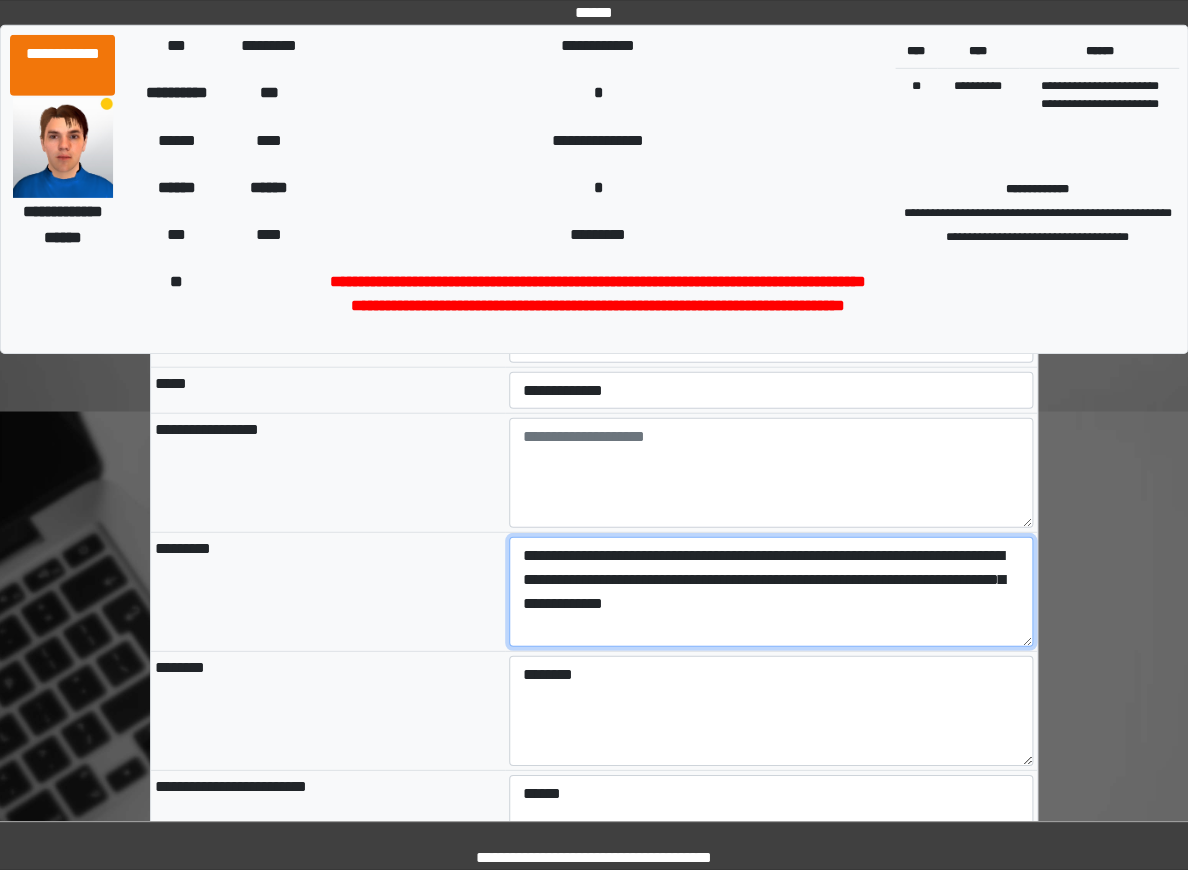 type on "**********" 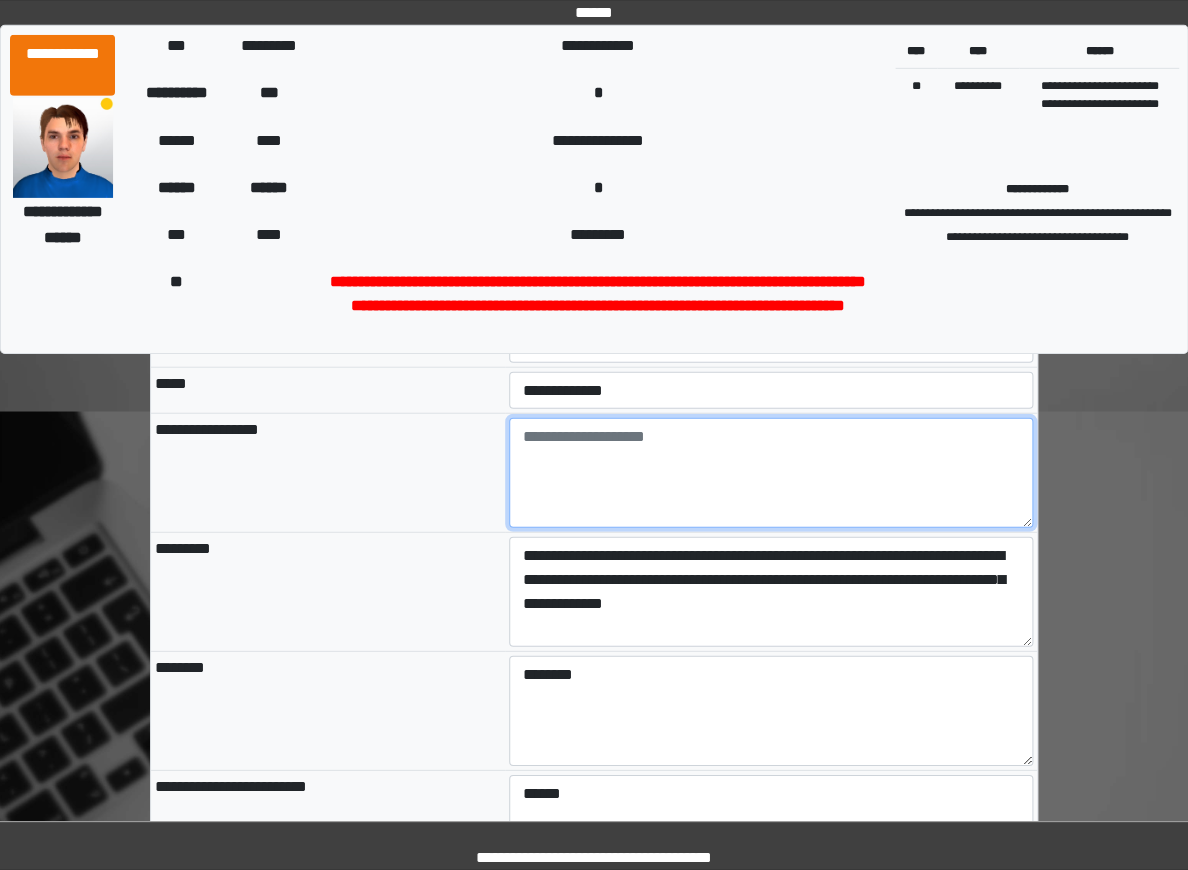 click at bounding box center [771, 473] 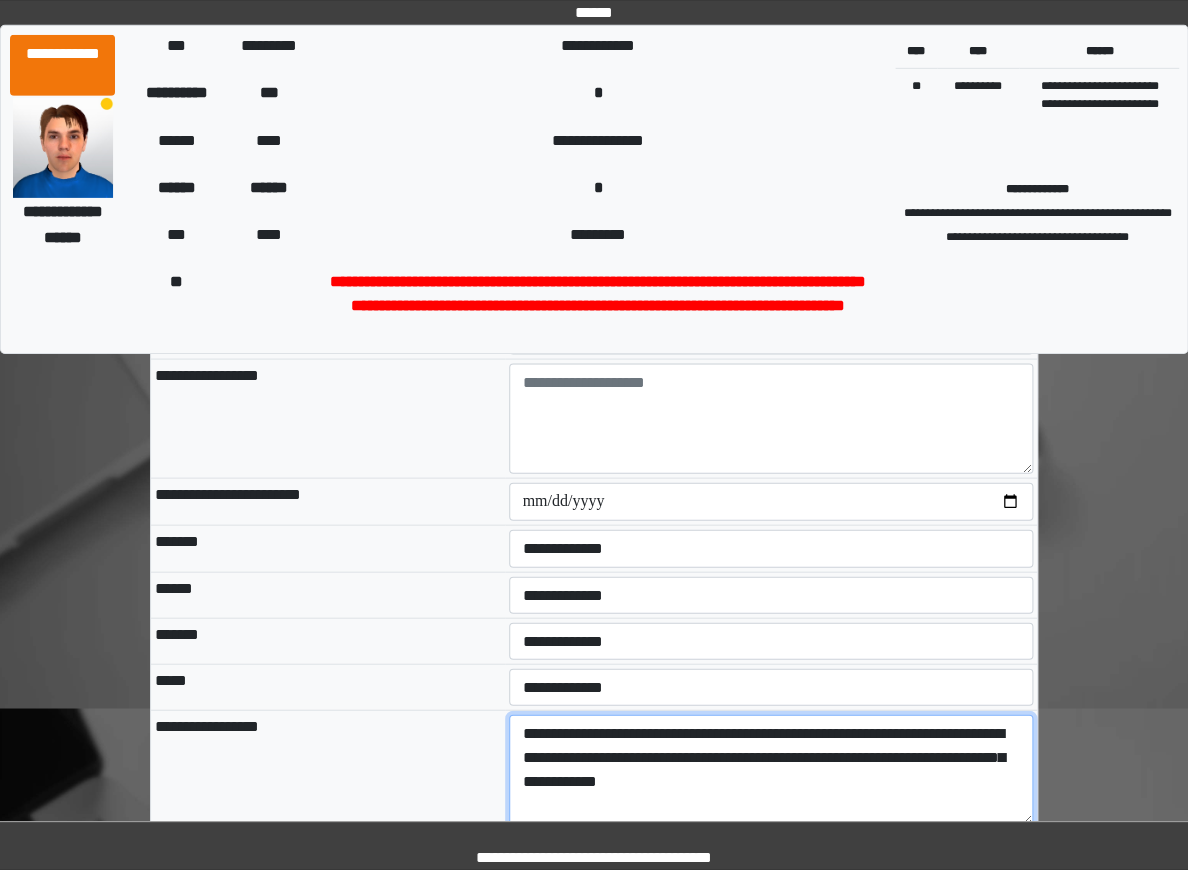 scroll, scrollTop: 1018, scrollLeft: 0, axis: vertical 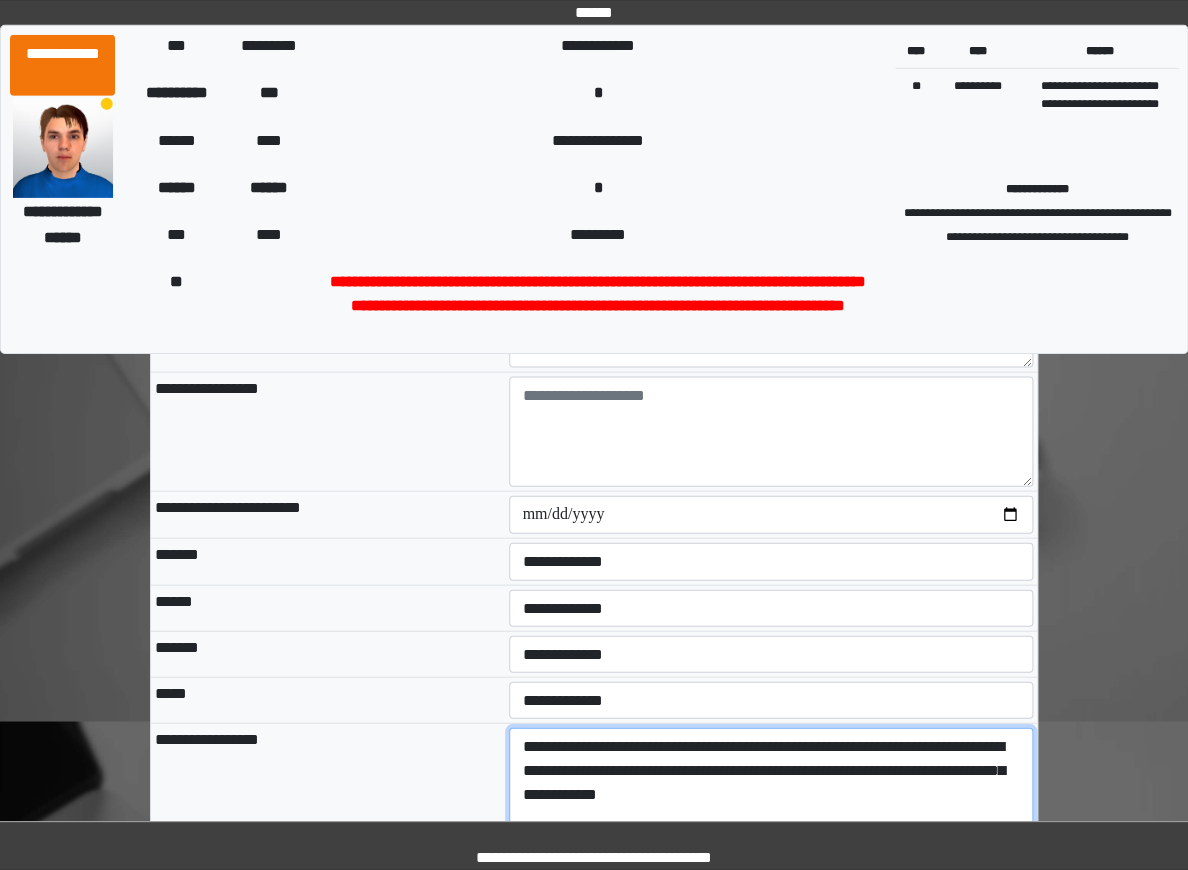 type on "**********" 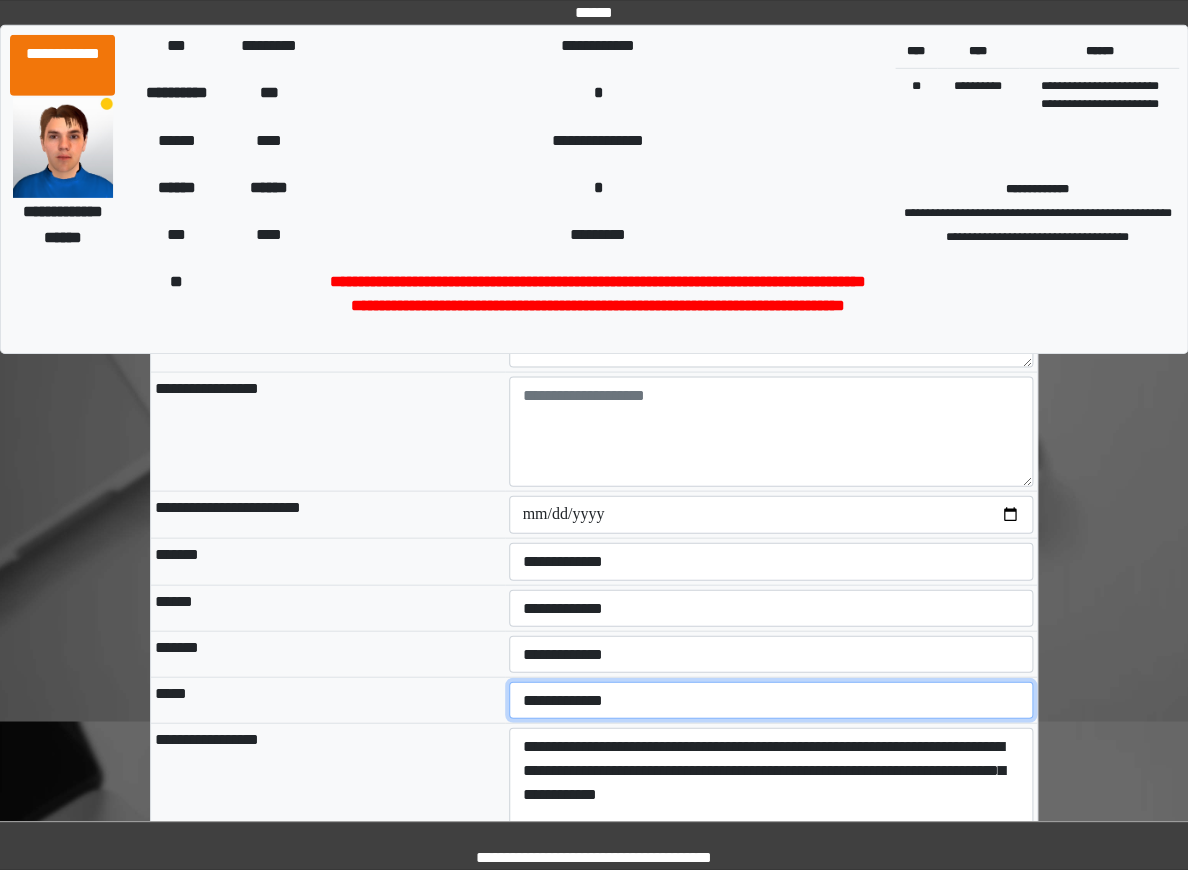 select on "*" 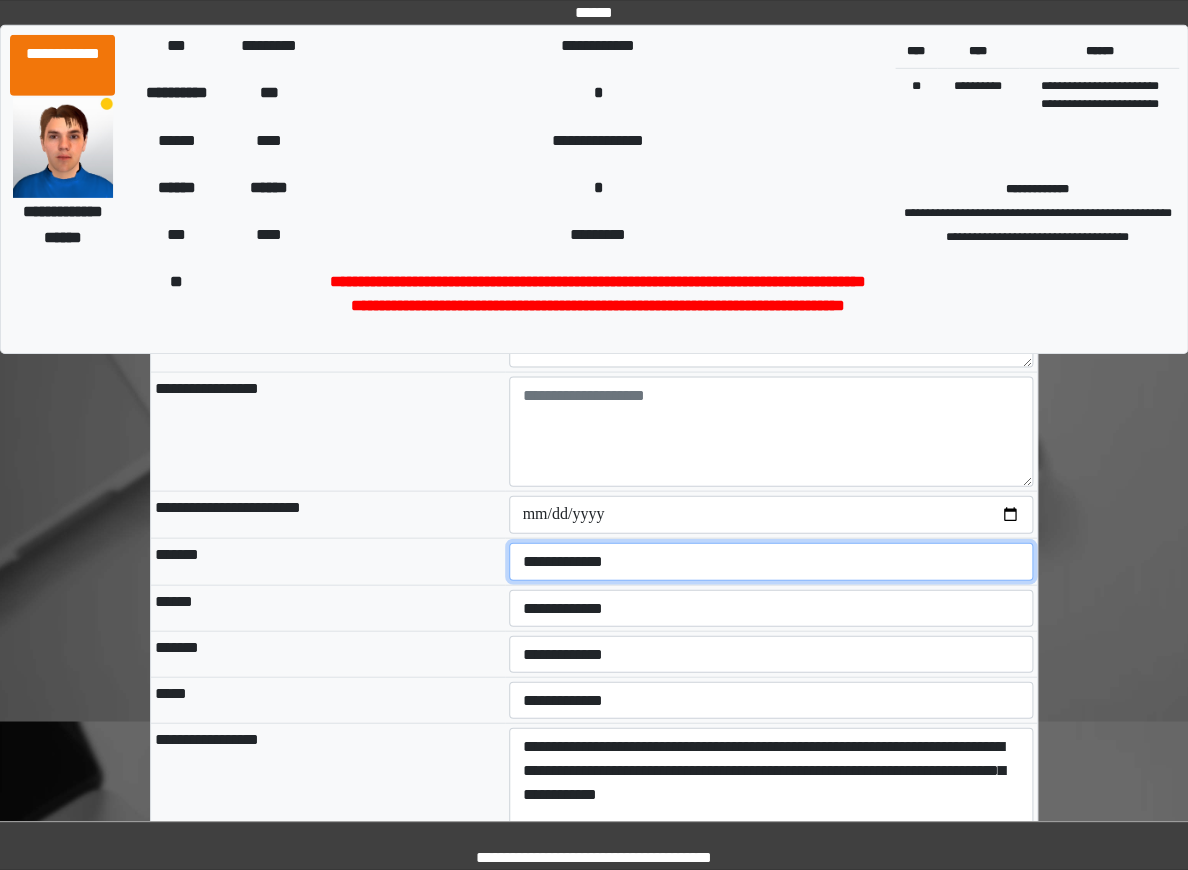select on "*" 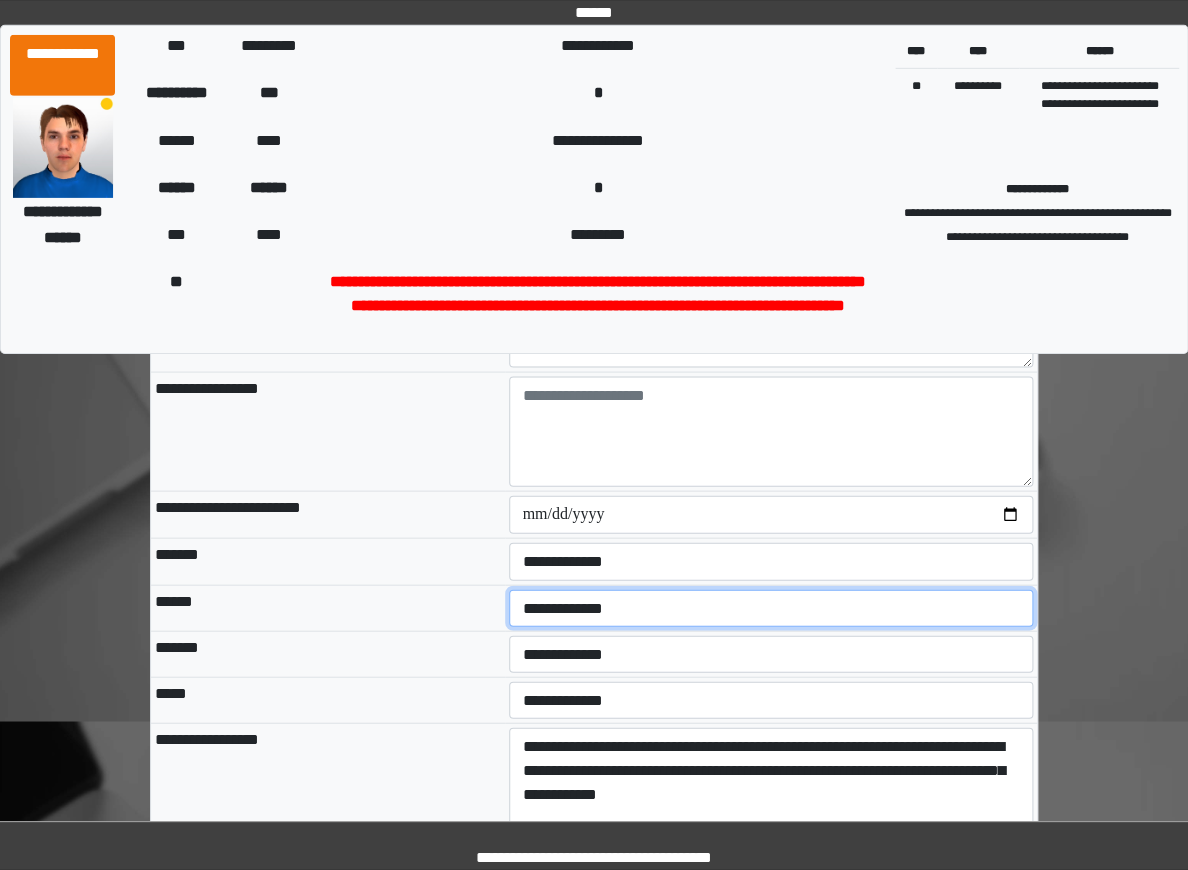 select on "*" 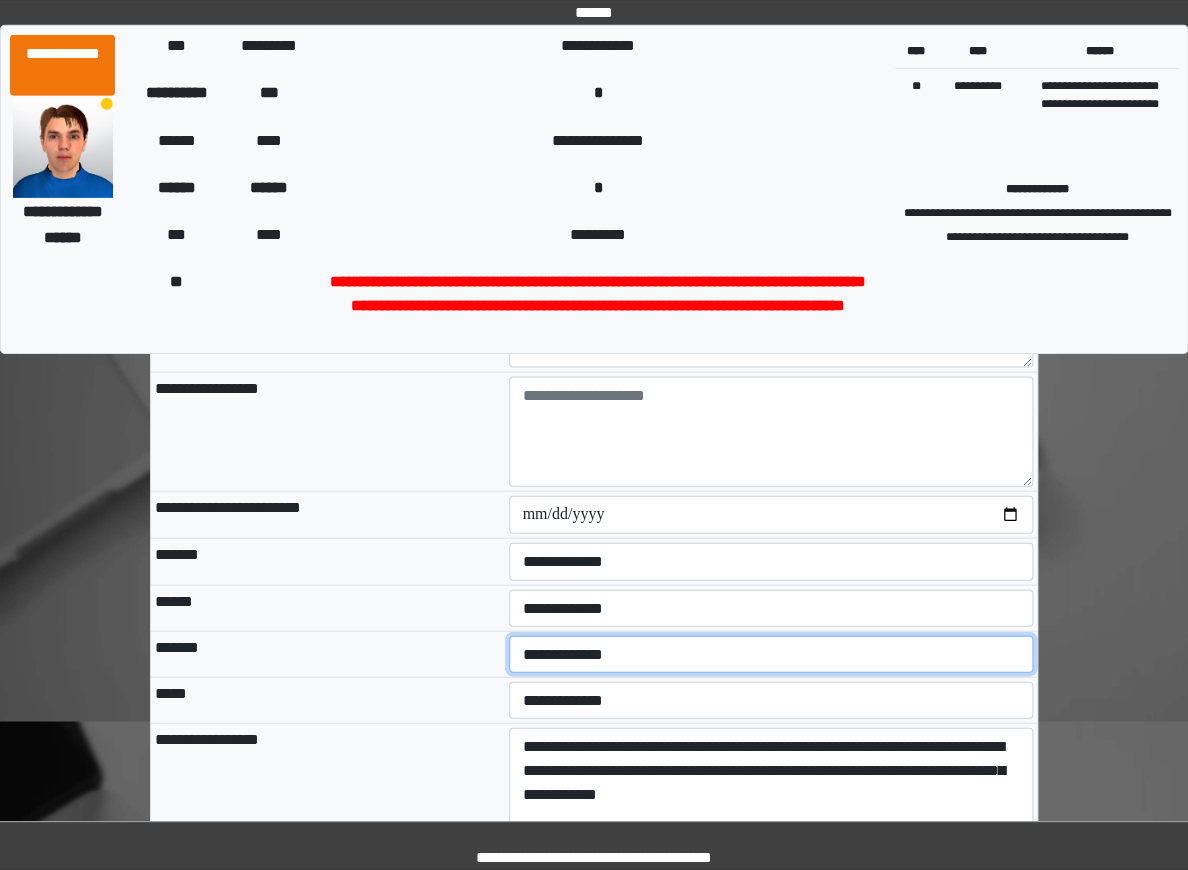 select on "*" 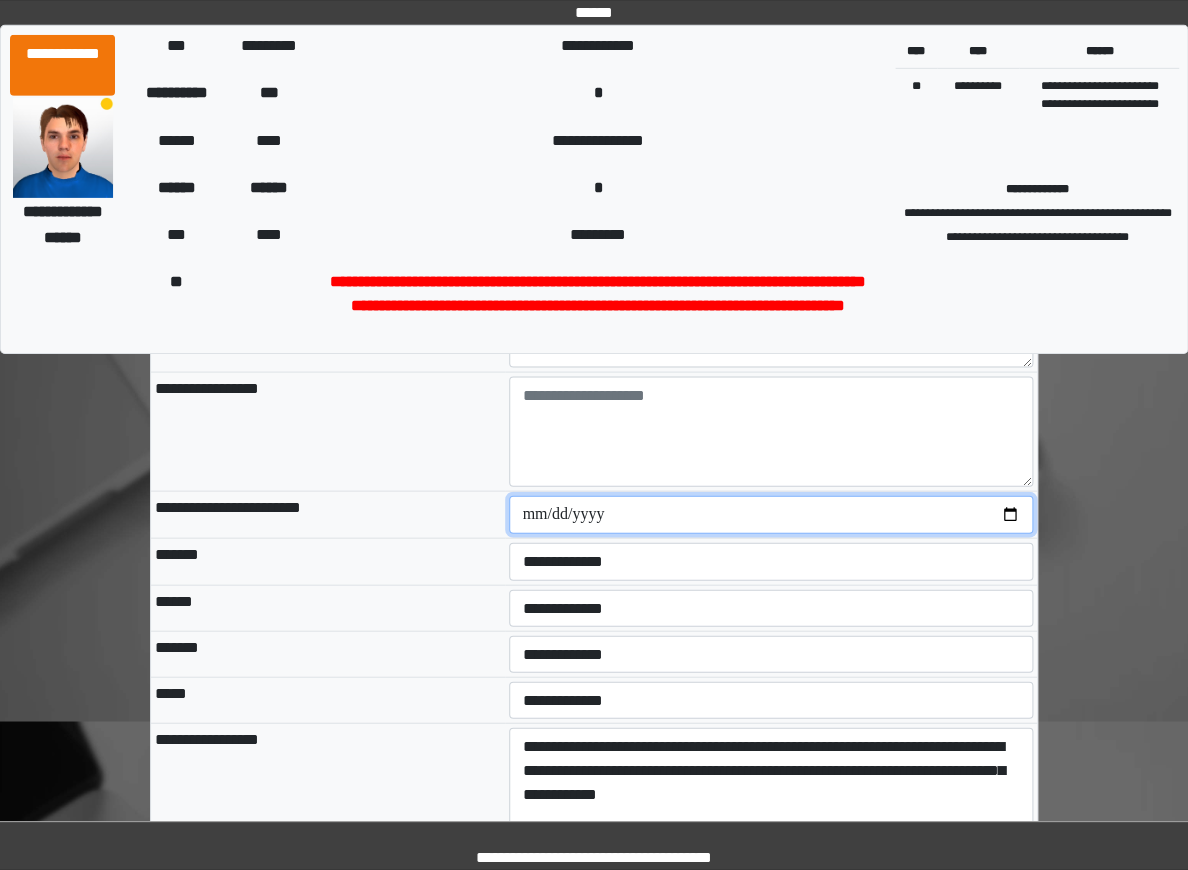 click at bounding box center [771, 515] 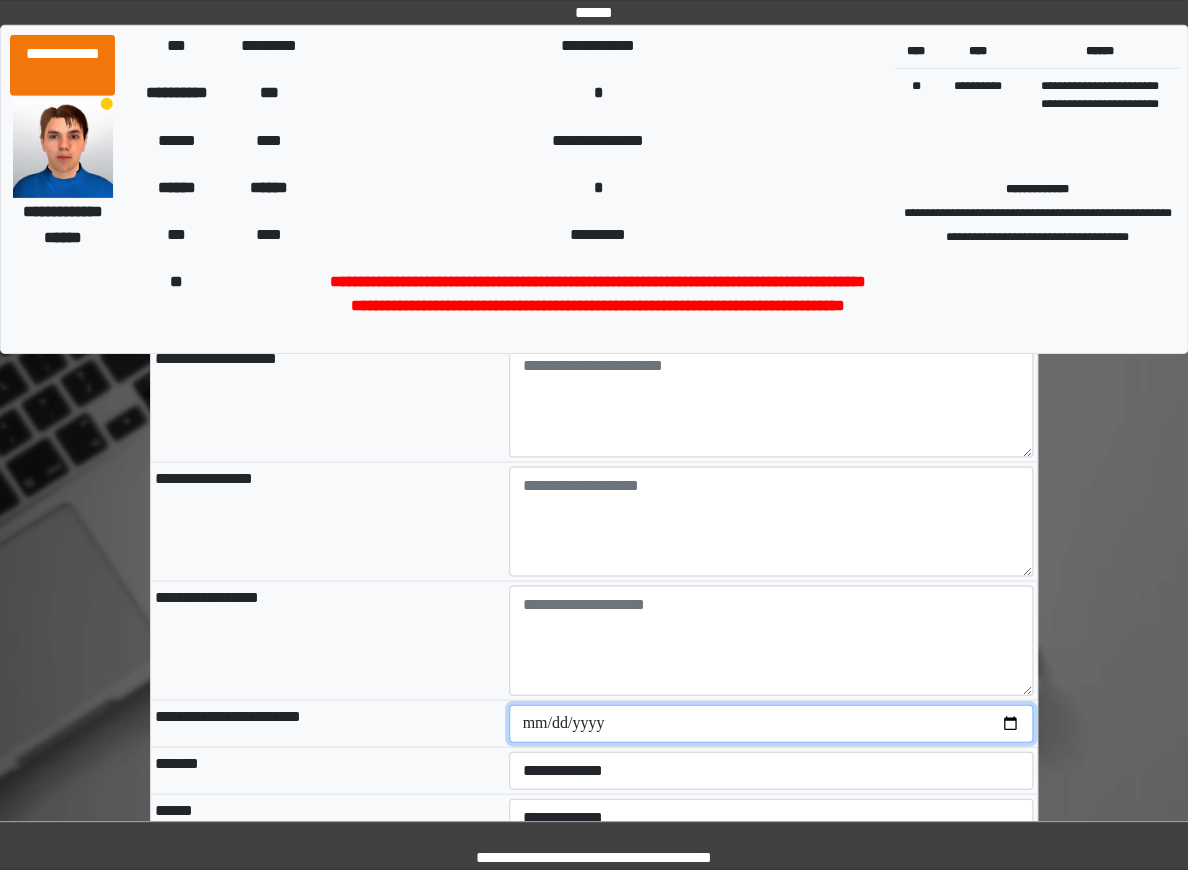 scroll, scrollTop: 789, scrollLeft: 0, axis: vertical 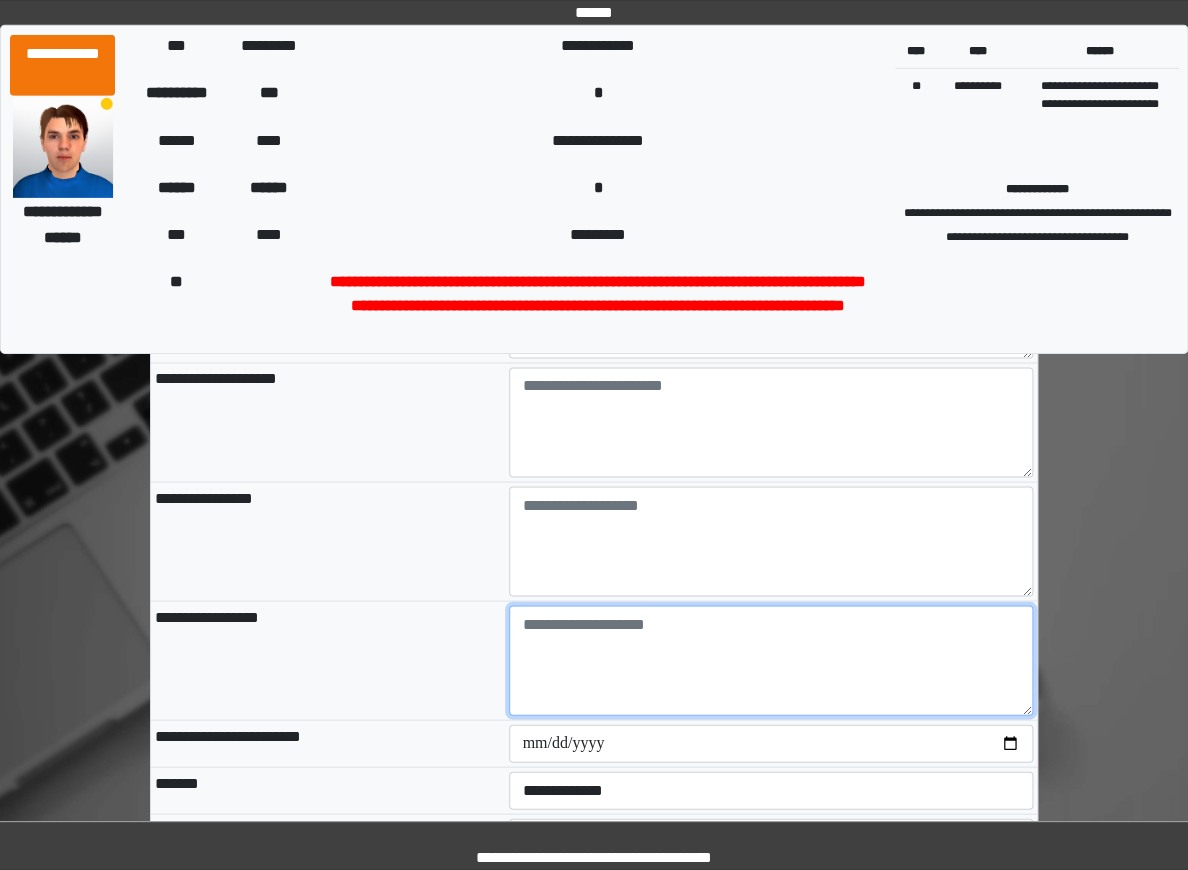 click at bounding box center [771, 661] 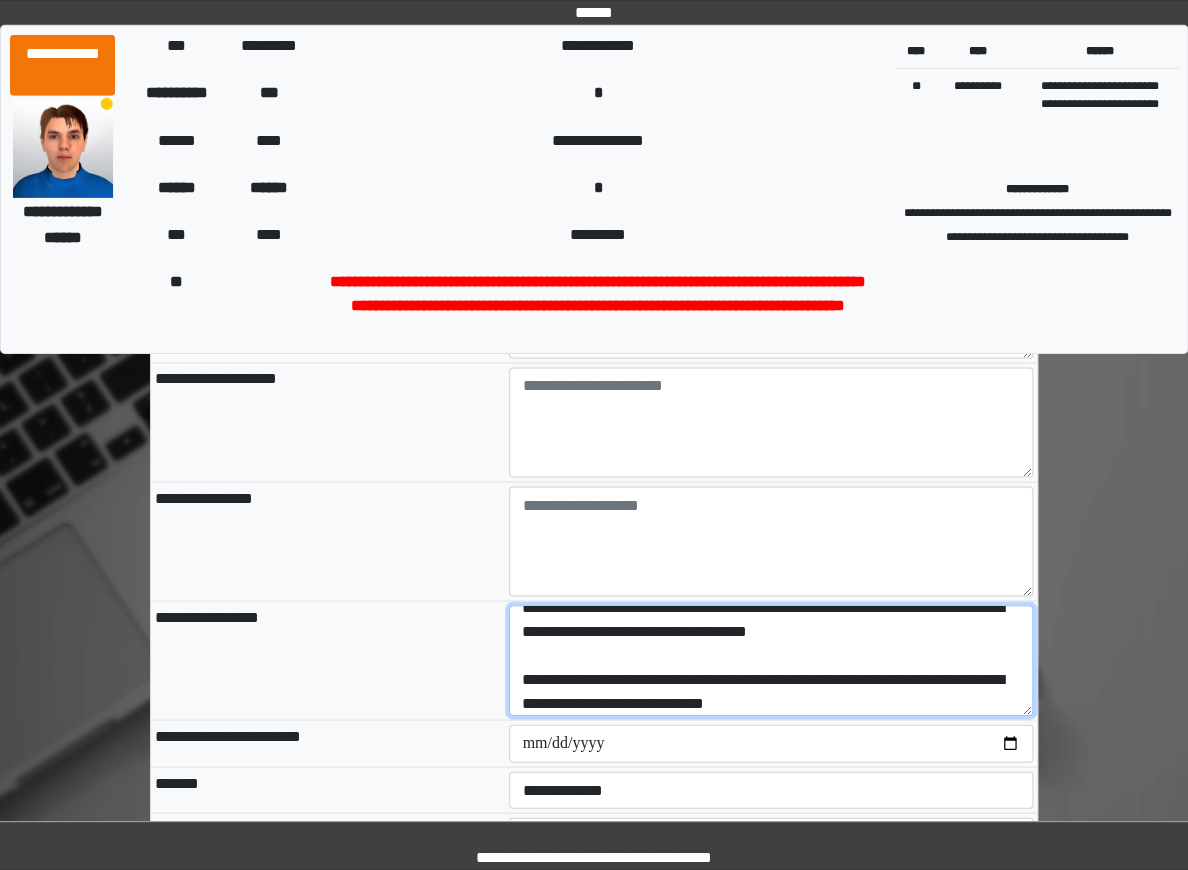 scroll, scrollTop: 336, scrollLeft: 0, axis: vertical 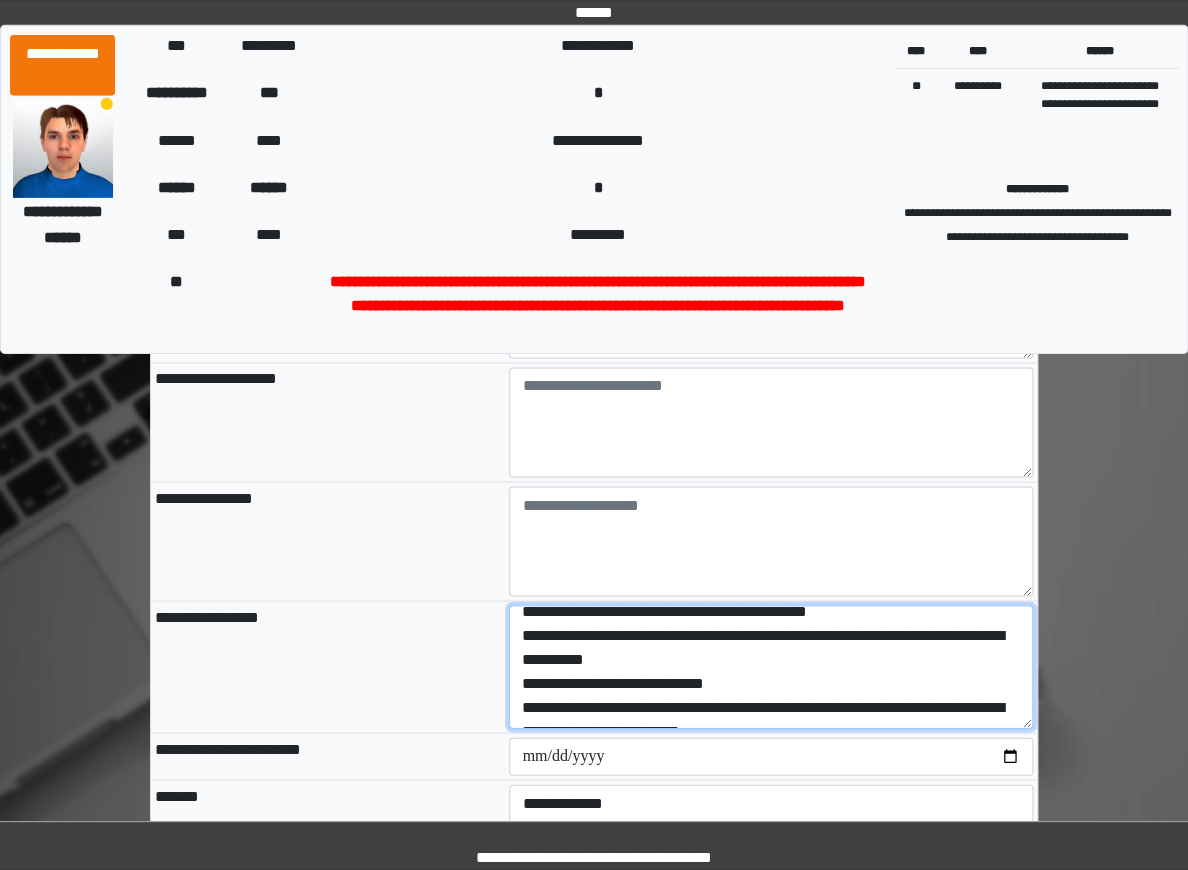 click on "**********" at bounding box center (771, 667) 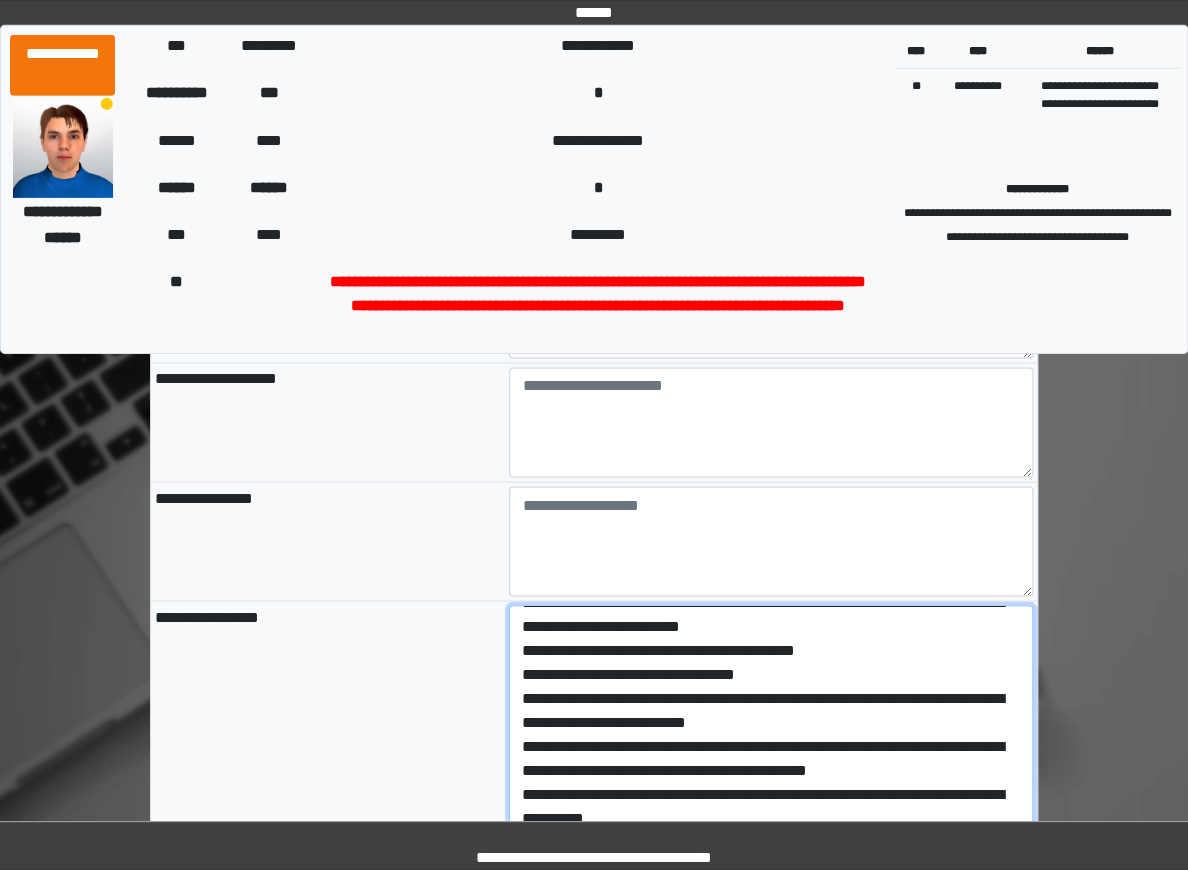 scroll, scrollTop: 0, scrollLeft: 0, axis: both 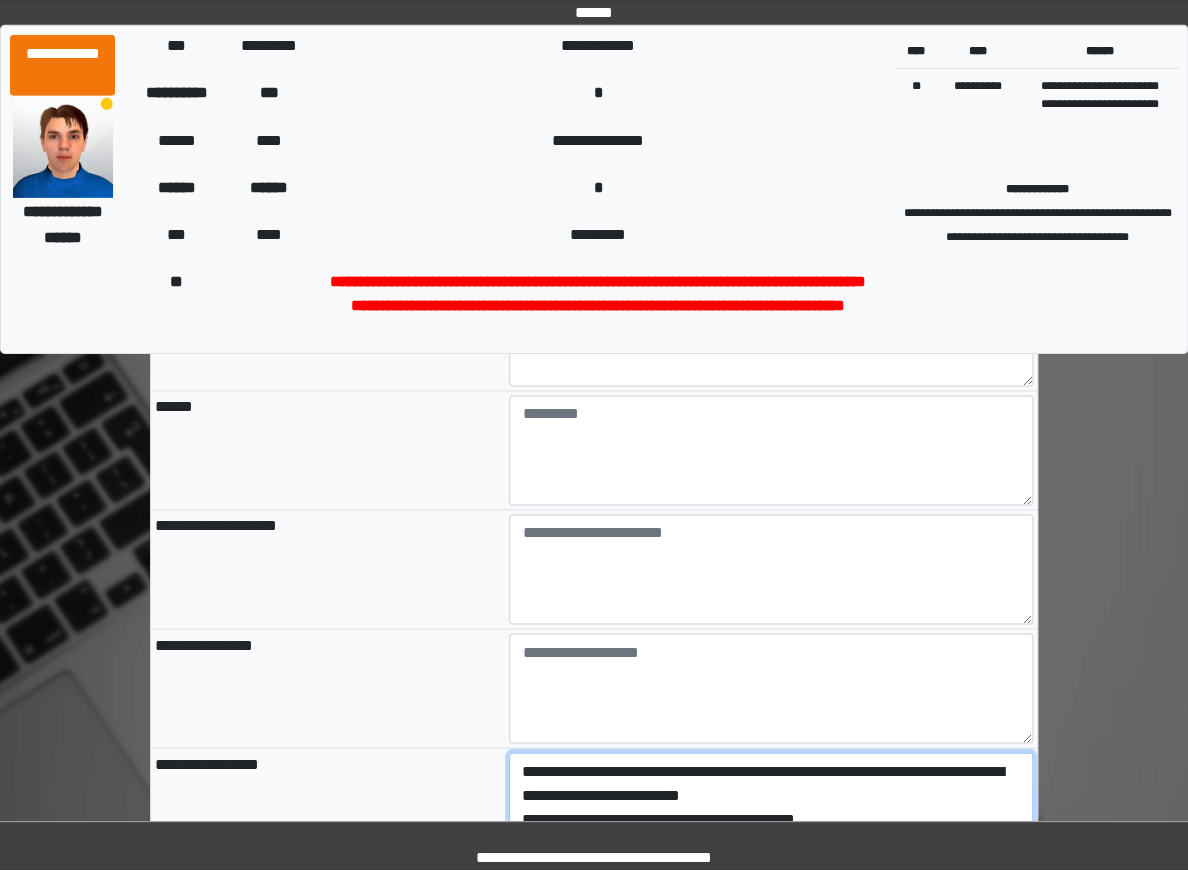 type on "**********" 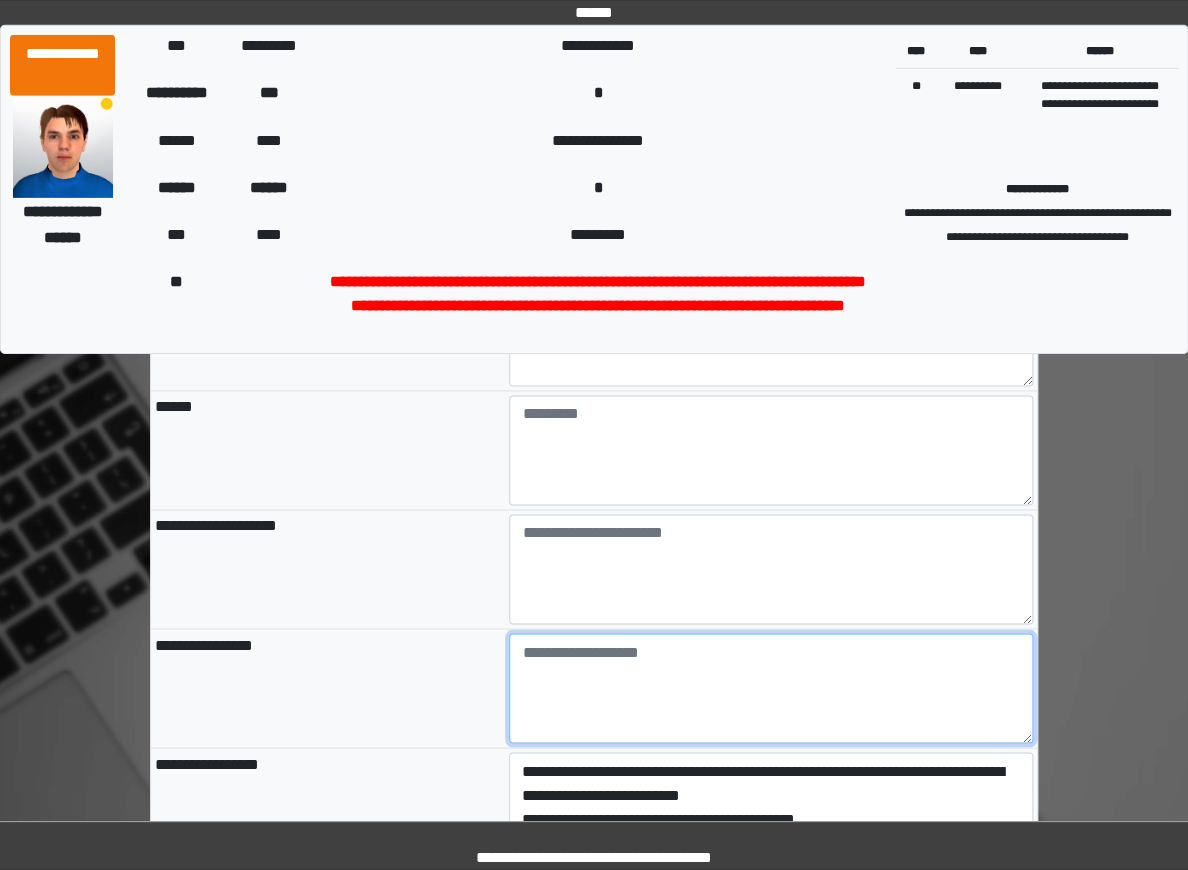 click at bounding box center [771, 688] 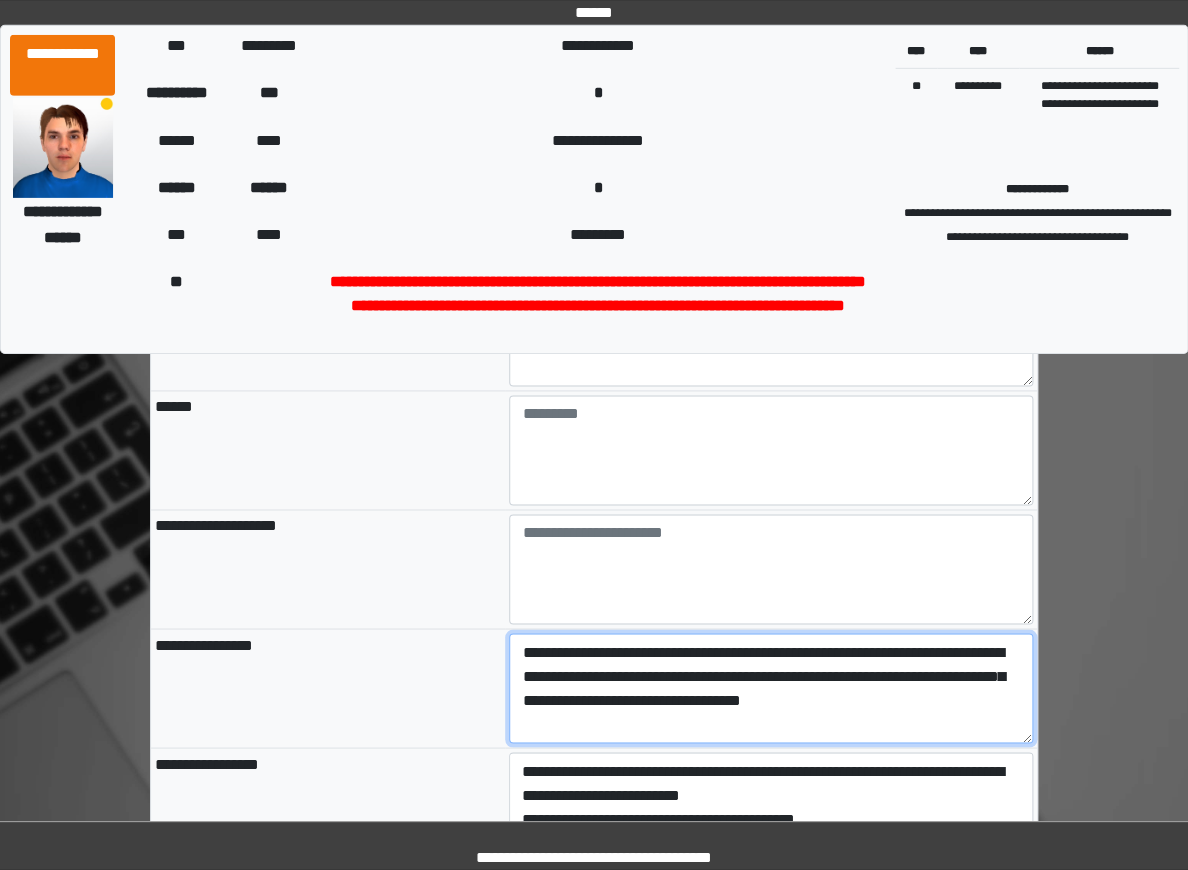 type on "**********" 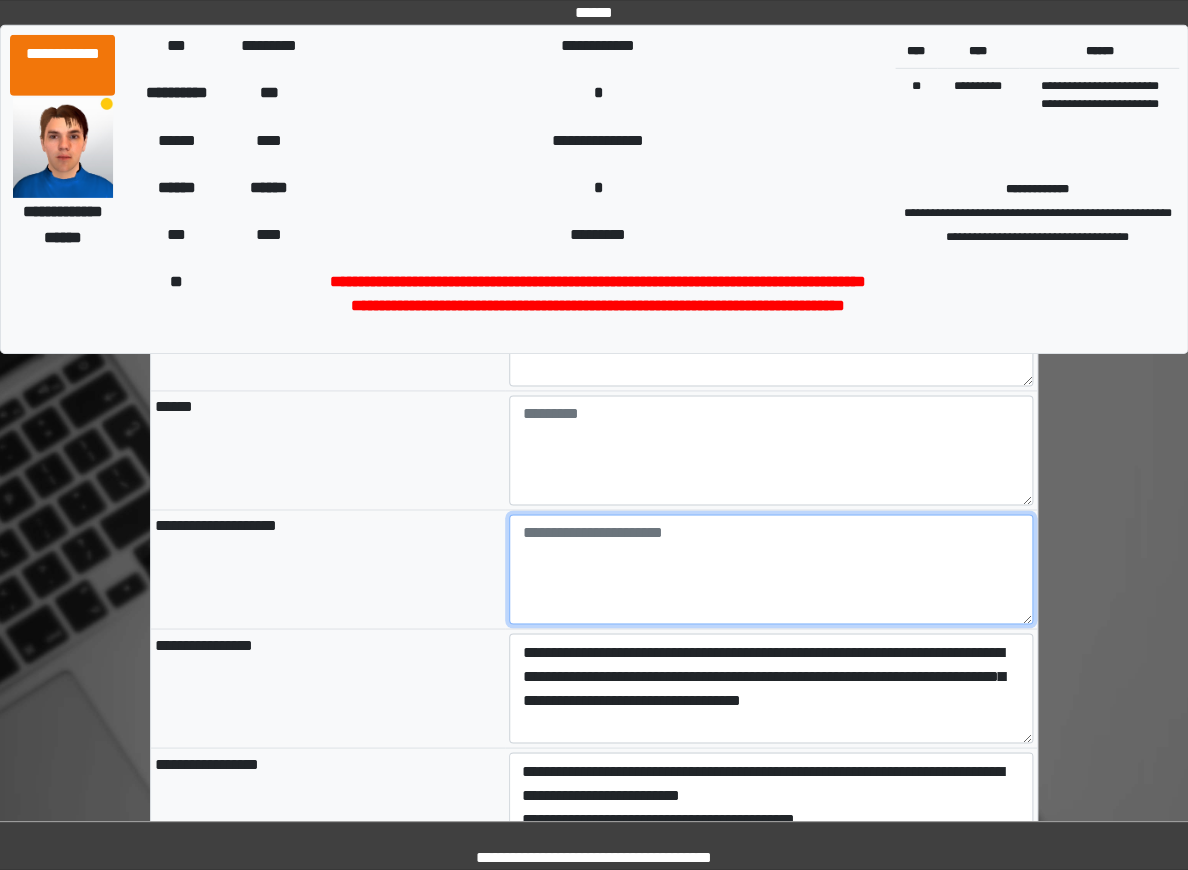 click at bounding box center [771, 569] 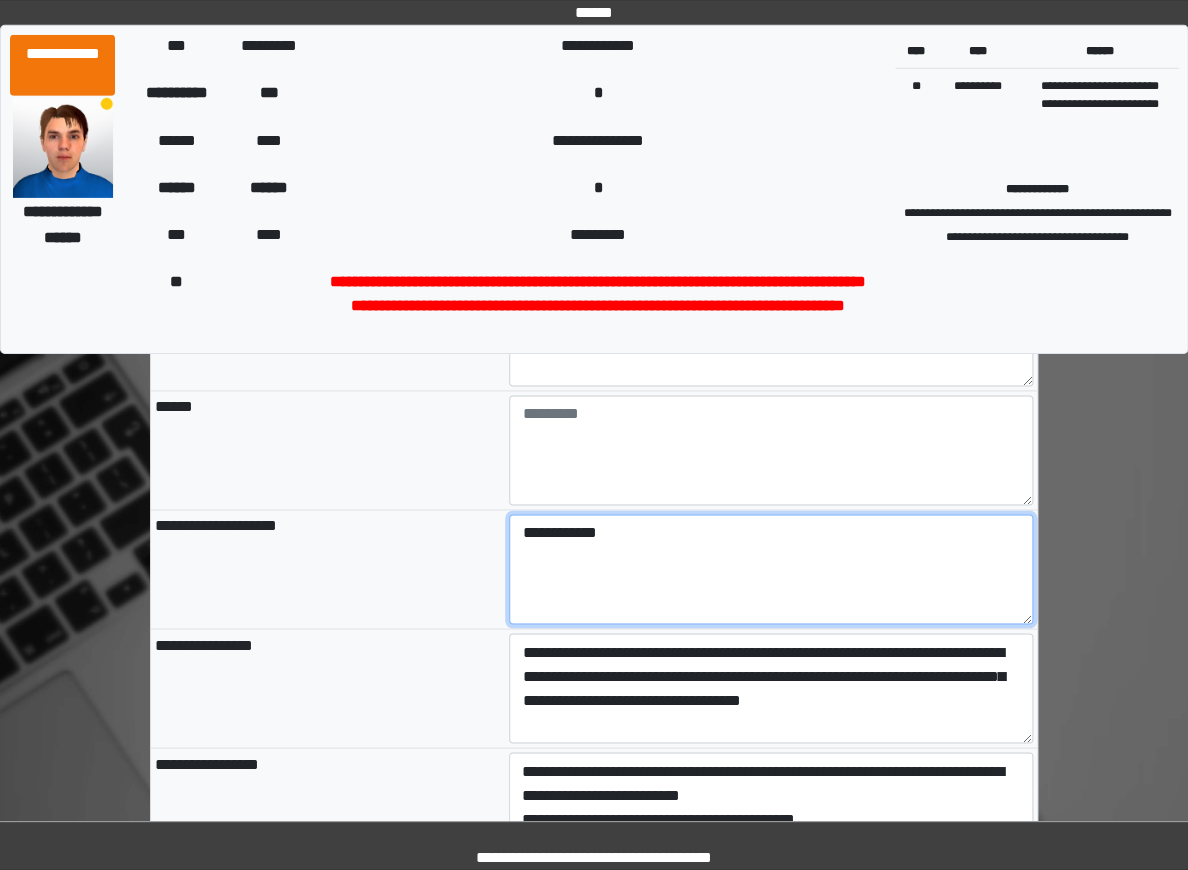 type on "**********" 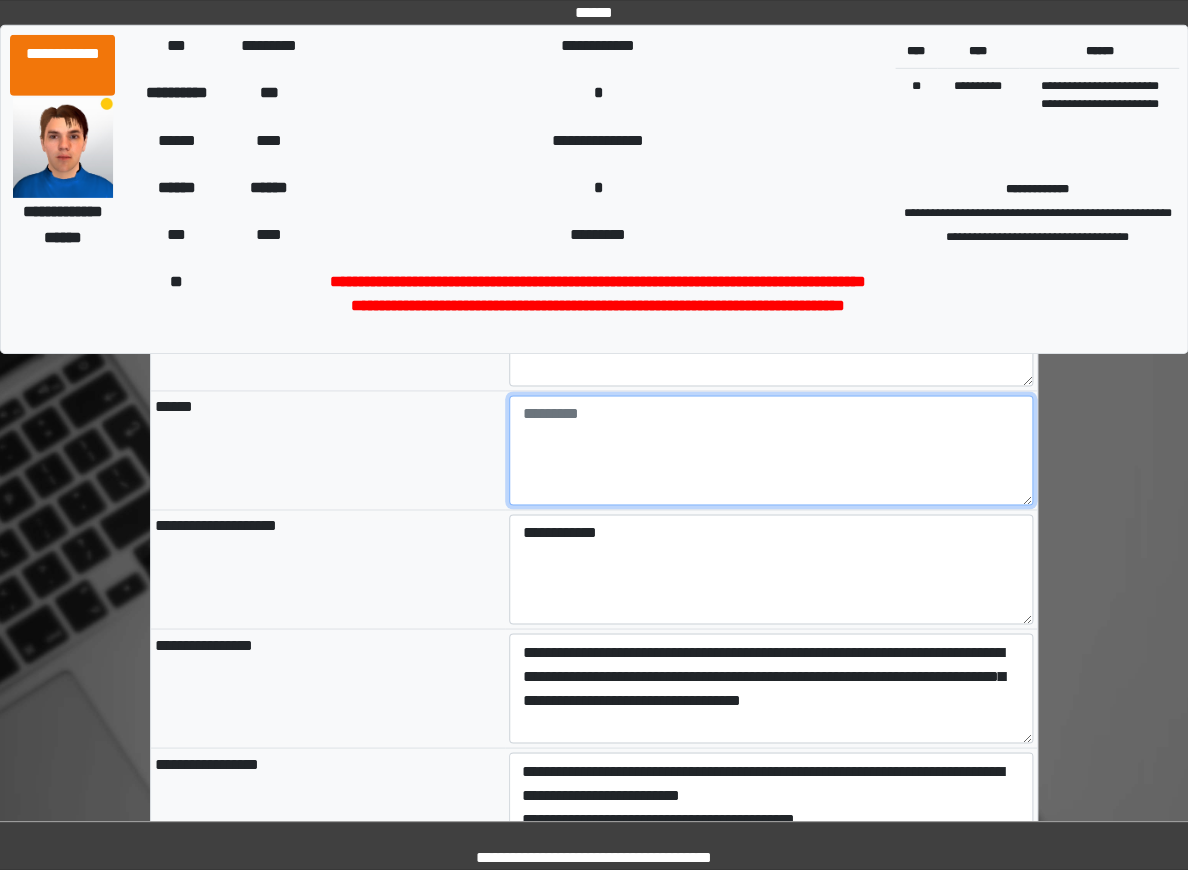 click at bounding box center [771, 450] 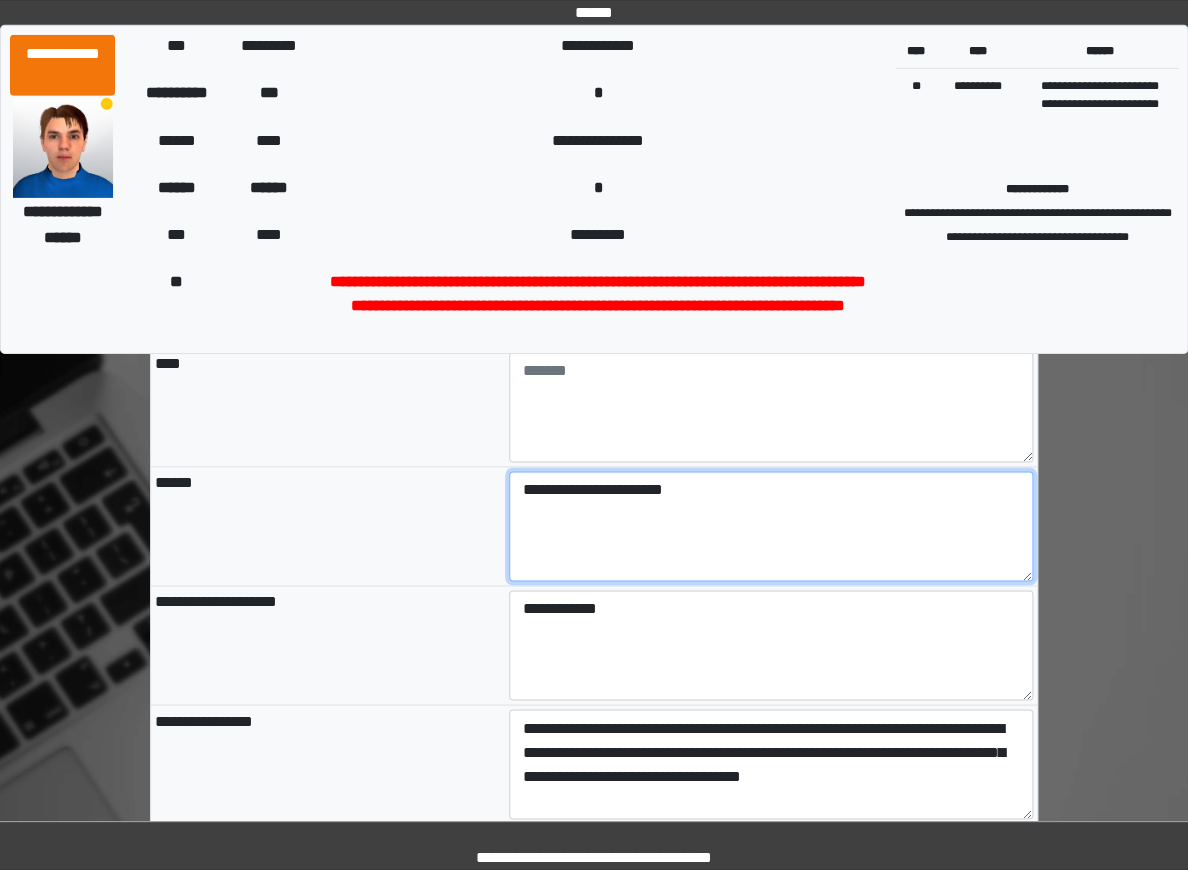 scroll, scrollTop: 459, scrollLeft: 0, axis: vertical 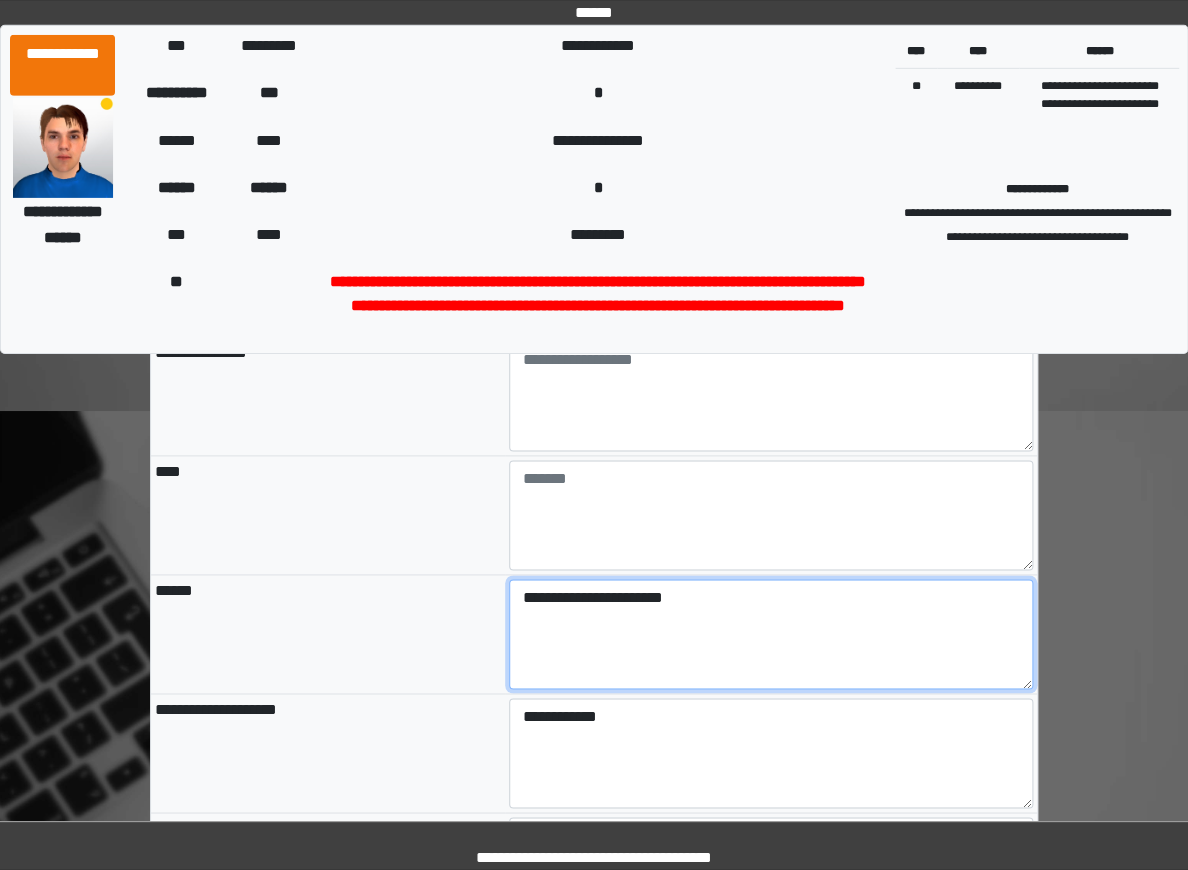 type on "**********" 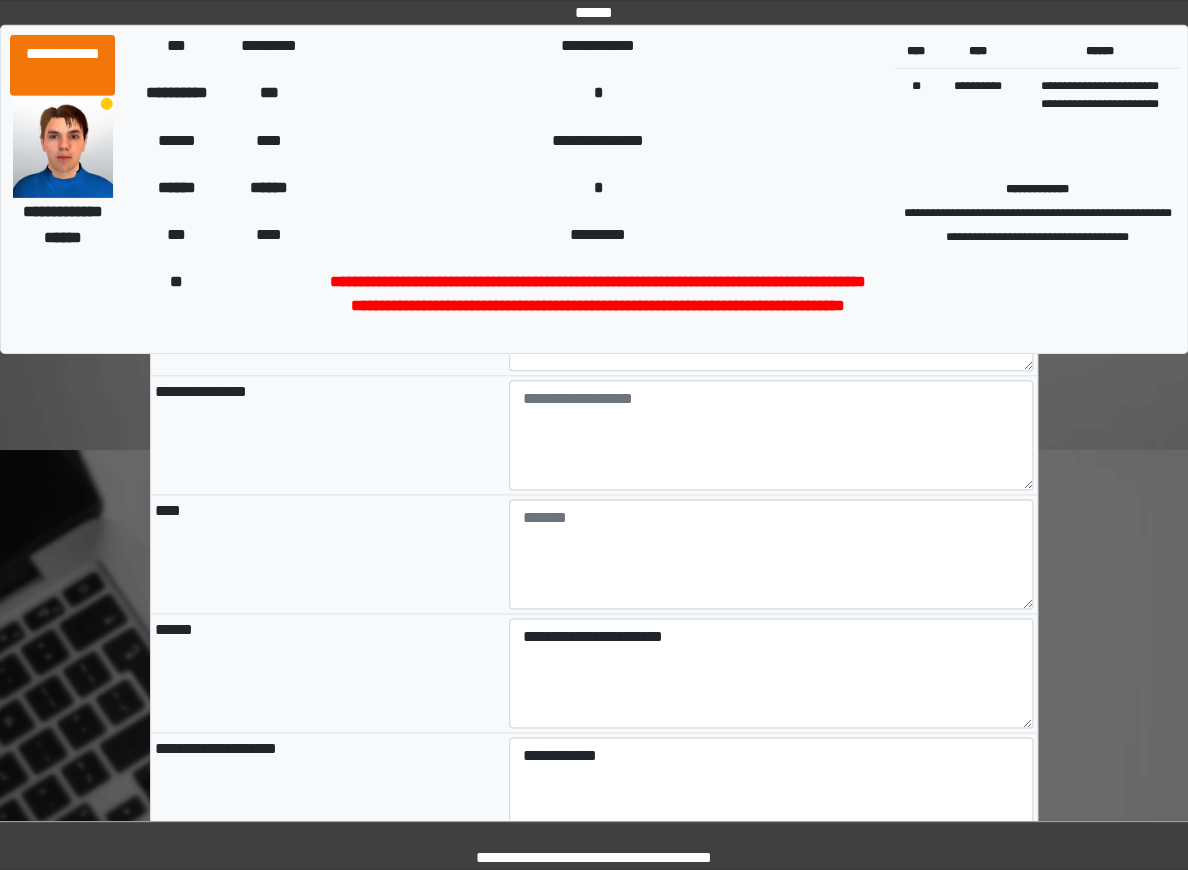 scroll, scrollTop: 368, scrollLeft: 0, axis: vertical 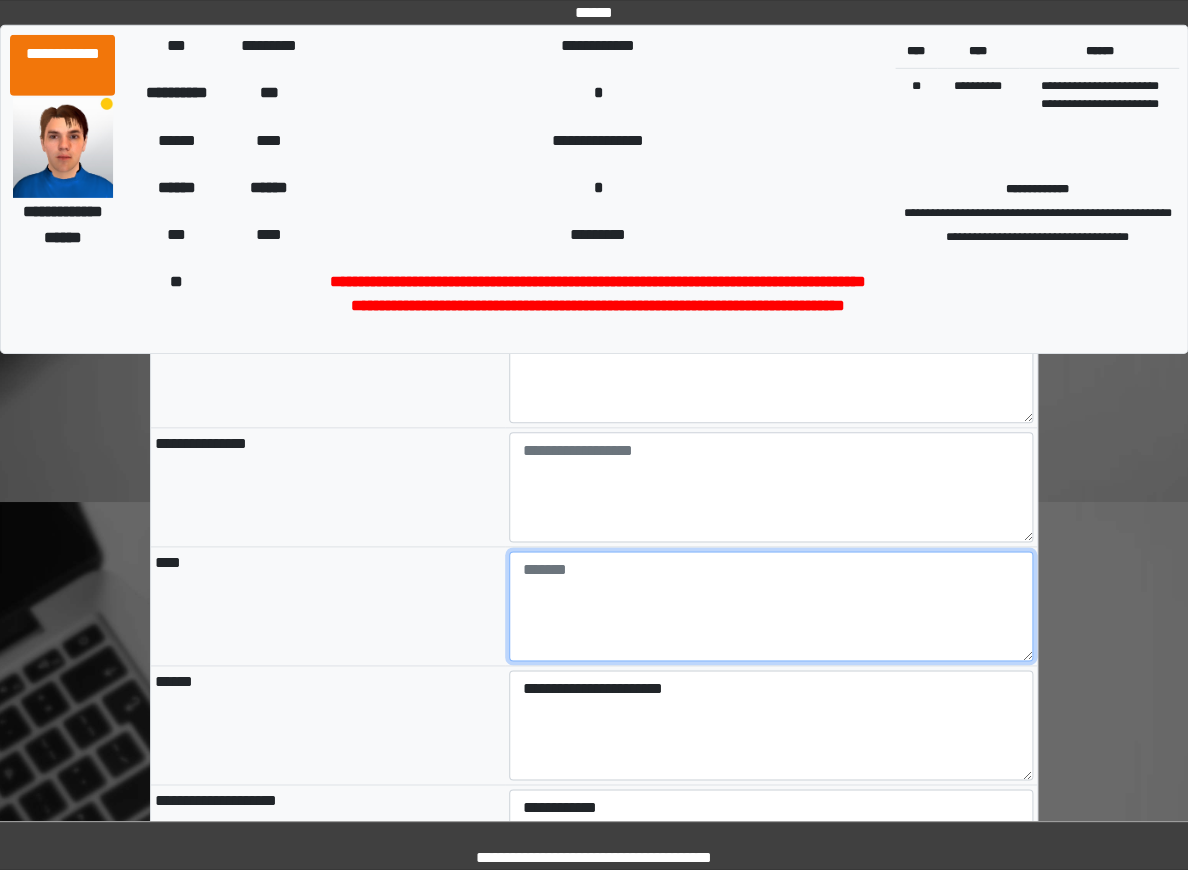 click at bounding box center (771, 606) 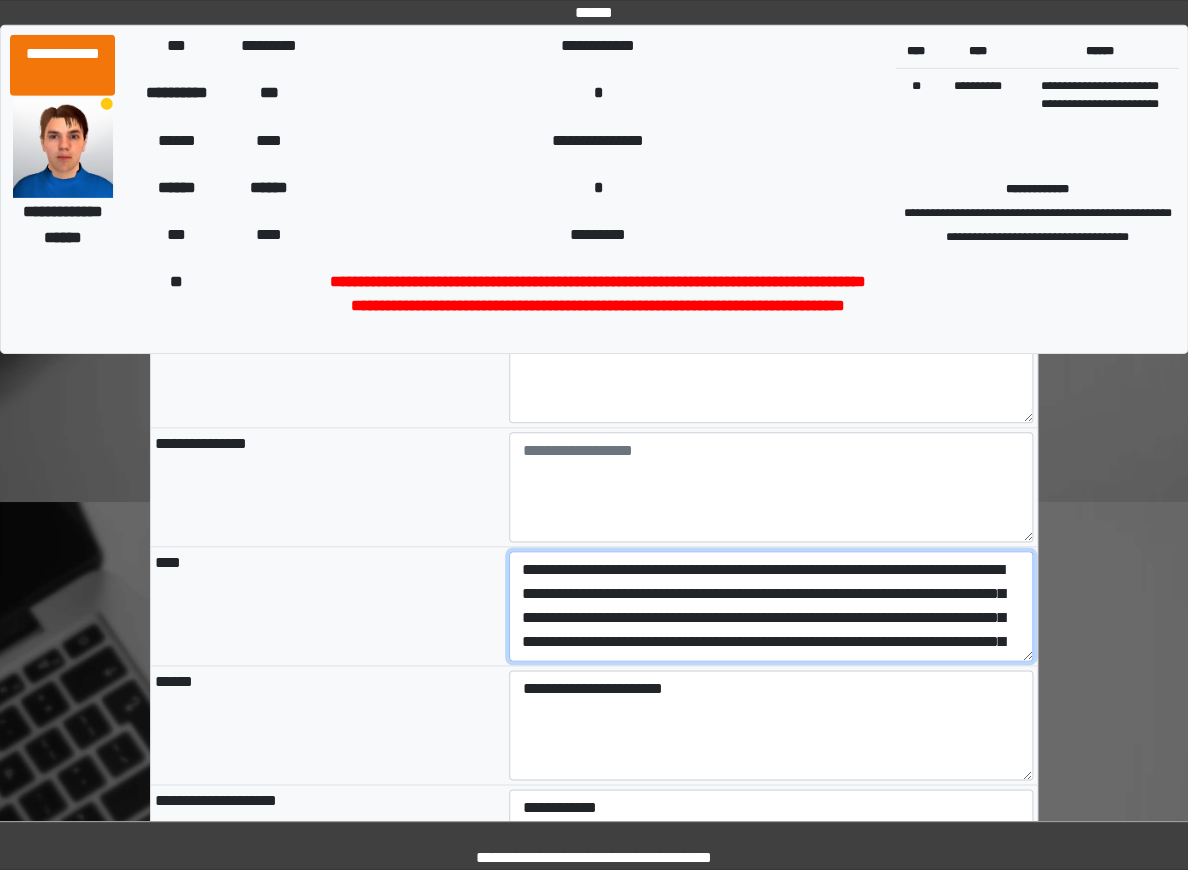 scroll, scrollTop: 354, scrollLeft: 0, axis: vertical 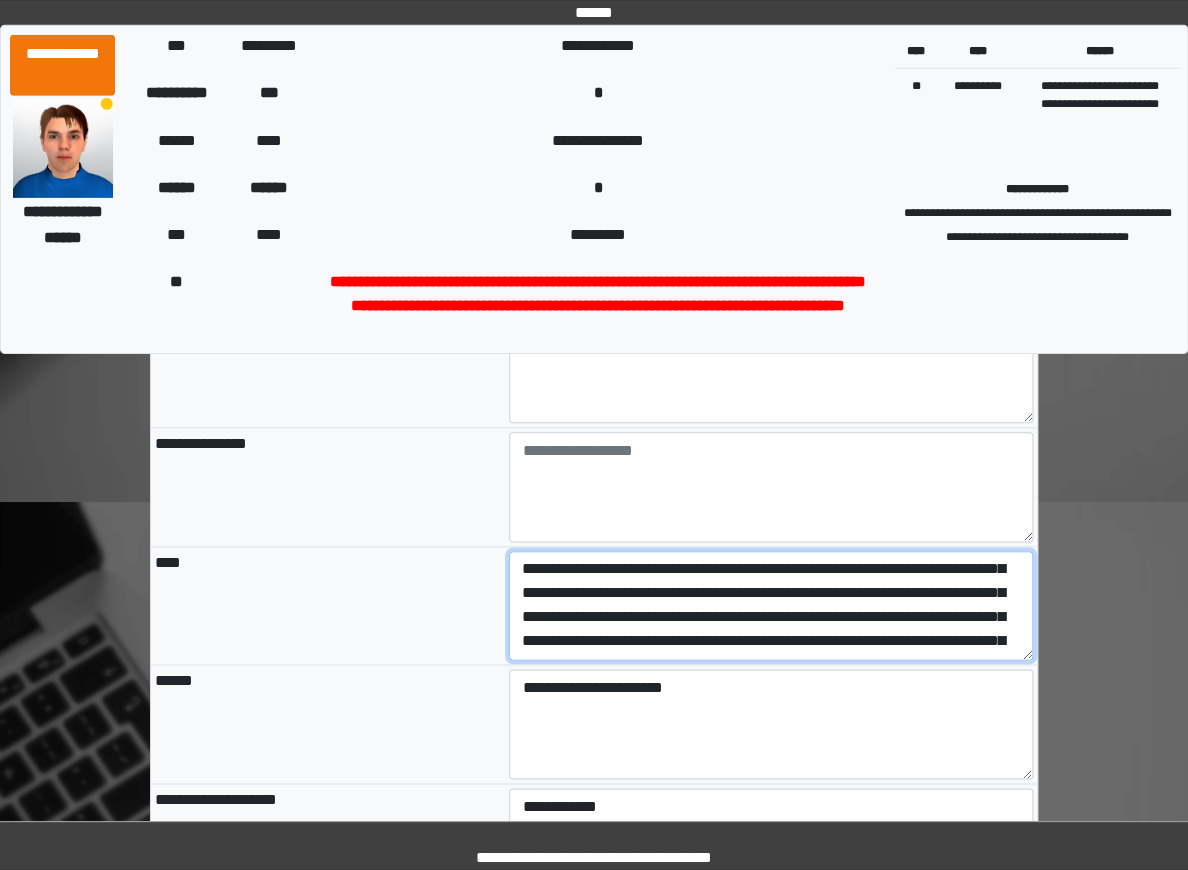drag, startPoint x: 1032, startPoint y: 601, endPoint x: 1032, endPoint y: 753, distance: 152 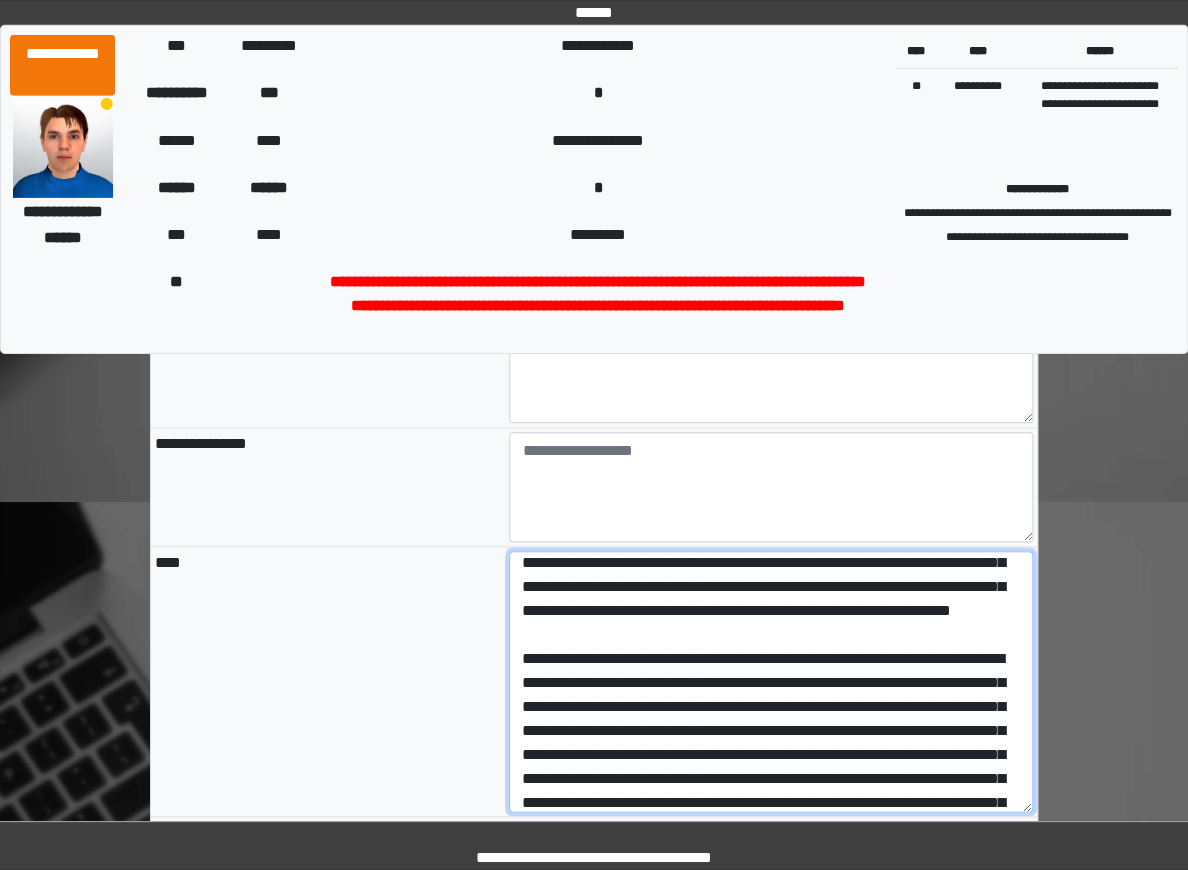 scroll, scrollTop: 0, scrollLeft: 0, axis: both 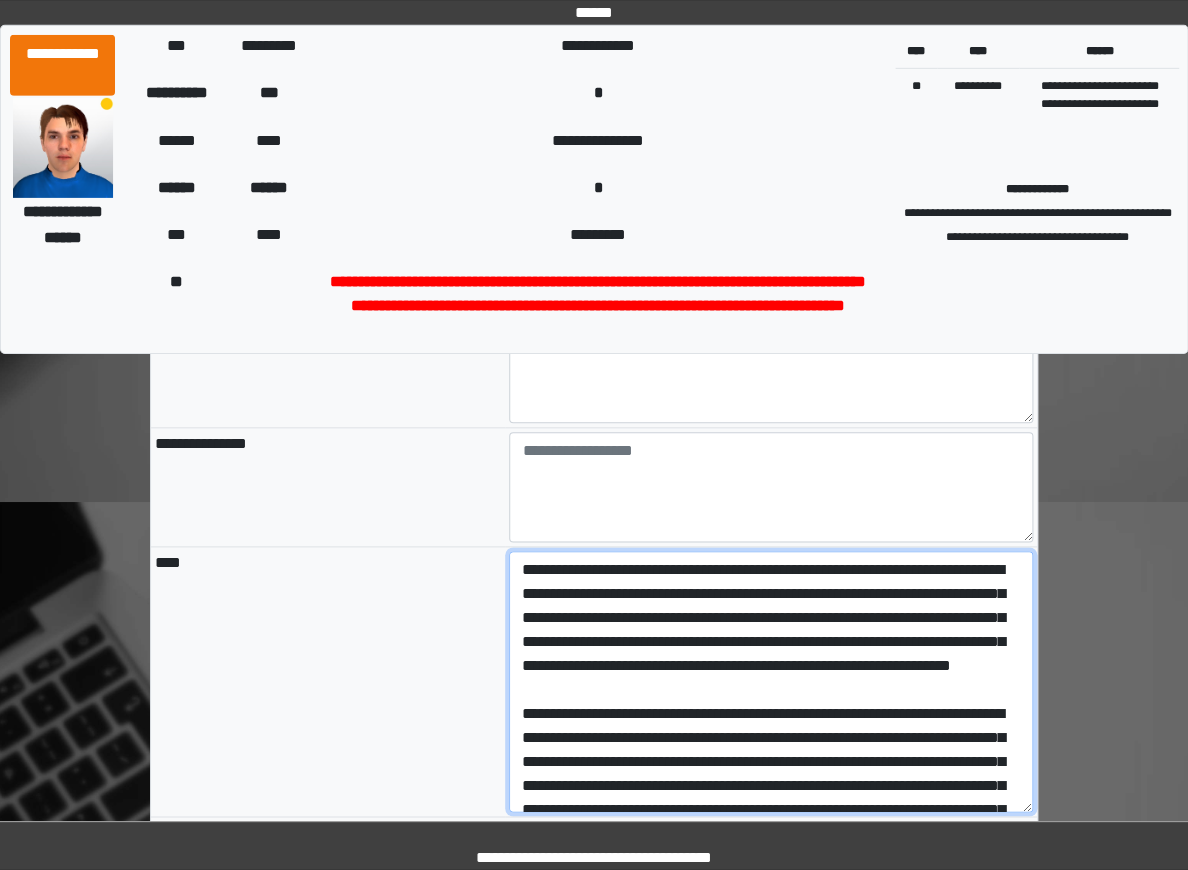 type on "**********" 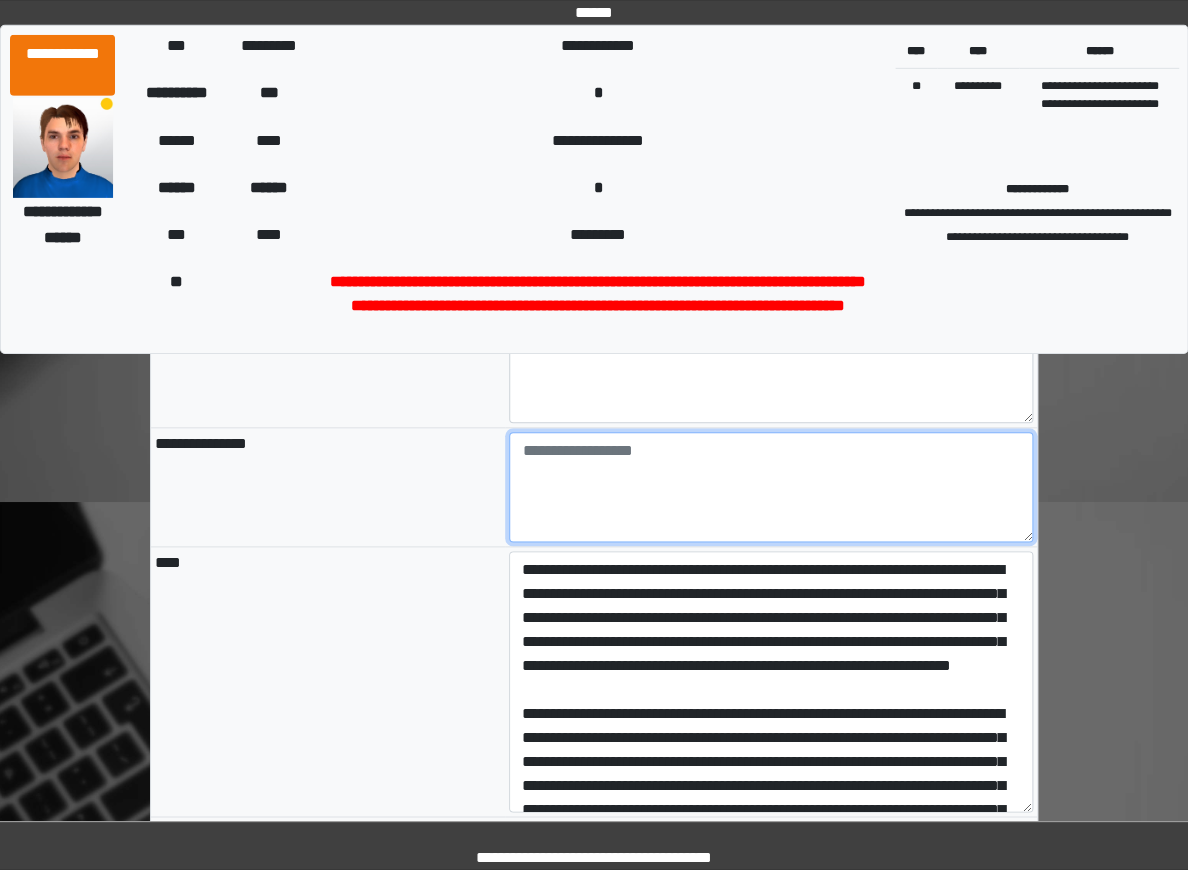 click at bounding box center [771, 487] 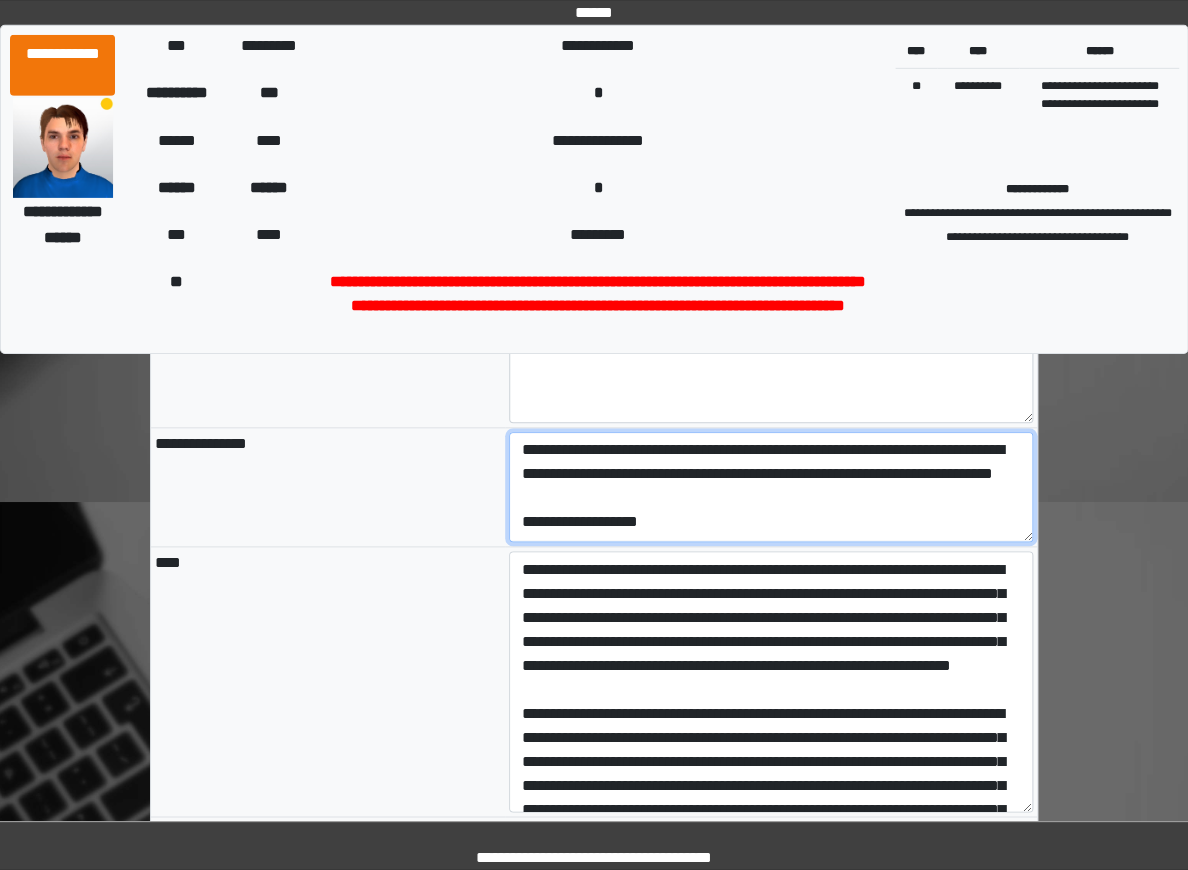 scroll, scrollTop: 23, scrollLeft: 0, axis: vertical 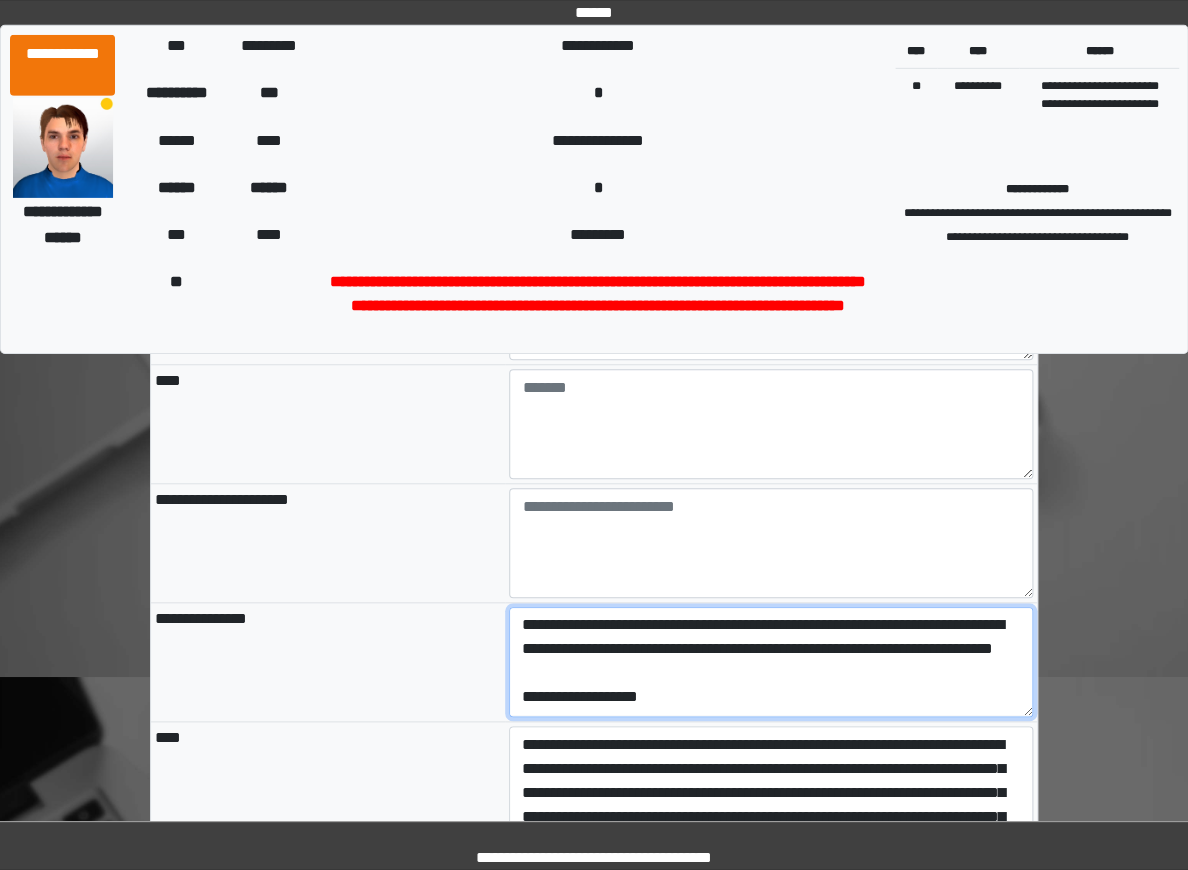 type on "**********" 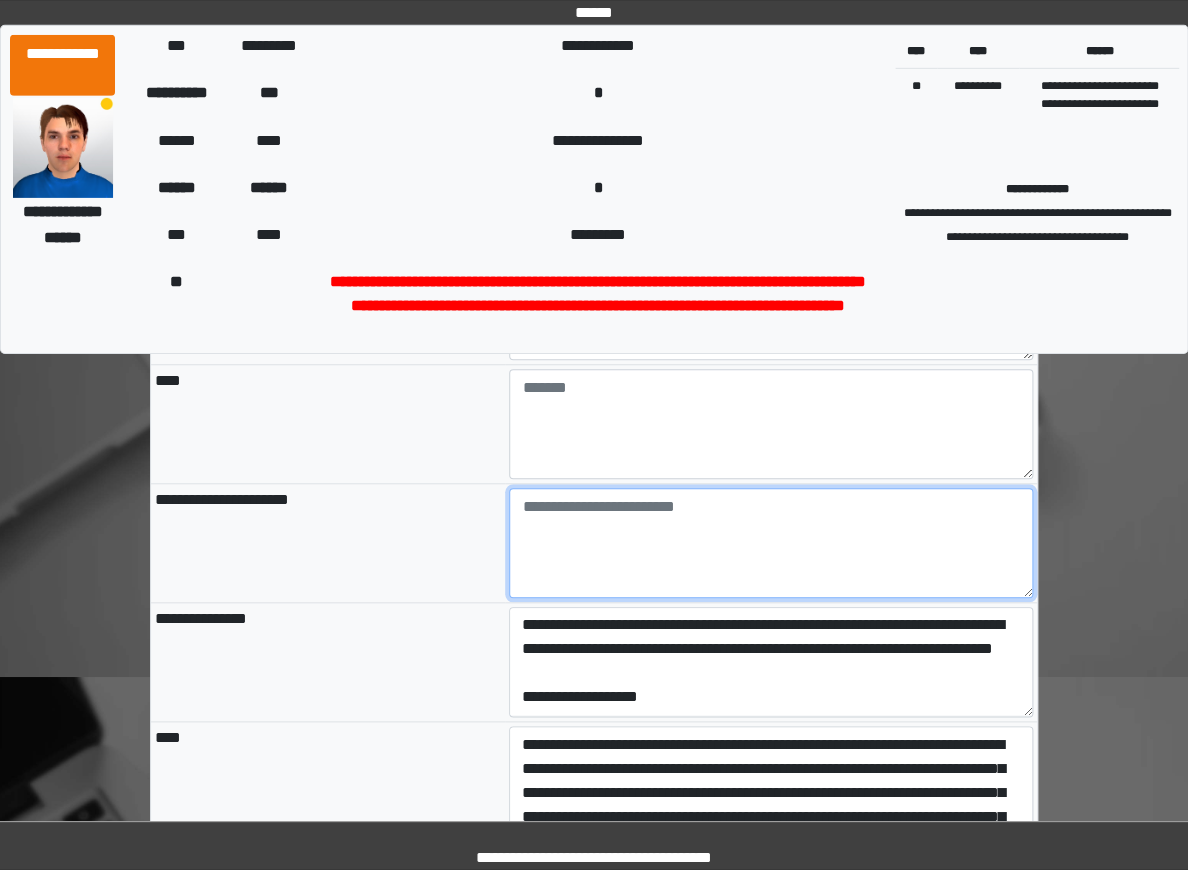 click at bounding box center (771, 543) 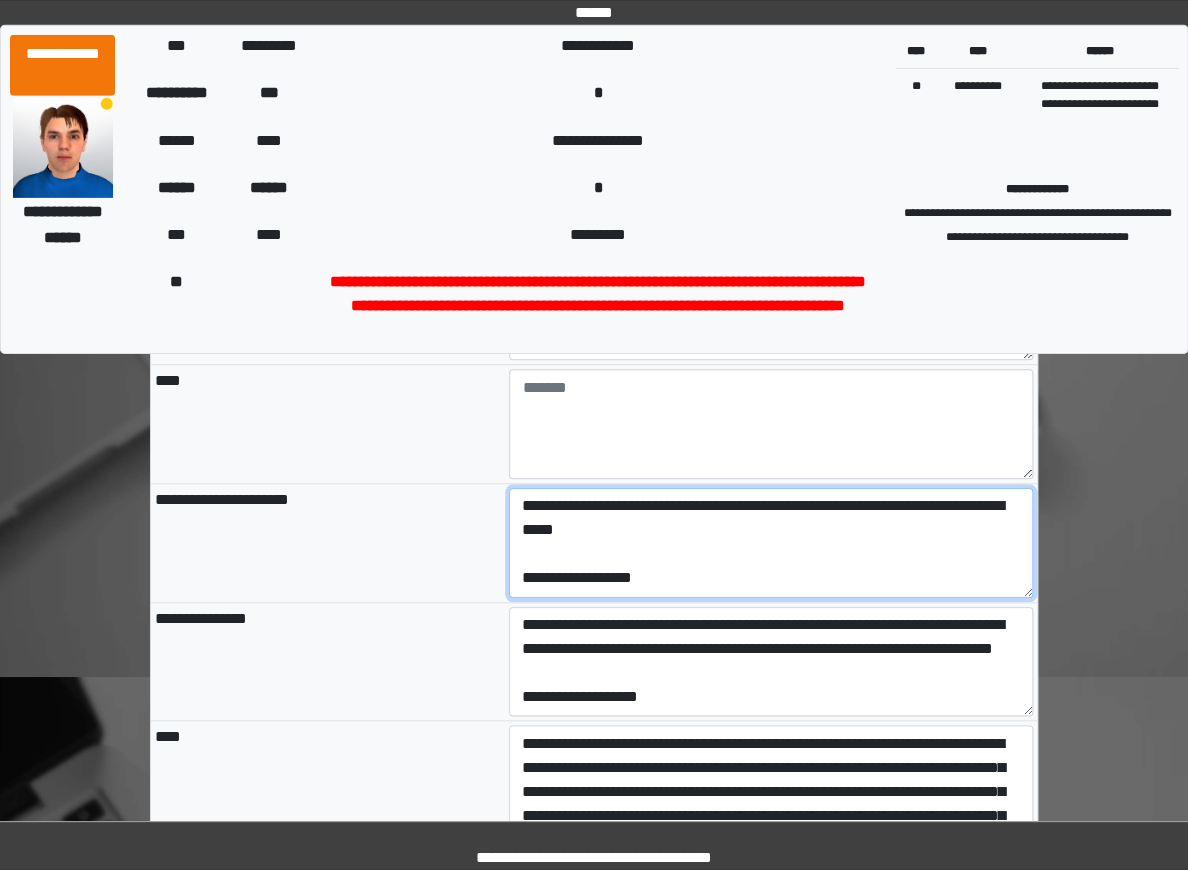 scroll, scrollTop: 0, scrollLeft: 0, axis: both 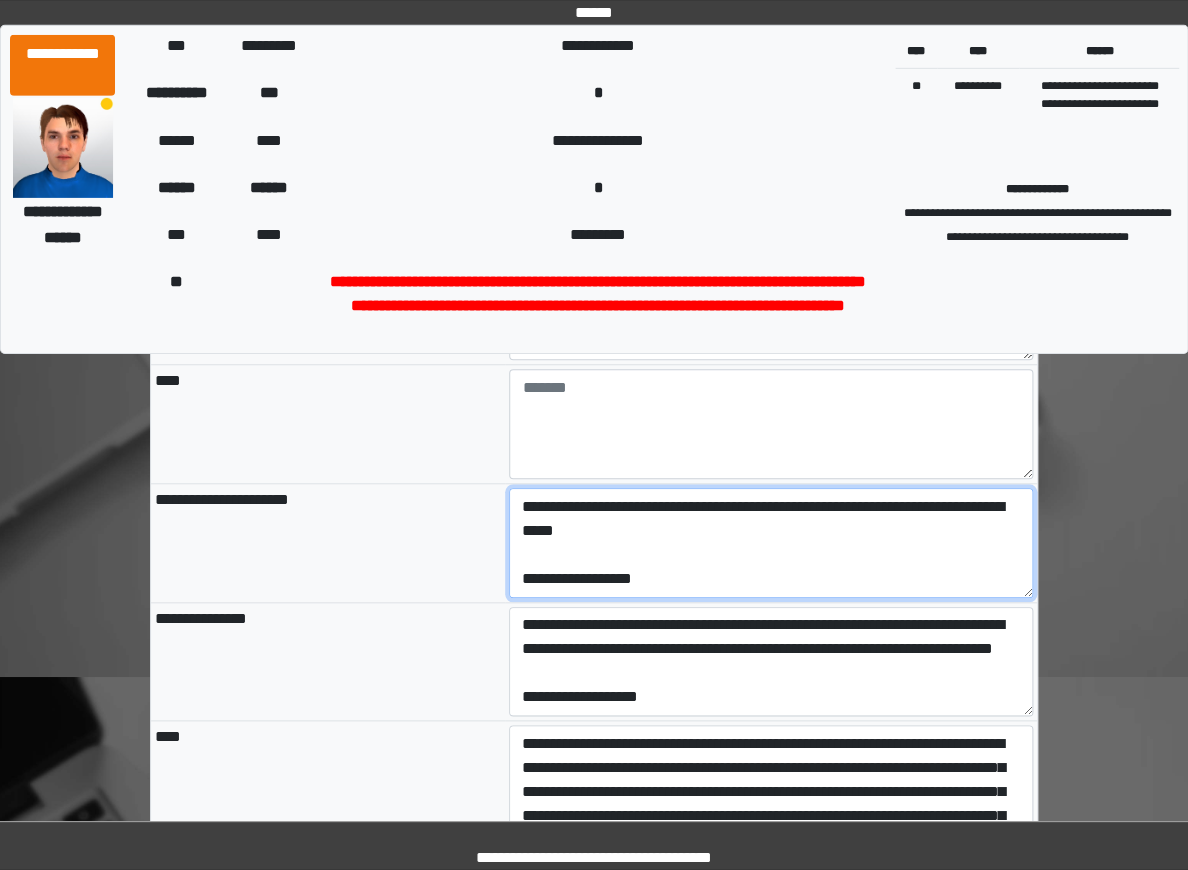 drag, startPoint x: 680, startPoint y: 541, endPoint x: 545, endPoint y: 513, distance: 137.87312 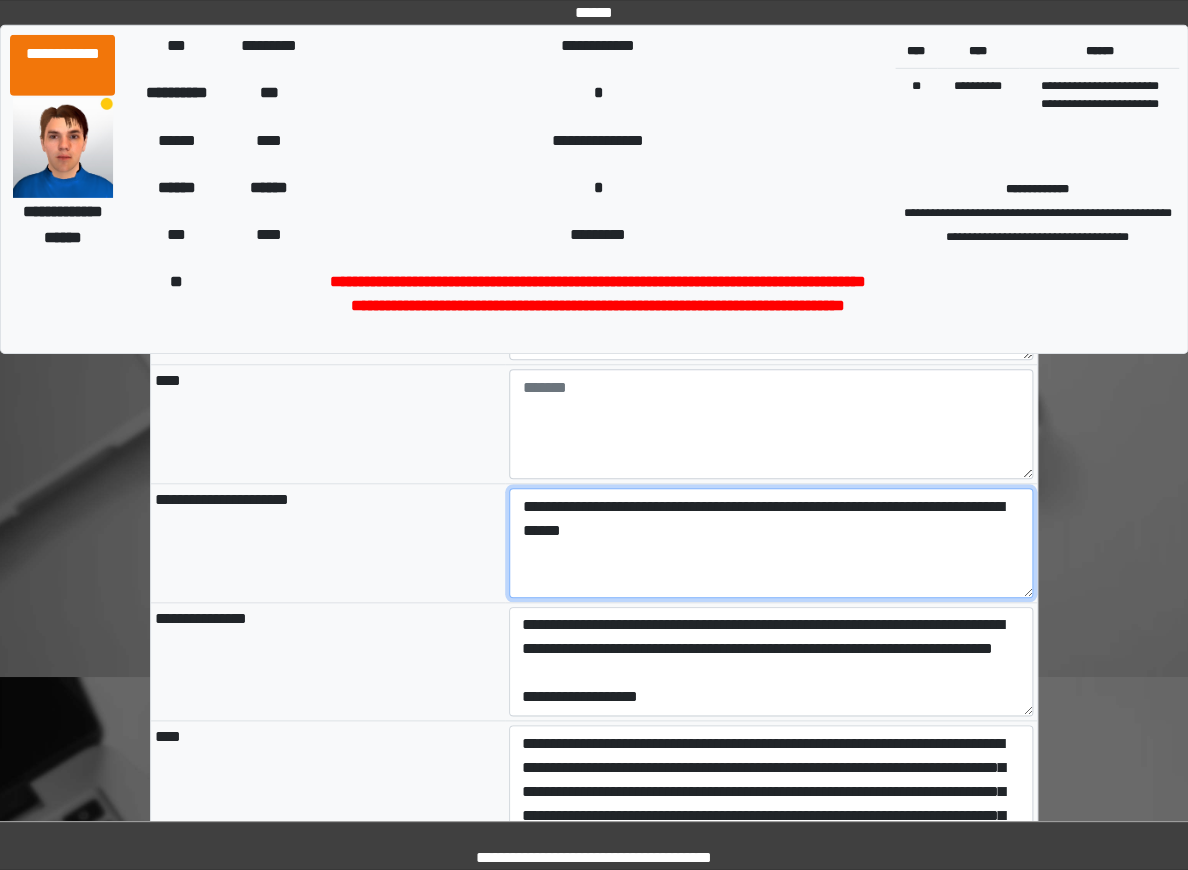 type on "**********" 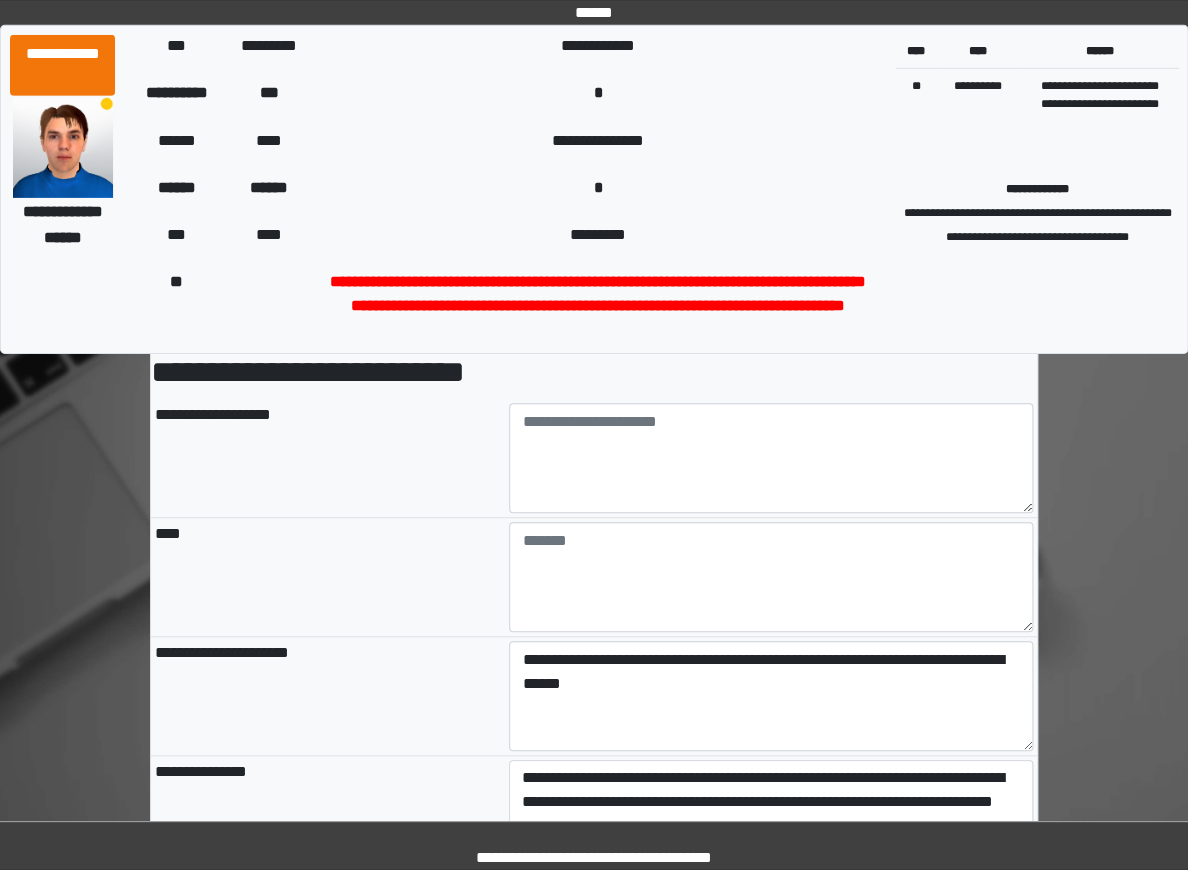 scroll, scrollTop: 25, scrollLeft: 0, axis: vertical 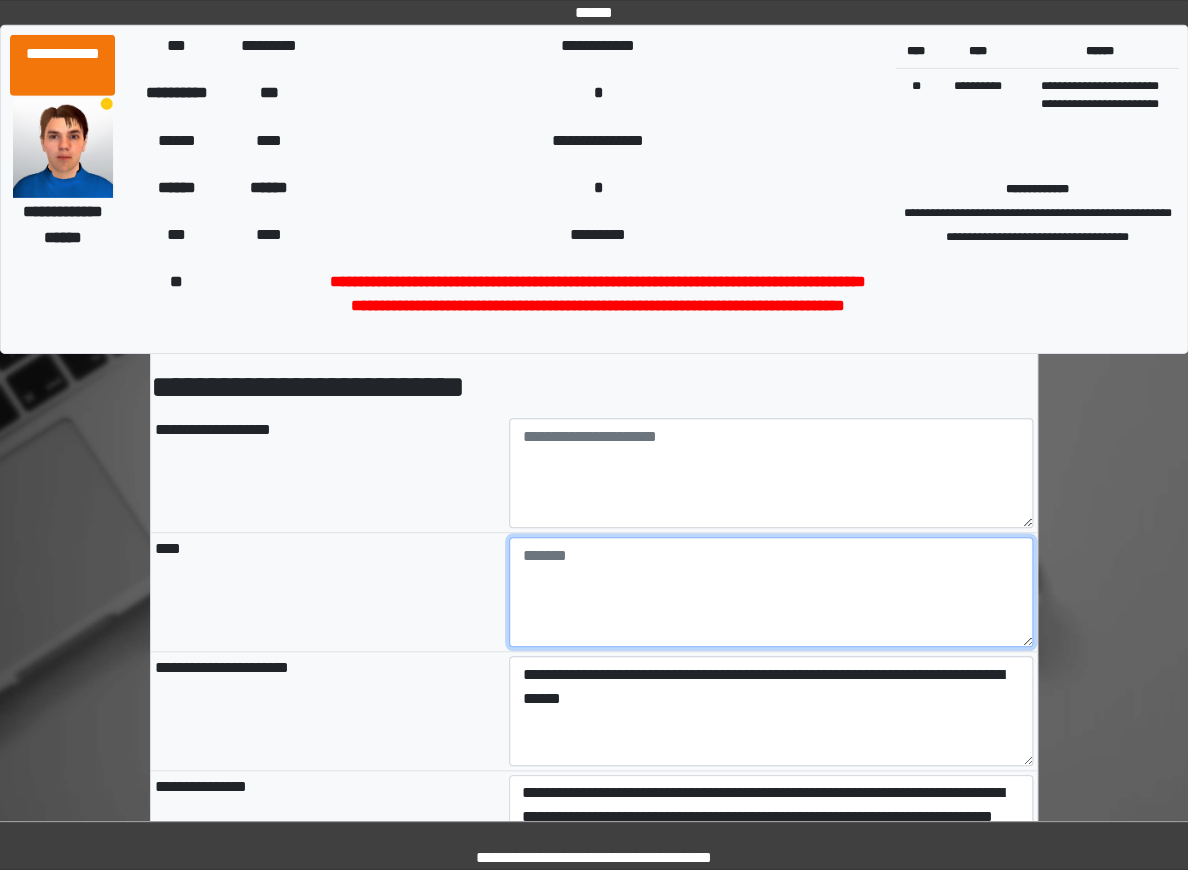 click at bounding box center (771, 592) 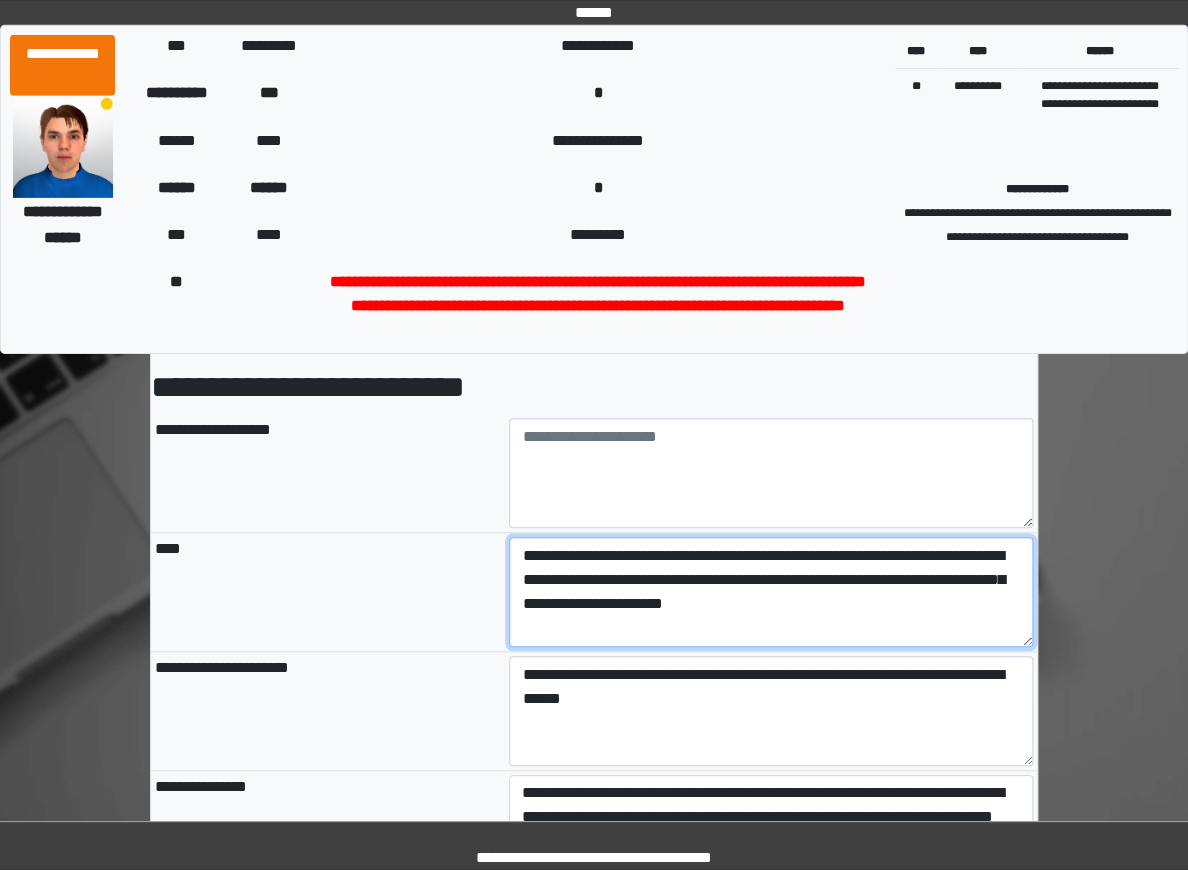 type on "**********" 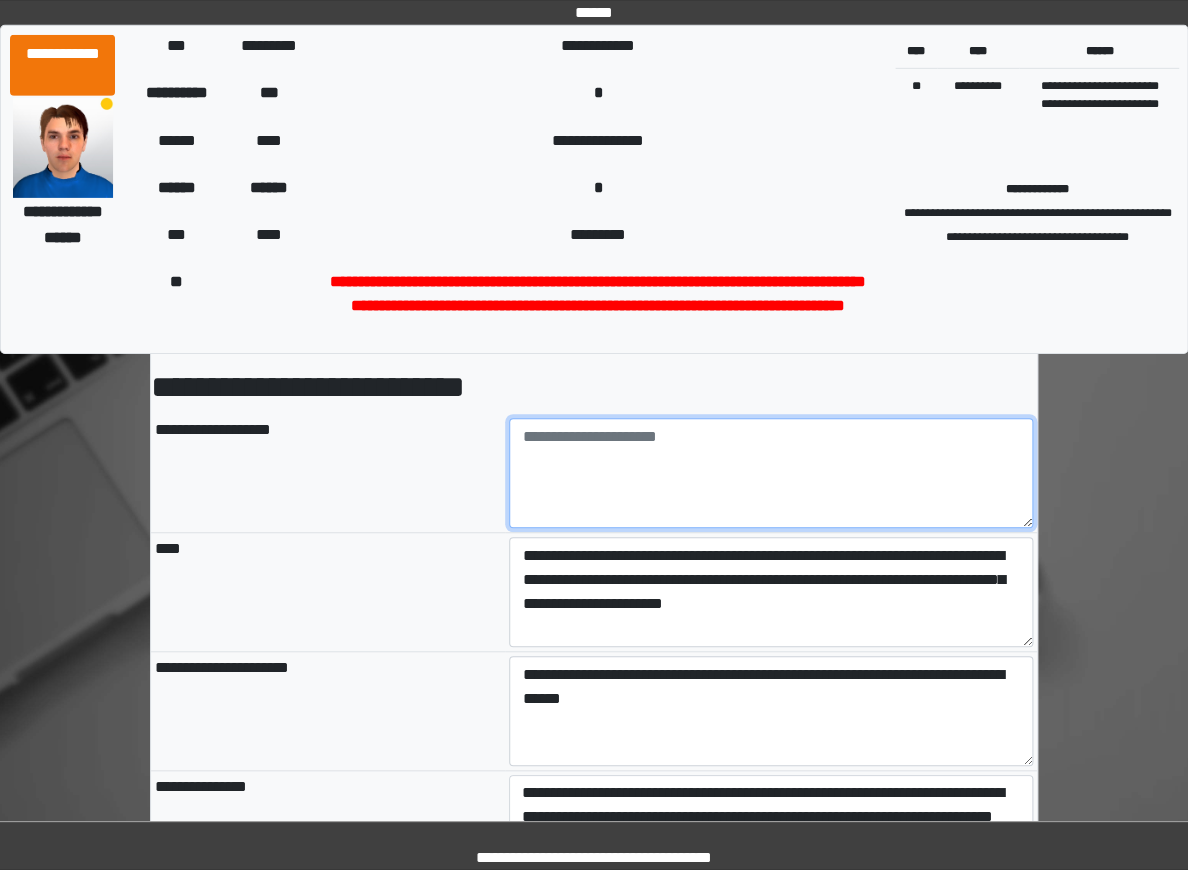 click at bounding box center [771, 473] 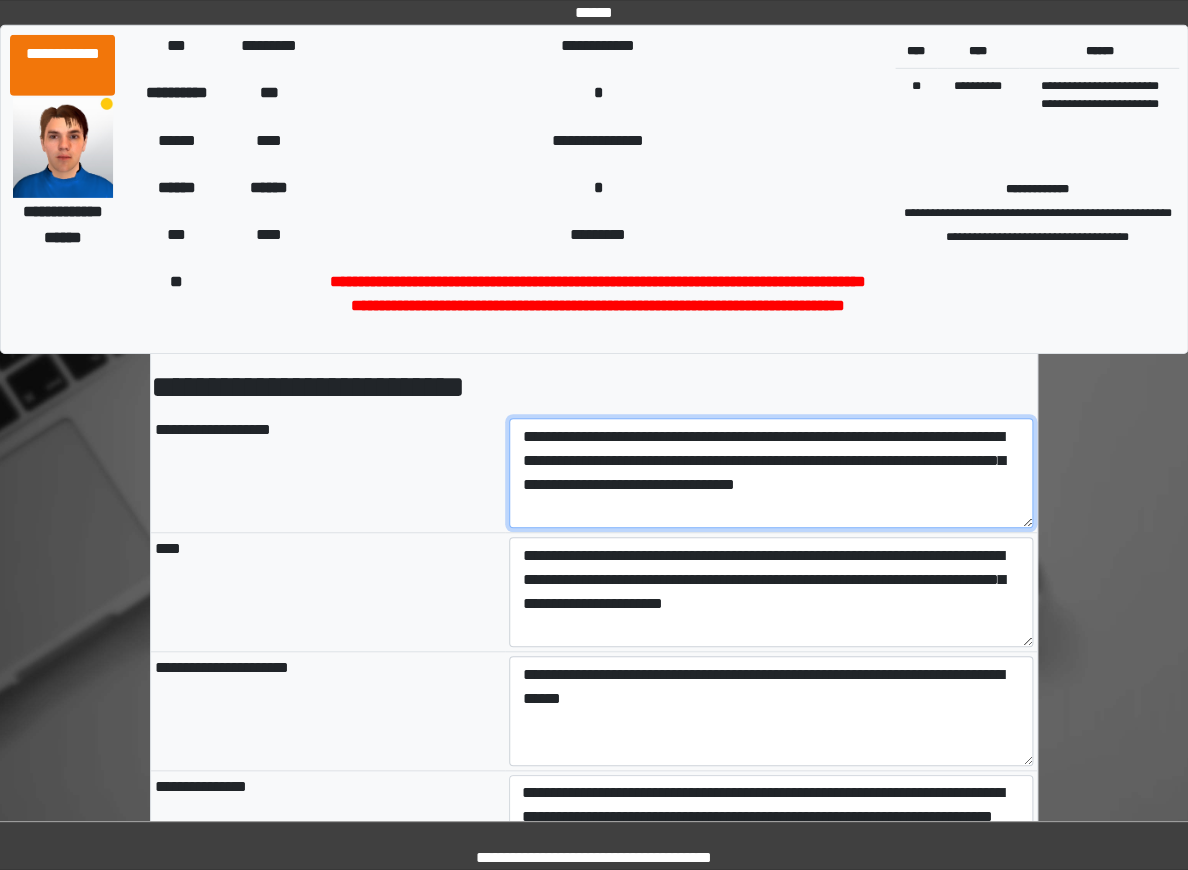 click on "**********" at bounding box center [771, 473] 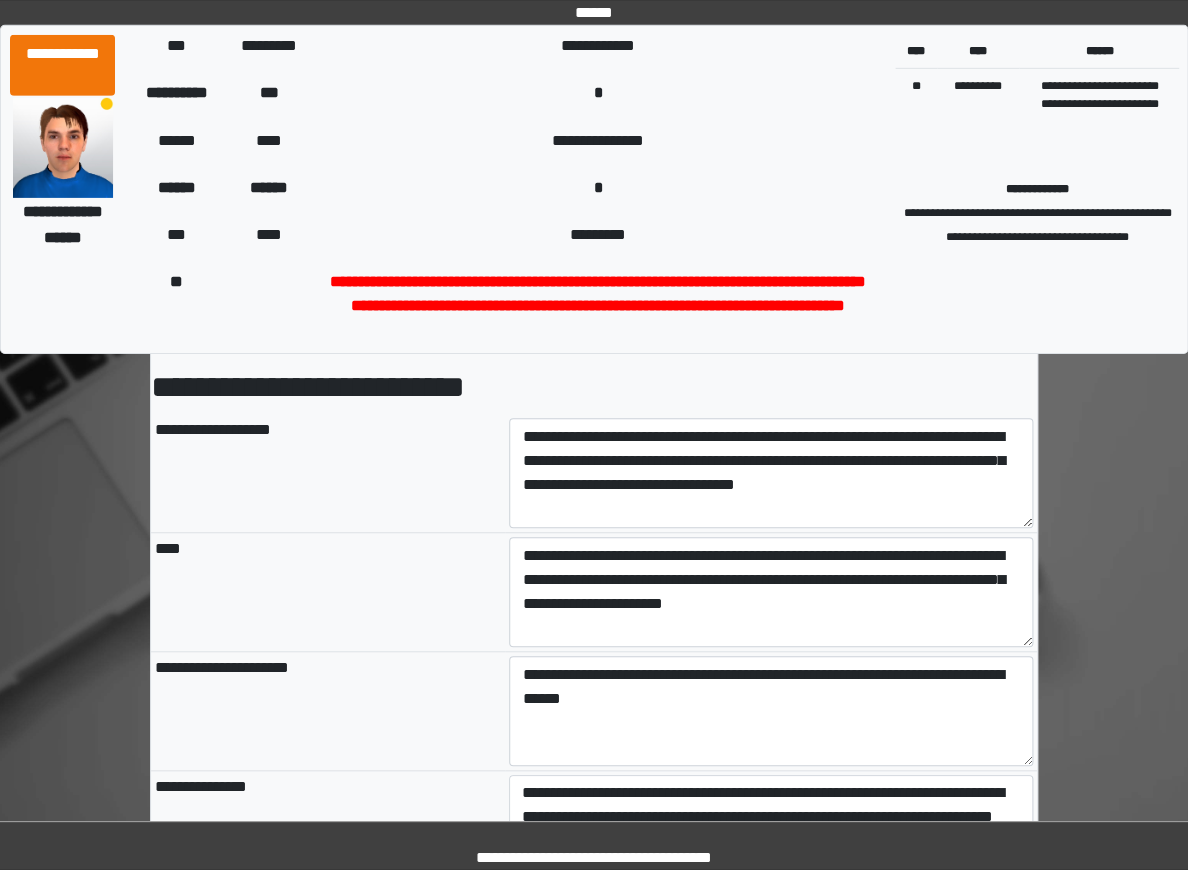 click on "****" at bounding box center [328, 592] 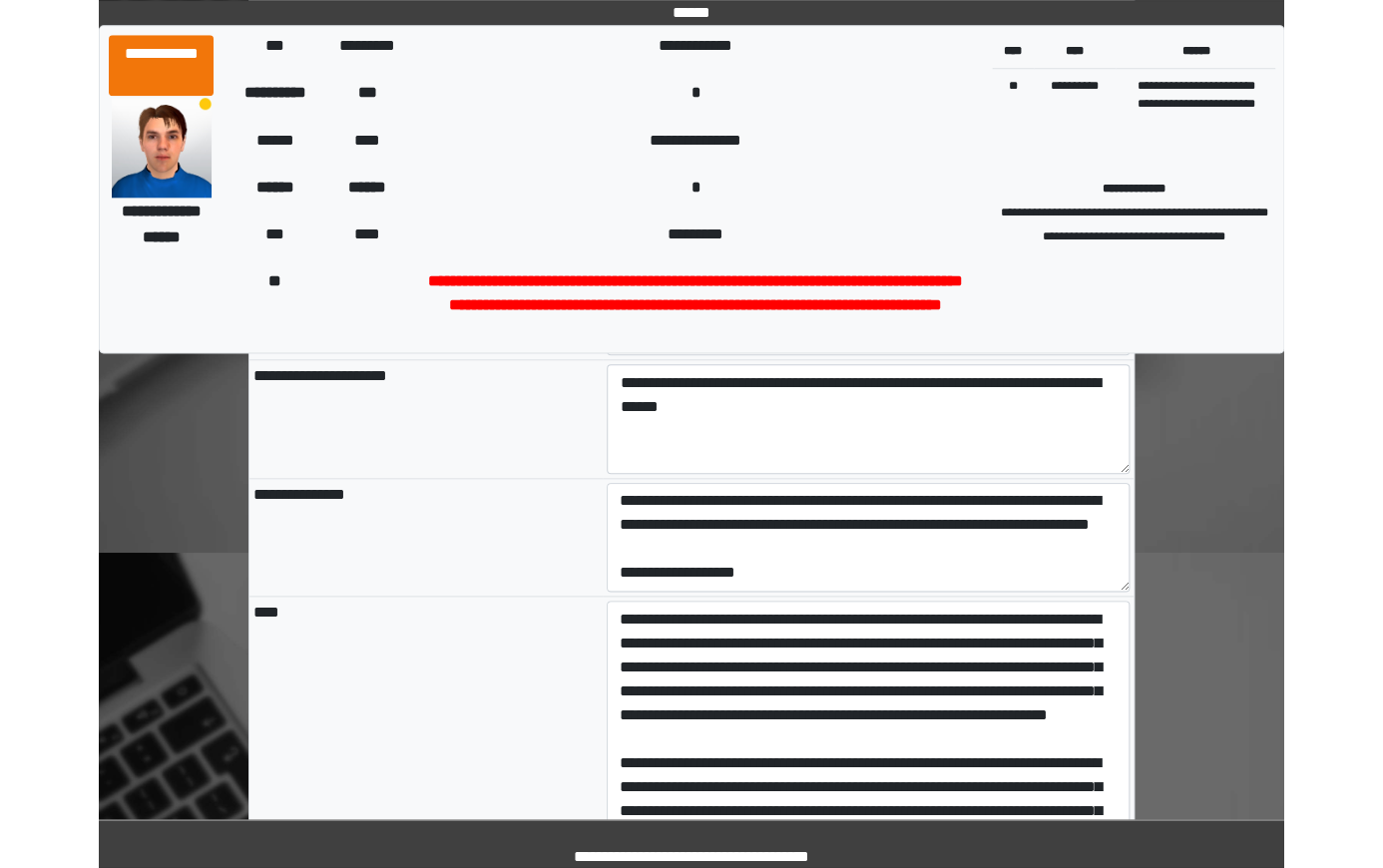 scroll, scrollTop: 332, scrollLeft: 0, axis: vertical 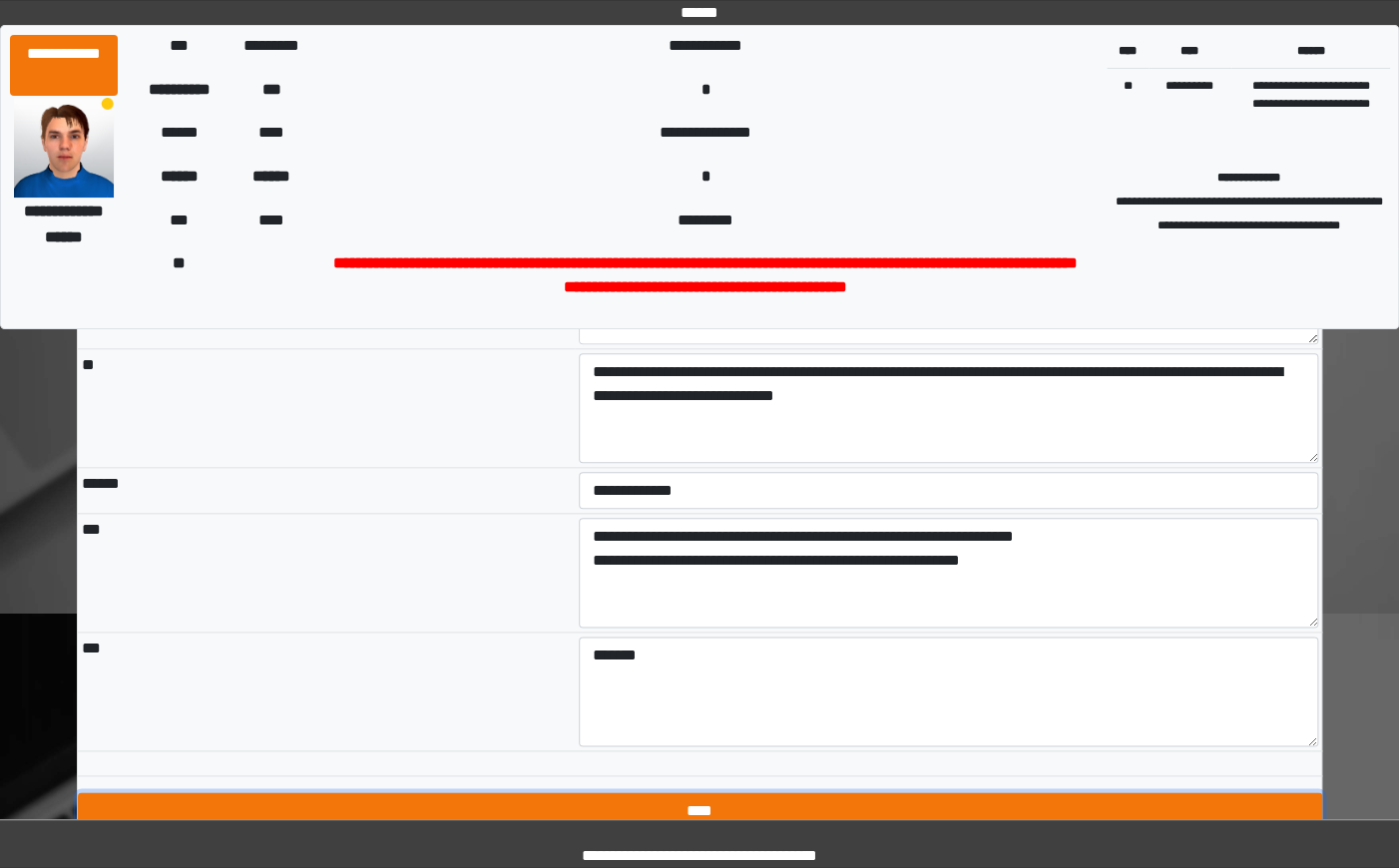 click on "****" at bounding box center (700, 811) 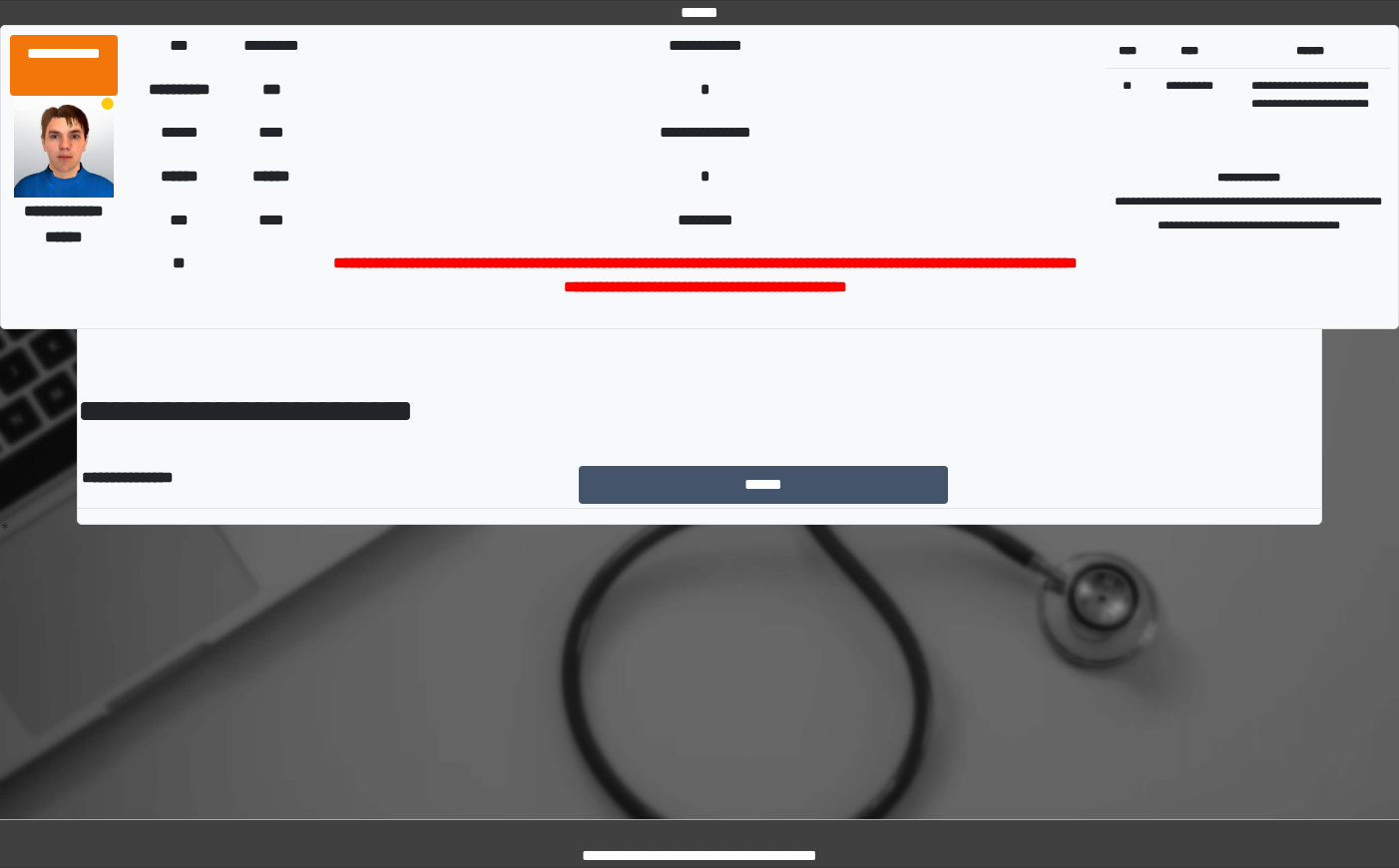 scroll, scrollTop: 0, scrollLeft: 0, axis: both 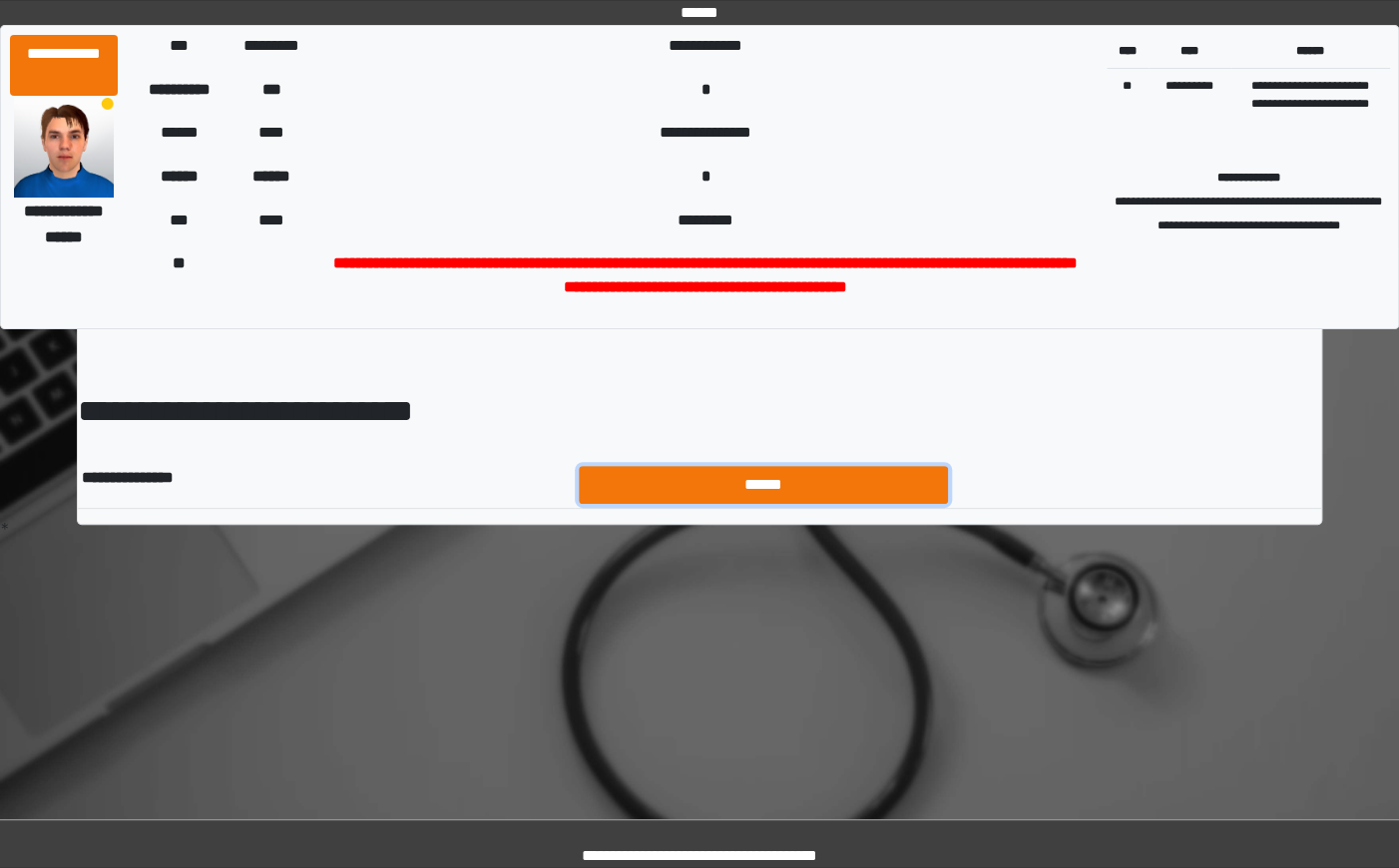 click on "******" at bounding box center [763, 484] 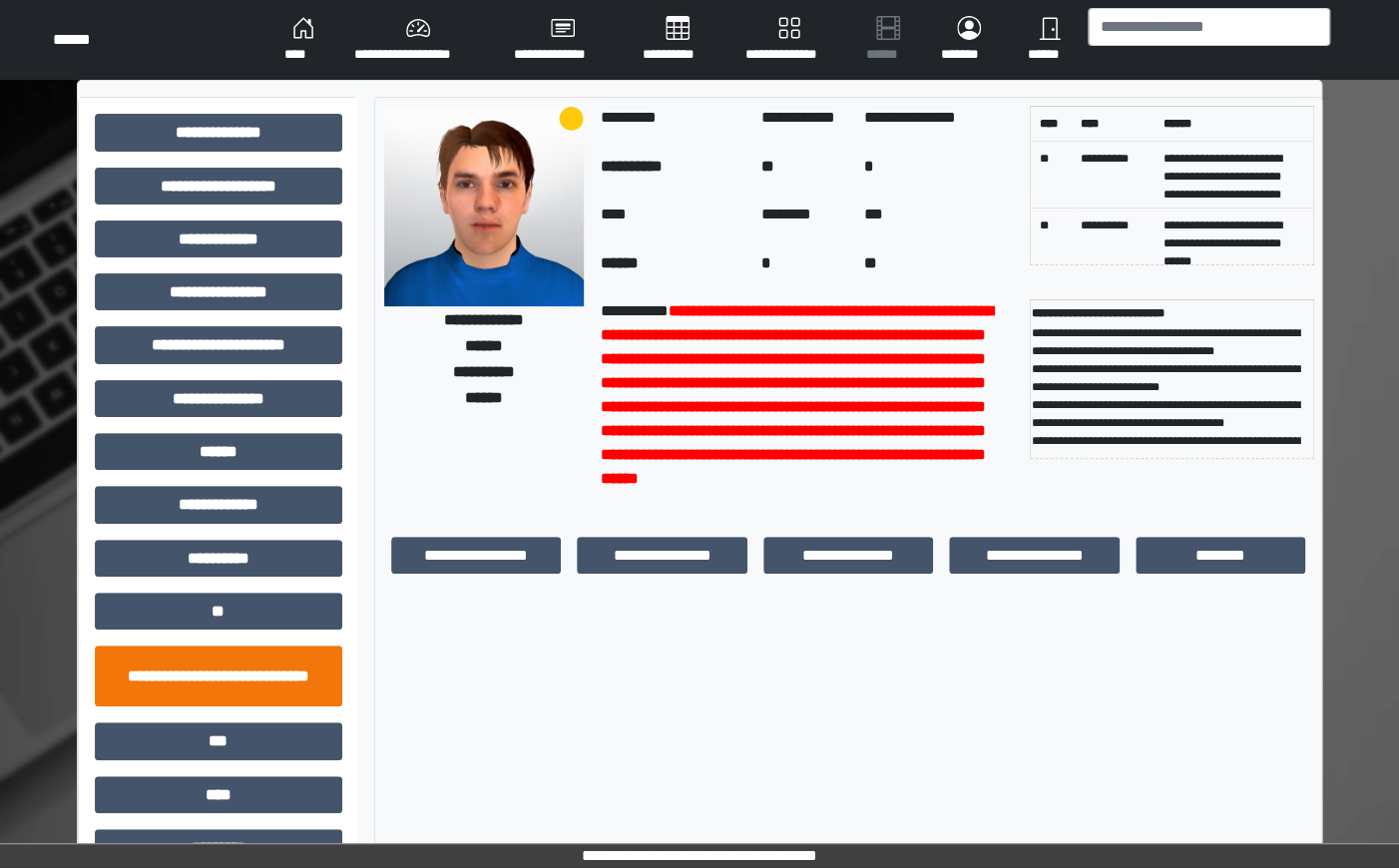 scroll, scrollTop: 46, scrollLeft: 0, axis: vertical 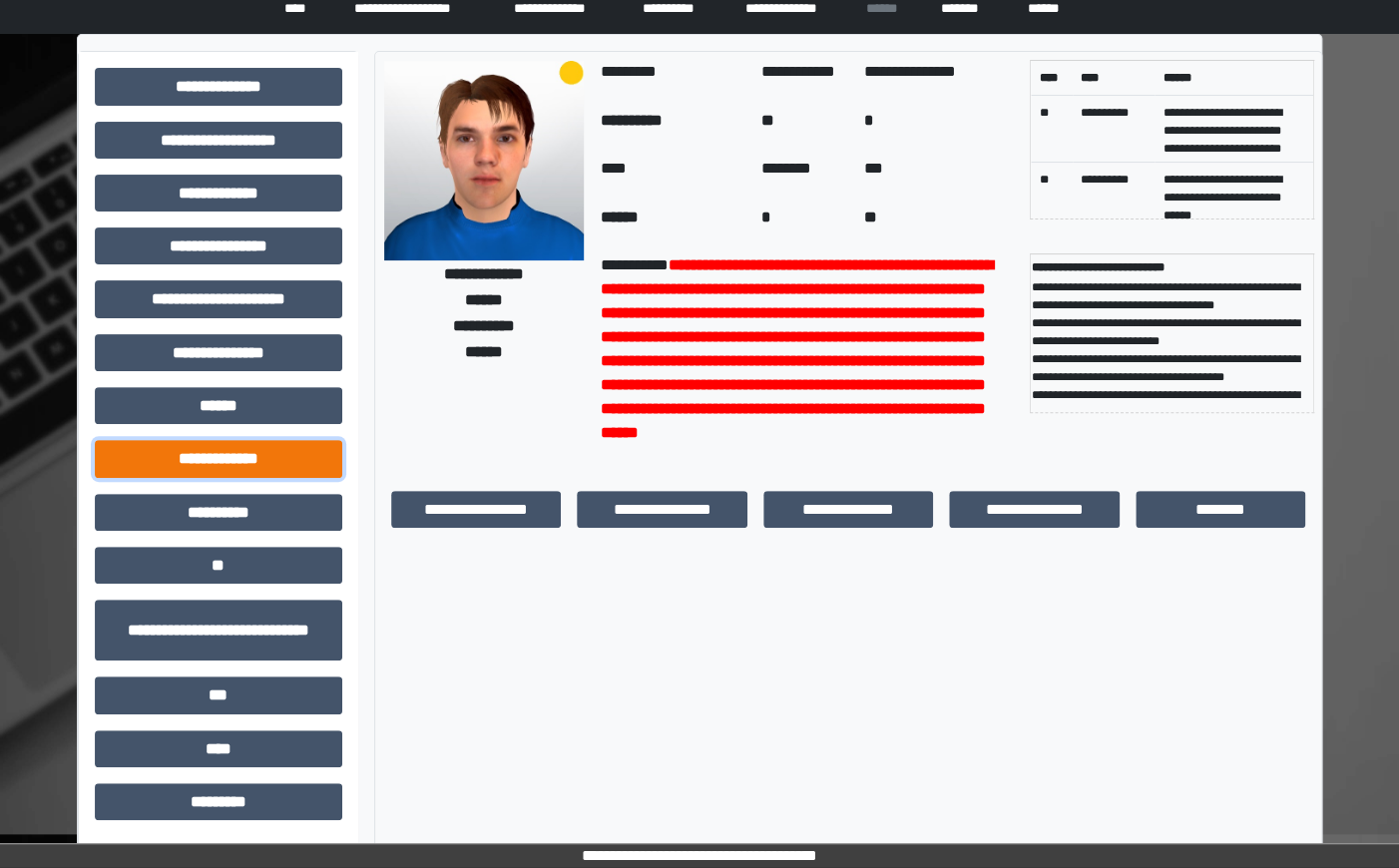 click on "**********" at bounding box center [219, 458] 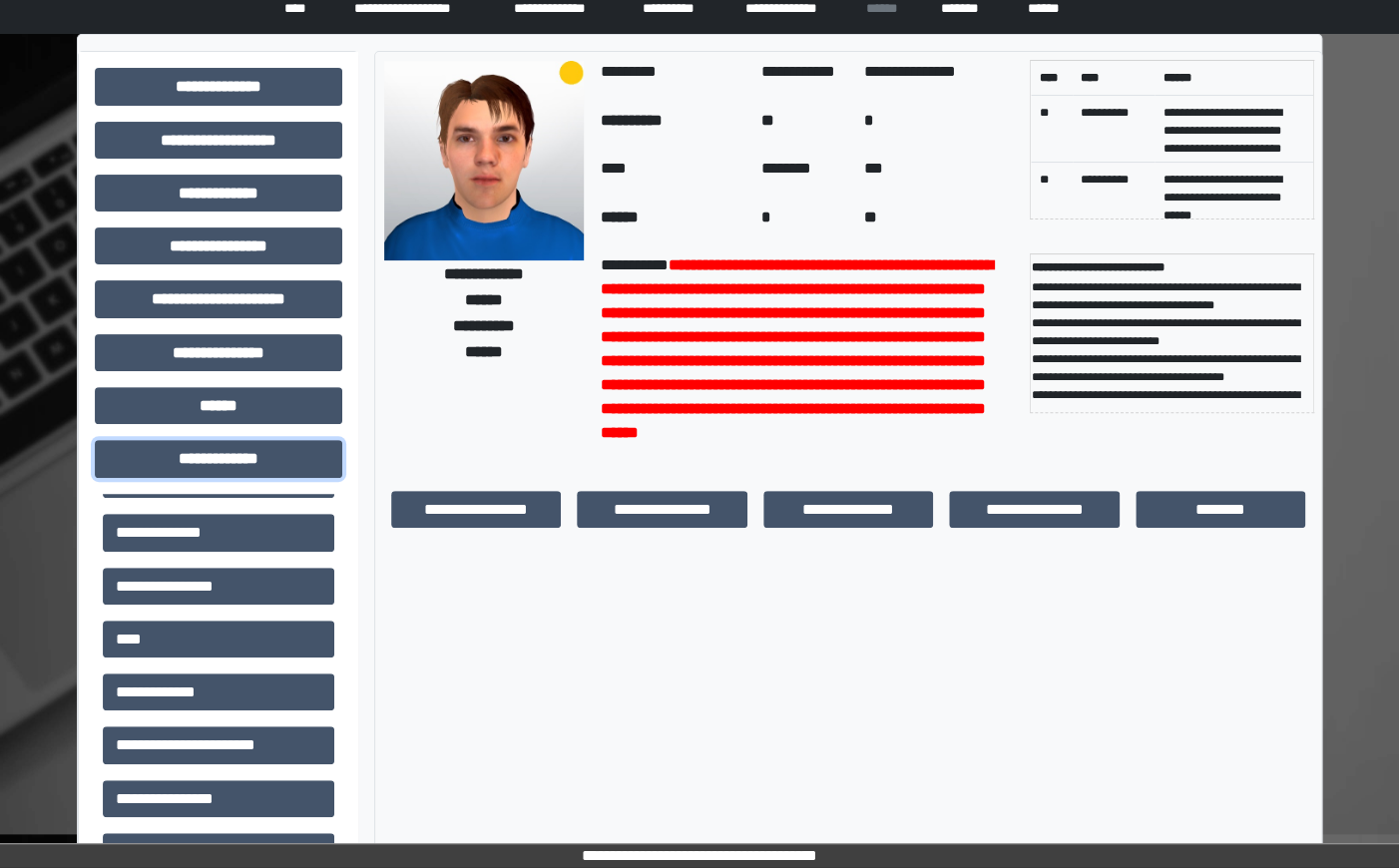 scroll, scrollTop: 695, scrollLeft: 0, axis: vertical 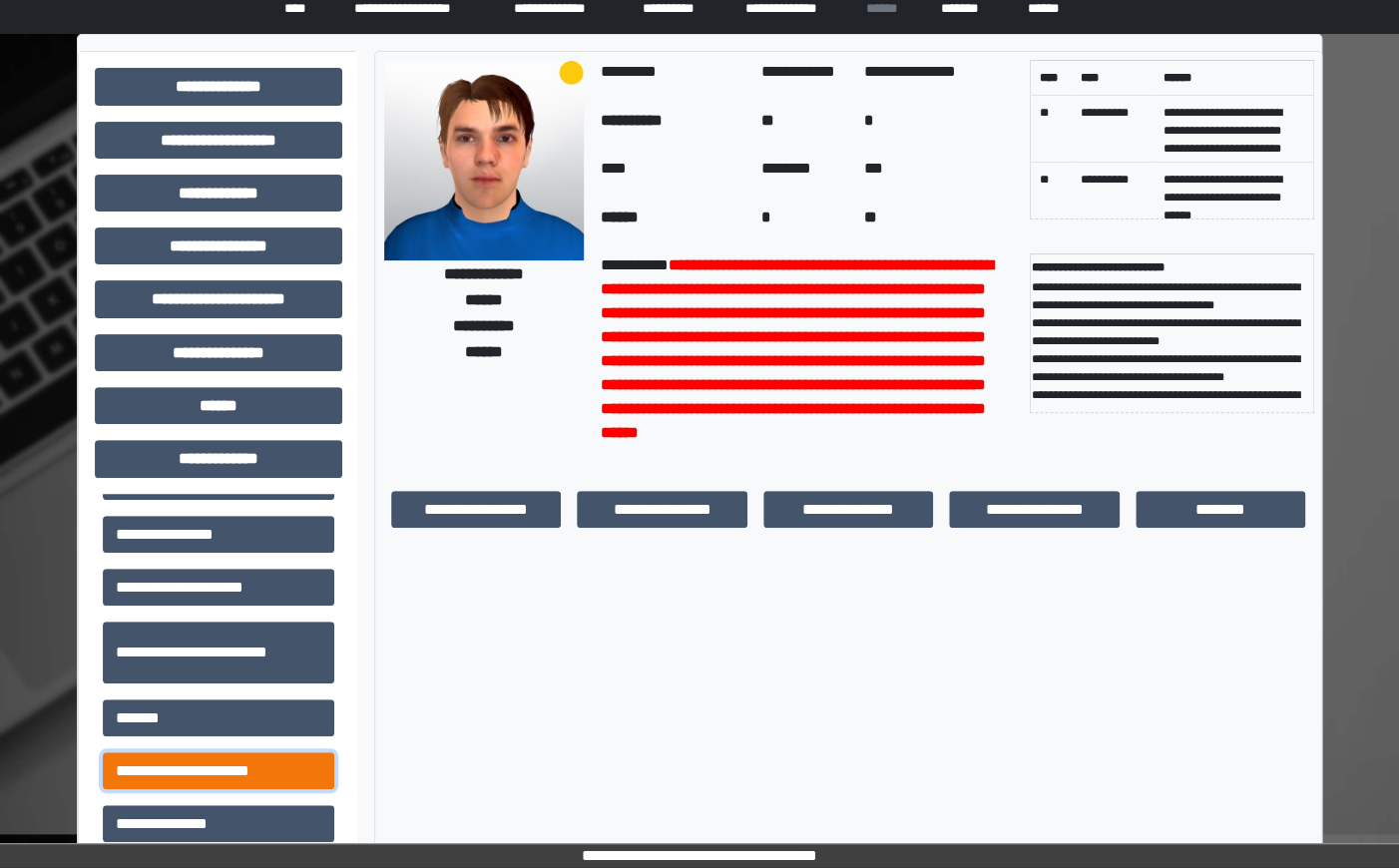 click on "**********" at bounding box center (219, 770) 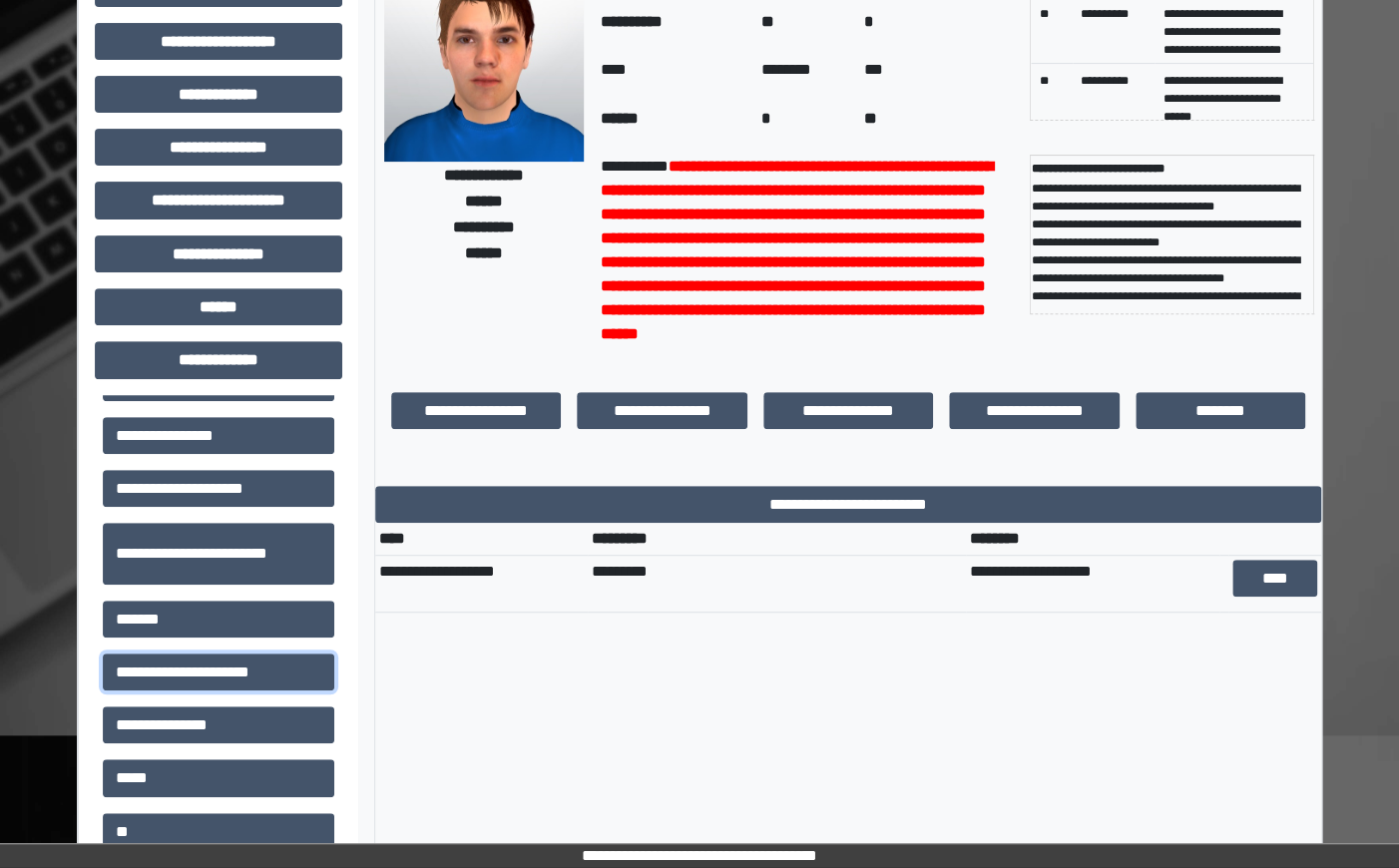 scroll, scrollTop: 153, scrollLeft: 0, axis: vertical 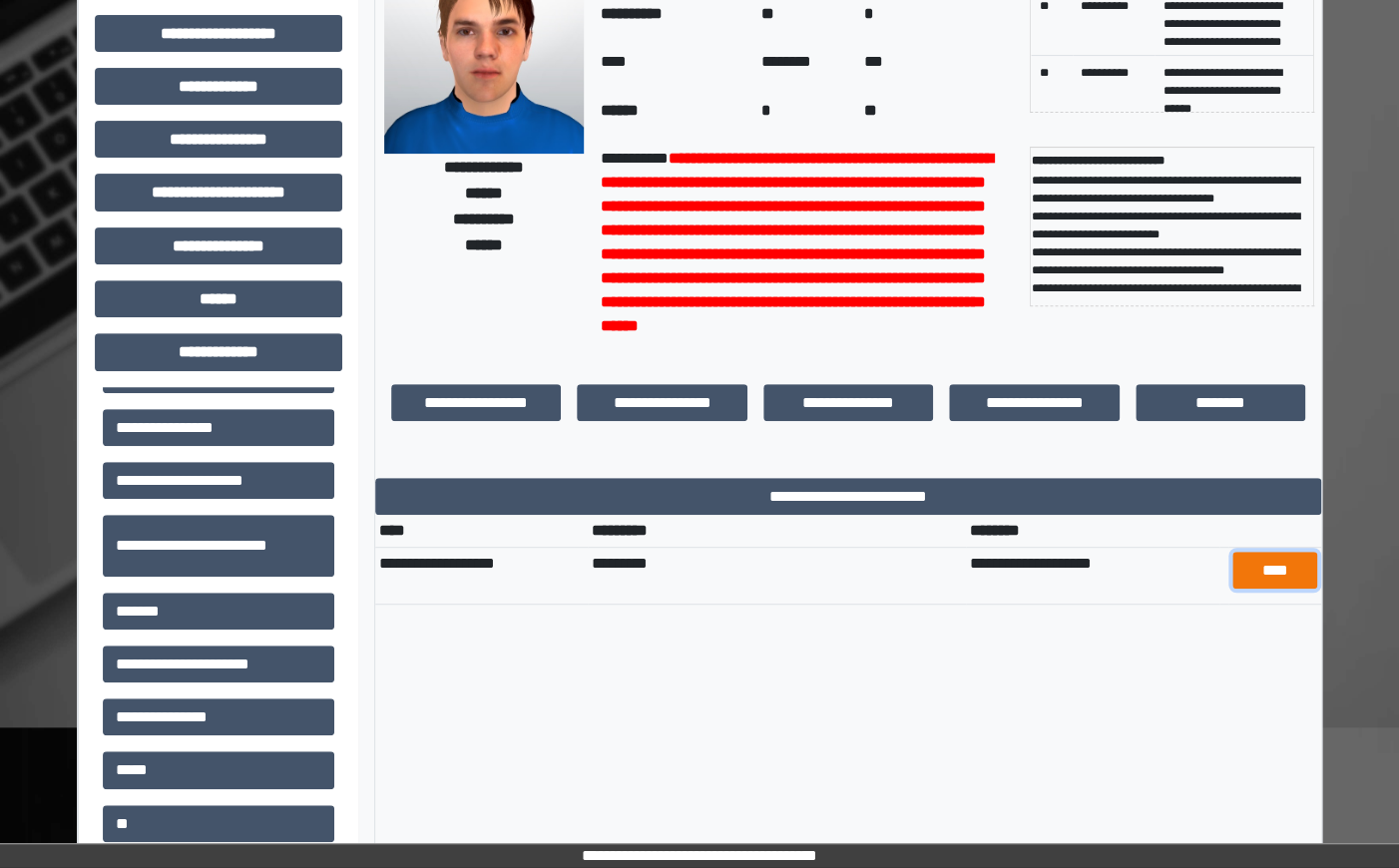 click on "****" at bounding box center [1274, 570] 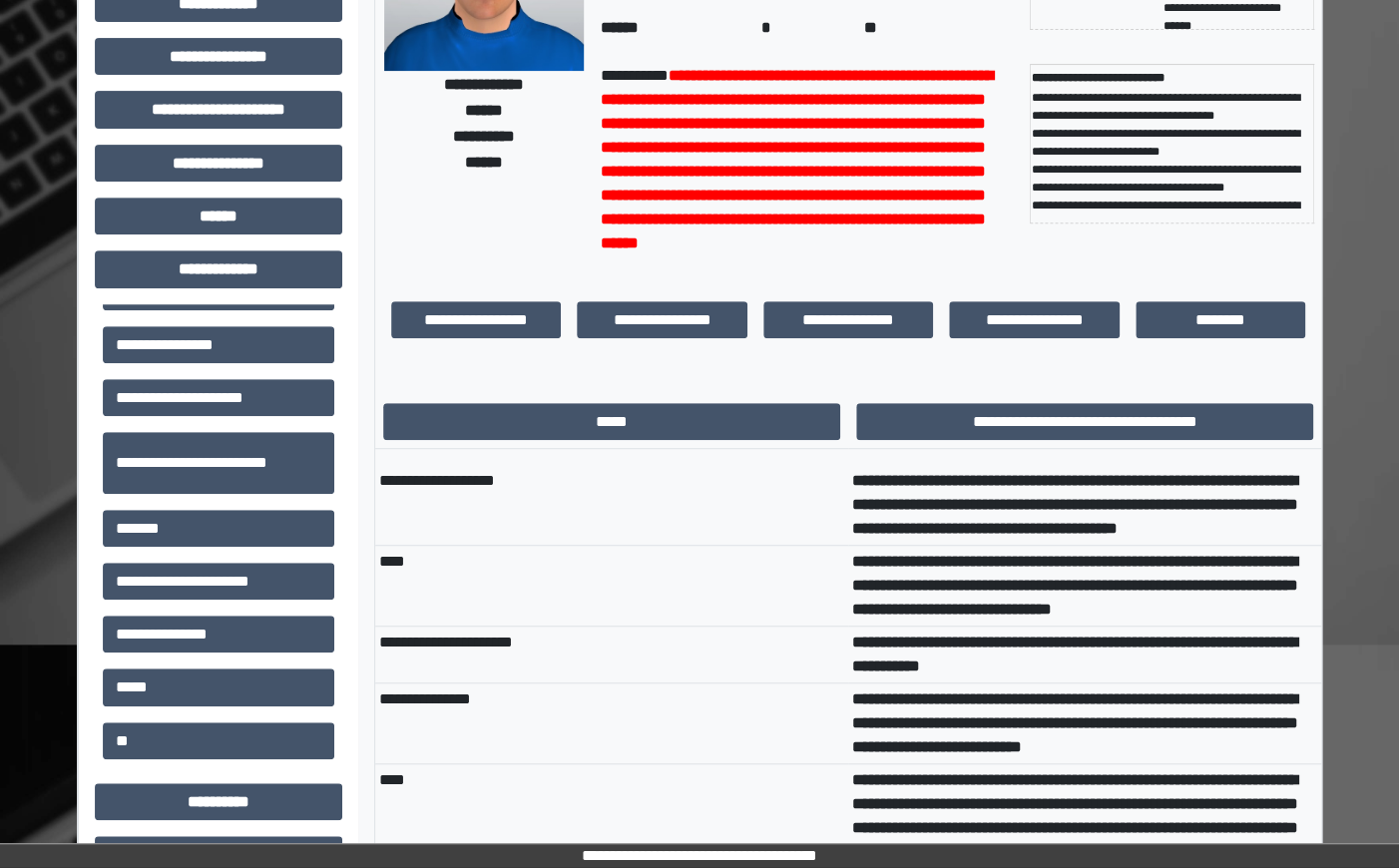 scroll, scrollTop: 0, scrollLeft: 0, axis: both 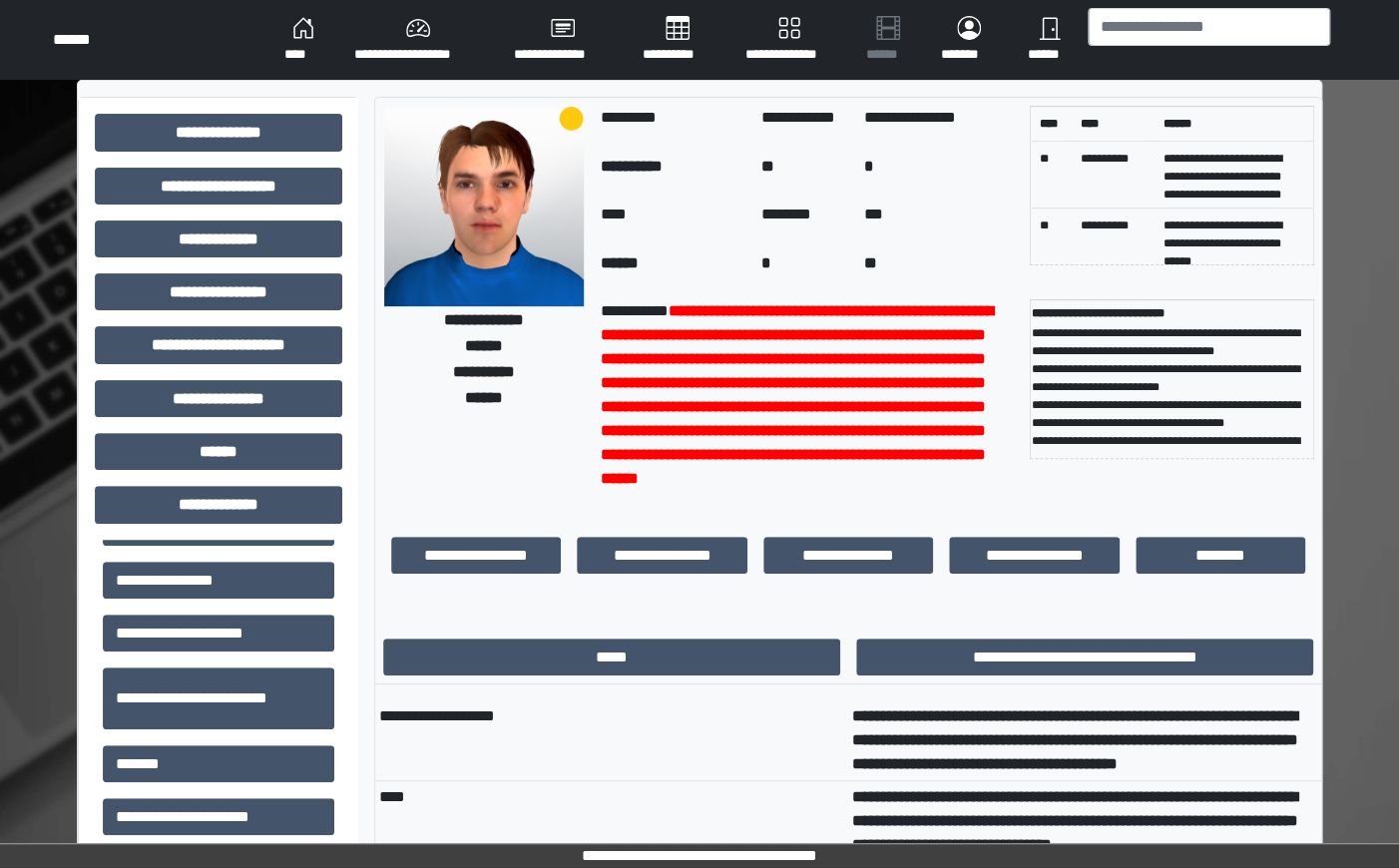 click at bounding box center (1208, 40) 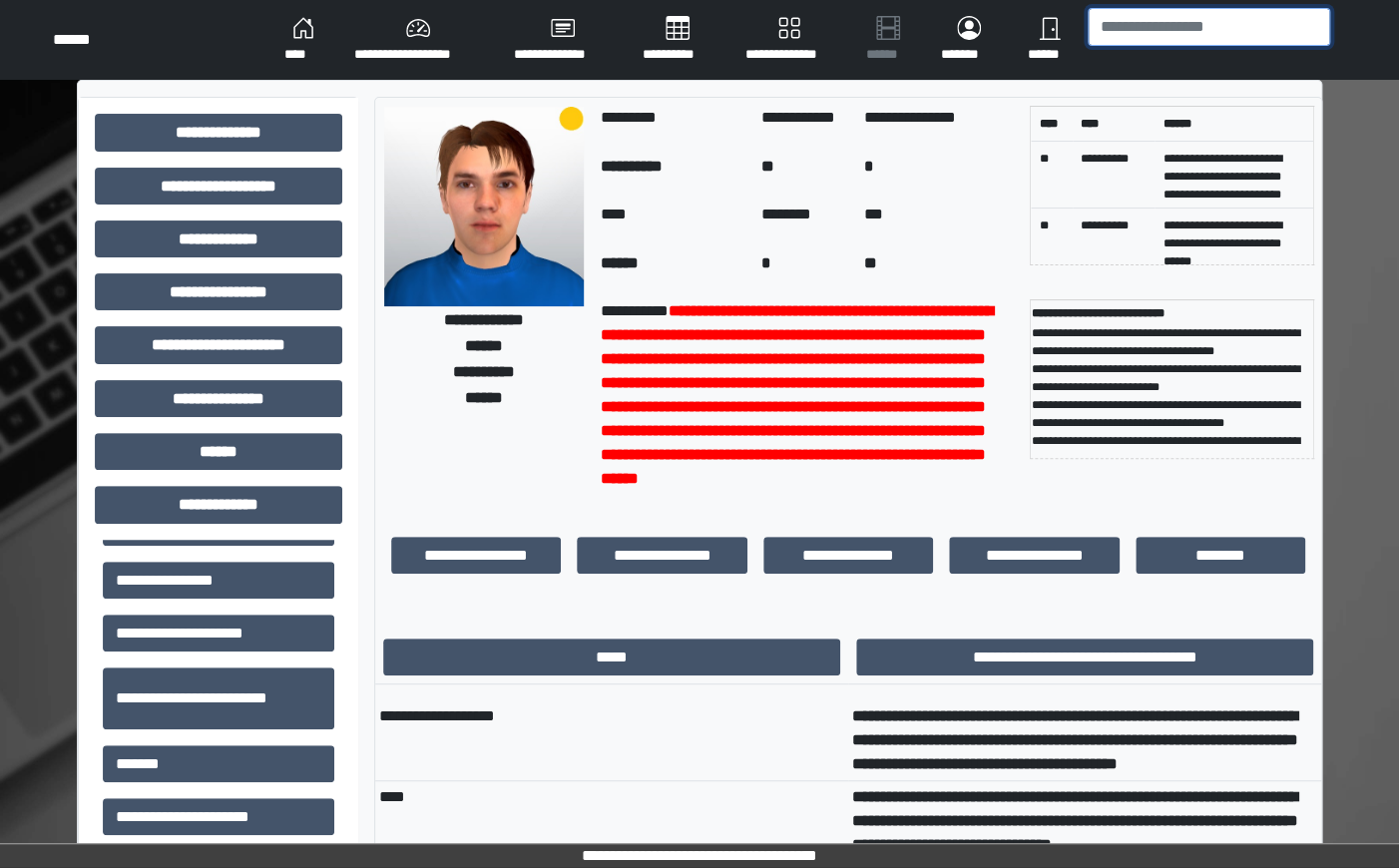 click at bounding box center (1208, 27) 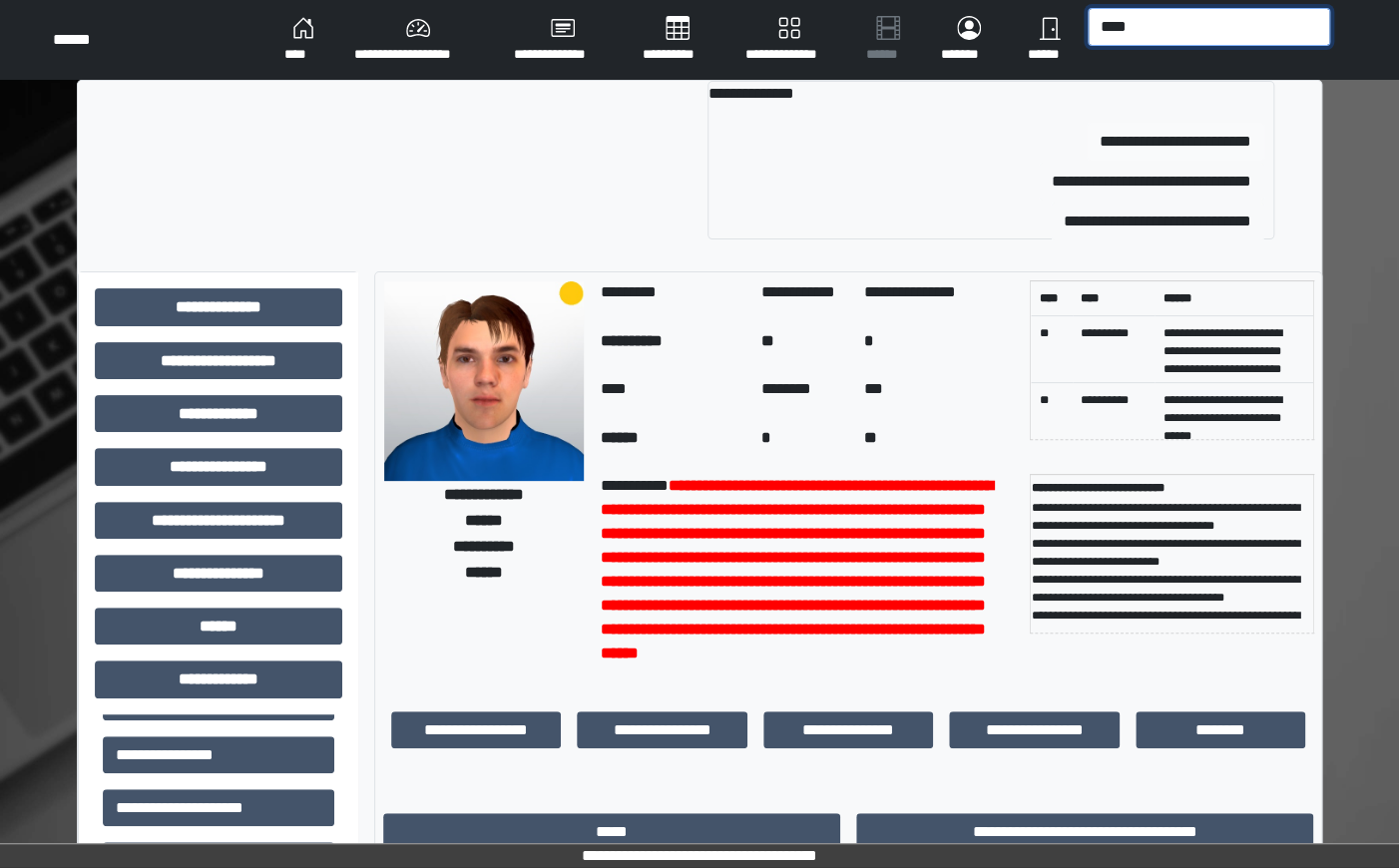 type on "****" 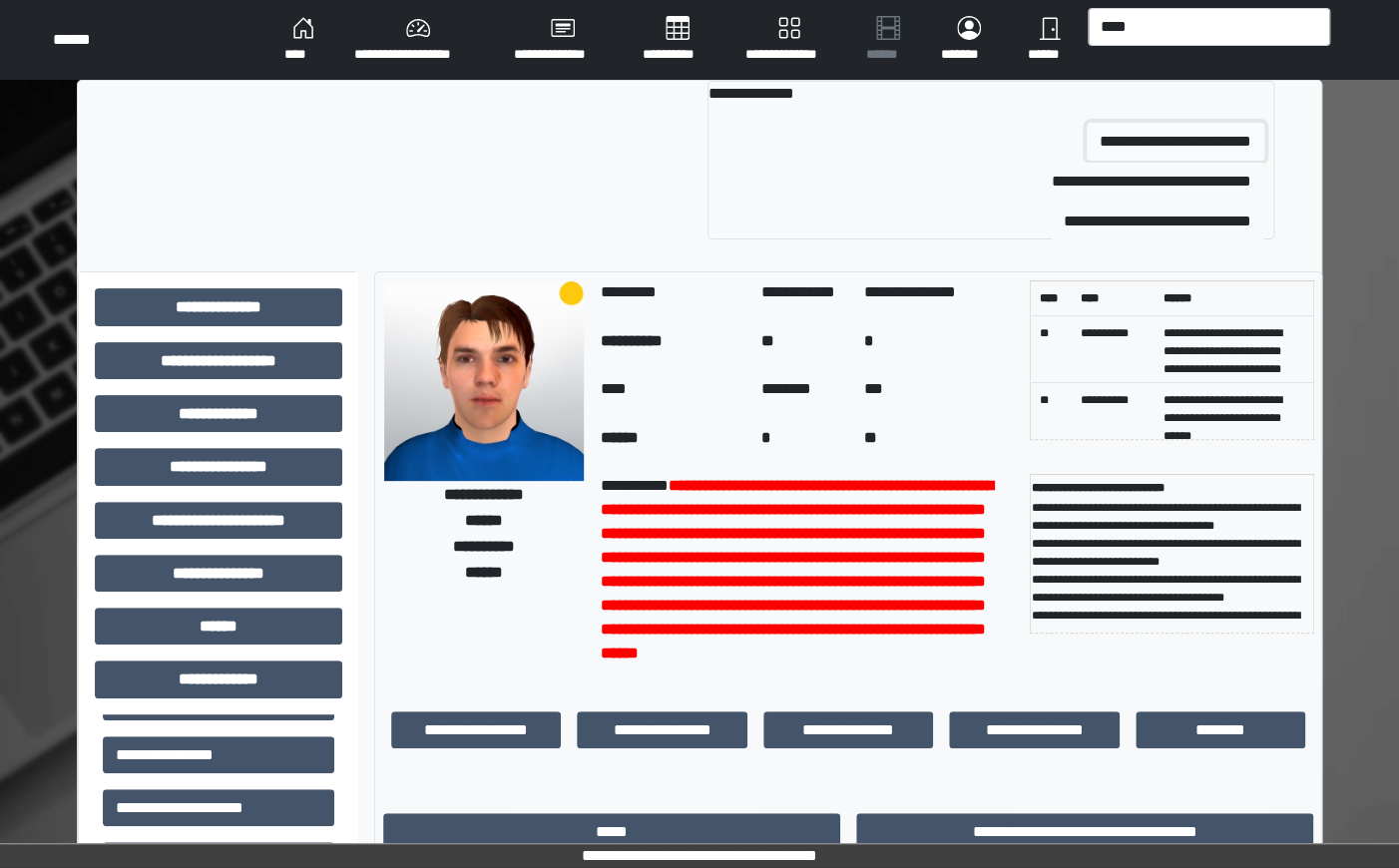 click on "**********" at bounding box center (1175, 142) 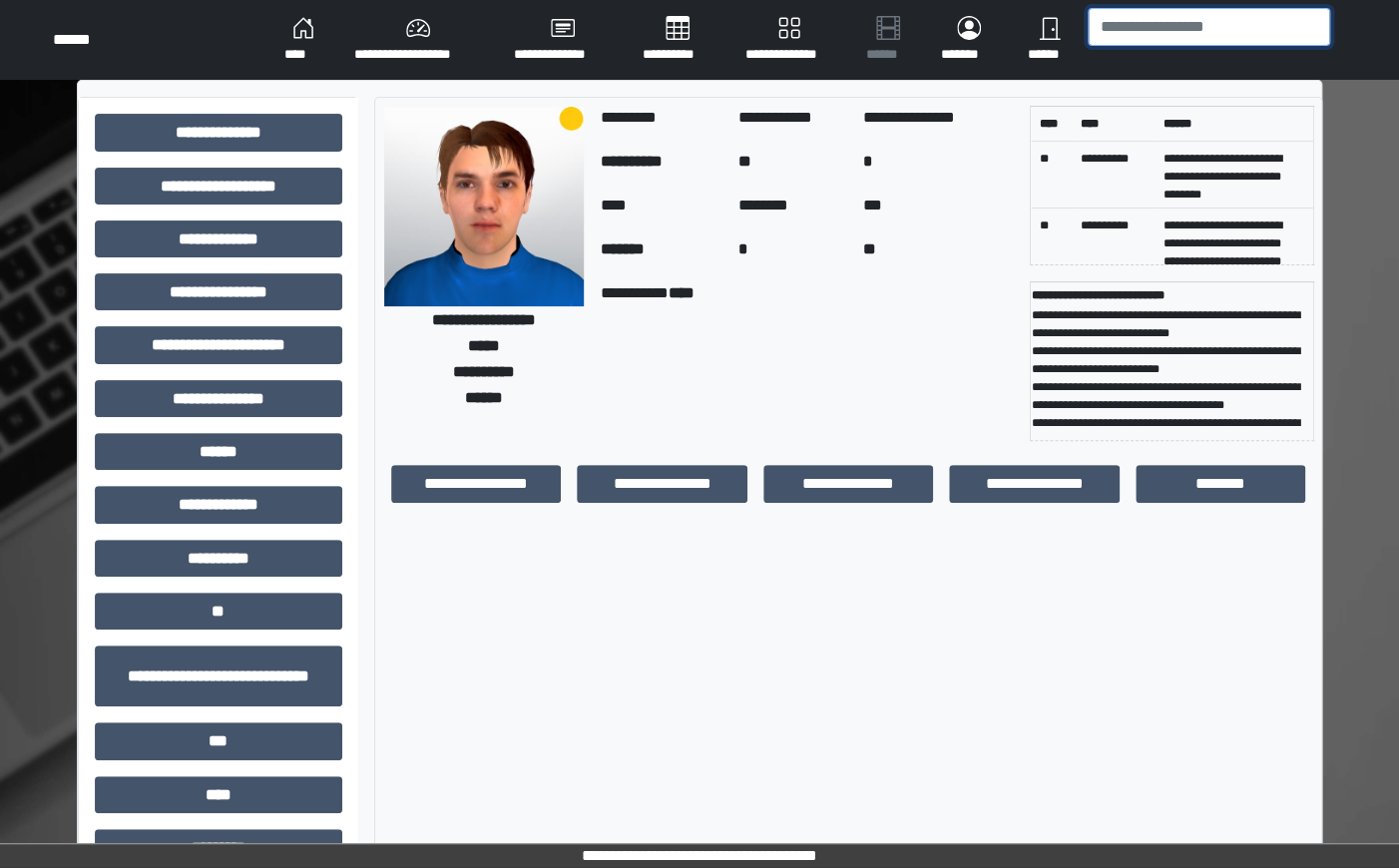 click at bounding box center (1208, 27) 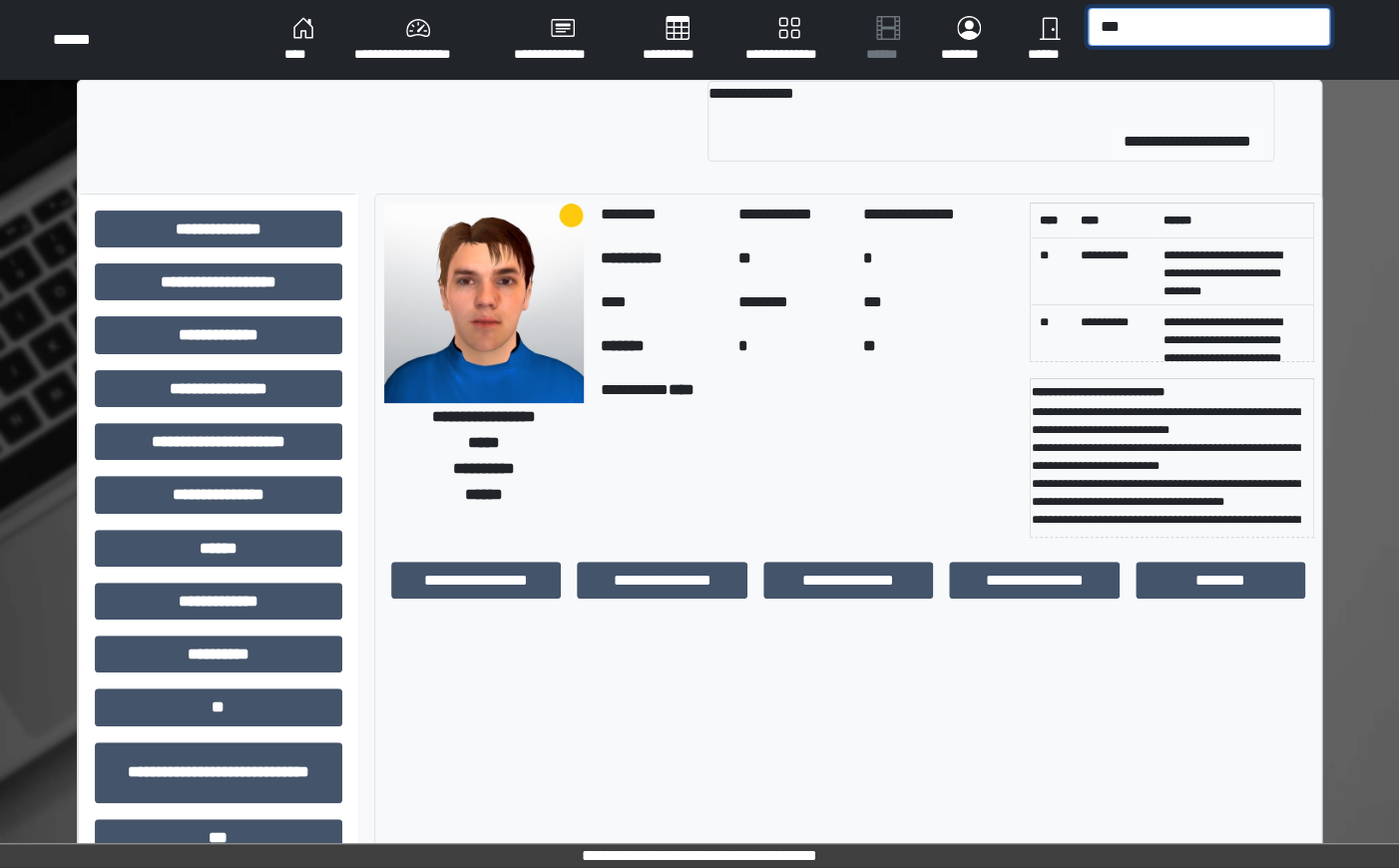 type on "***" 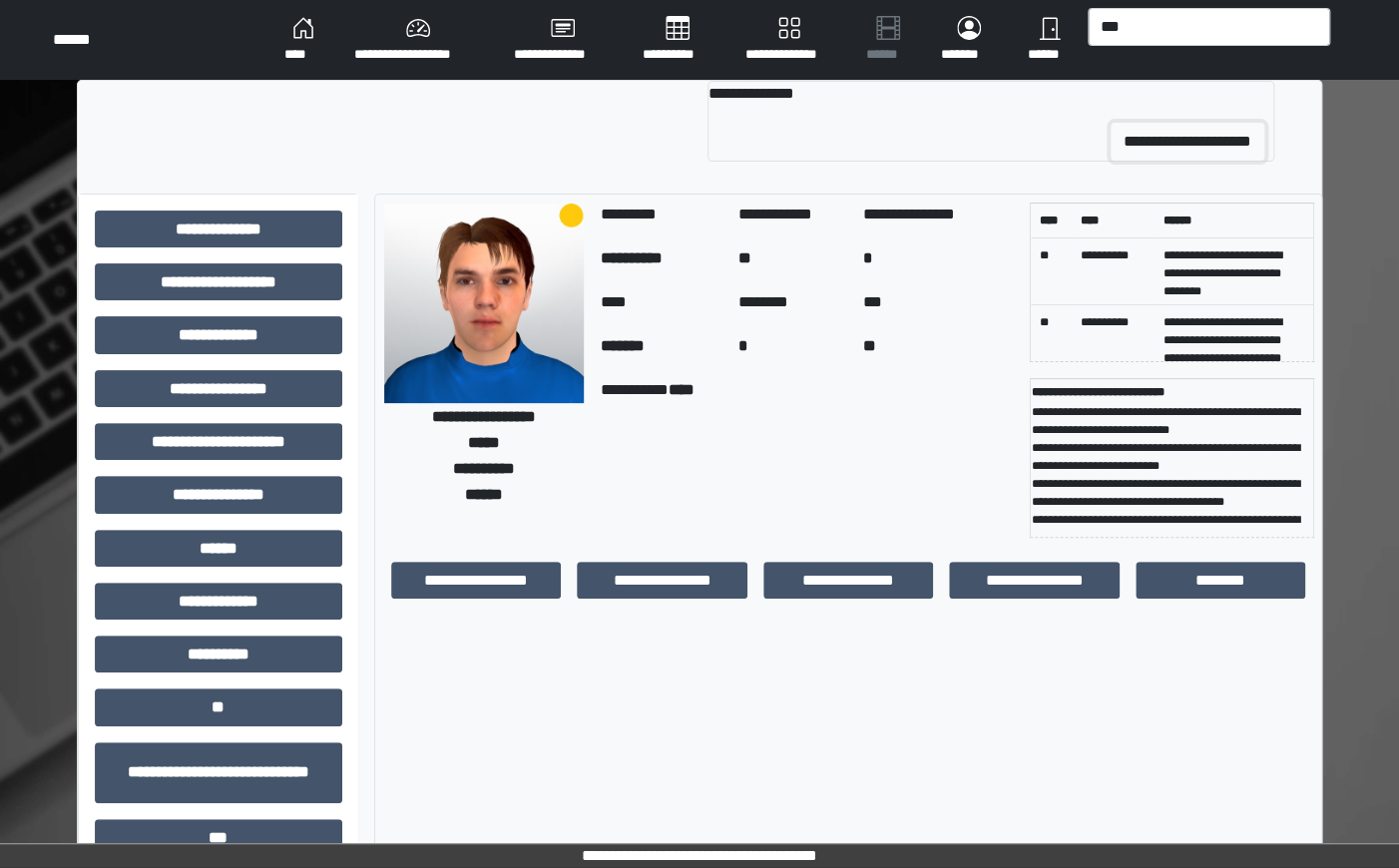 click on "**********" at bounding box center (1187, 142) 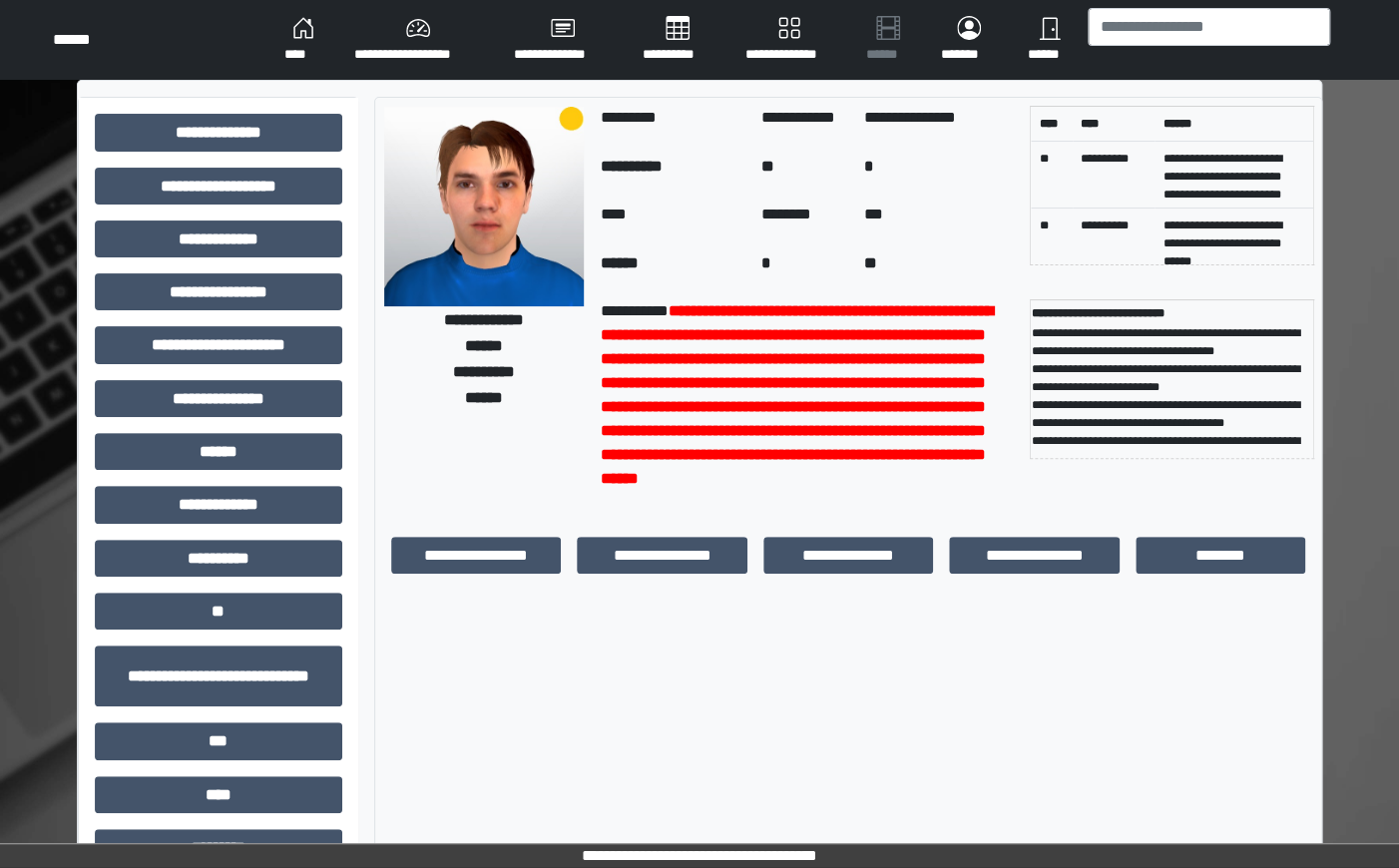 scroll, scrollTop: 46, scrollLeft: 0, axis: vertical 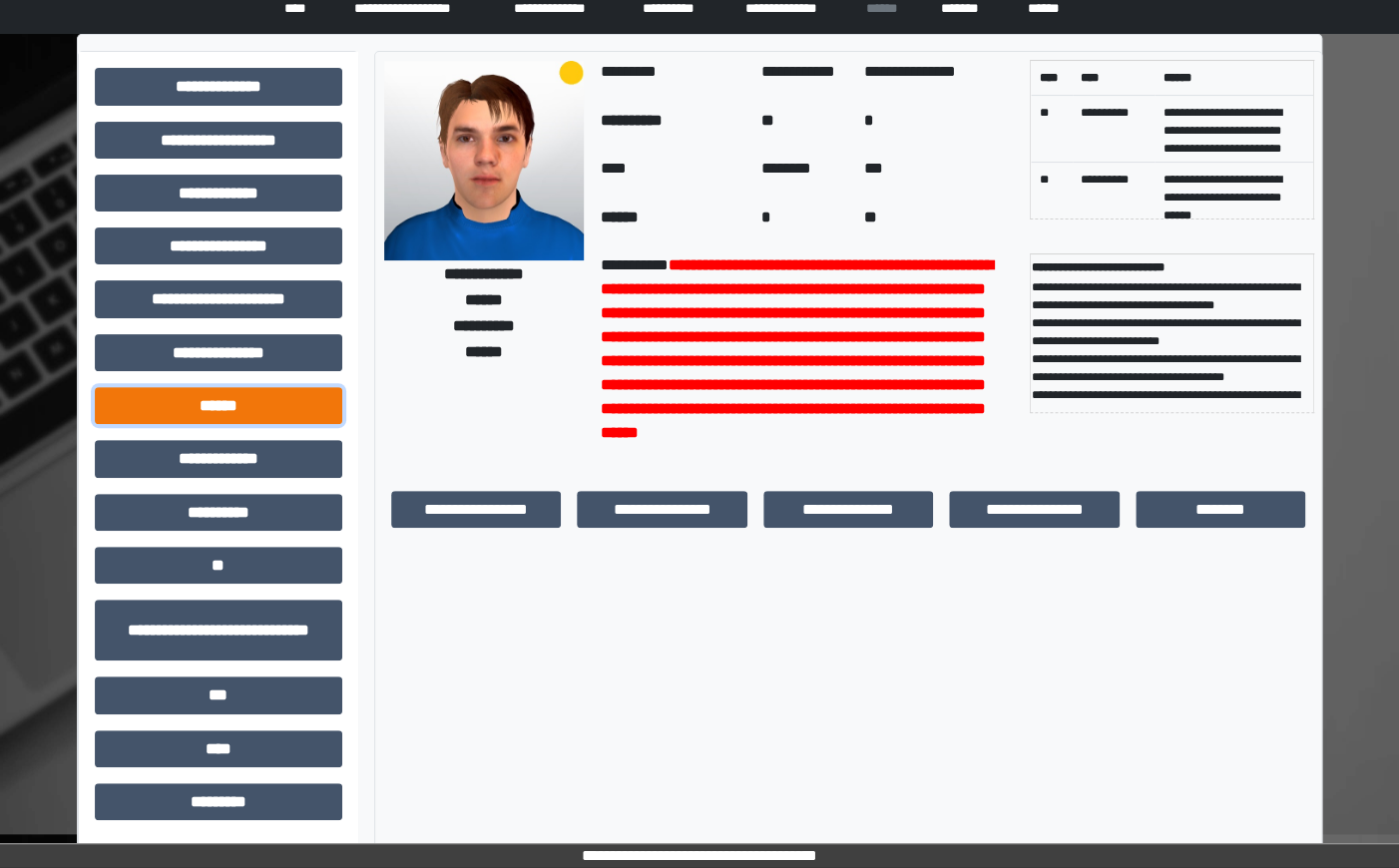 click on "******" at bounding box center (219, 405) 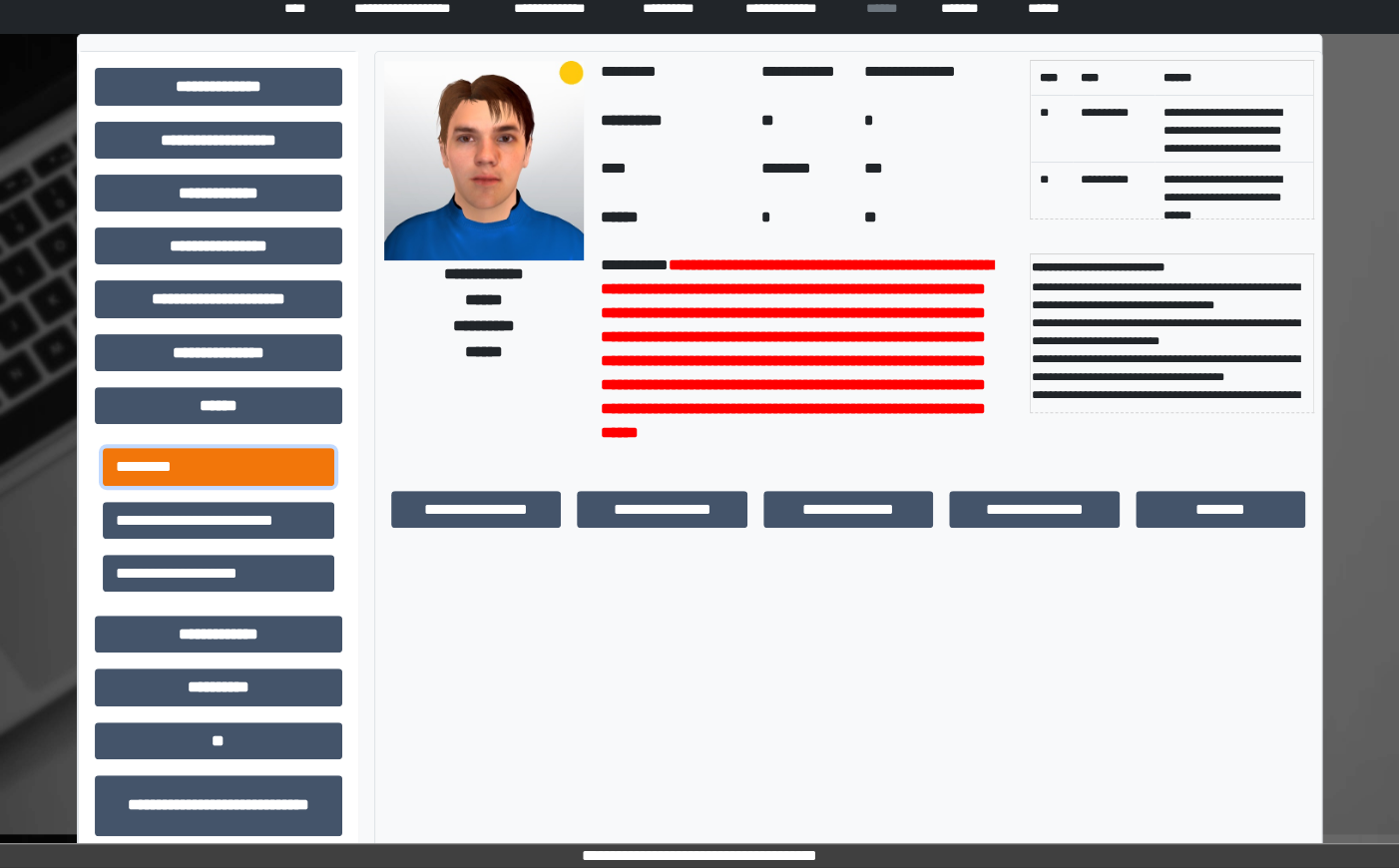 click on "*********" at bounding box center [219, 466] 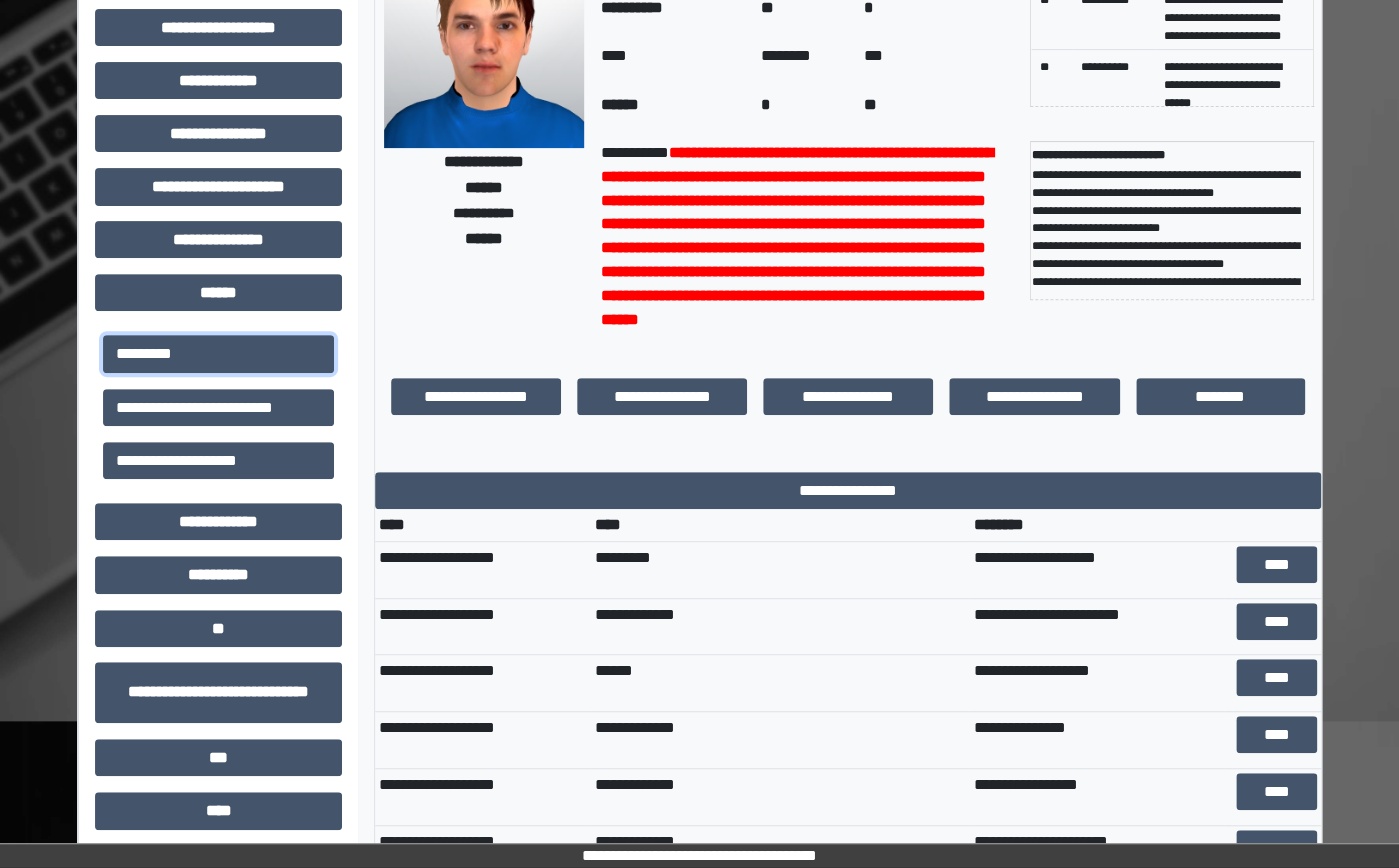 scroll, scrollTop: 167, scrollLeft: 0, axis: vertical 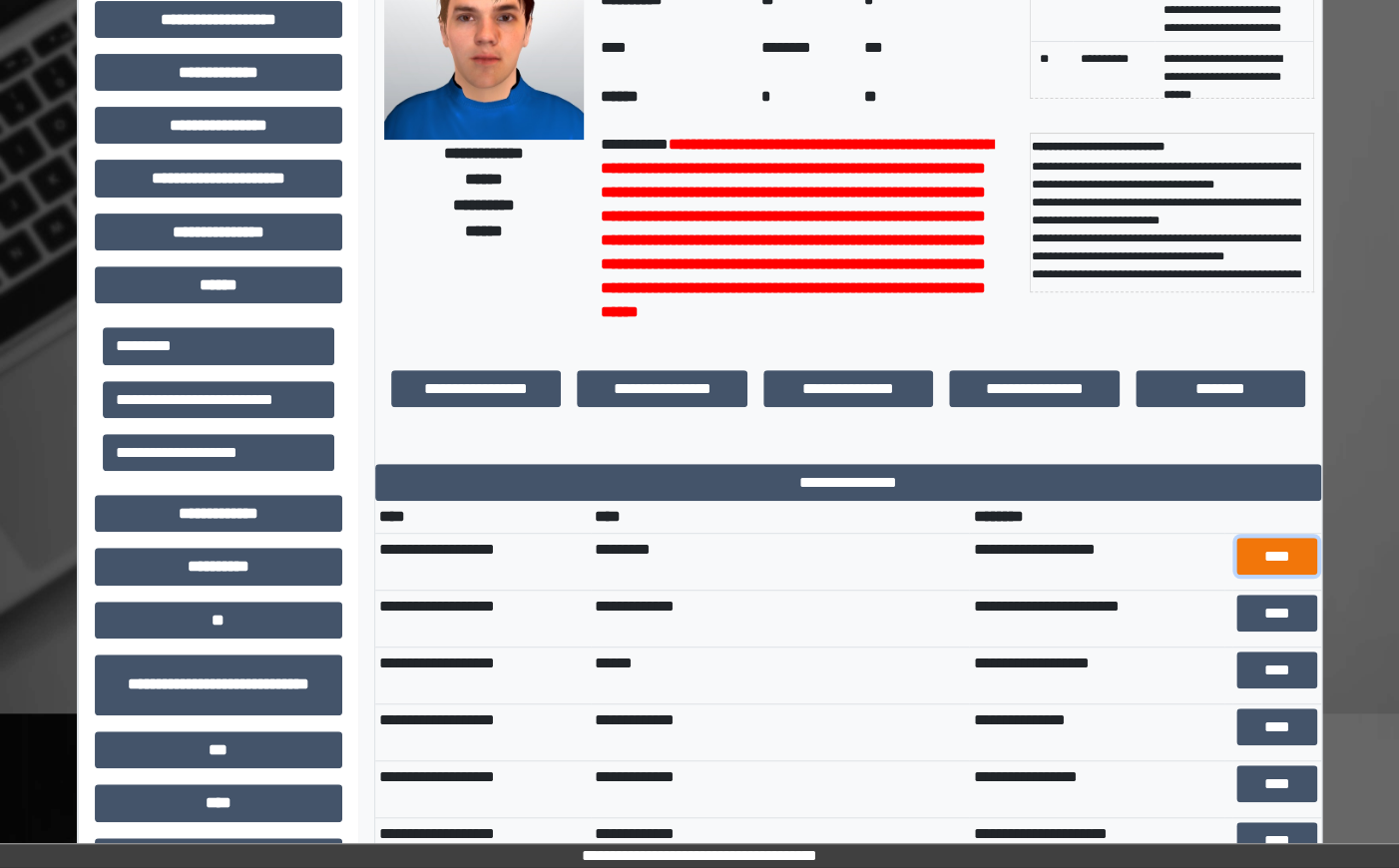 click on "****" at bounding box center (1276, 556) 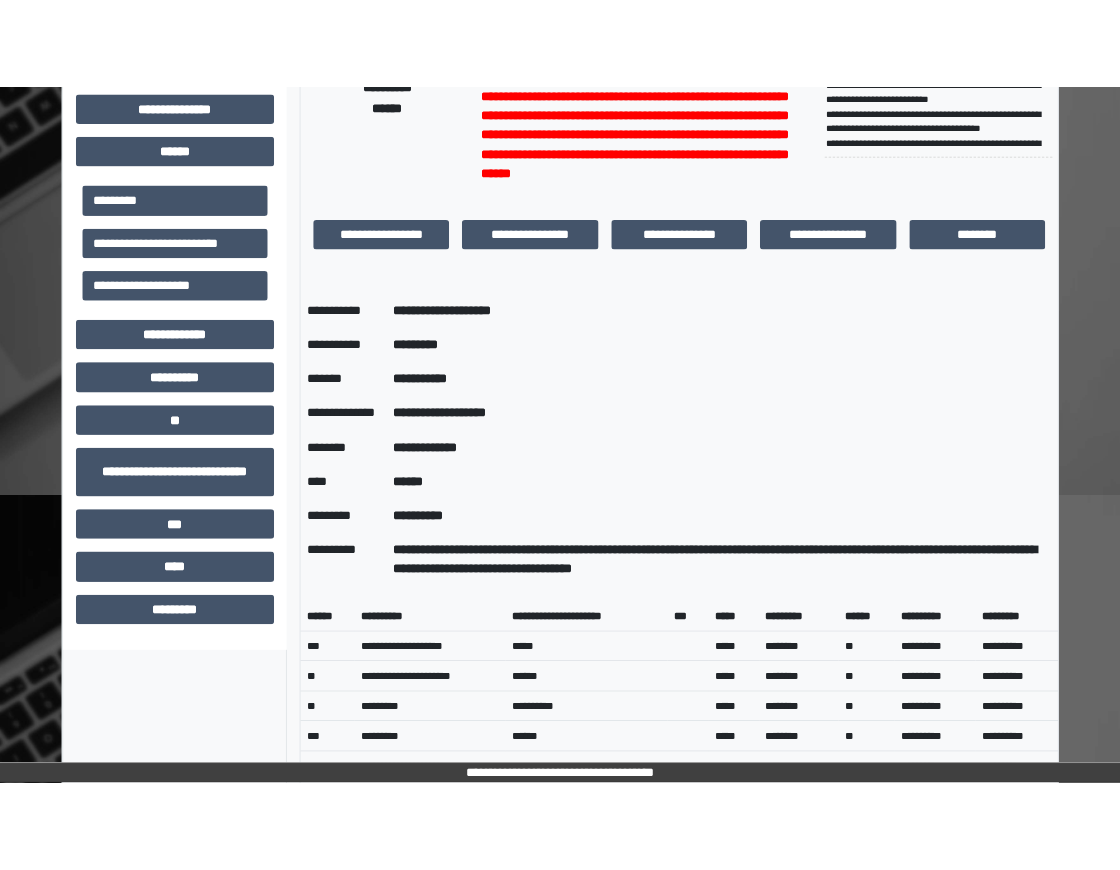 scroll, scrollTop: 0, scrollLeft: 0, axis: both 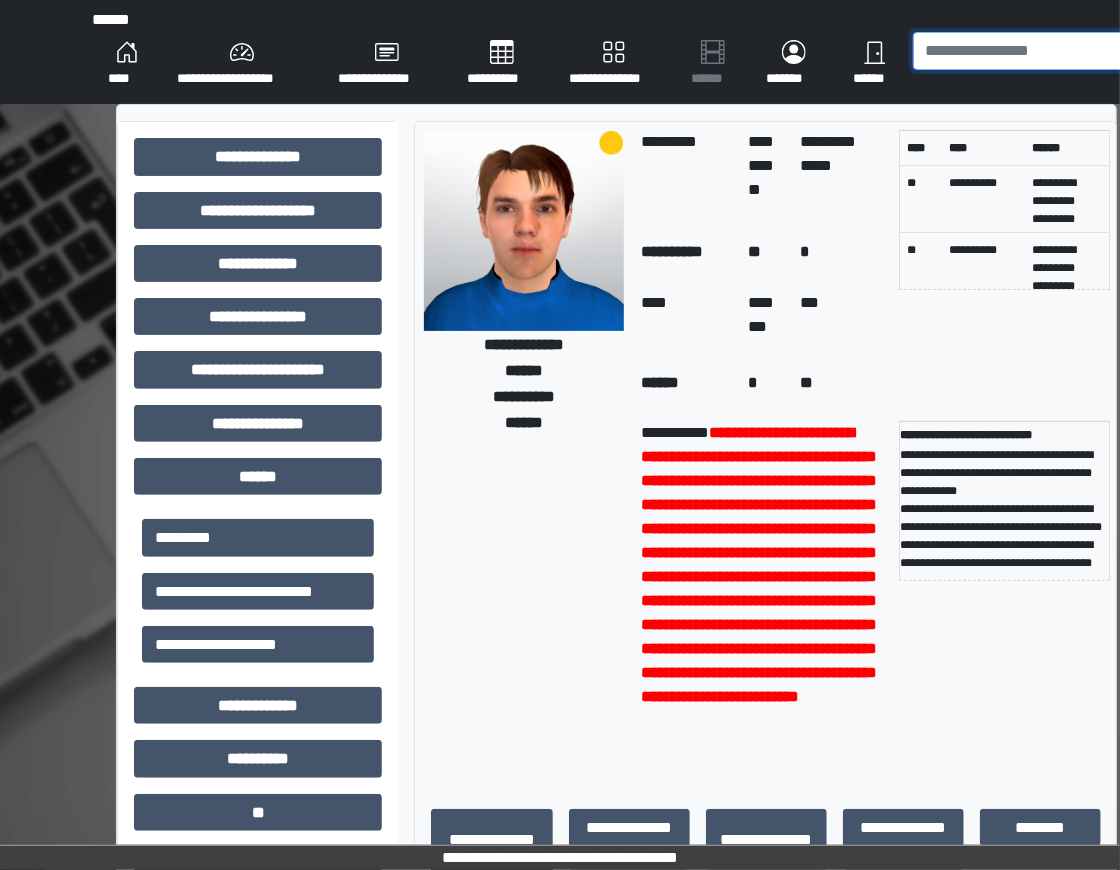 click at bounding box center (1034, 51) 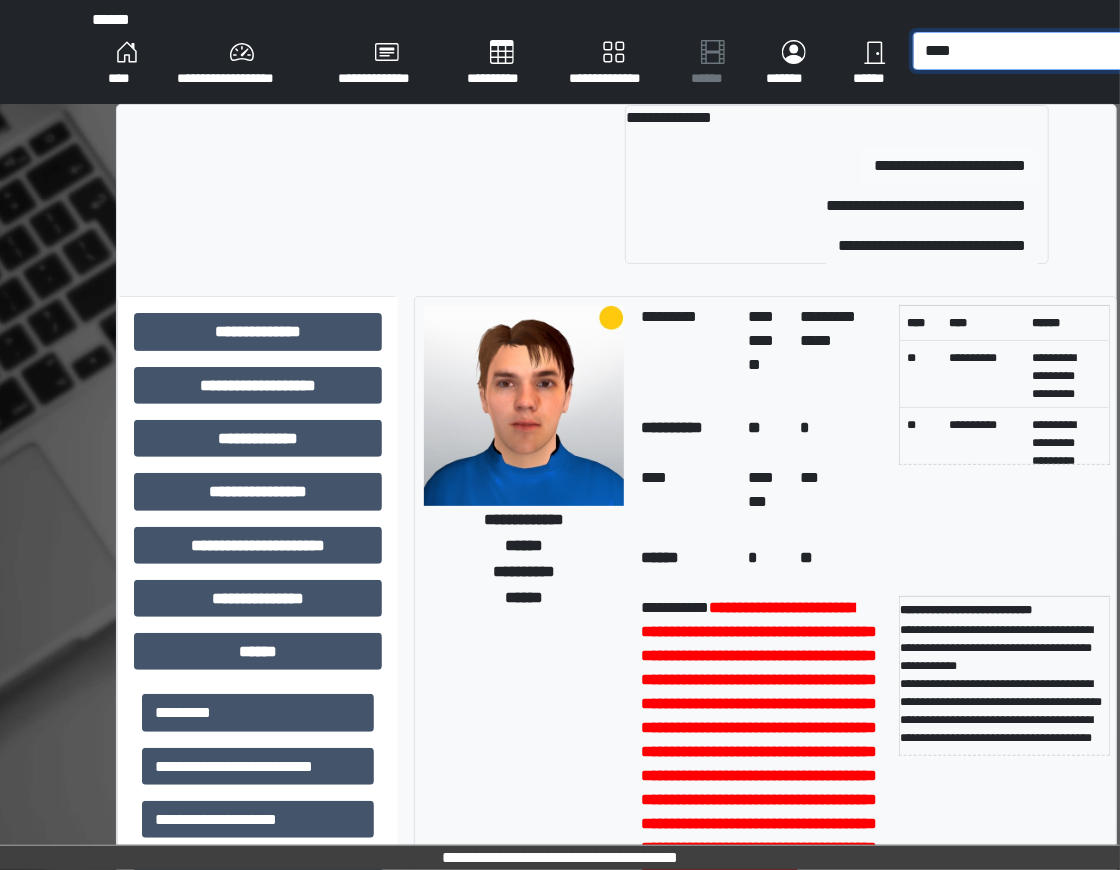 type on "****" 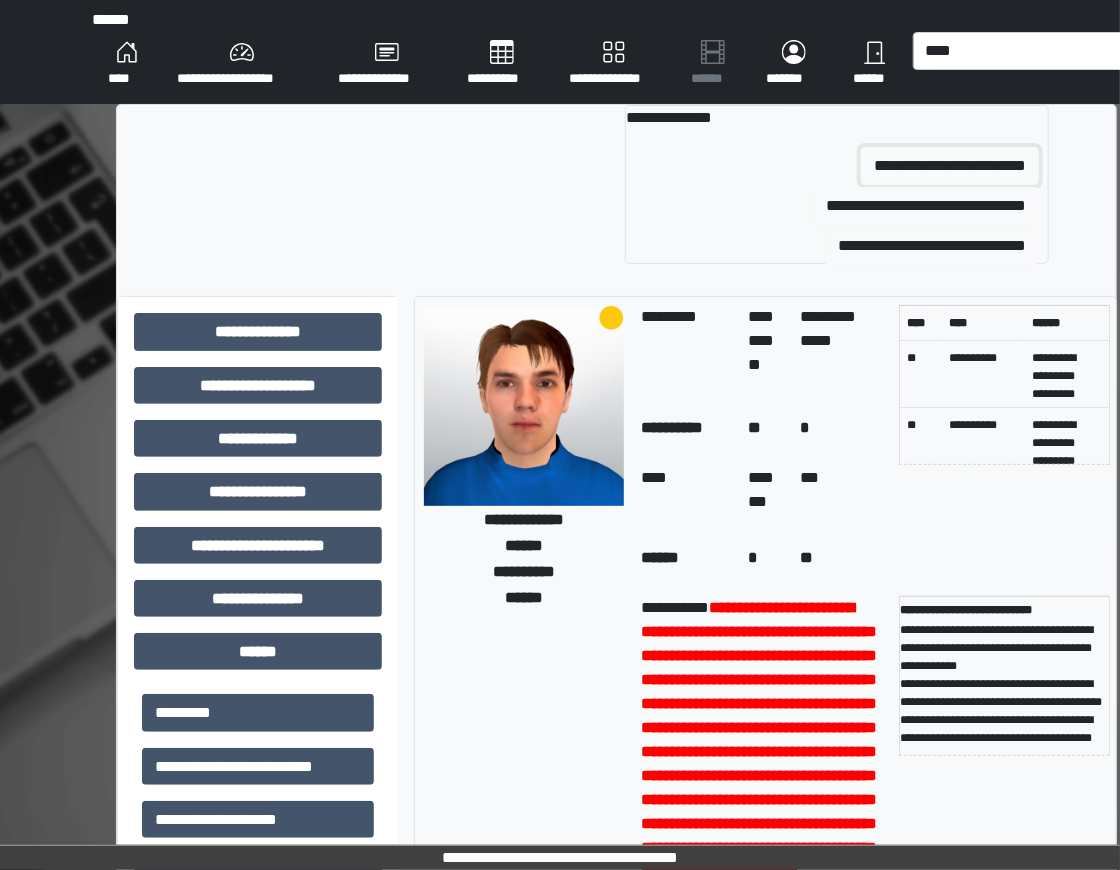 click on "**********" at bounding box center [950, 166] 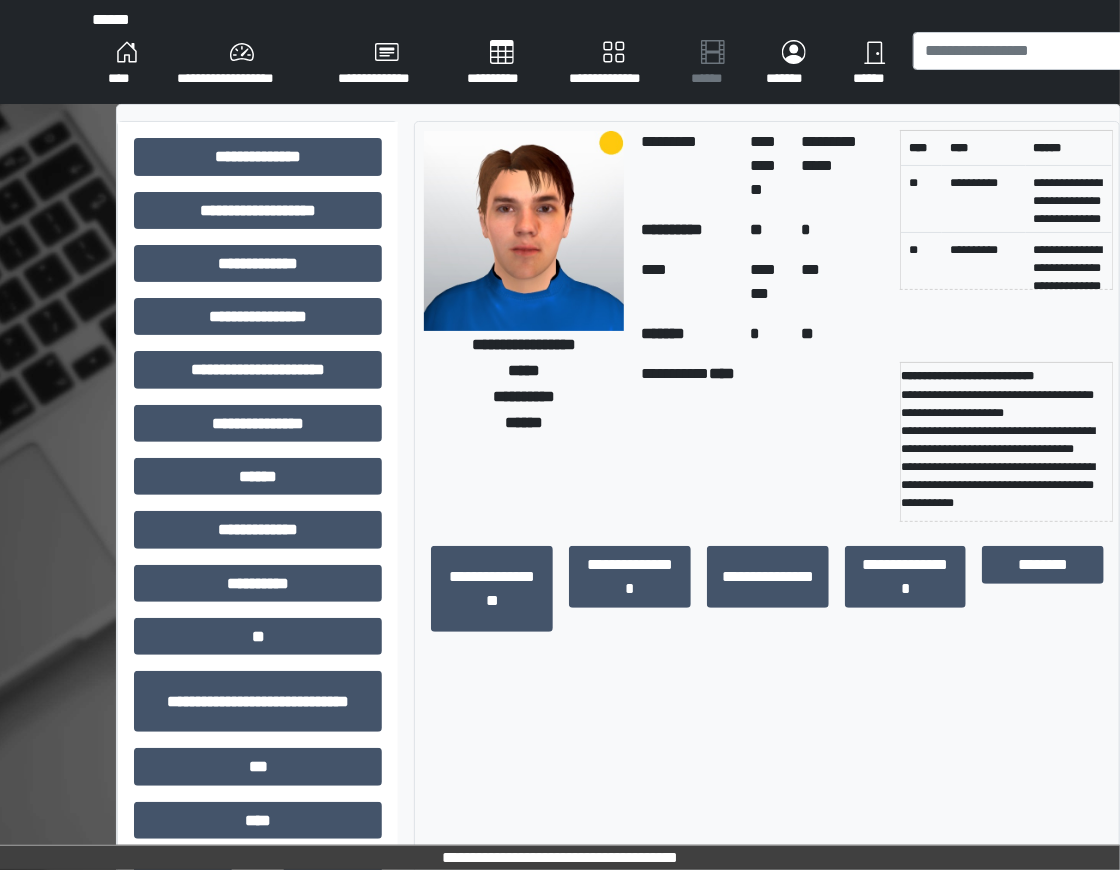 scroll, scrollTop: 271, scrollLeft: 0, axis: vertical 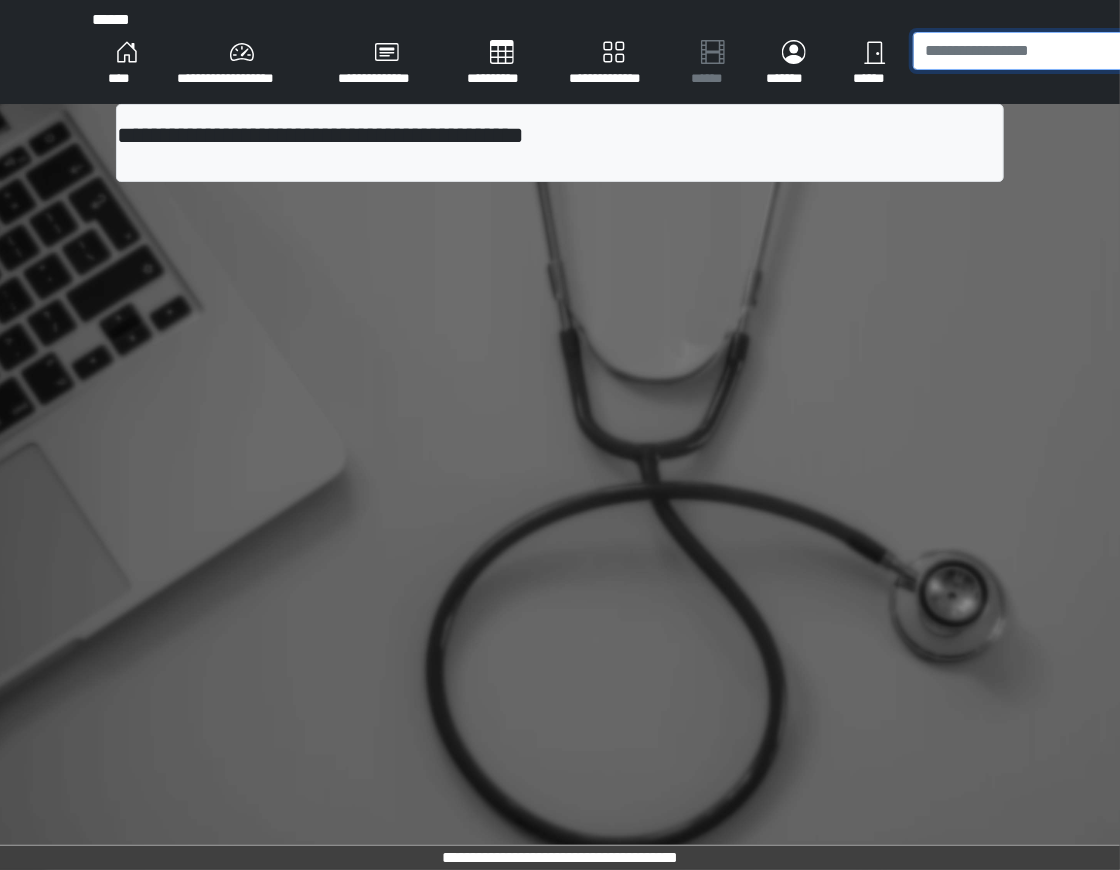 click at bounding box center [1034, 51] 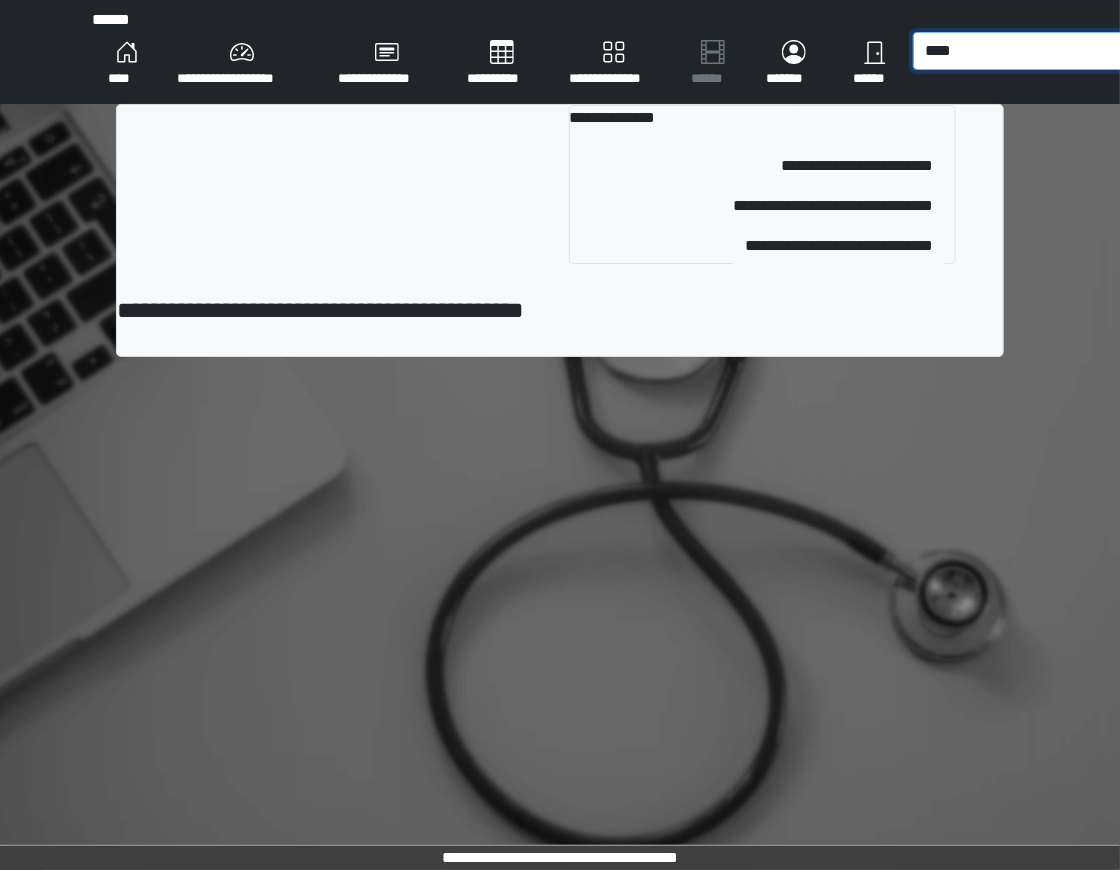 type on "****" 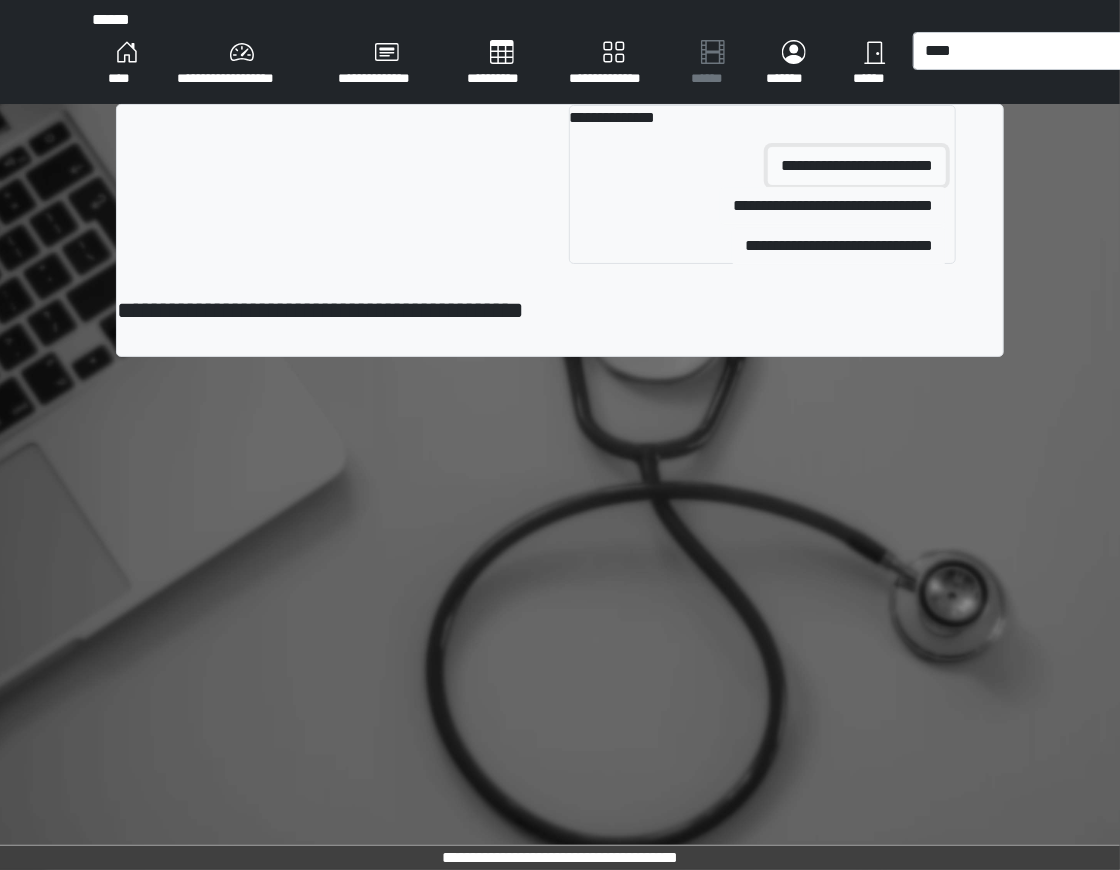 click on "**********" at bounding box center (857, 166) 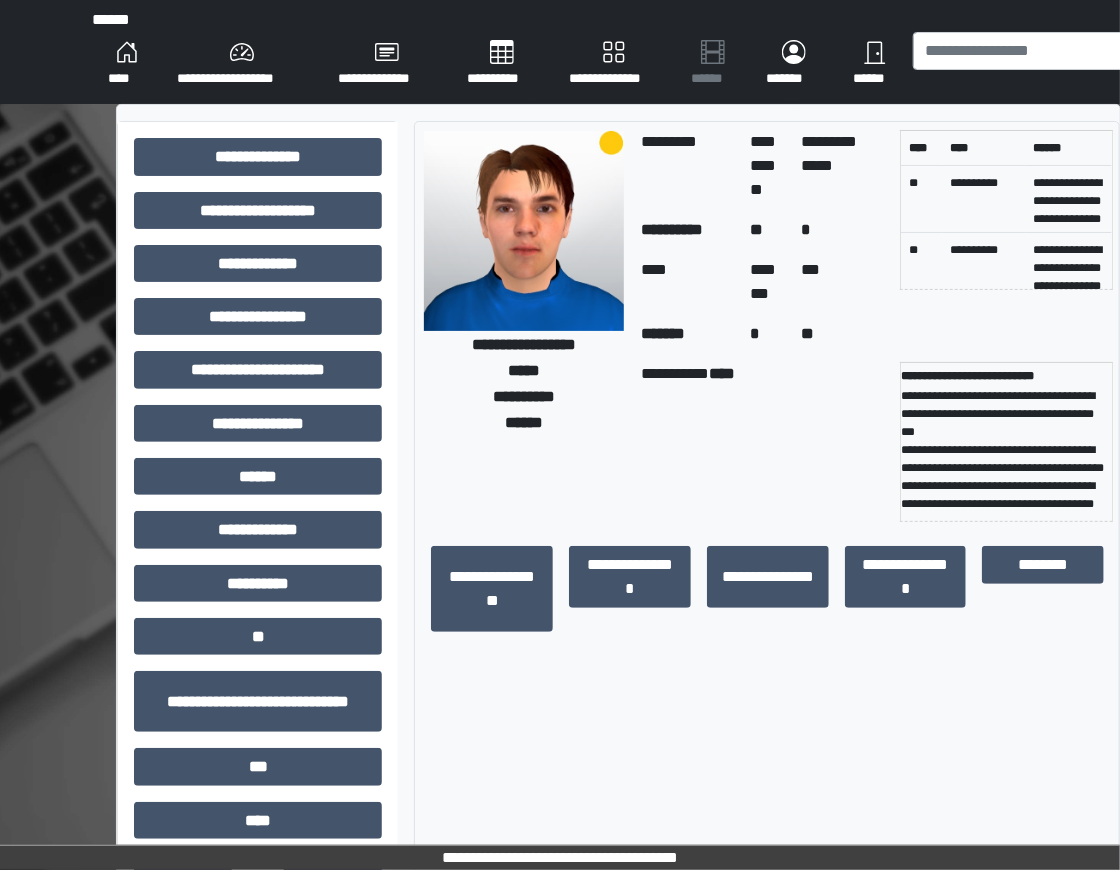scroll, scrollTop: 56, scrollLeft: 0, axis: vertical 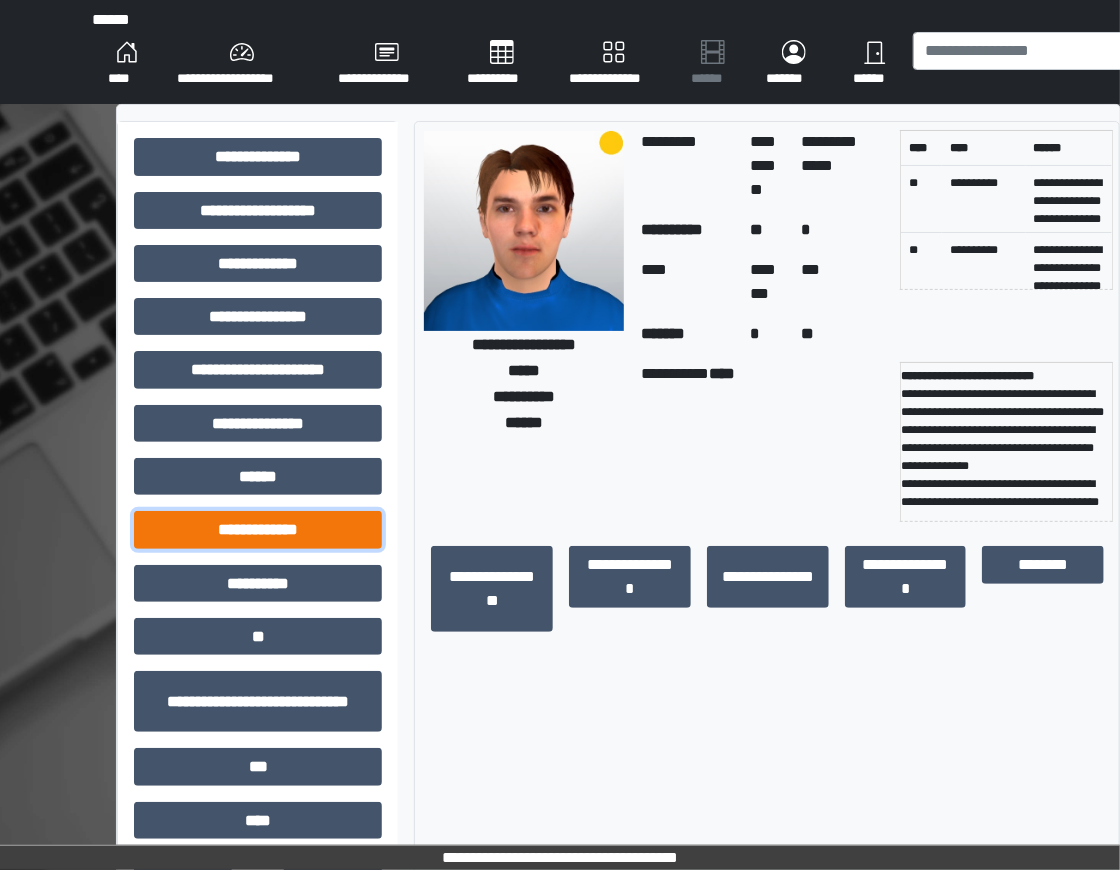 click on "**********" at bounding box center [258, 529] 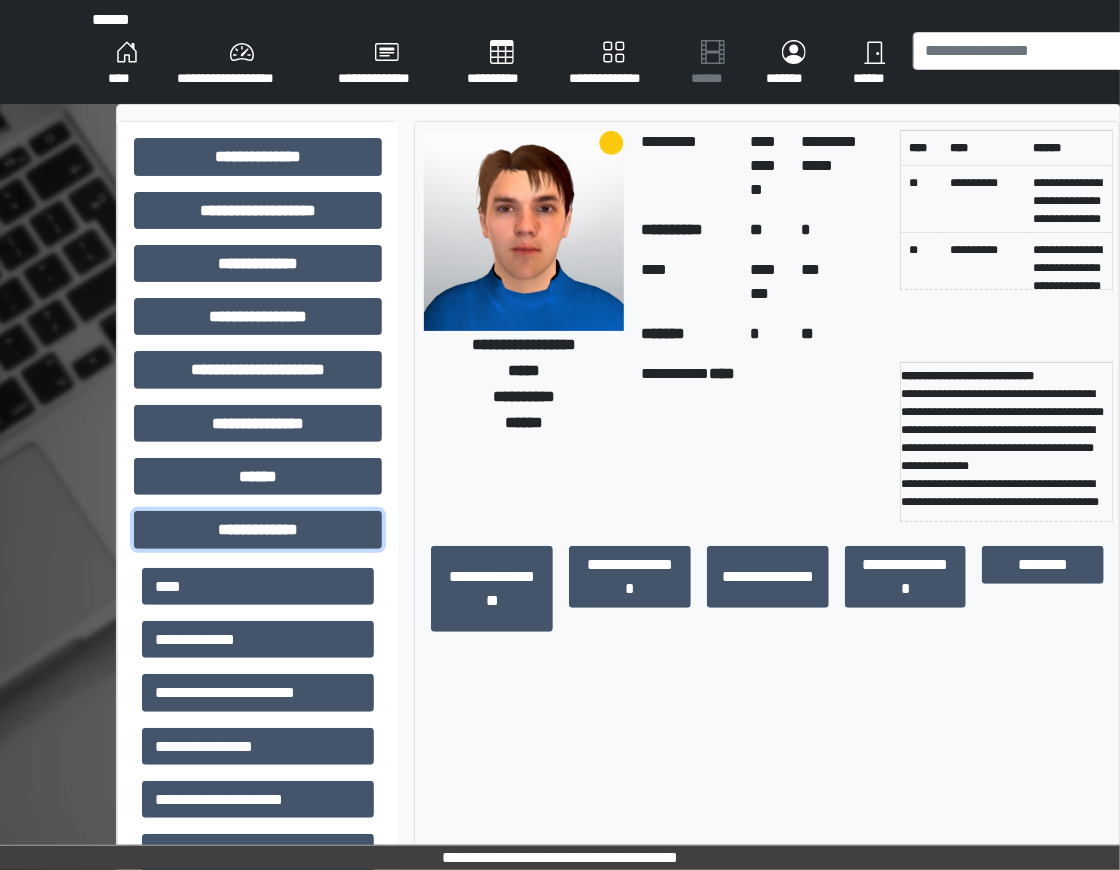 scroll, scrollTop: 697, scrollLeft: 0, axis: vertical 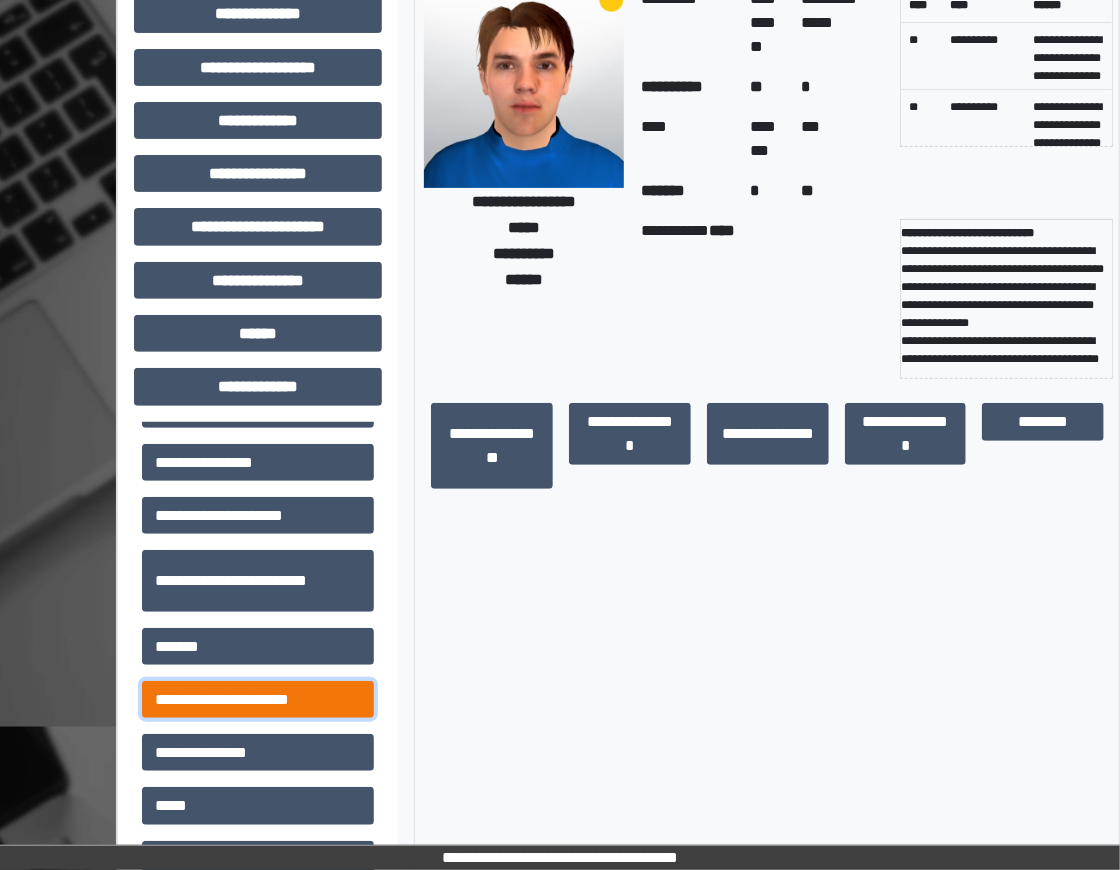 click on "**********" at bounding box center [258, 699] 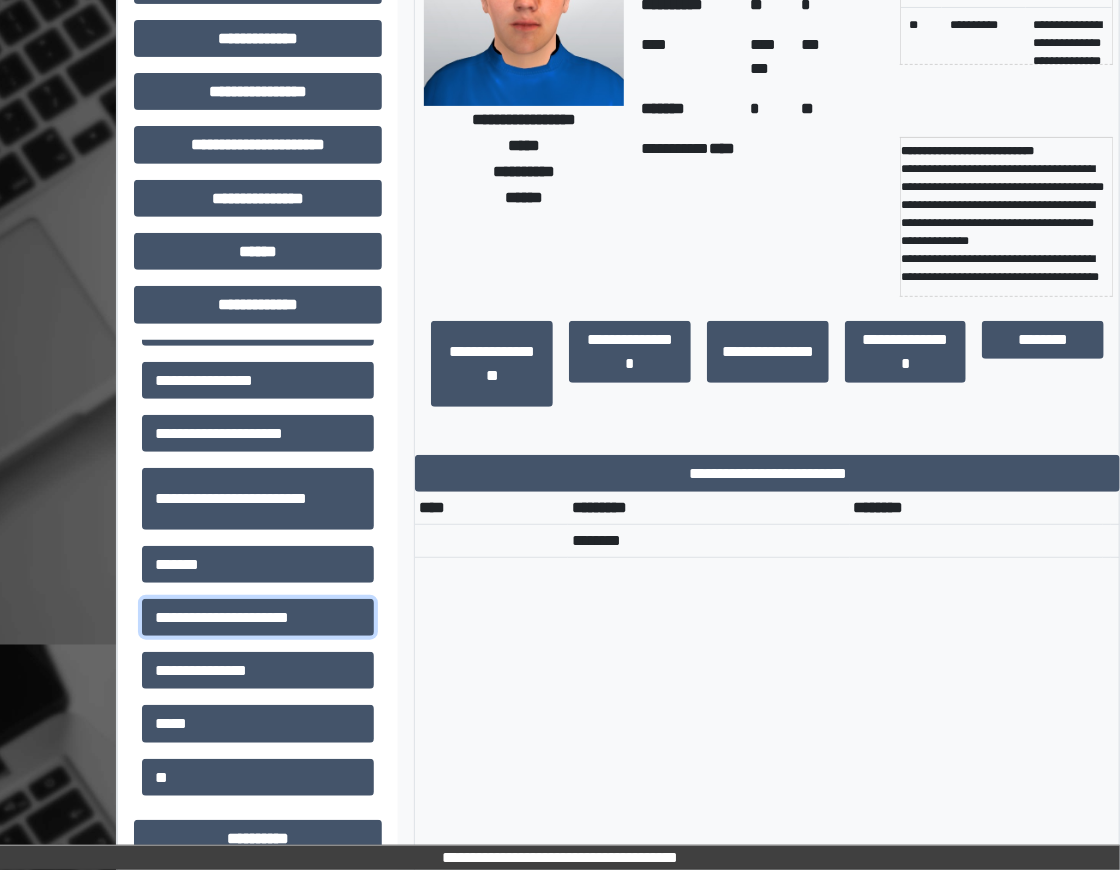 scroll, scrollTop: 229, scrollLeft: 0, axis: vertical 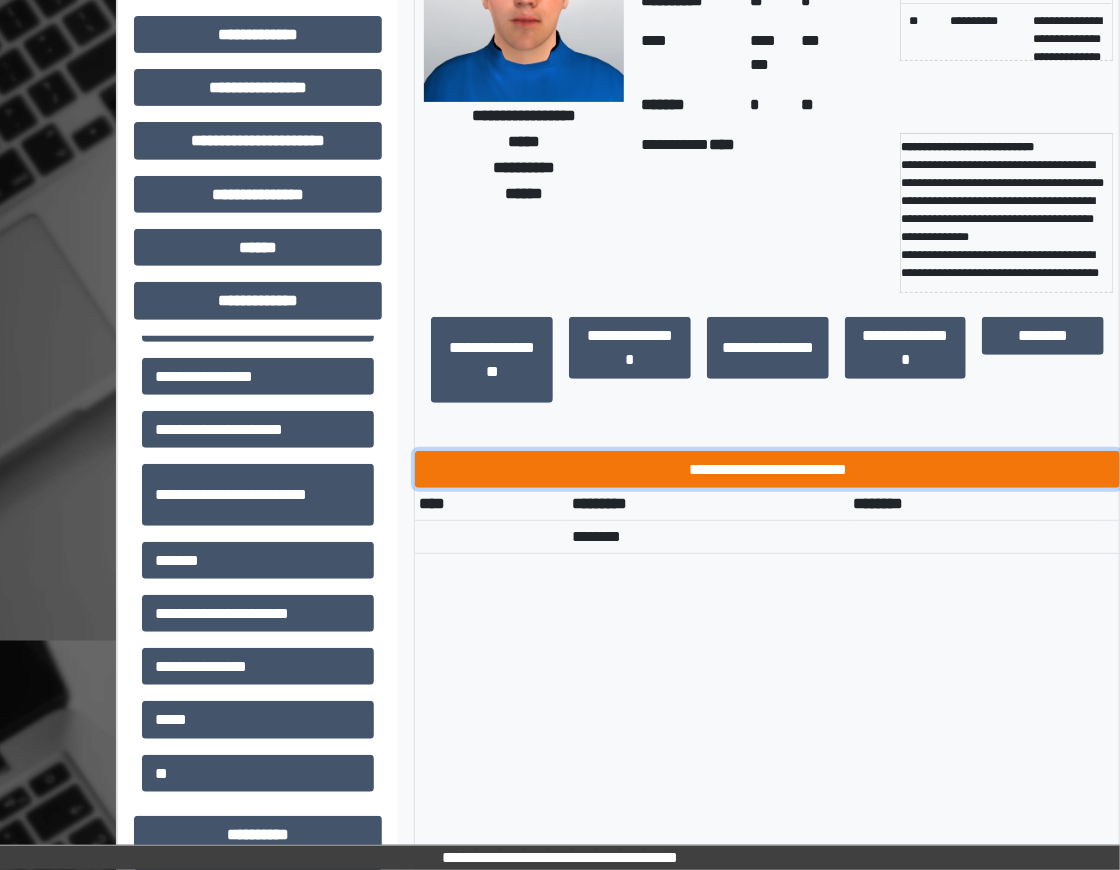 click on "**********" at bounding box center (767, 469) 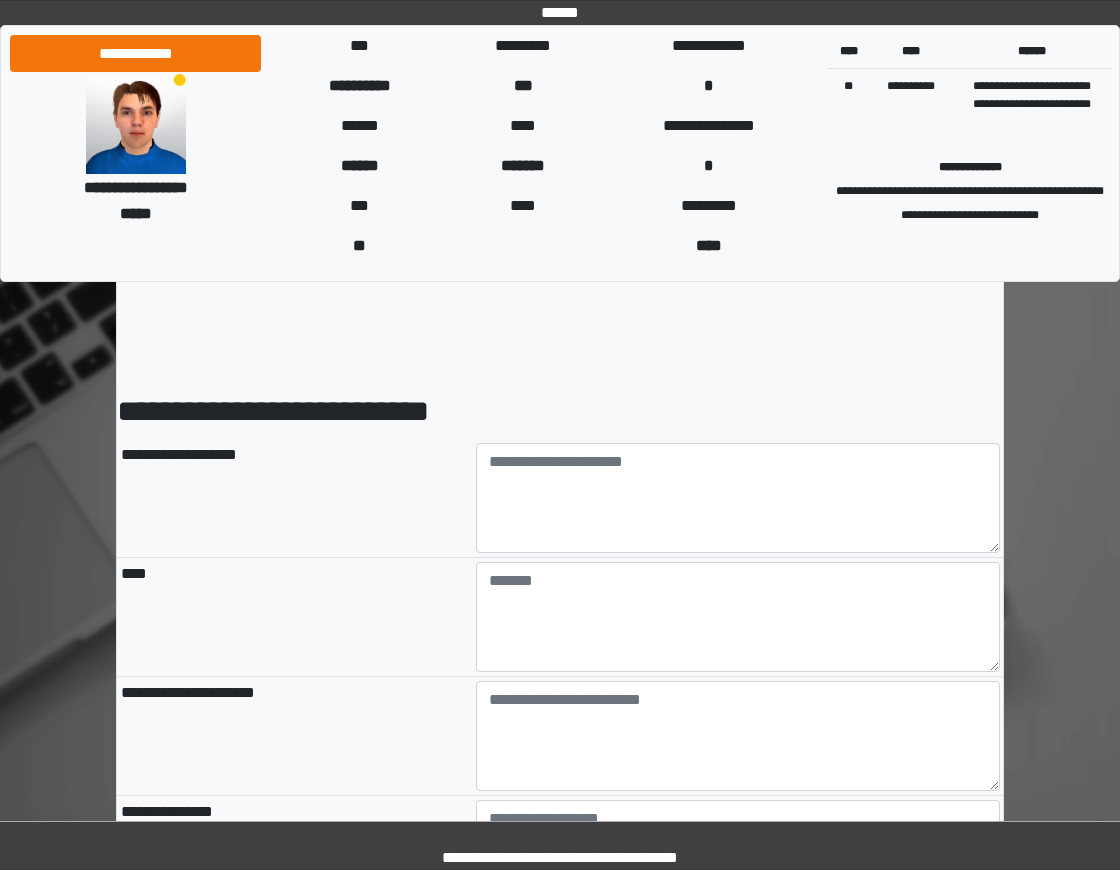 scroll, scrollTop: 0, scrollLeft: 0, axis: both 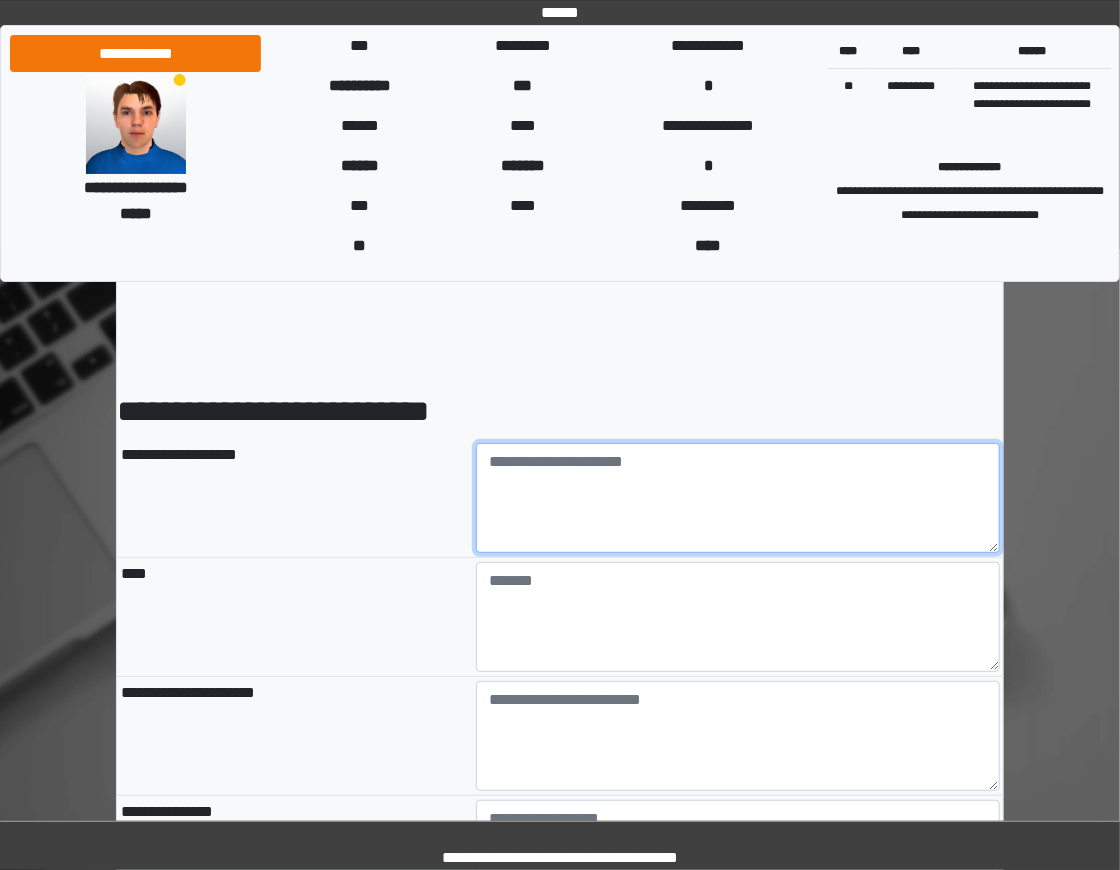 click at bounding box center (738, 498) 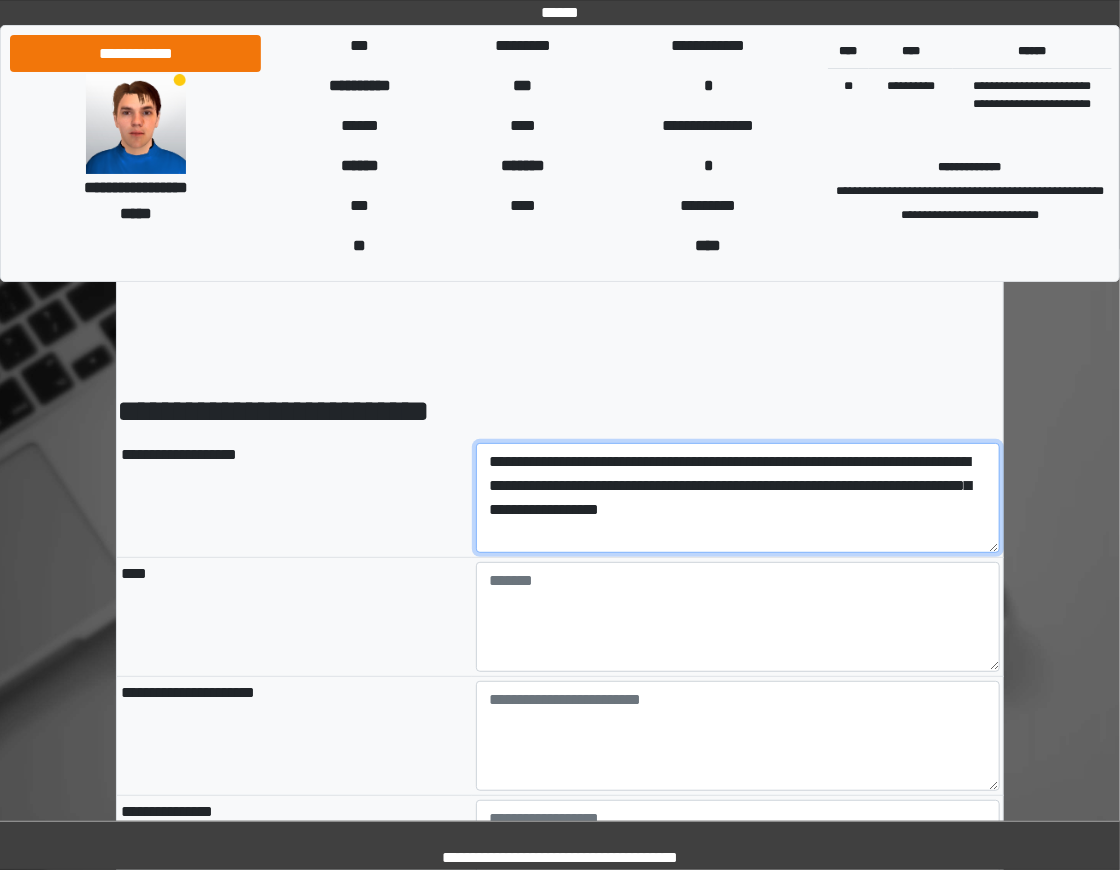 type on "**********" 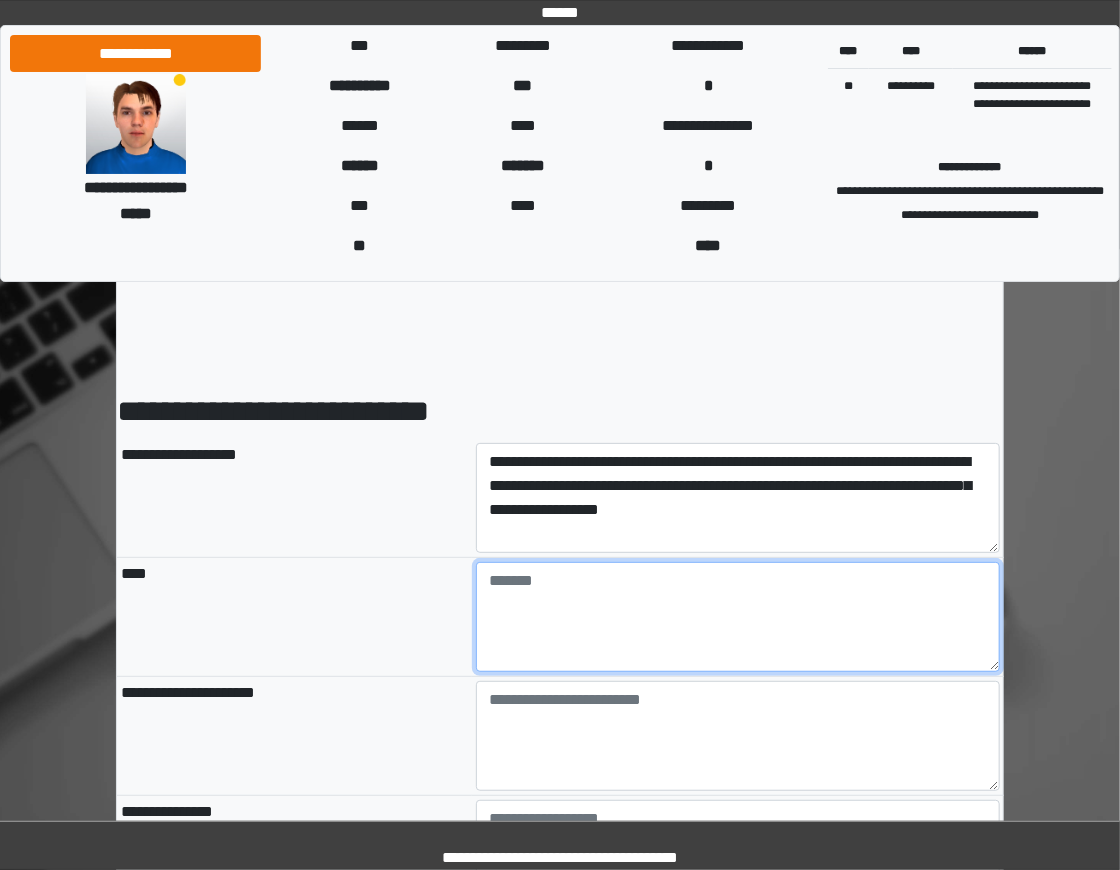 click at bounding box center (738, 617) 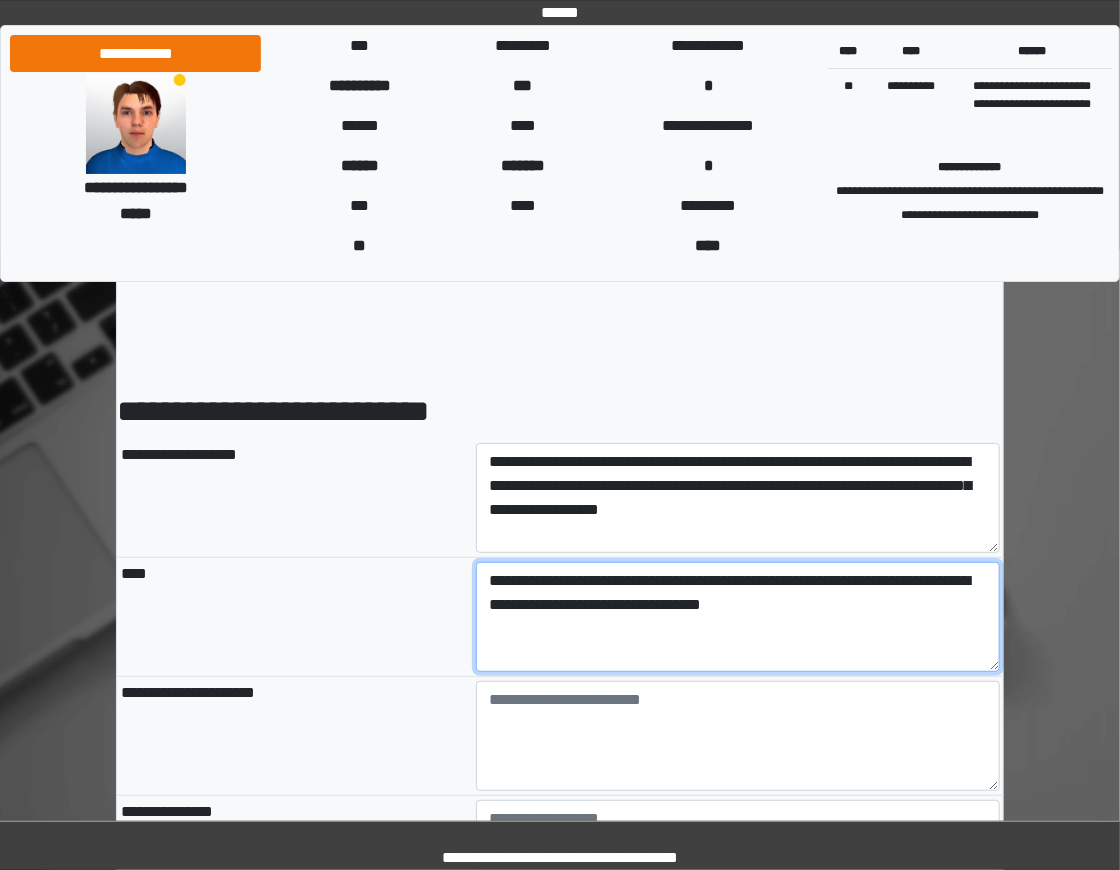 type on "**********" 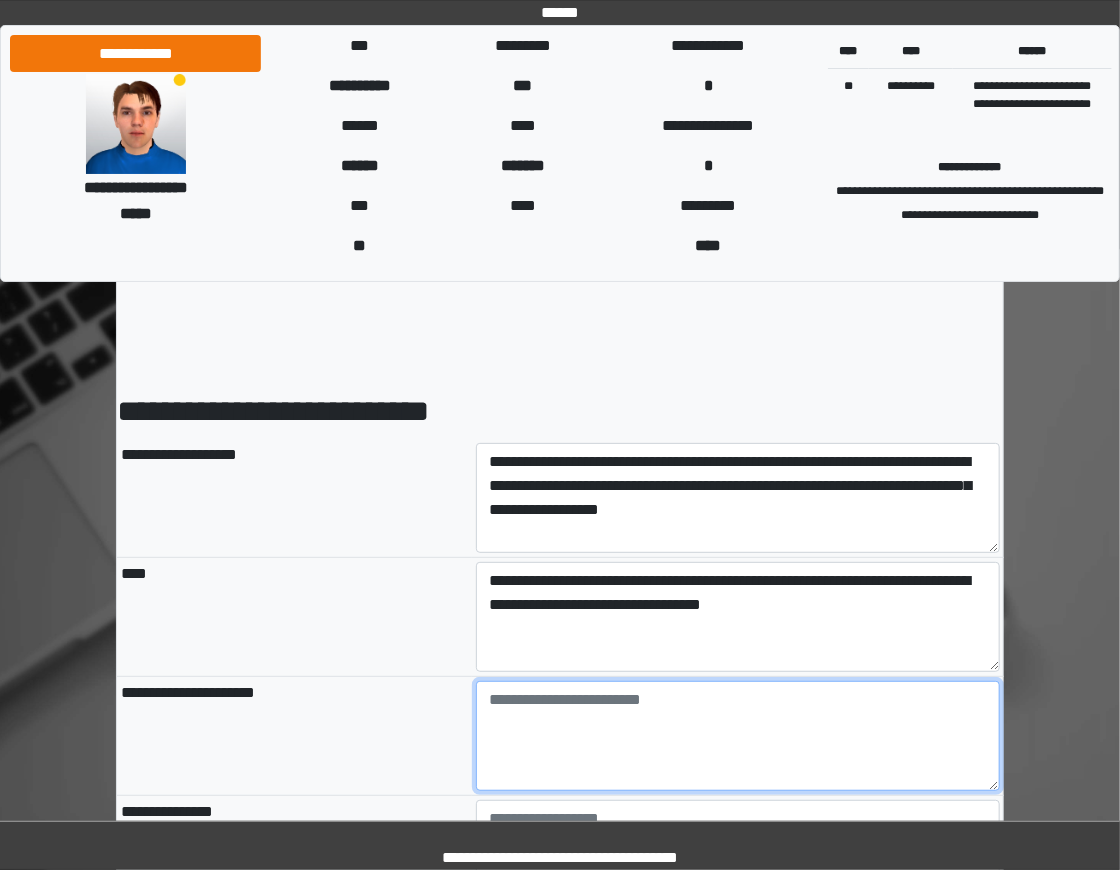 click at bounding box center [738, 736] 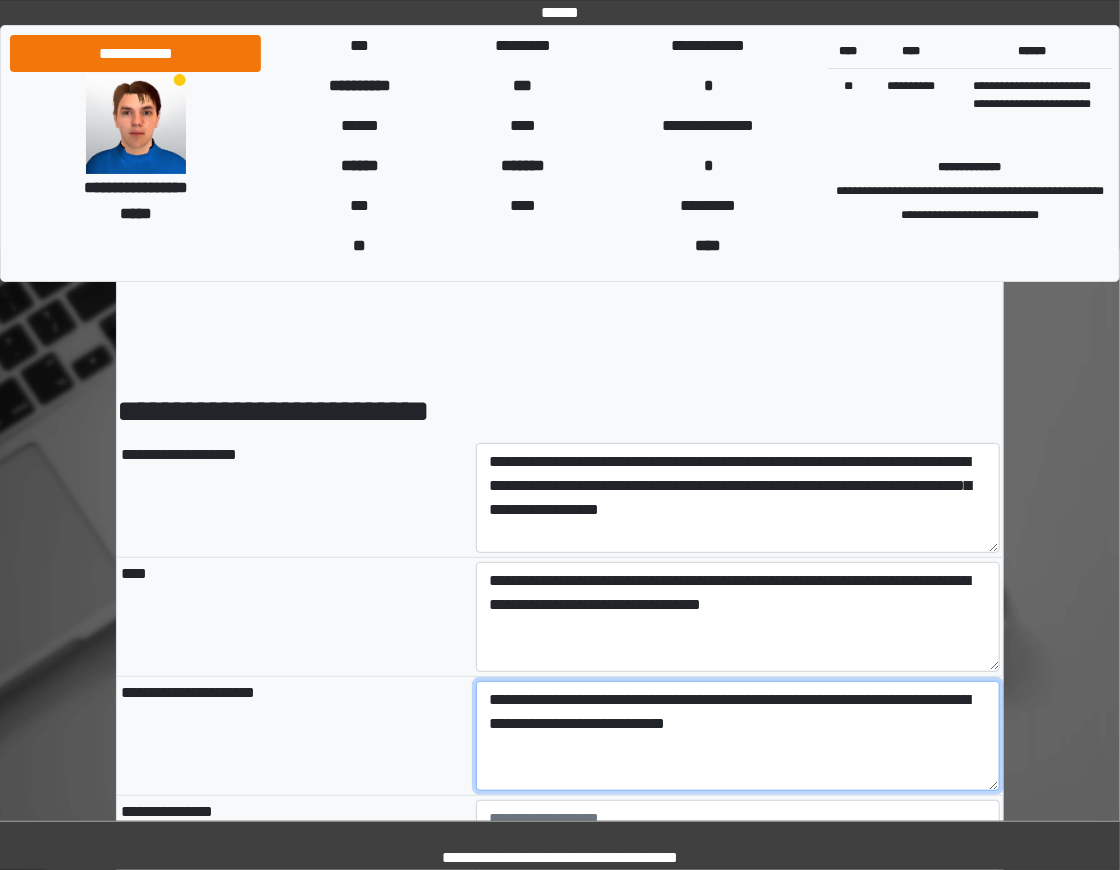 type on "**********" 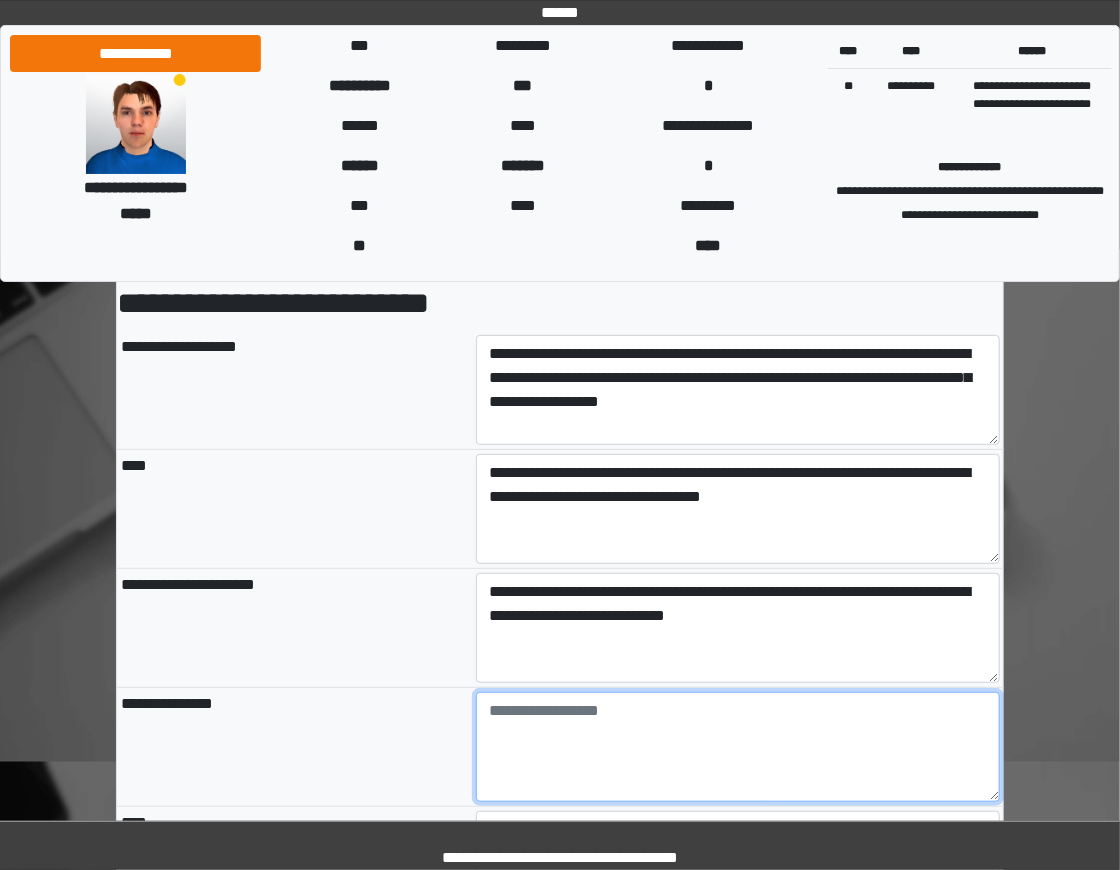 click at bounding box center [738, 747] 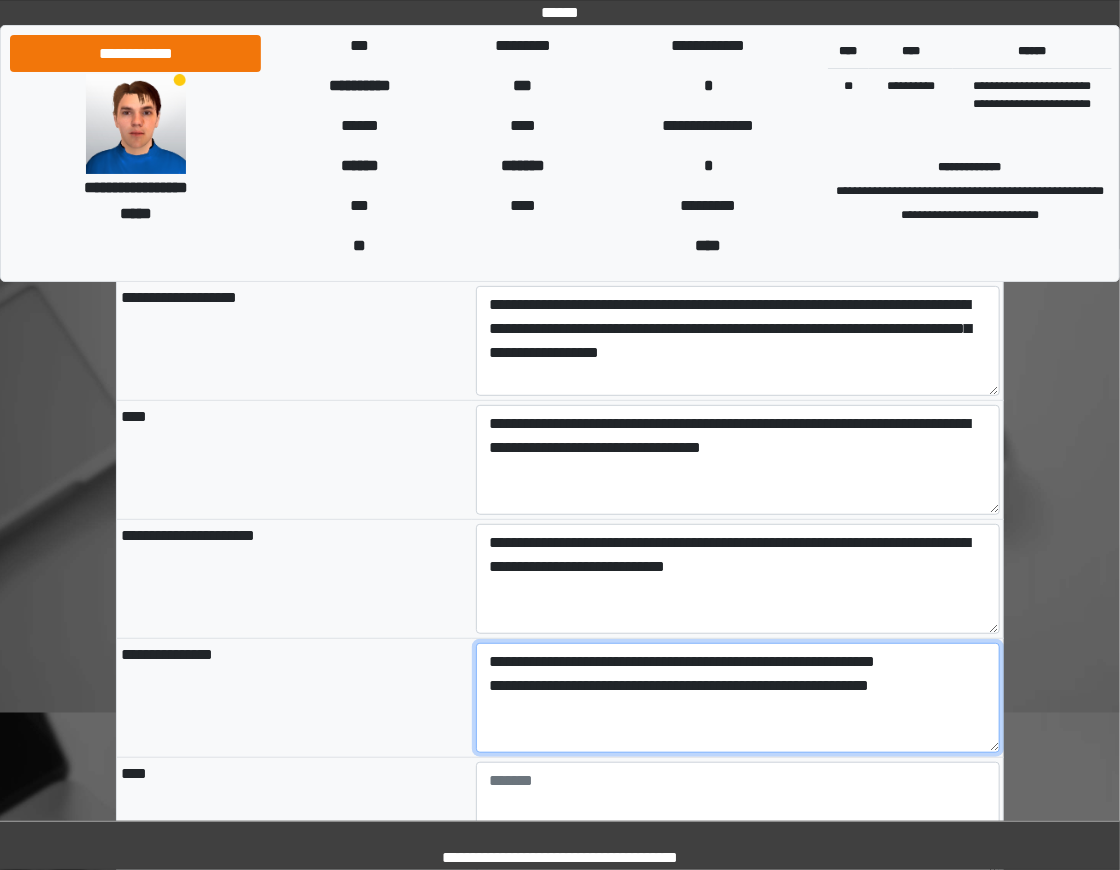 scroll, scrollTop: 160, scrollLeft: 0, axis: vertical 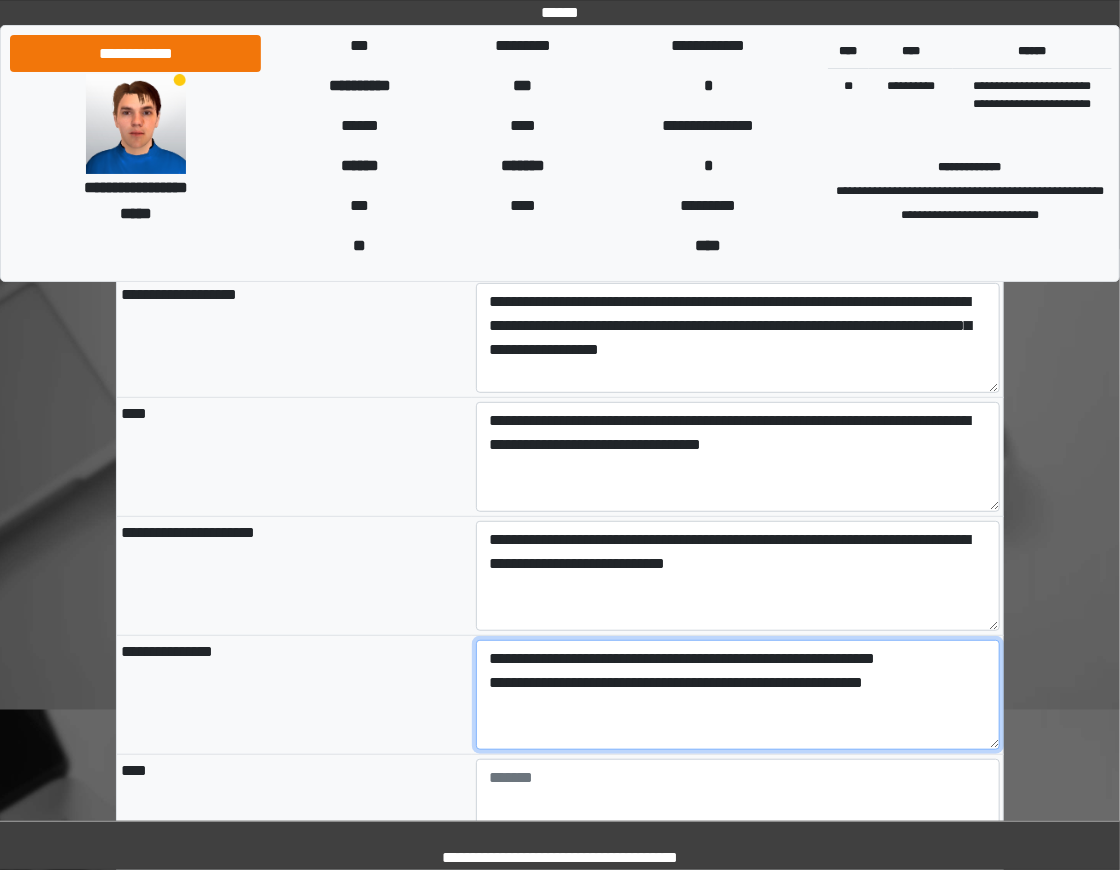 type on "**********" 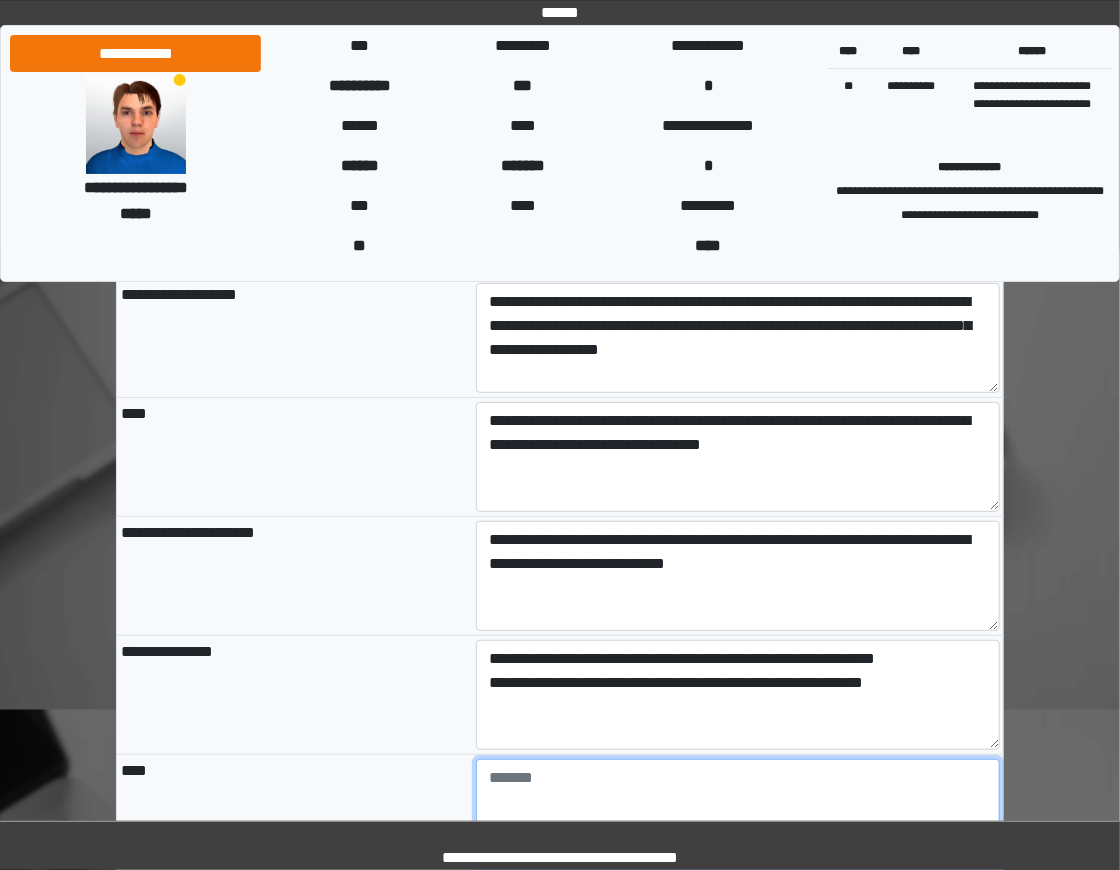 click at bounding box center [738, 814] 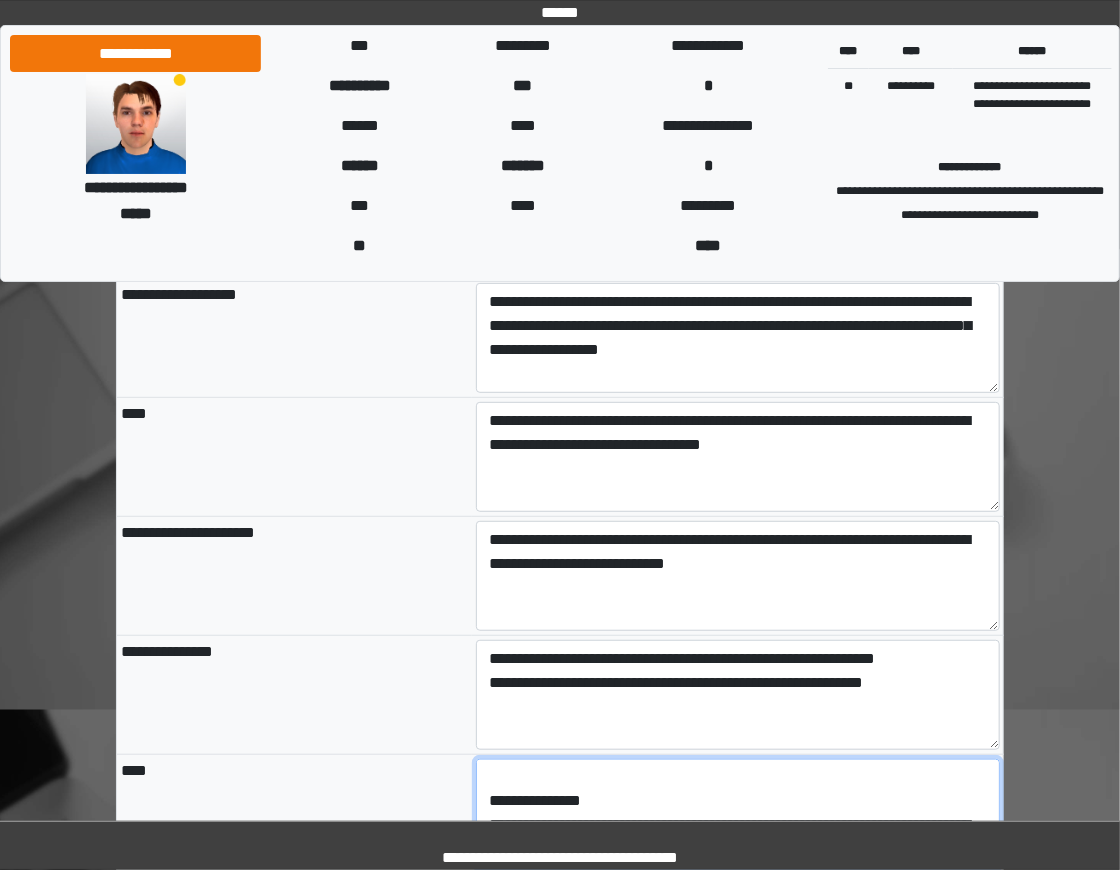 scroll, scrollTop: 312, scrollLeft: 0, axis: vertical 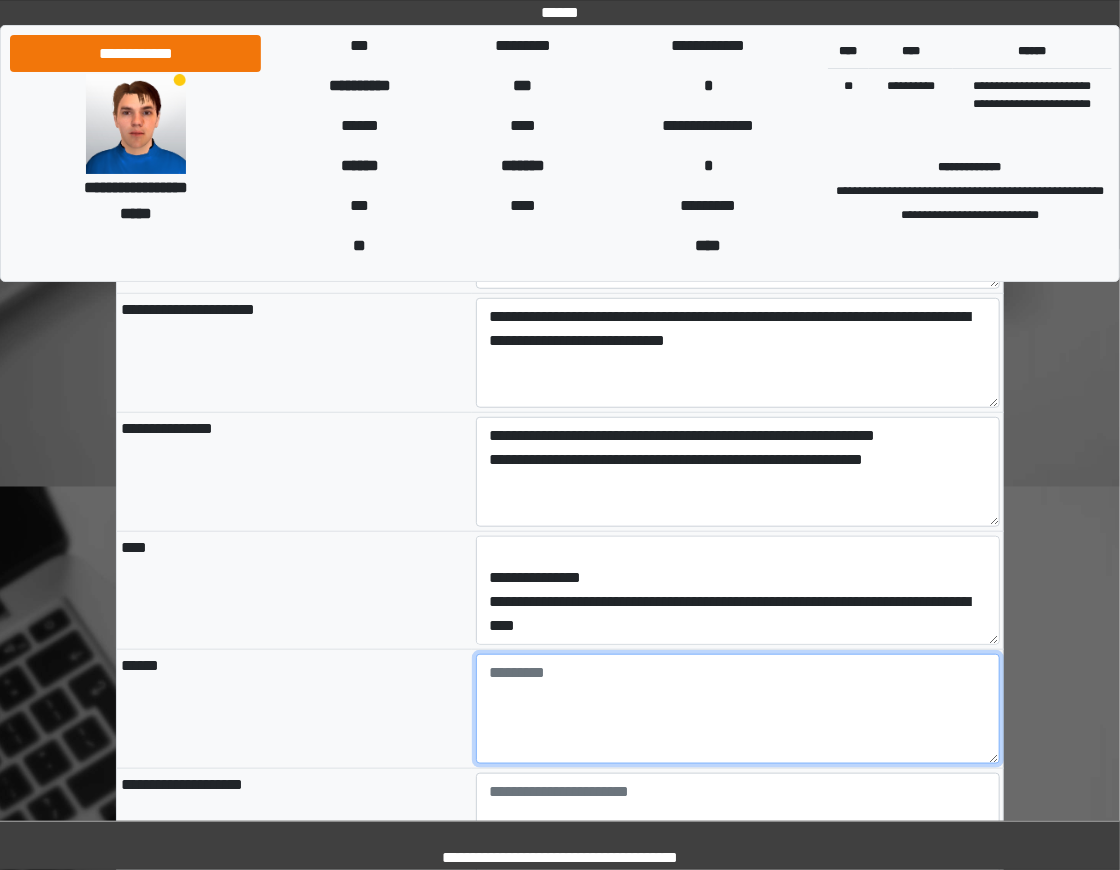 click at bounding box center (738, 709) 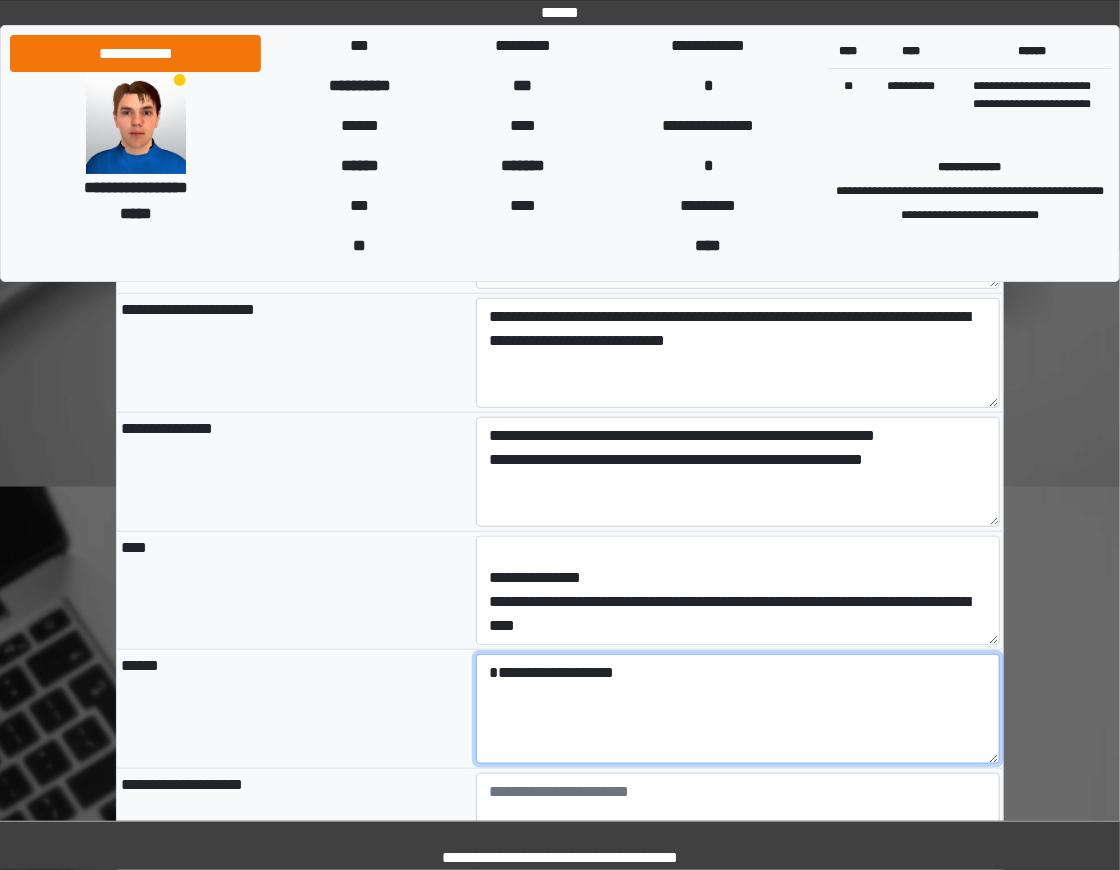 type on "**********" 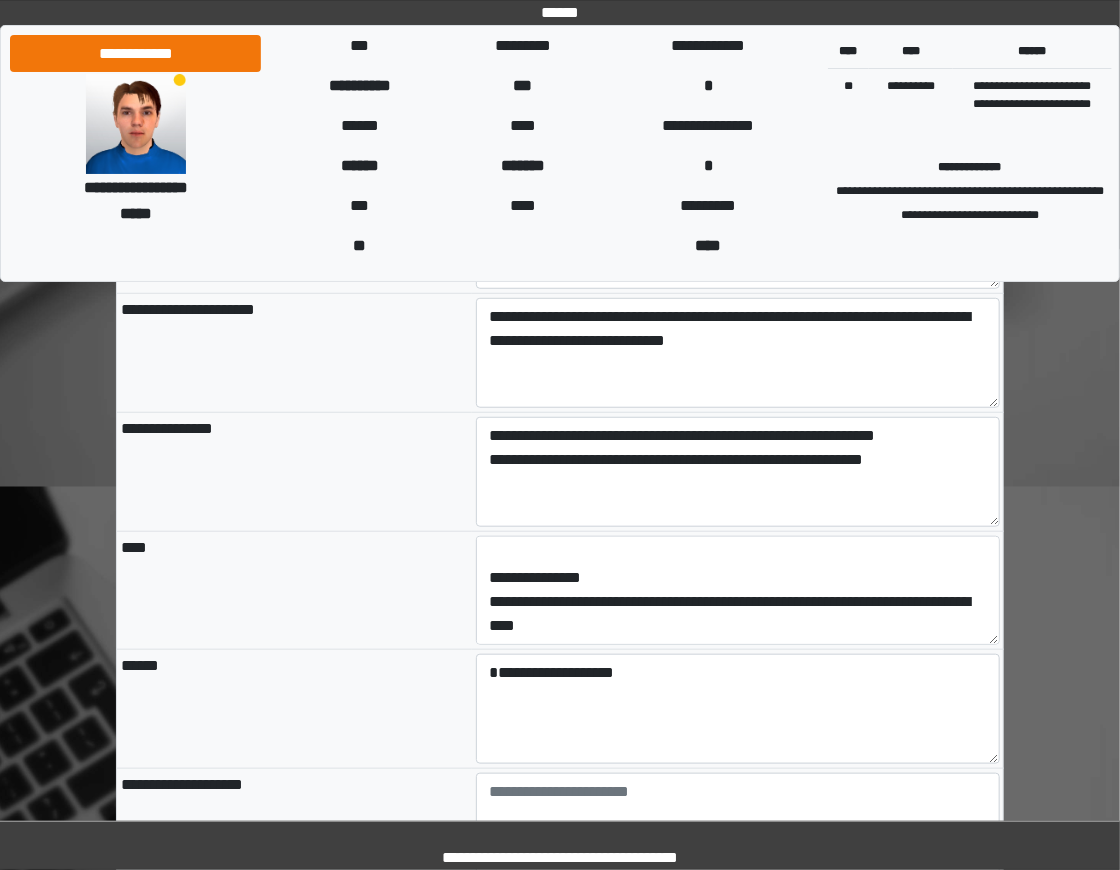 click at bounding box center (738, 827) 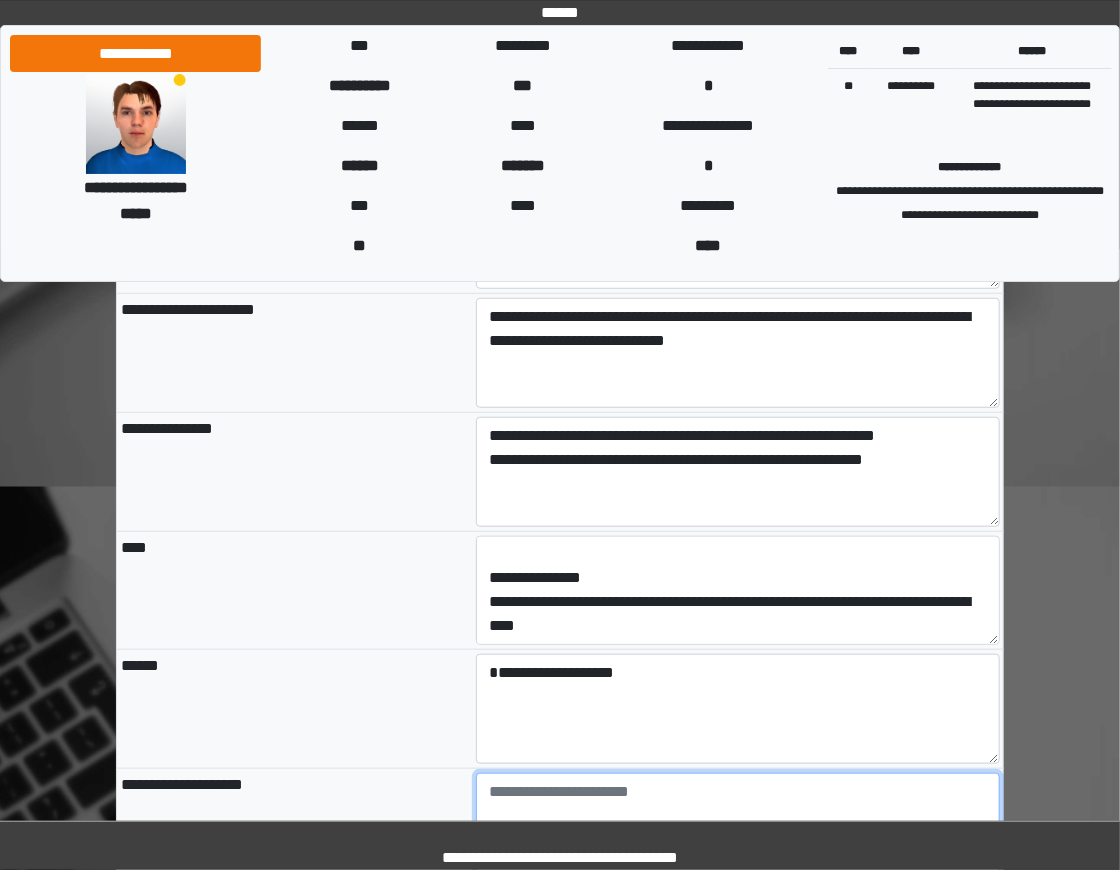 click at bounding box center (738, 828) 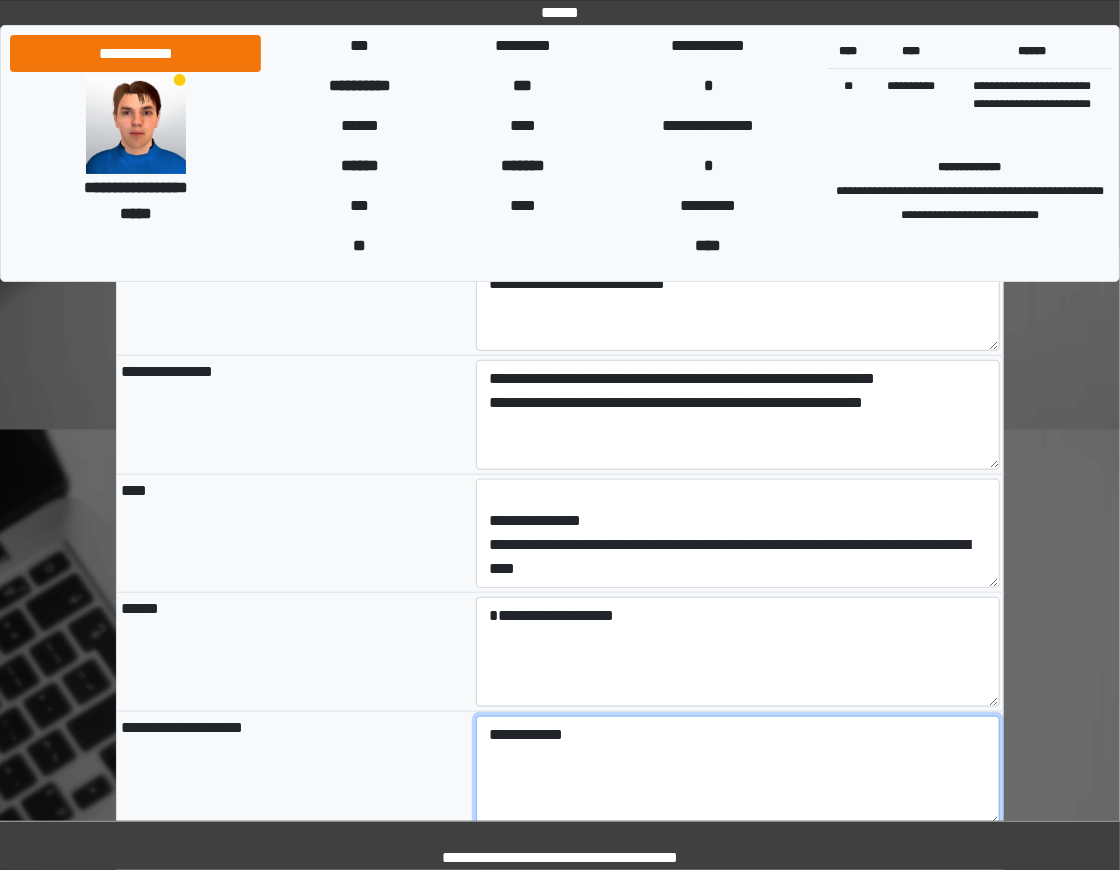 scroll, scrollTop: 459, scrollLeft: 0, axis: vertical 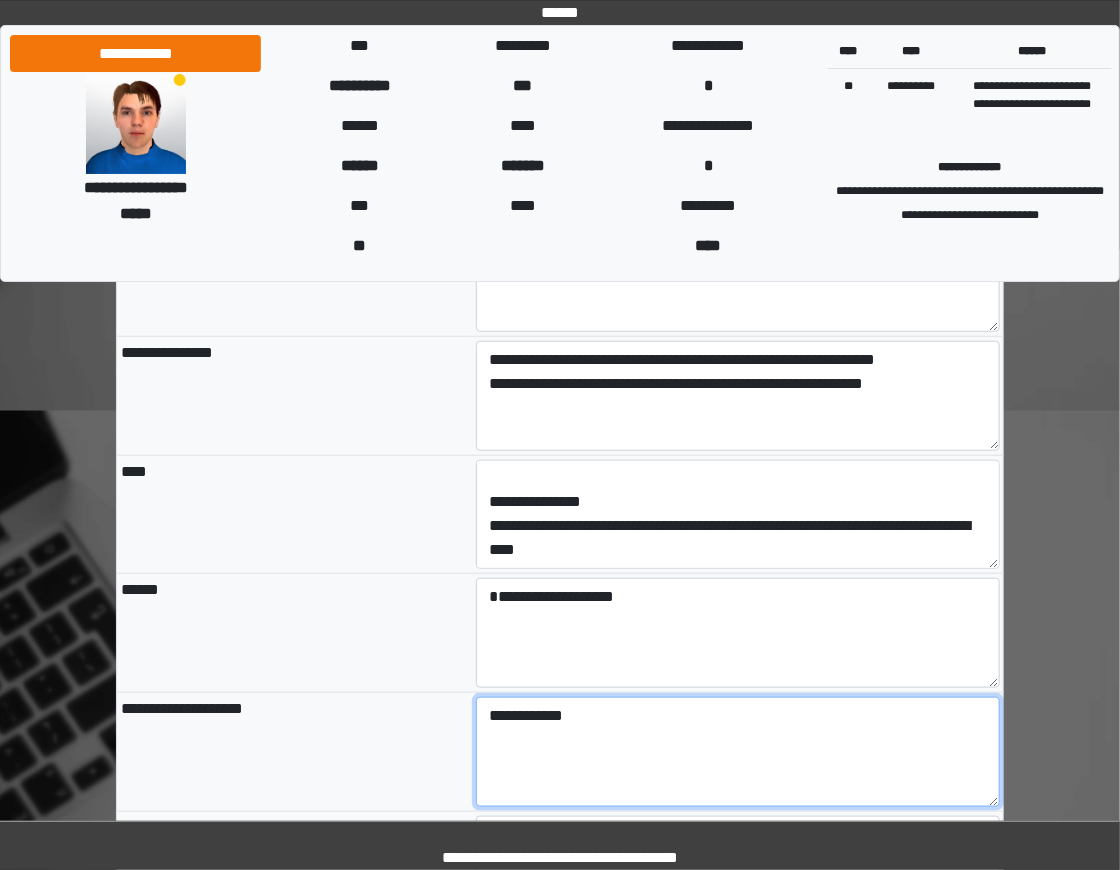 type on "**********" 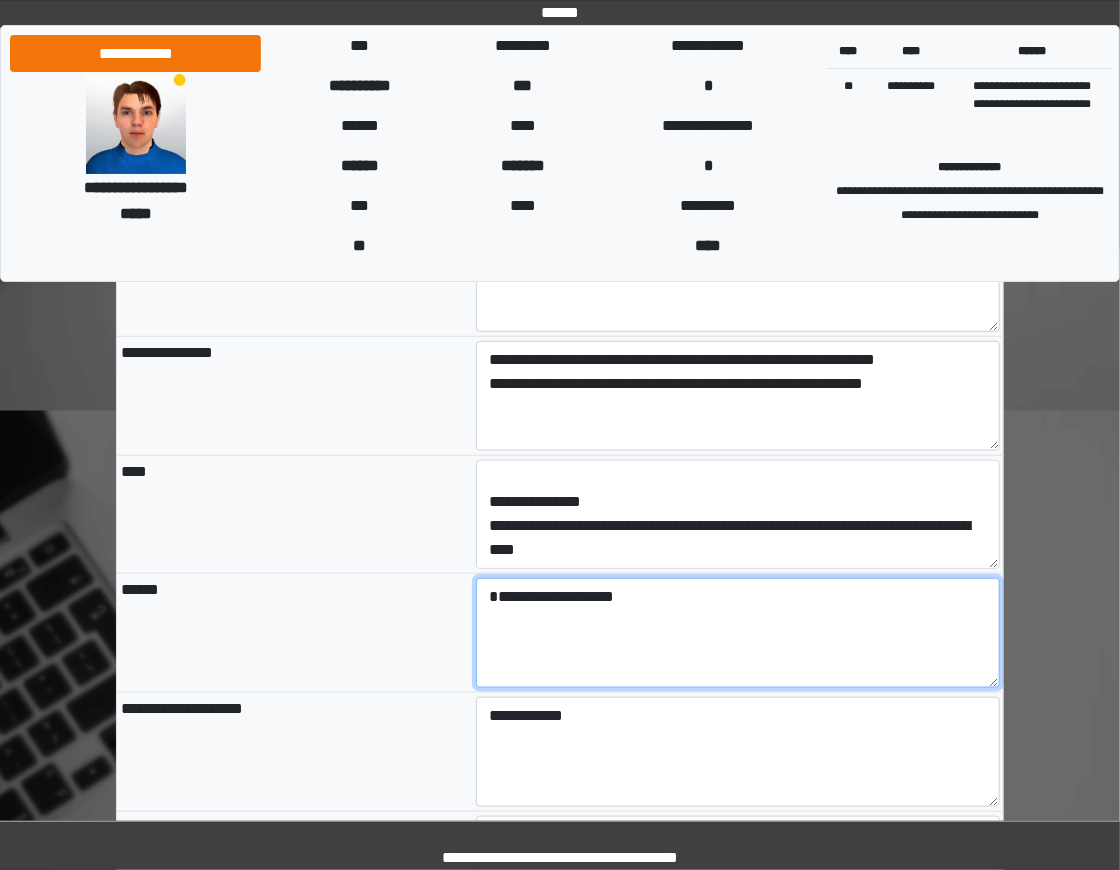 click on "**********" at bounding box center (738, 633) 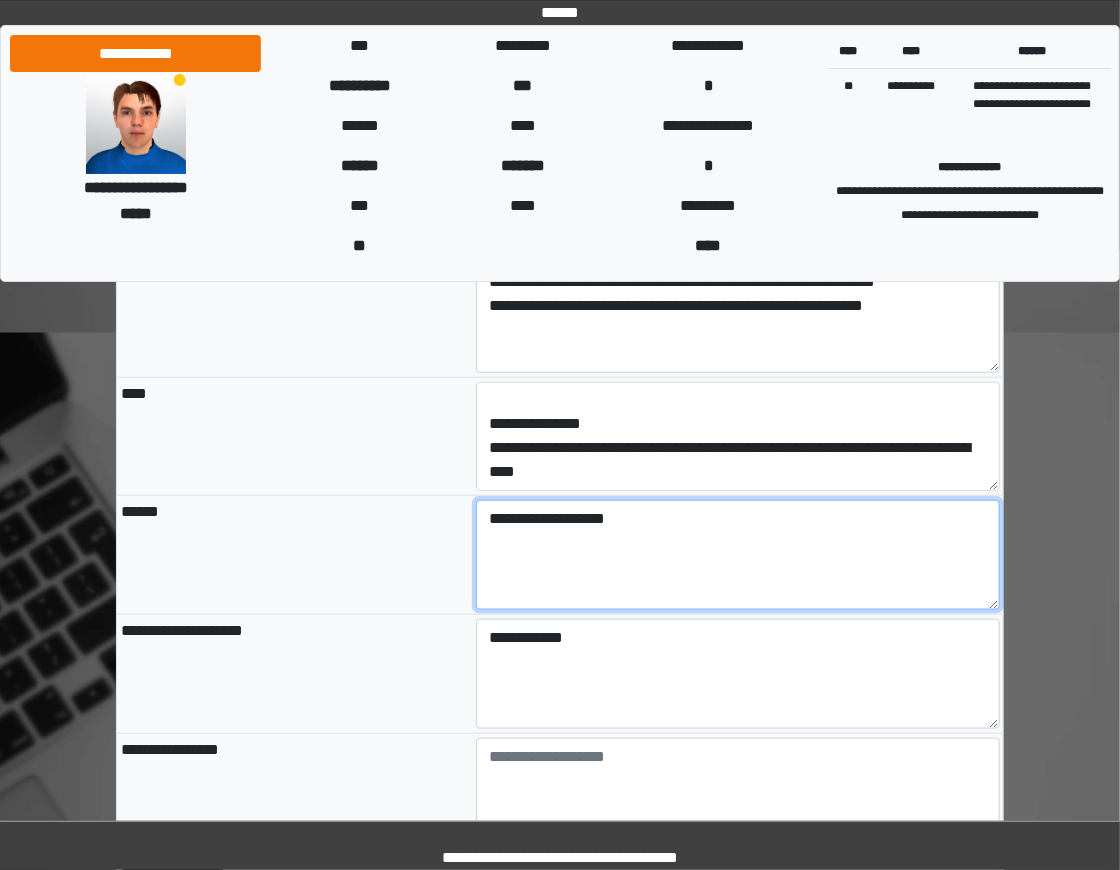 scroll, scrollTop: 670, scrollLeft: 0, axis: vertical 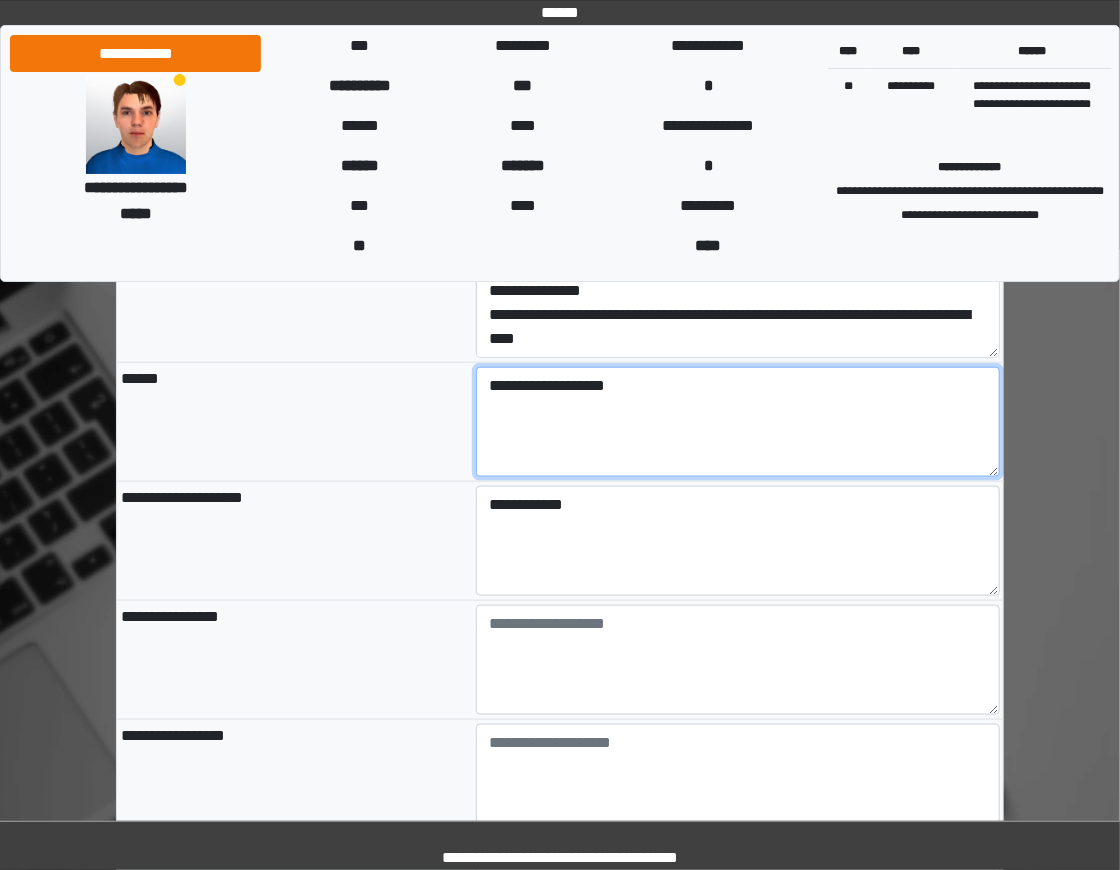type on "**********" 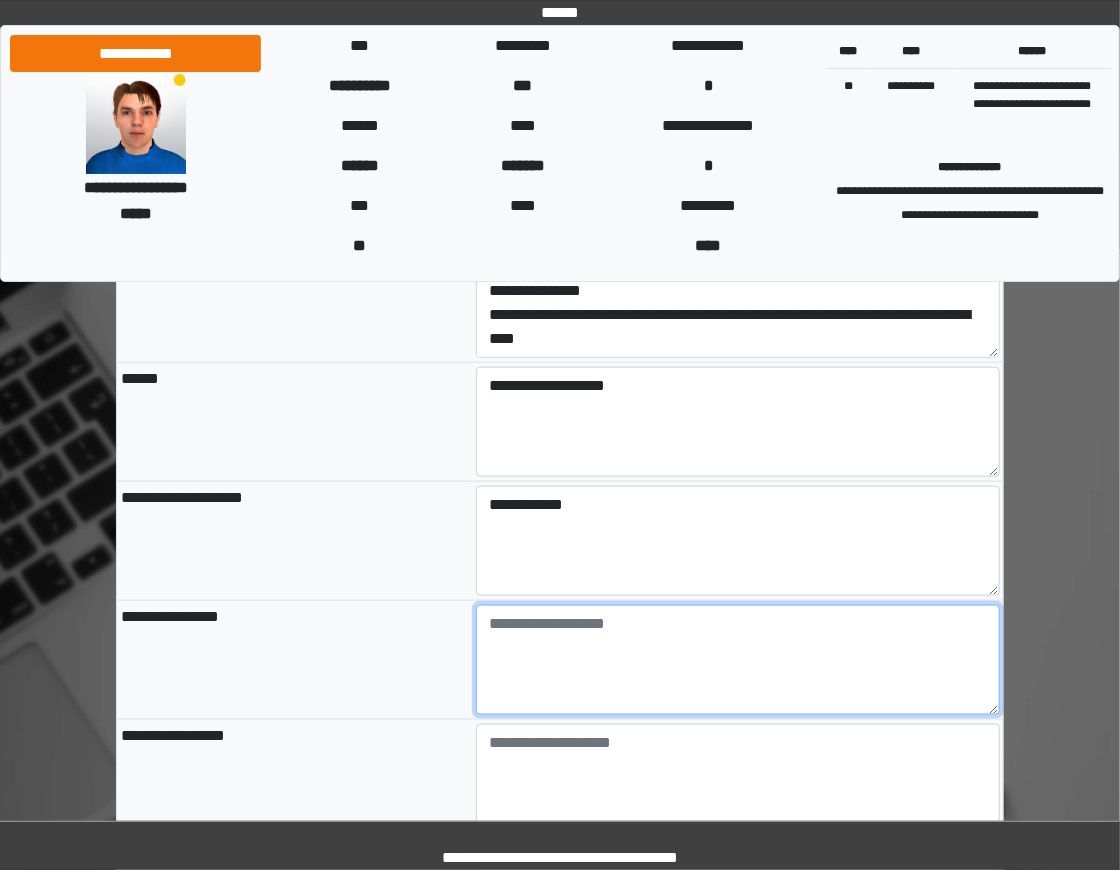click at bounding box center (738, 660) 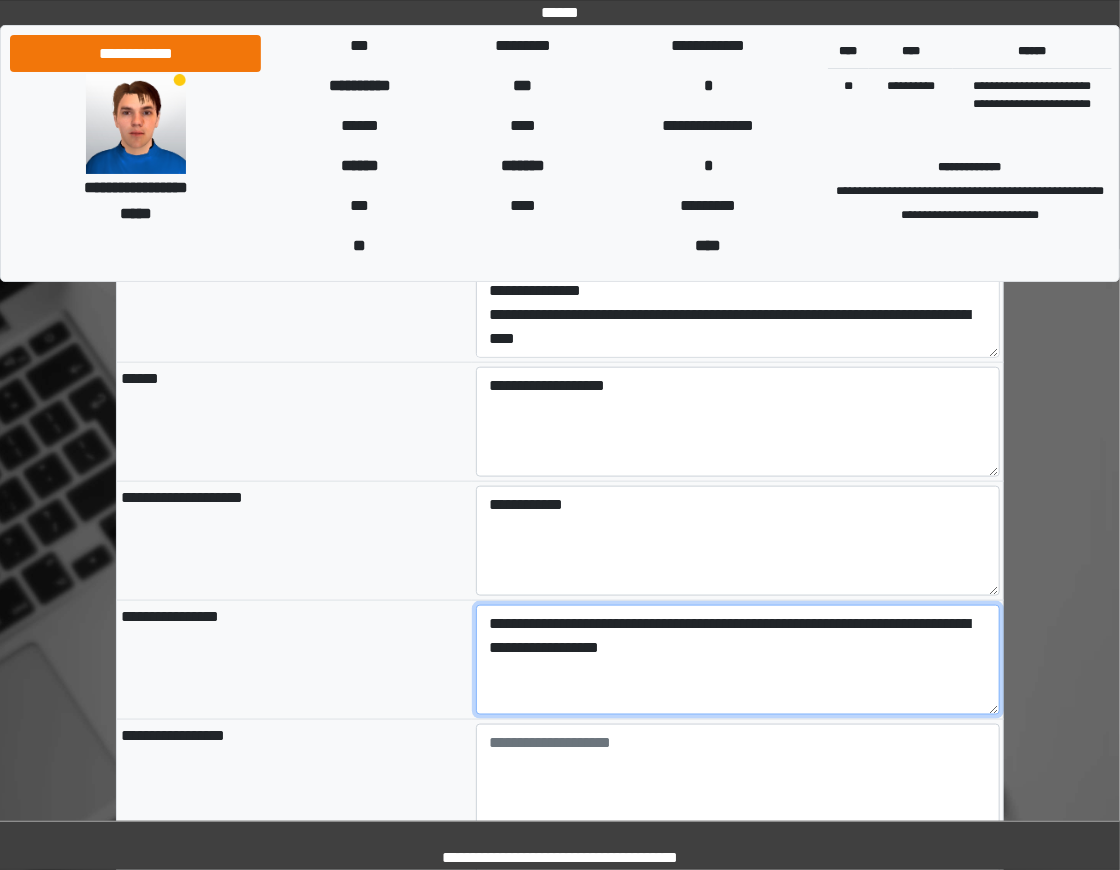 click on "**********" at bounding box center [738, 660] 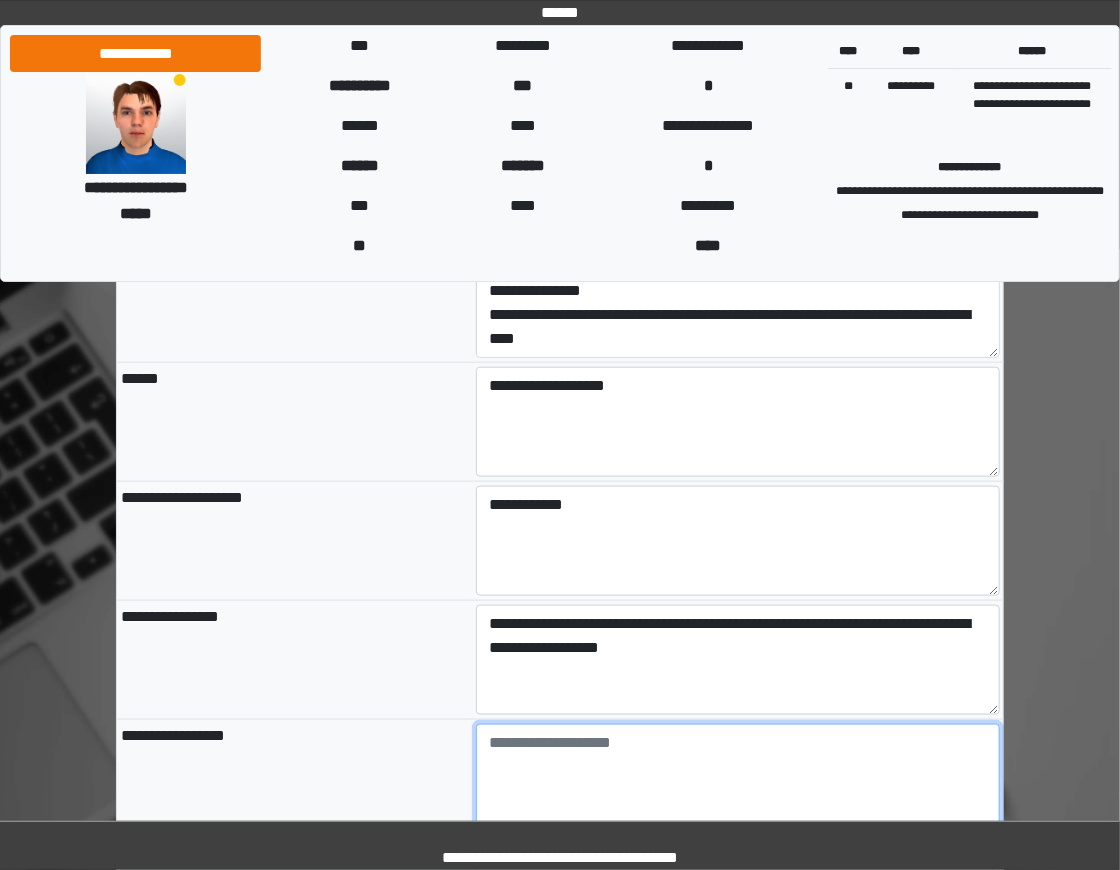 click at bounding box center [738, 779] 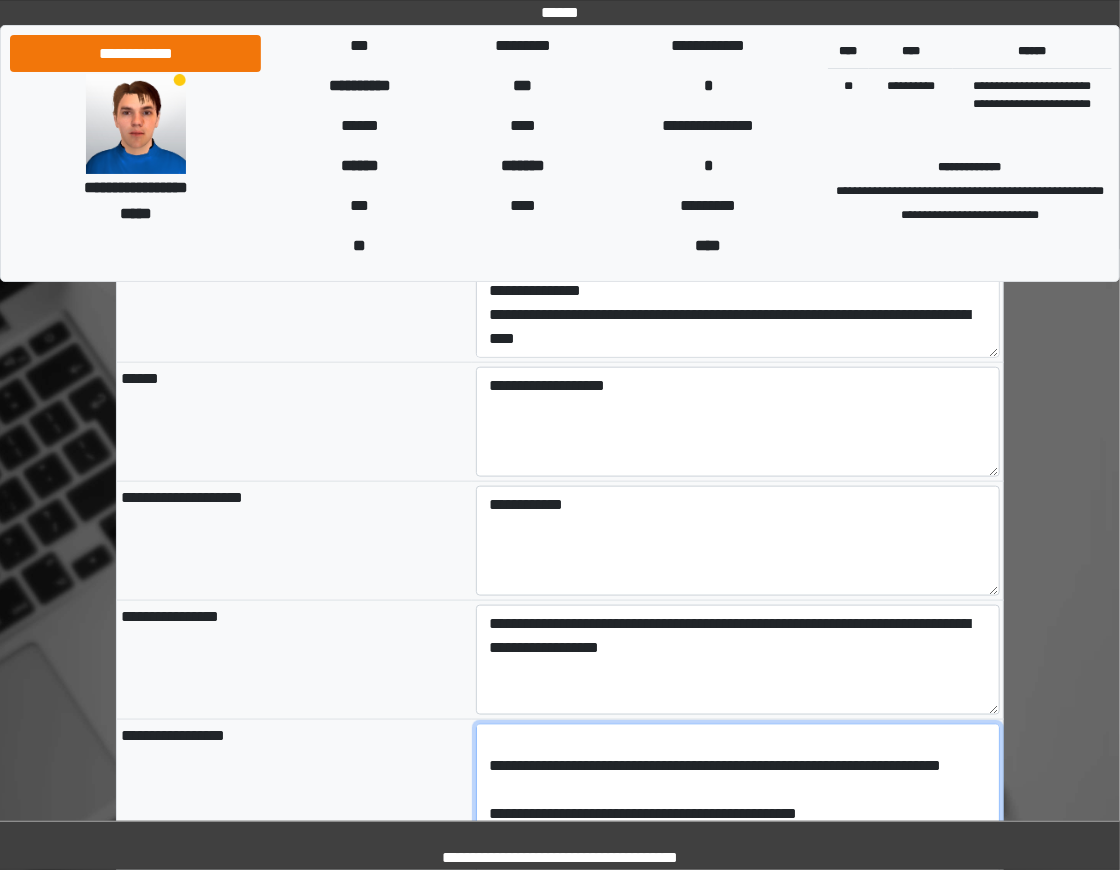 scroll, scrollTop: 144, scrollLeft: 0, axis: vertical 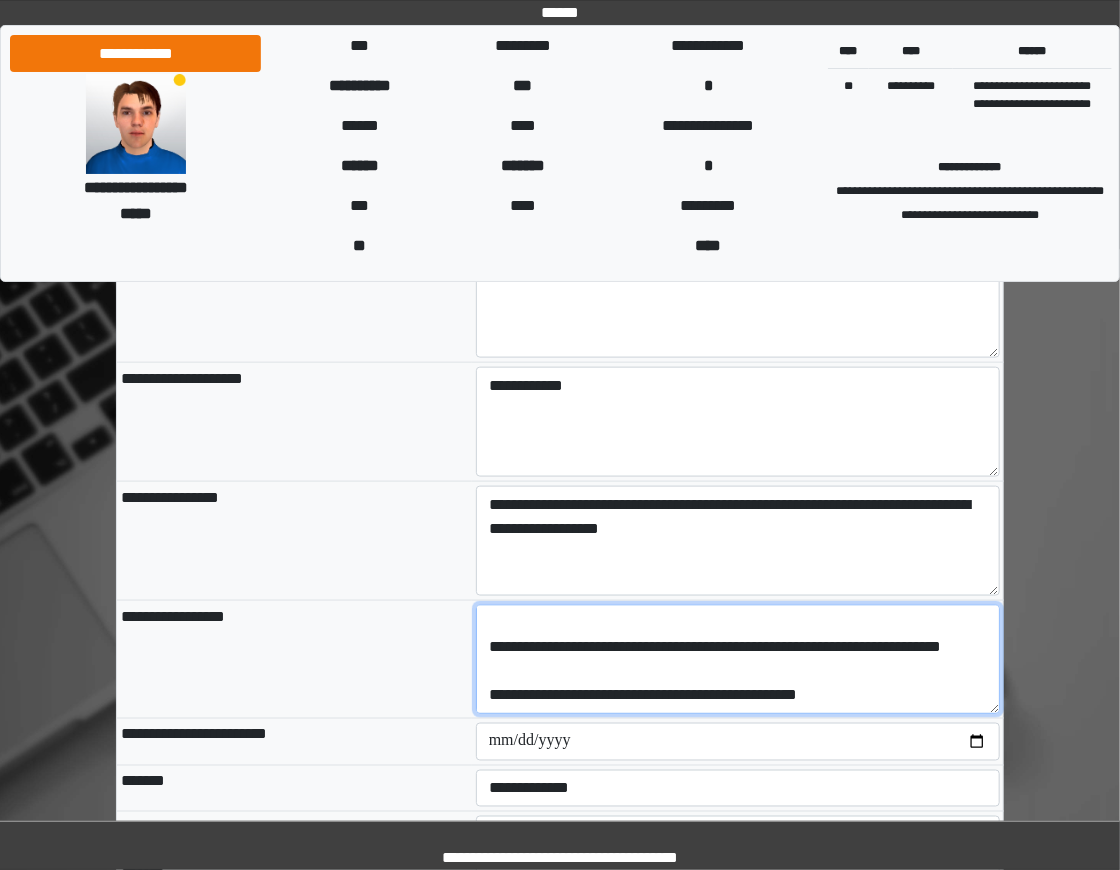 type on "**********" 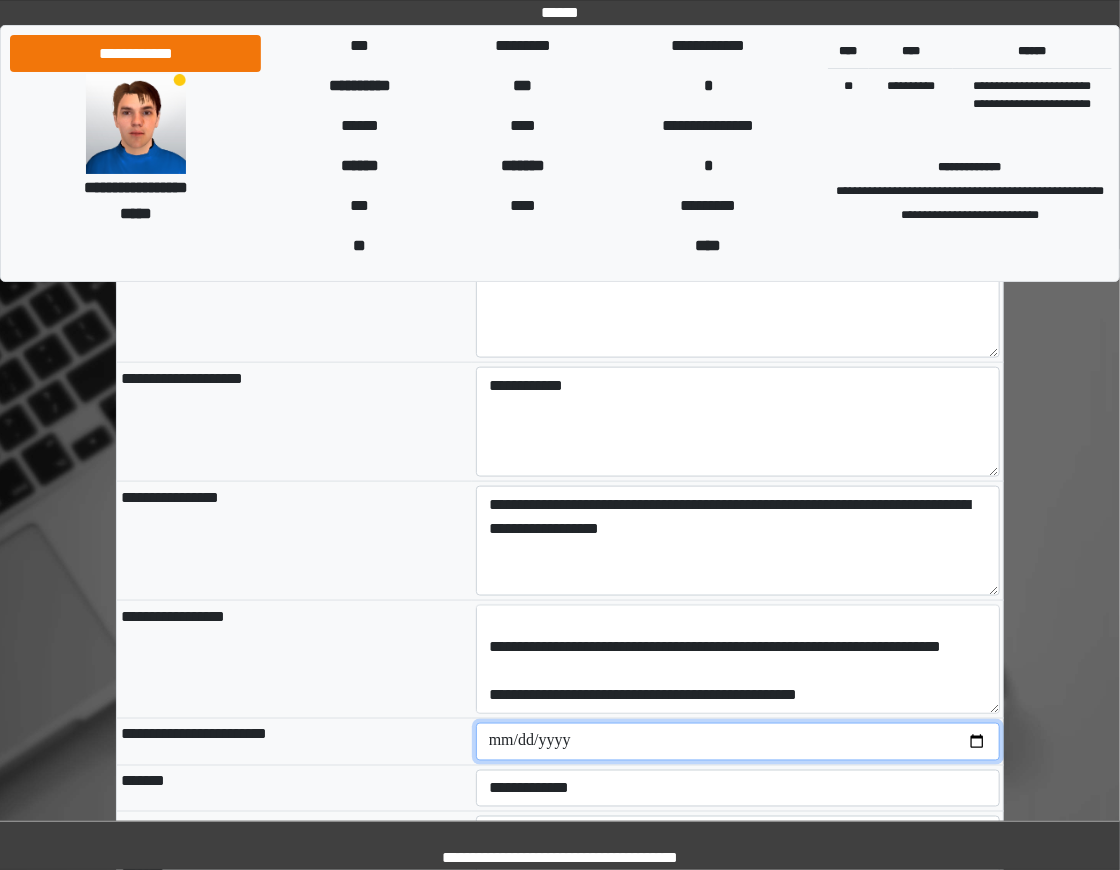 click at bounding box center (738, 742) 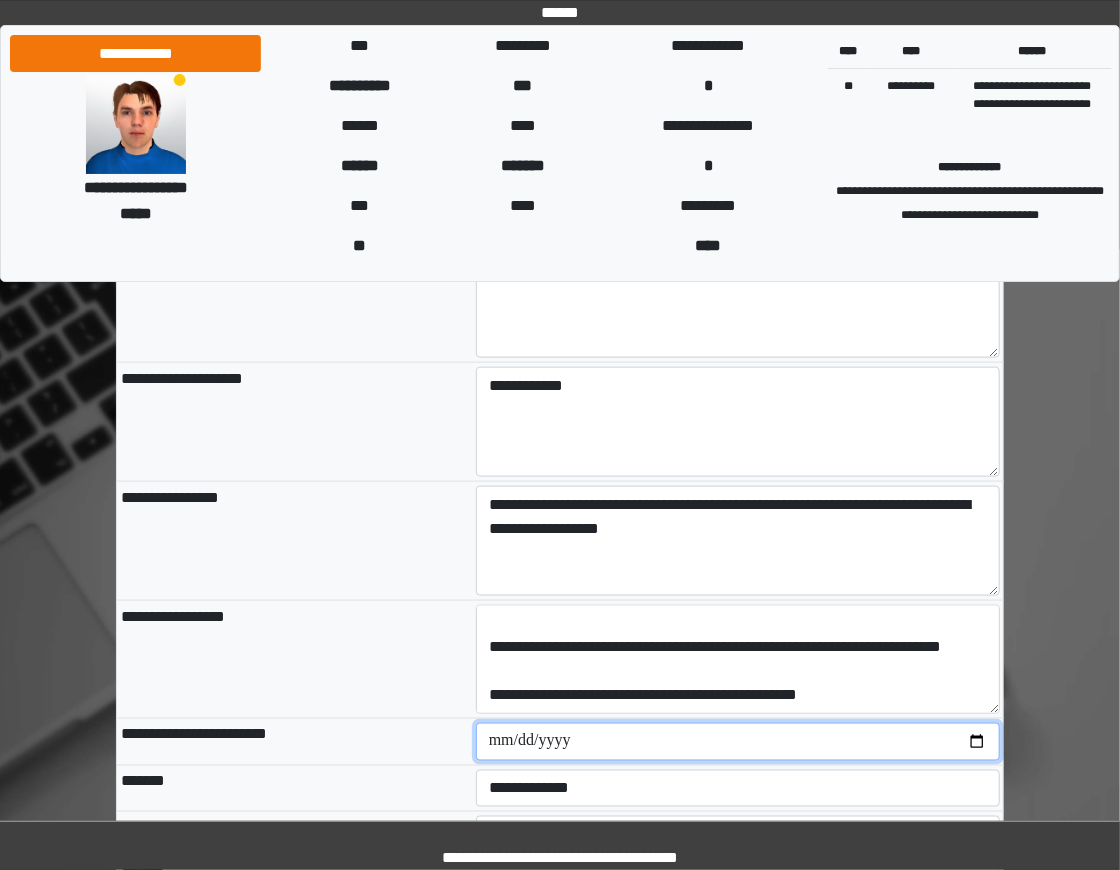 click at bounding box center (738, 742) 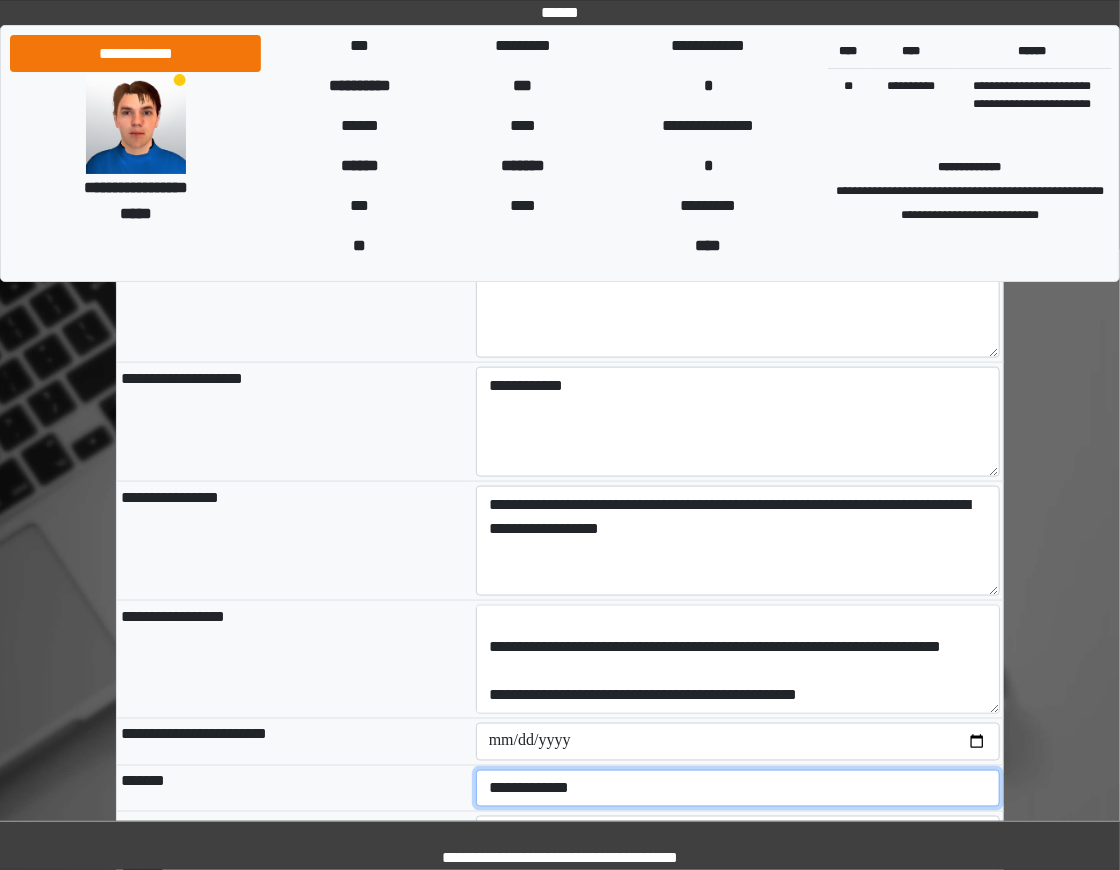 select on "*" 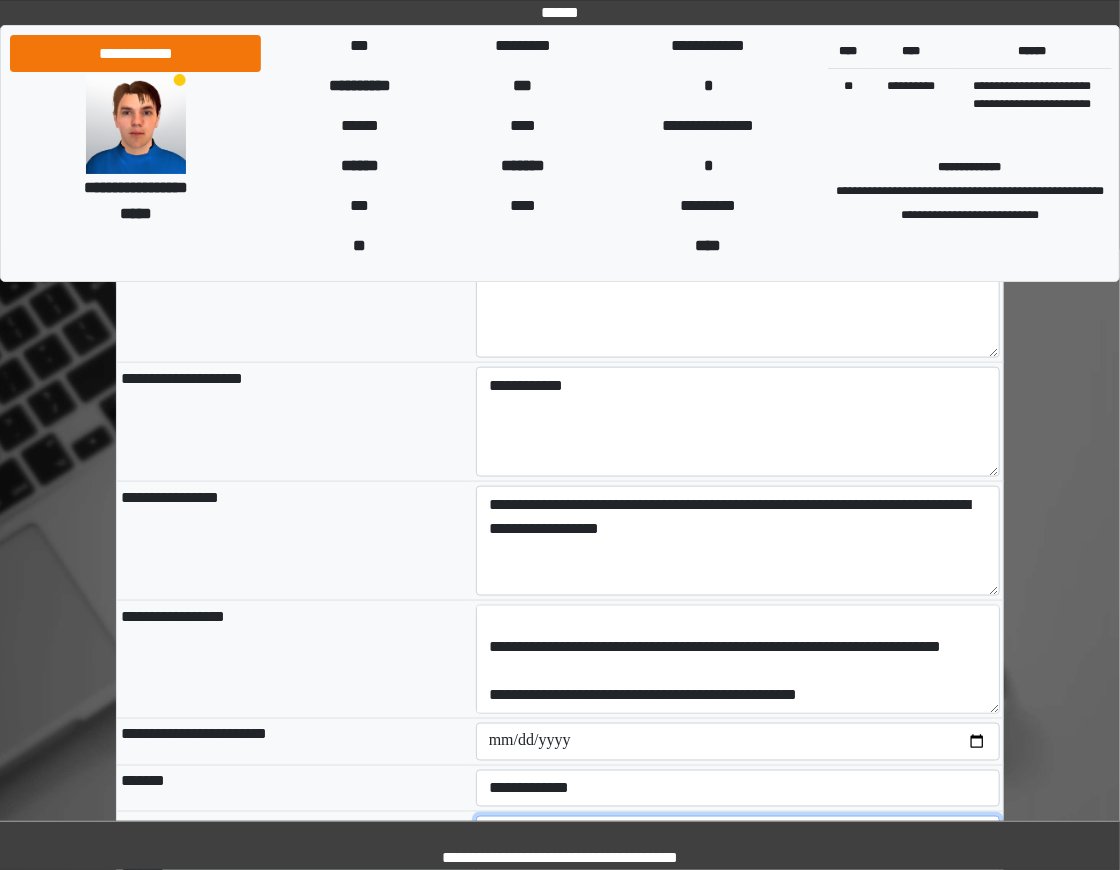 select on "*" 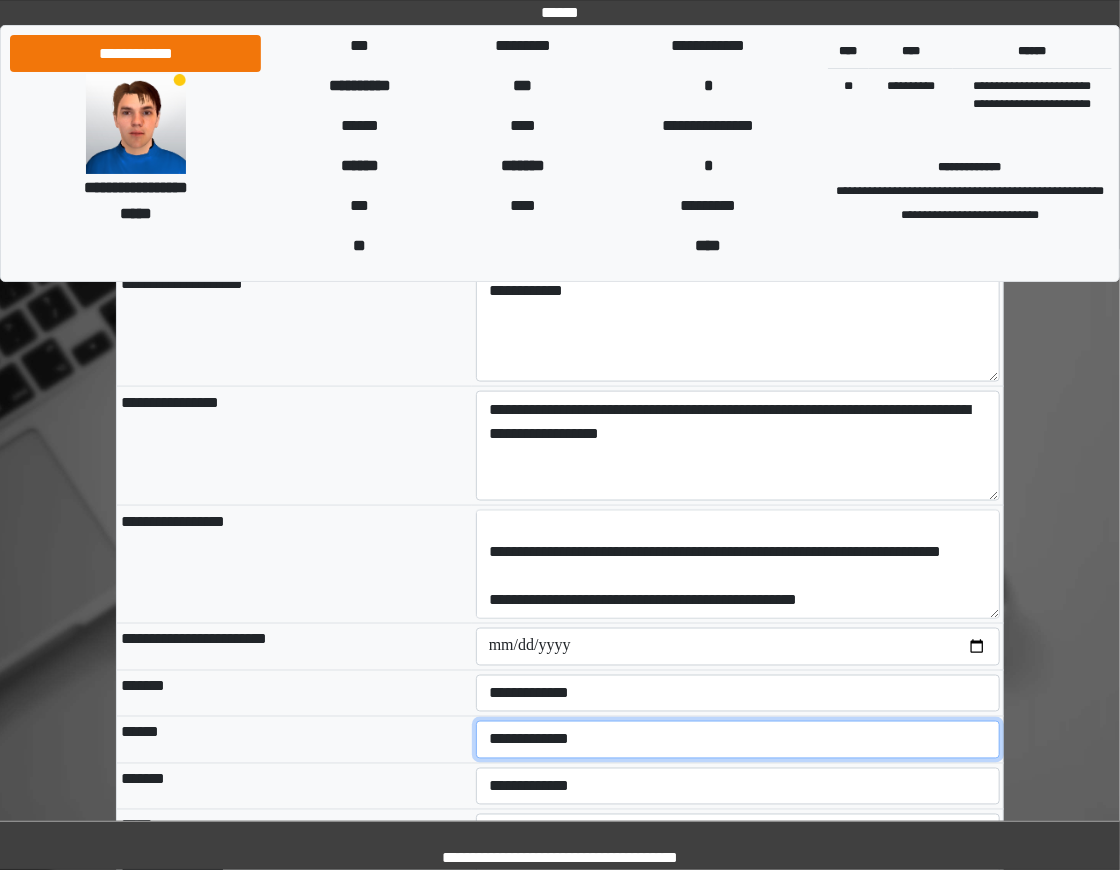 scroll, scrollTop: 906, scrollLeft: 0, axis: vertical 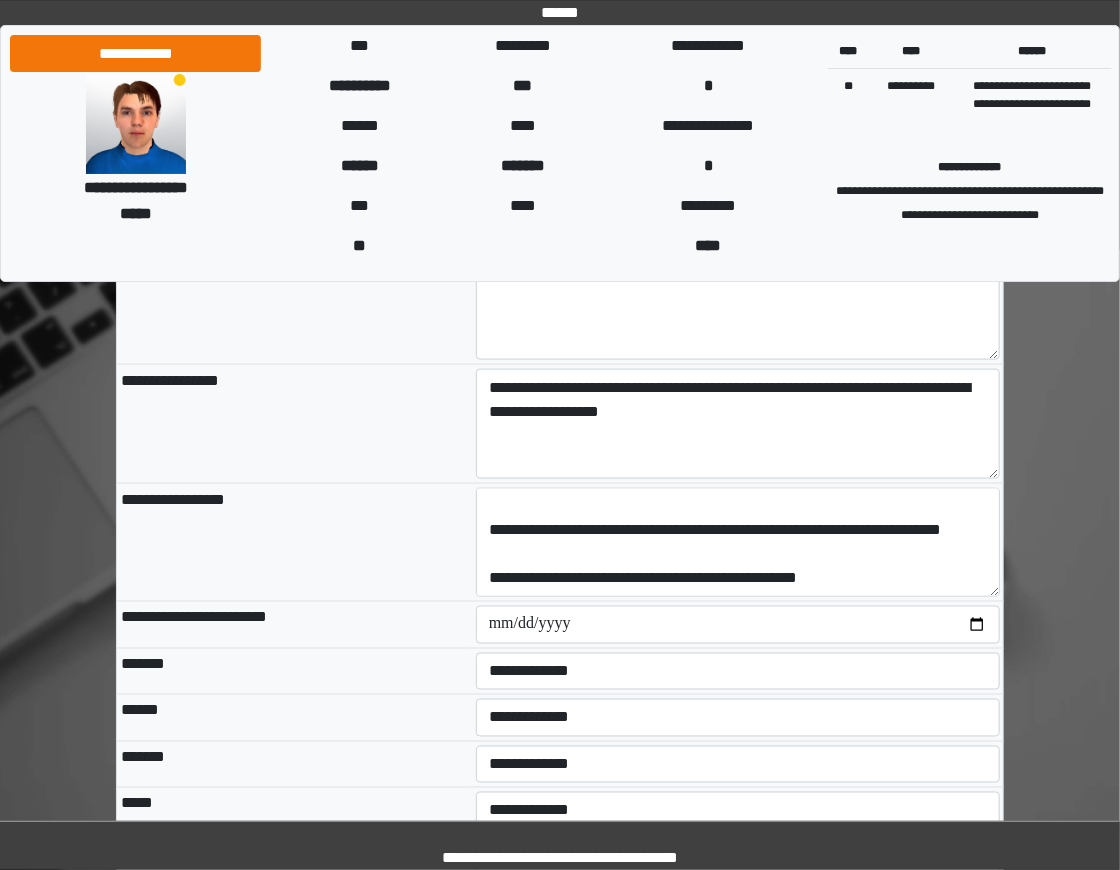 click on "**********" at bounding box center (738, 764) 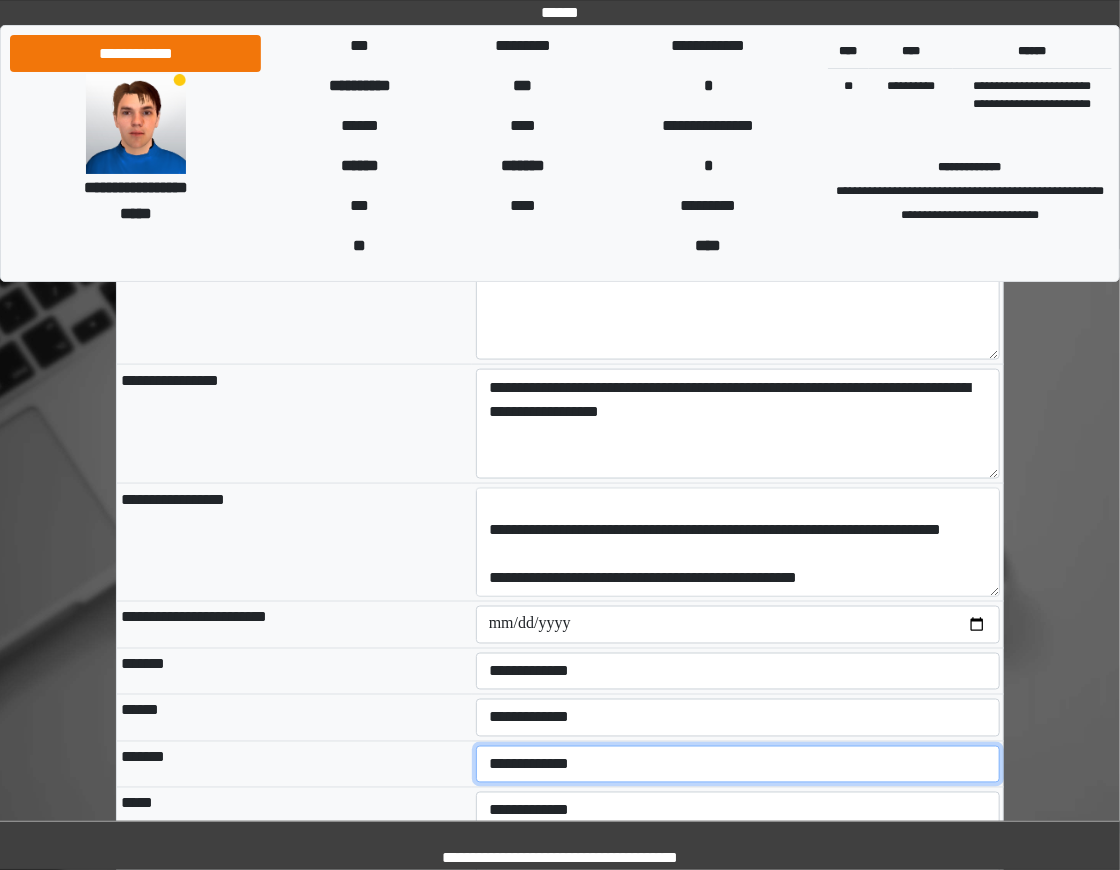 select on "*" 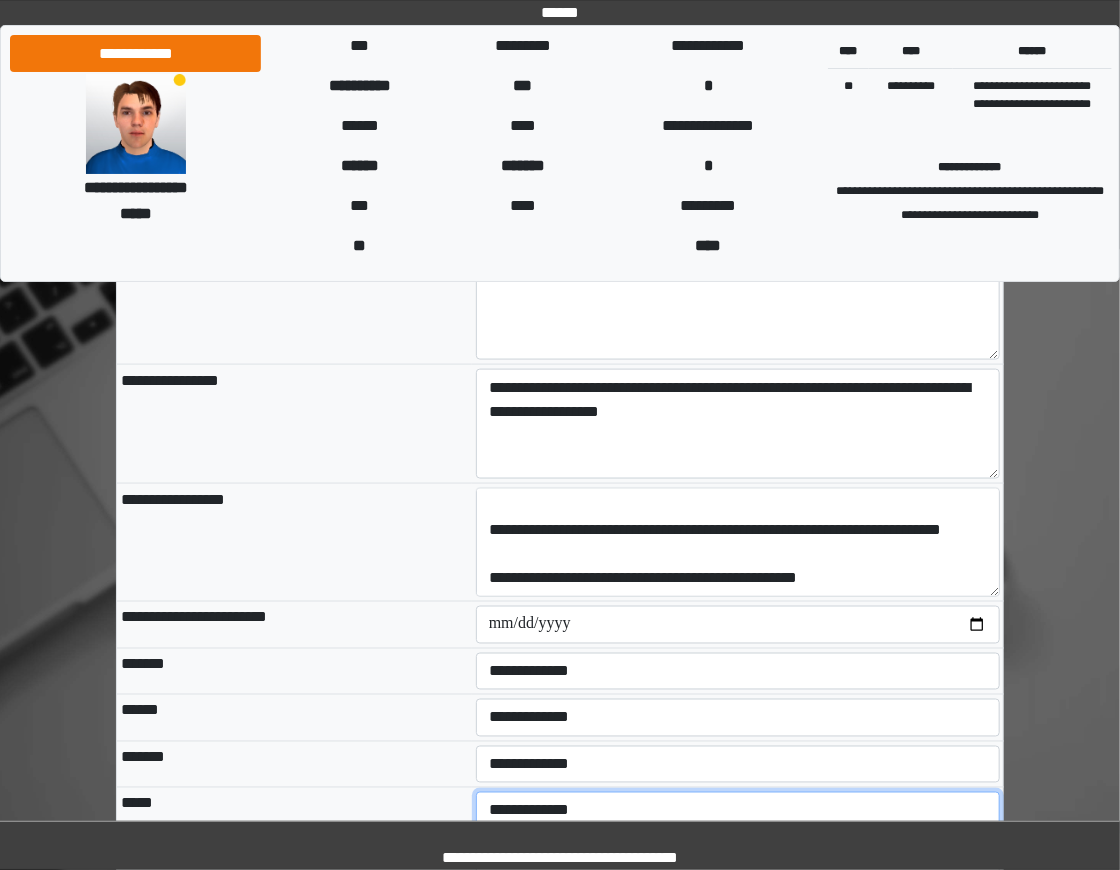 select on "*" 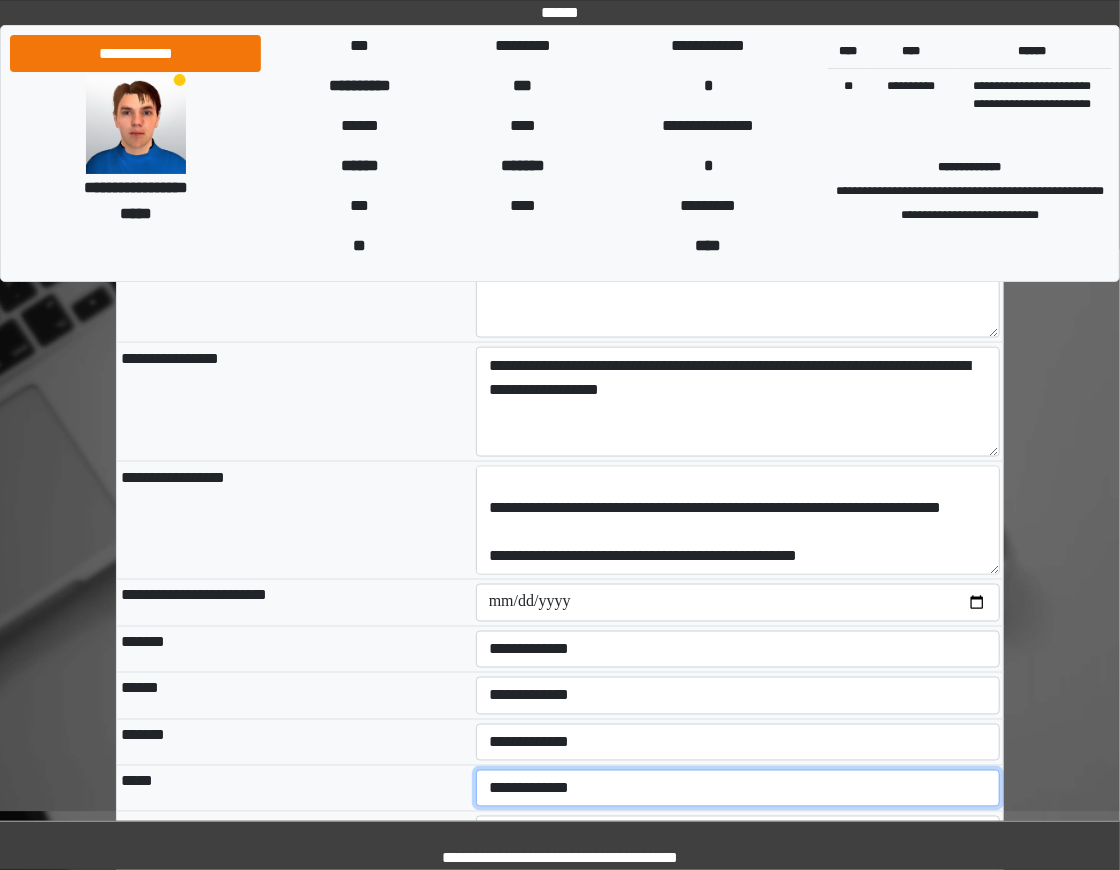scroll, scrollTop: 932, scrollLeft: 0, axis: vertical 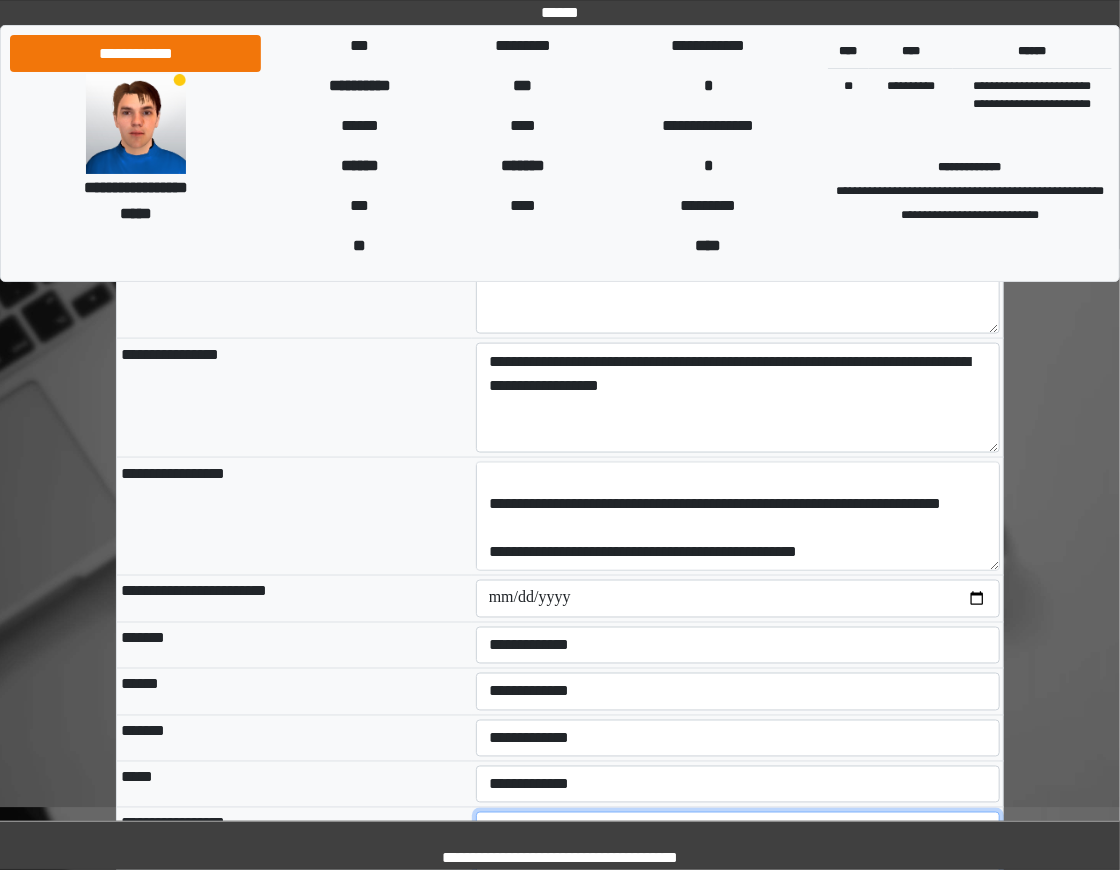 click at bounding box center [738, 867] 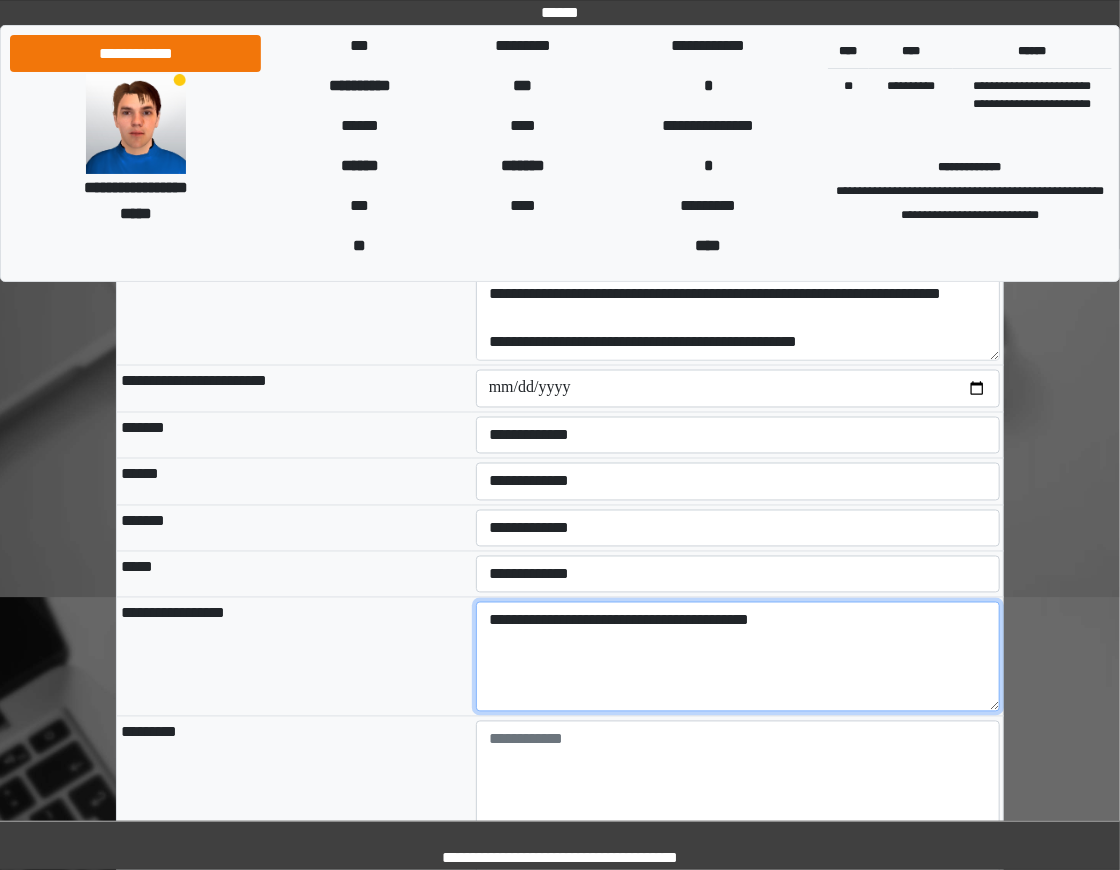 scroll, scrollTop: 1218, scrollLeft: 0, axis: vertical 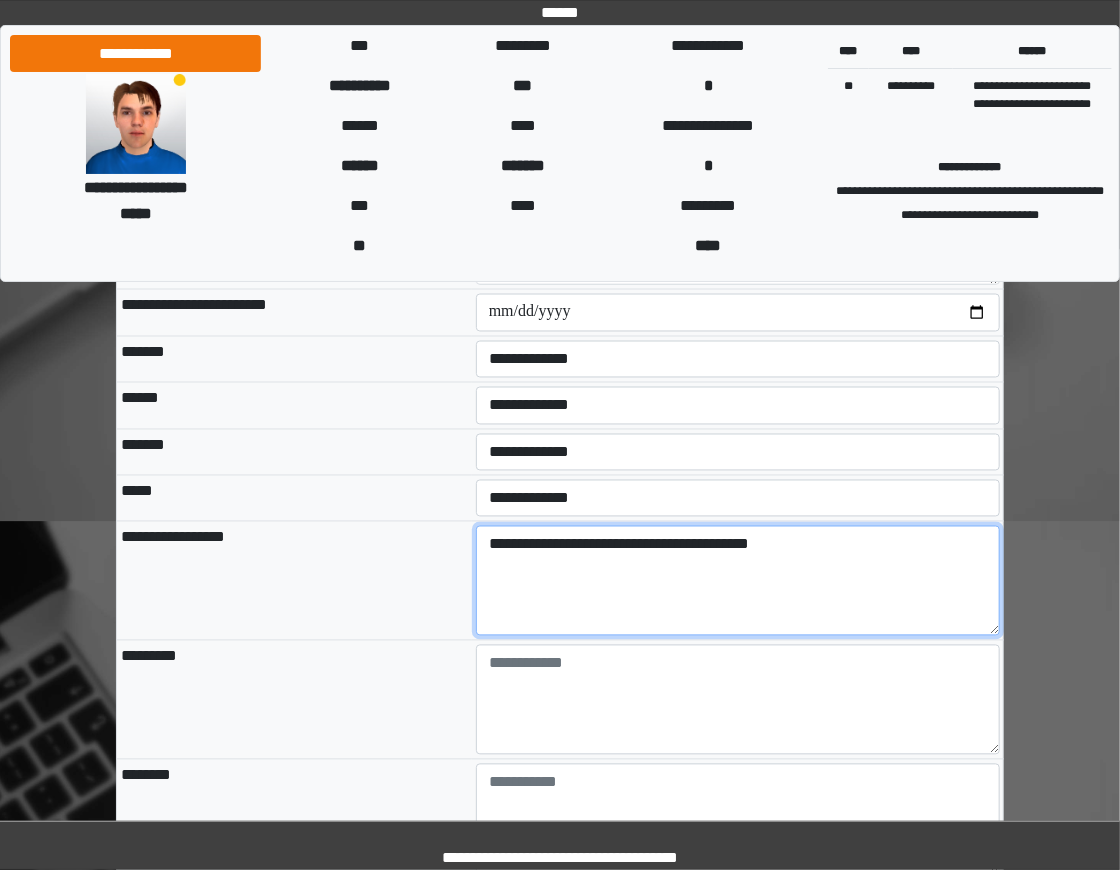 type on "**********" 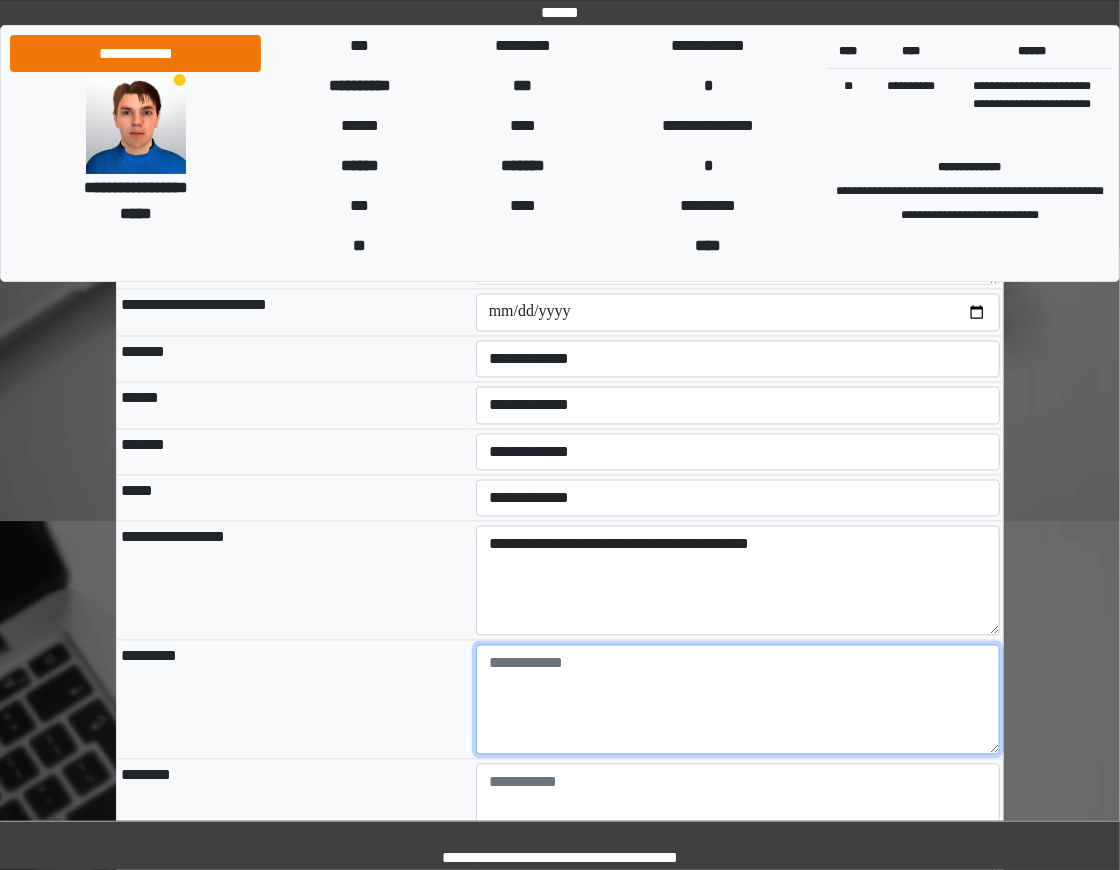 click at bounding box center (738, 700) 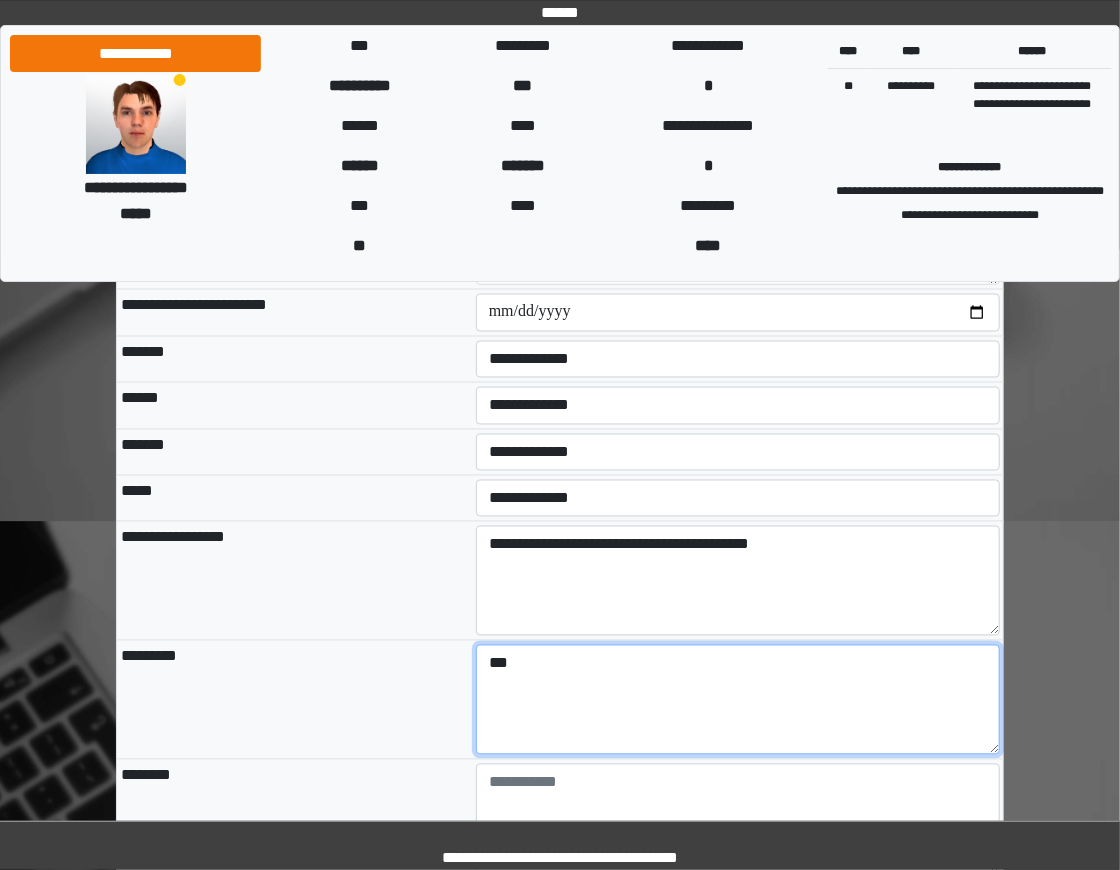 type on "***" 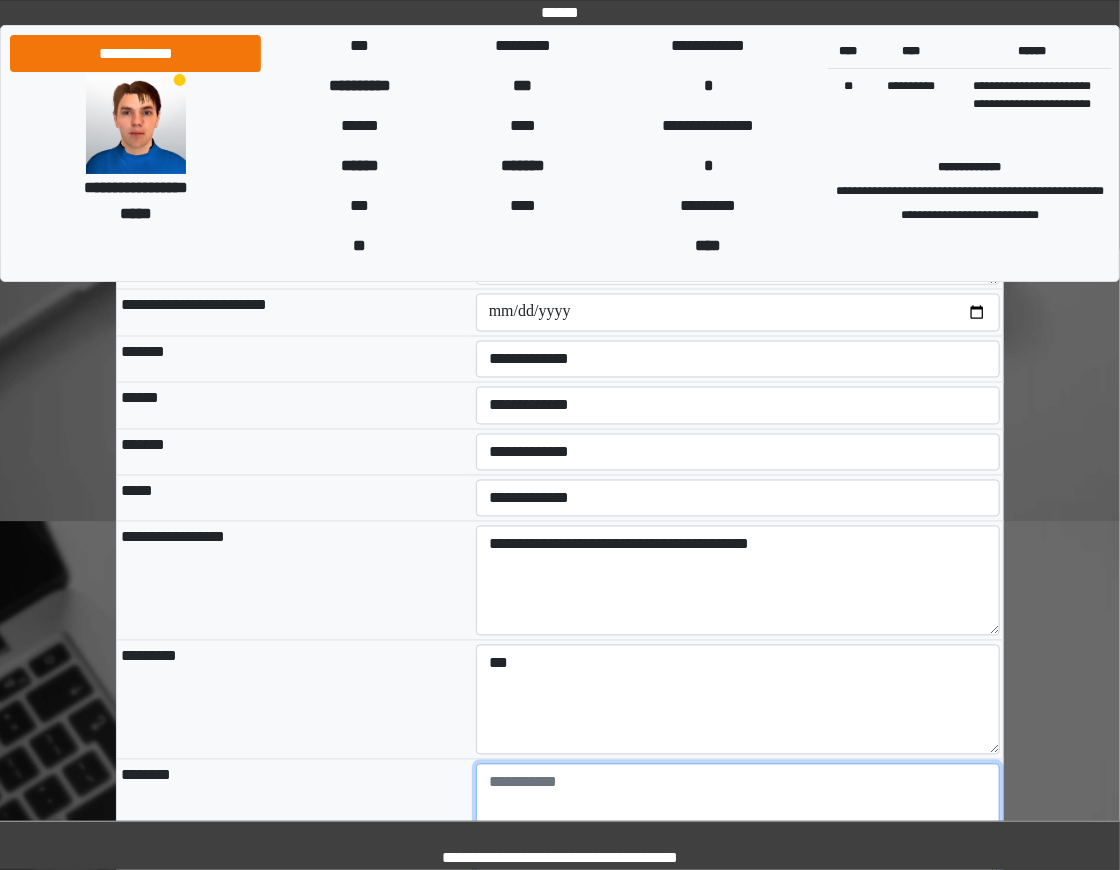 click at bounding box center (738, 819) 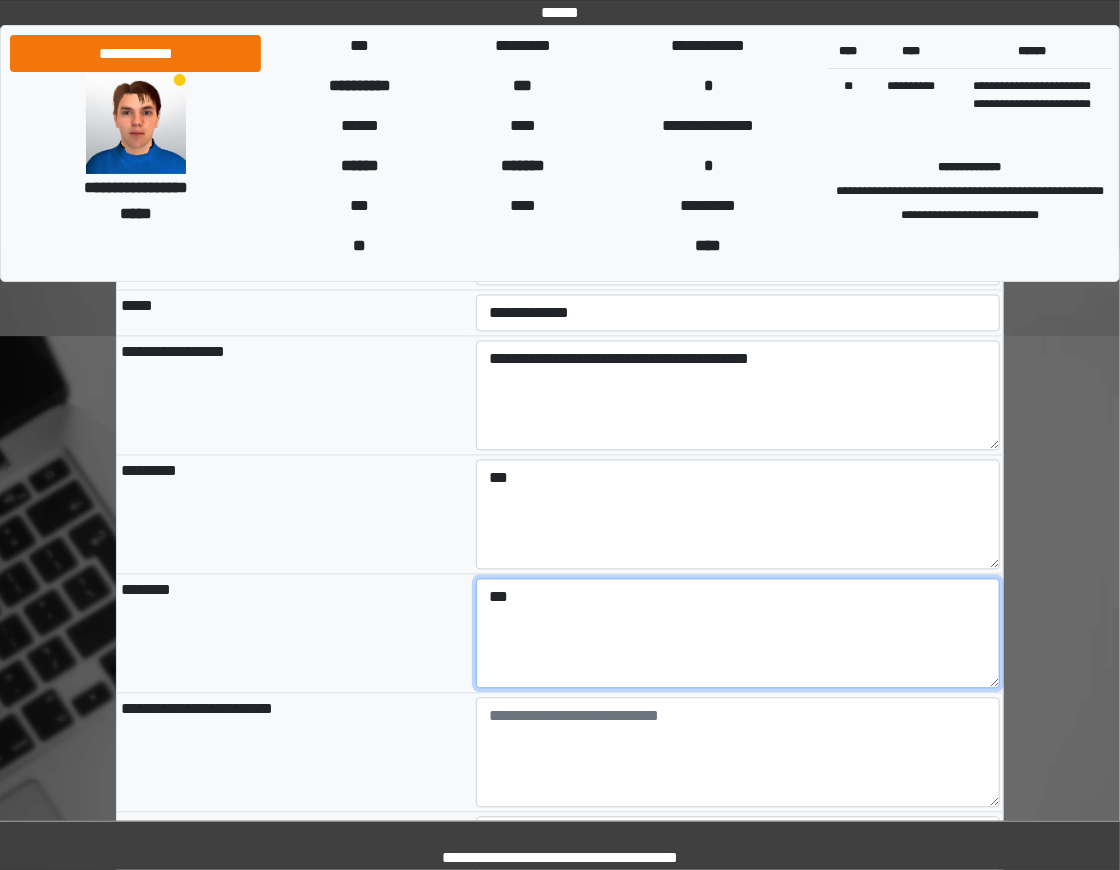 scroll, scrollTop: 1419, scrollLeft: 0, axis: vertical 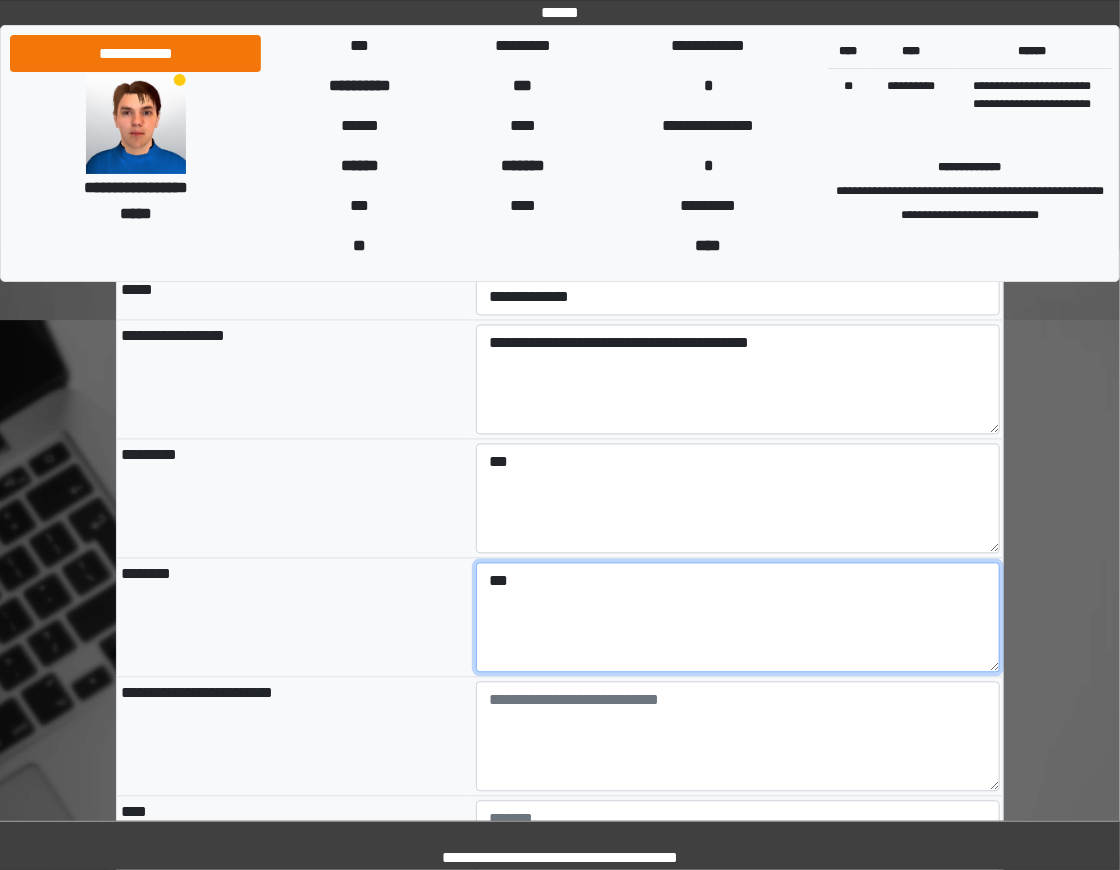 type on "***" 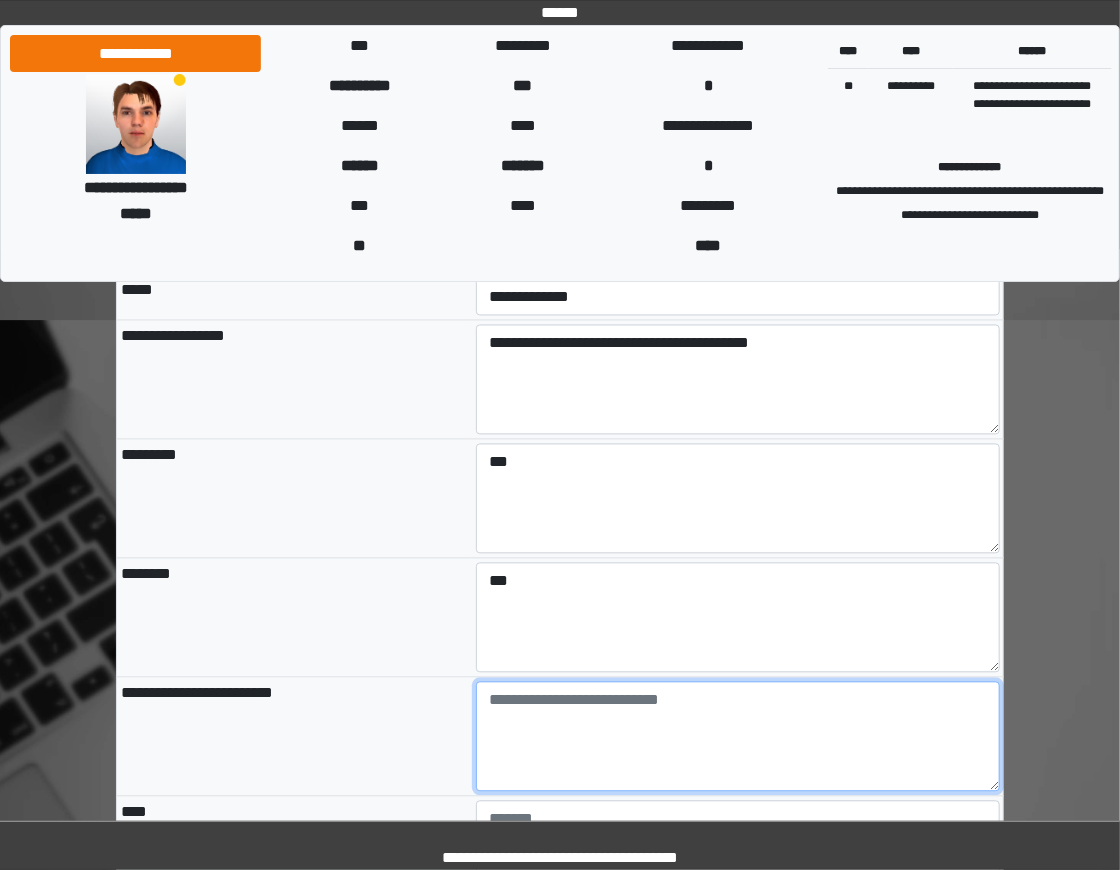 click at bounding box center (738, 737) 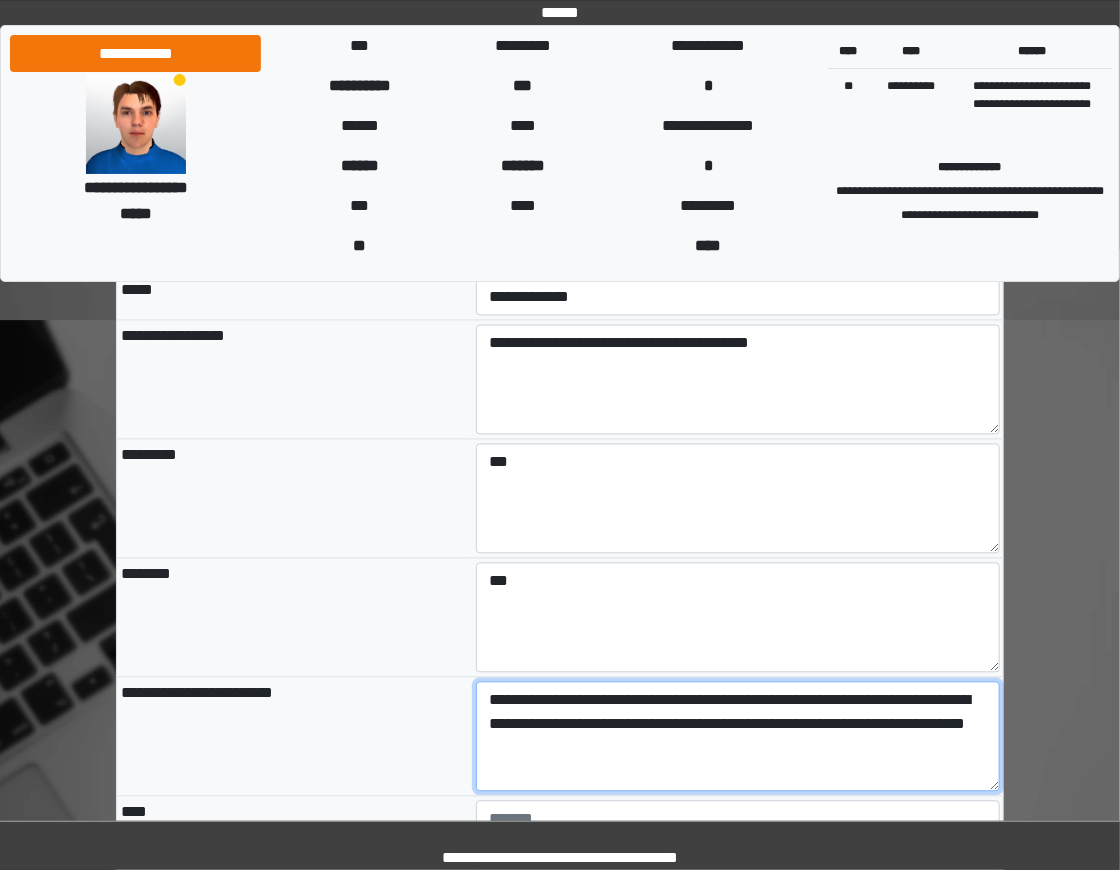 type on "**********" 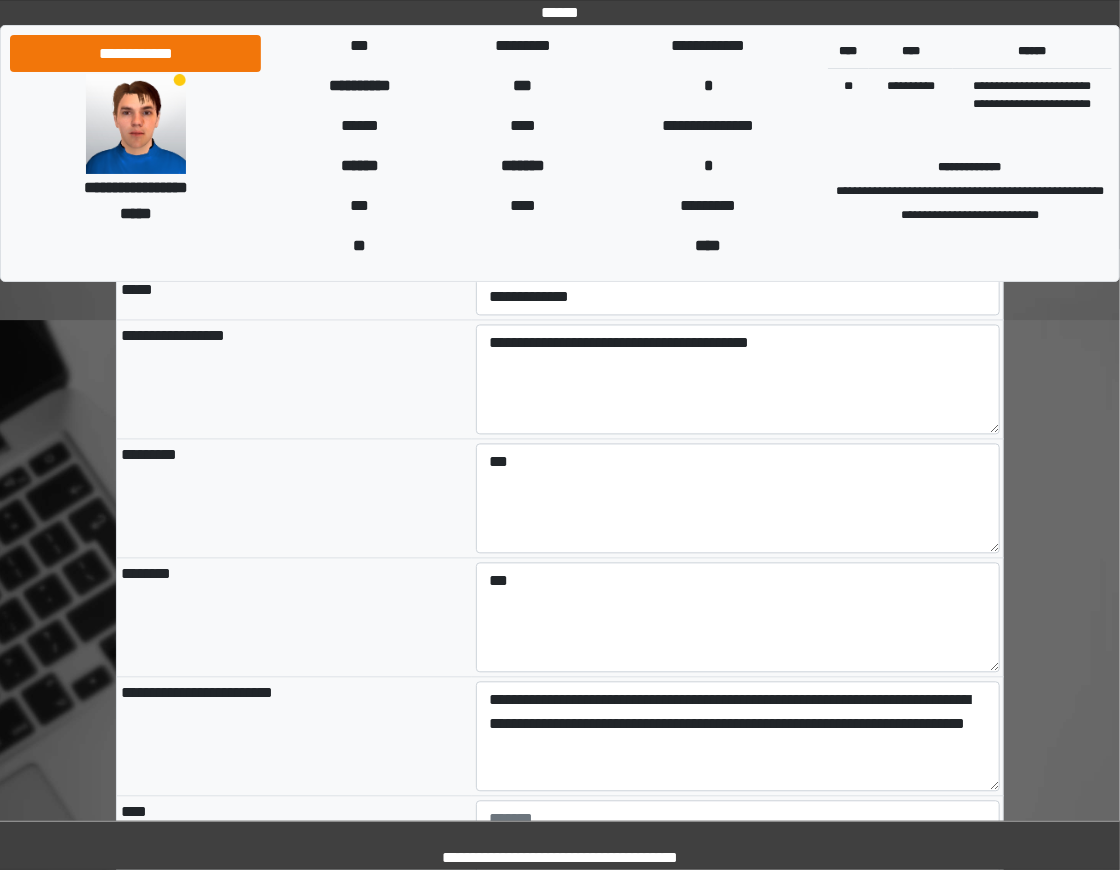 click on "**********" at bounding box center (738, 737) 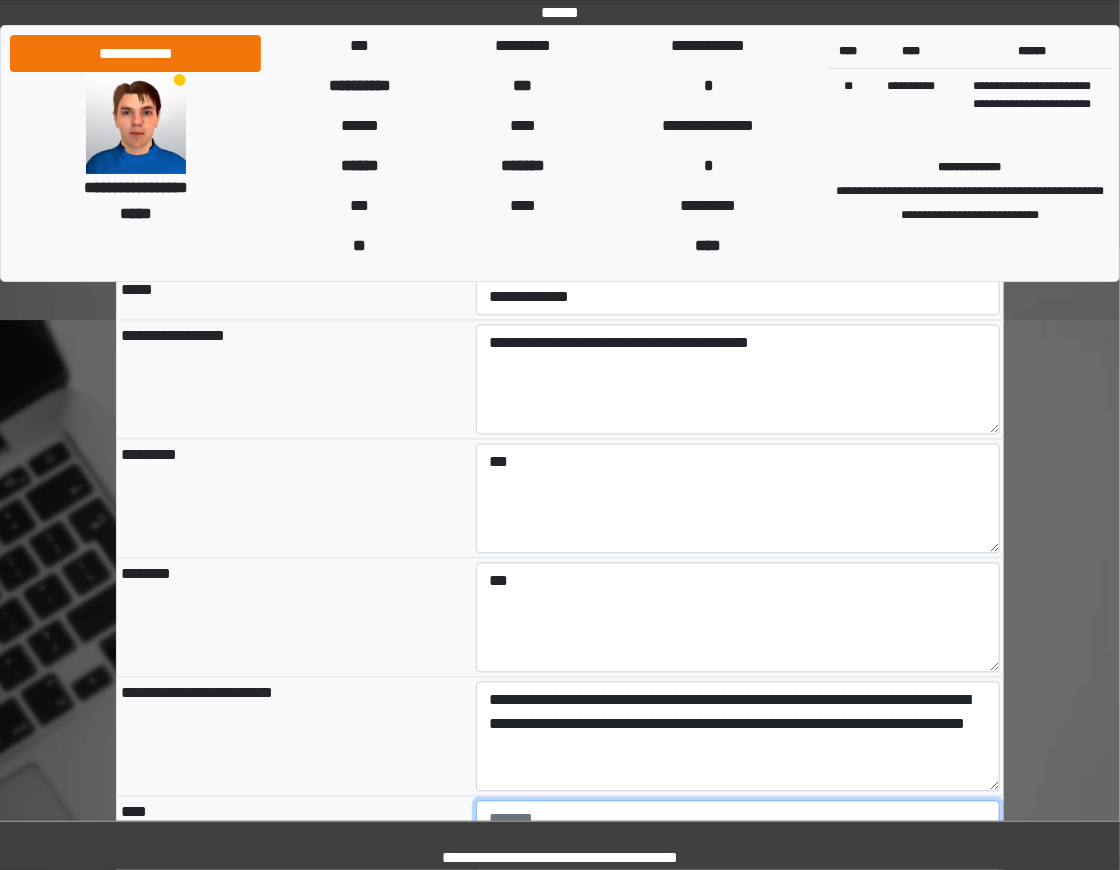 click at bounding box center [738, 856] 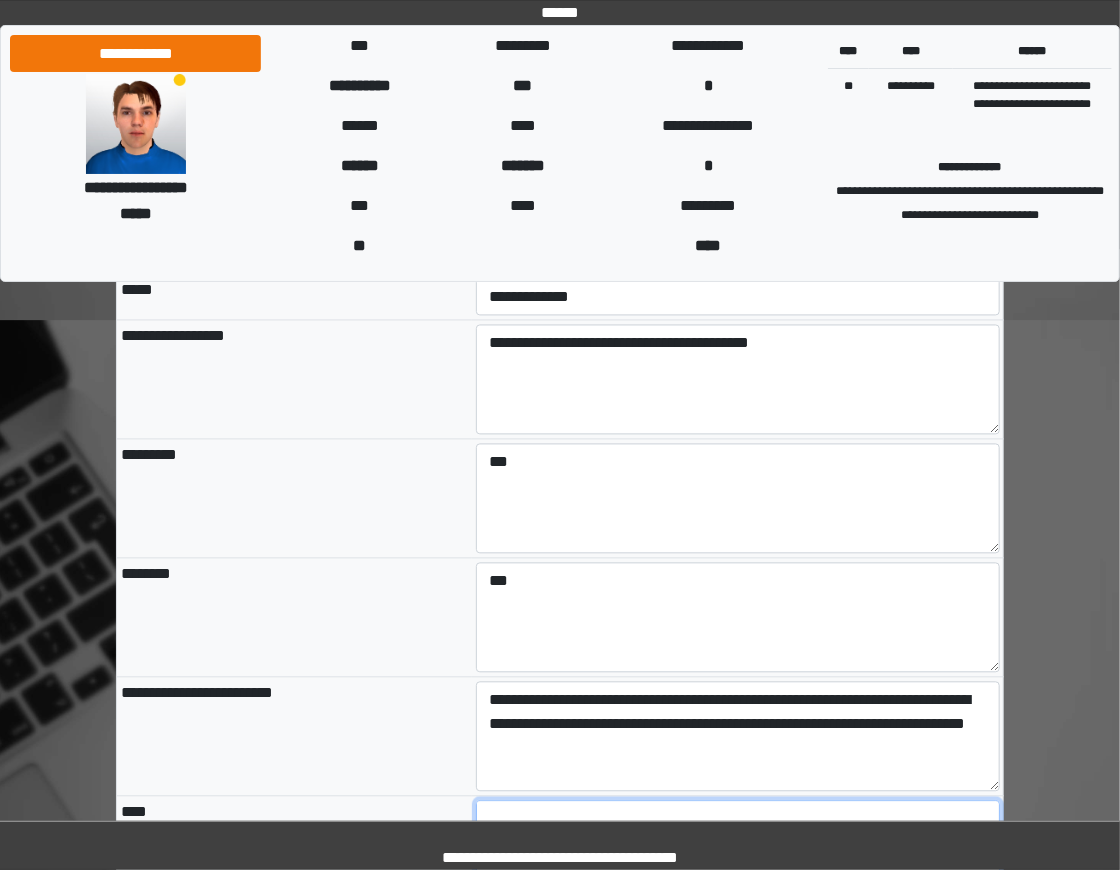 scroll, scrollTop: 192, scrollLeft: 0, axis: vertical 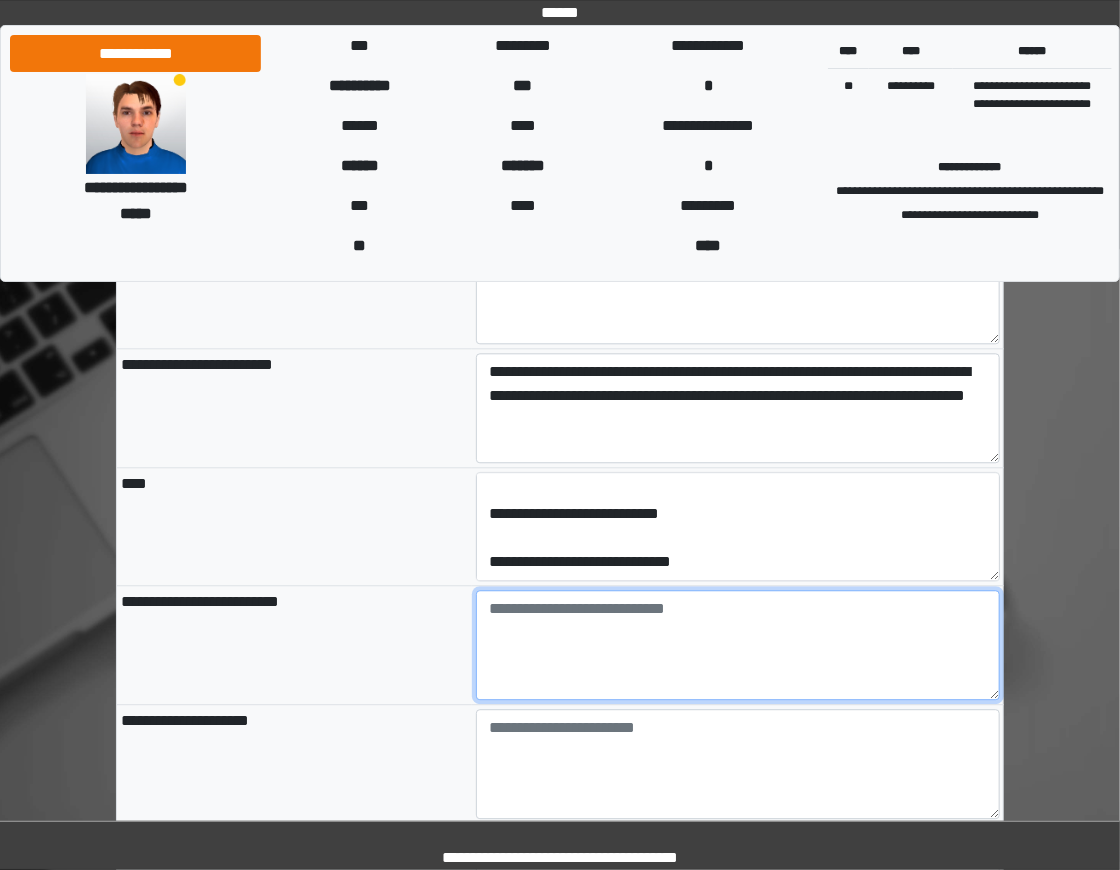 click at bounding box center [738, 645] 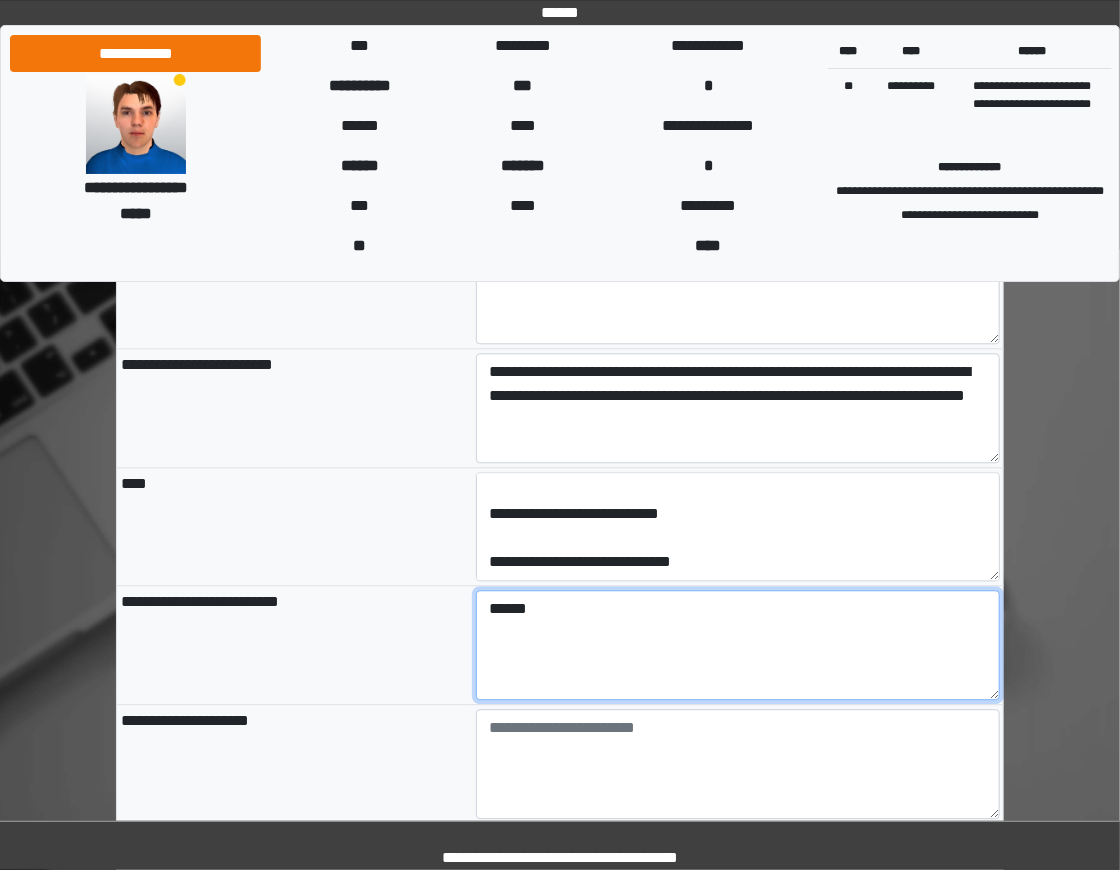 type on "******" 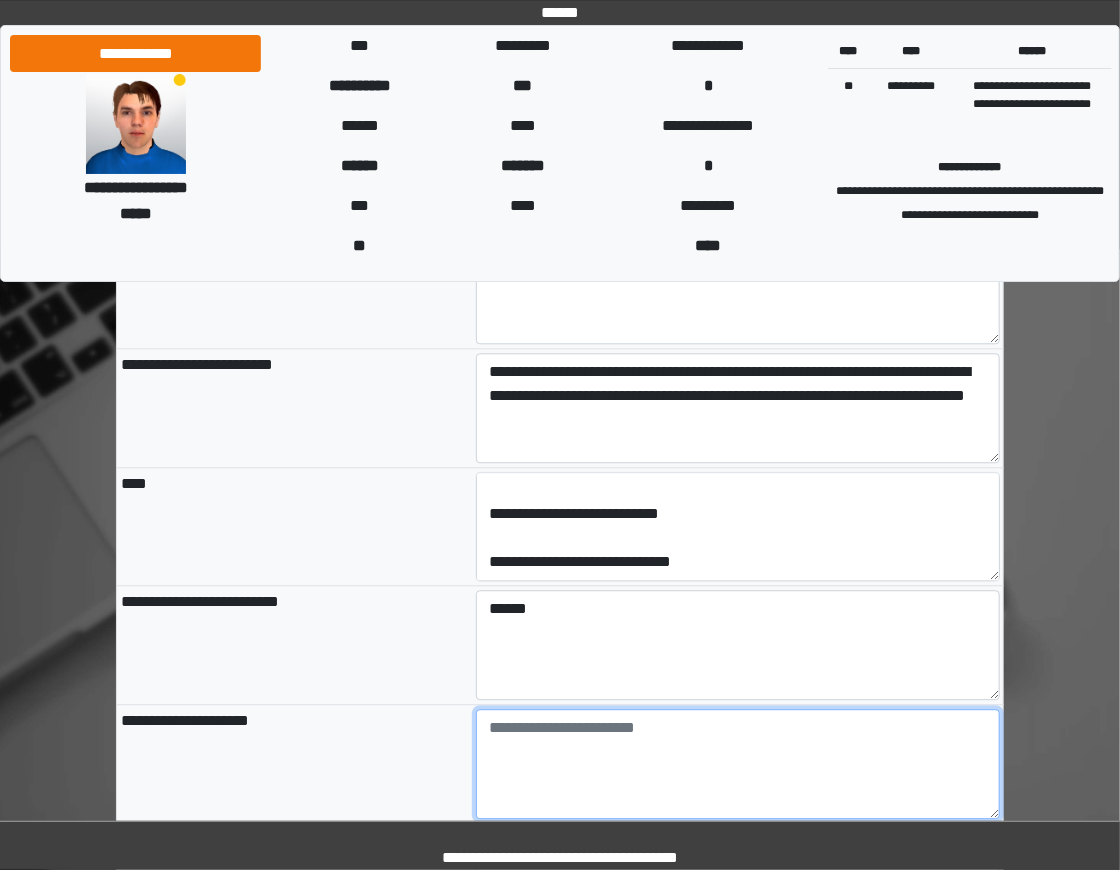 click at bounding box center [738, 764] 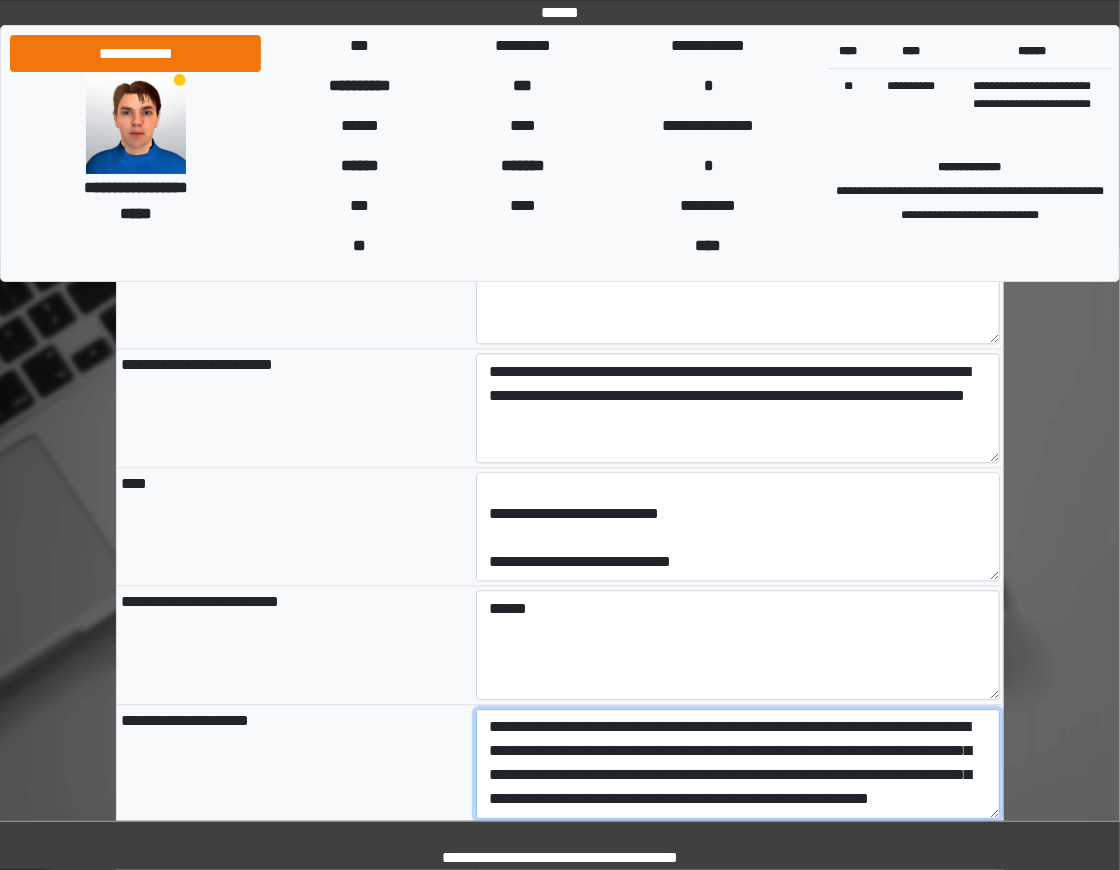 scroll, scrollTop: 24, scrollLeft: 0, axis: vertical 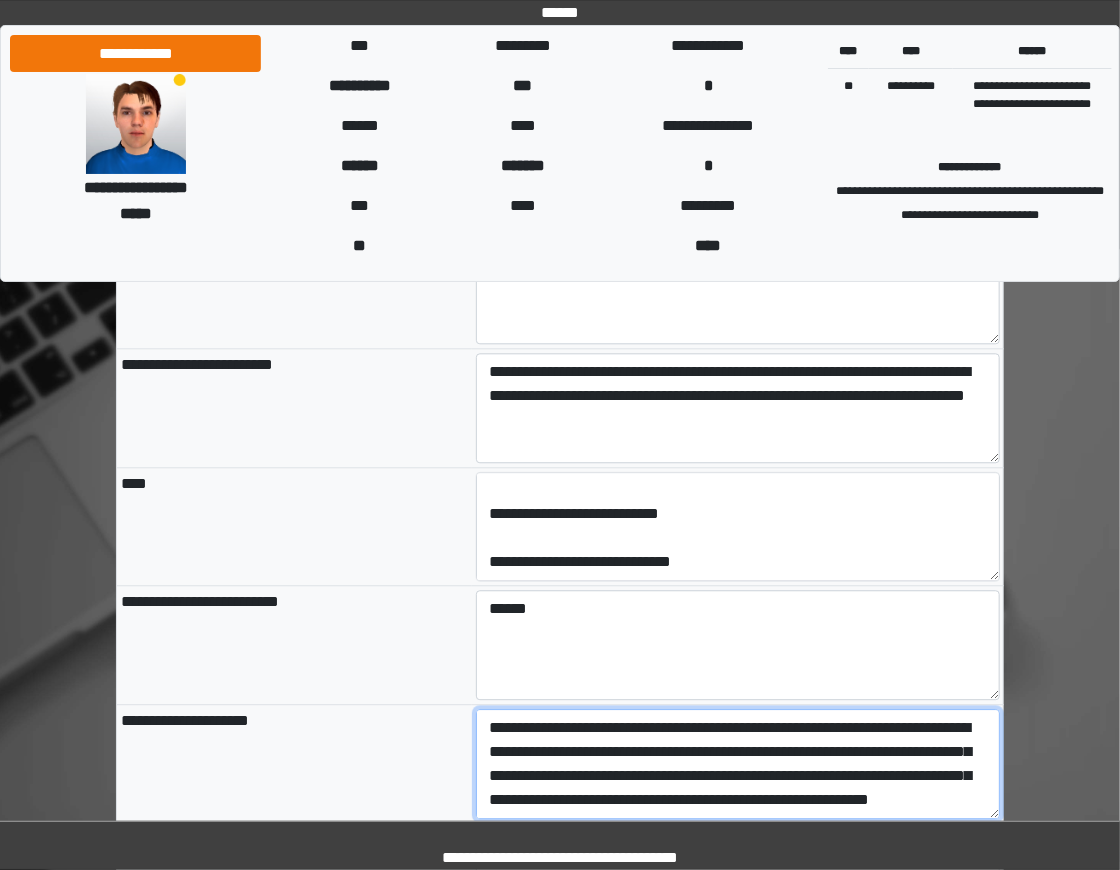 drag, startPoint x: 842, startPoint y: 730, endPoint x: 749, endPoint y: 698, distance: 98.35141 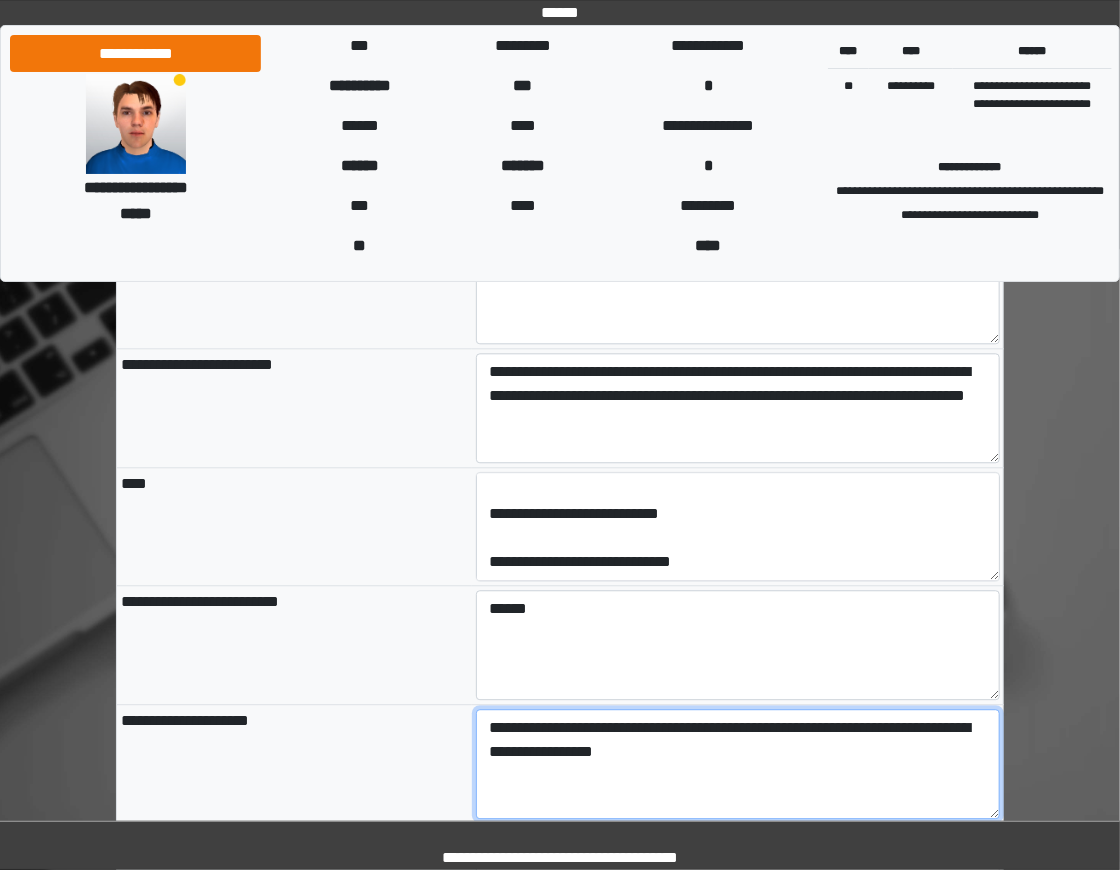 scroll, scrollTop: 1835, scrollLeft: 0, axis: vertical 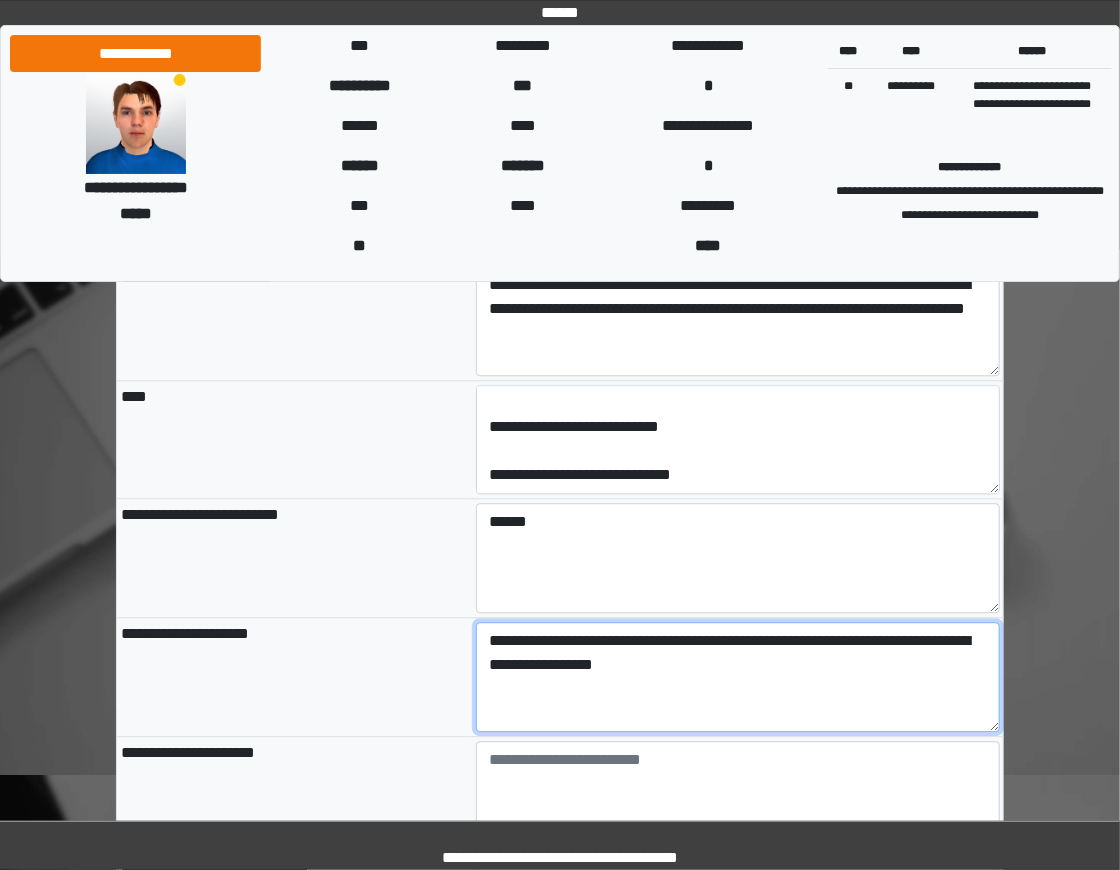 type on "**********" 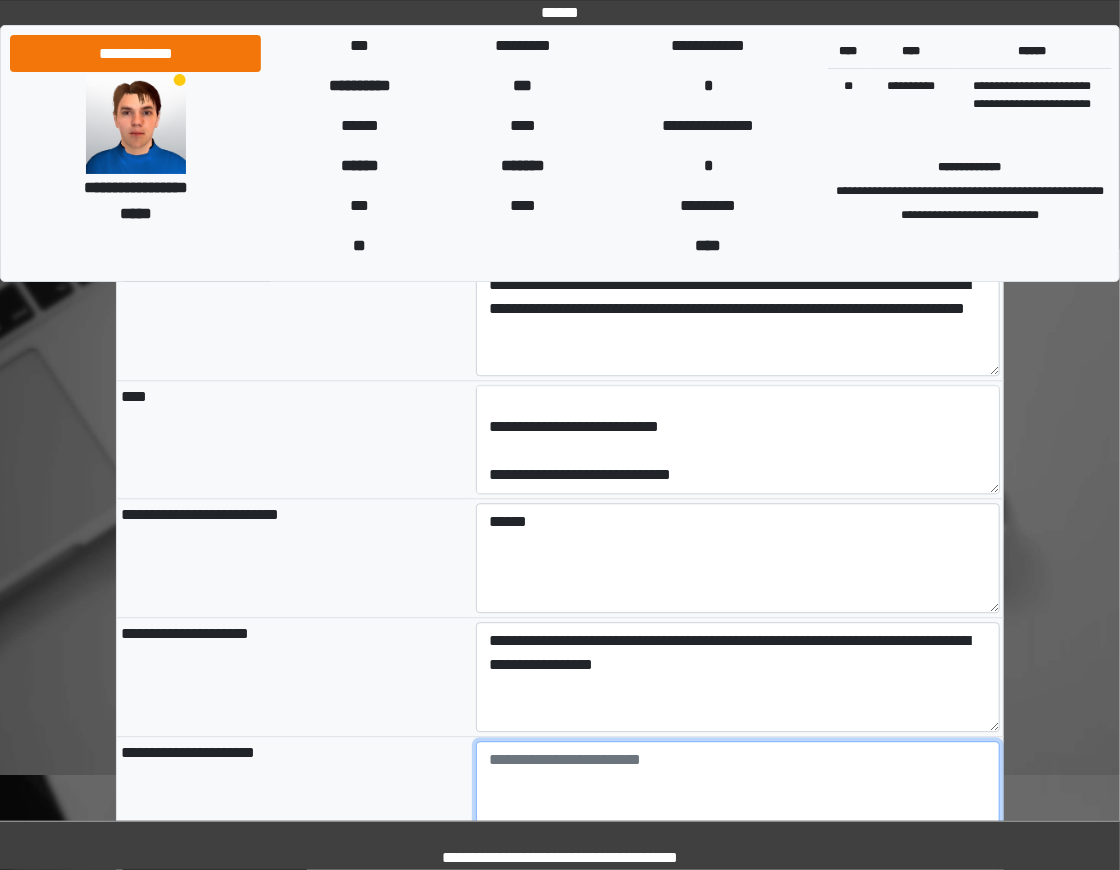 click at bounding box center (738, 796) 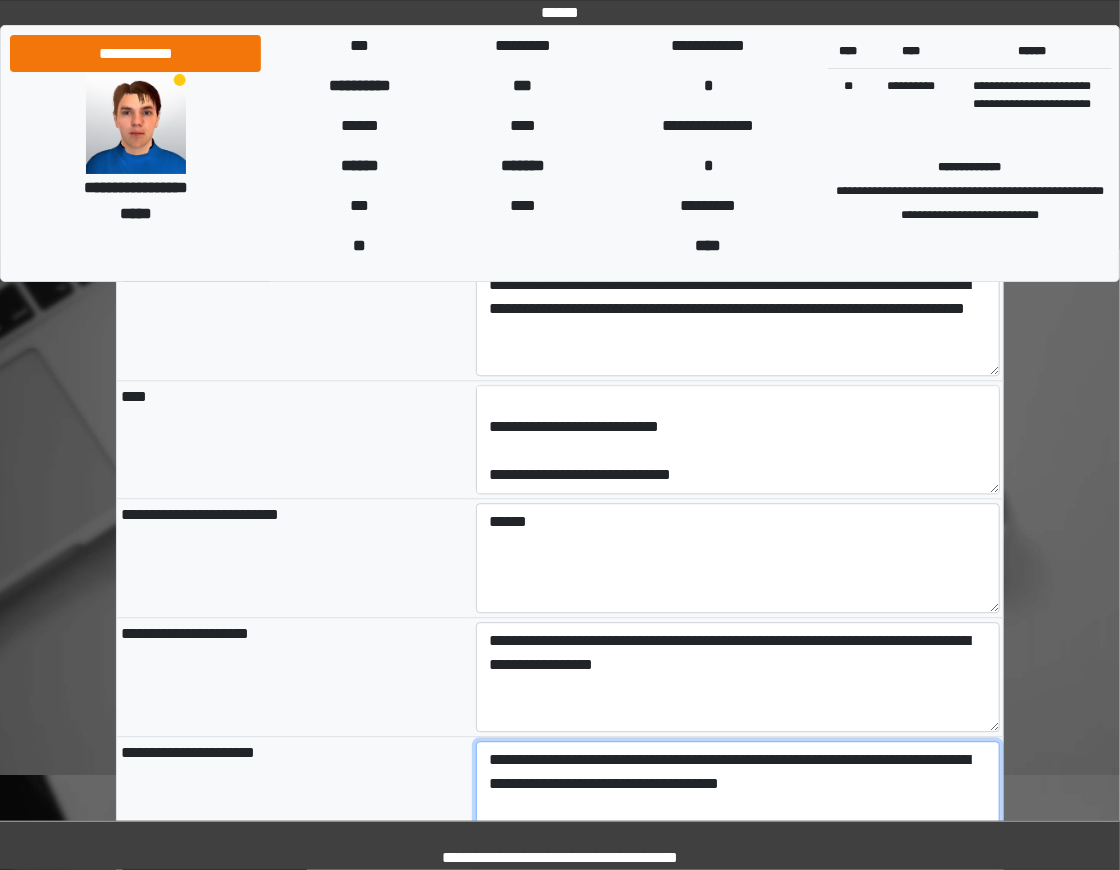 type on "**********" 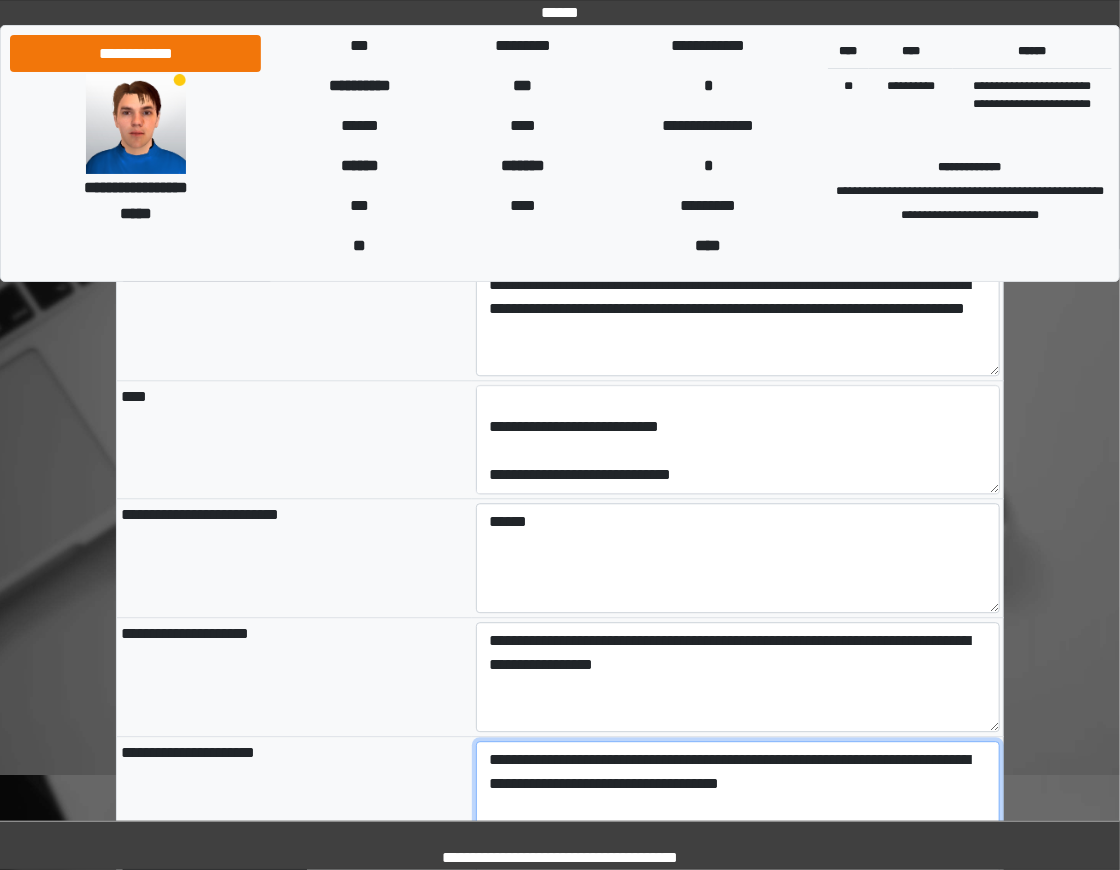 scroll, scrollTop: 1948, scrollLeft: 0, axis: vertical 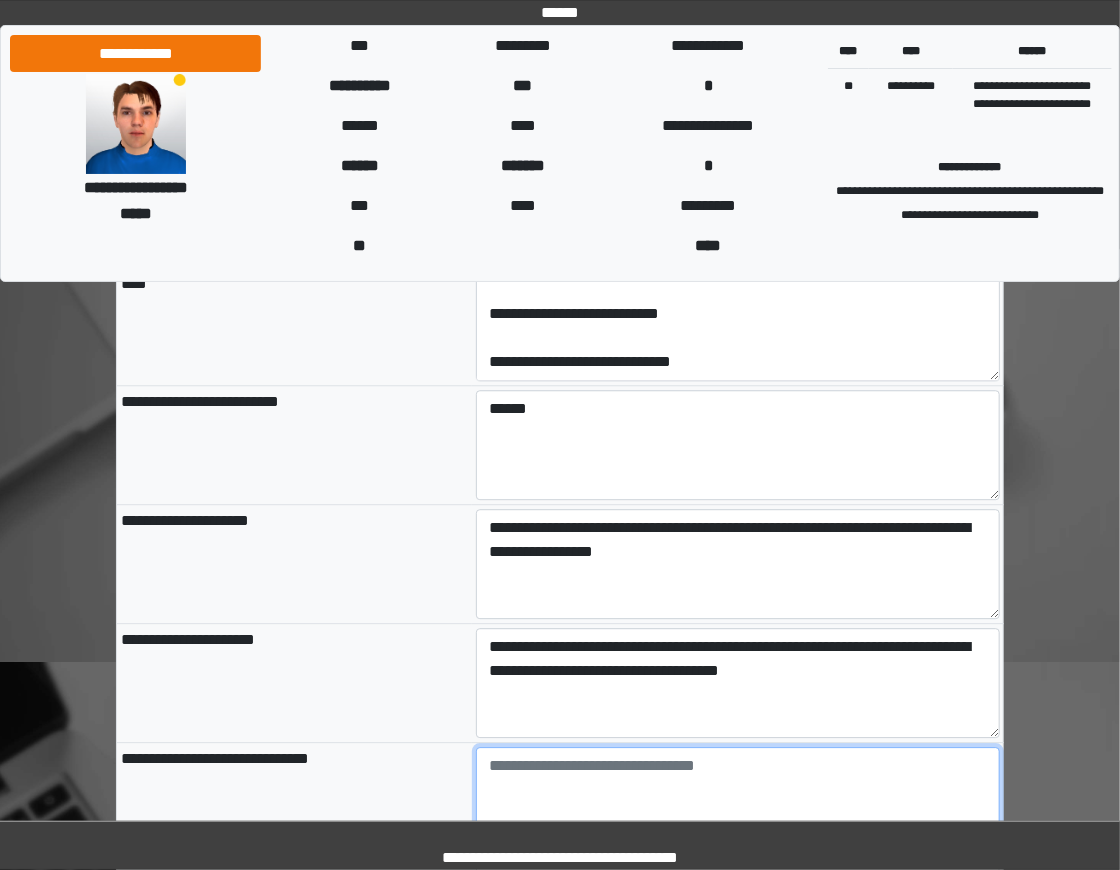 click at bounding box center (738, 802) 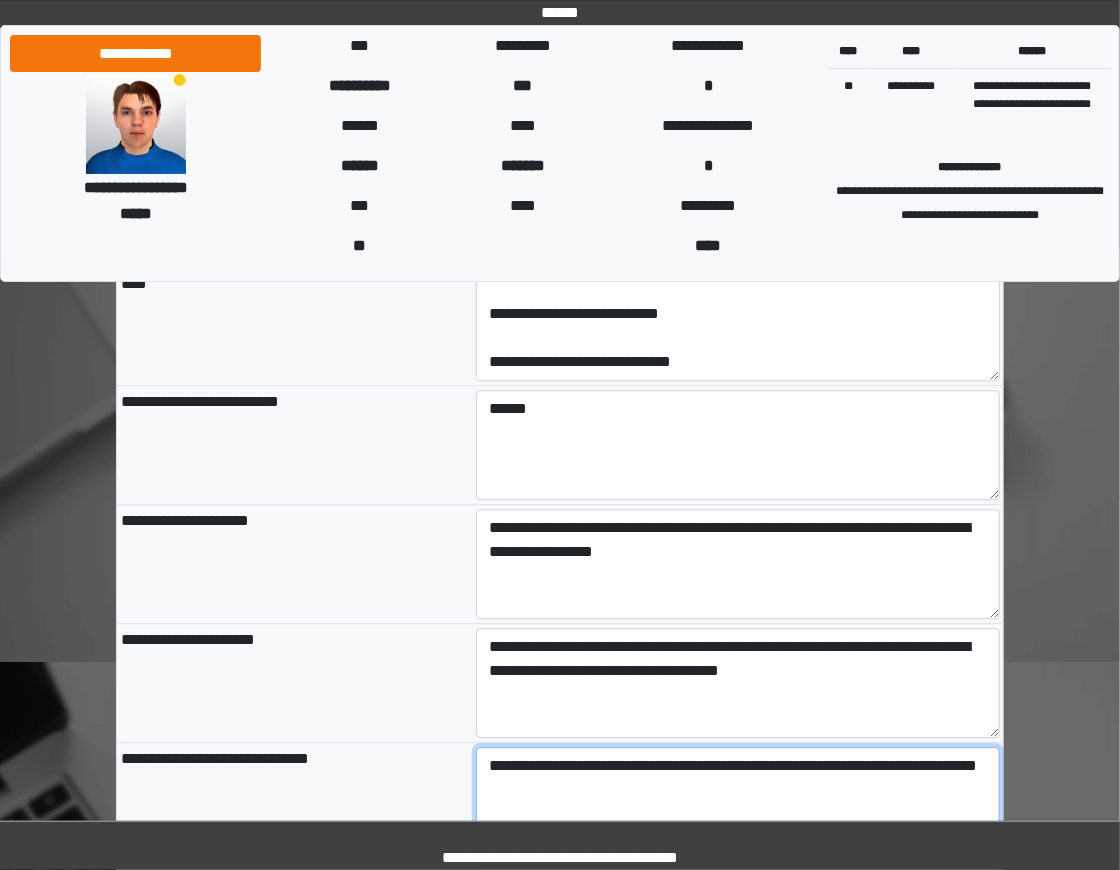 type on "**********" 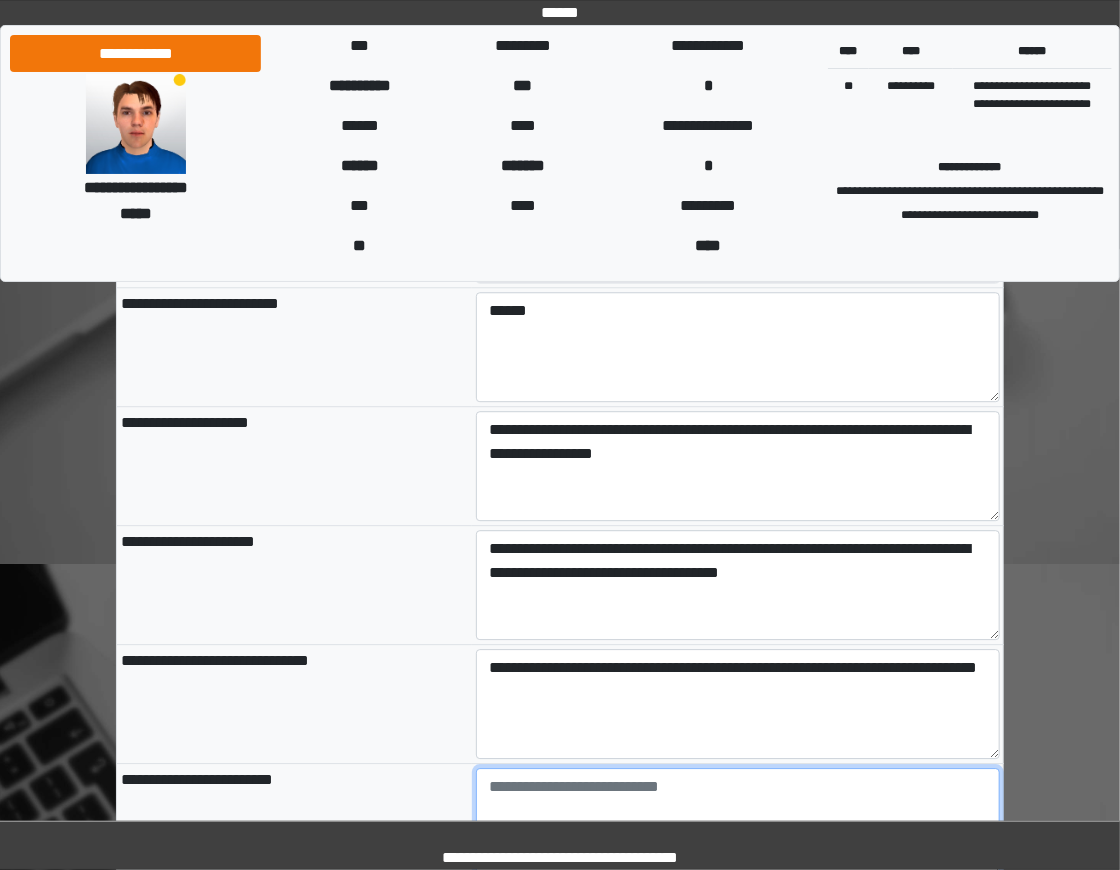 click at bounding box center [738, 823] 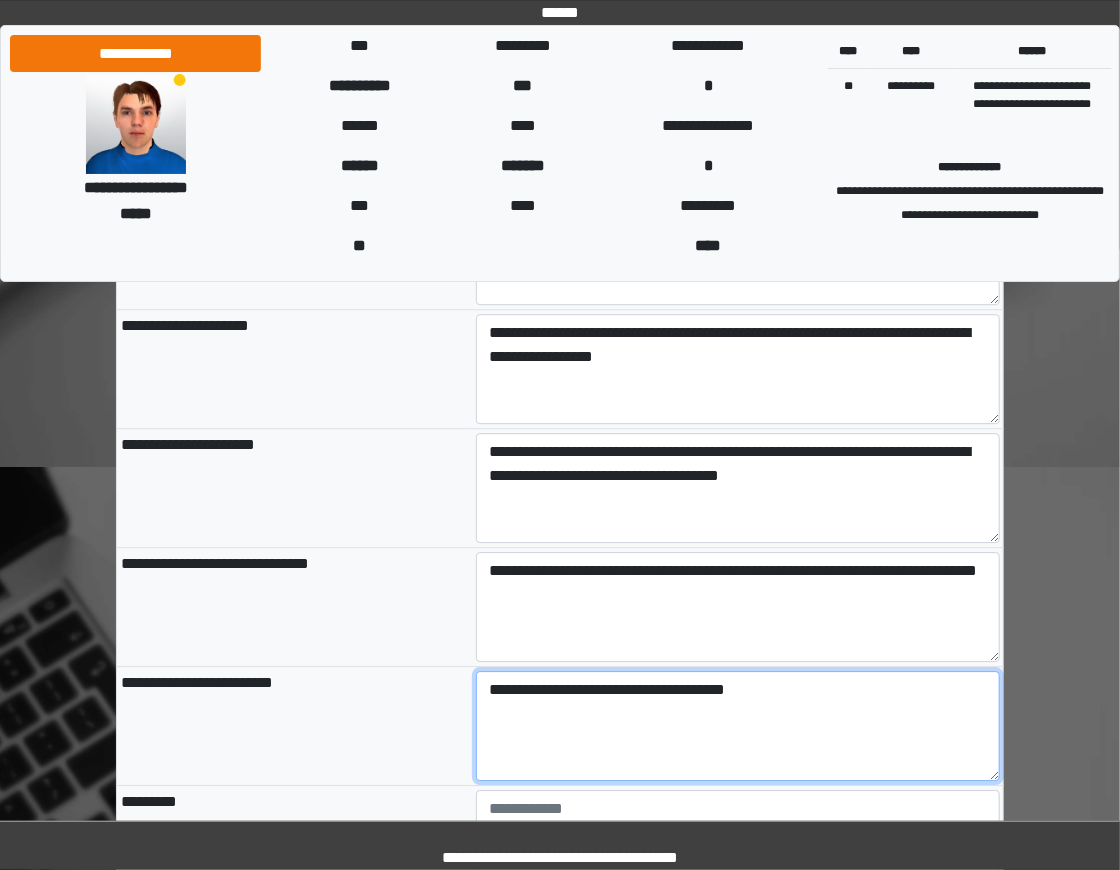 scroll, scrollTop: 2262, scrollLeft: 0, axis: vertical 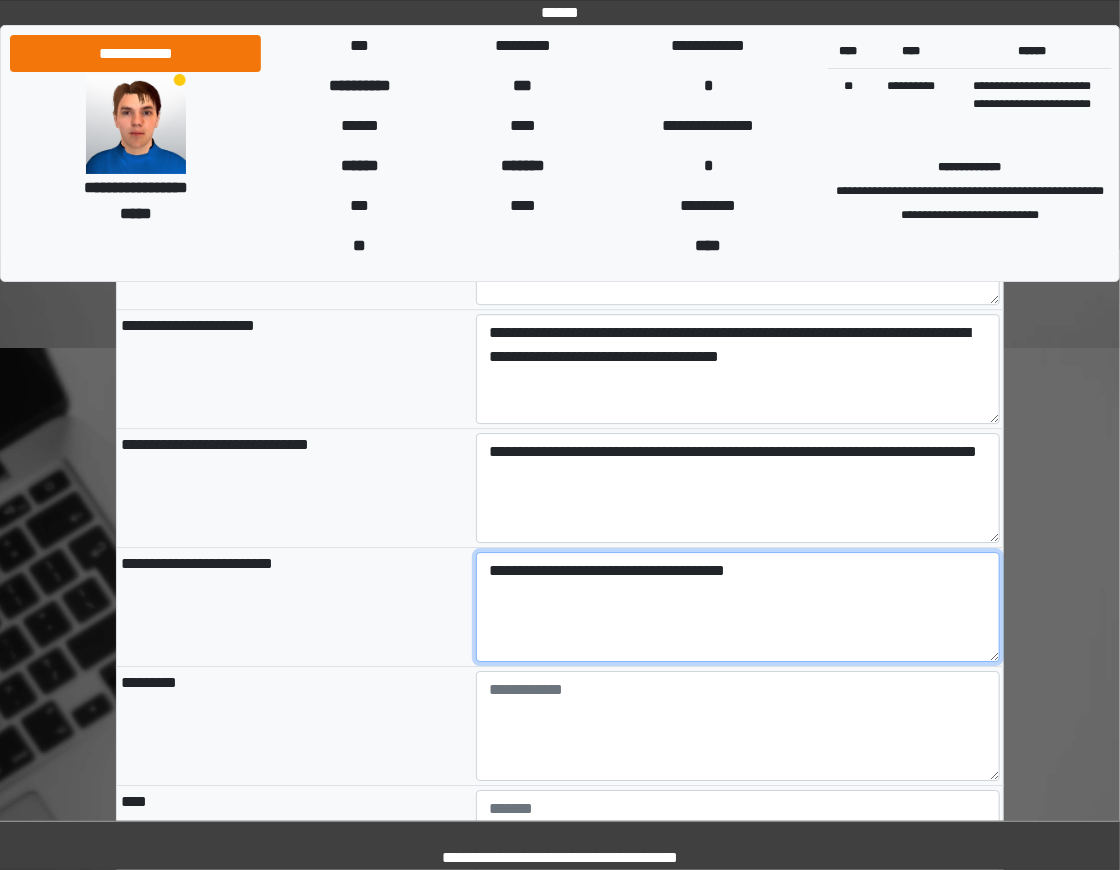 type on "**********" 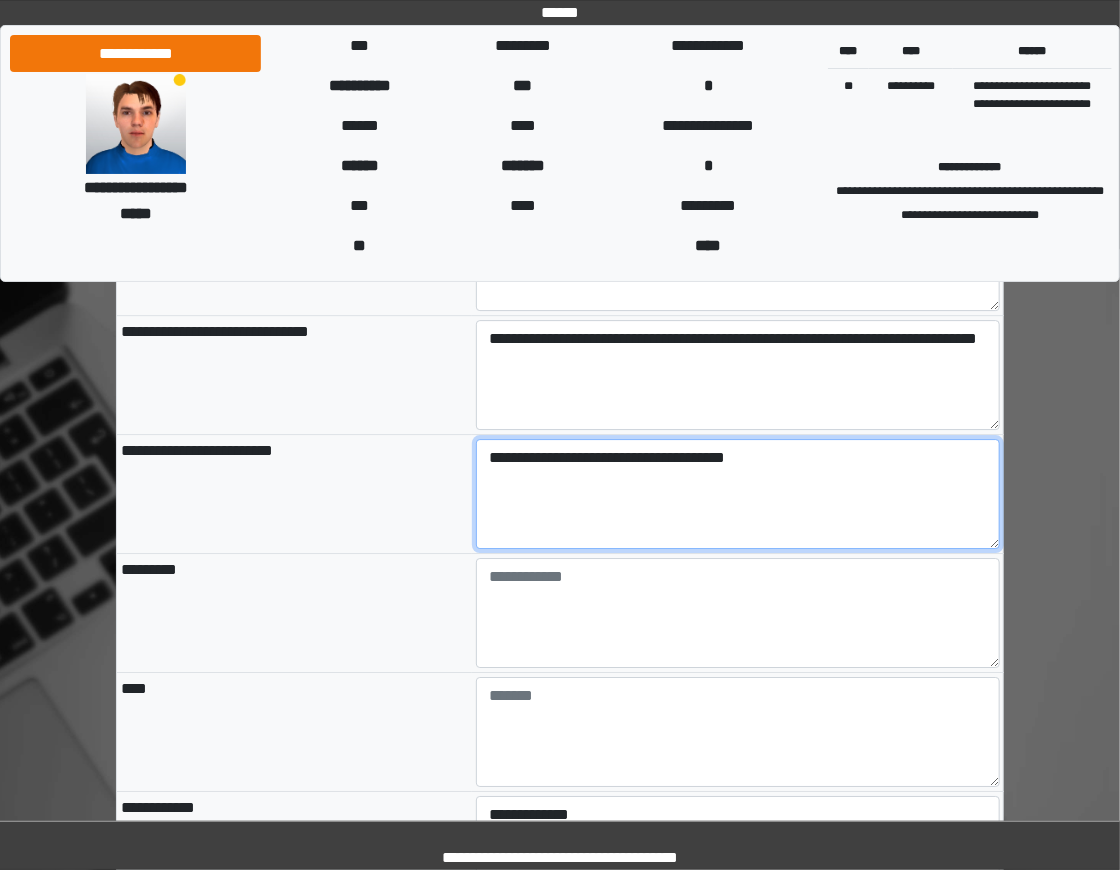 scroll, scrollTop: 2409, scrollLeft: 0, axis: vertical 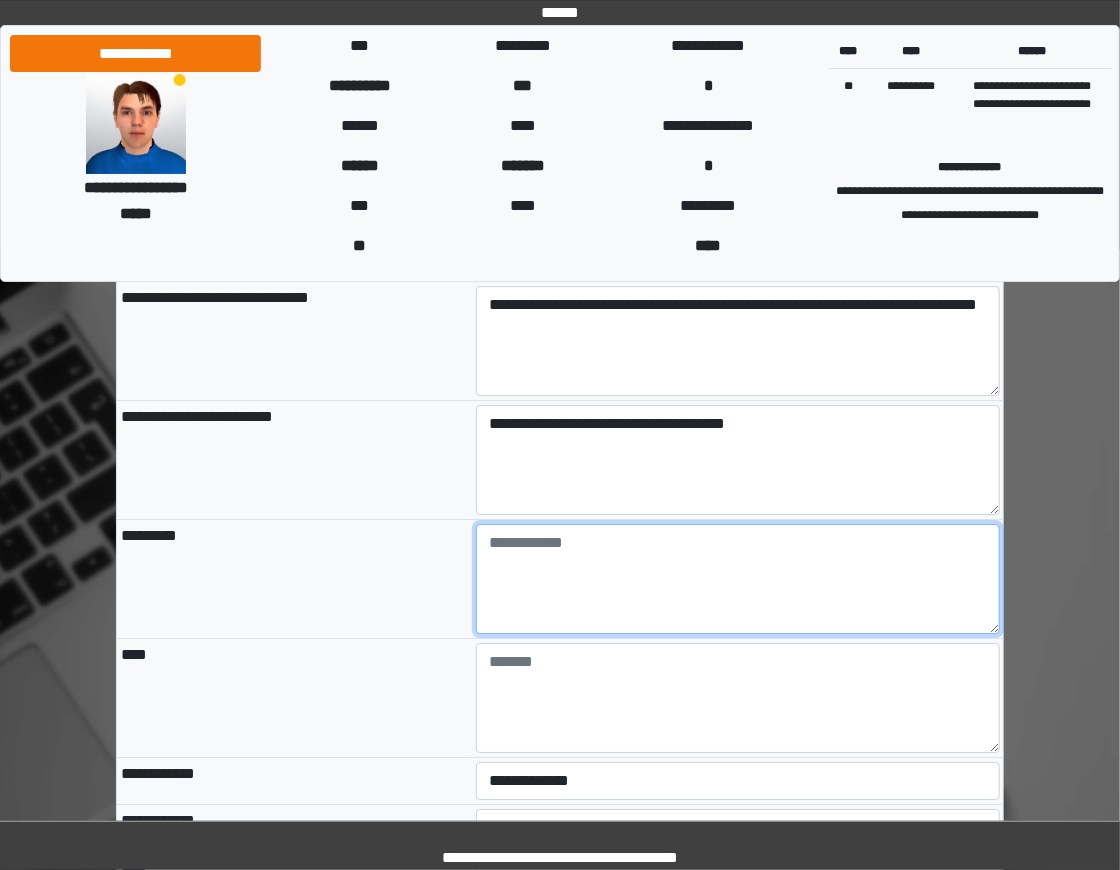 click at bounding box center [738, 579] 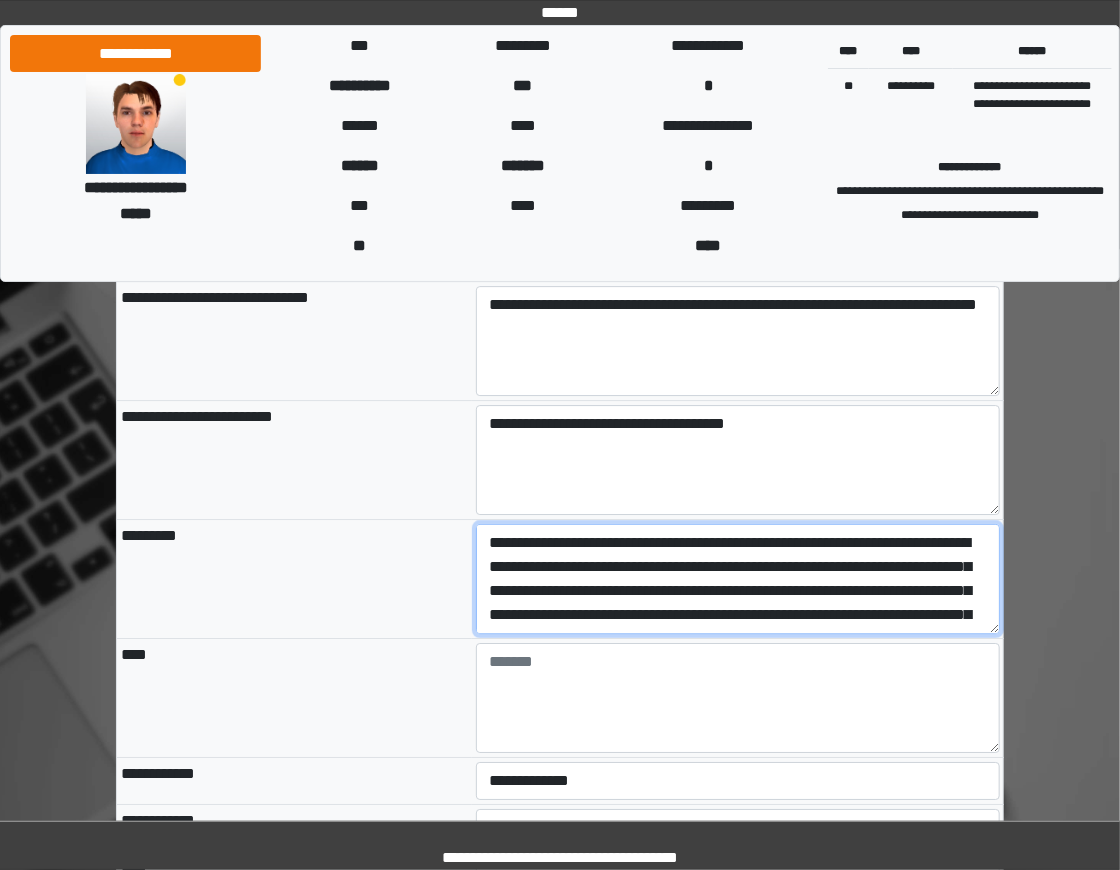 scroll, scrollTop: 160, scrollLeft: 0, axis: vertical 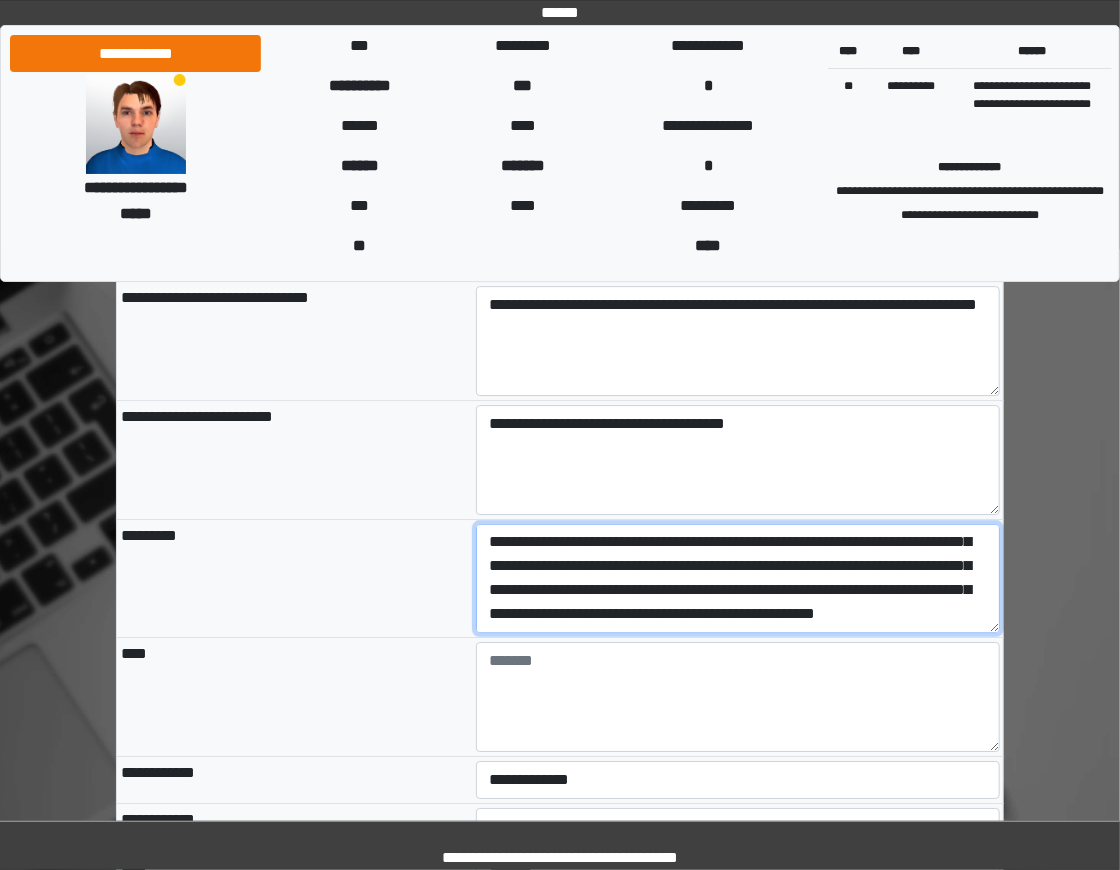 type on "**********" 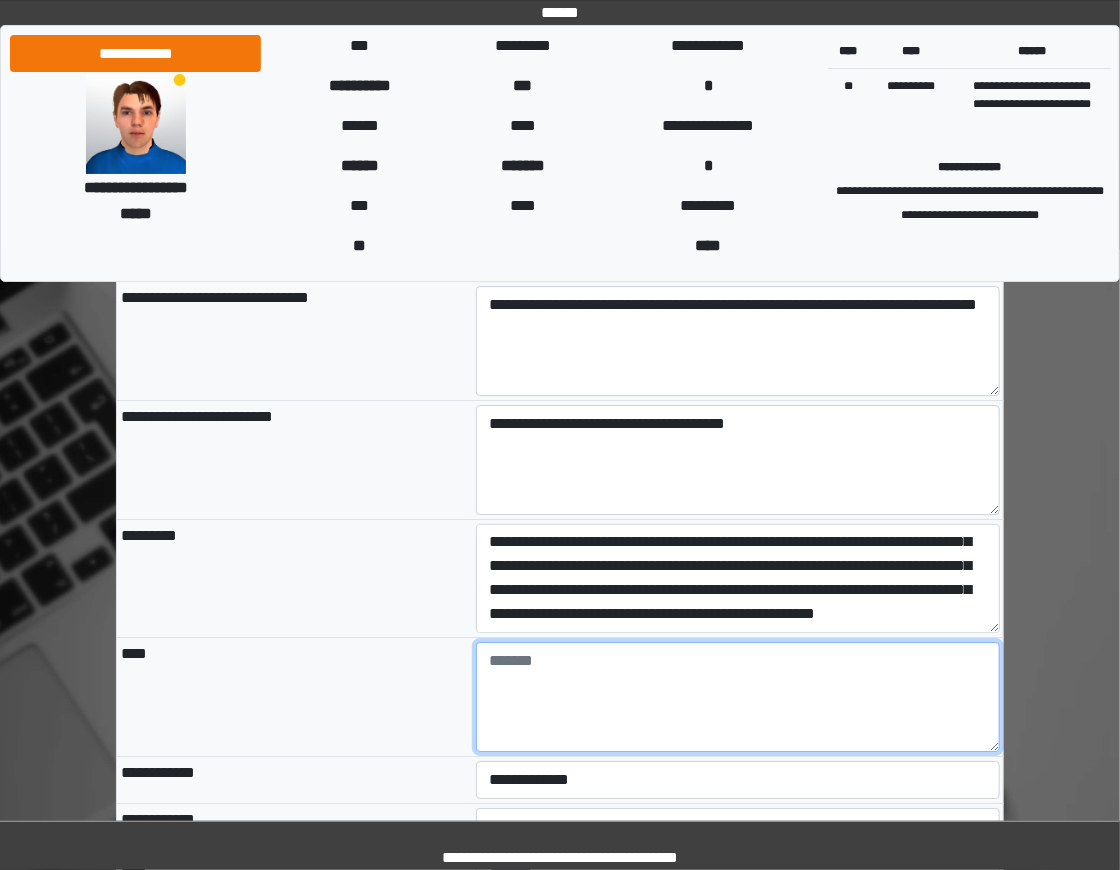 click at bounding box center [738, 697] 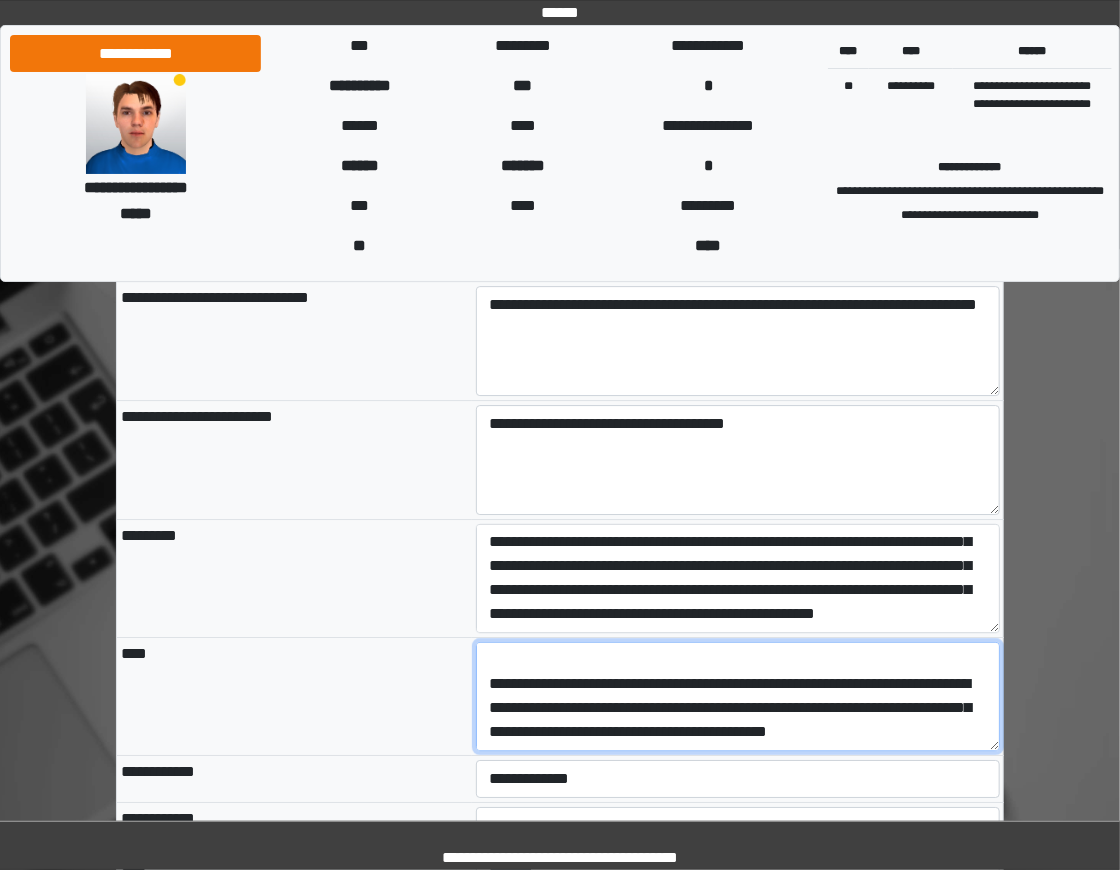 scroll, scrollTop: 168, scrollLeft: 0, axis: vertical 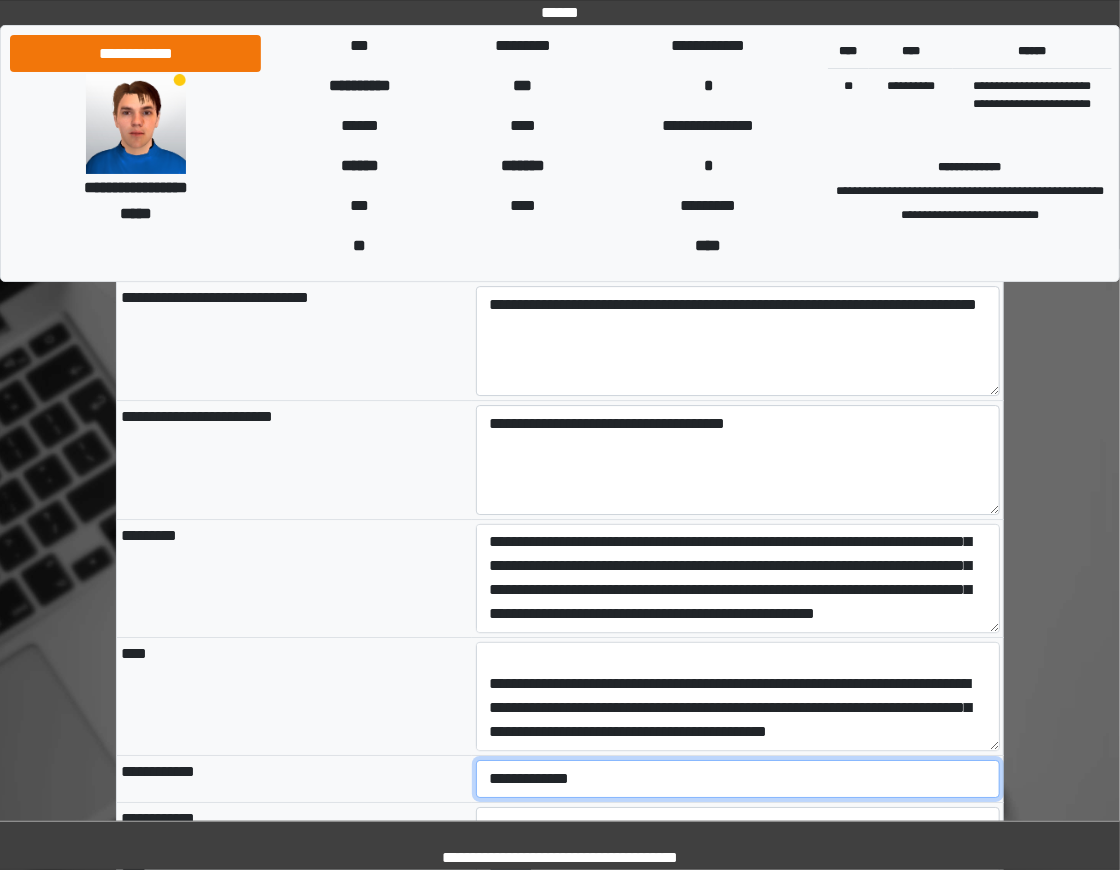 click on "**********" at bounding box center (738, 779) 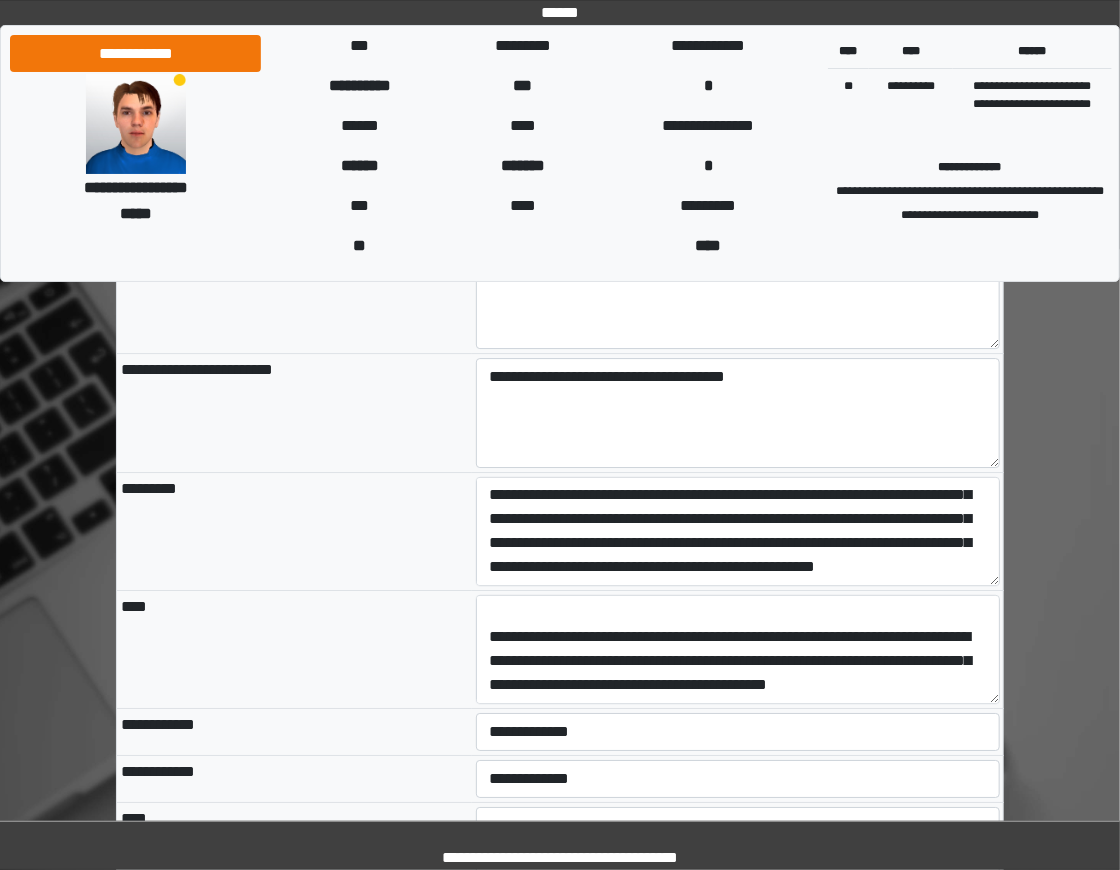 scroll, scrollTop: 2457, scrollLeft: 0, axis: vertical 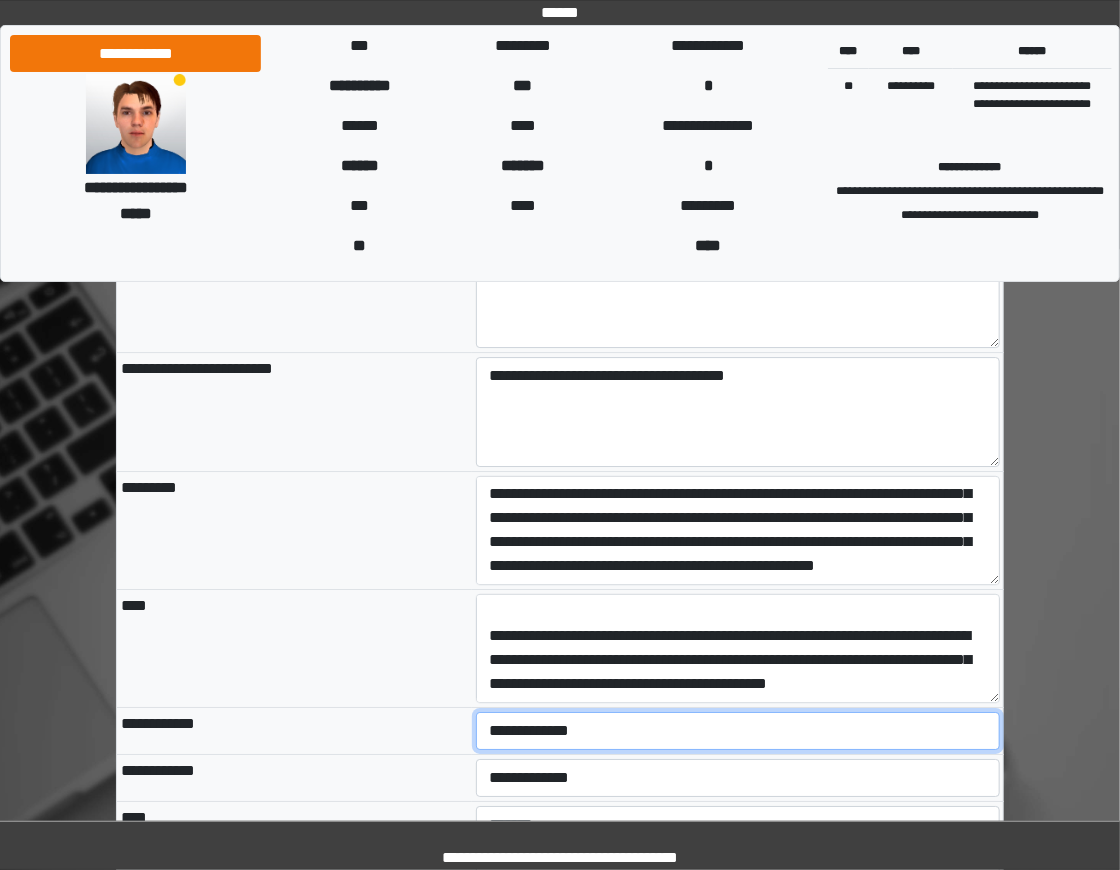 click on "**********" at bounding box center (738, 731) 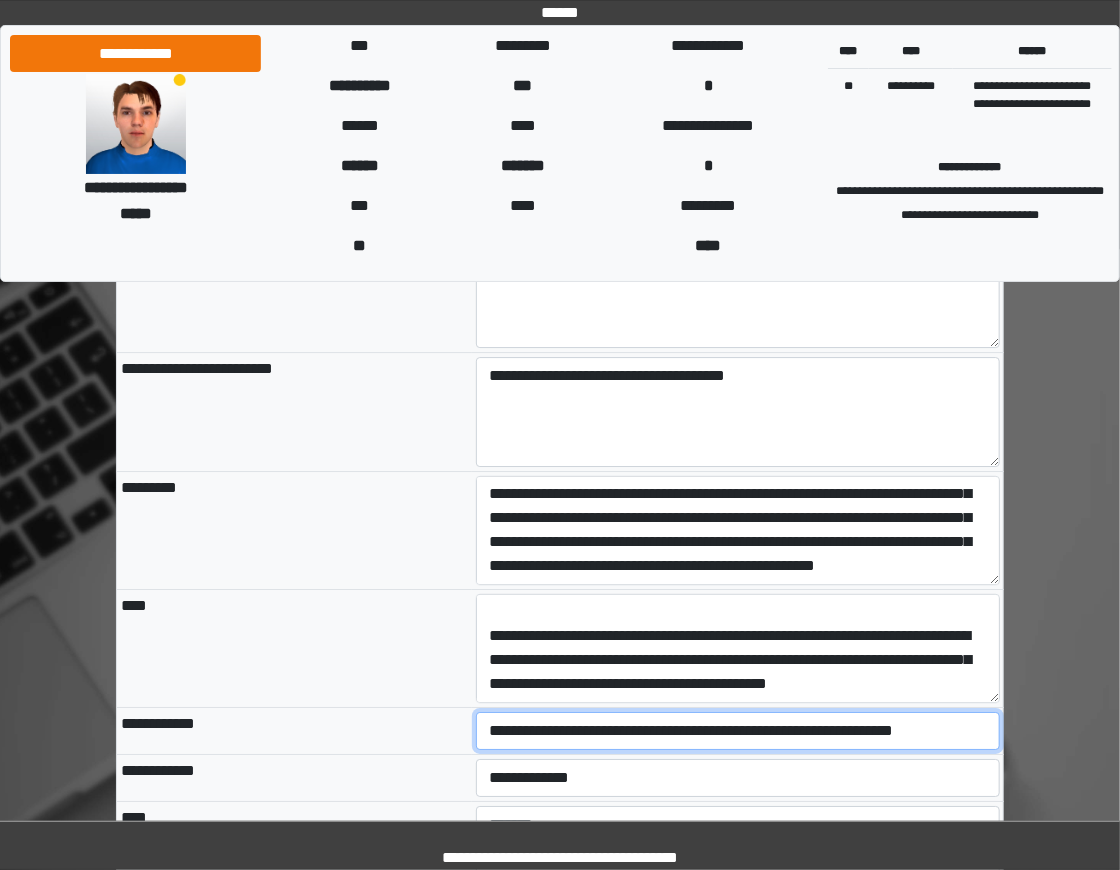 click on "**********" at bounding box center [0, 0] 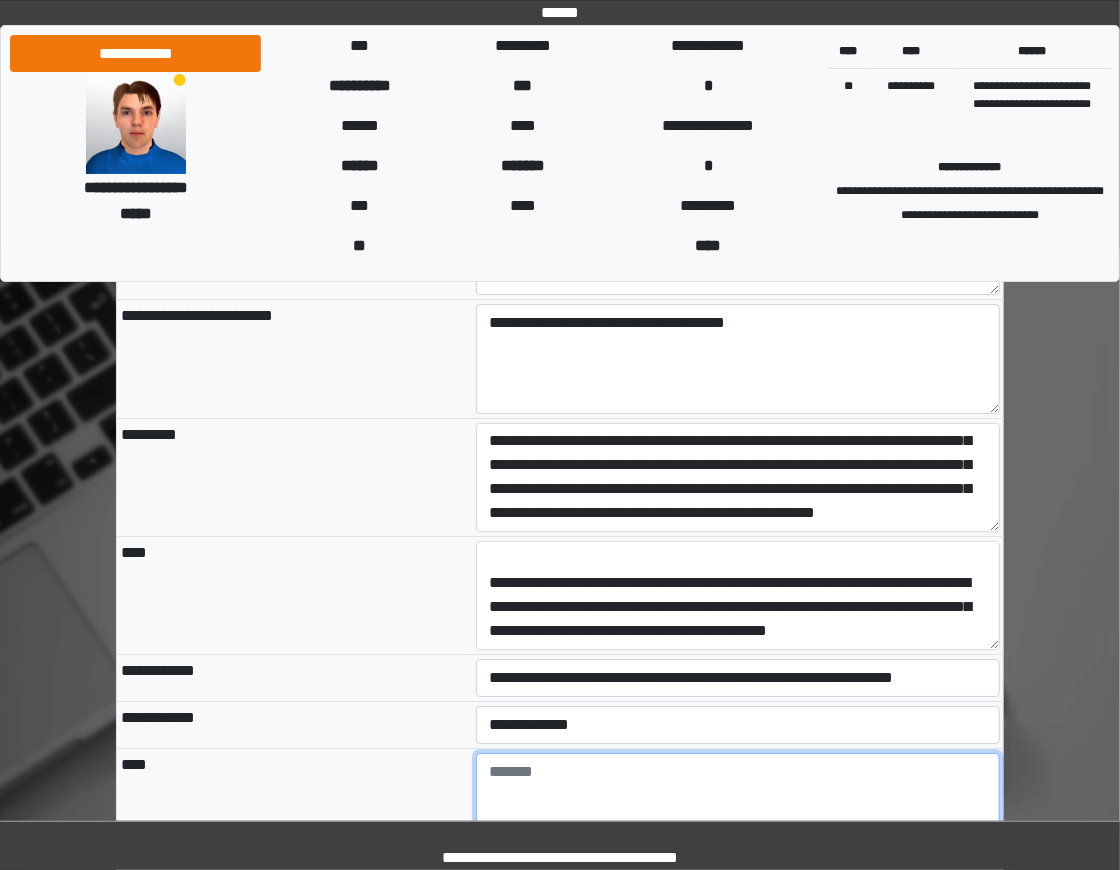 click at bounding box center (738, 808) 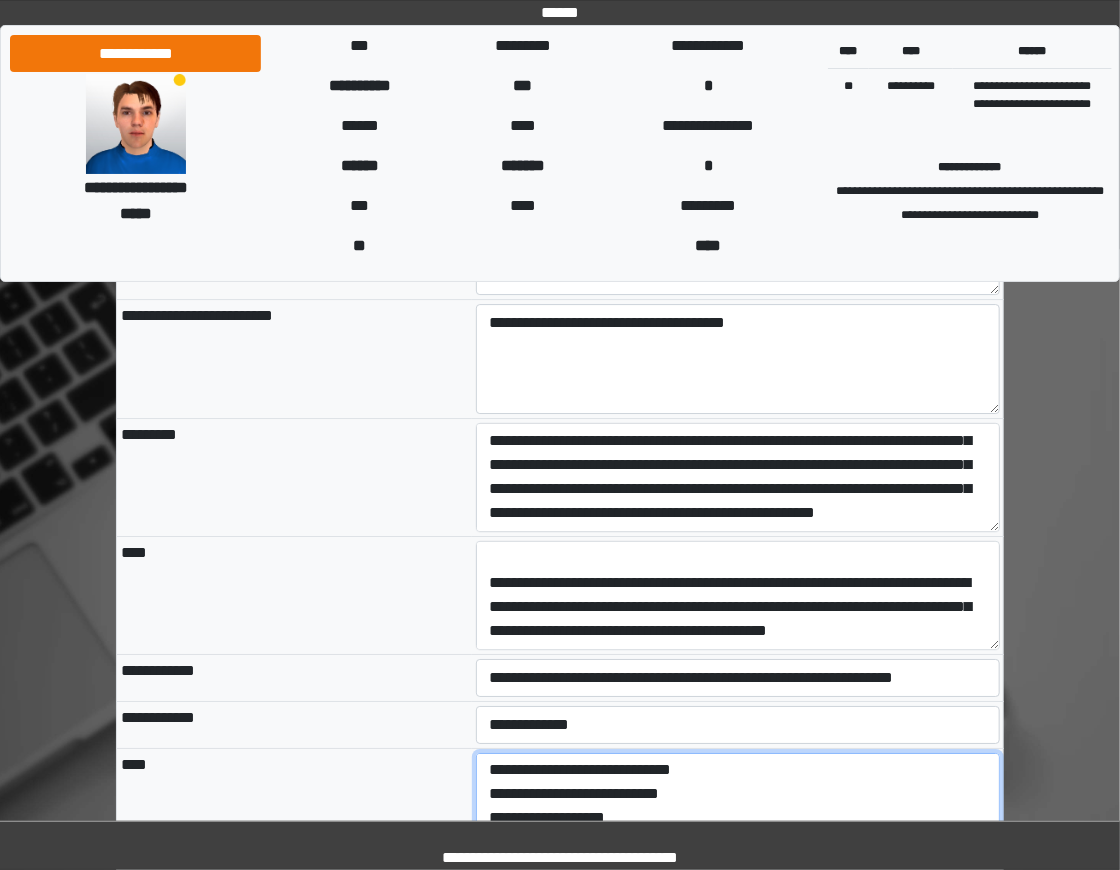 scroll, scrollTop: 0, scrollLeft: 0, axis: both 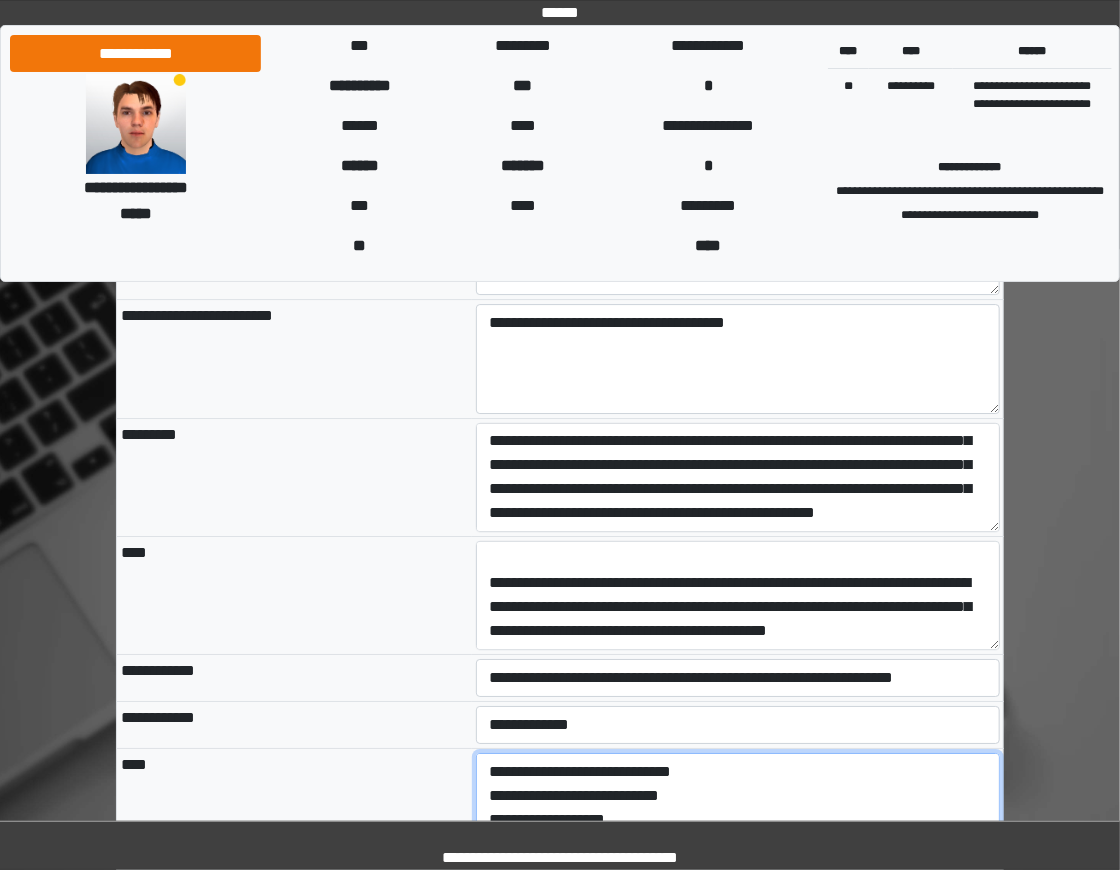 type on "**********" 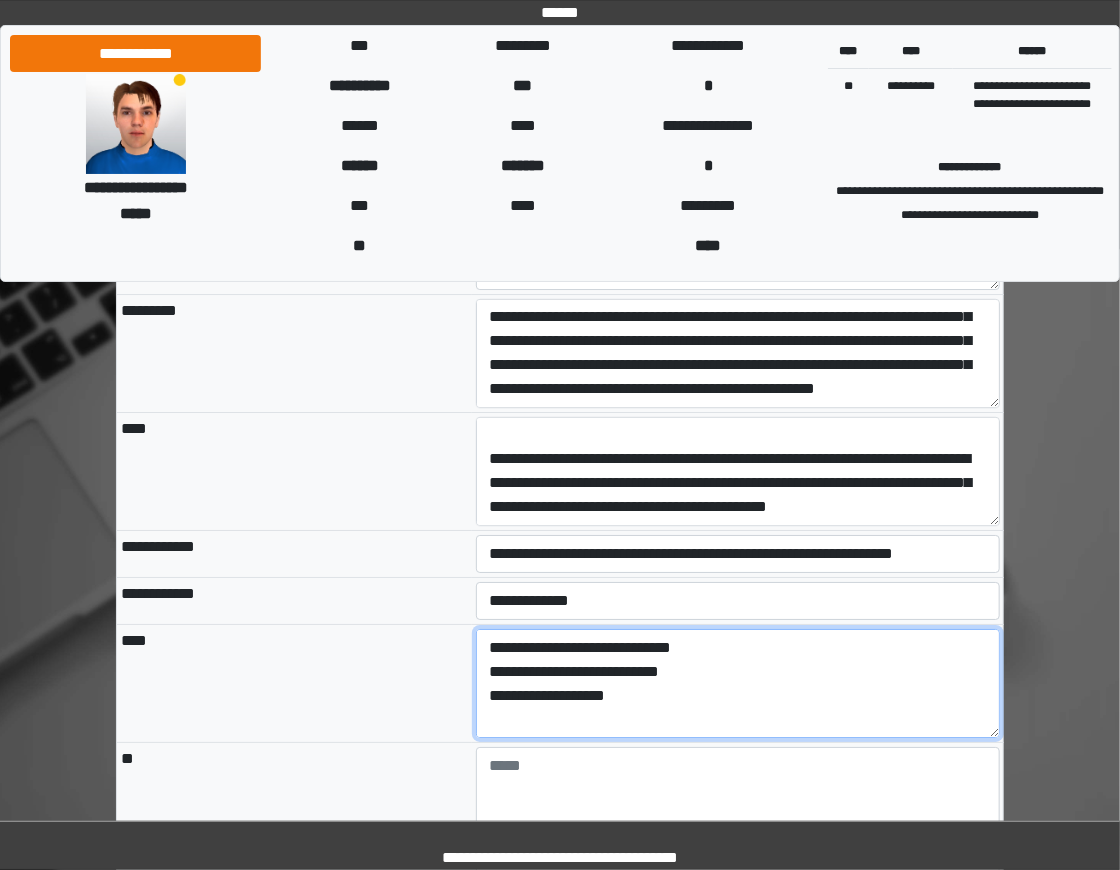 scroll, scrollTop: 2744, scrollLeft: 0, axis: vertical 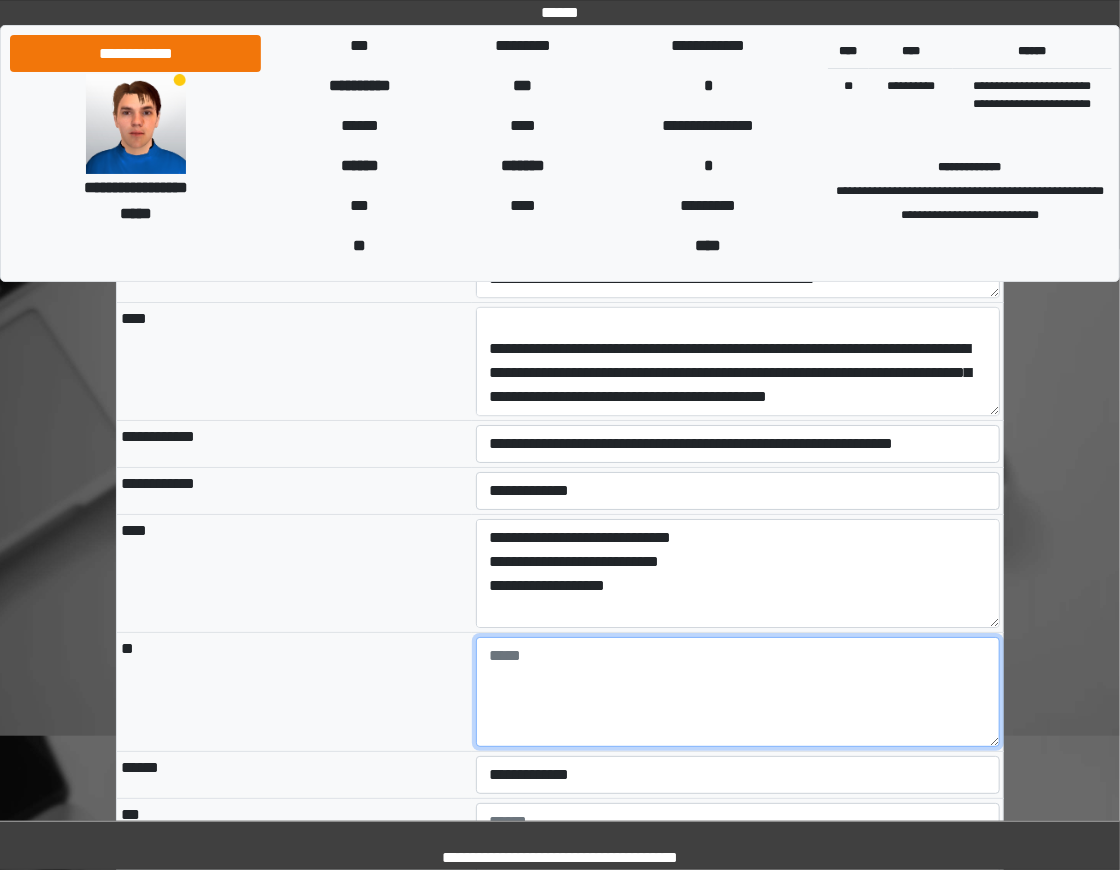 click at bounding box center (738, 692) 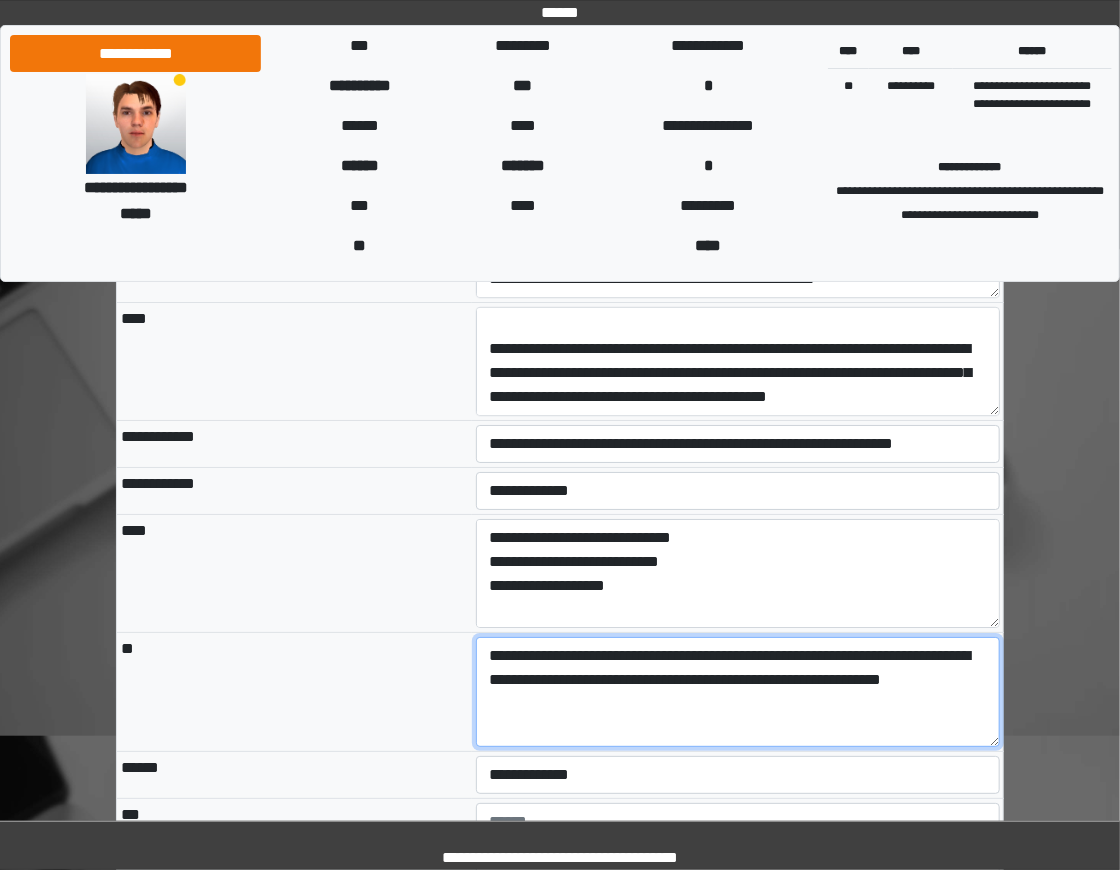 type on "**********" 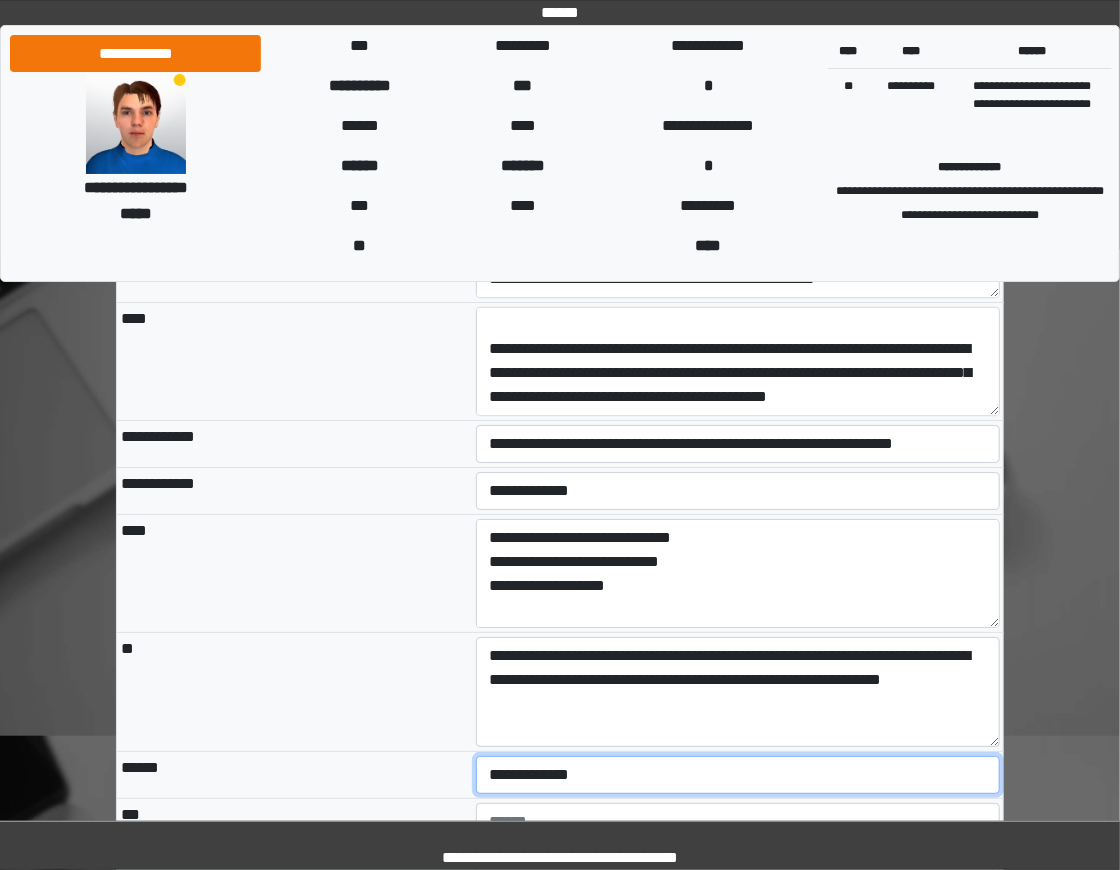 select on "*" 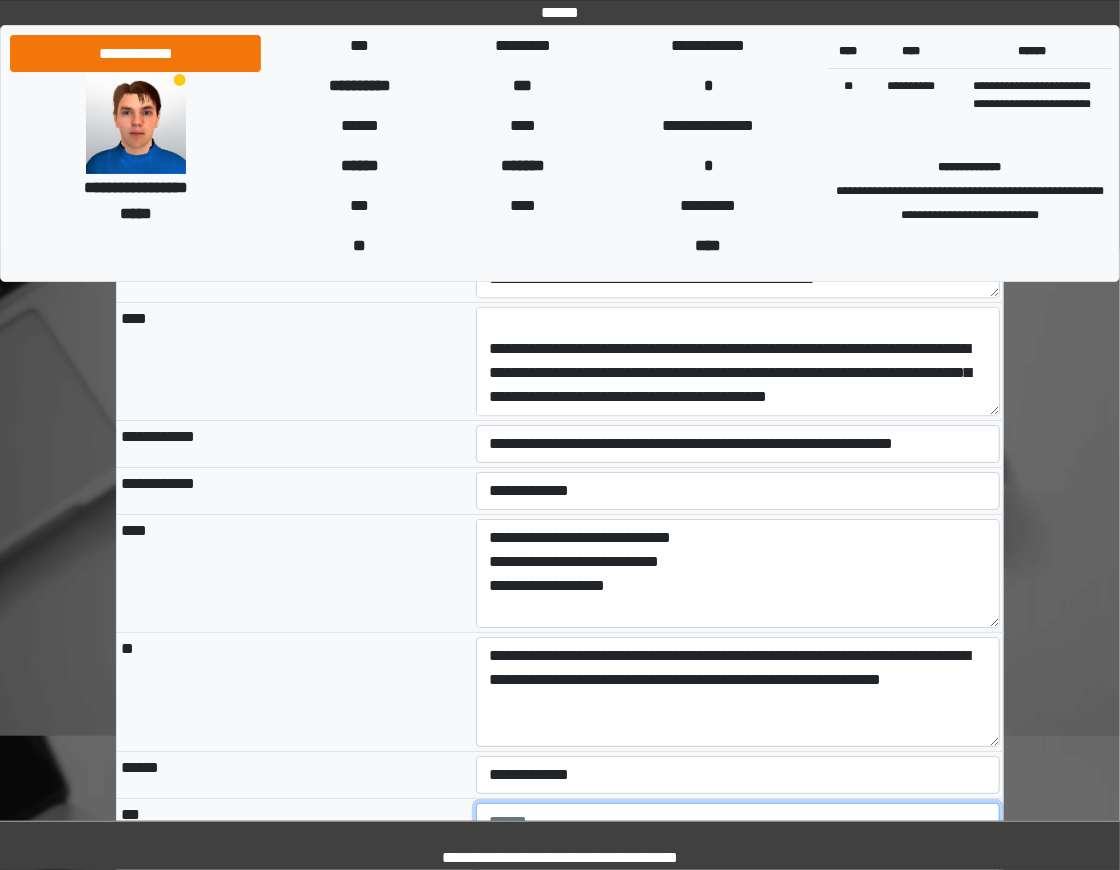 click at bounding box center (738, 858) 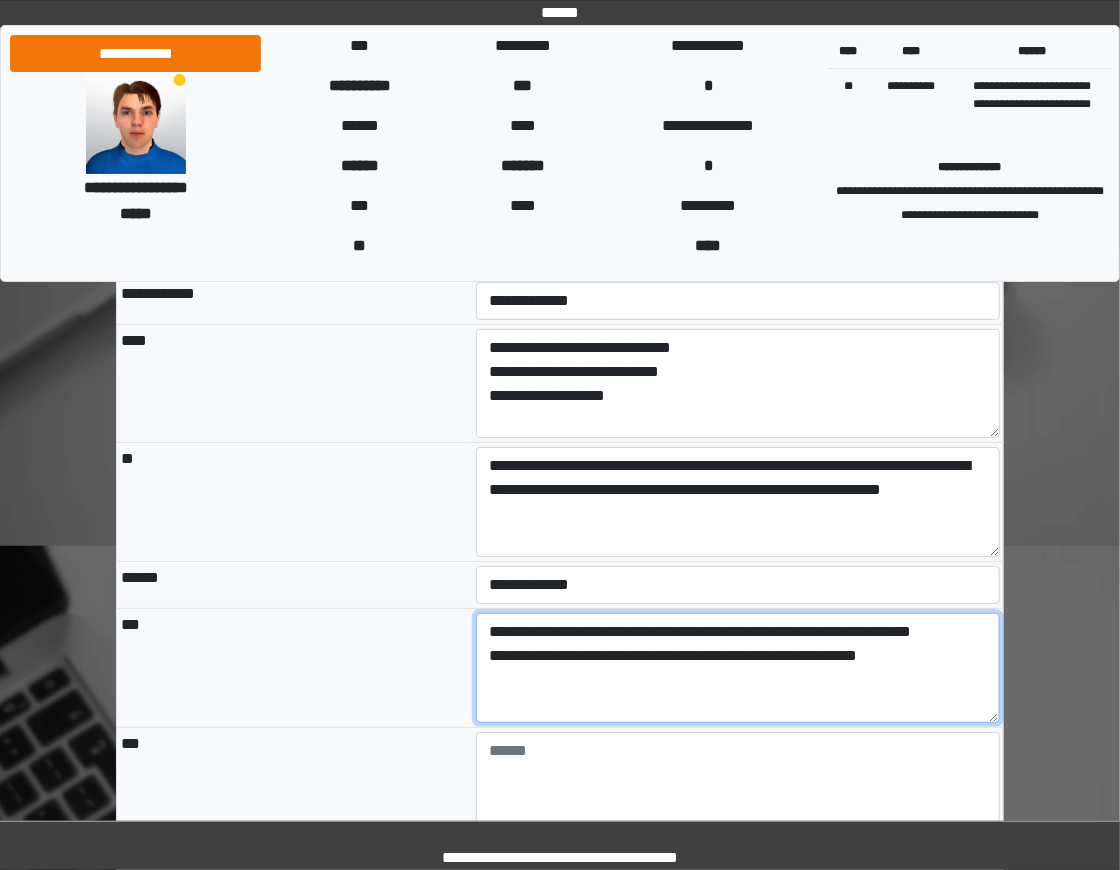 scroll, scrollTop: 2942, scrollLeft: 0, axis: vertical 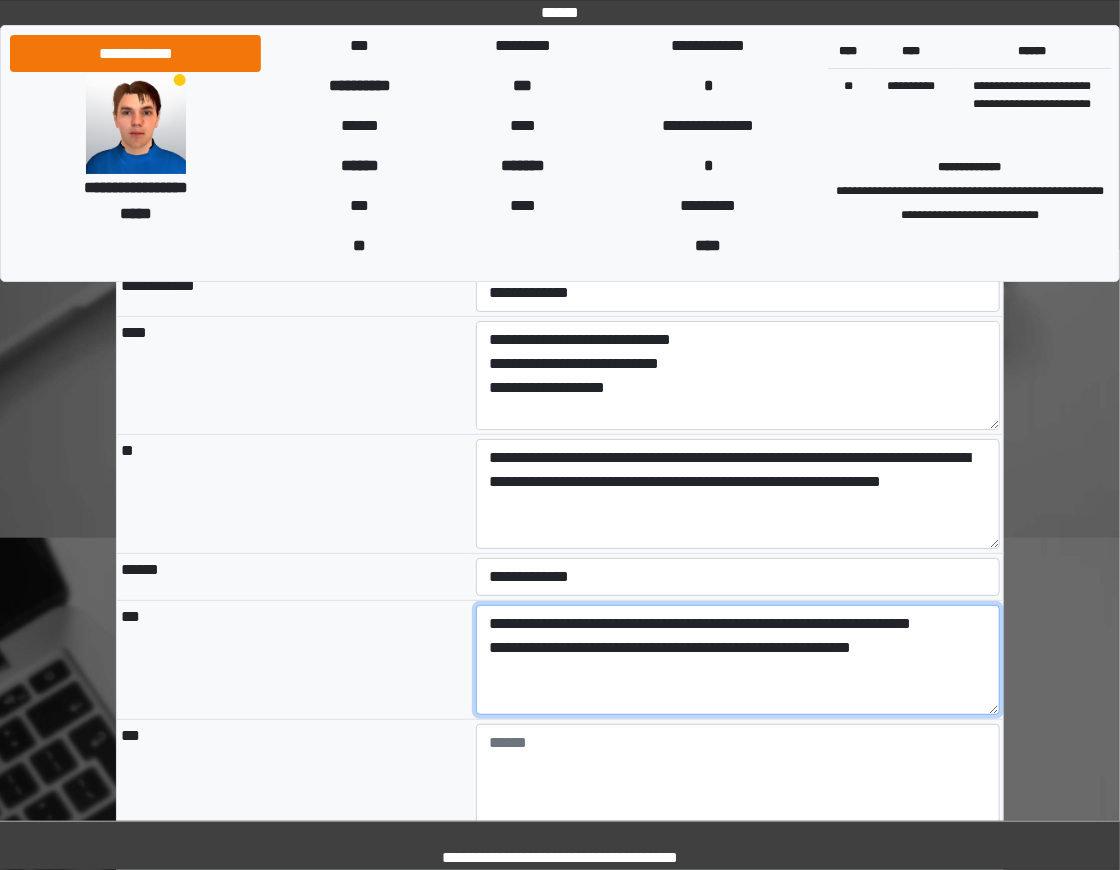 type on "**********" 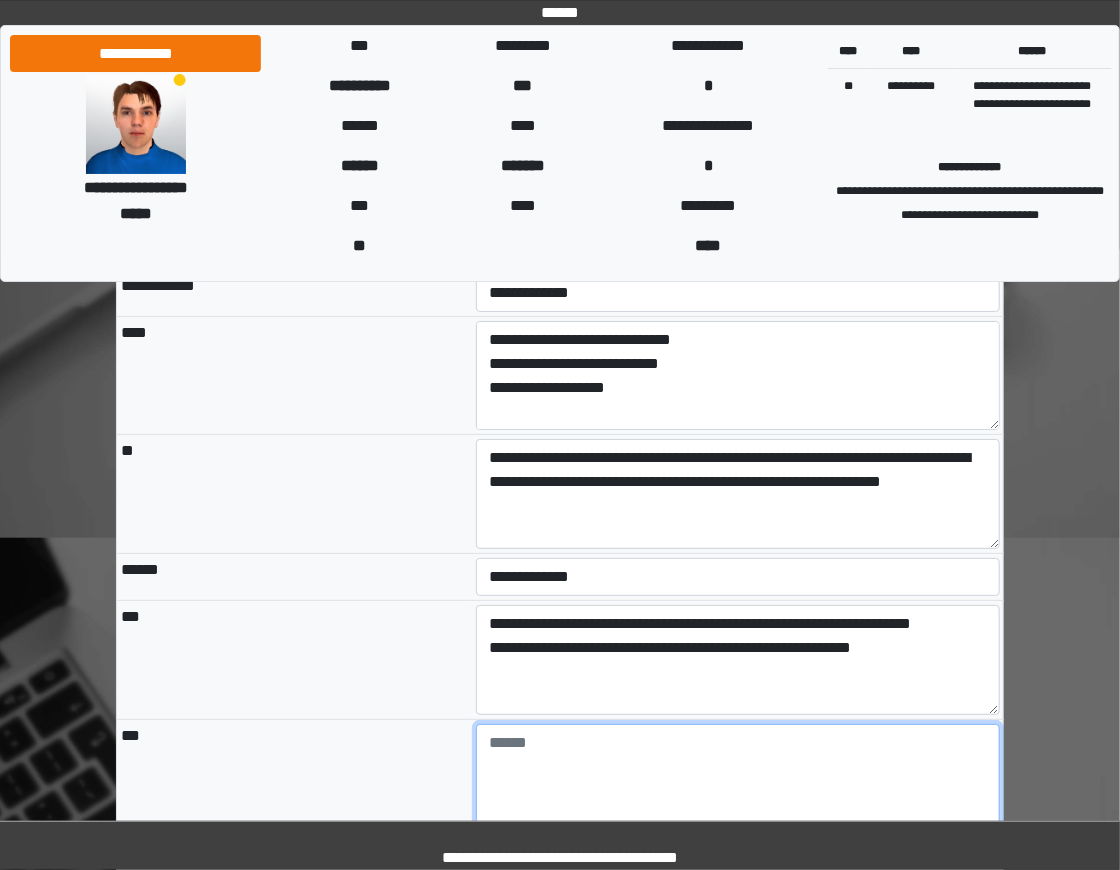 click at bounding box center [738, 779] 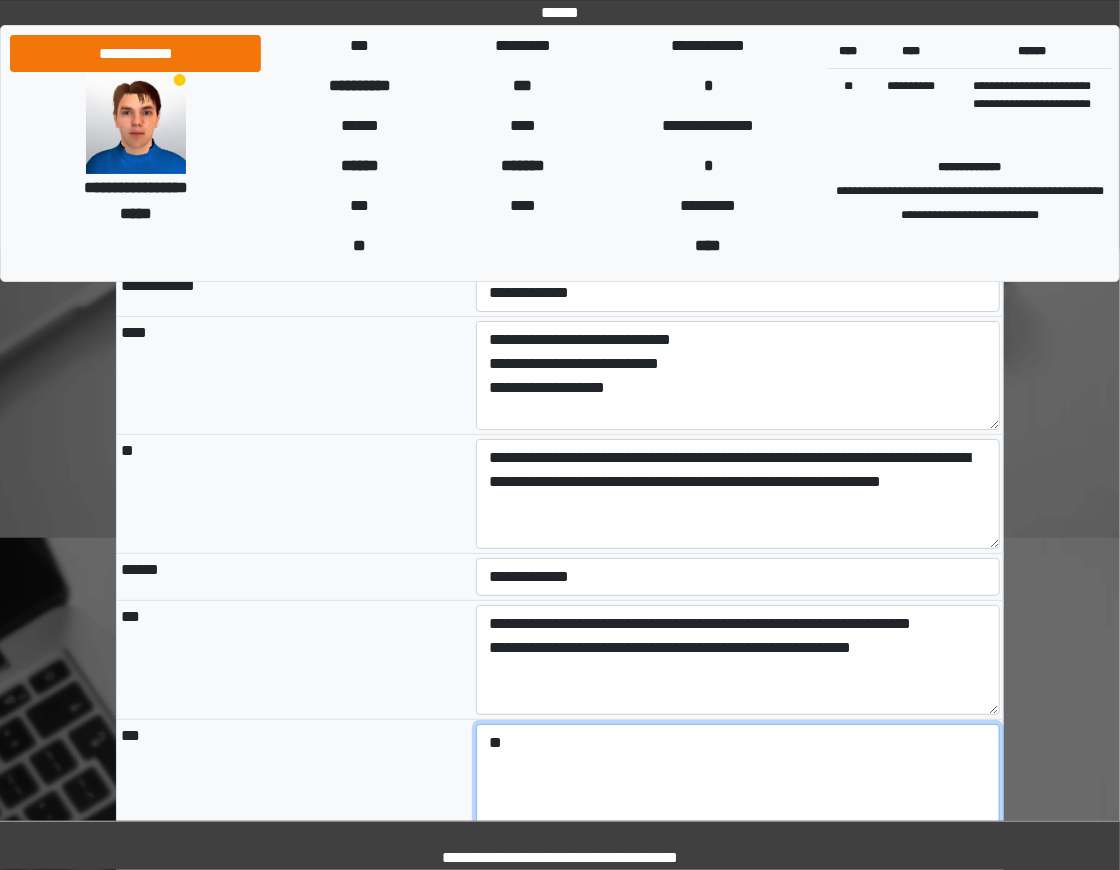 type on "*" 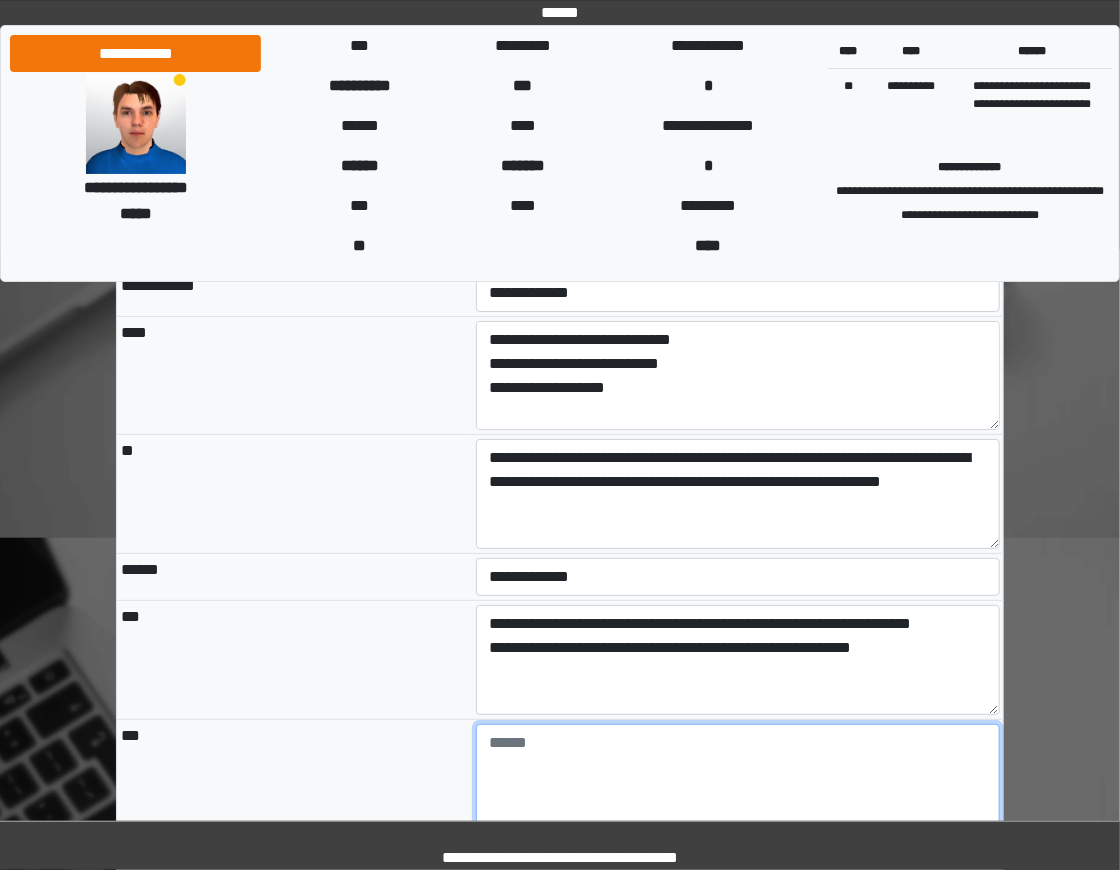 type on "*" 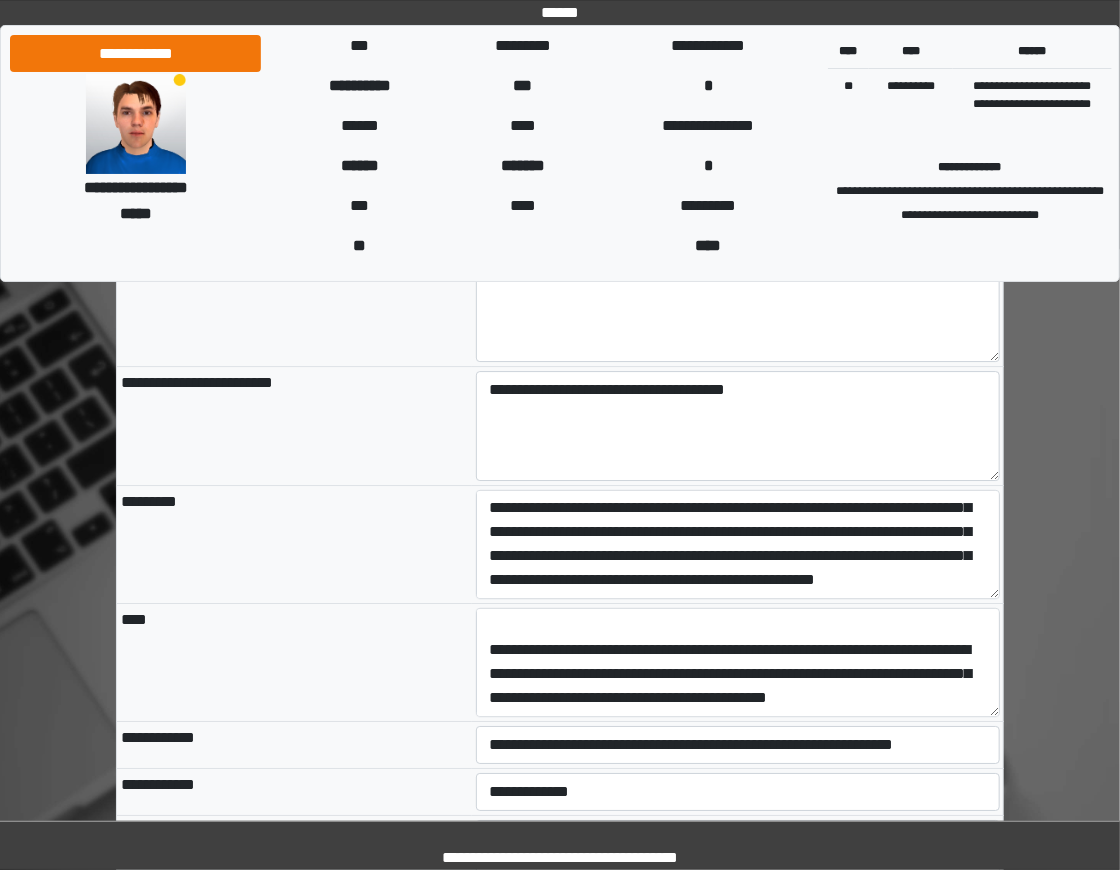 scroll, scrollTop: 2133, scrollLeft: 0, axis: vertical 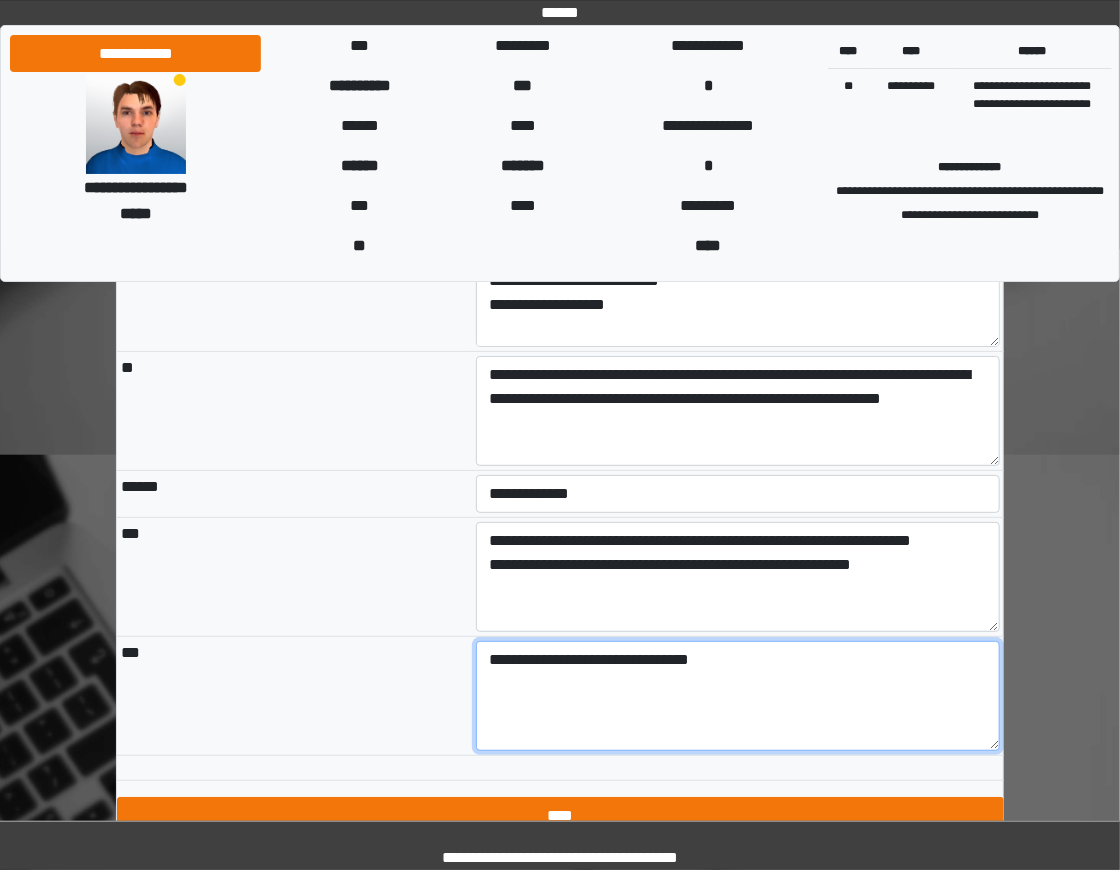 type on "**********" 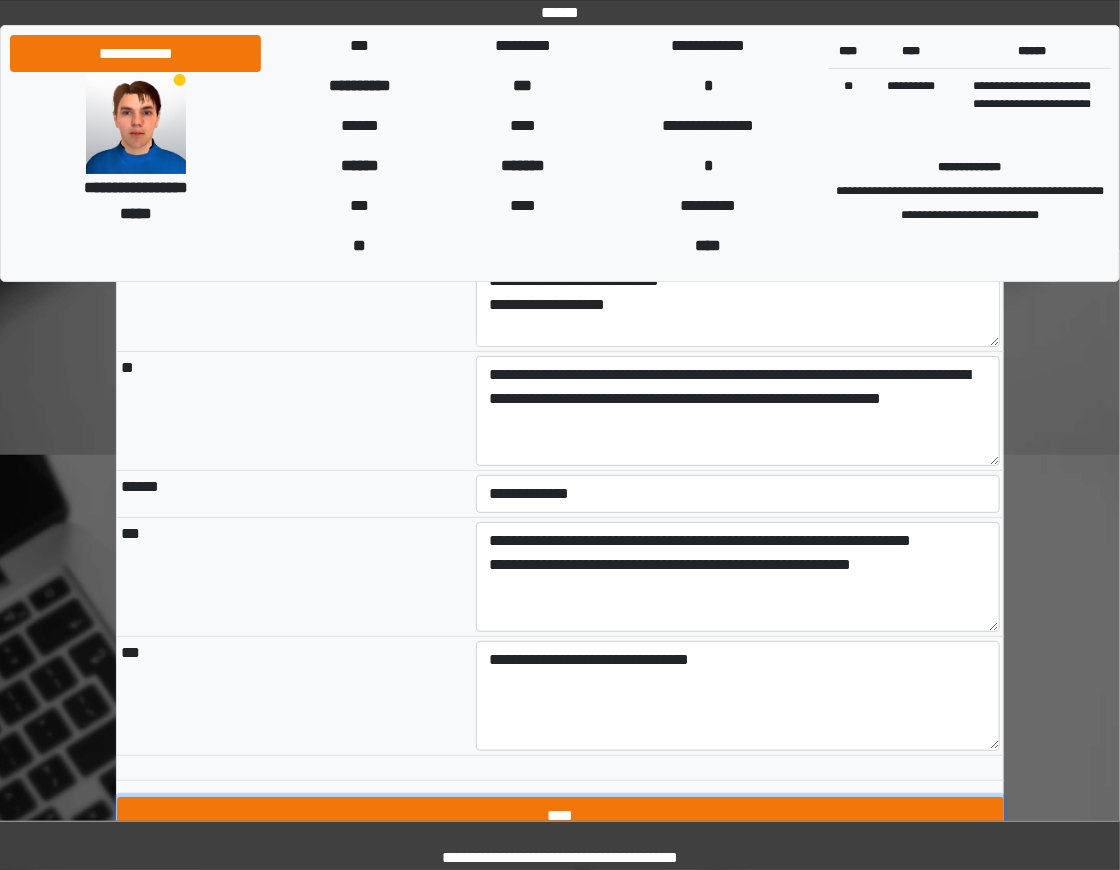click on "****" at bounding box center [560, 816] 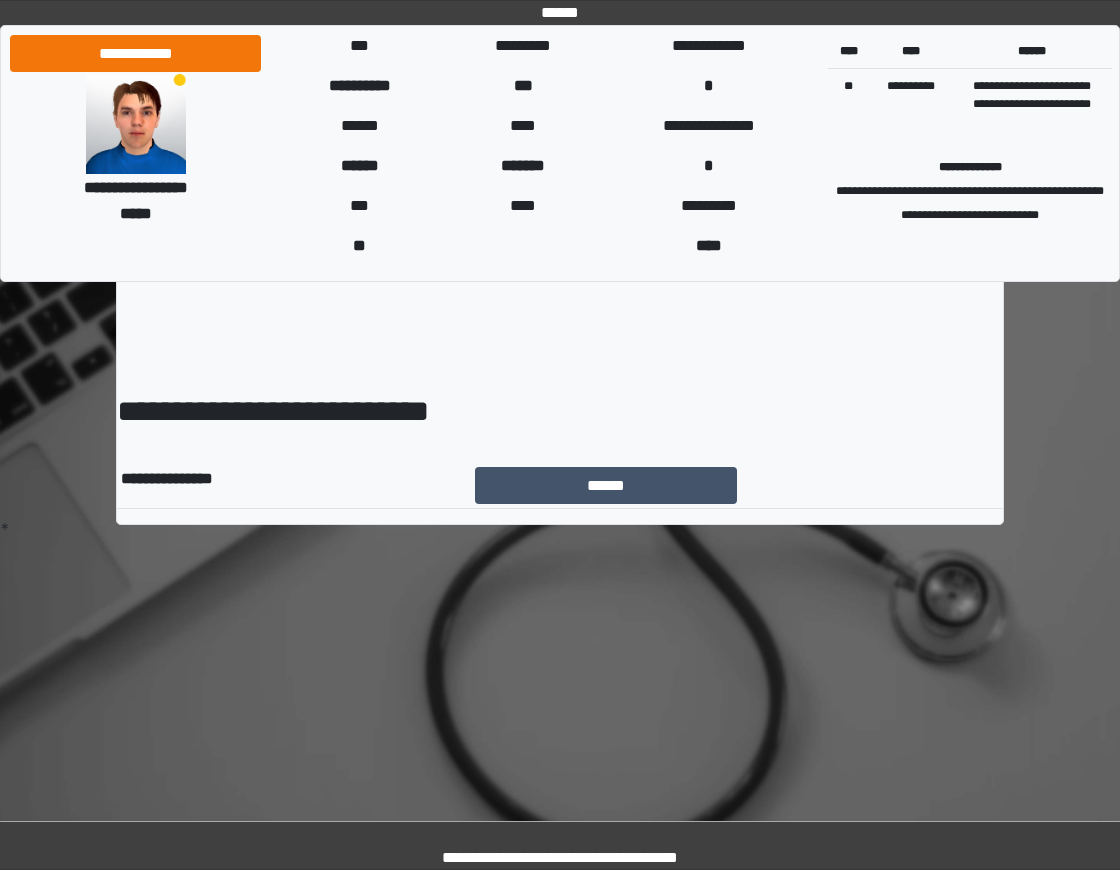 scroll, scrollTop: 0, scrollLeft: 0, axis: both 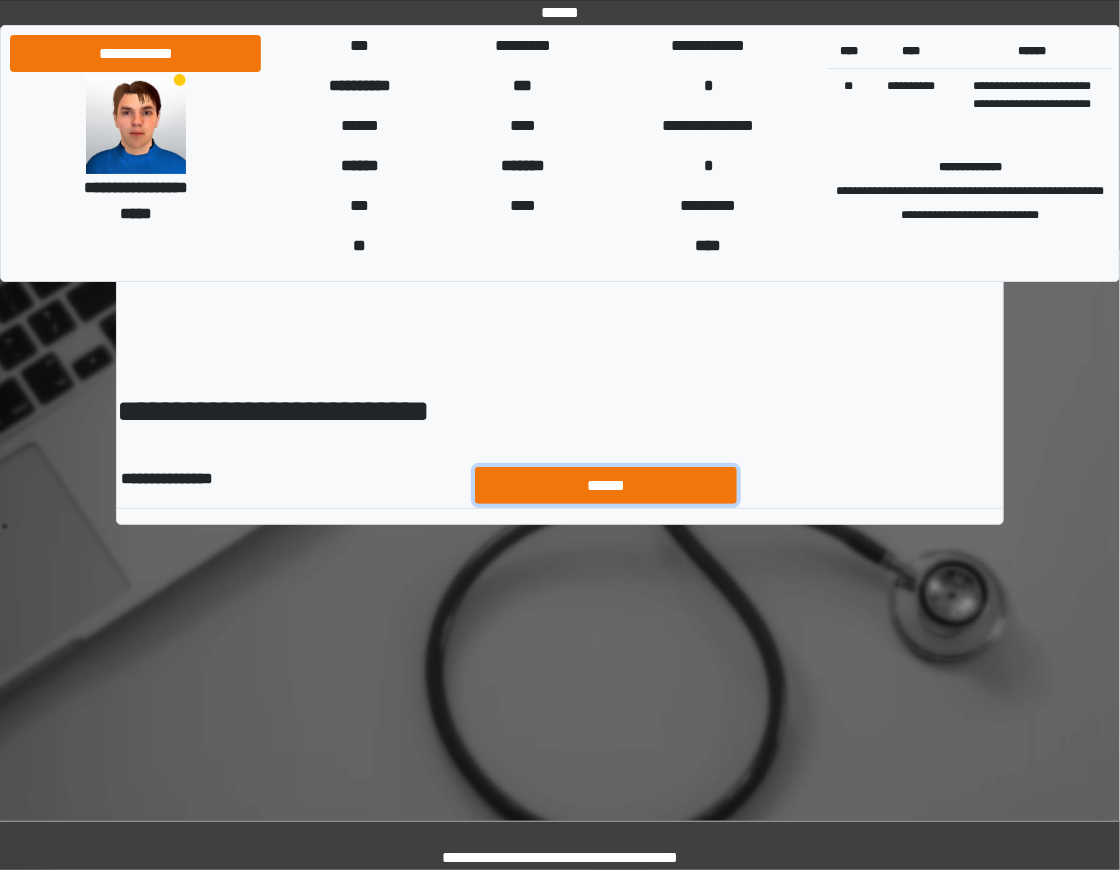 click on "******" at bounding box center [606, 485] 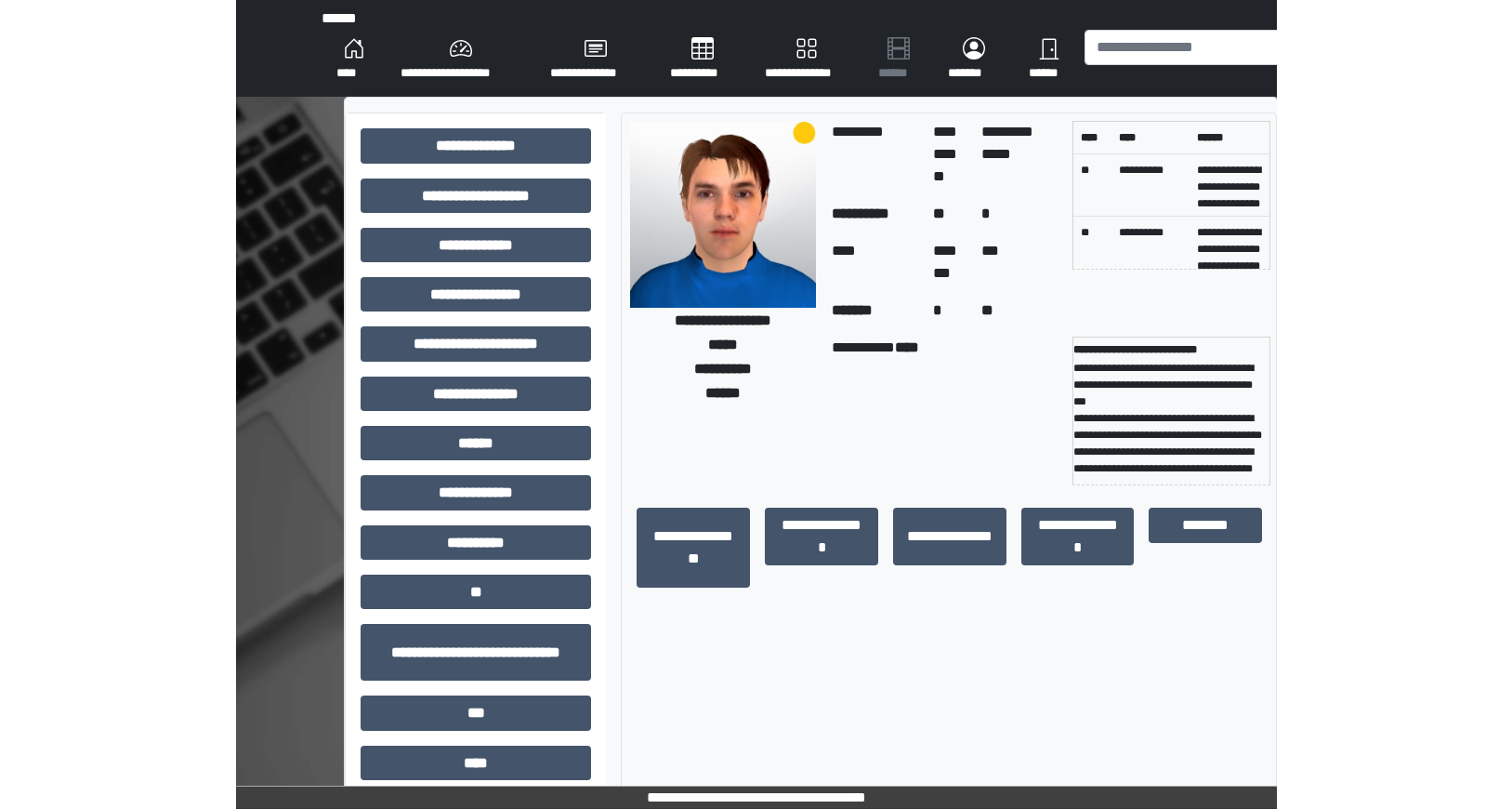 scroll, scrollTop: 0, scrollLeft: 0, axis: both 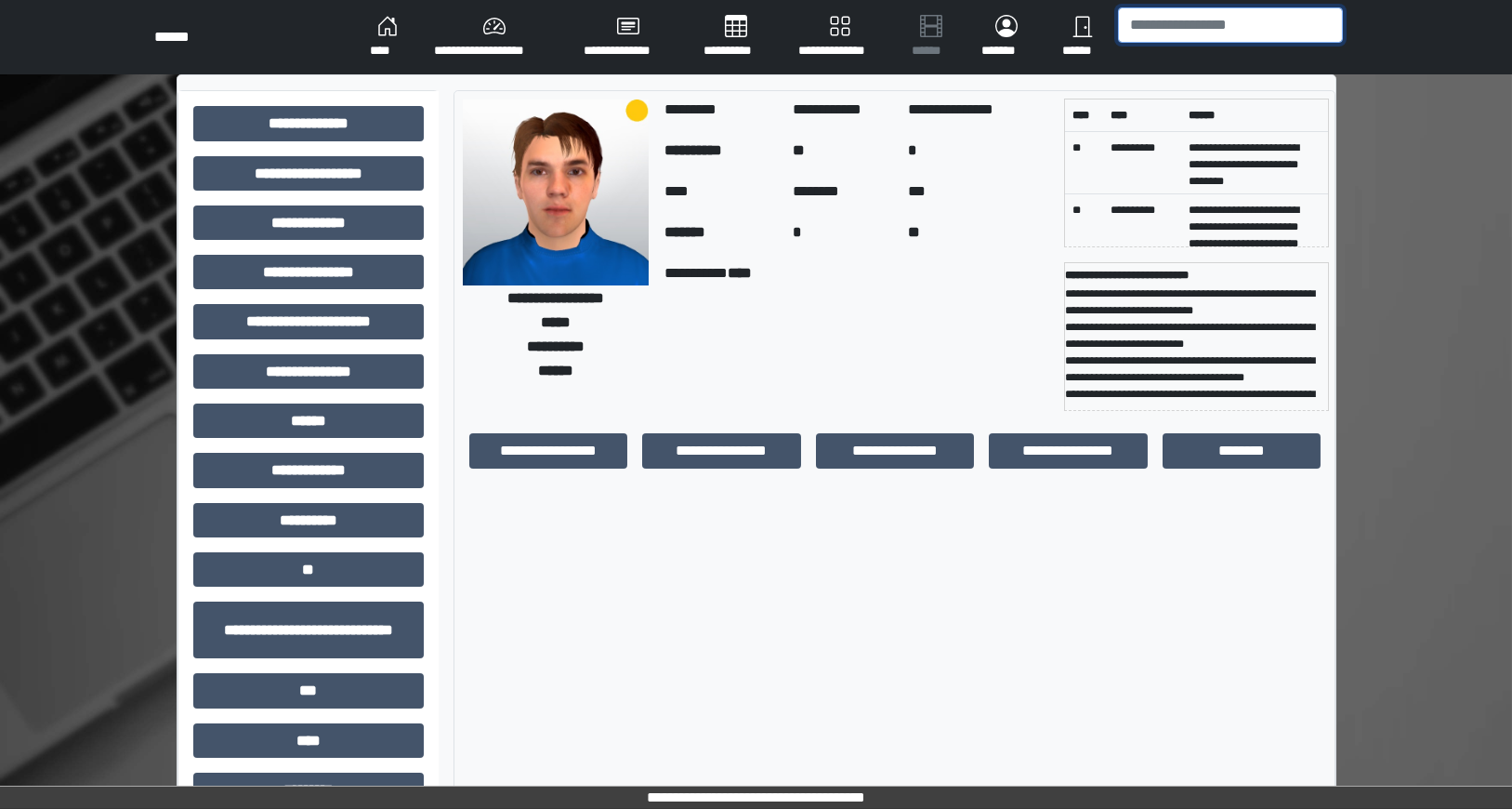 click at bounding box center (1230, 25) 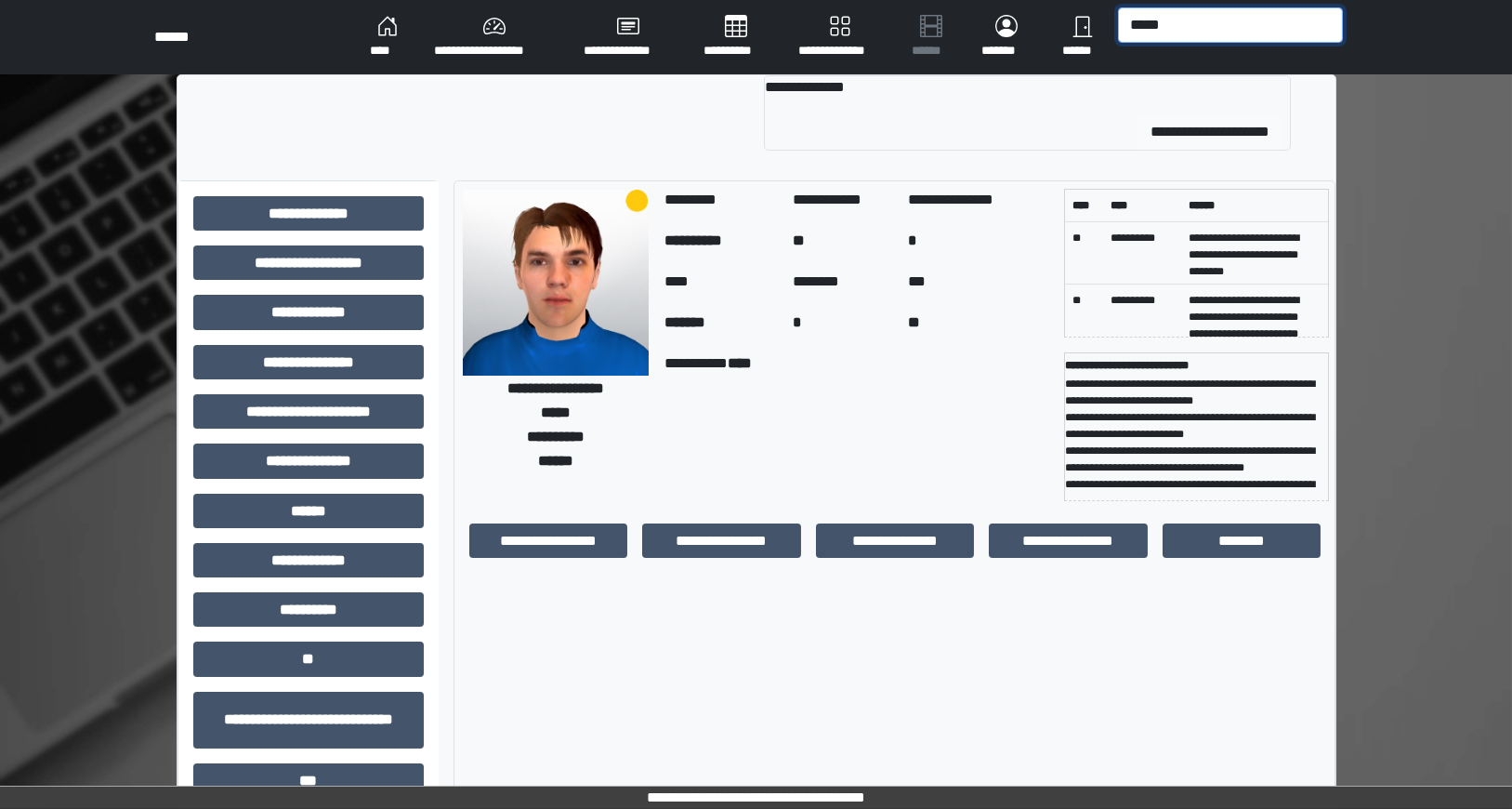 type on "*****" 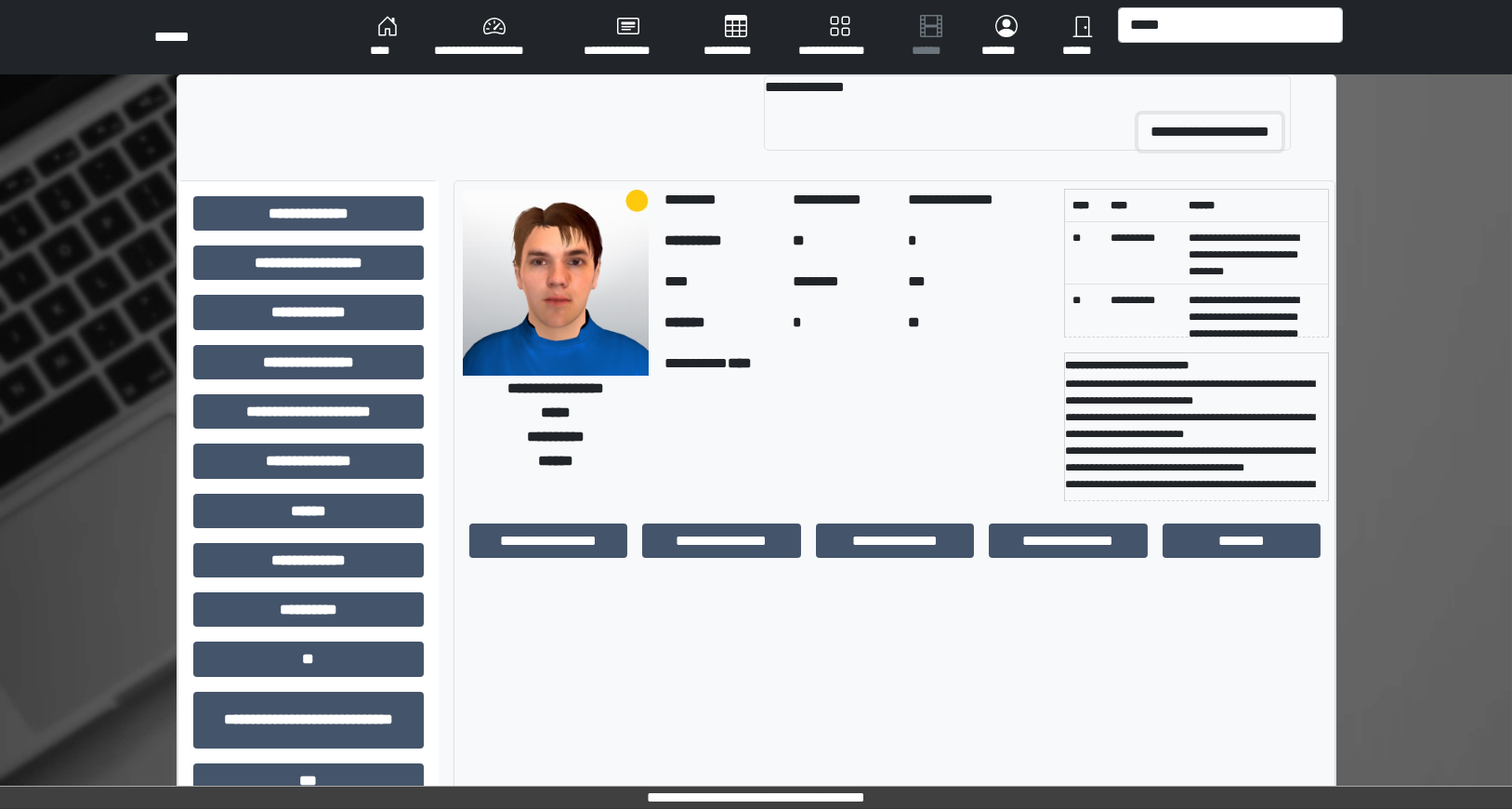 click on "**********" at bounding box center (1210, 132) 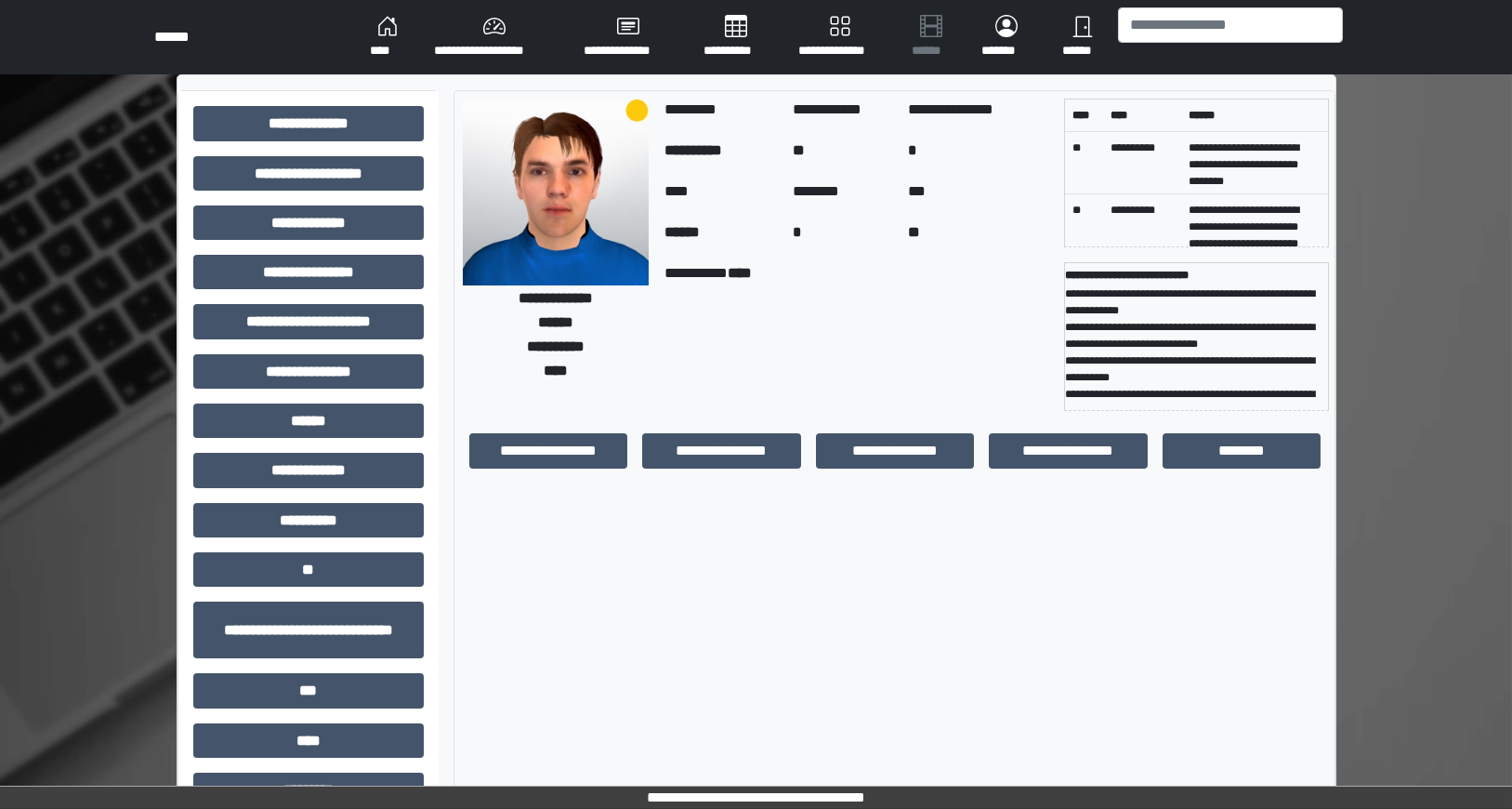 scroll, scrollTop: 18, scrollLeft: 0, axis: vertical 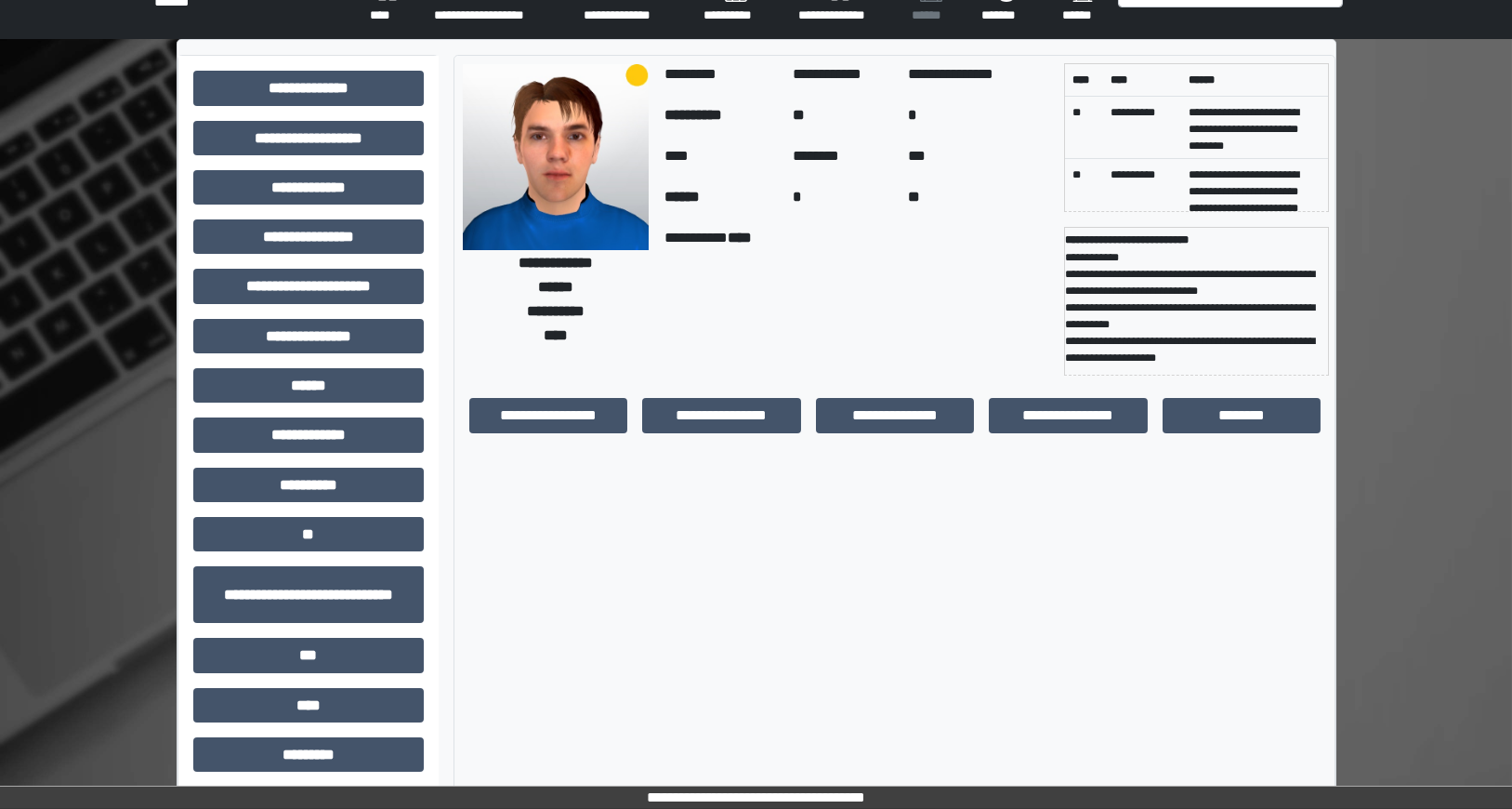 click on "**********" at bounding box center (309, 429) 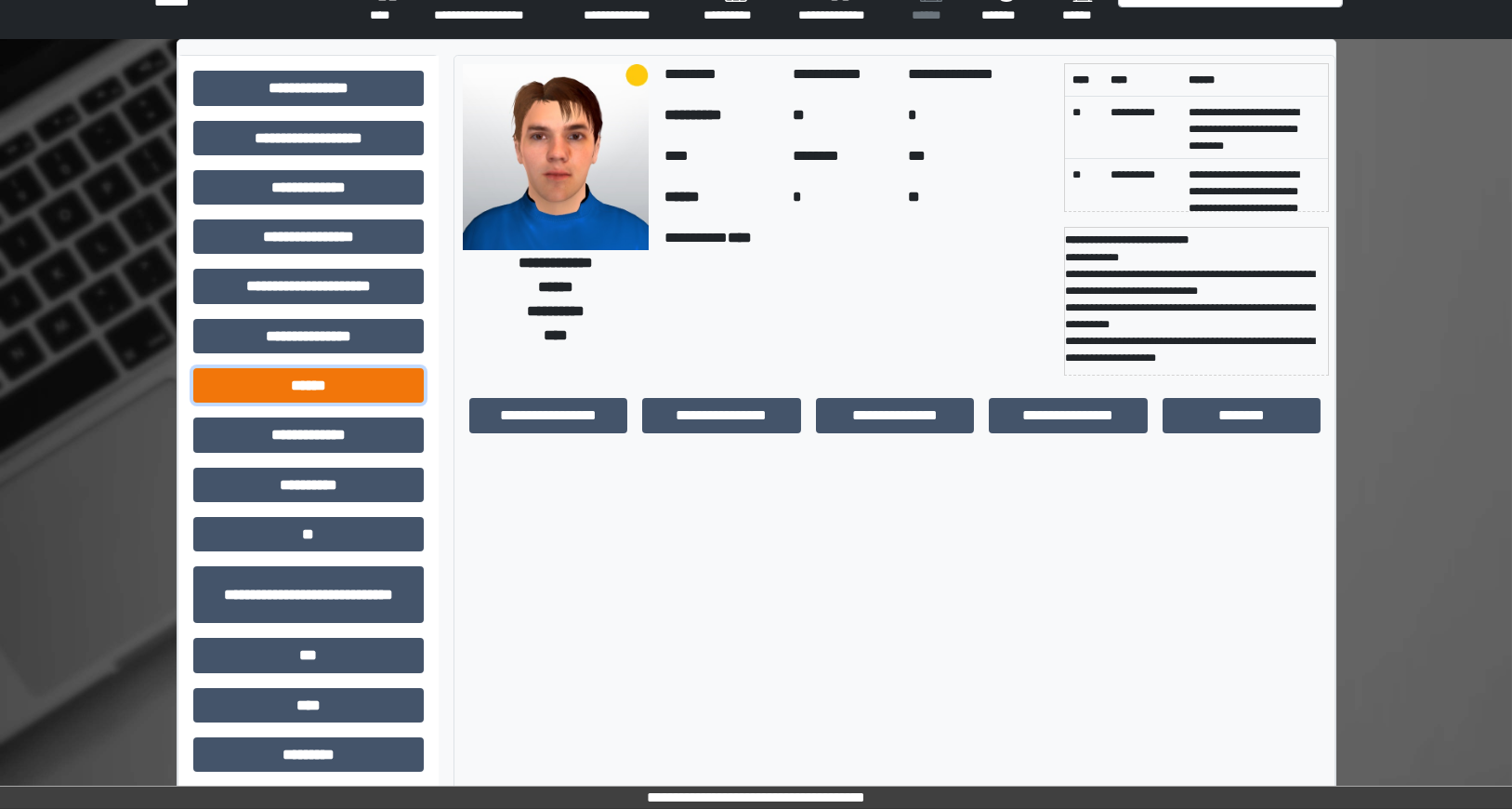click on "******" at bounding box center [309, 385] 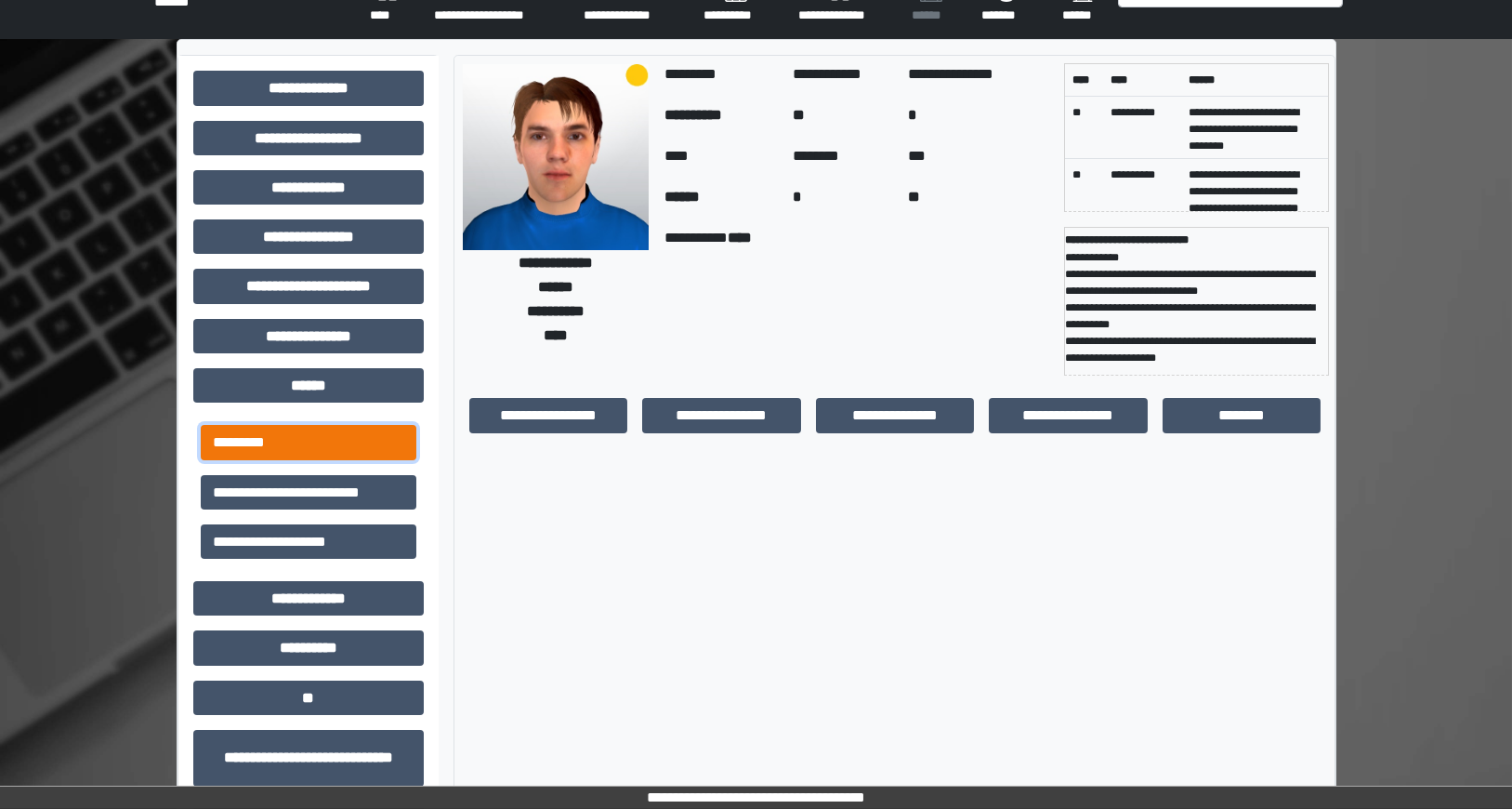 click on "*********" at bounding box center (309, 442) 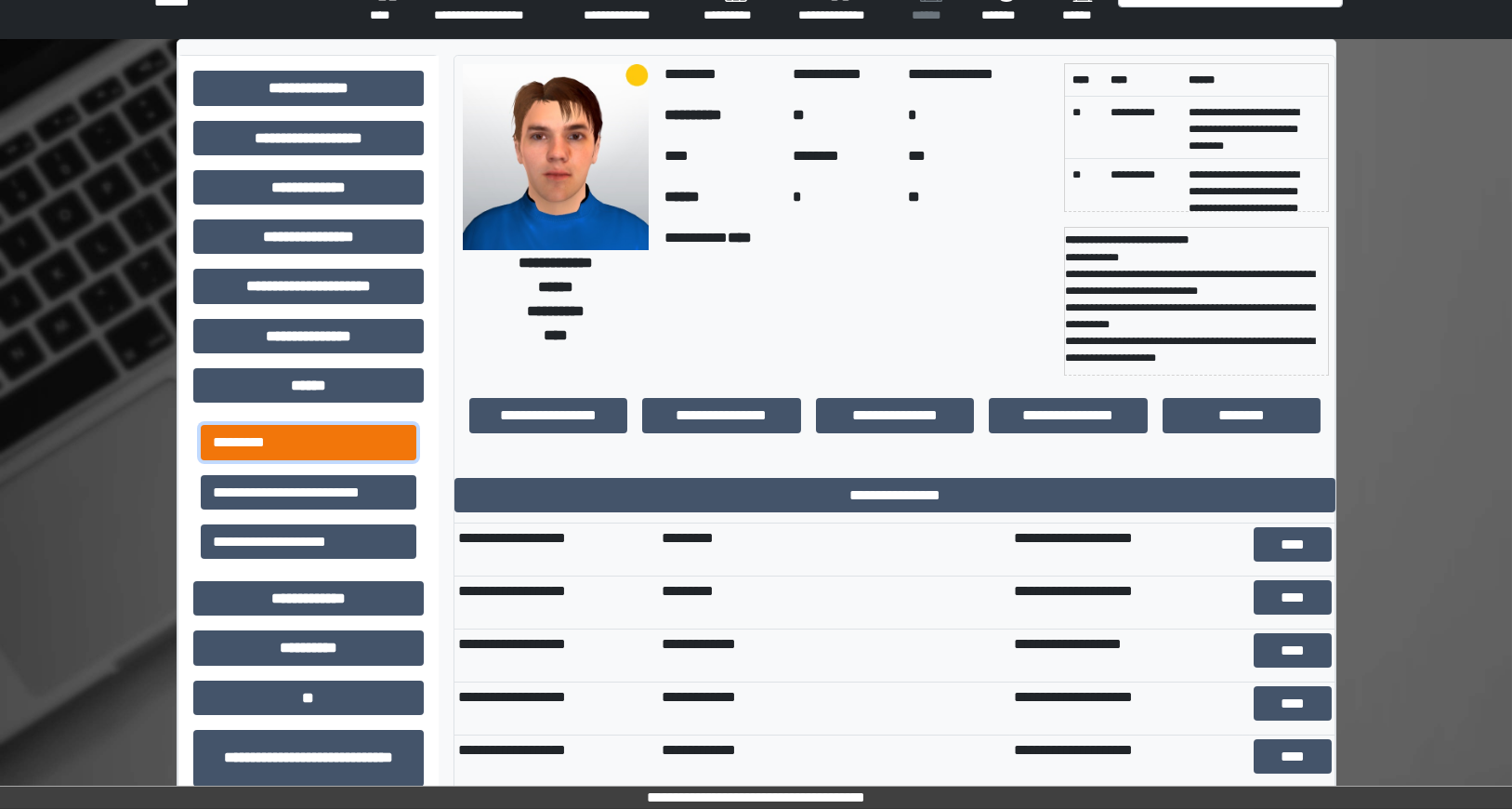 scroll, scrollTop: 0, scrollLeft: 0, axis: both 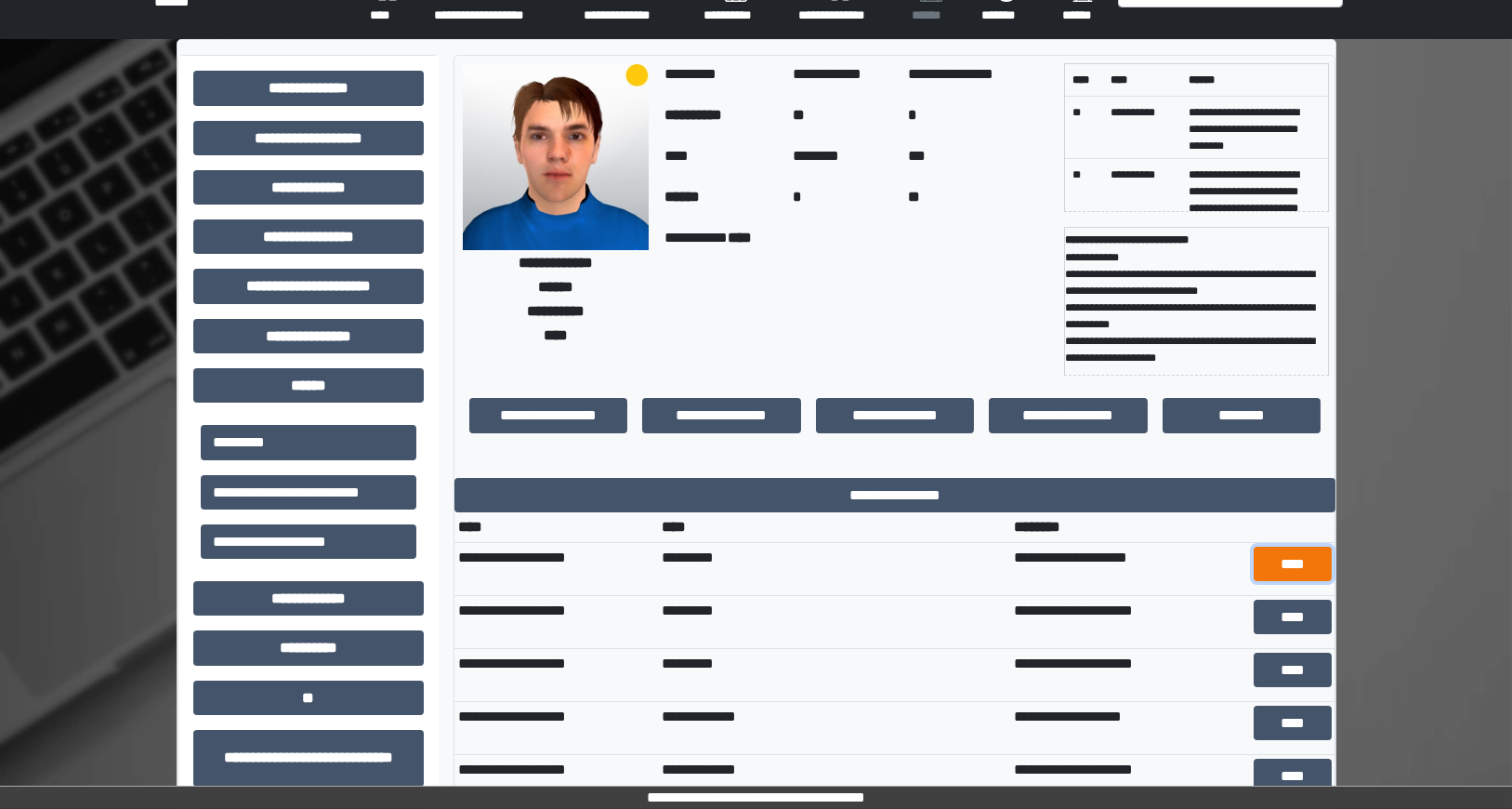click on "****" at bounding box center (1292, 564) 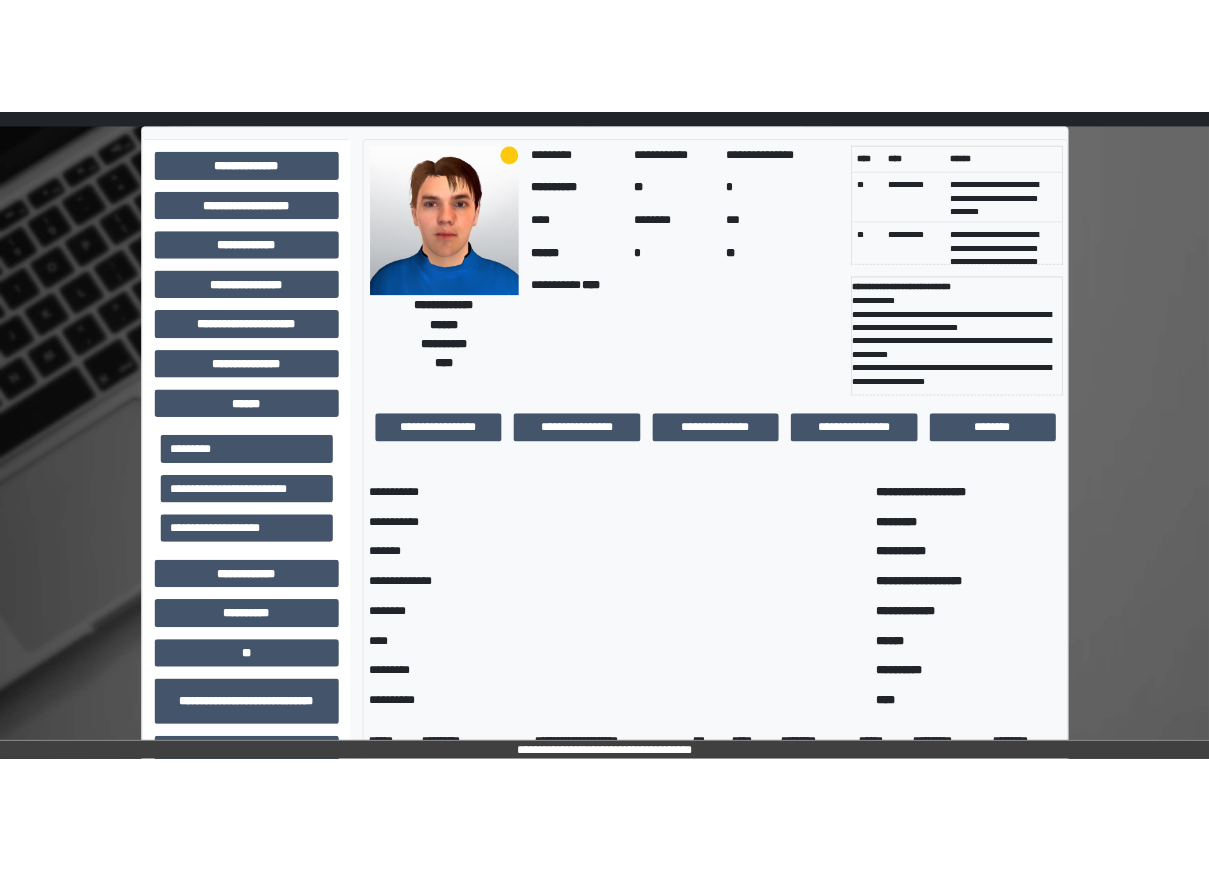 scroll, scrollTop: 0, scrollLeft: 0, axis: both 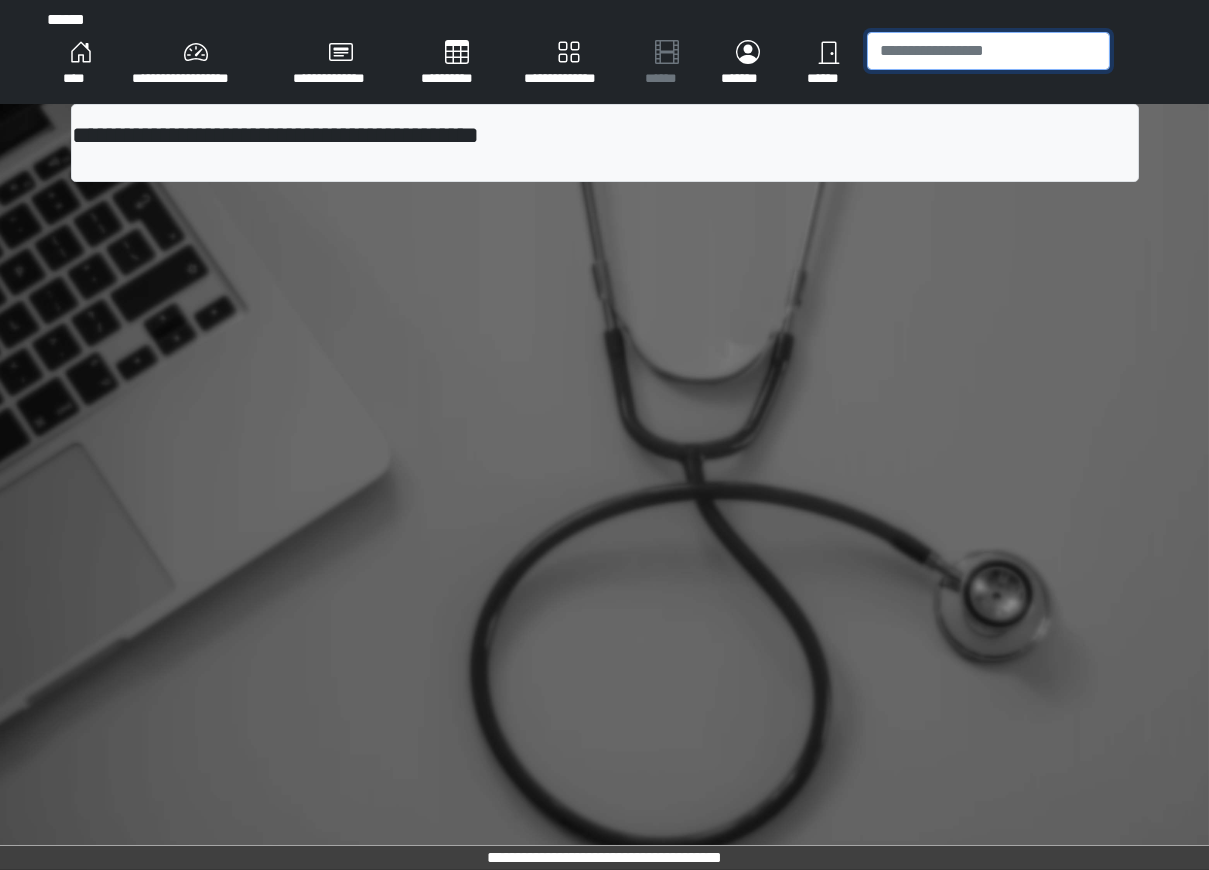 click at bounding box center [988, 51] 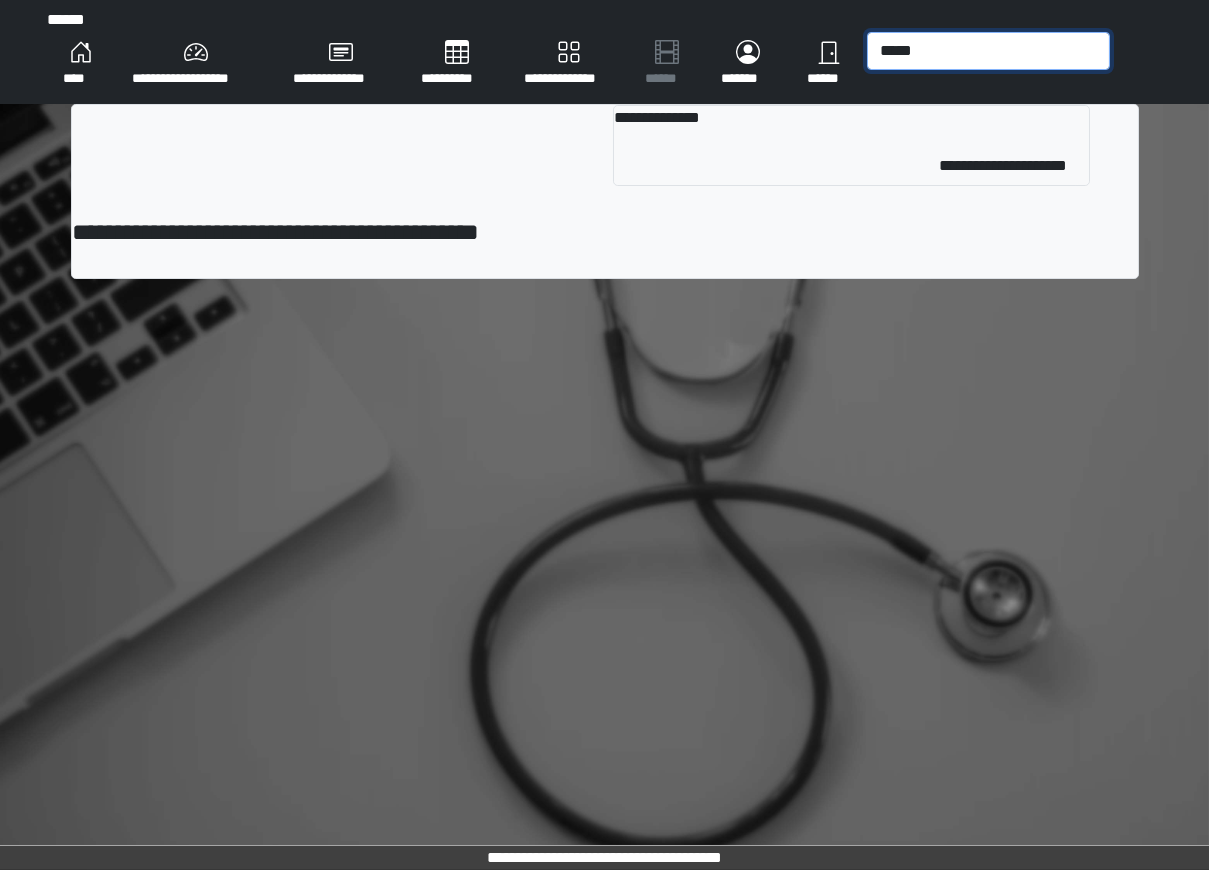 type on "*****" 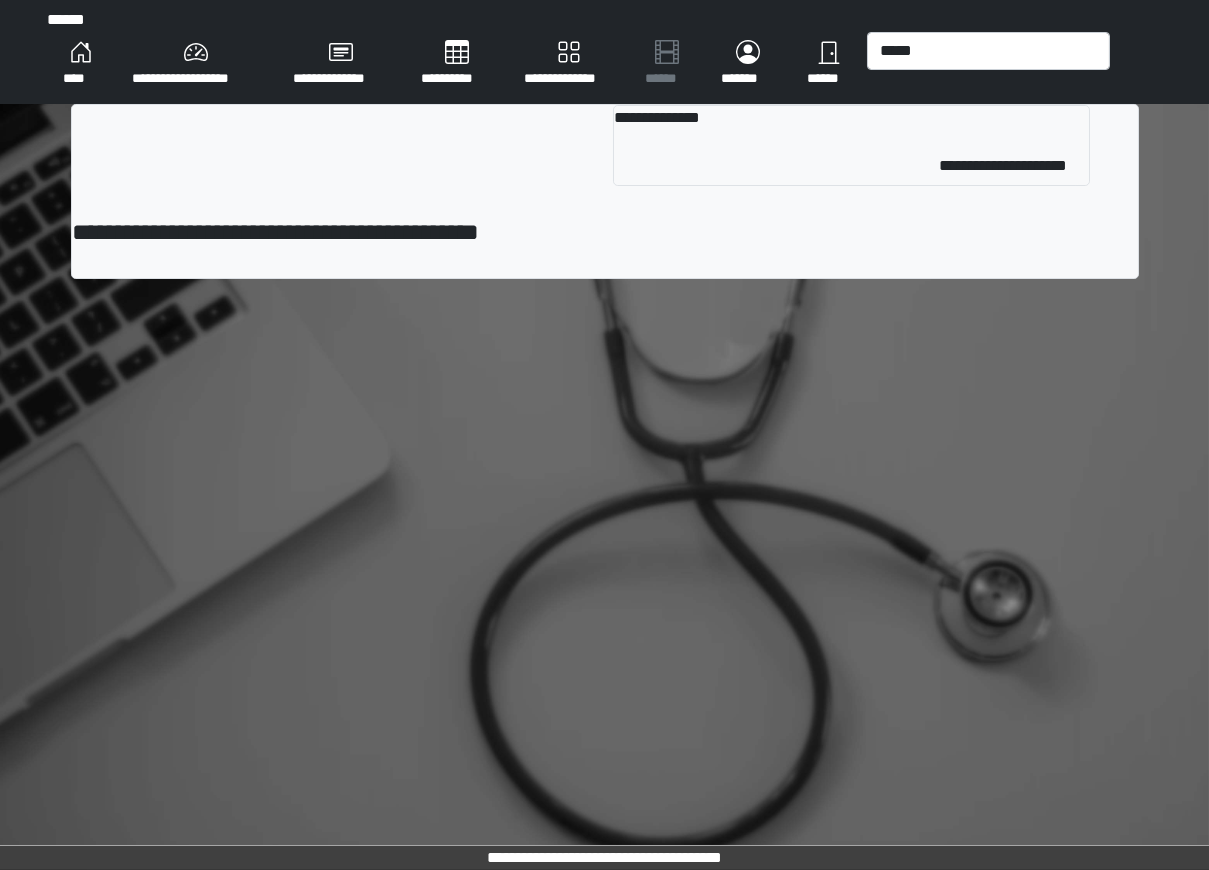 click on "**********" at bounding box center (851, 145) 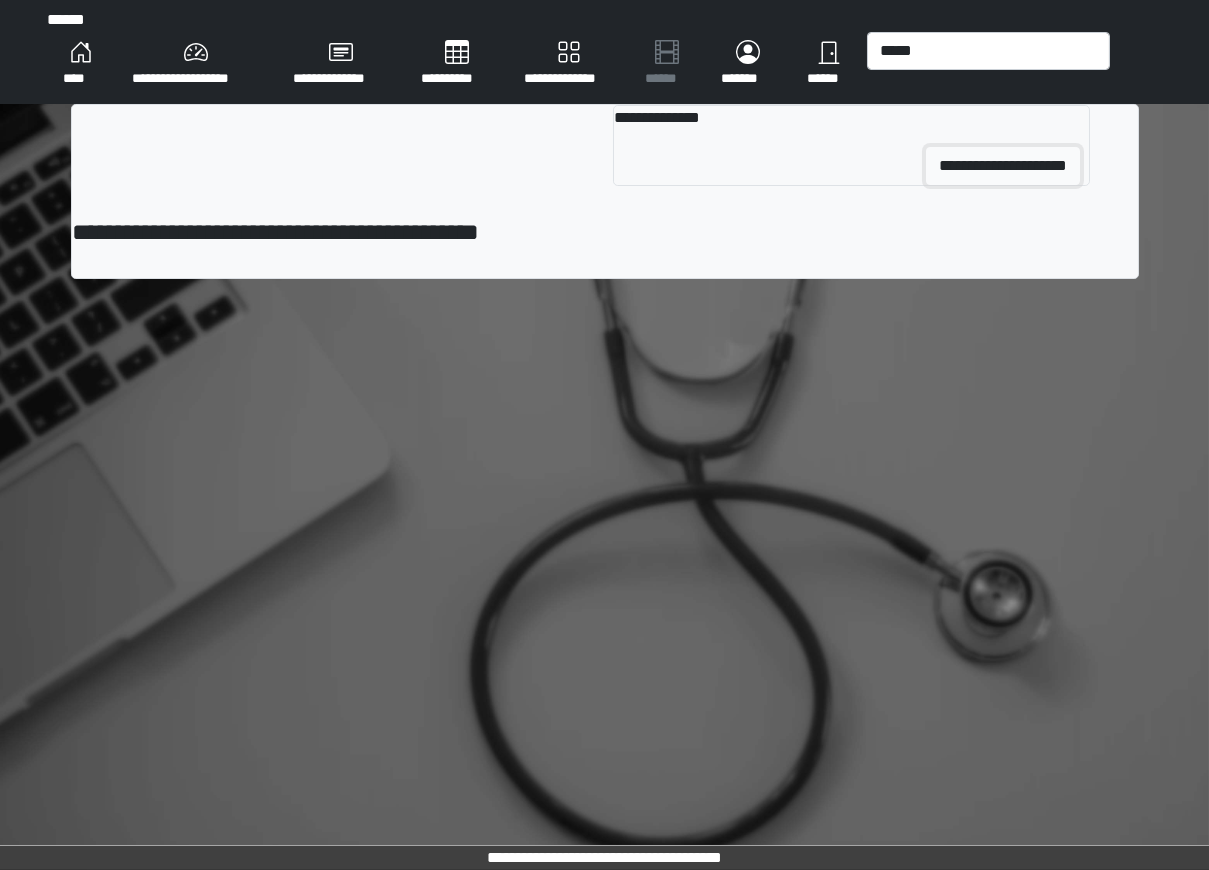 click on "**********" at bounding box center (1003, 166) 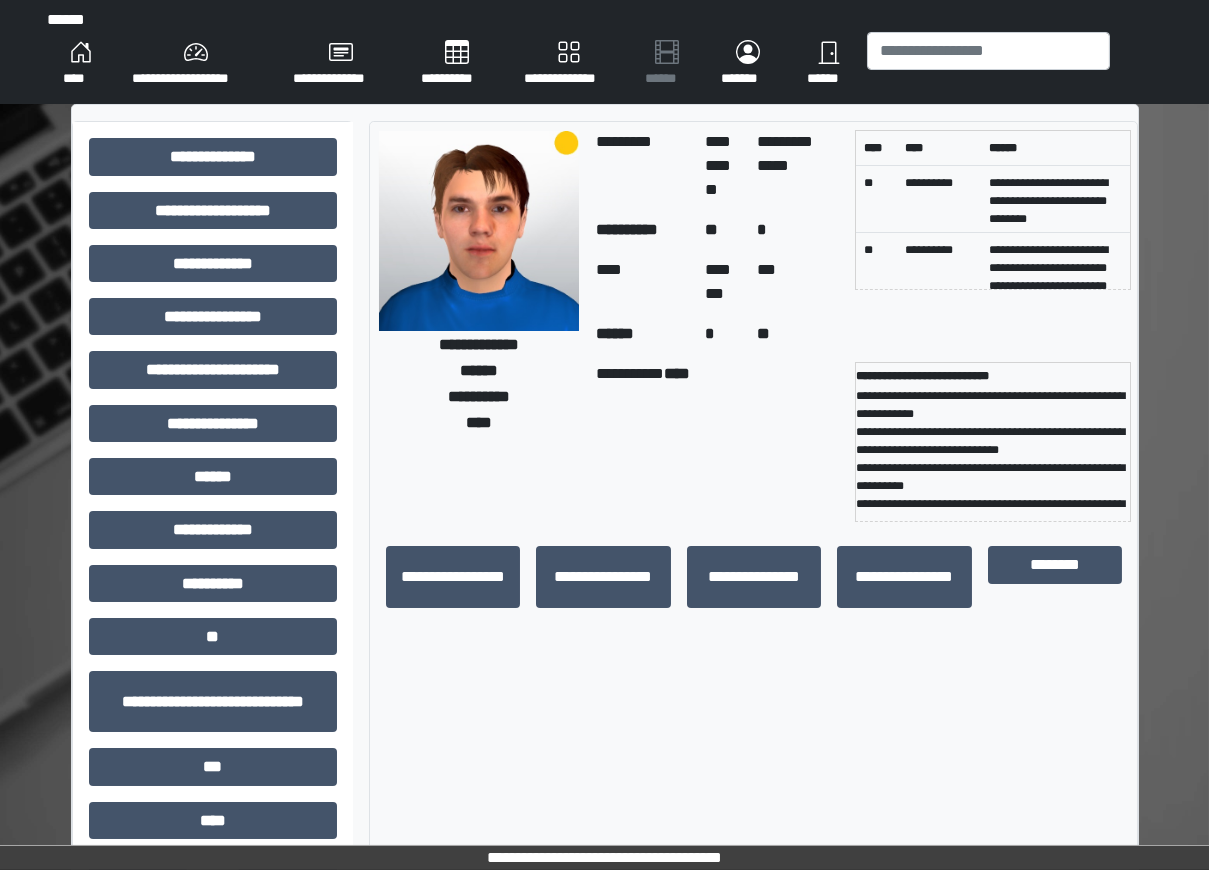 scroll, scrollTop: 19, scrollLeft: 0, axis: vertical 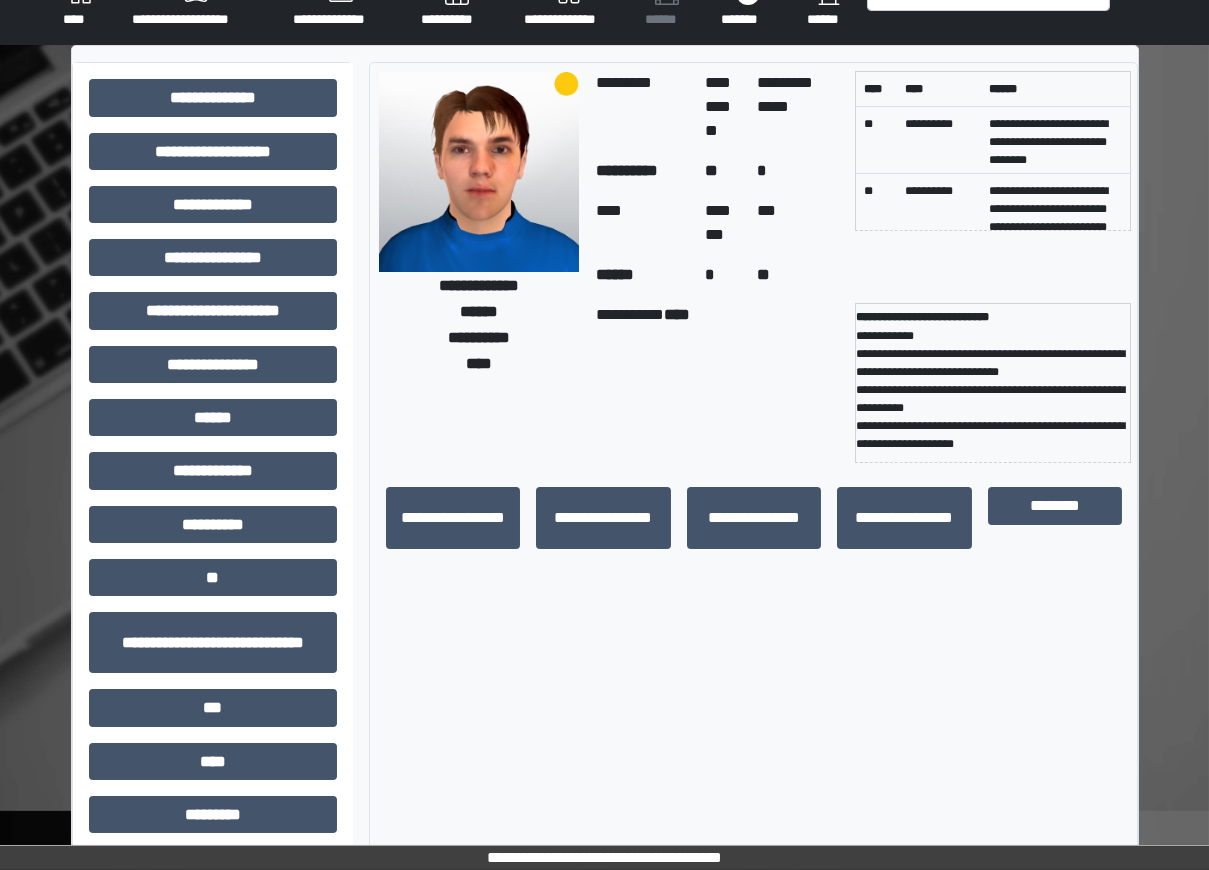 click on "**********" at bounding box center [213, 464] 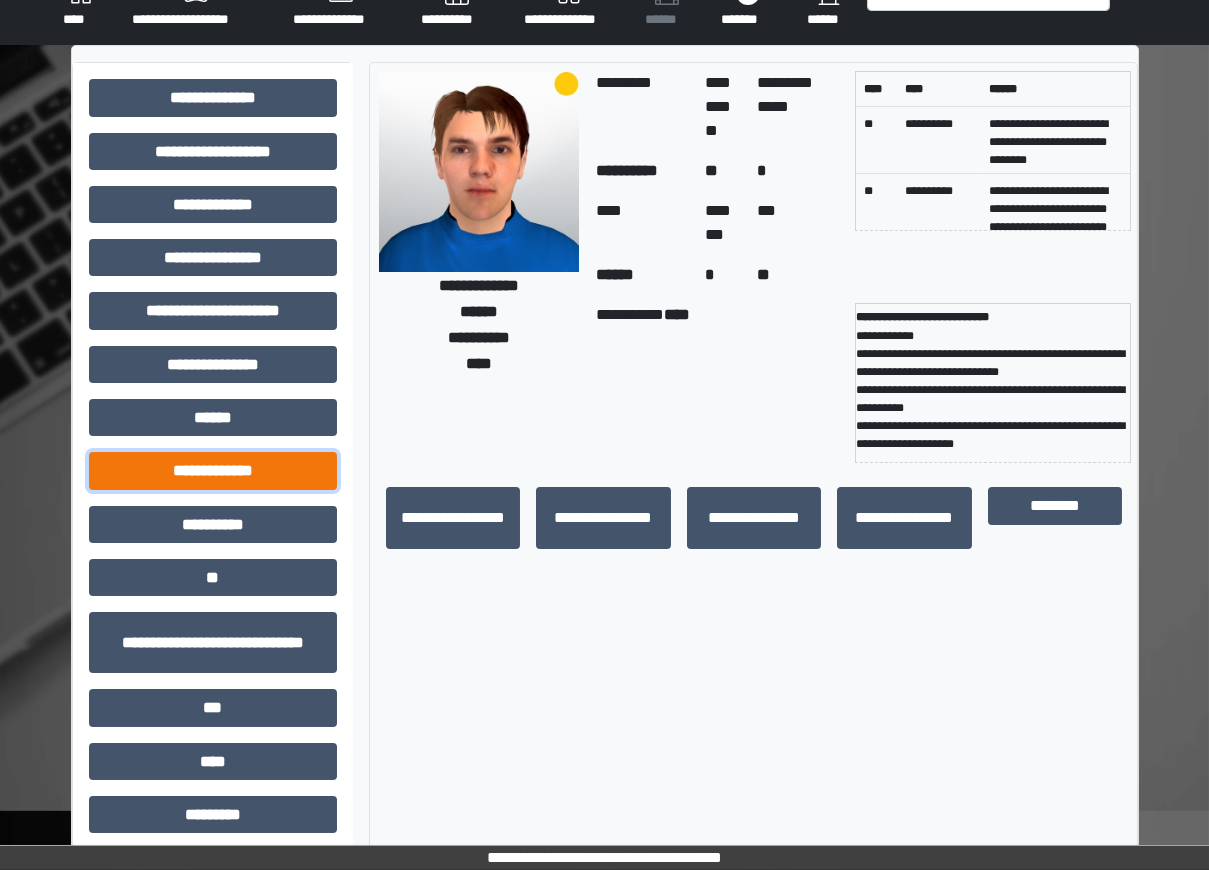 click on "**********" at bounding box center (213, 470) 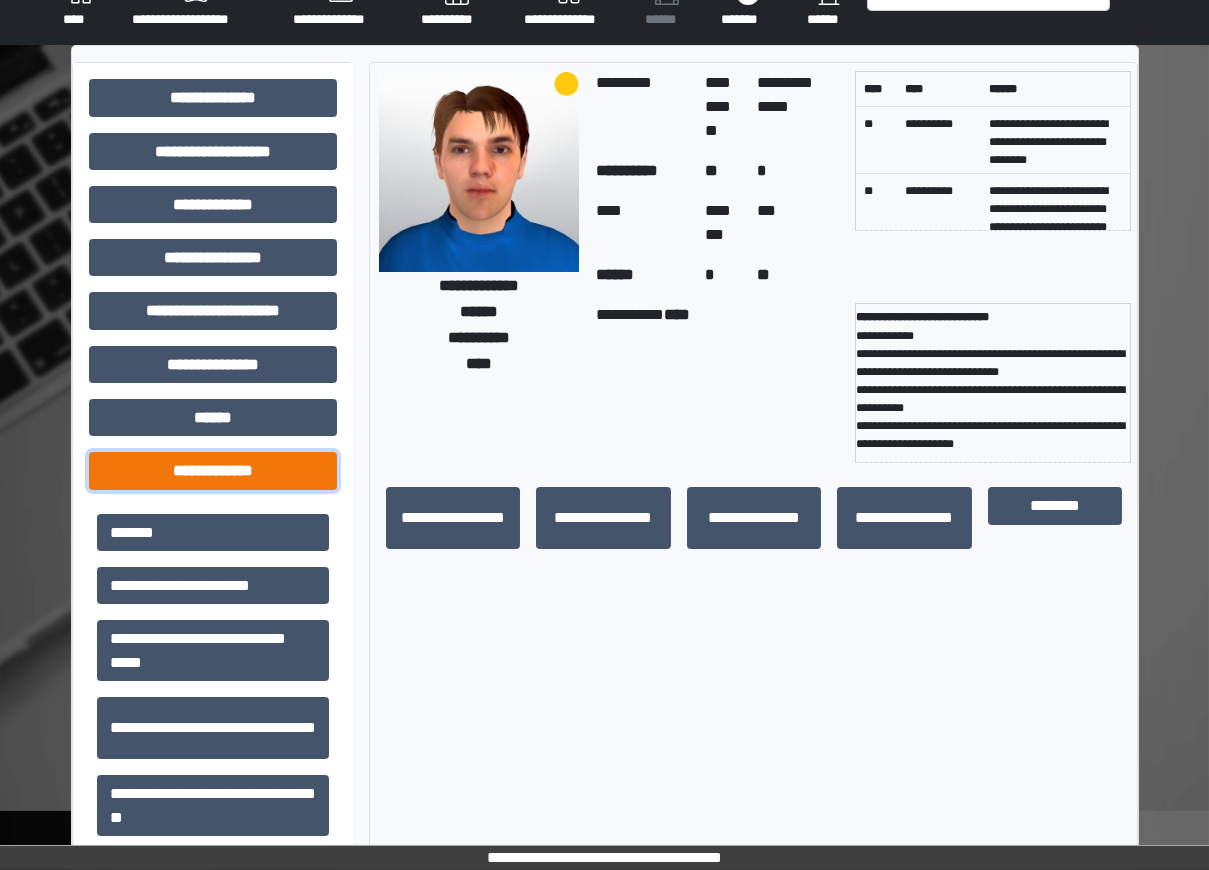 scroll, scrollTop: 551, scrollLeft: 0, axis: vertical 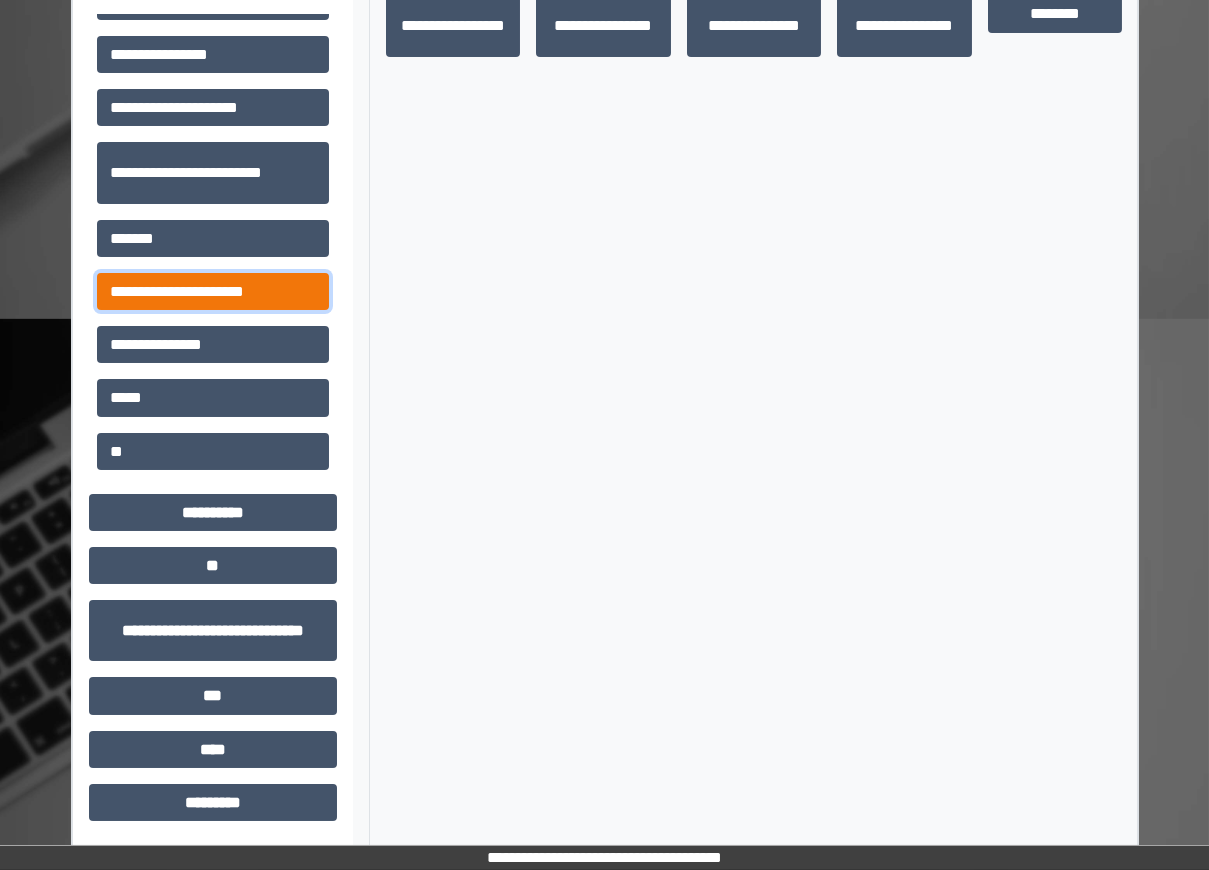 click on "**********" at bounding box center (213, 291) 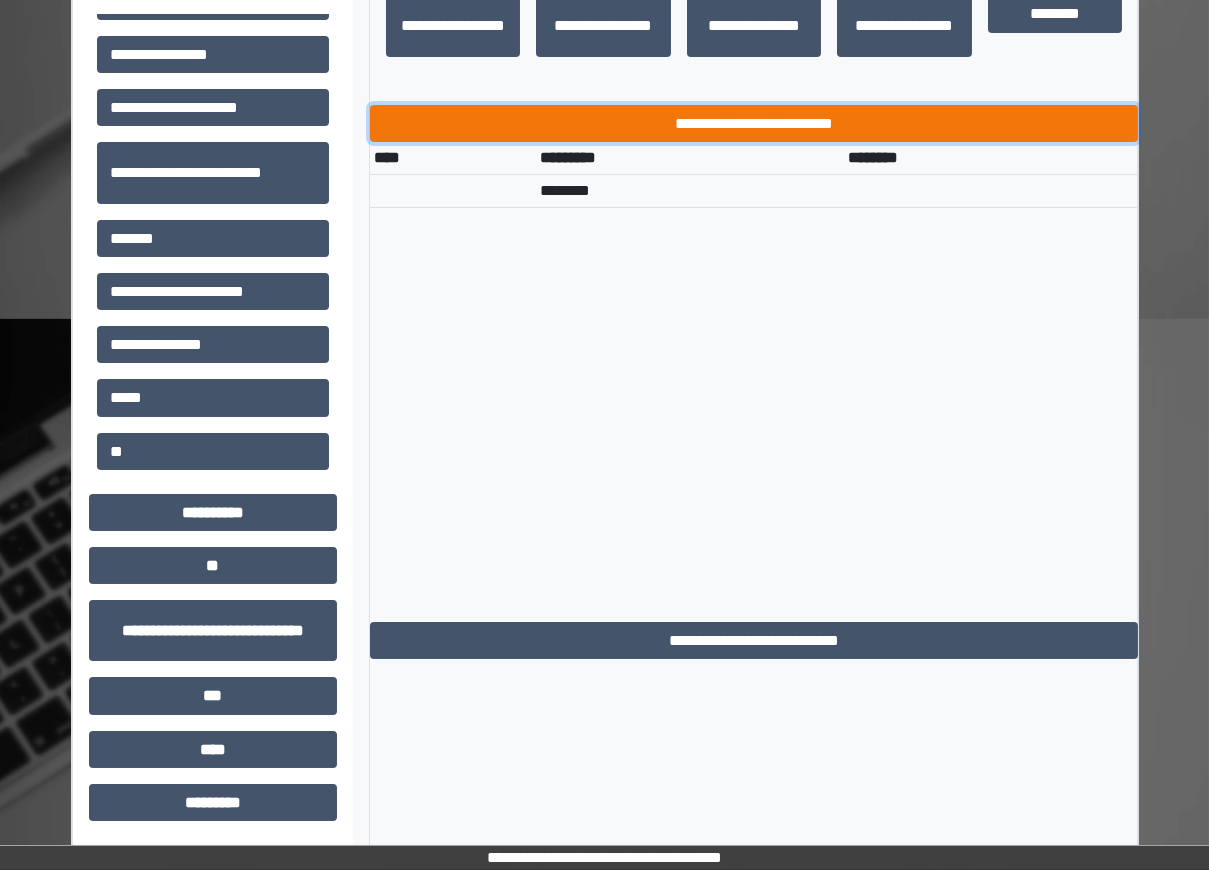 click on "**********" at bounding box center [754, 123] 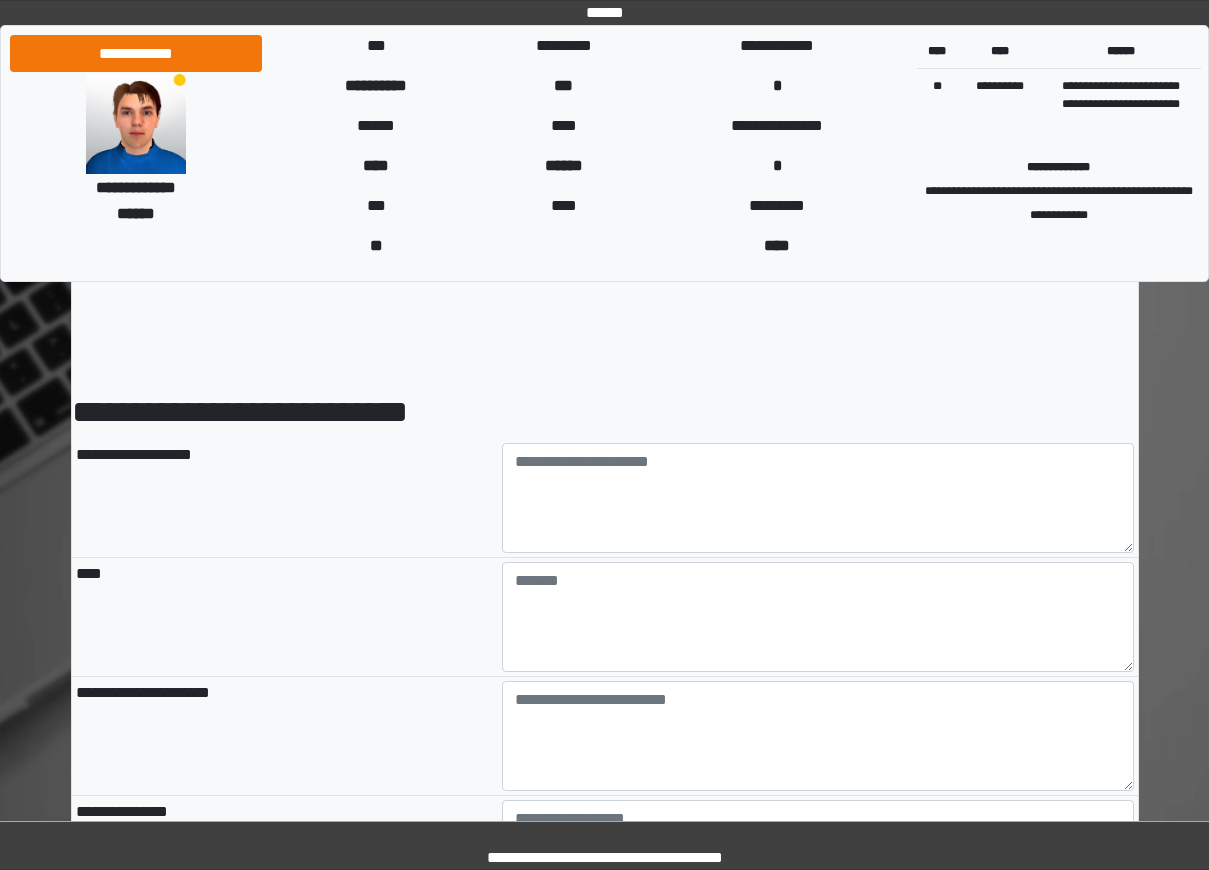 scroll, scrollTop: 0, scrollLeft: 0, axis: both 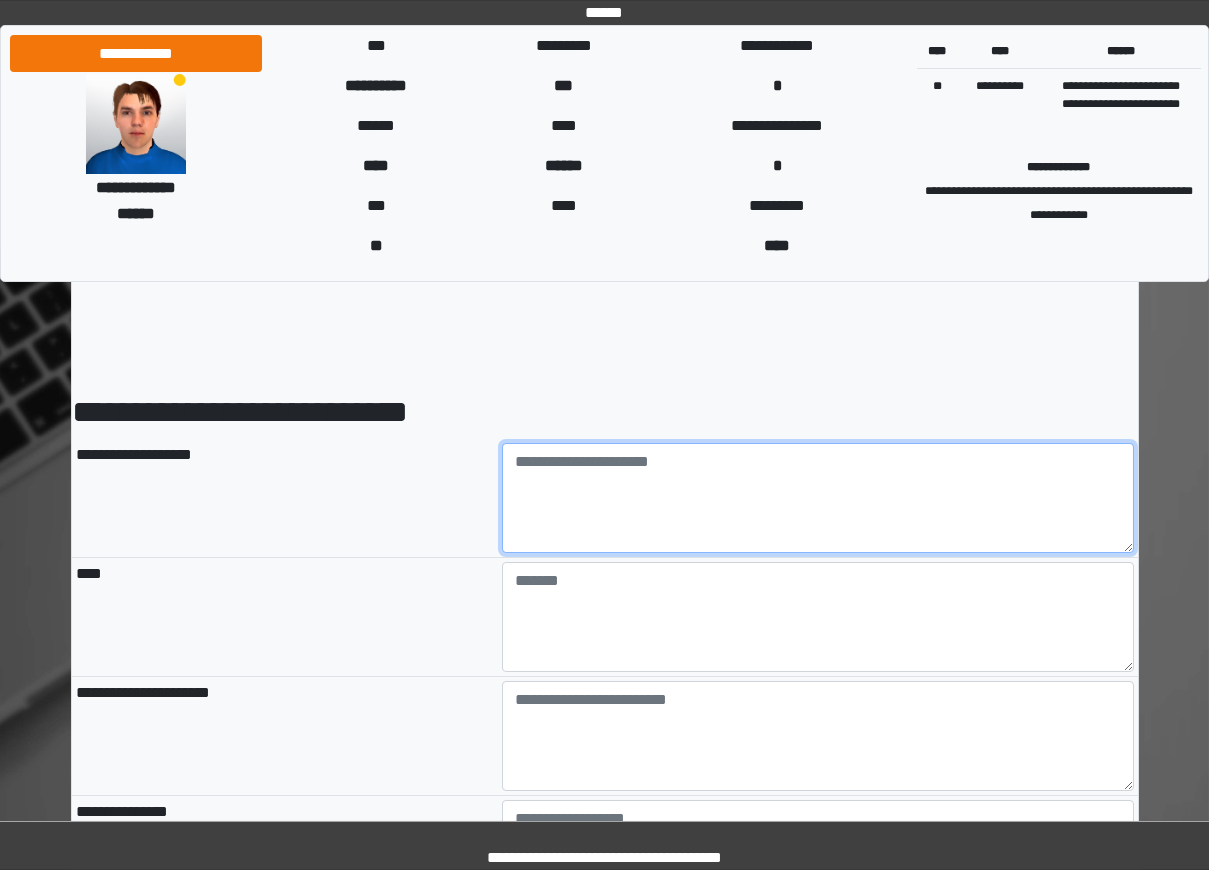 click at bounding box center (818, 498) 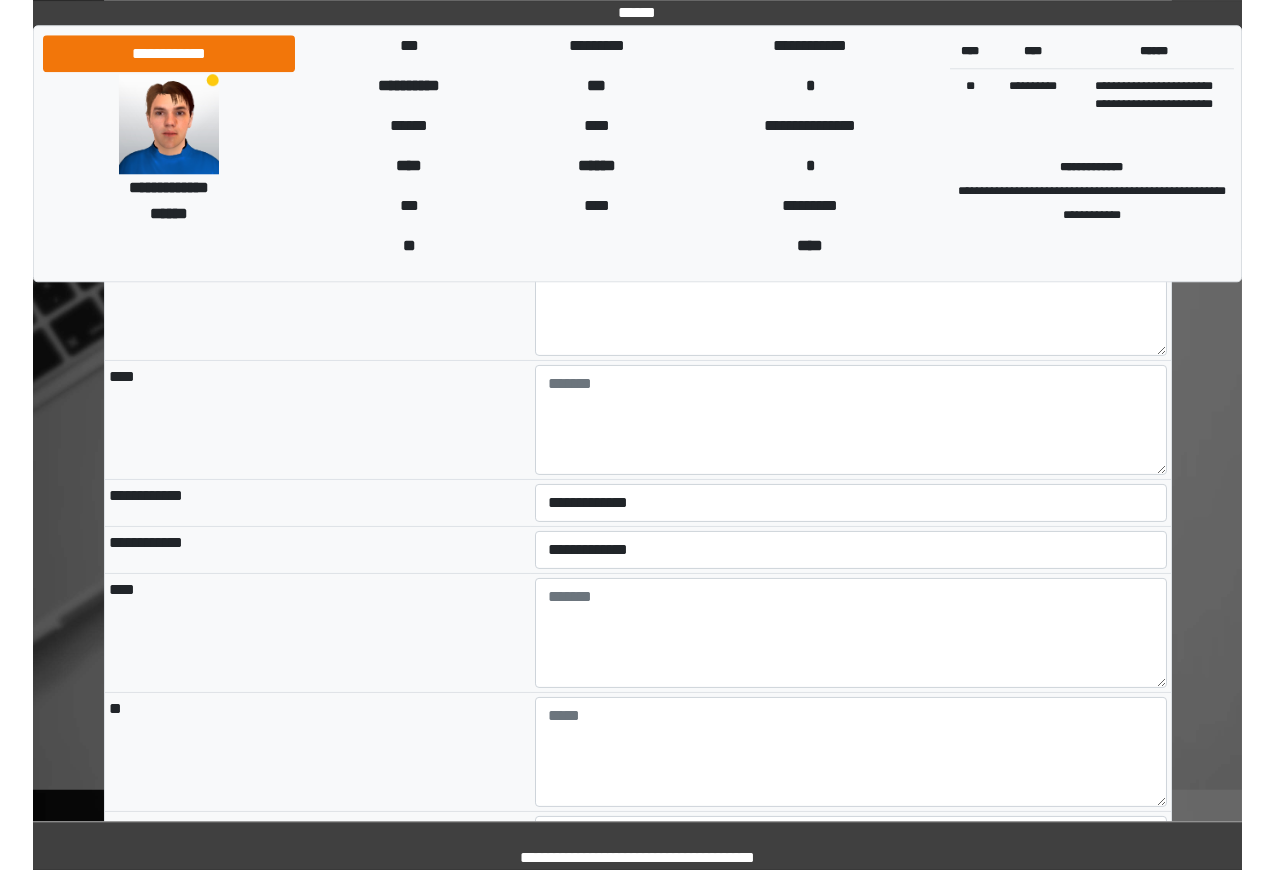 scroll, scrollTop: 2675, scrollLeft: 0, axis: vertical 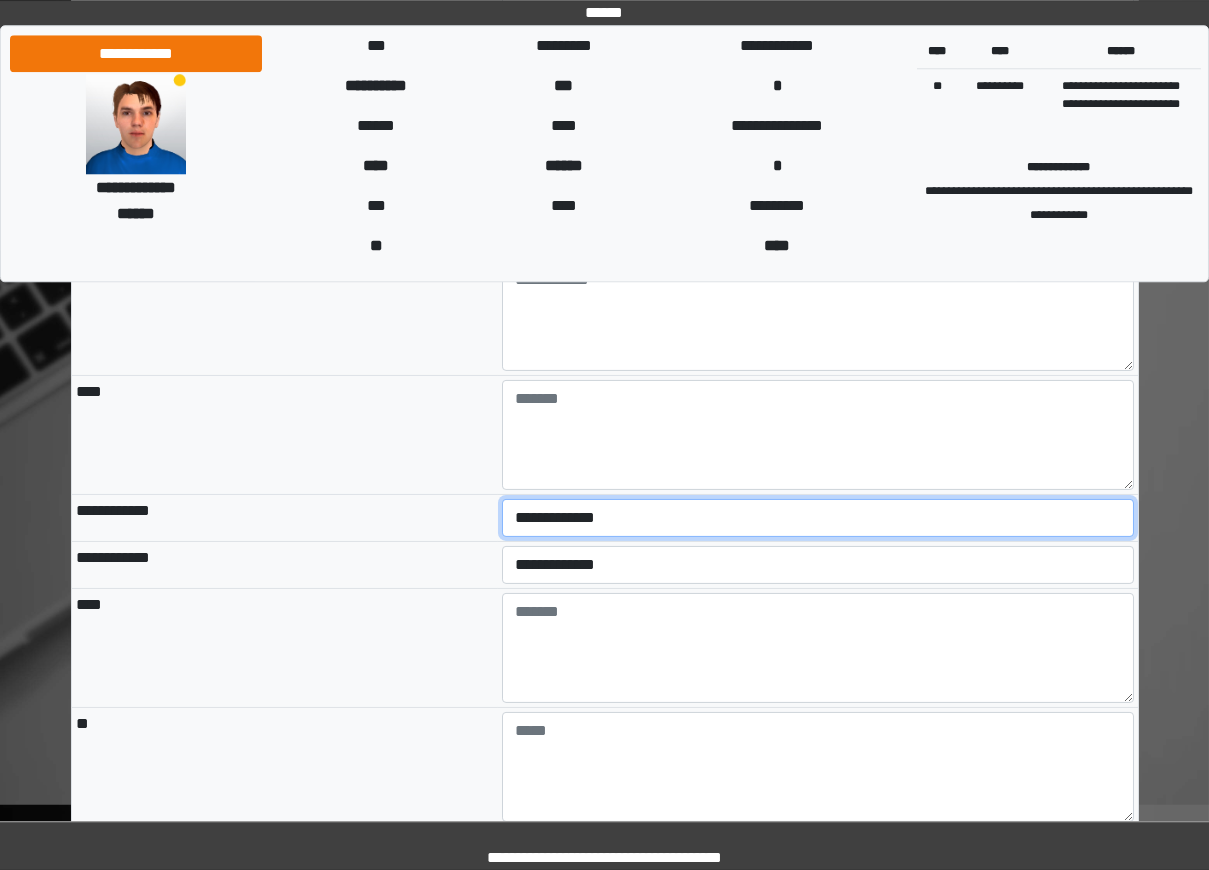 click on "**********" at bounding box center [818, 518] 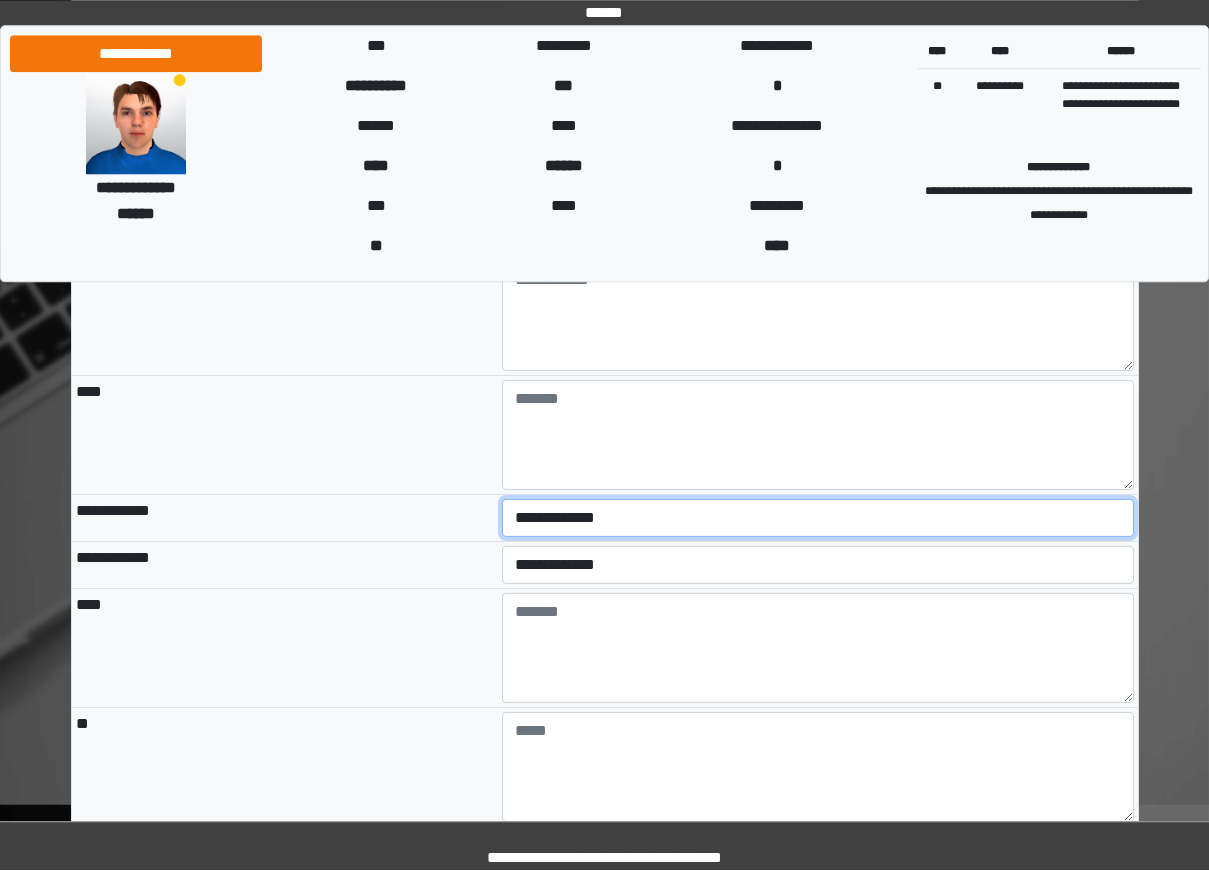 select on "***" 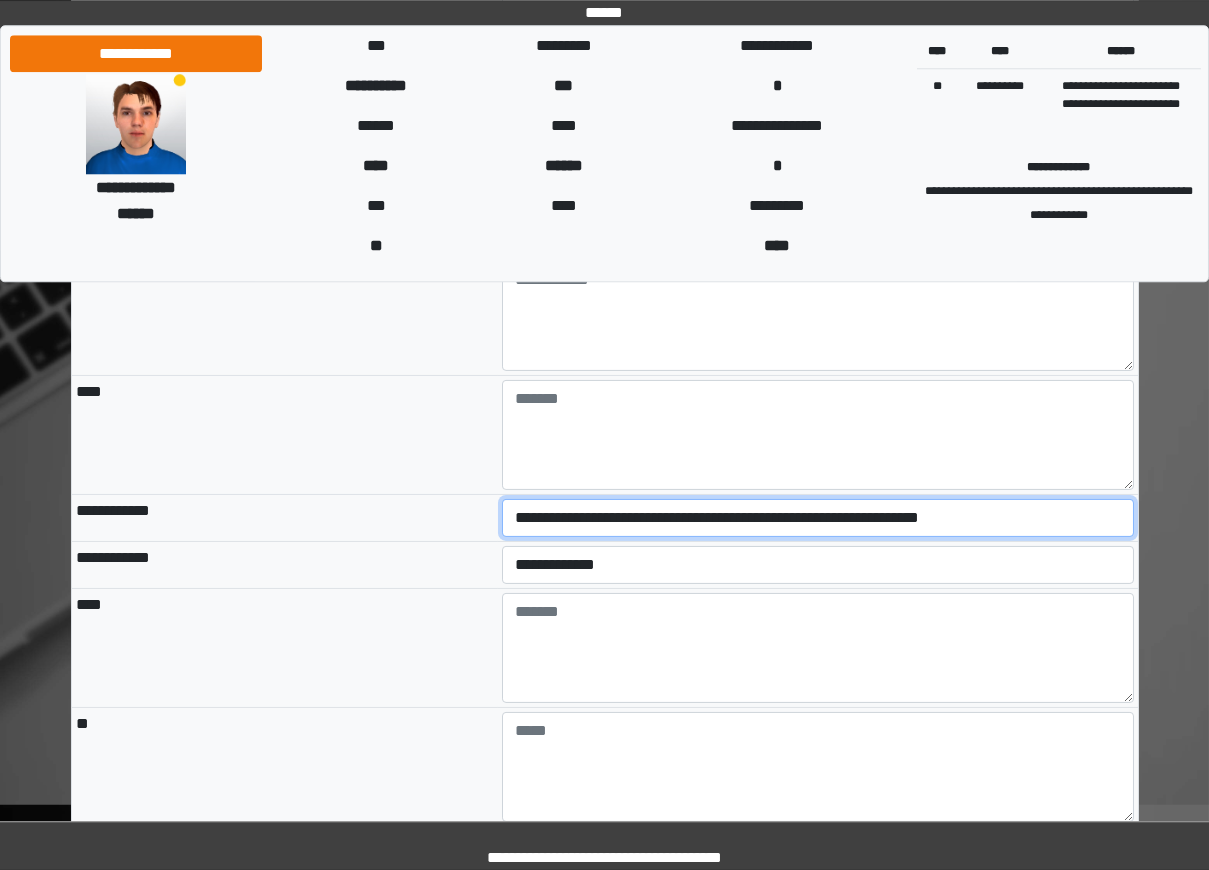 click on "**********" at bounding box center [0, 0] 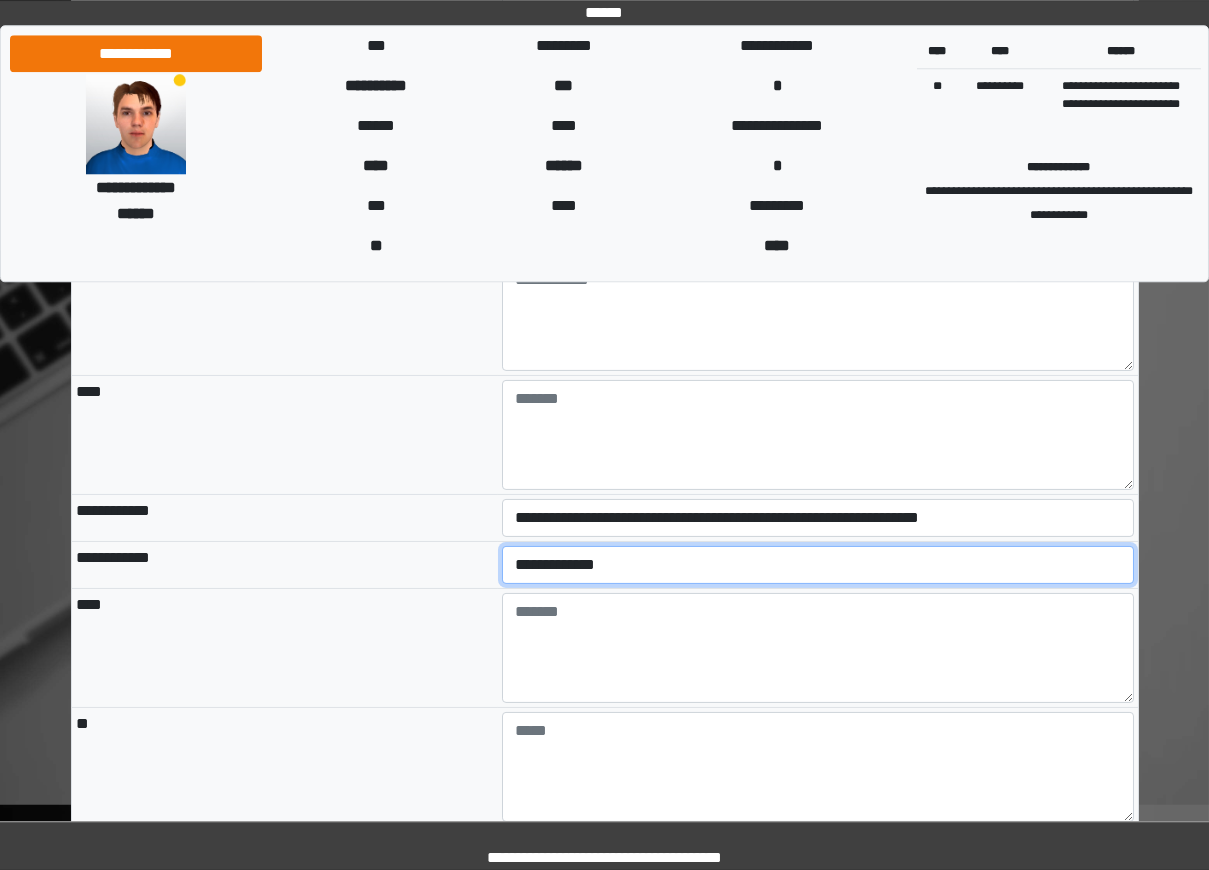 click on "**********" at bounding box center [818, 565] 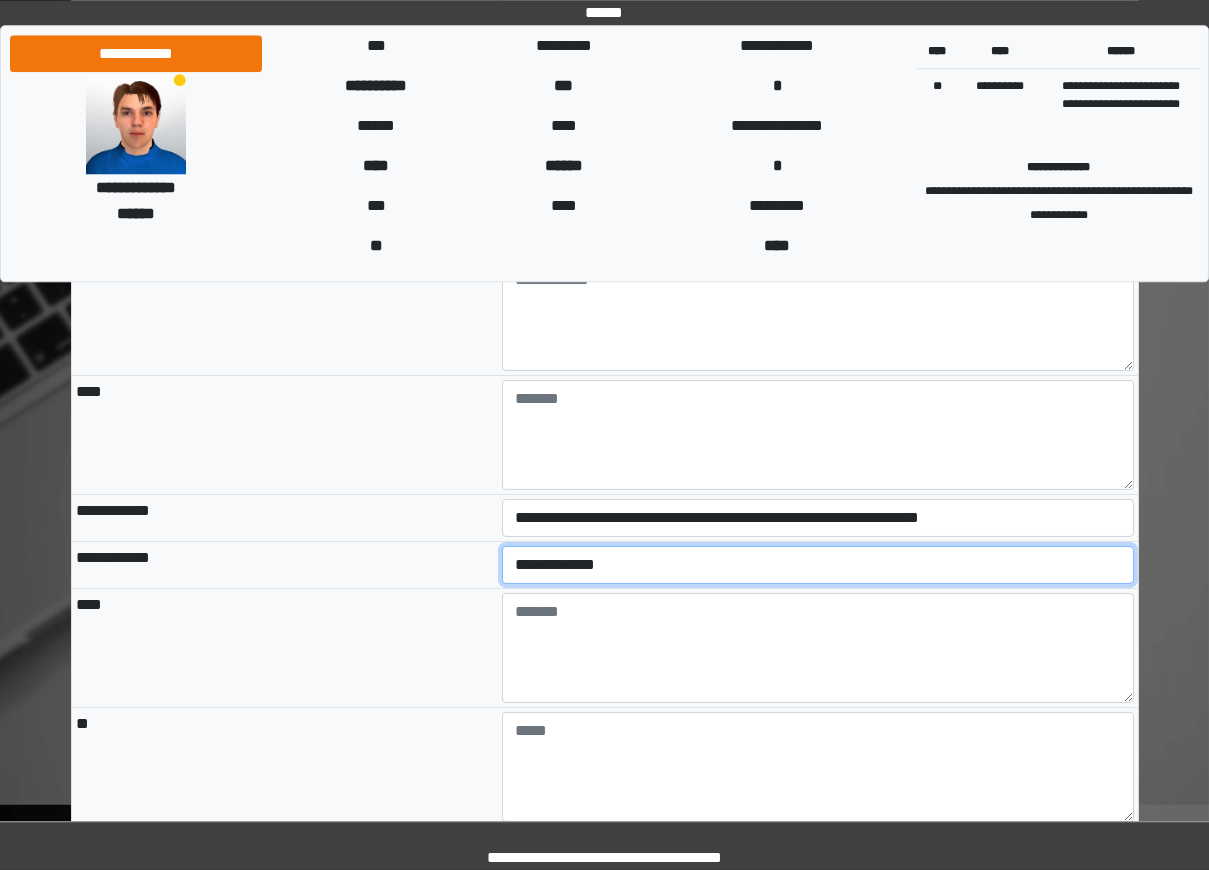 click on "**********" at bounding box center [818, 565] 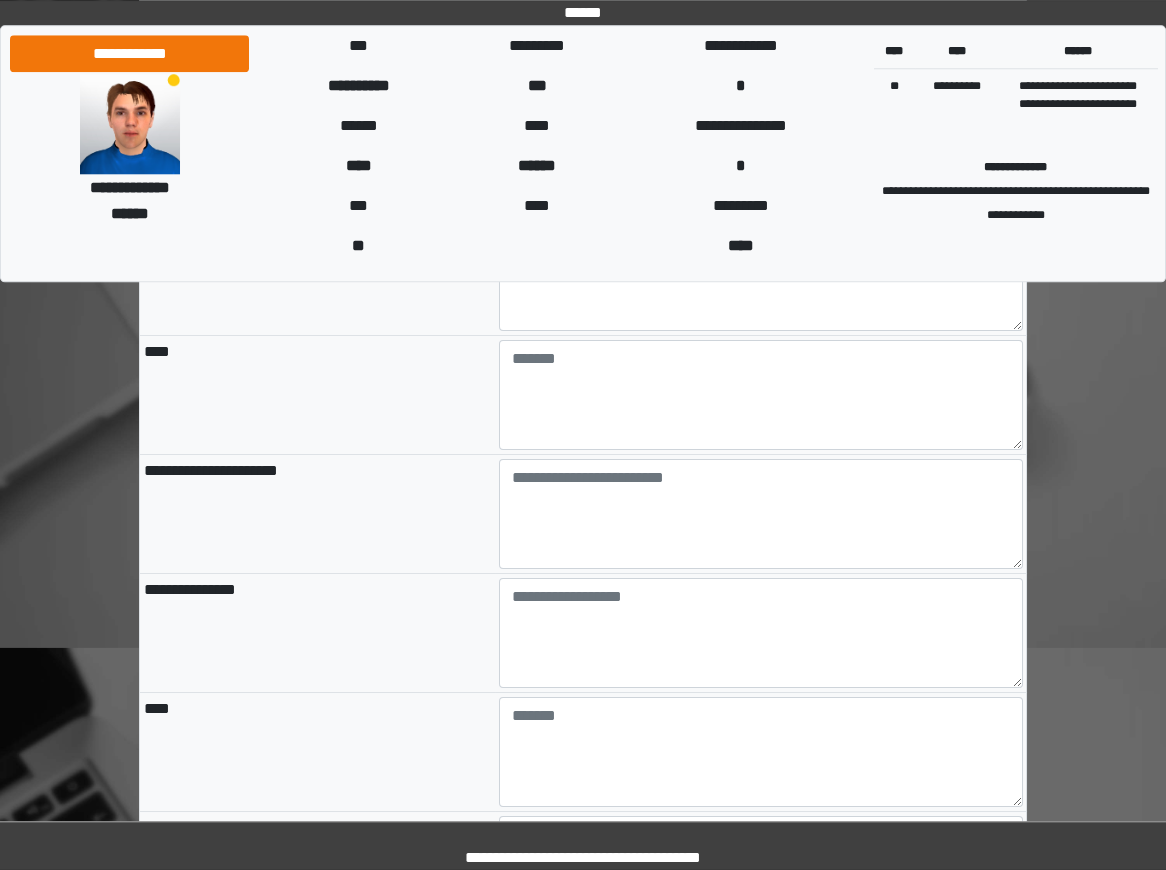 scroll, scrollTop: 0, scrollLeft: 0, axis: both 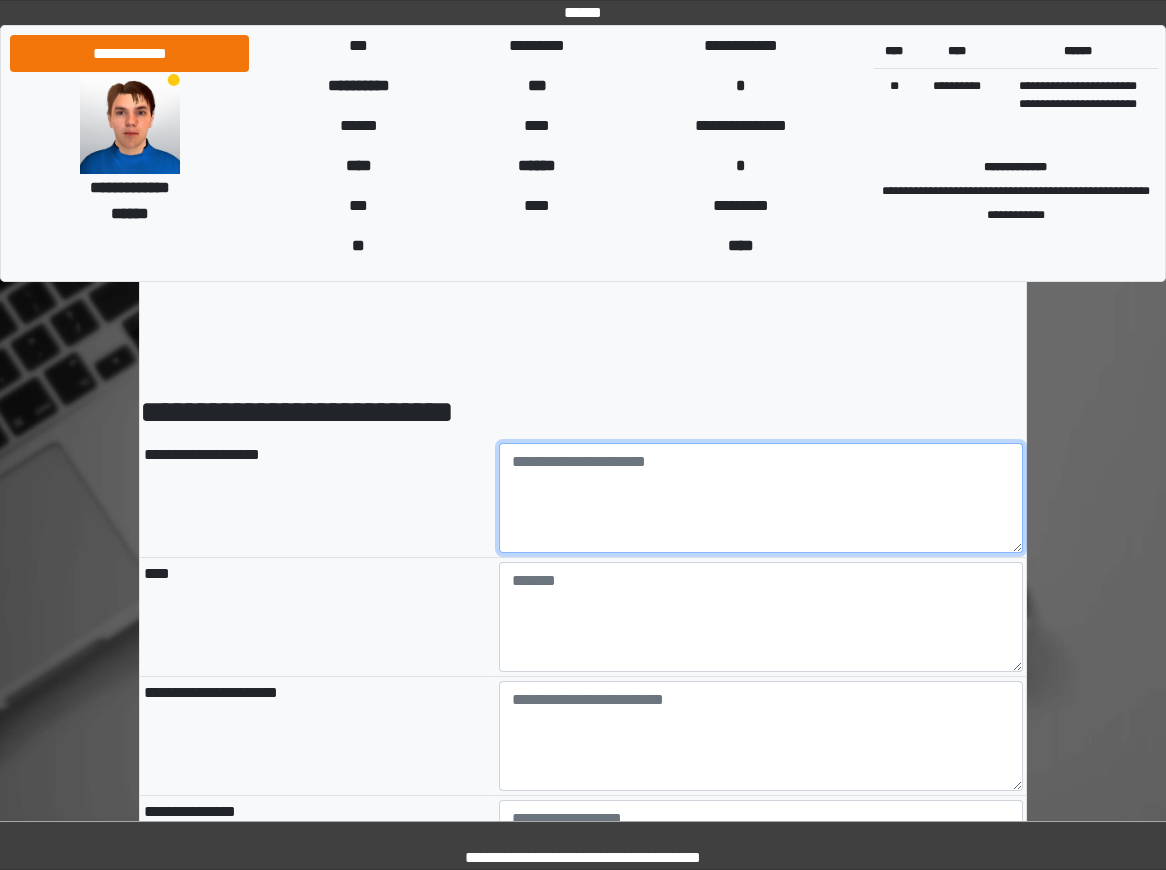 click at bounding box center (761, 498) 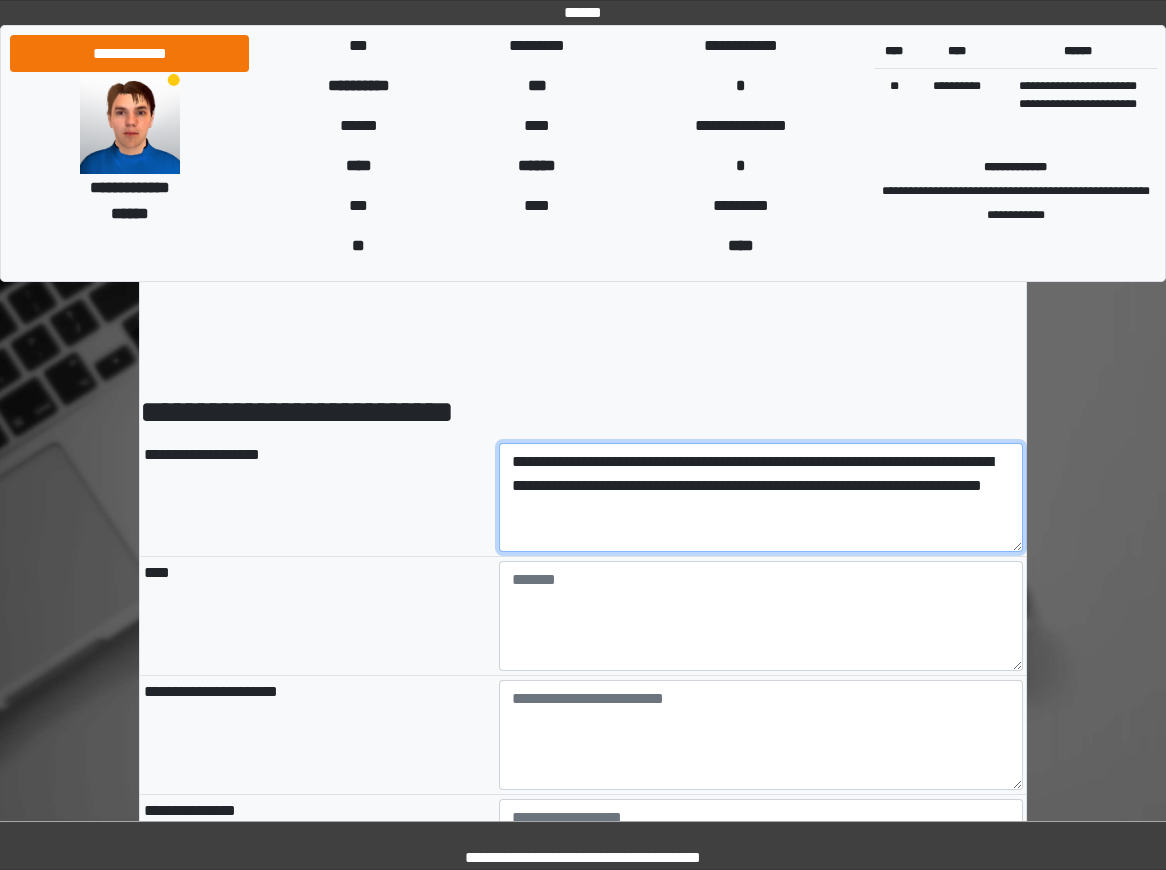 scroll, scrollTop: 0, scrollLeft: 0, axis: both 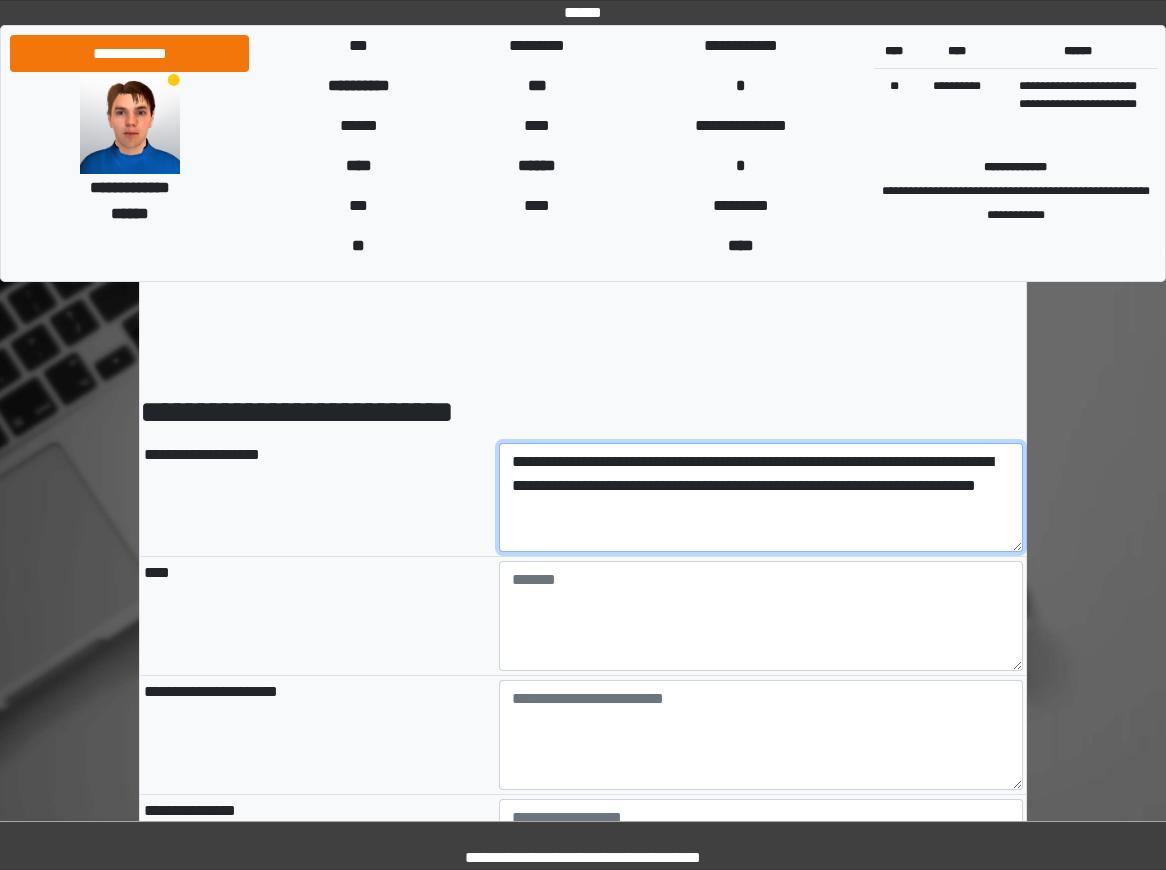 type on "**********" 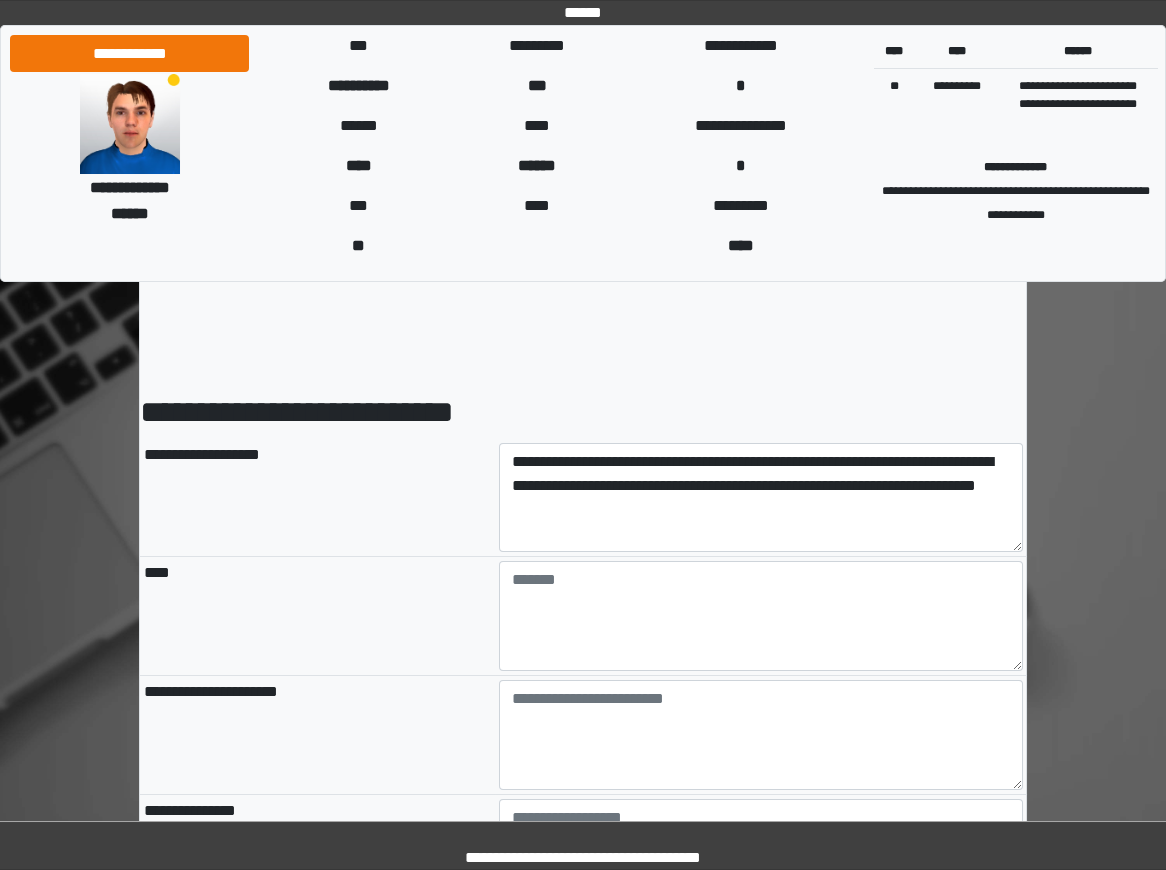 click at bounding box center (761, 616) 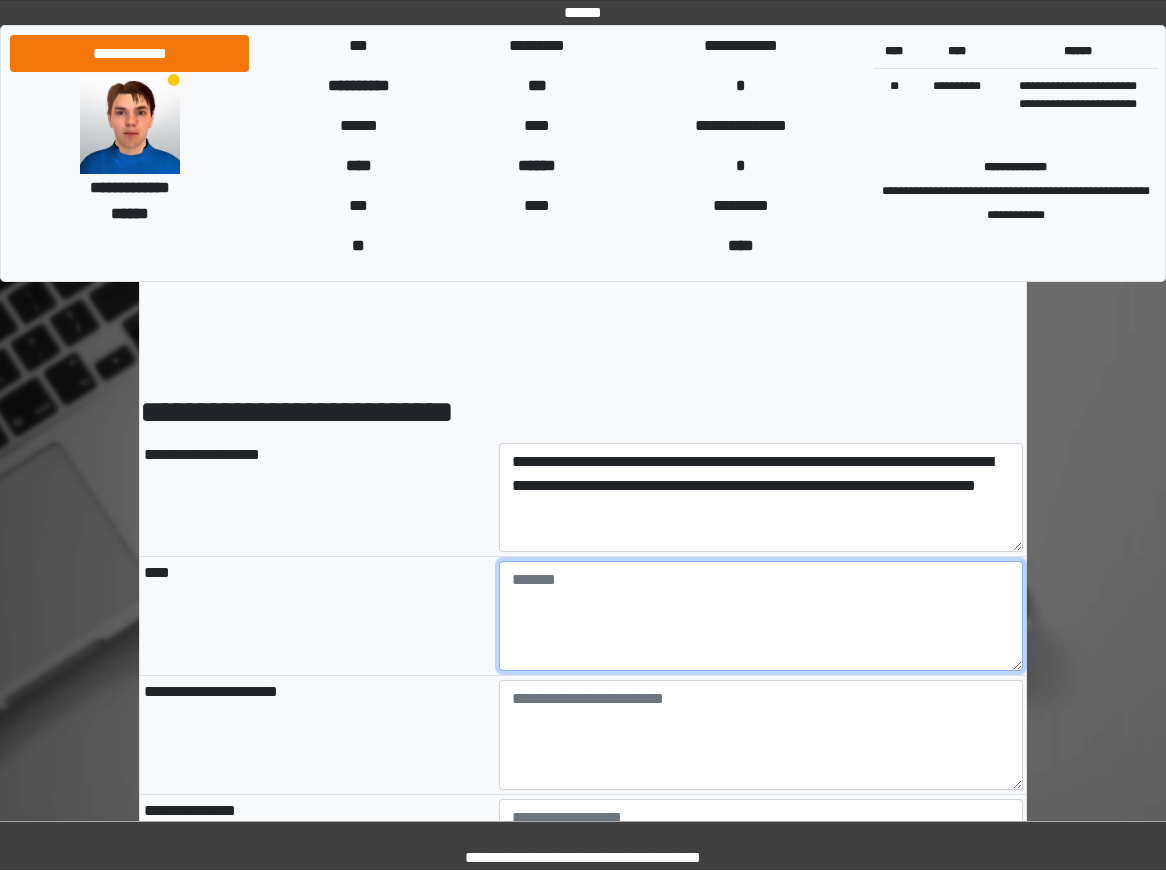 click at bounding box center (761, 616) 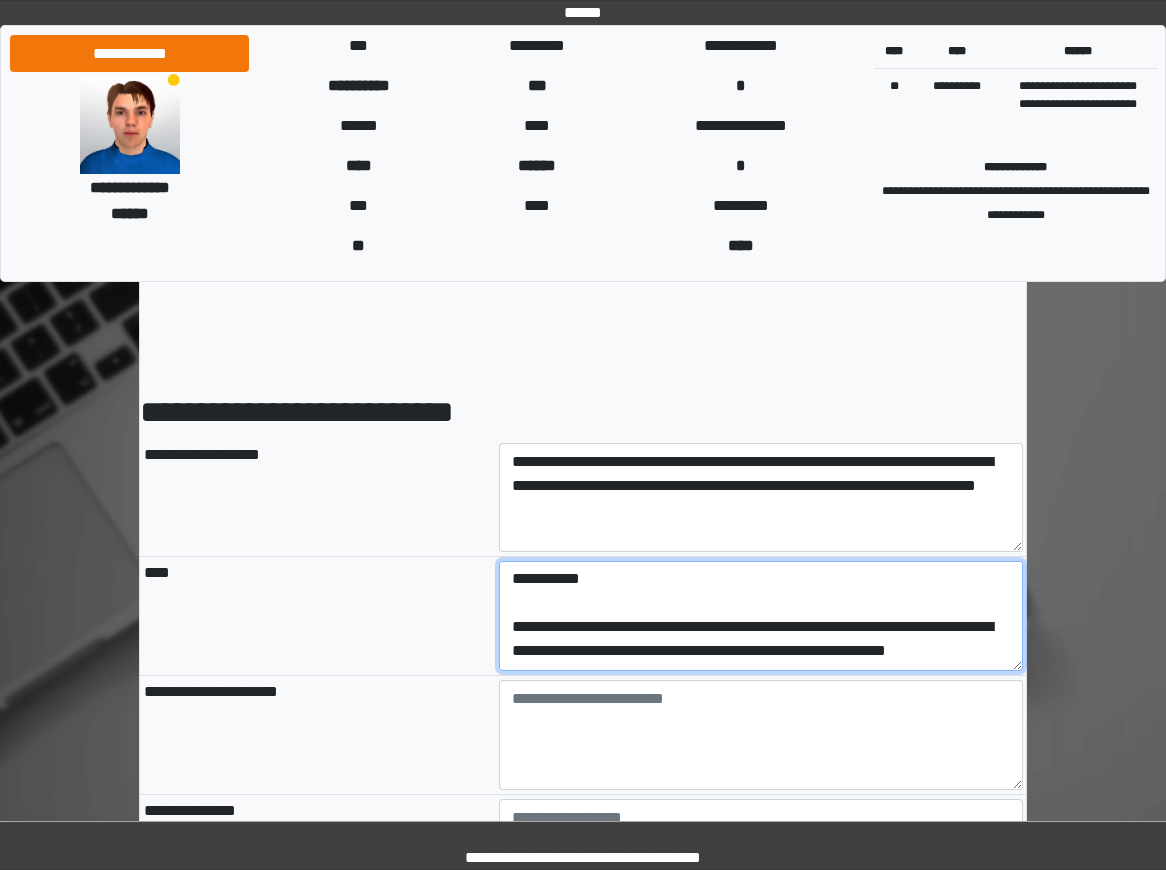 scroll, scrollTop: 72, scrollLeft: 0, axis: vertical 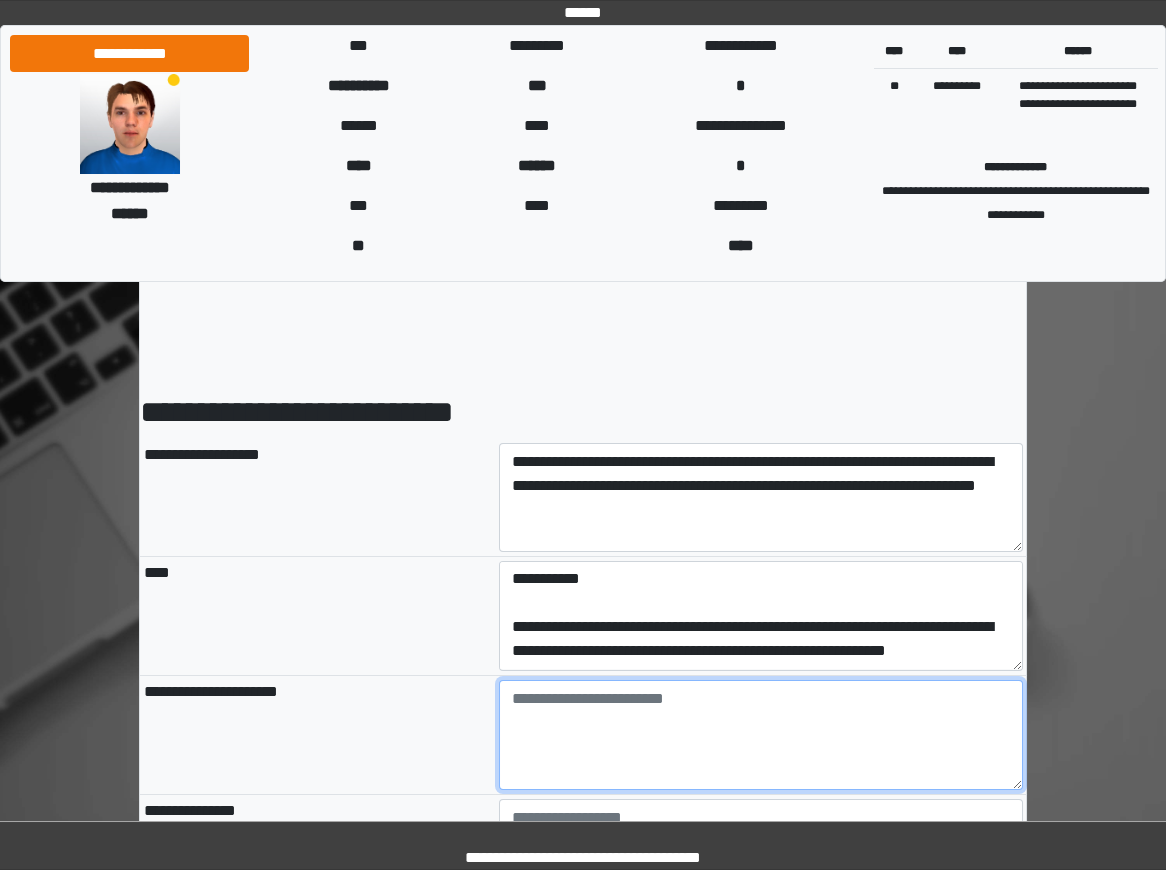 click at bounding box center (761, 735) 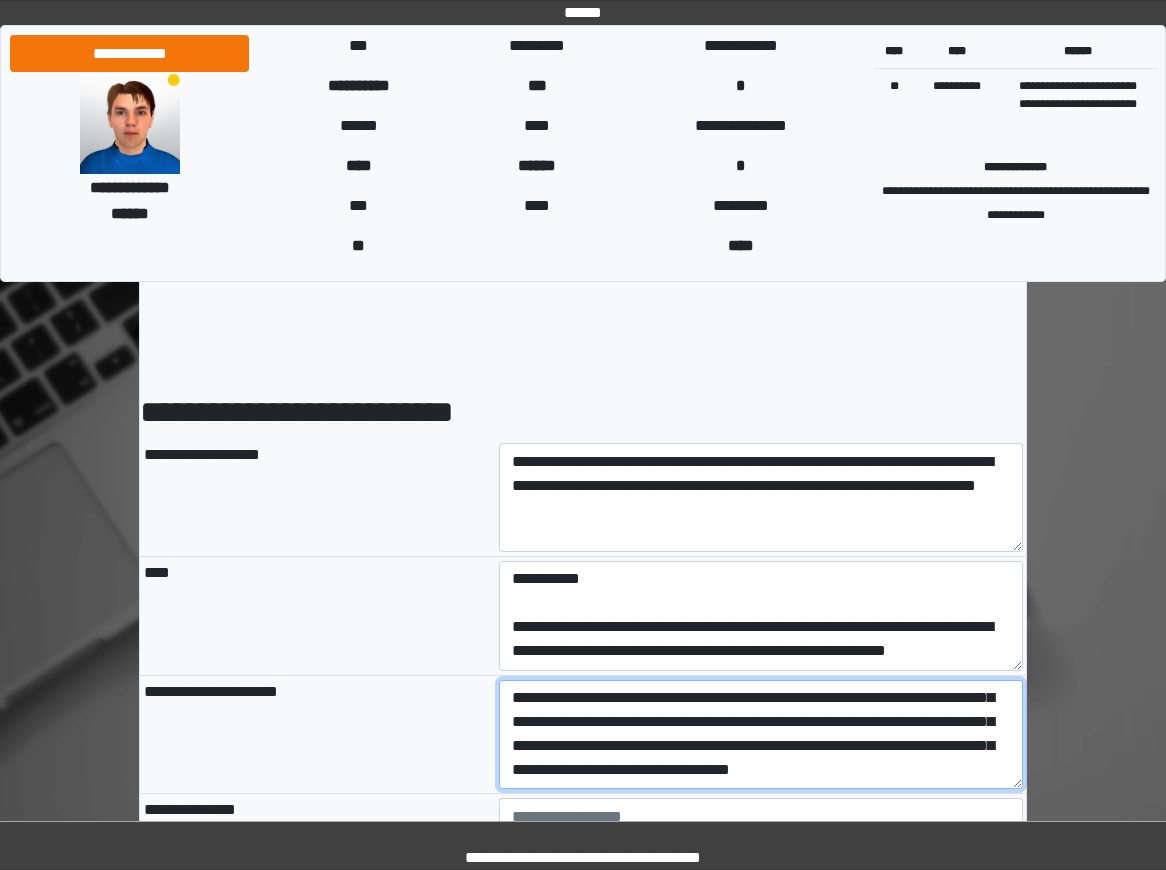 scroll, scrollTop: 72, scrollLeft: 0, axis: vertical 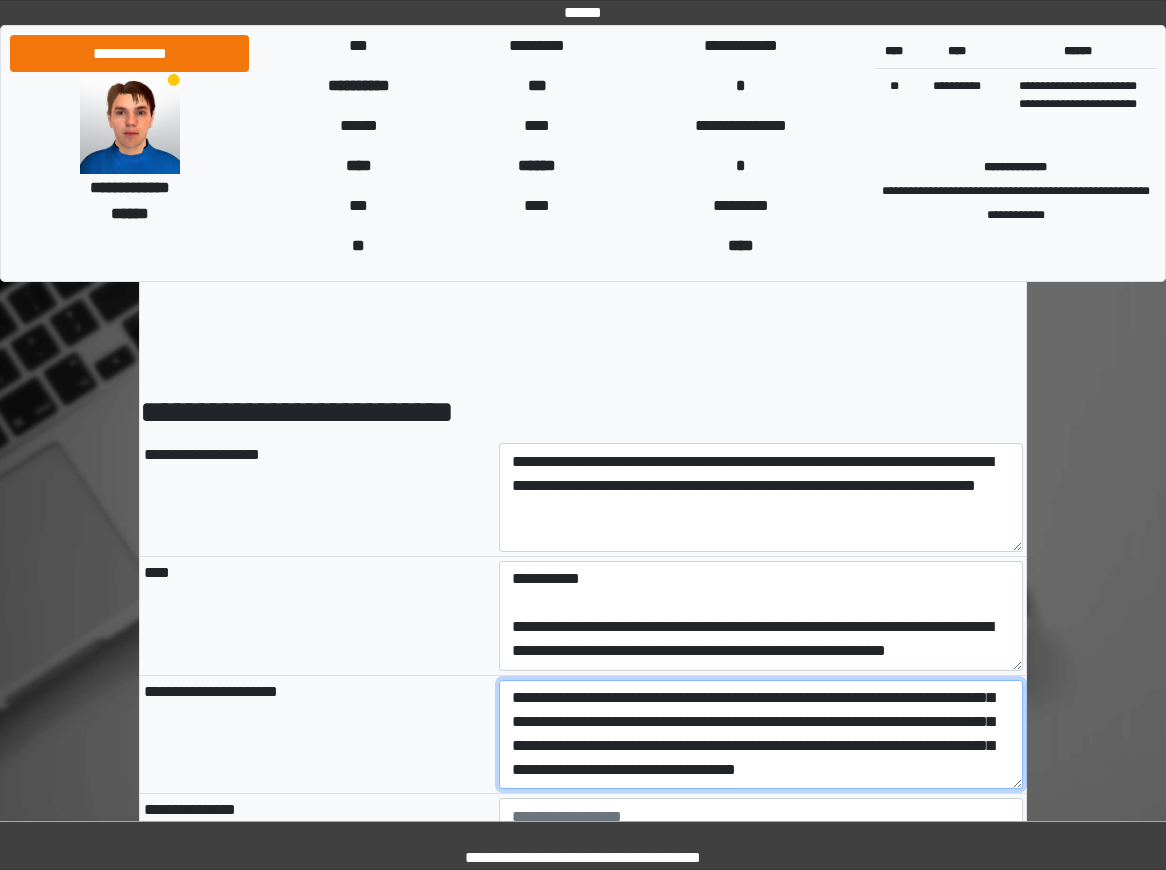 type on "**********" 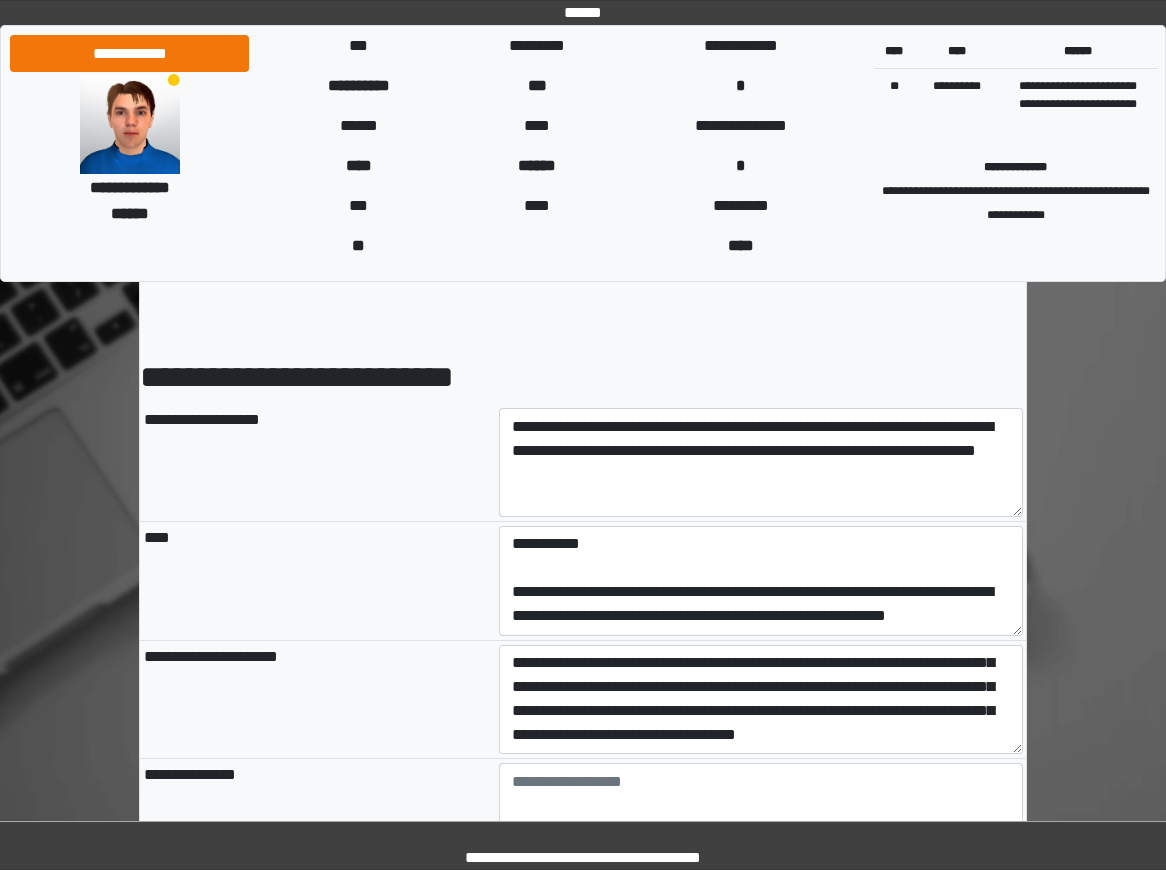 scroll, scrollTop: 98, scrollLeft: 0, axis: vertical 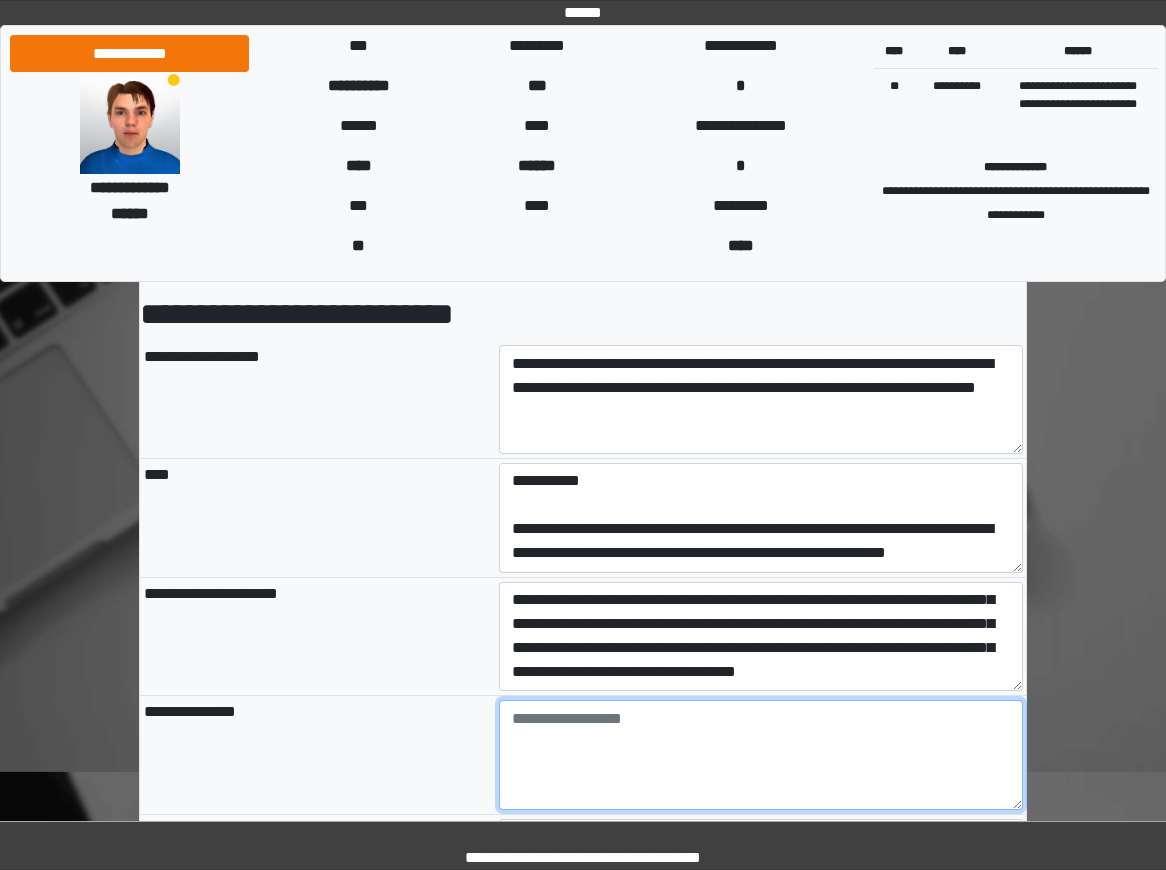 click at bounding box center [761, 755] 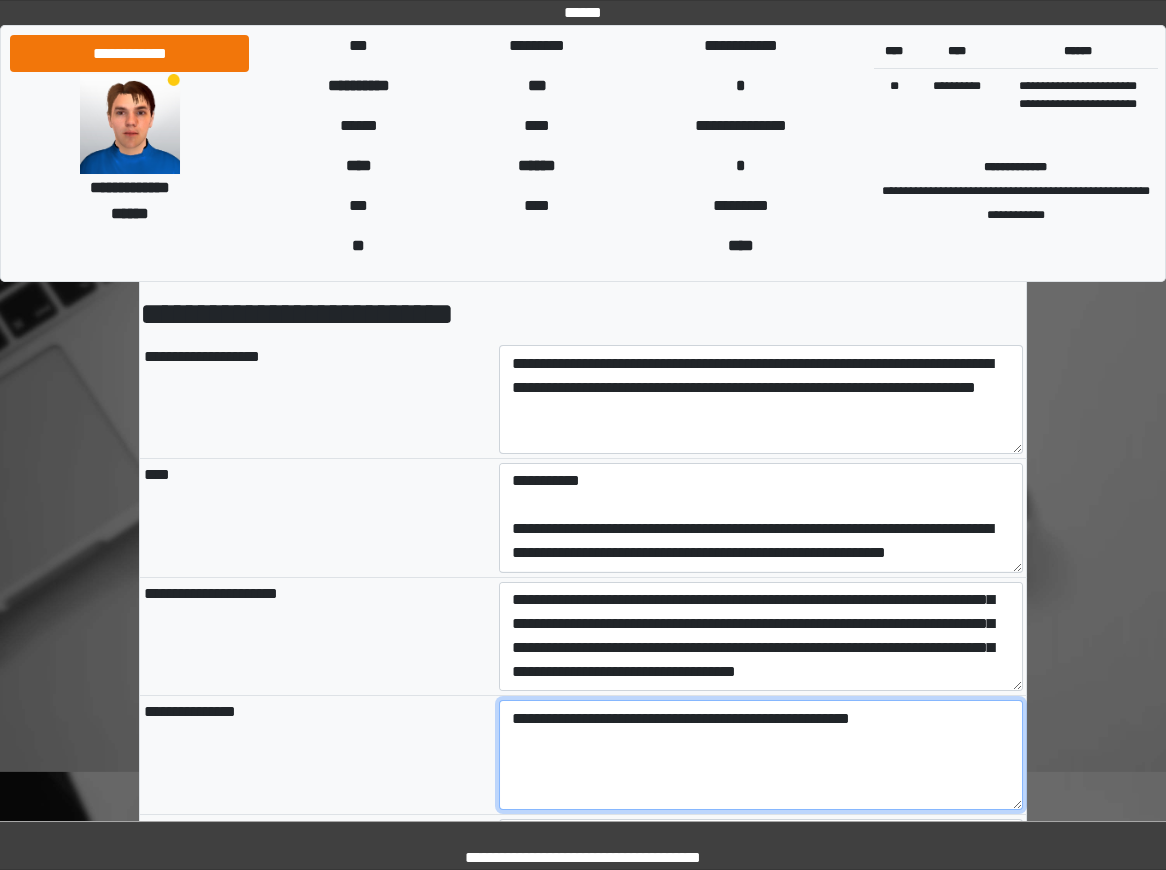 type on "**********" 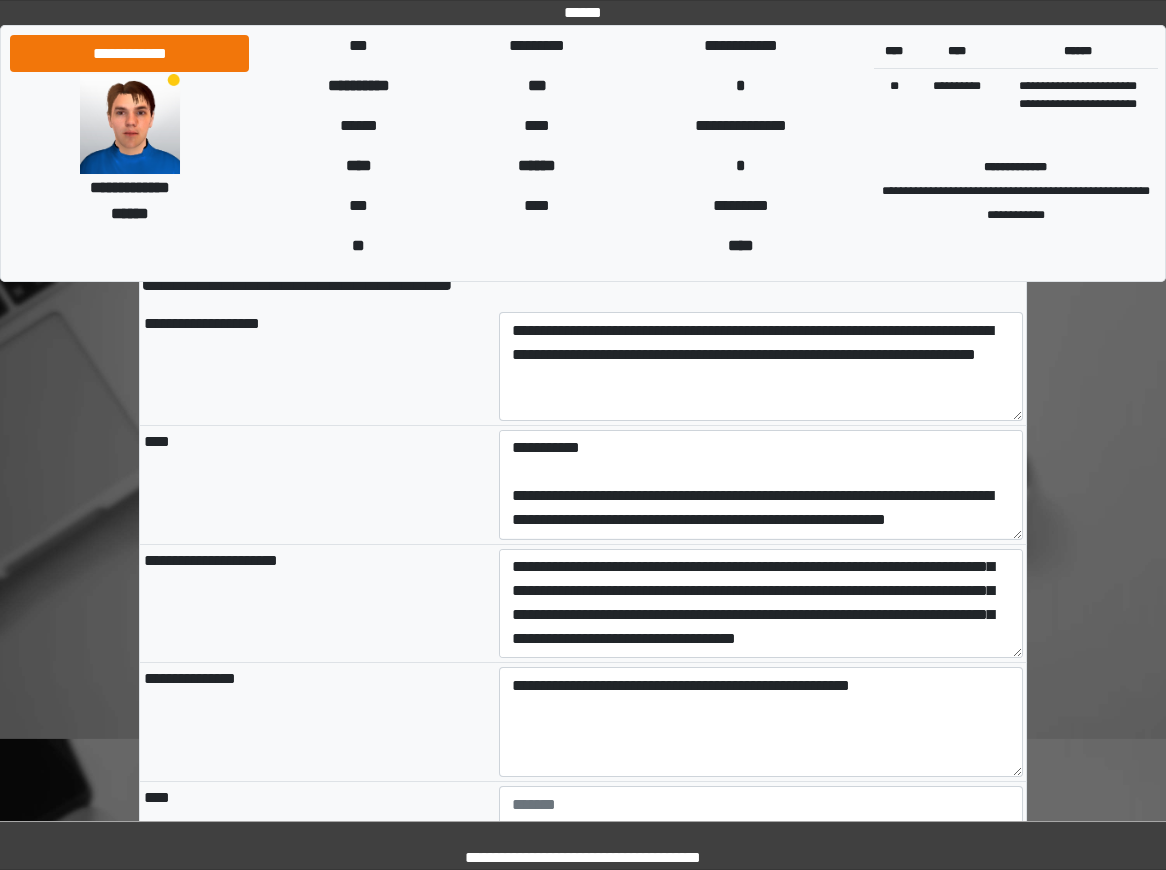 scroll, scrollTop: 169, scrollLeft: 0, axis: vertical 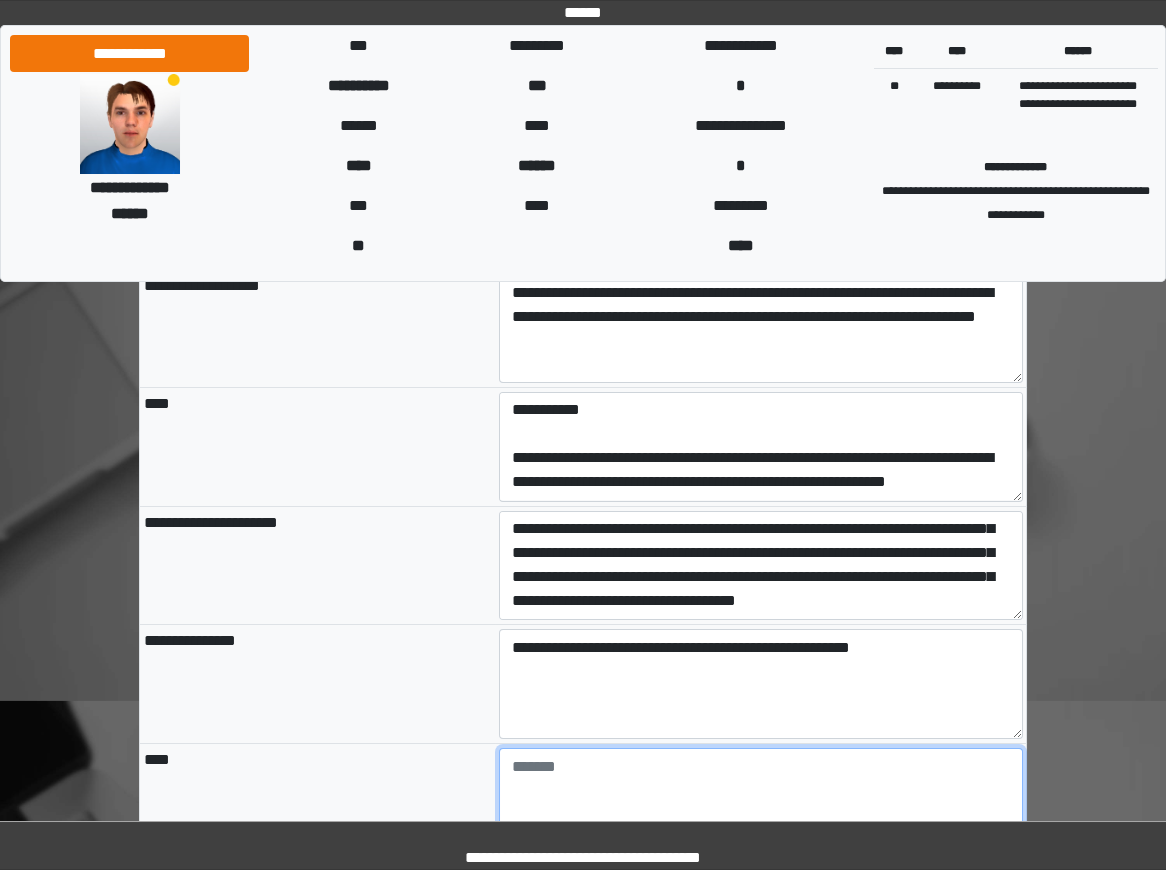 click at bounding box center [761, 803] 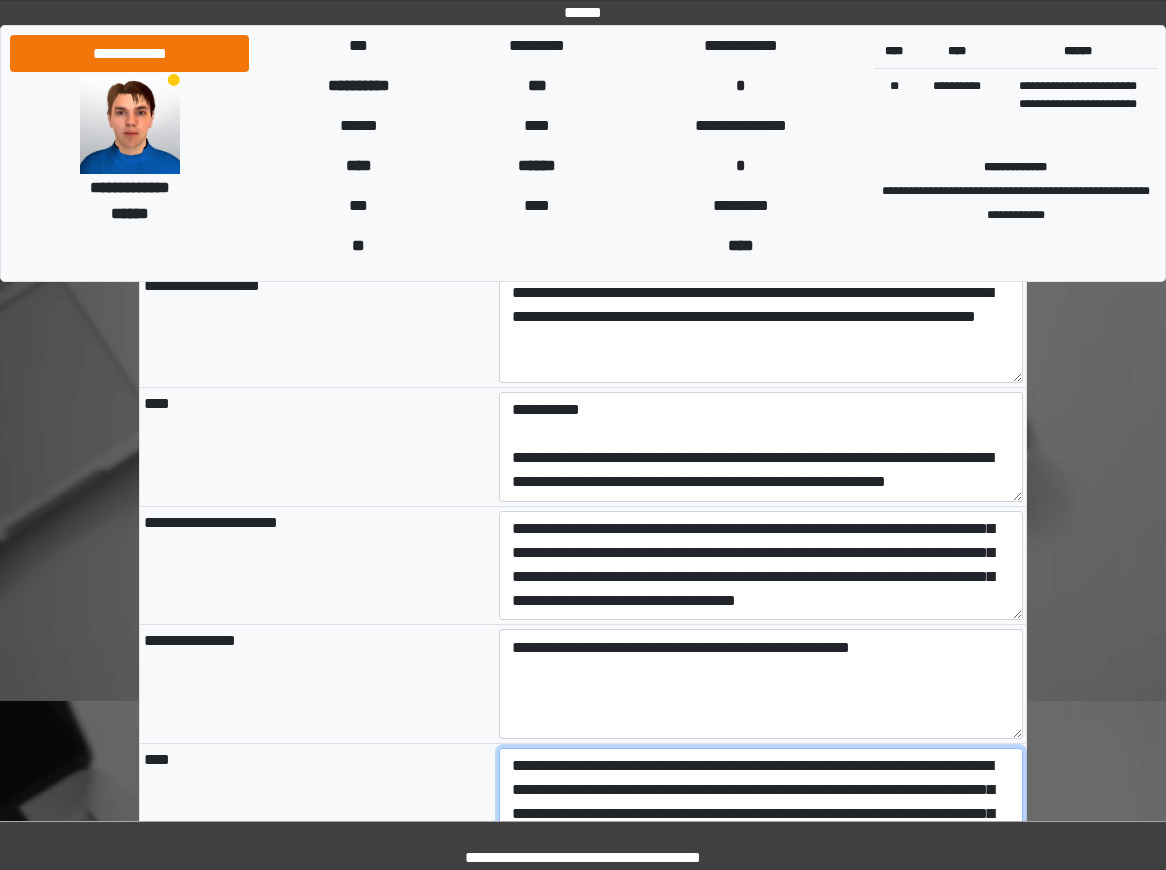 scroll, scrollTop: 264, scrollLeft: 0, axis: vertical 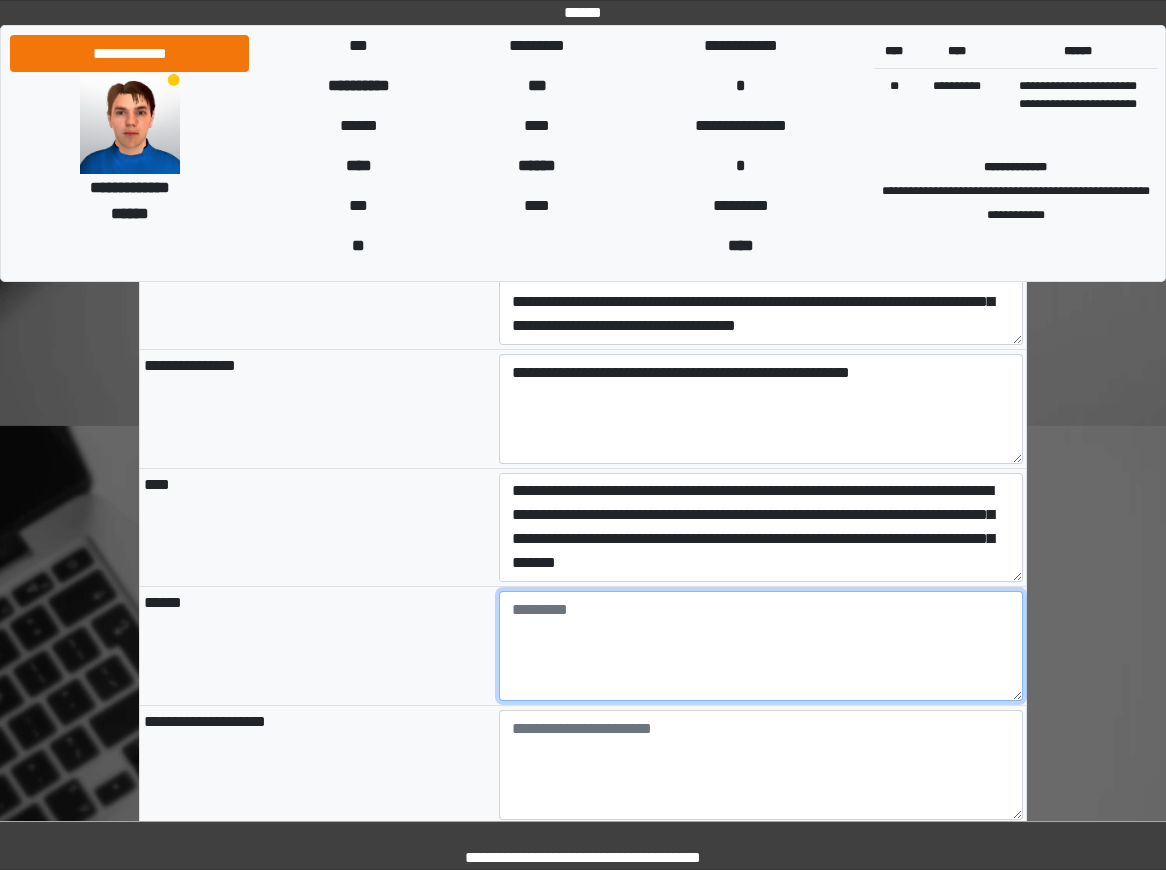 click at bounding box center (761, 646) 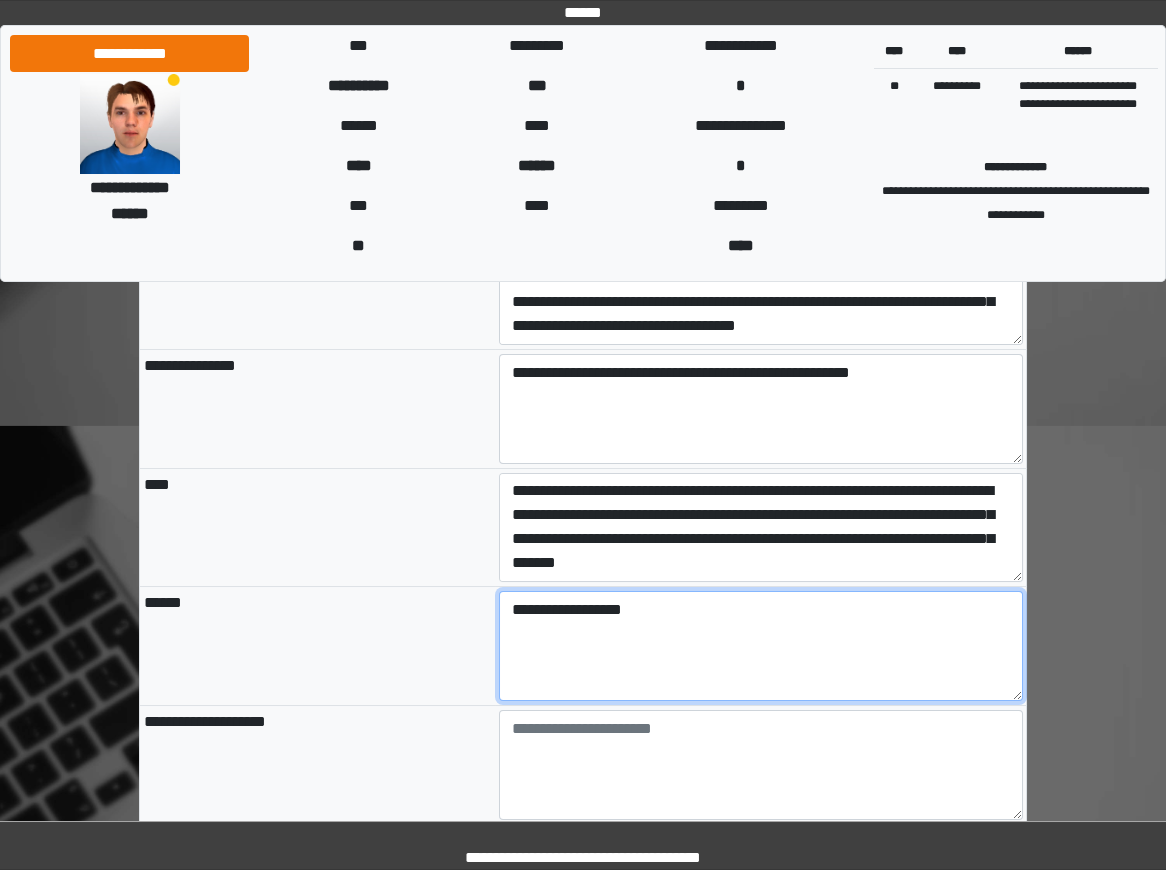 type on "**********" 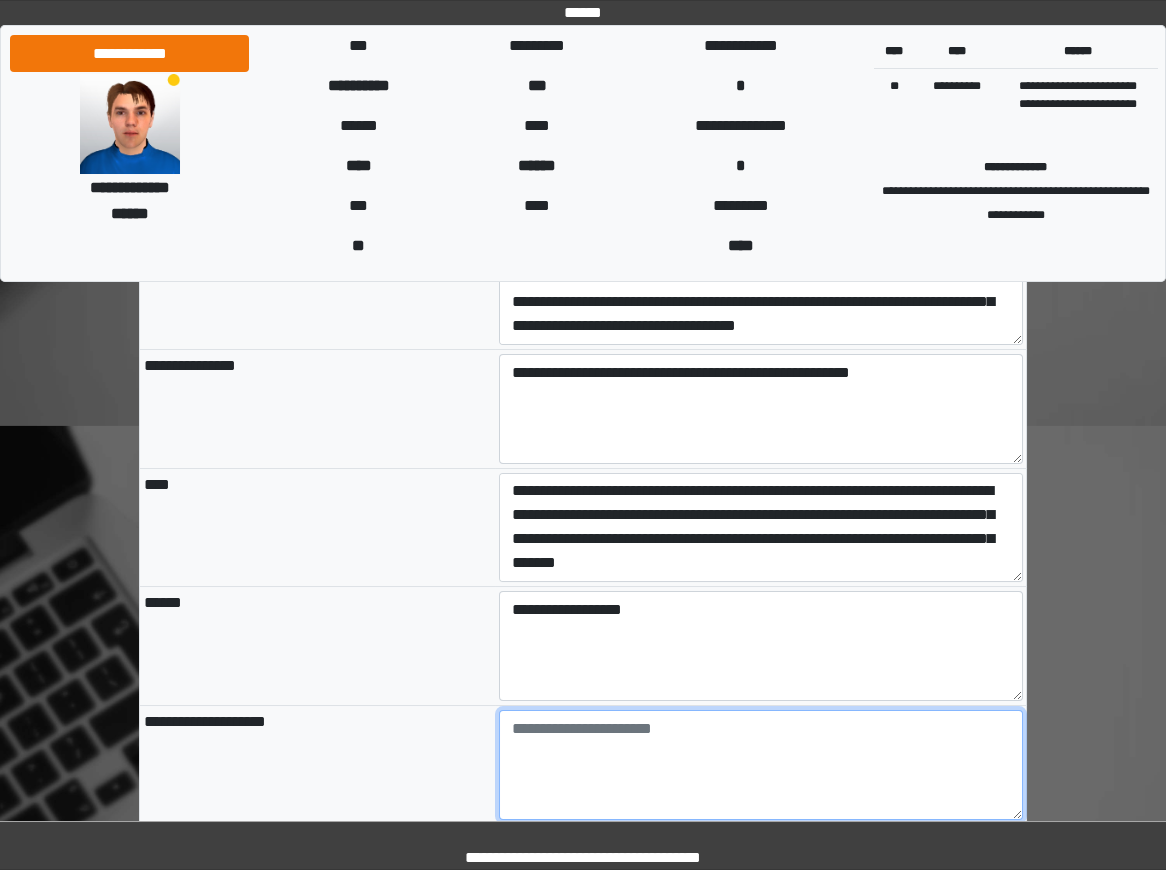 click at bounding box center (761, 765) 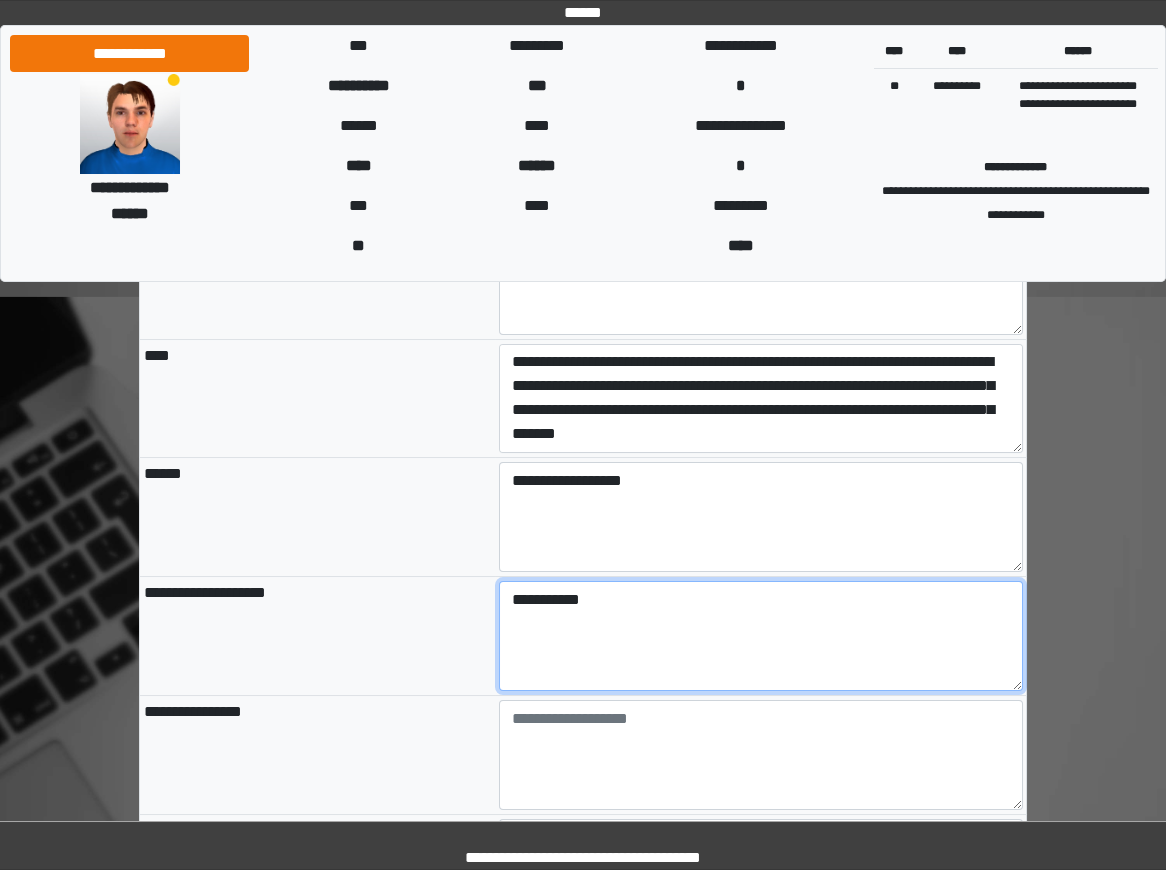 scroll, scrollTop: 623, scrollLeft: 0, axis: vertical 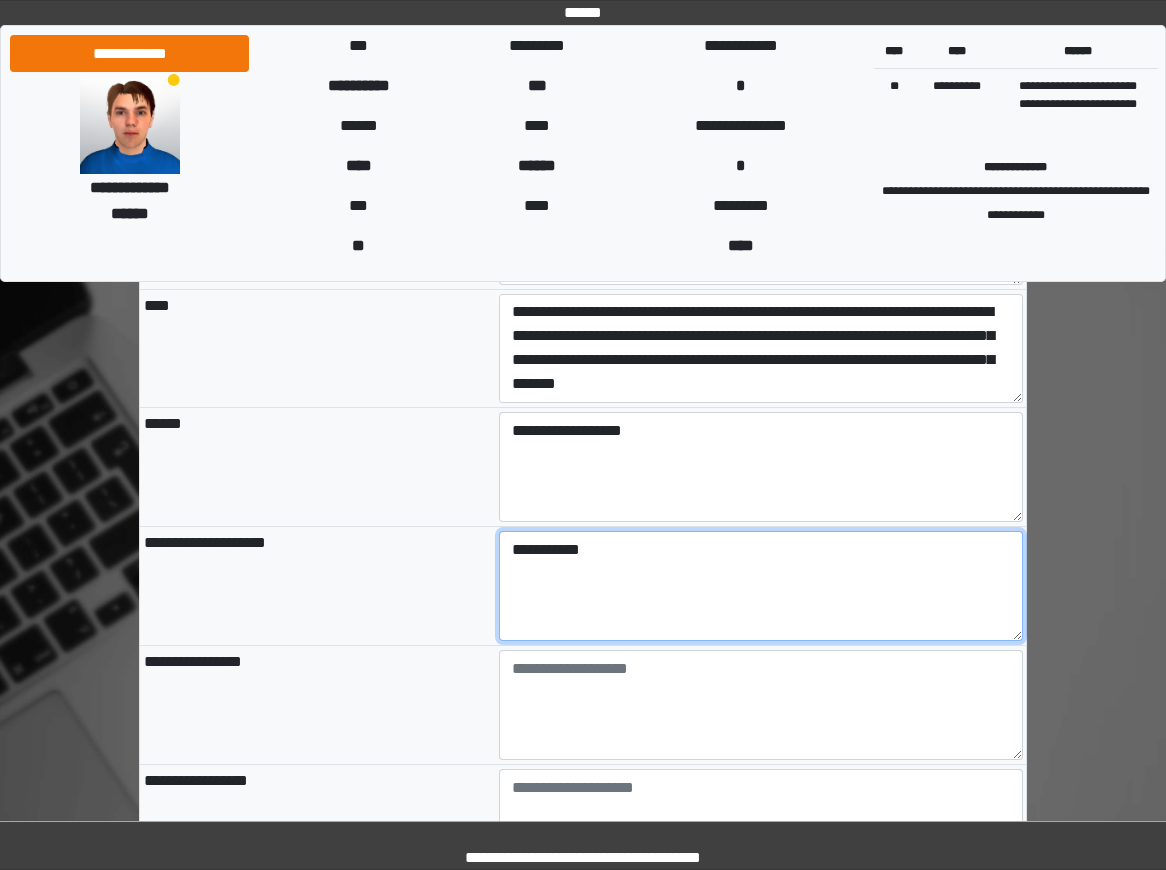 type on "**********" 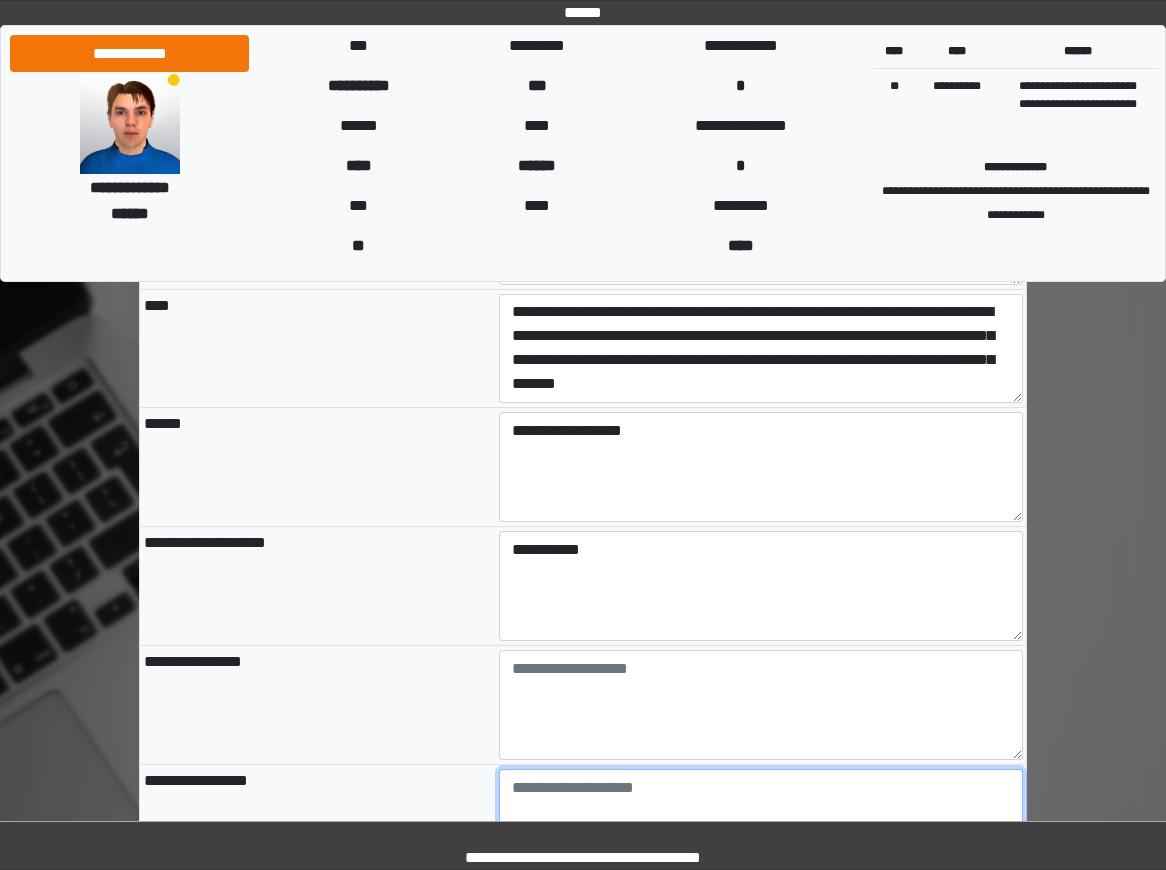 click at bounding box center (761, 824) 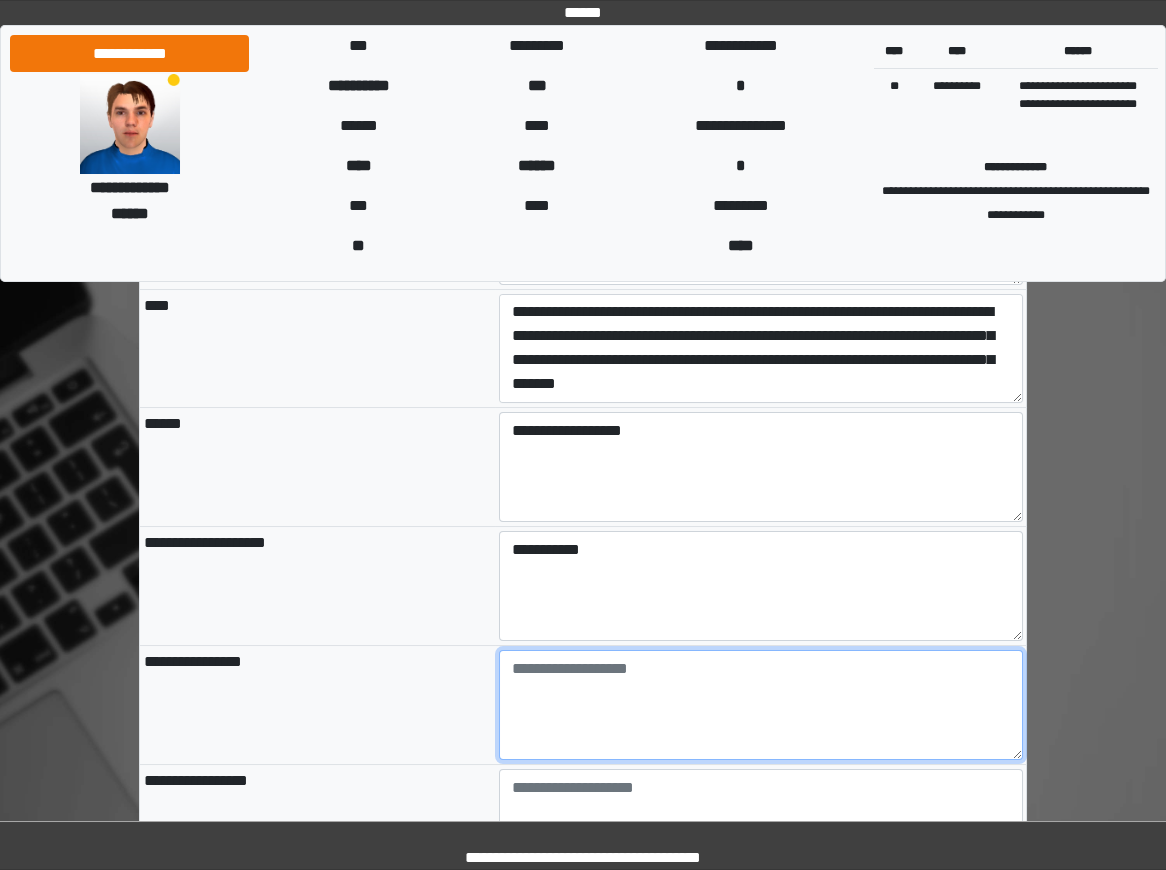 click at bounding box center [761, 705] 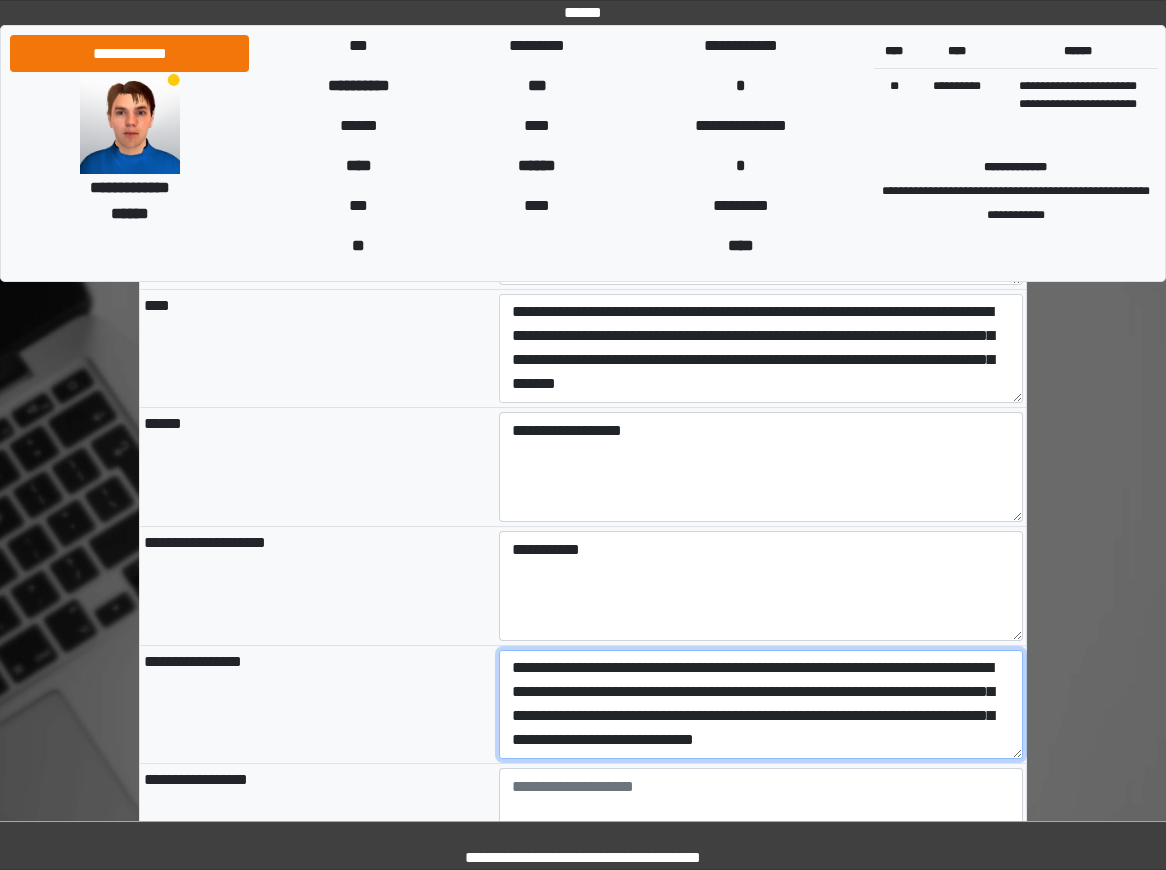 scroll, scrollTop: 48, scrollLeft: 0, axis: vertical 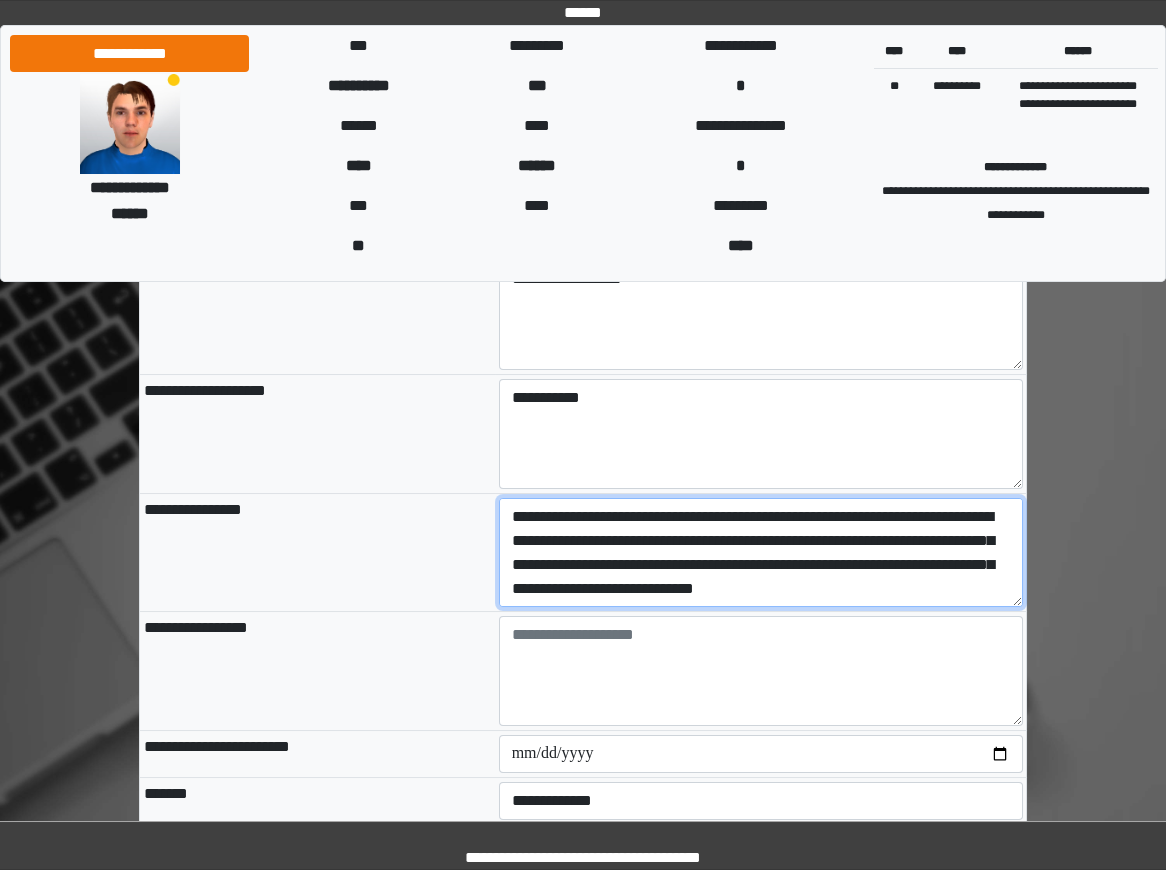 type on "**********" 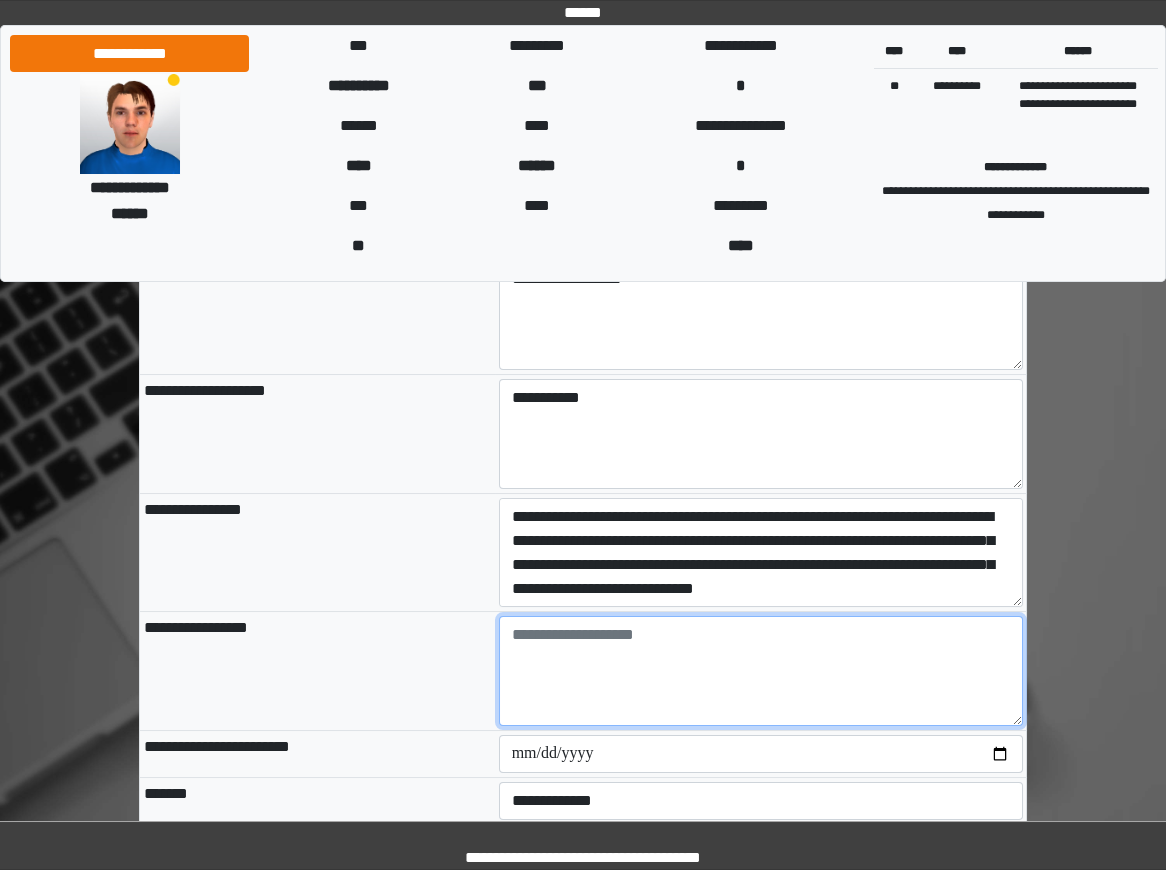 click at bounding box center (761, 671) 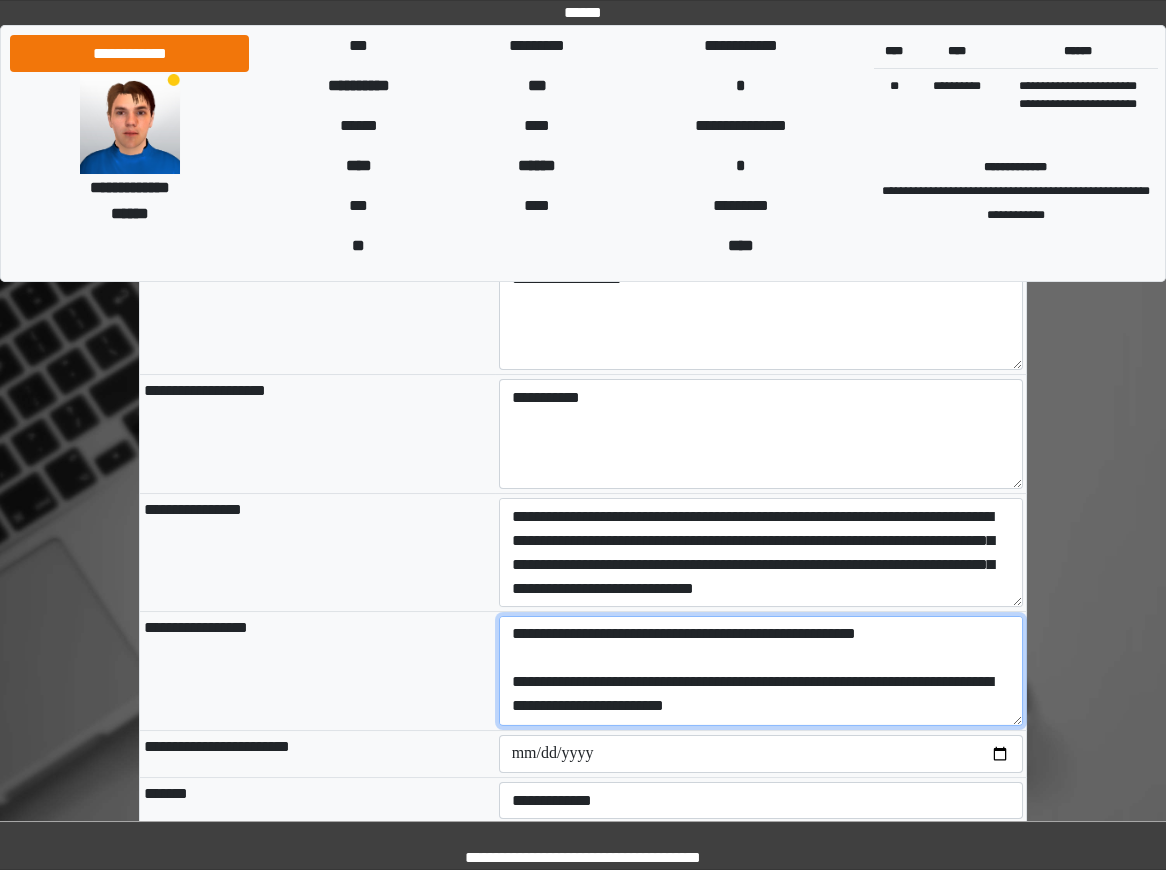 scroll, scrollTop: 264, scrollLeft: 0, axis: vertical 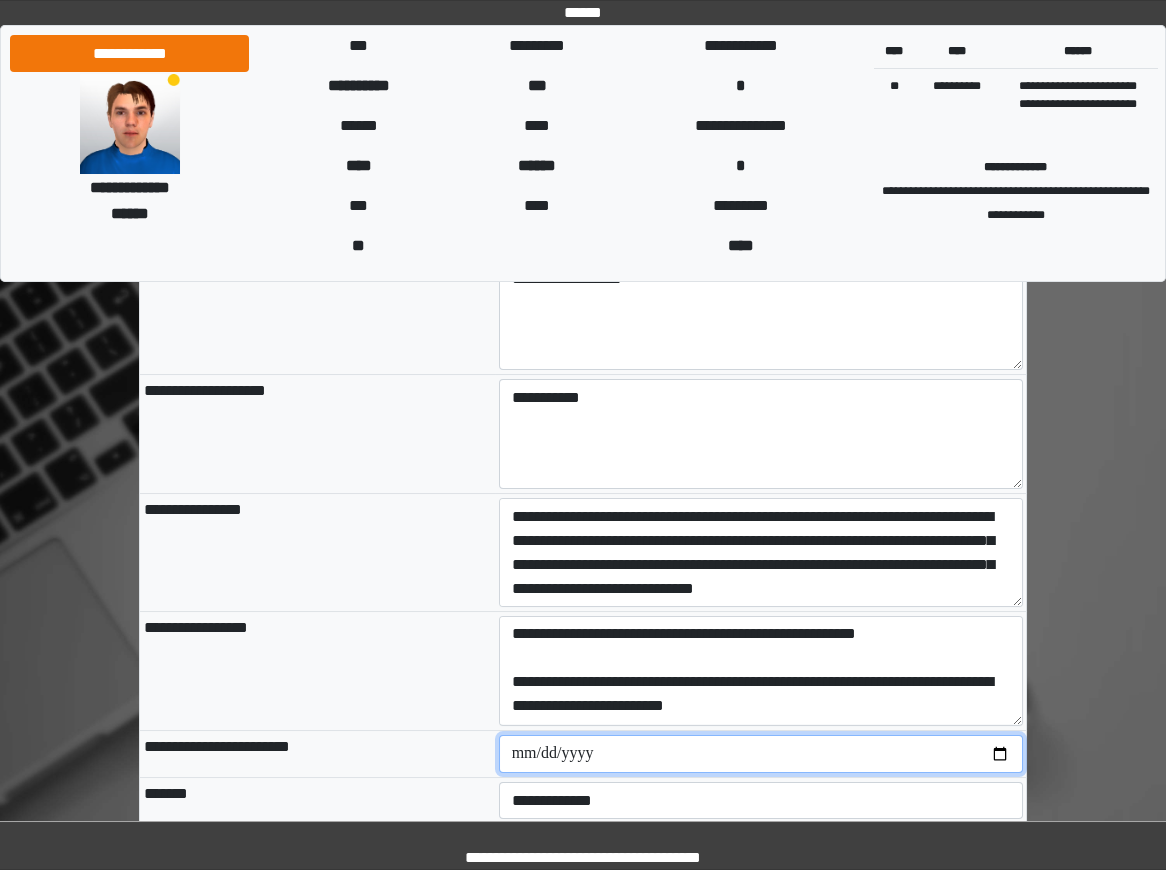 click at bounding box center [761, 754] 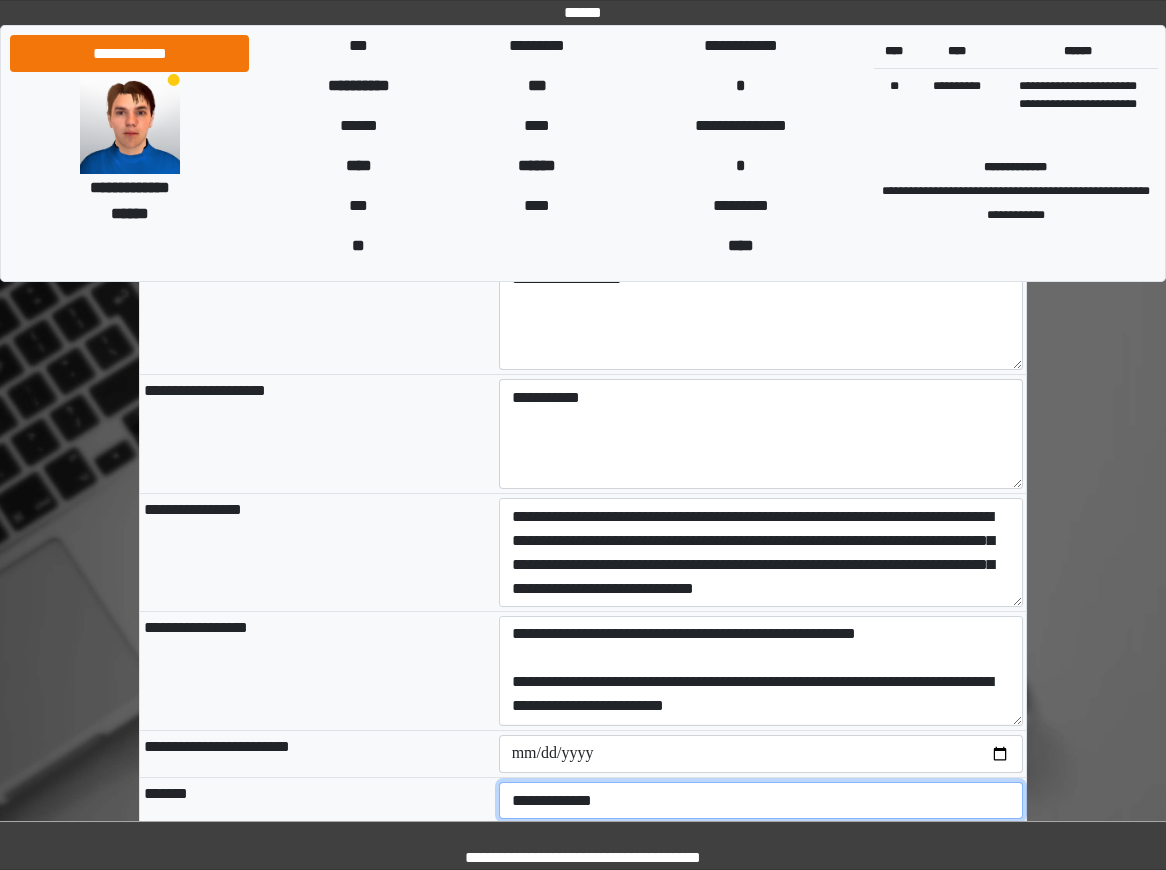 select on "*" 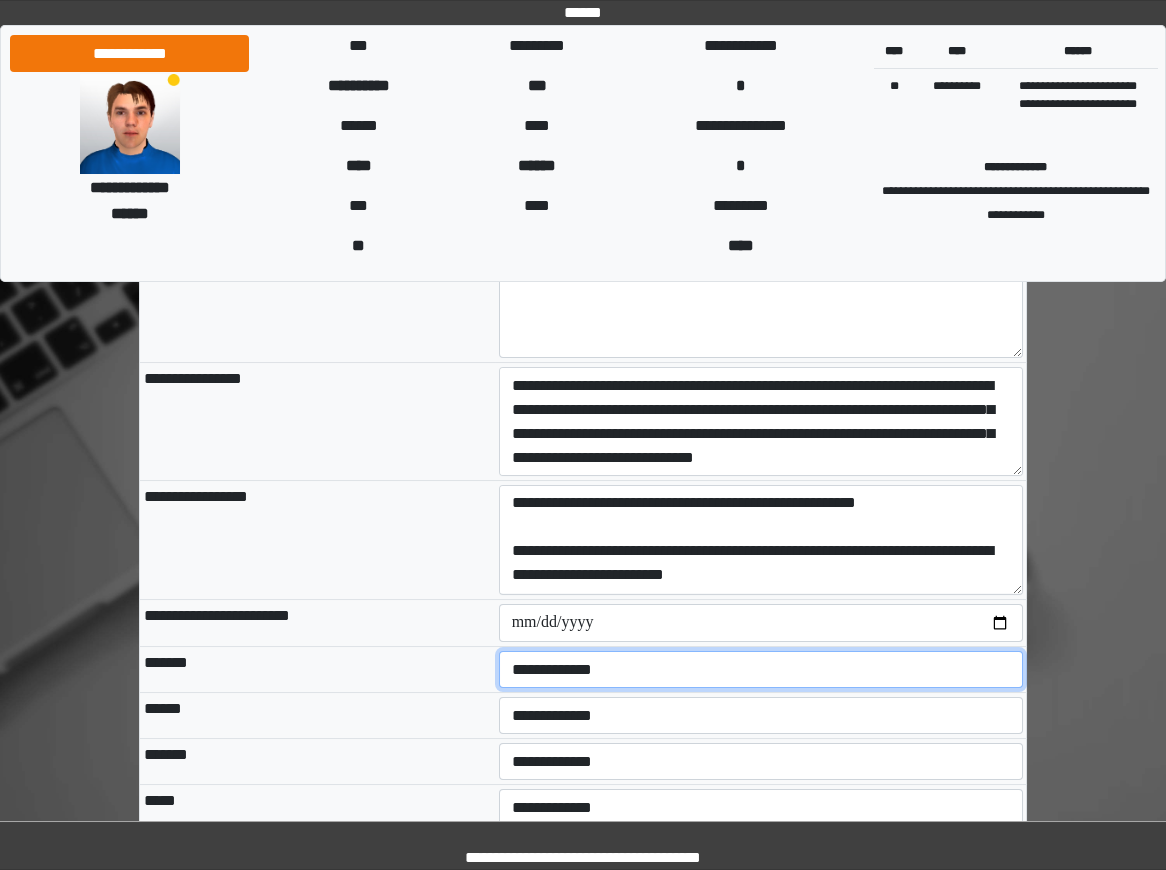 scroll, scrollTop: 993, scrollLeft: 0, axis: vertical 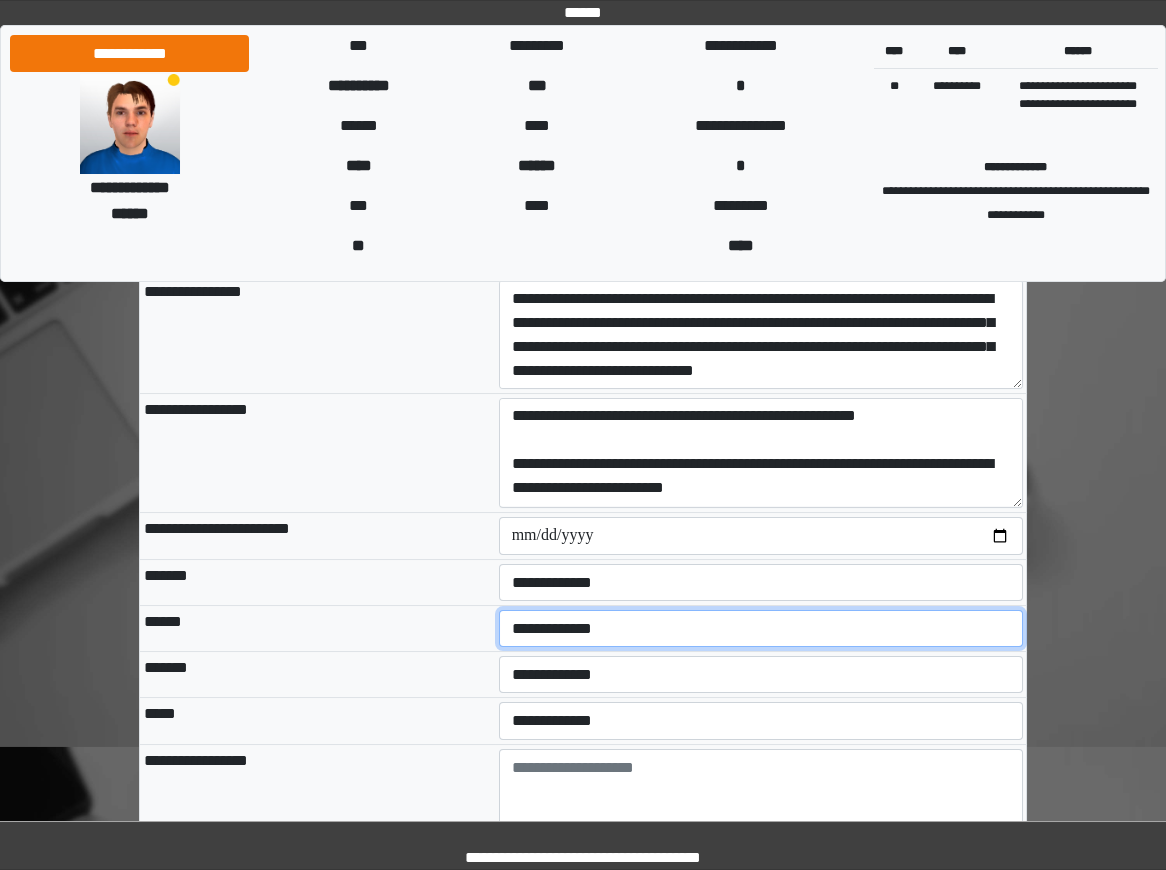 select on "*" 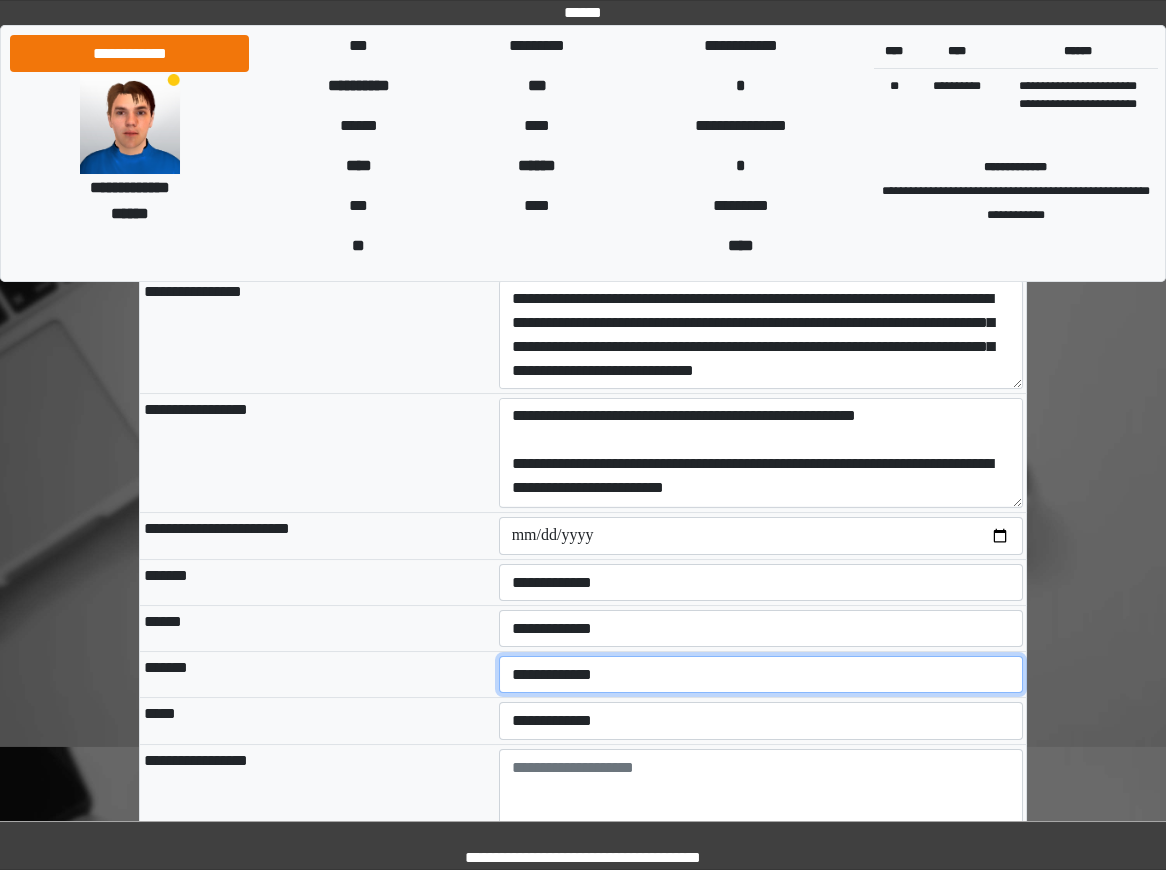 select on "*" 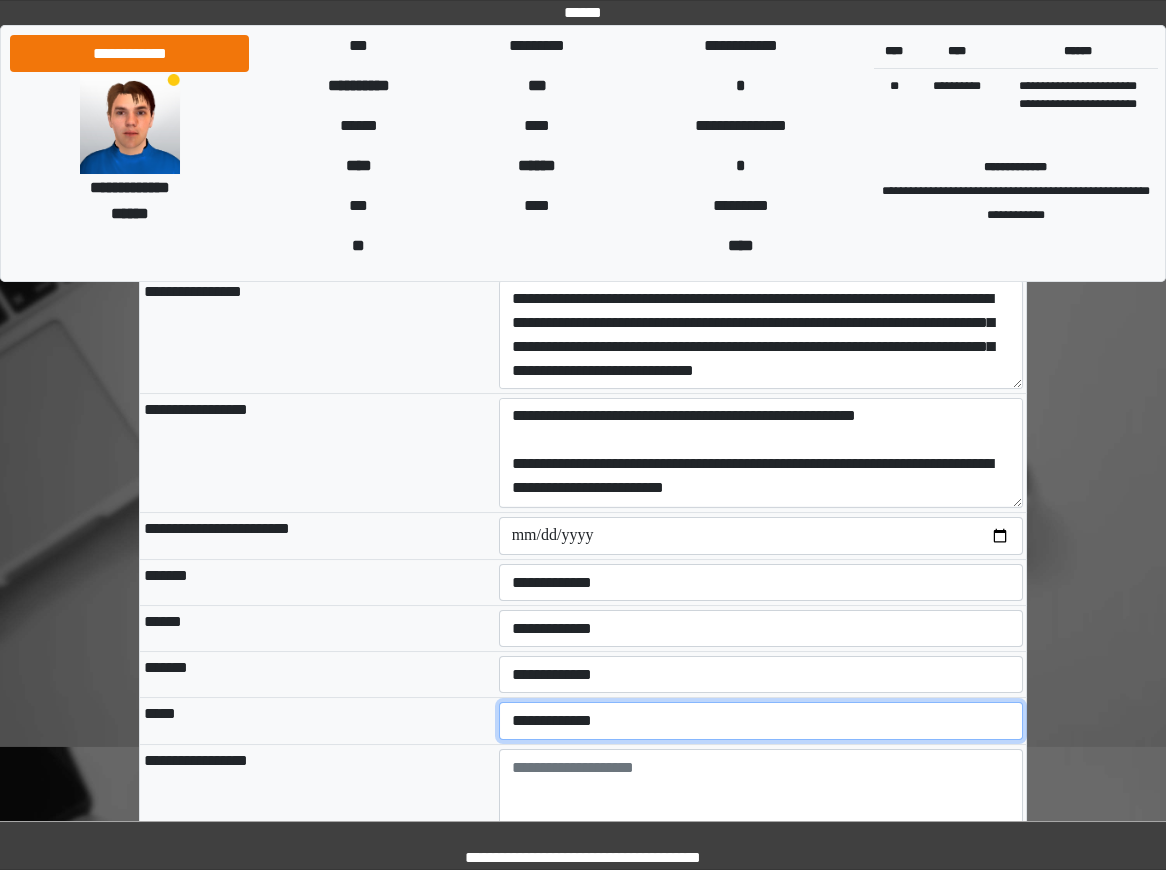 select on "*" 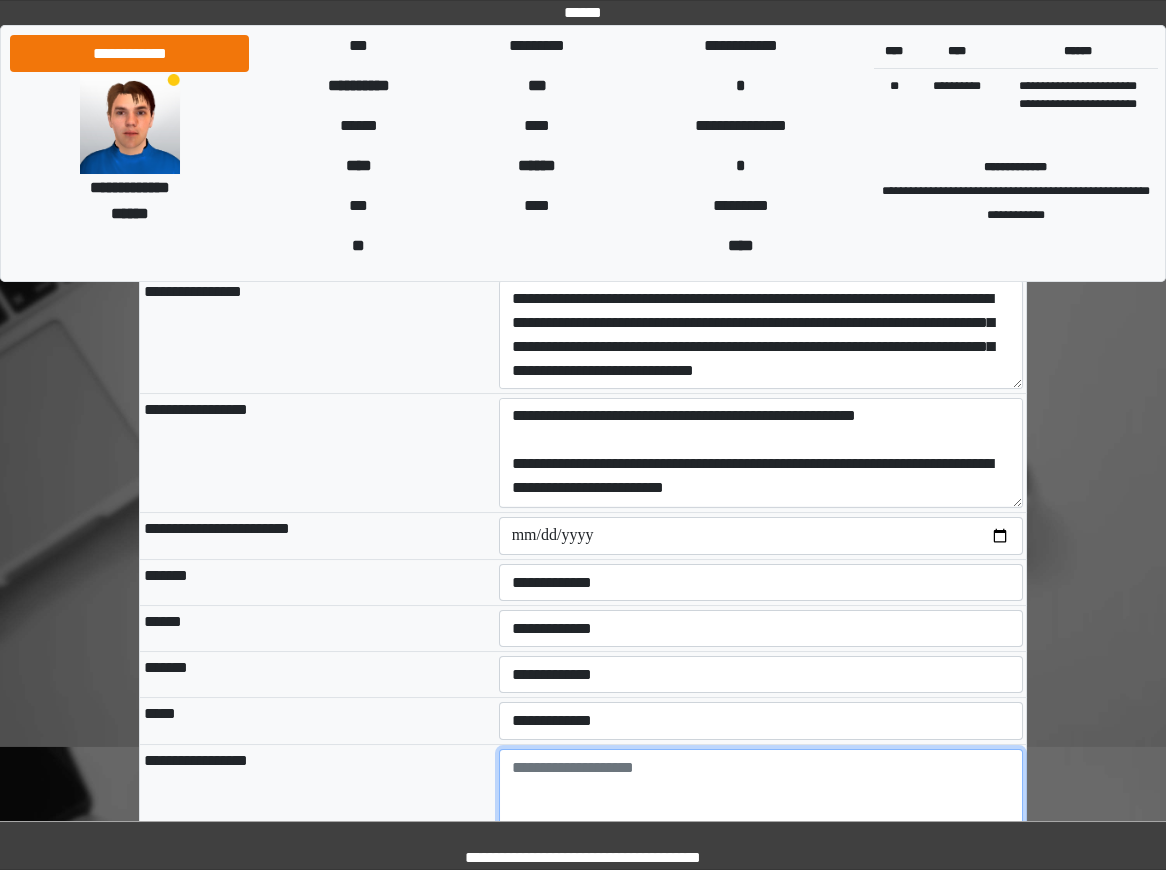 click at bounding box center [761, 804] 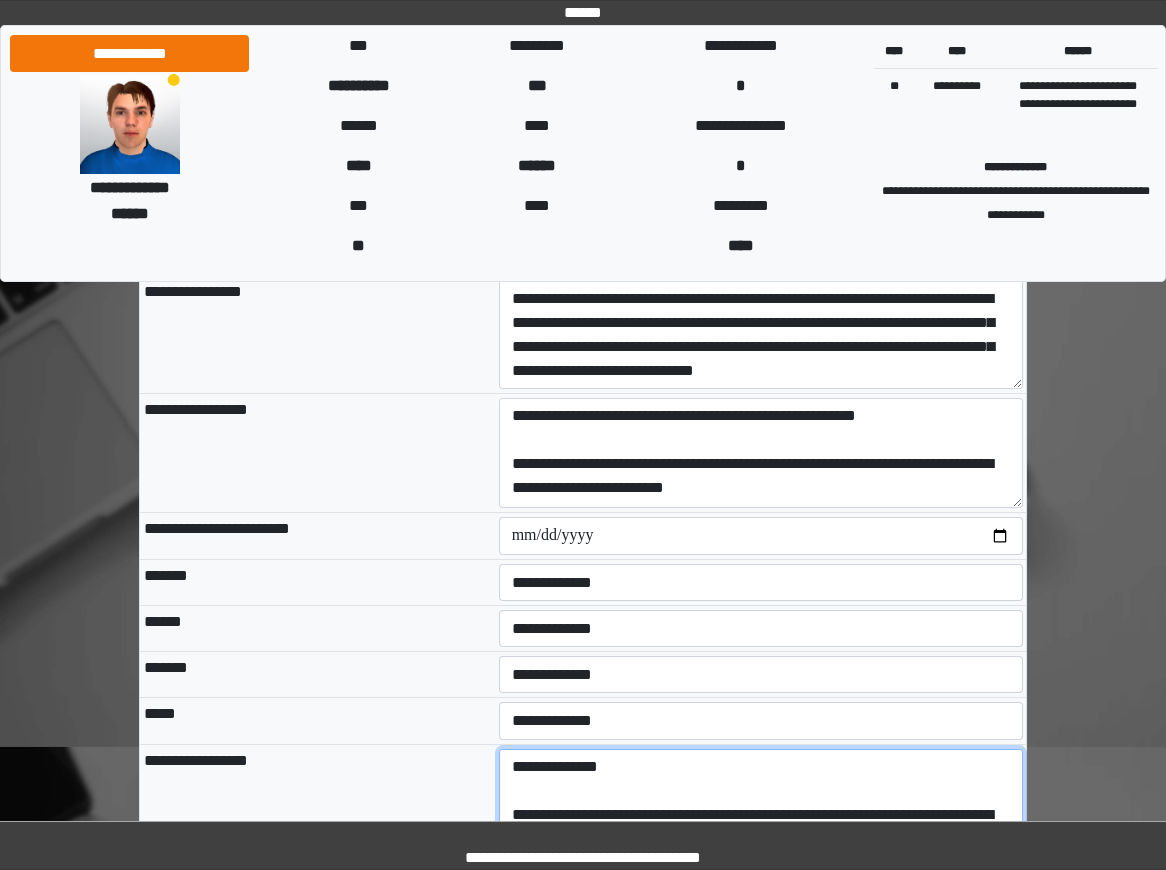scroll, scrollTop: 48, scrollLeft: 0, axis: vertical 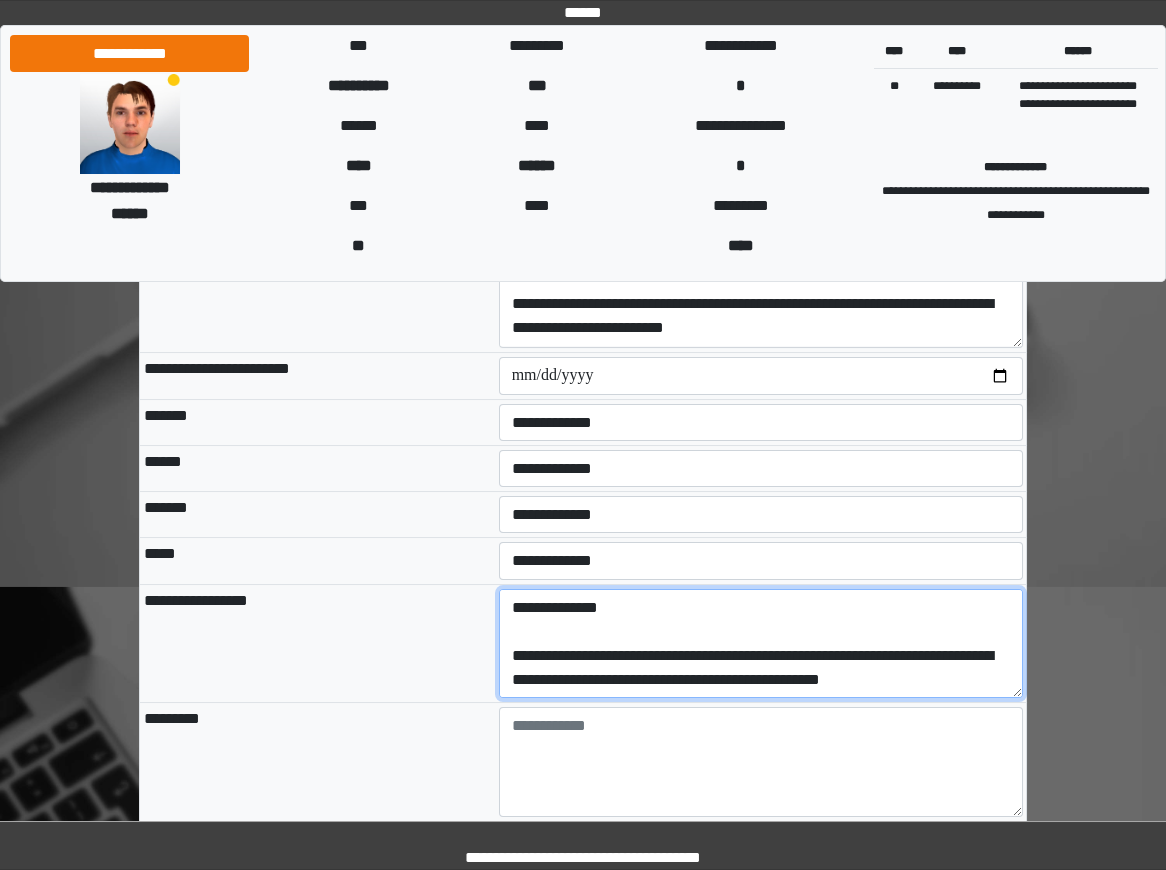 type on "**********" 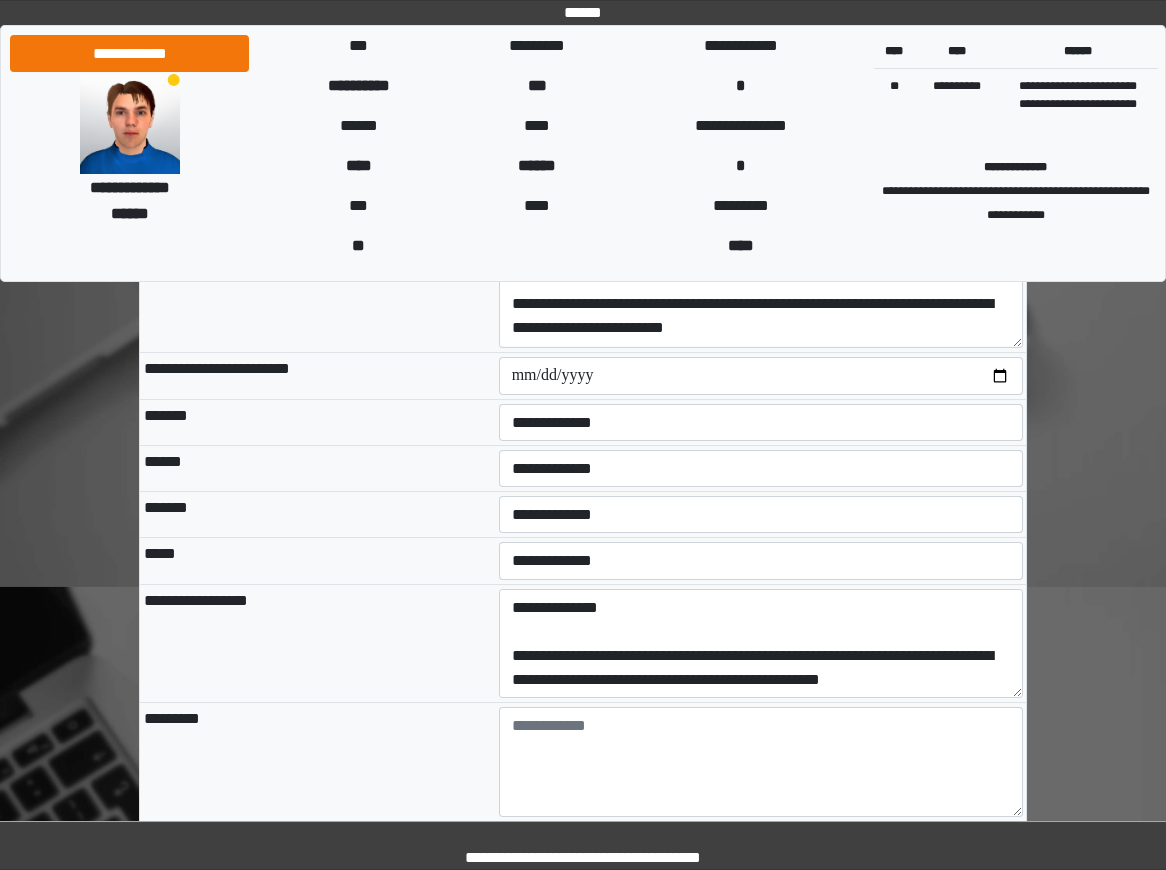 click on "*********" at bounding box center [317, 761] 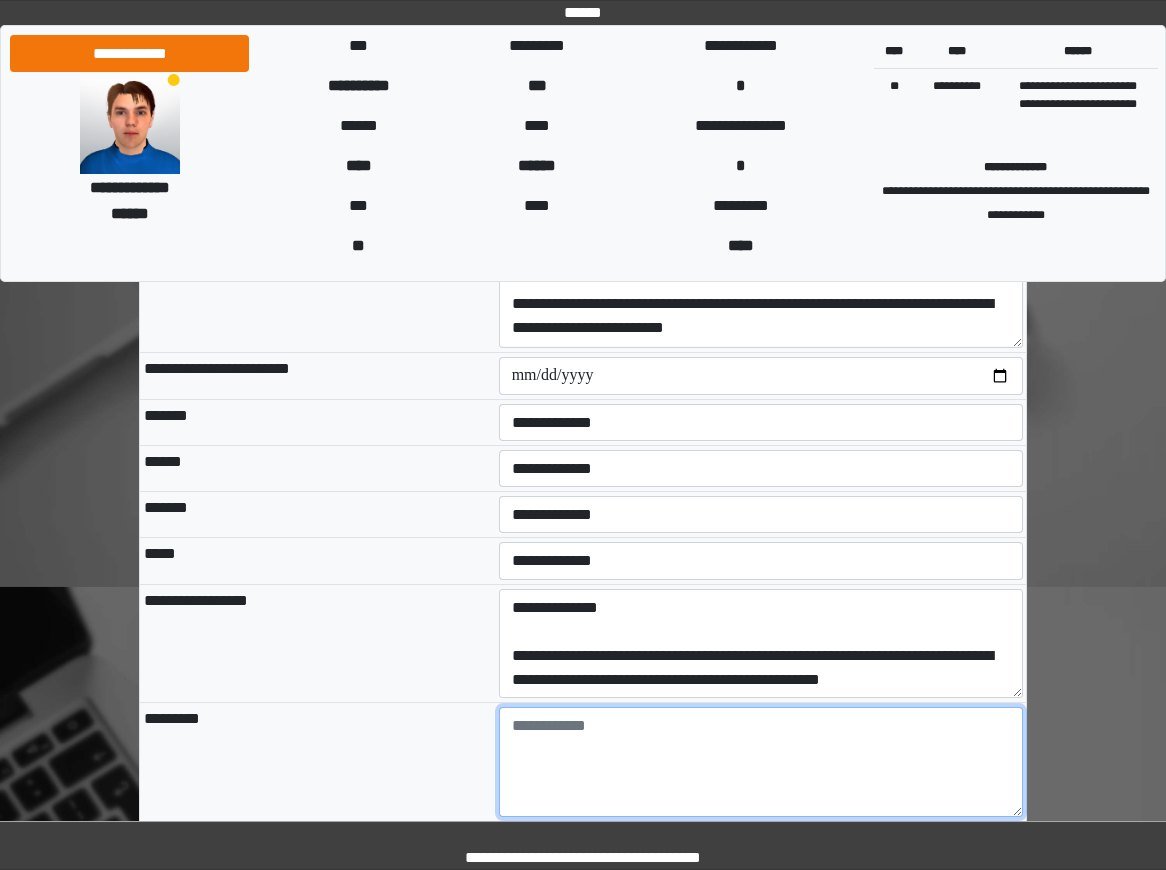 click at bounding box center [761, 762] 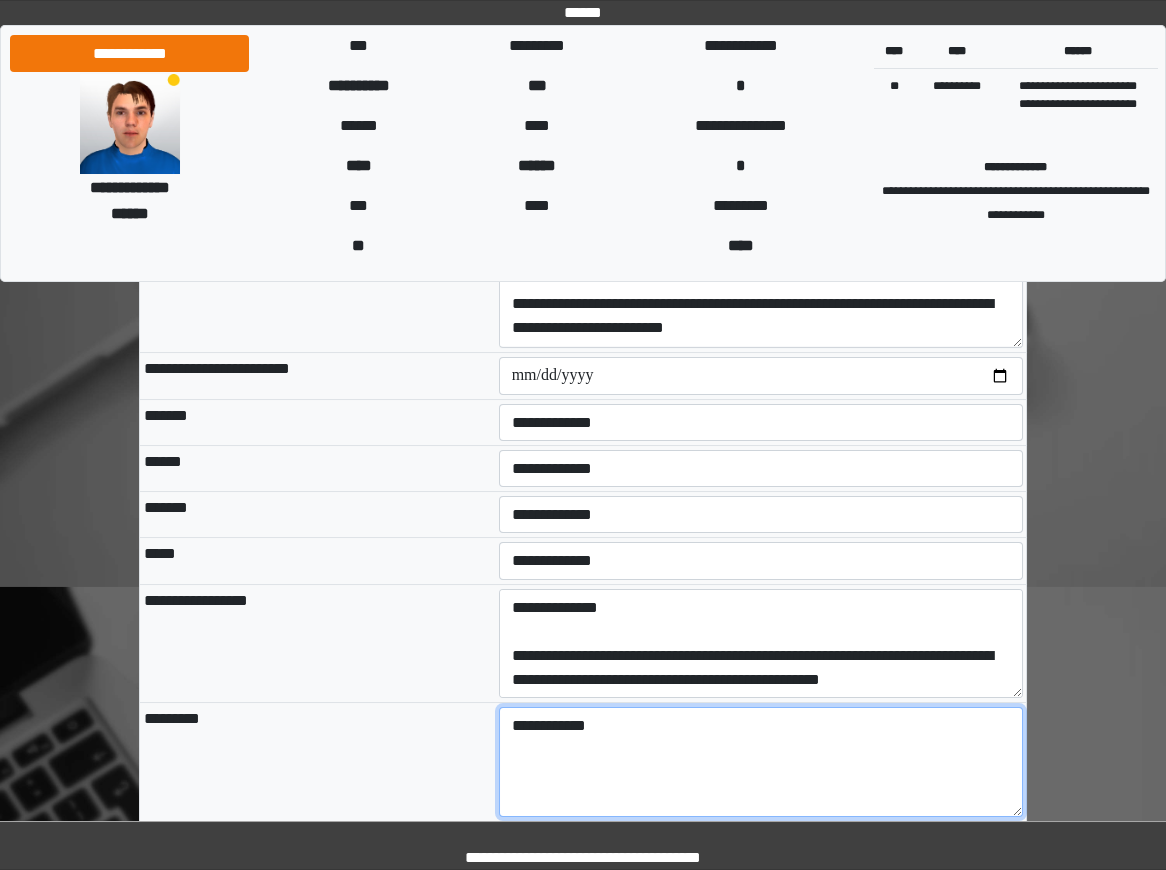 paste on "*******" 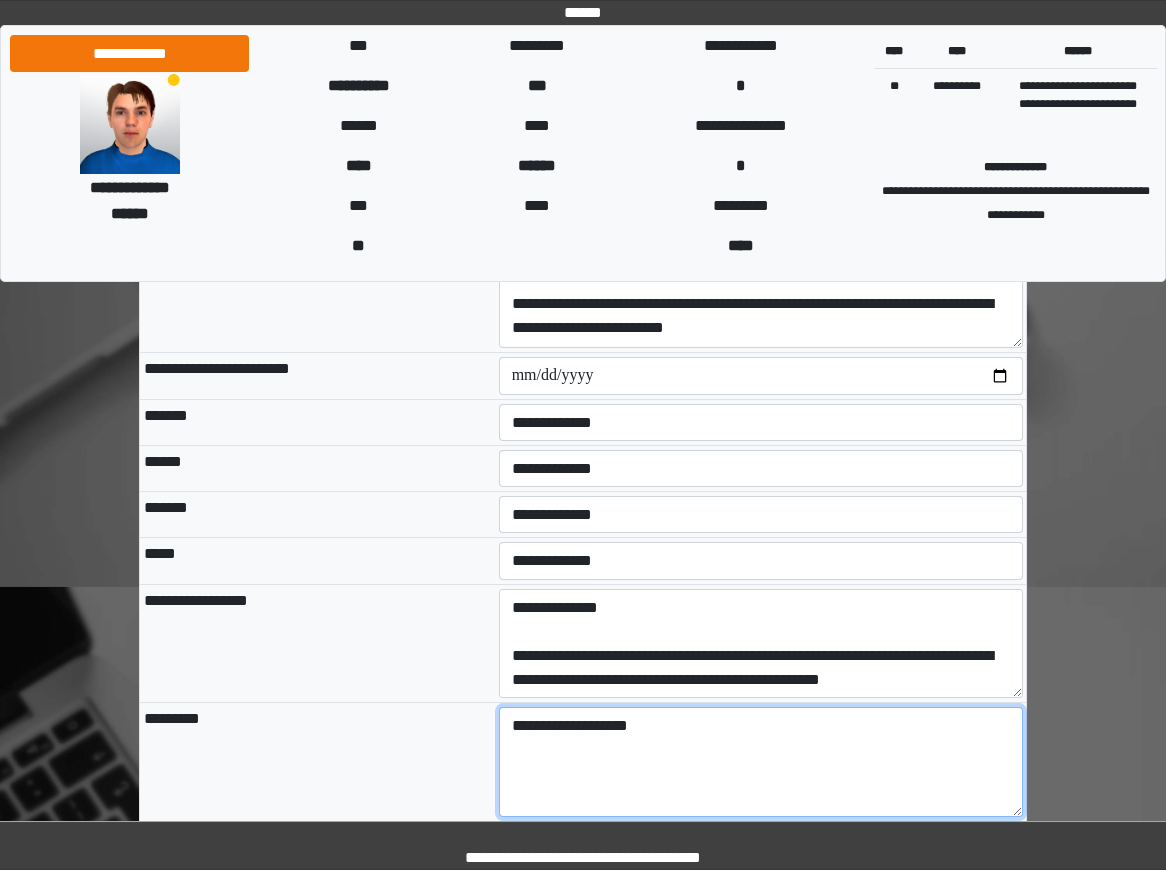 drag, startPoint x: 663, startPoint y: 706, endPoint x: 610, endPoint y: 701, distance: 53.235325 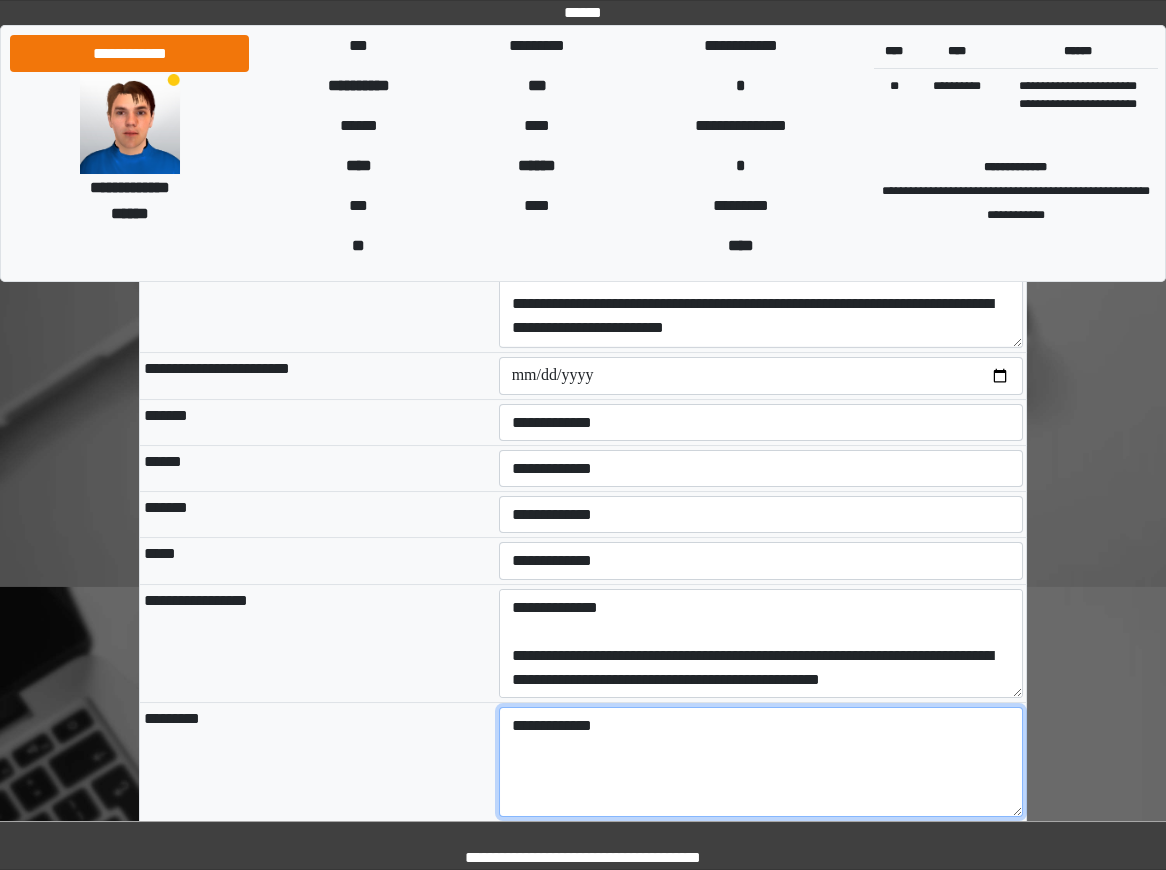 type on "**********" 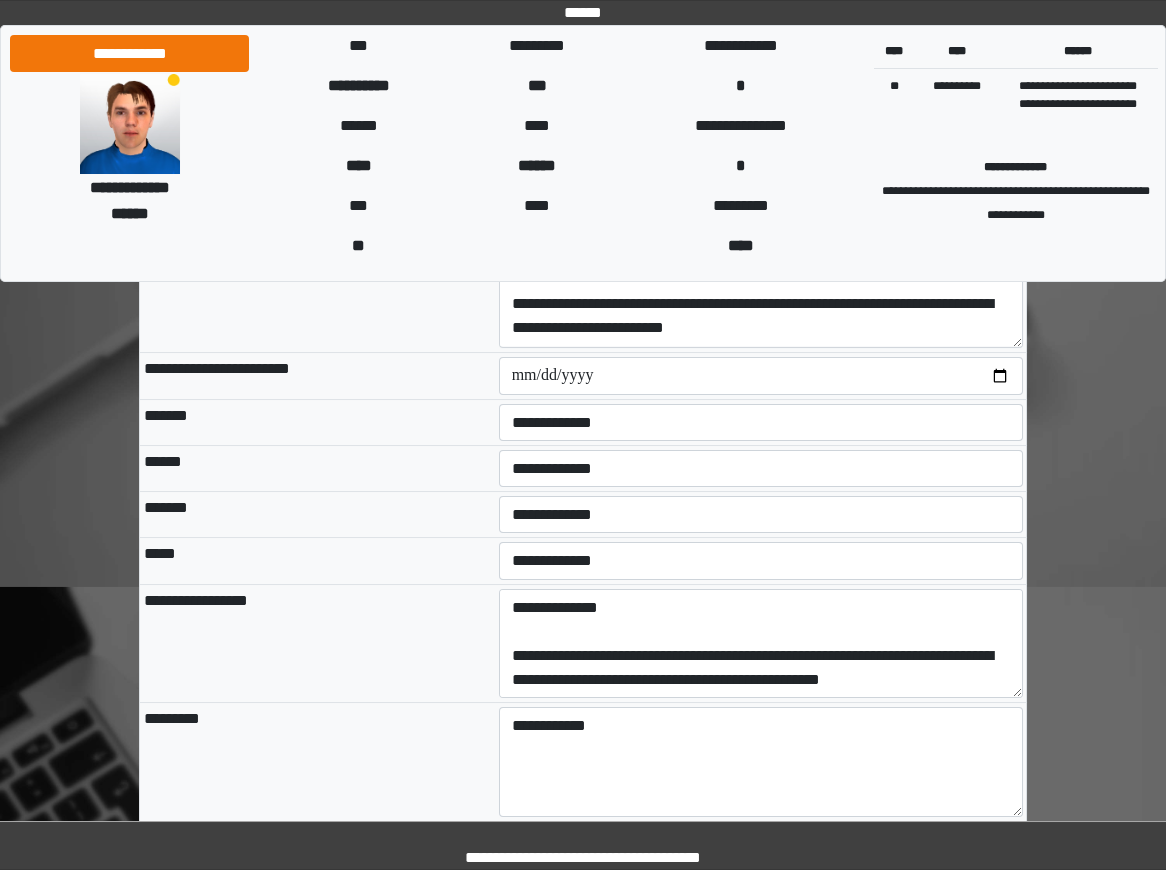 click at bounding box center (761, 881) 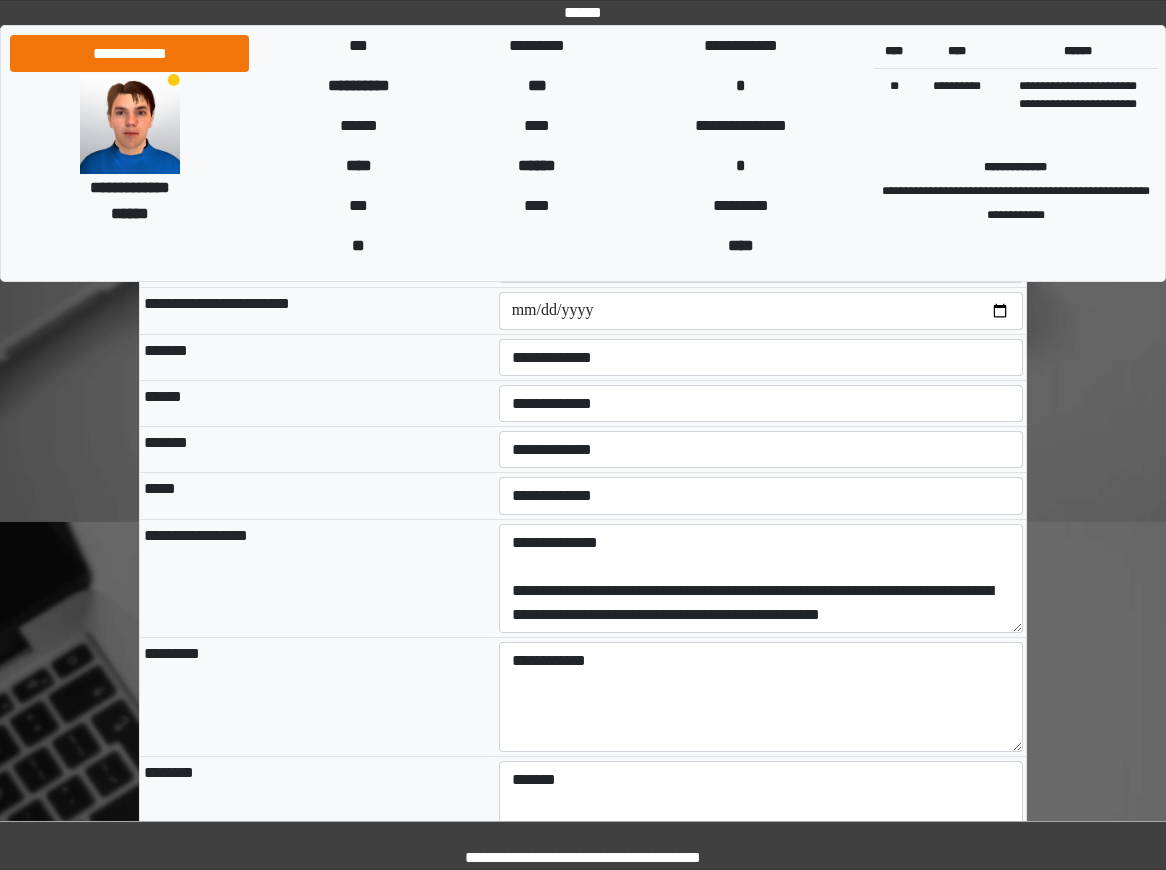 scroll, scrollTop: 1259, scrollLeft: 0, axis: vertical 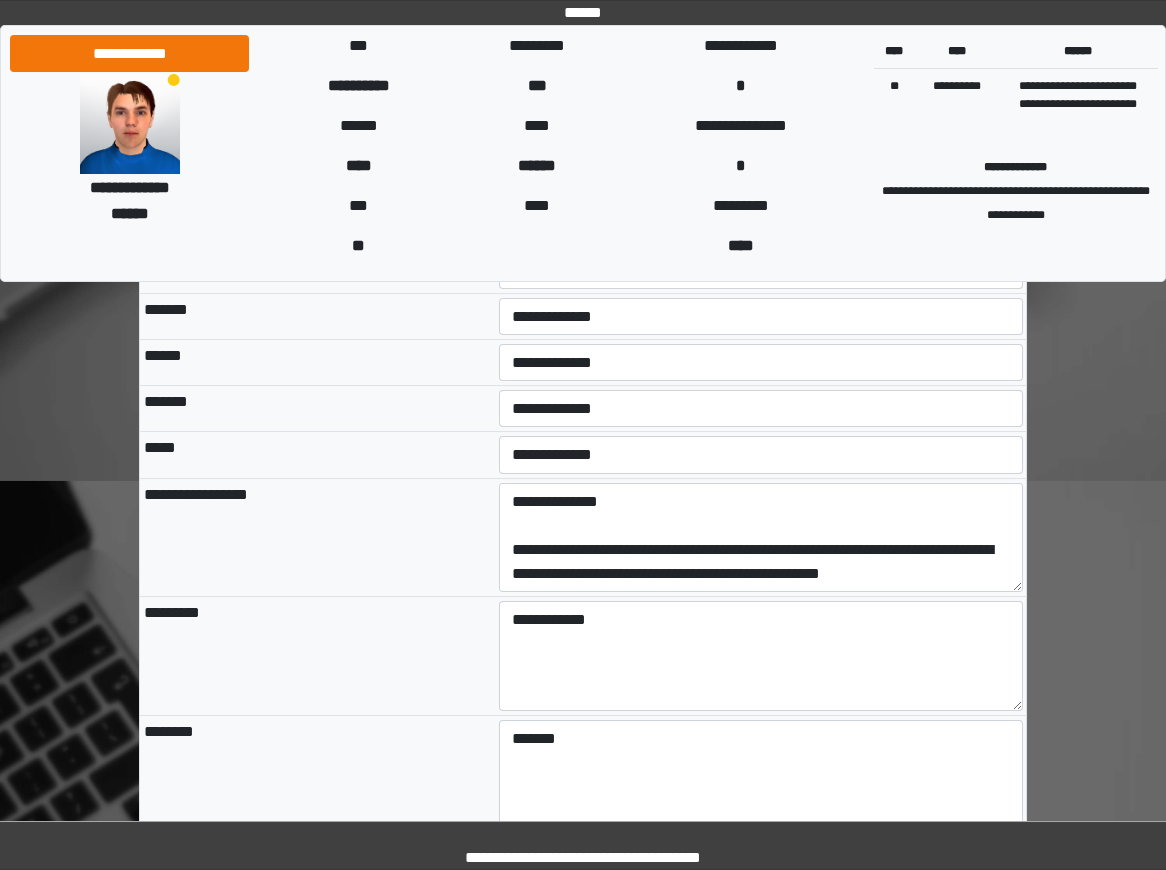 click at bounding box center [761, 894] 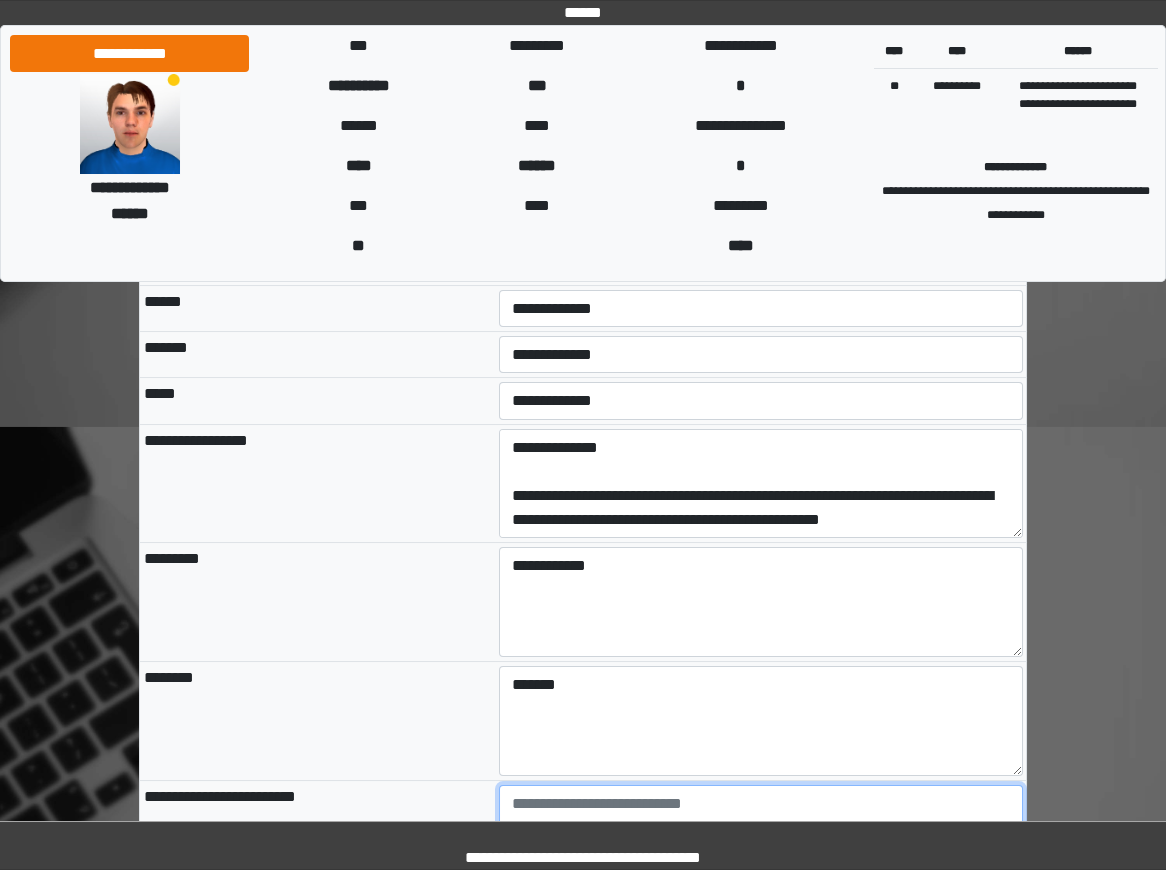 paste on "**********" 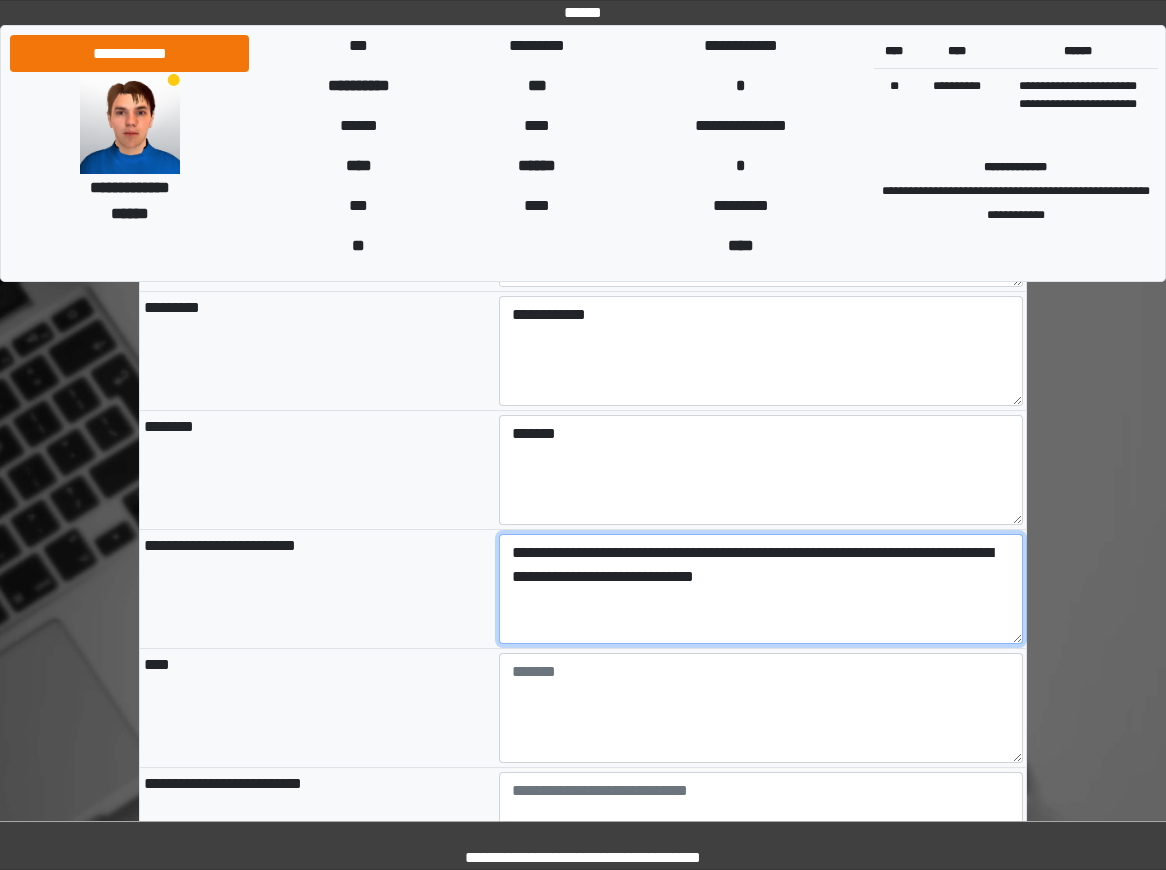 scroll, scrollTop: 1607, scrollLeft: 0, axis: vertical 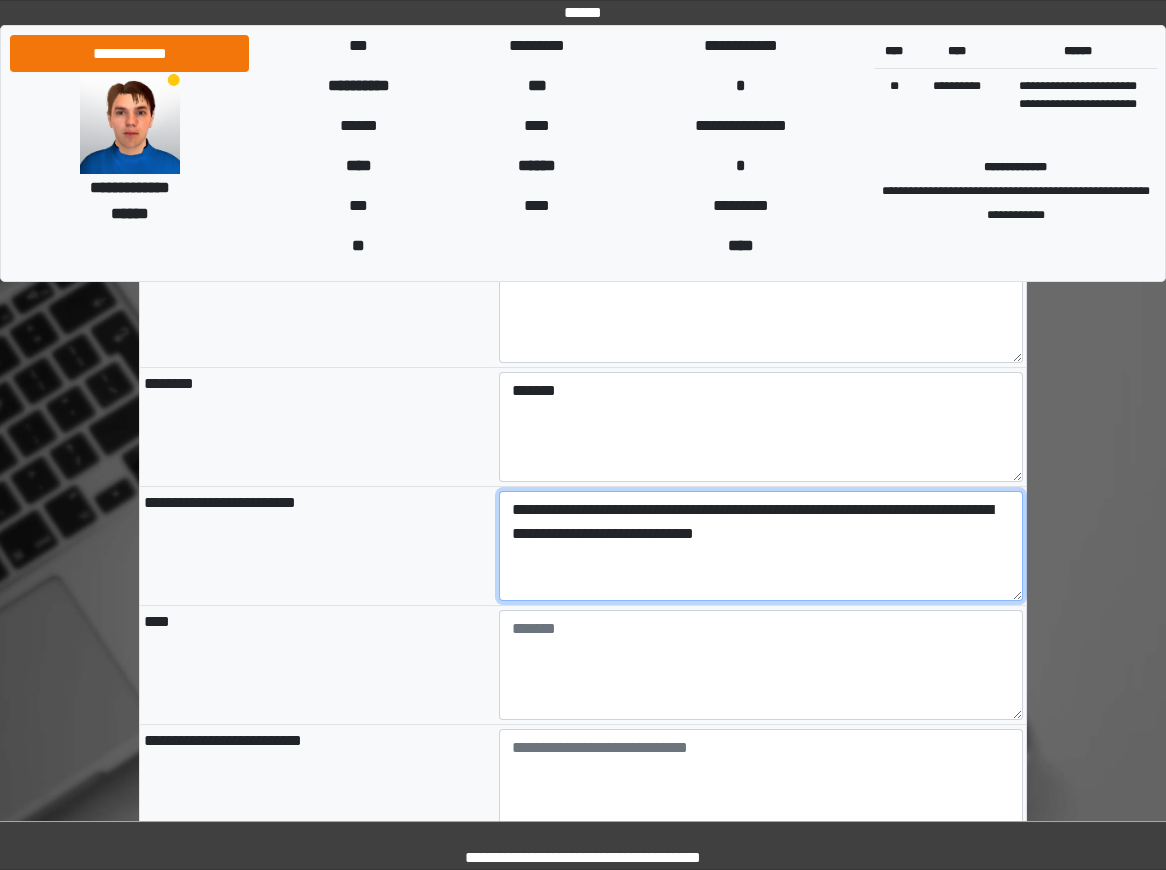 type on "**********" 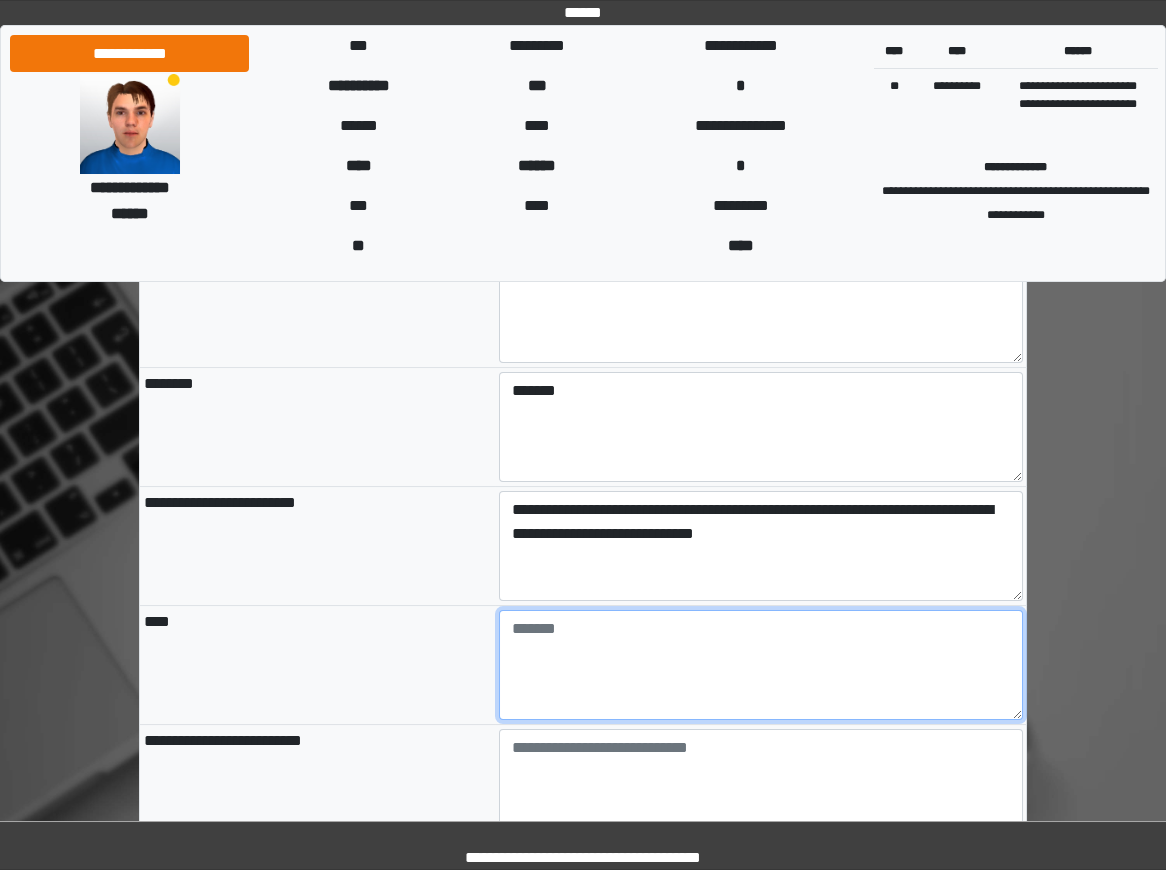 click at bounding box center [761, 665] 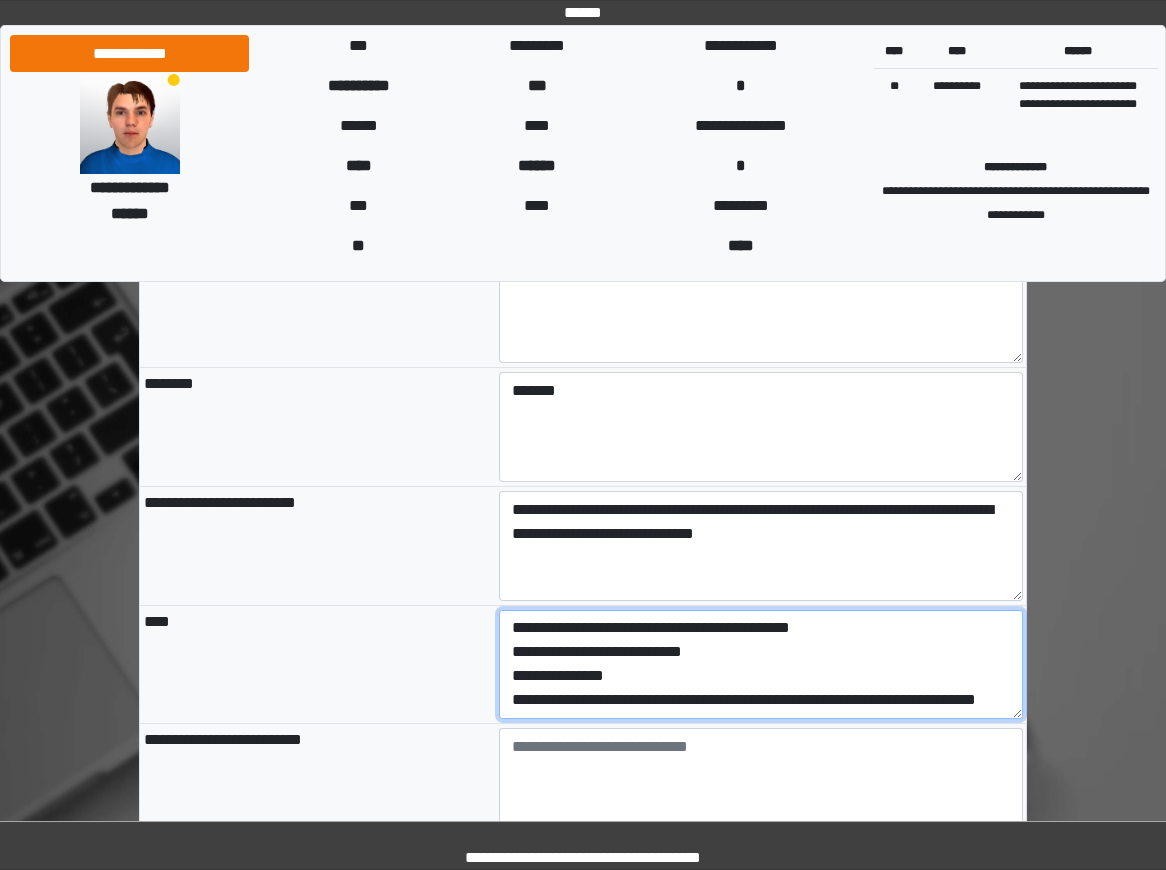 scroll, scrollTop: 168, scrollLeft: 0, axis: vertical 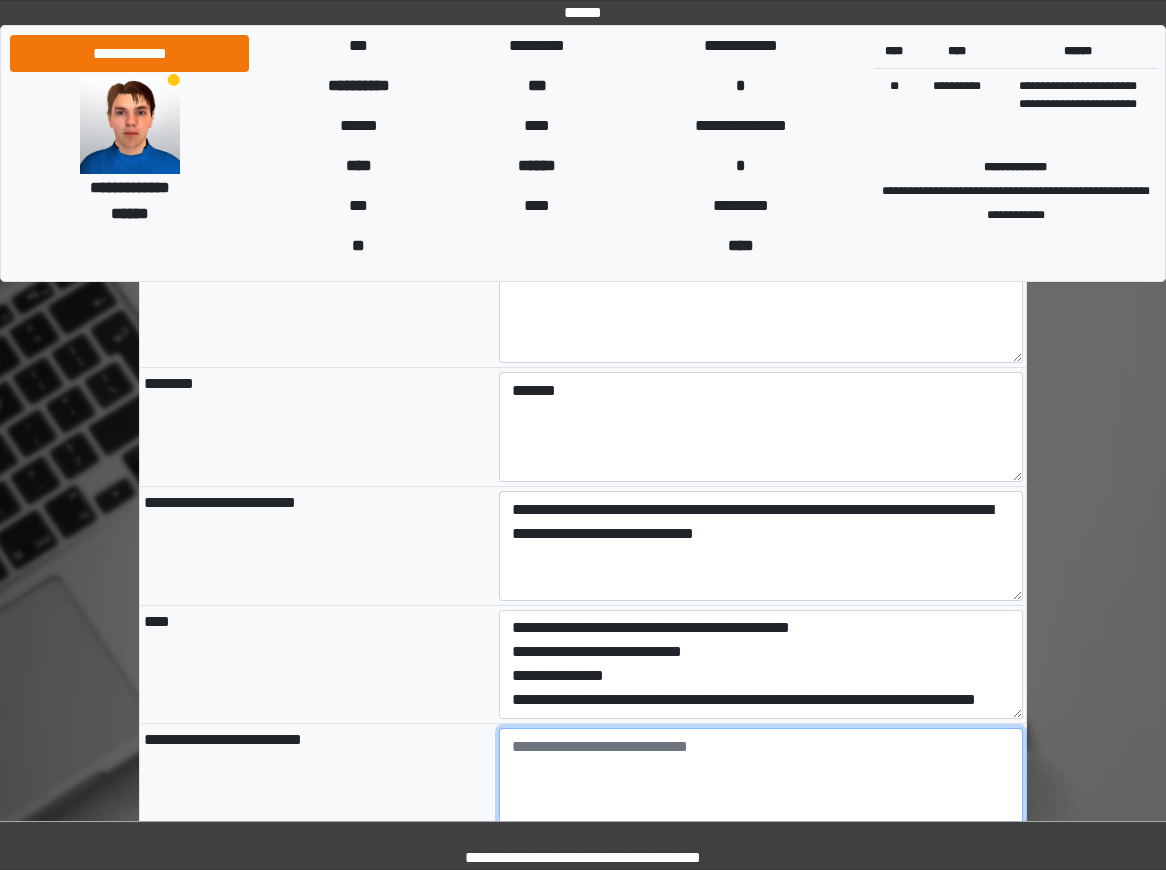 click at bounding box center (761, 783) 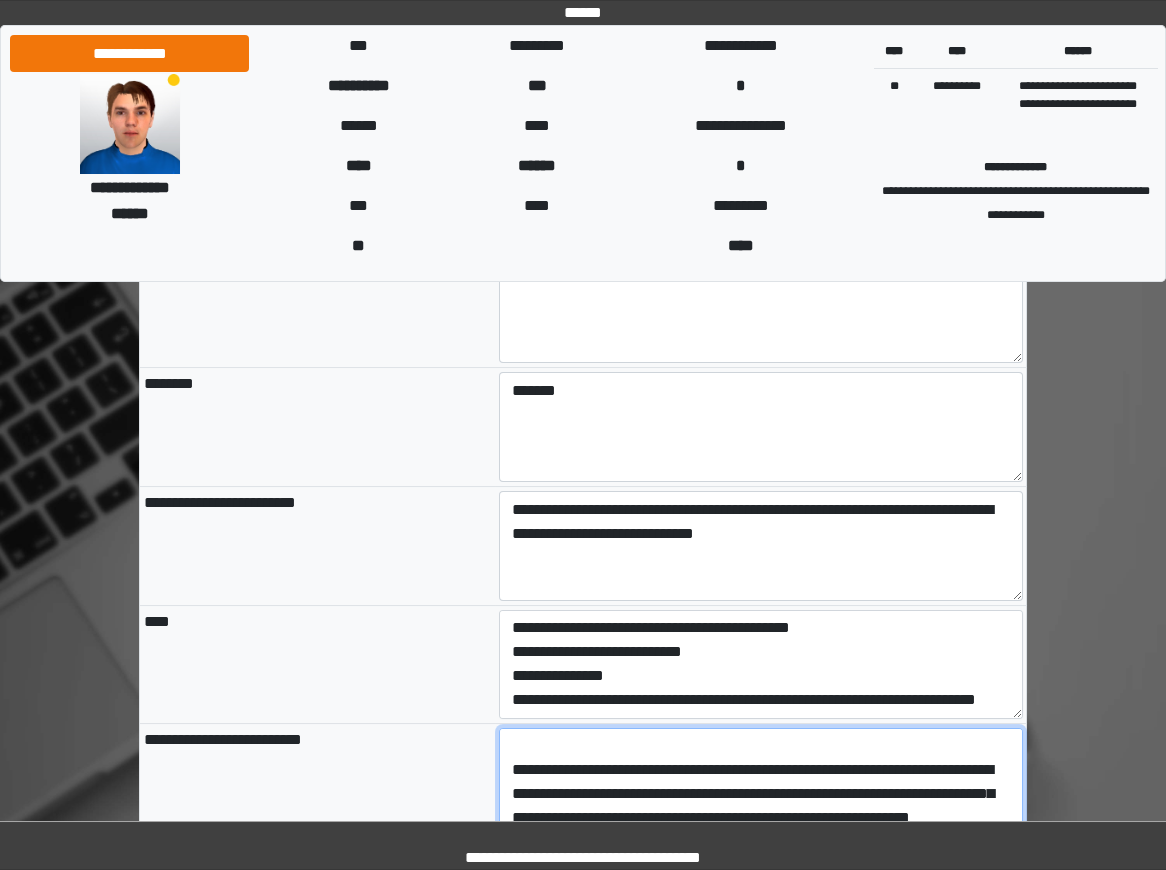 scroll, scrollTop: 192, scrollLeft: 0, axis: vertical 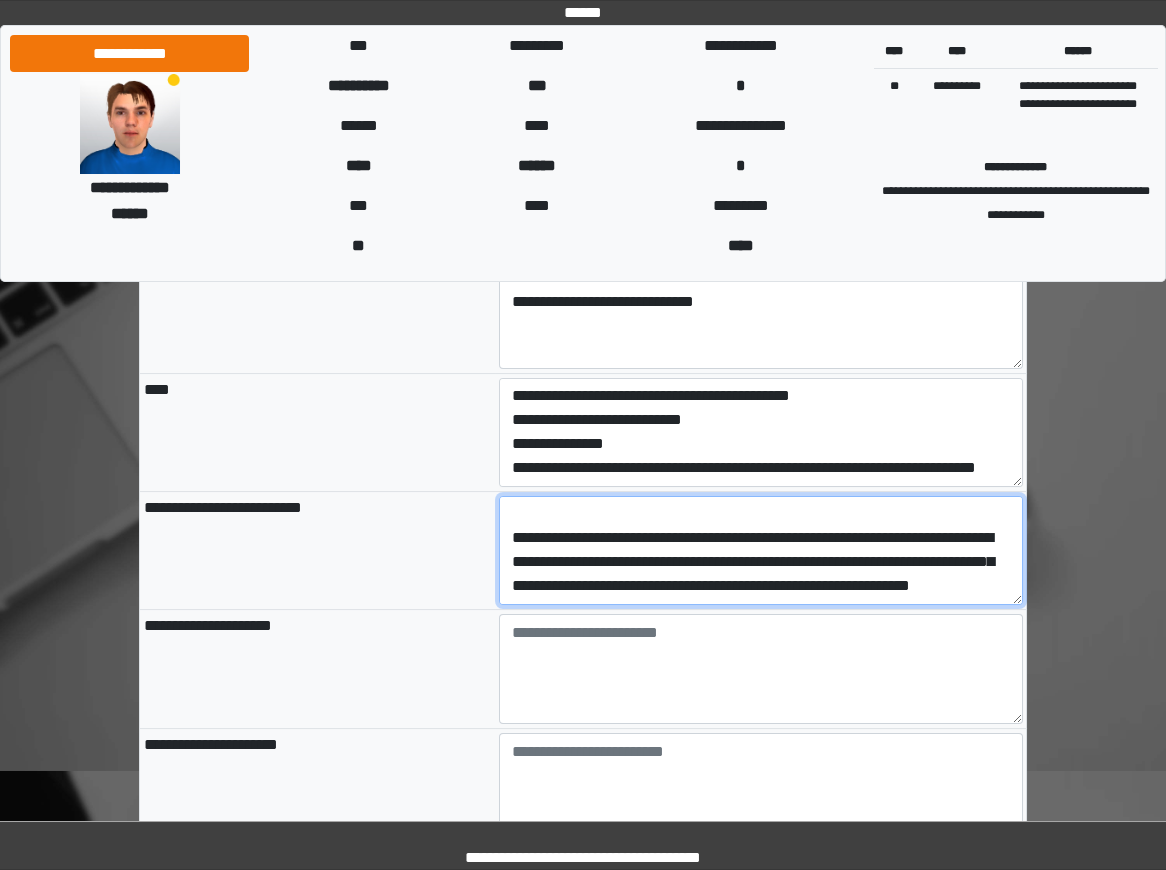 type on "**********" 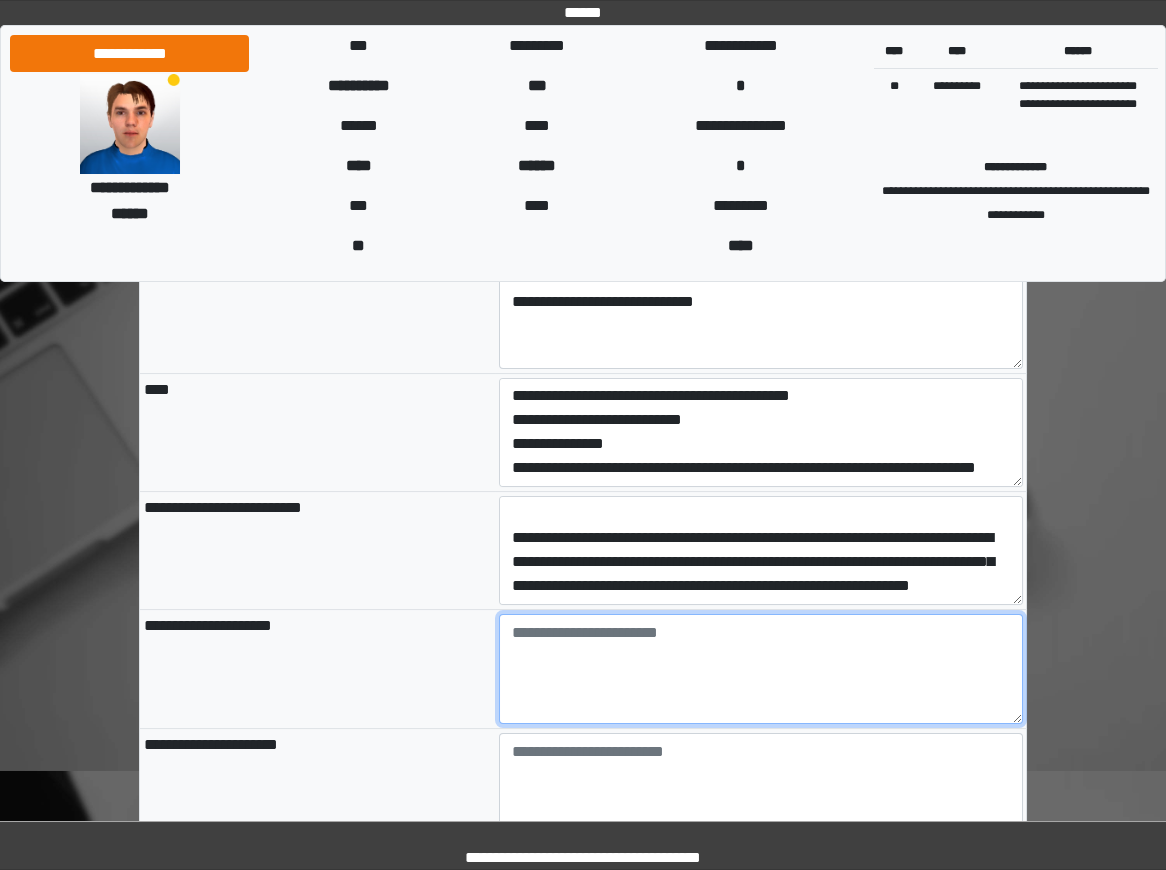 click at bounding box center [761, 669] 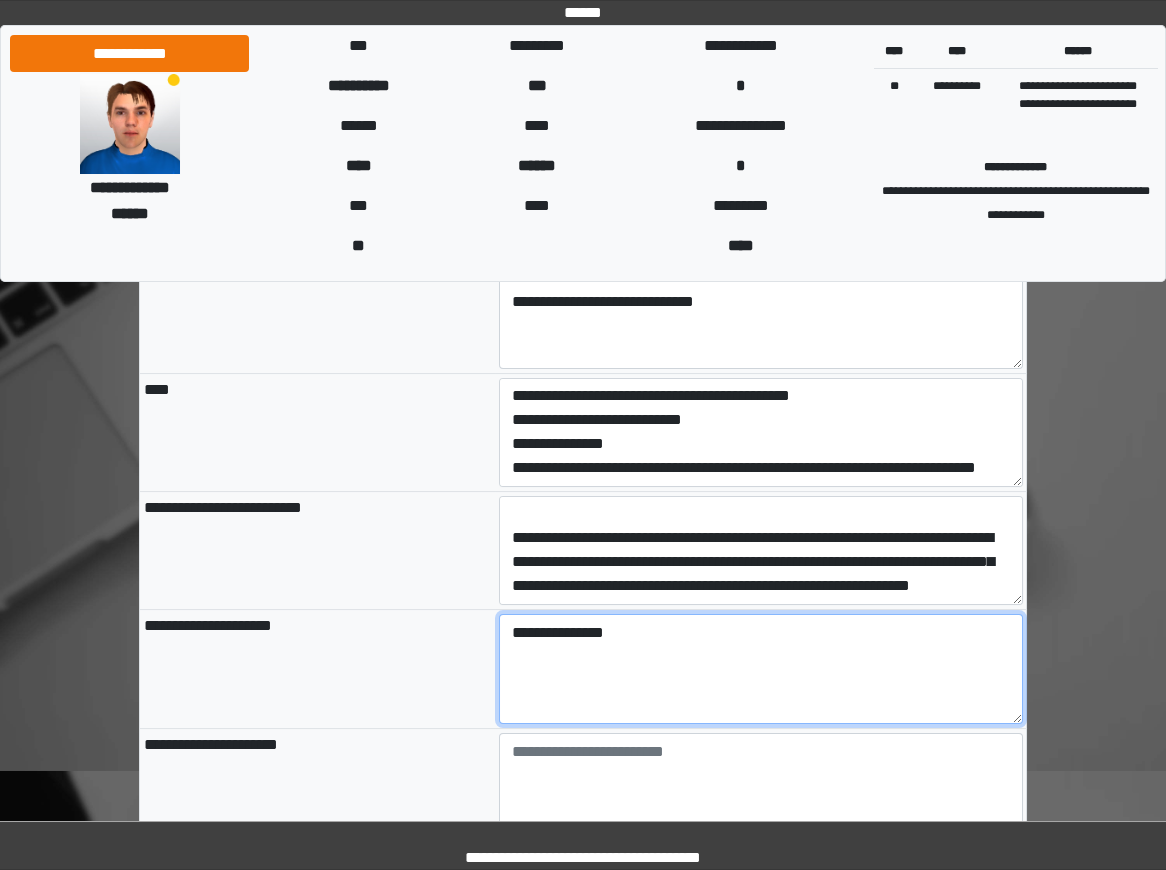 type on "**********" 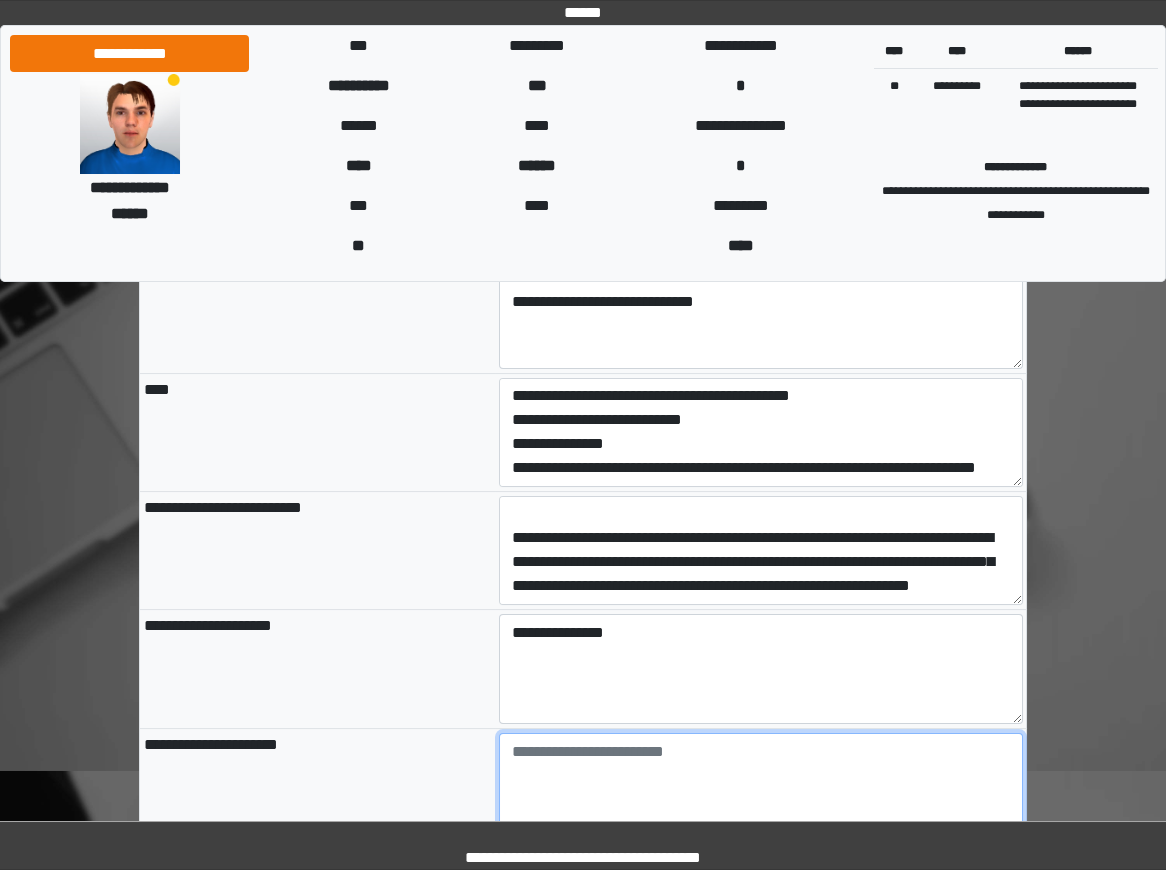 click at bounding box center [761, 788] 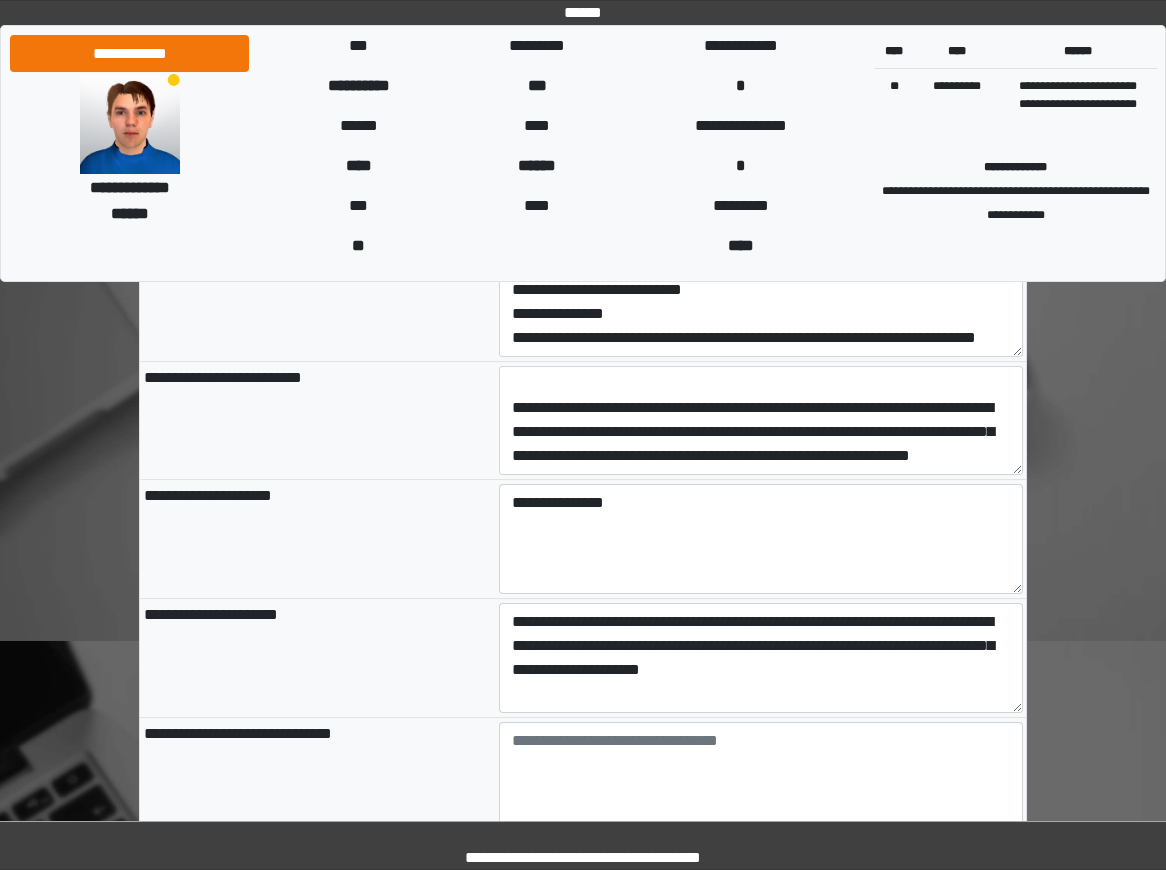 scroll, scrollTop: 1982, scrollLeft: 0, axis: vertical 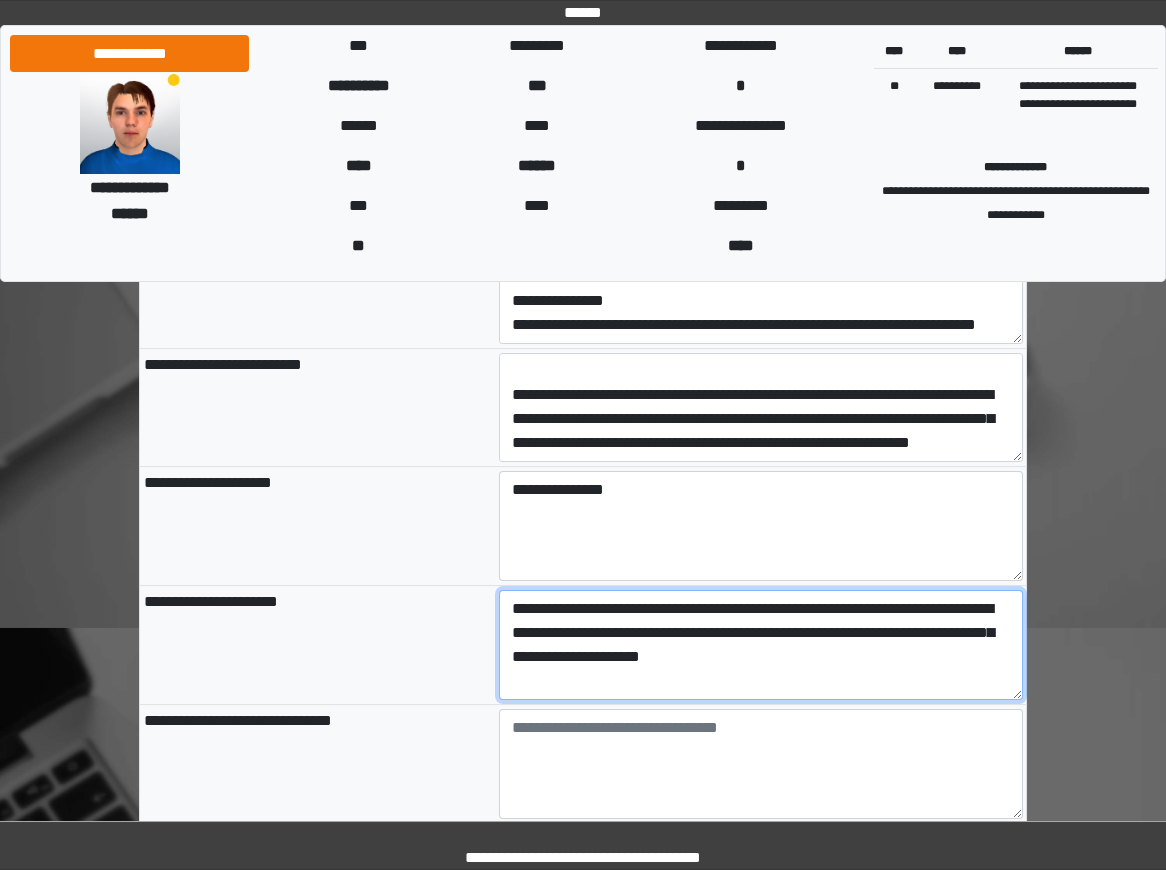 paste on "**********" 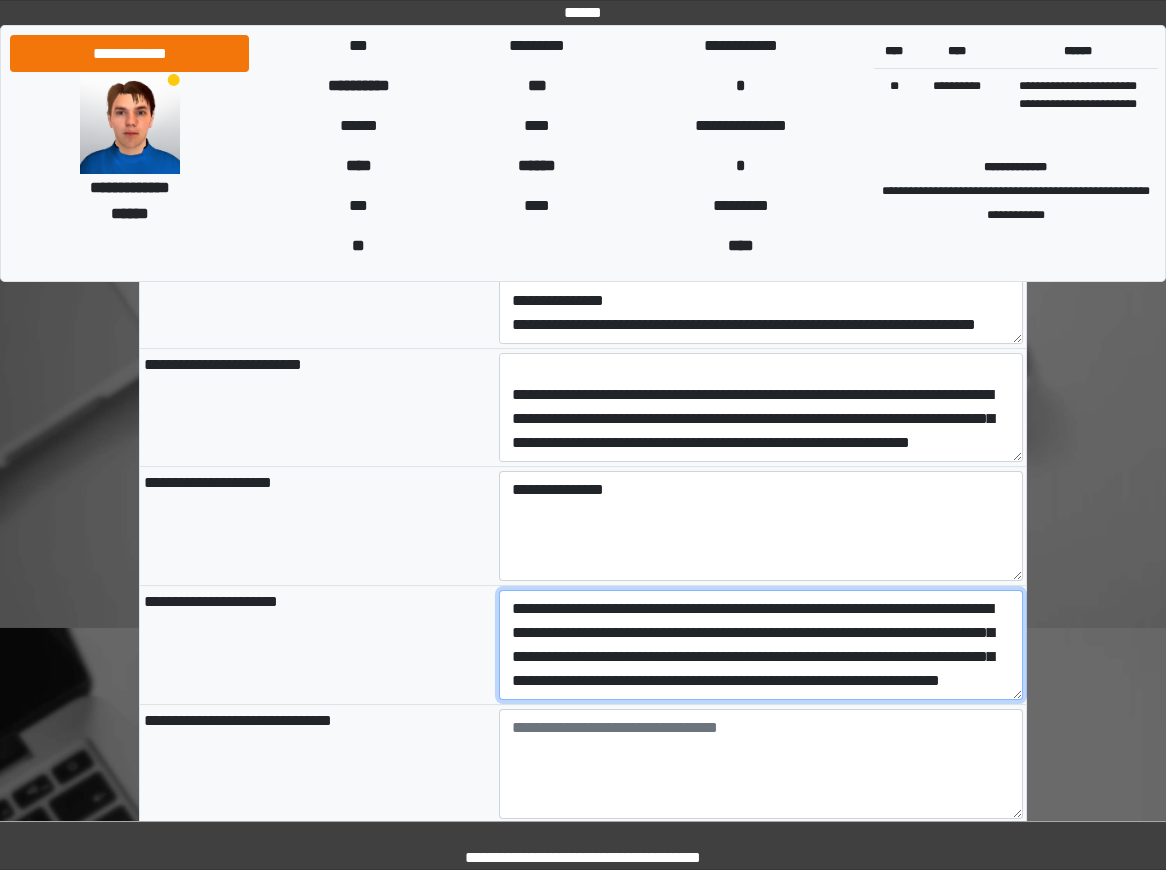 scroll, scrollTop: 16, scrollLeft: 0, axis: vertical 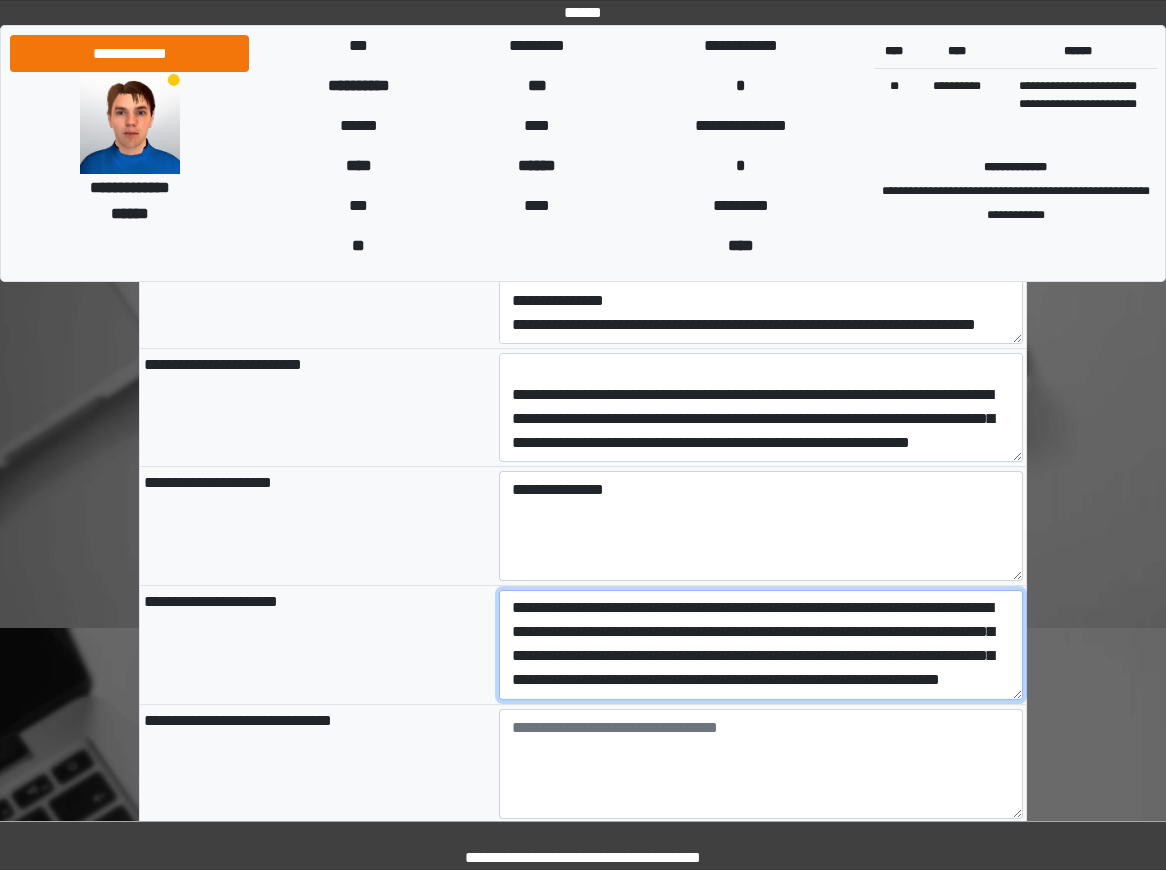type on "**********" 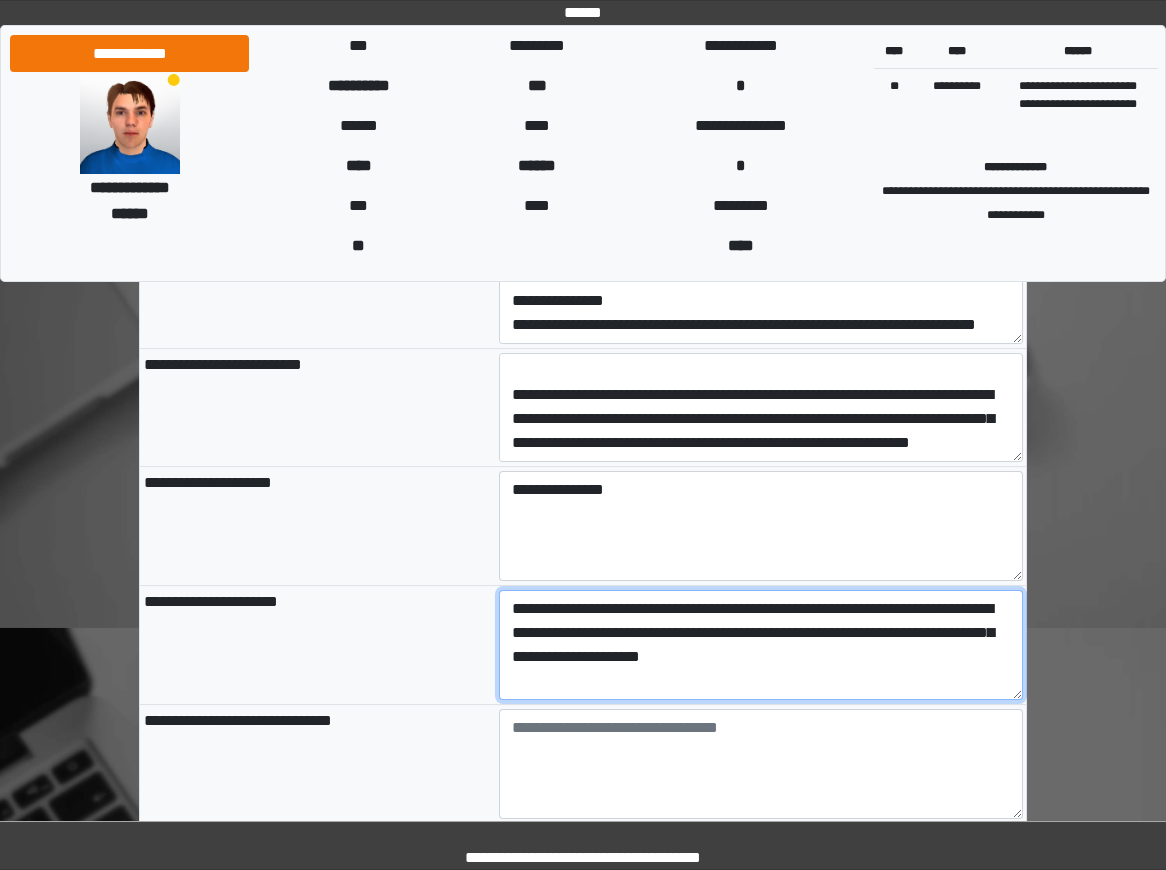 scroll, scrollTop: 0, scrollLeft: 0, axis: both 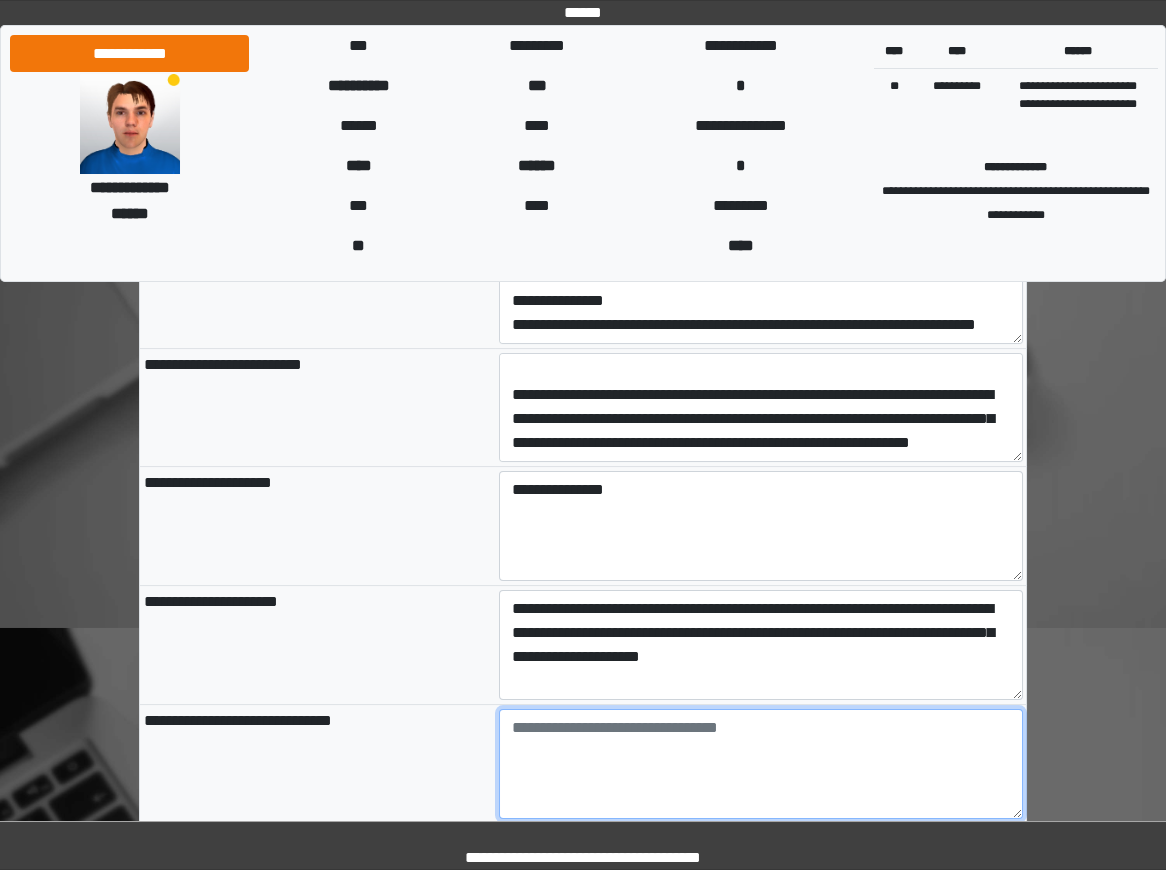 click at bounding box center (761, 764) 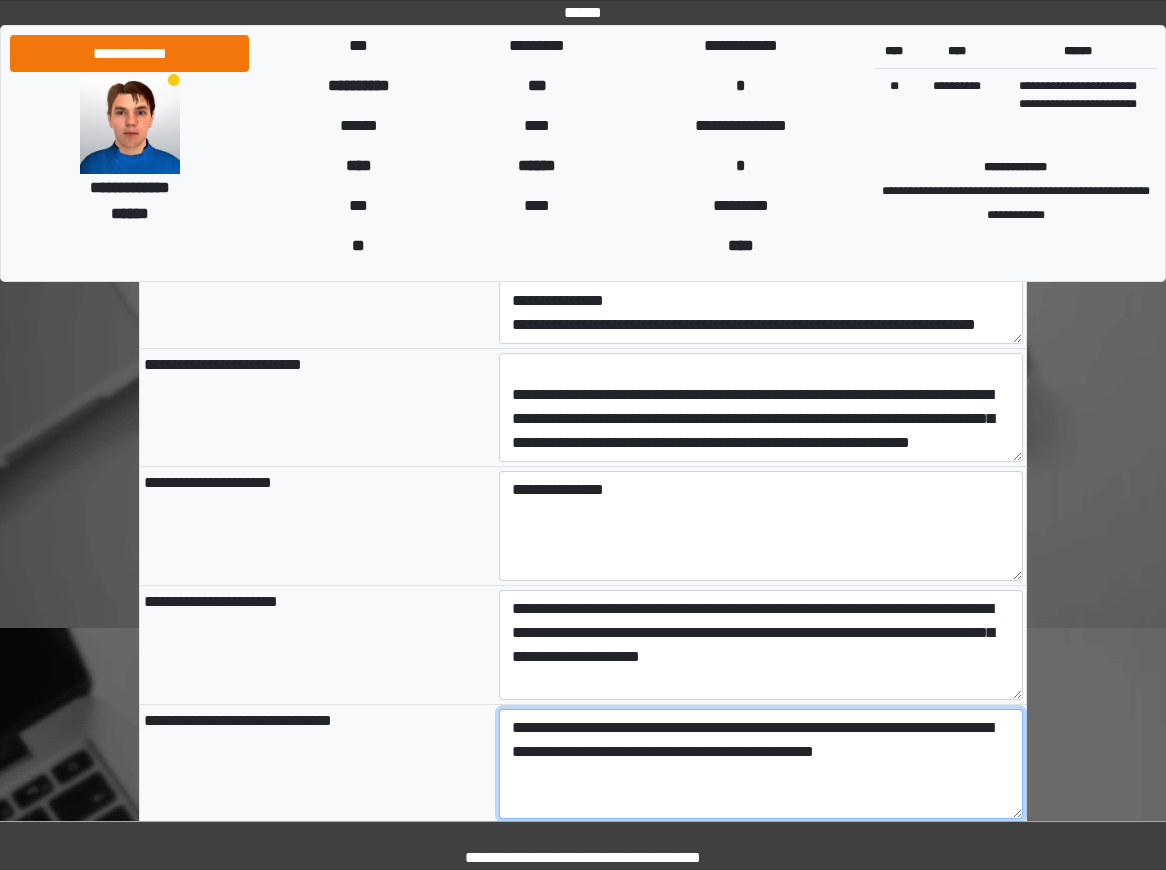 type on "**********" 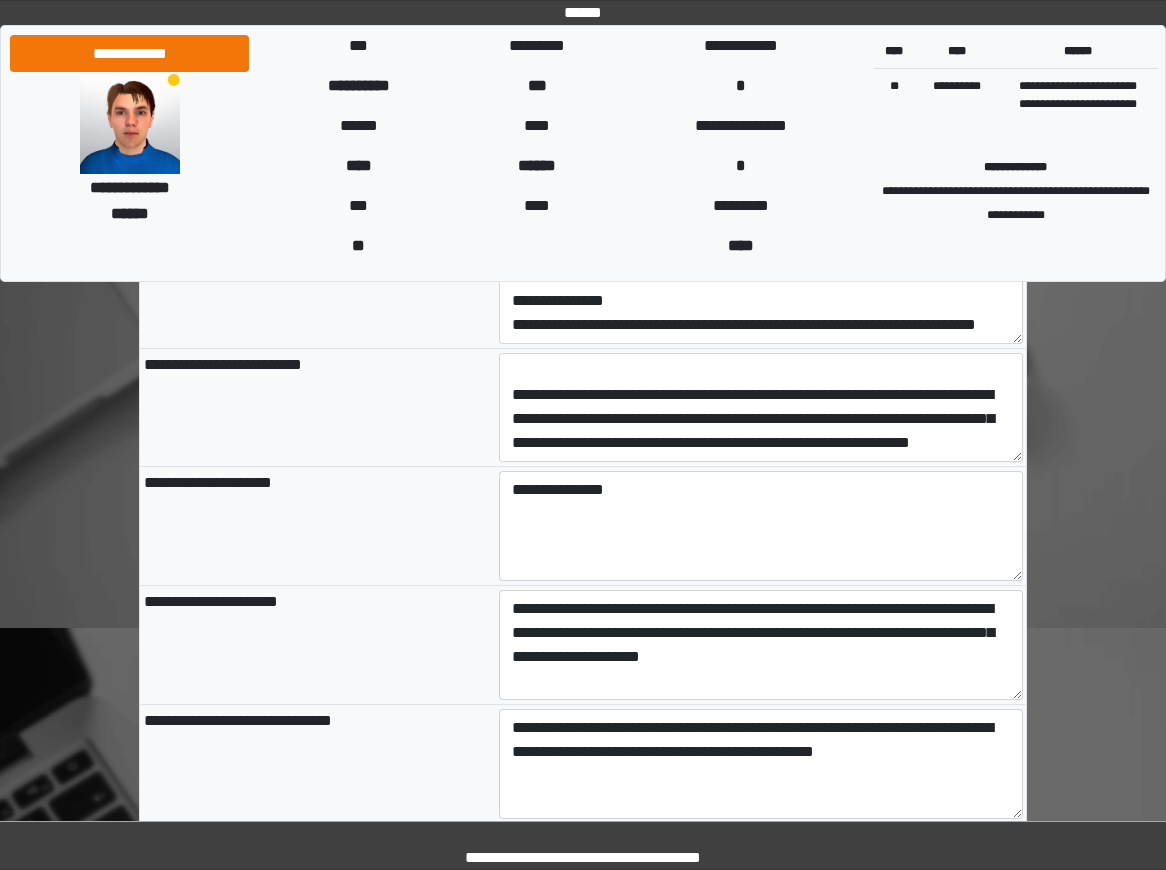 click at bounding box center (761, 883) 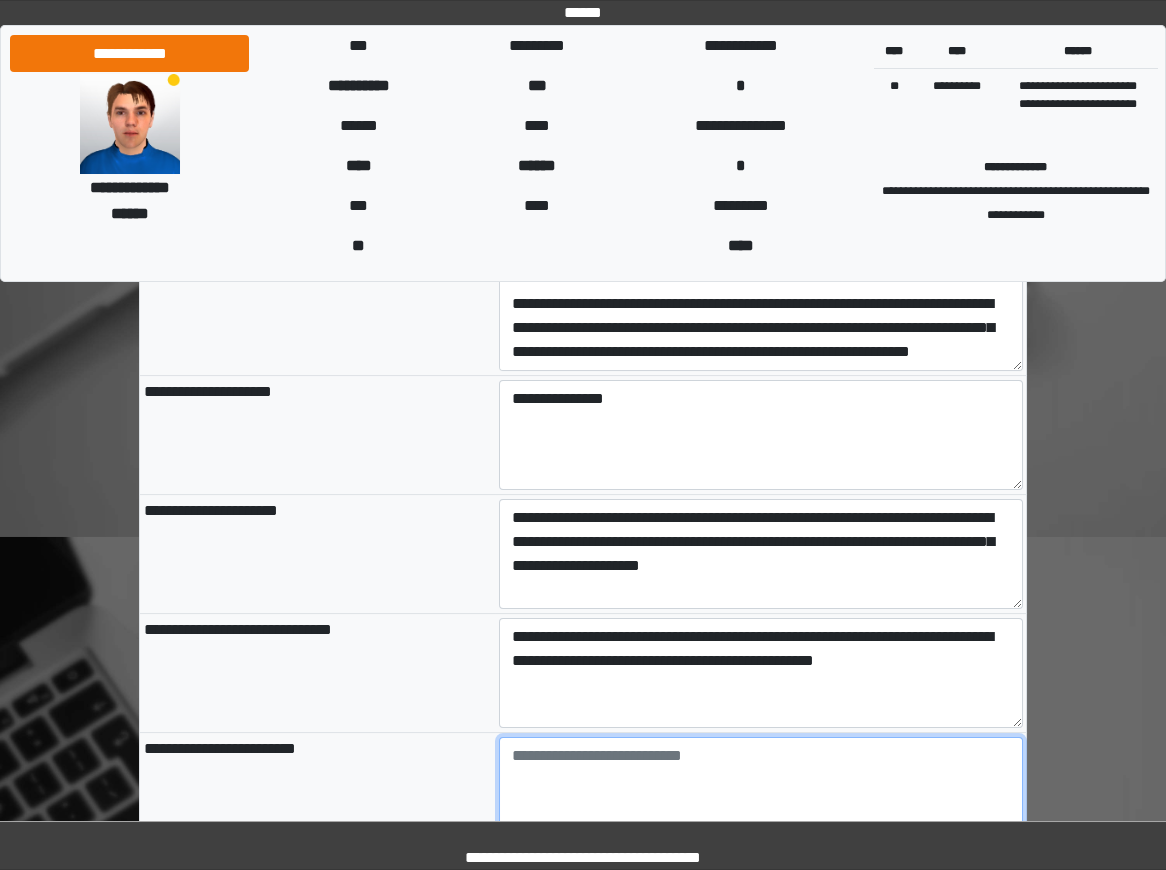 scroll, scrollTop: 2078, scrollLeft: 0, axis: vertical 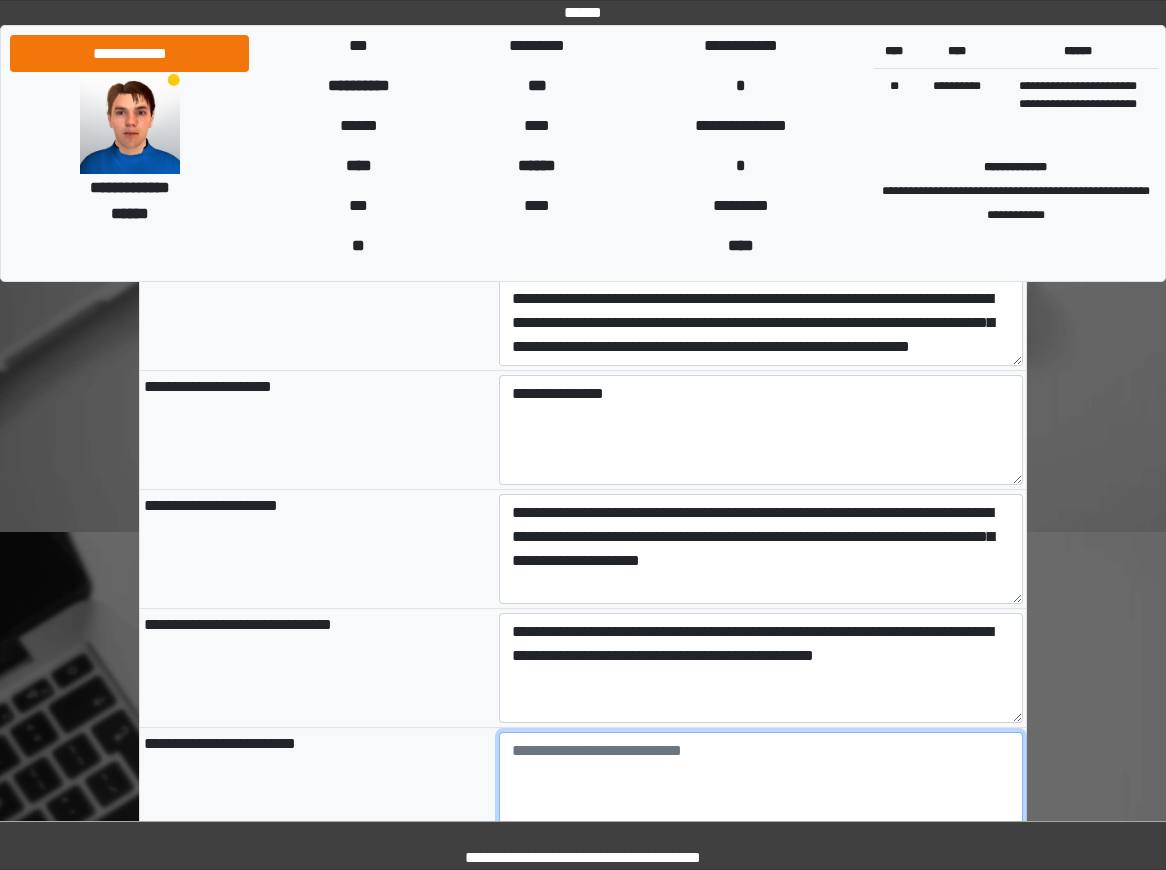 paste on "**********" 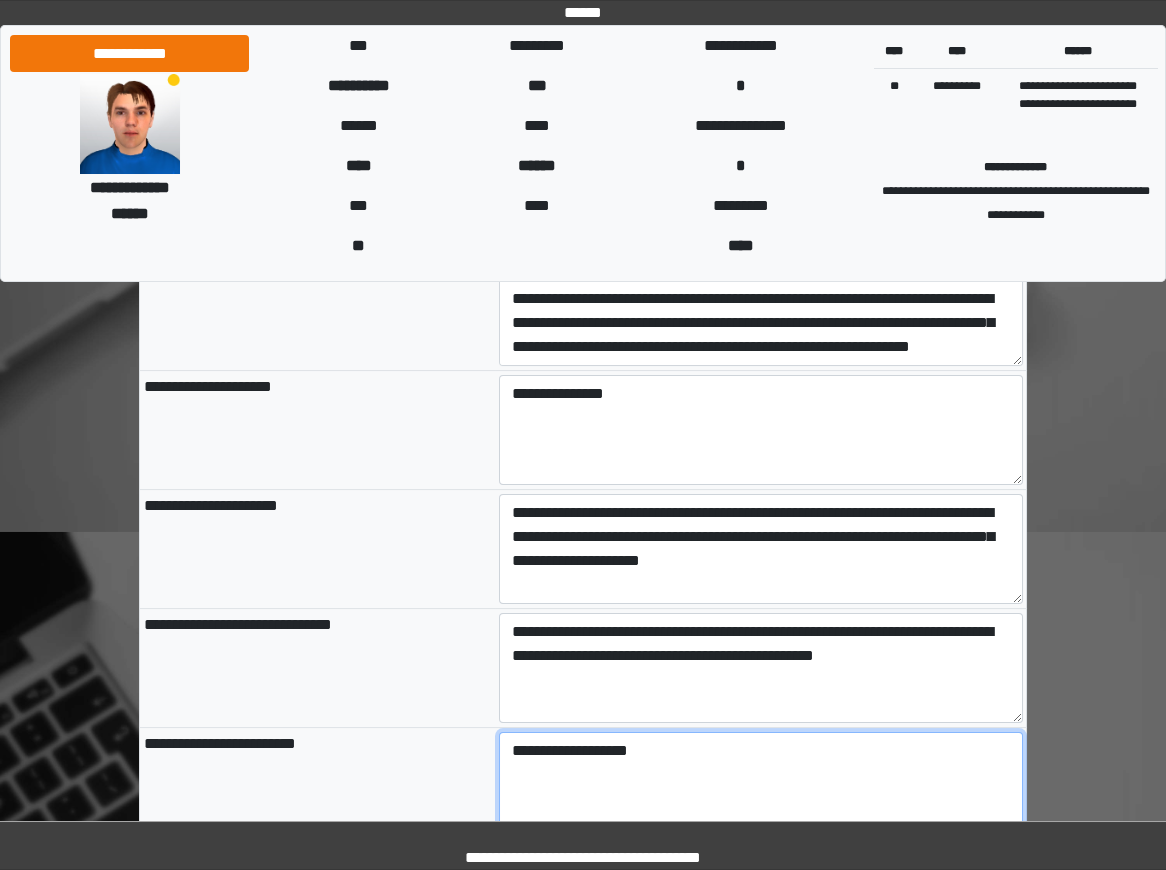 type on "**********" 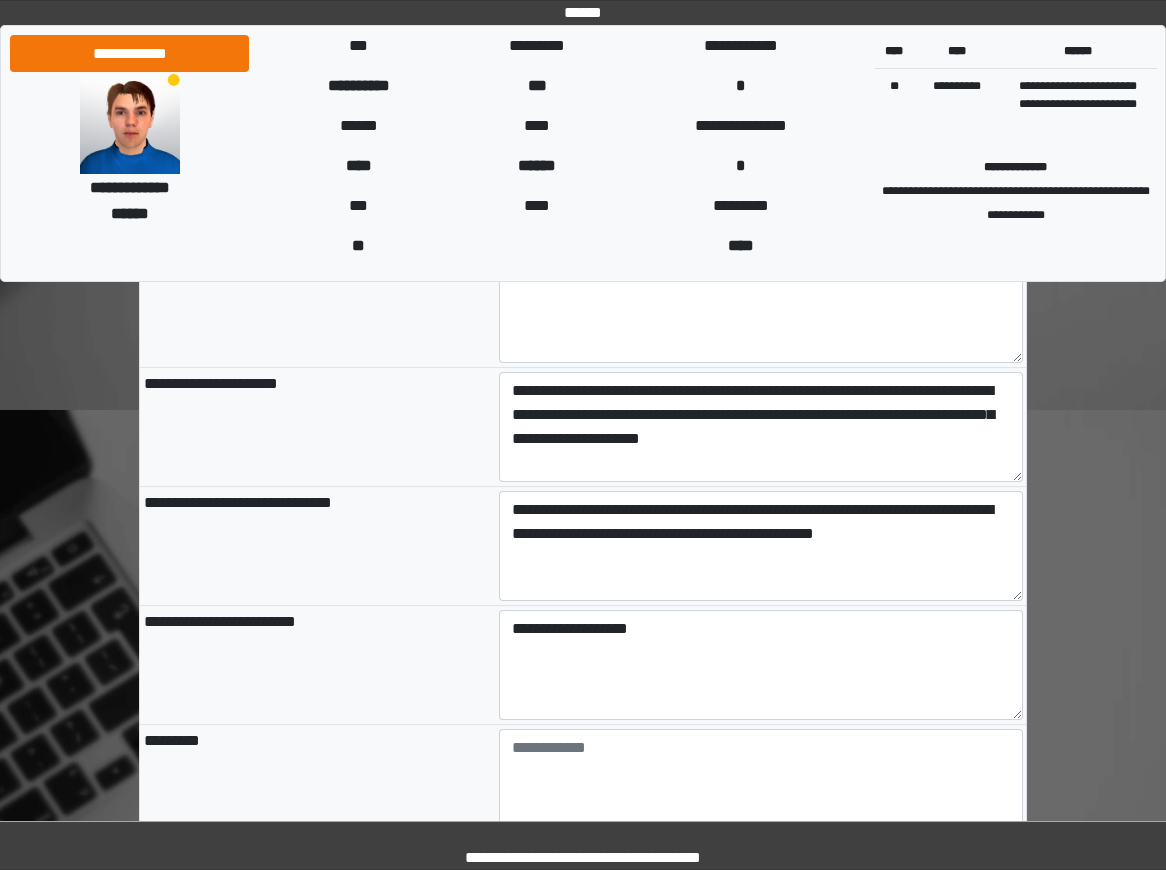 scroll, scrollTop: 2228, scrollLeft: 0, axis: vertical 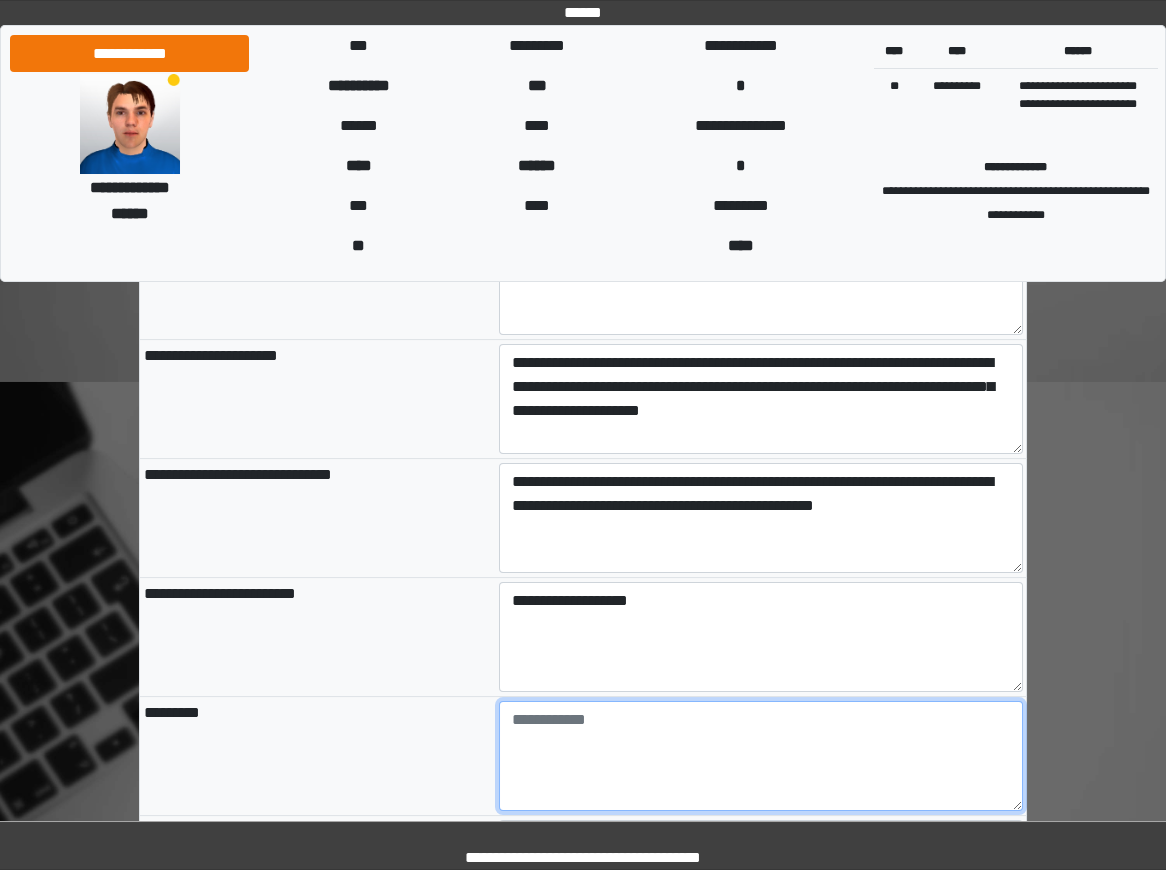 click at bounding box center (761, 756) 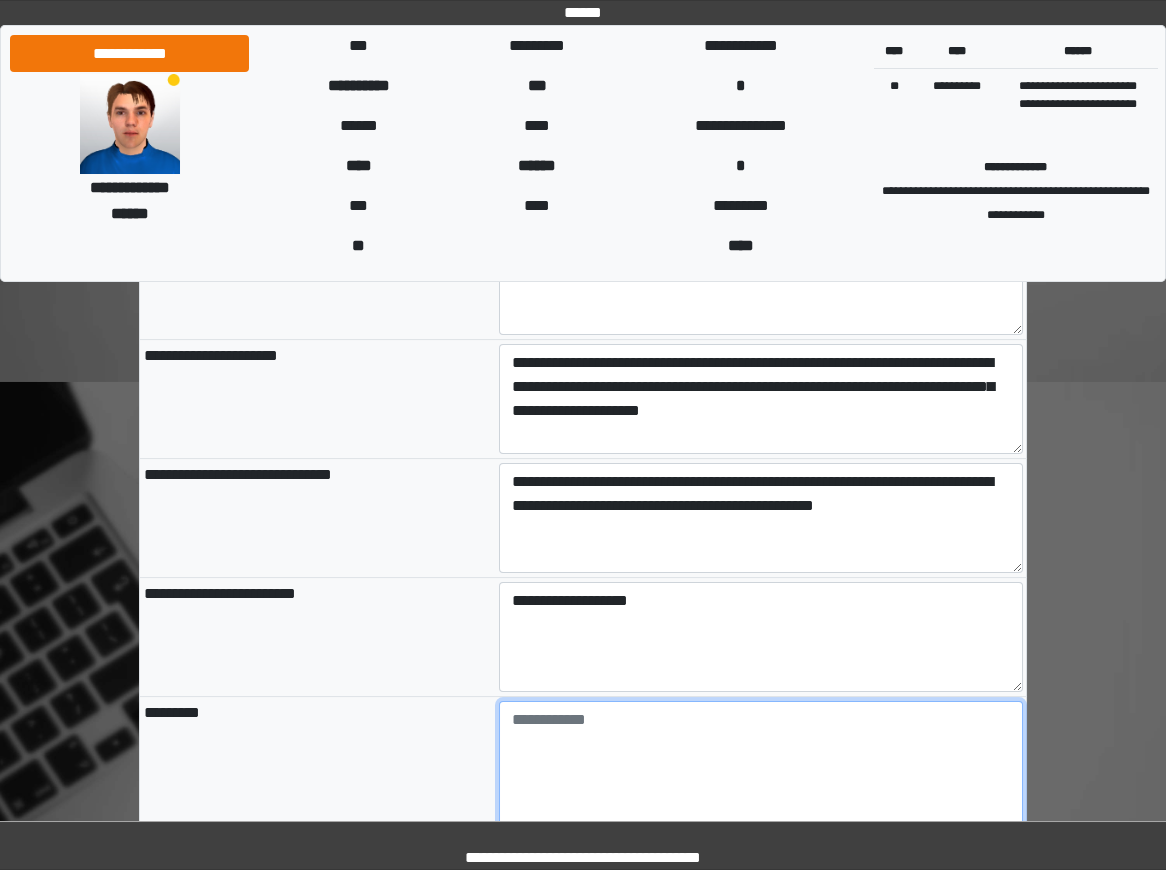 drag, startPoint x: 1020, startPoint y: 733, endPoint x: 1020, endPoint y: 809, distance: 76 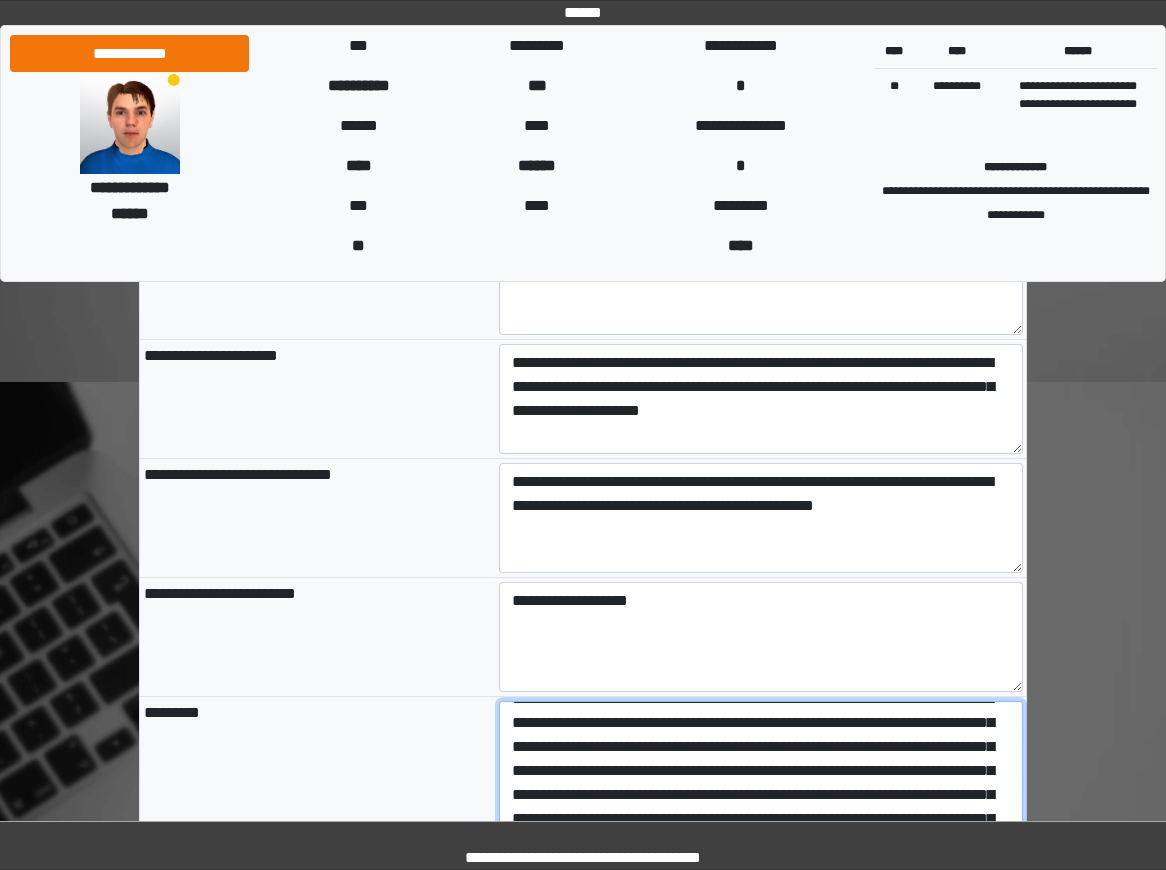 scroll, scrollTop: 0, scrollLeft: 0, axis: both 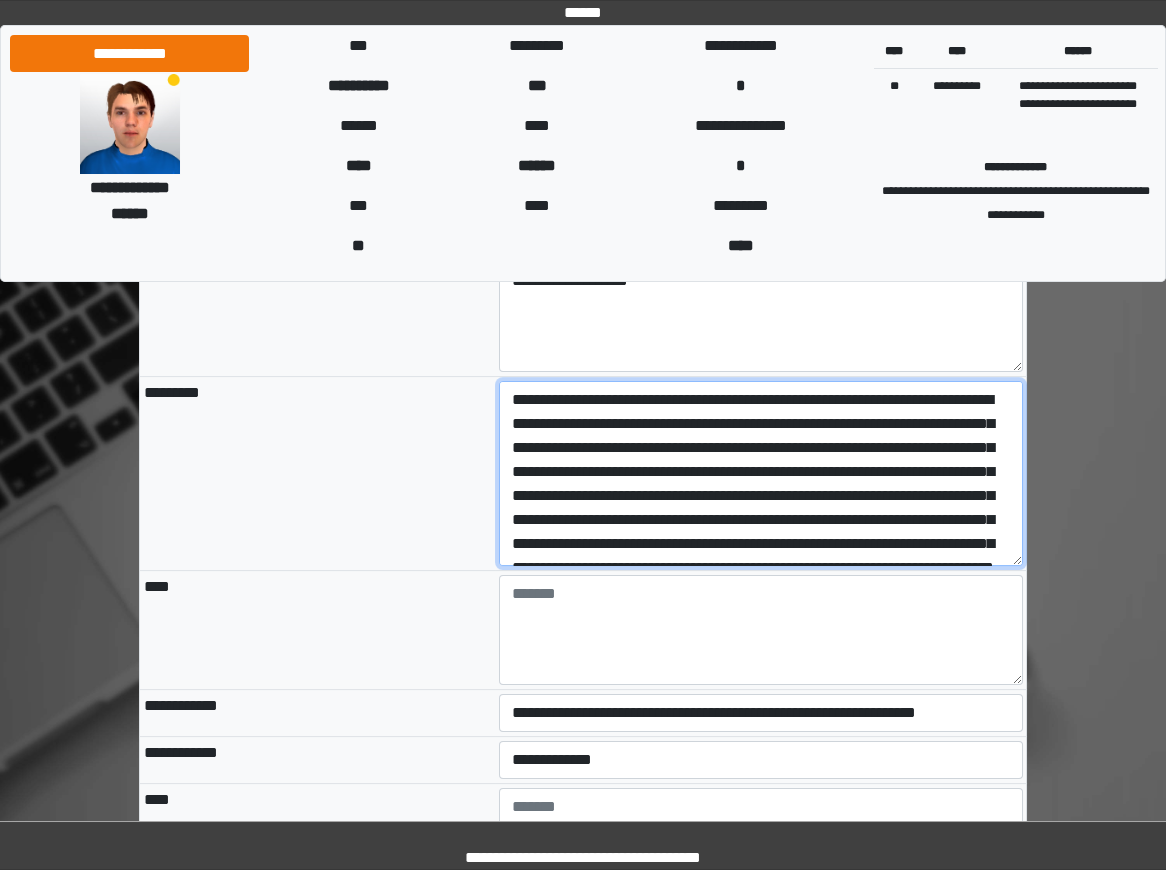 type on "**********" 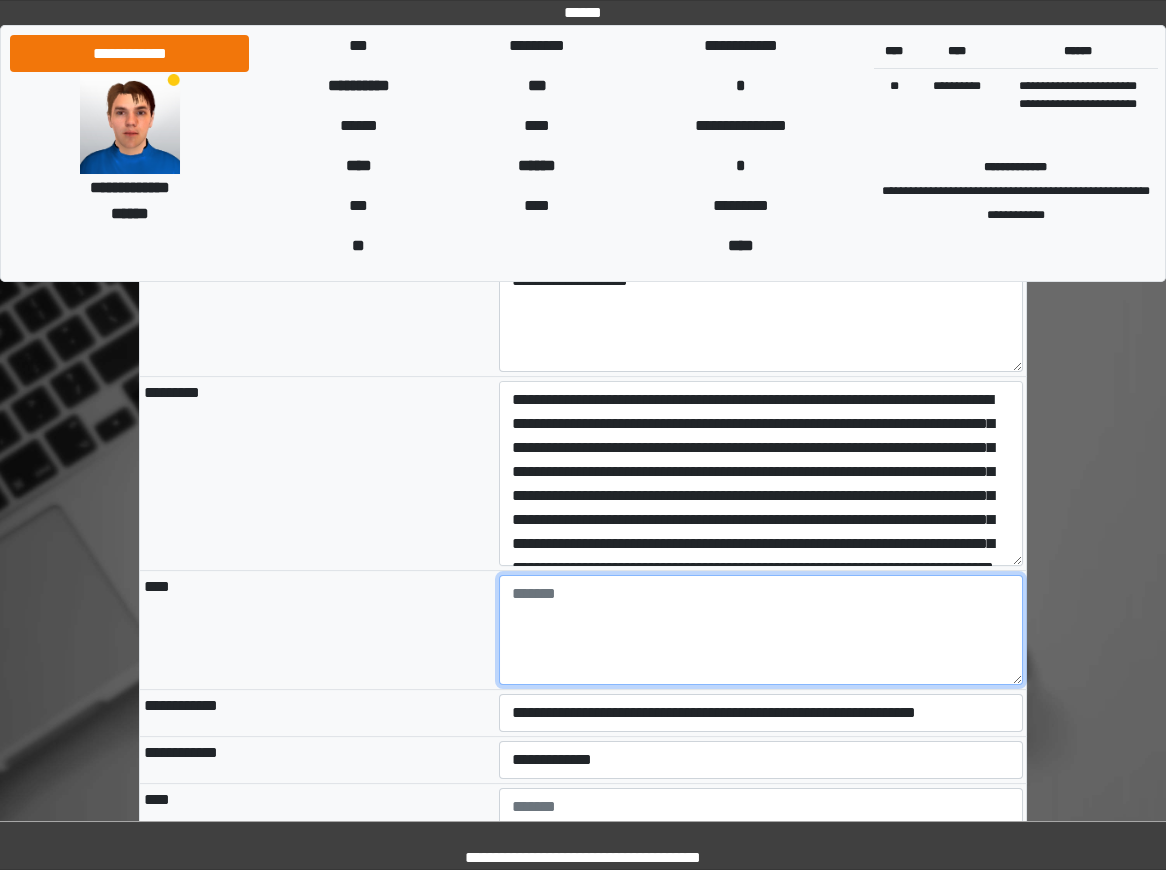 click at bounding box center (761, 630) 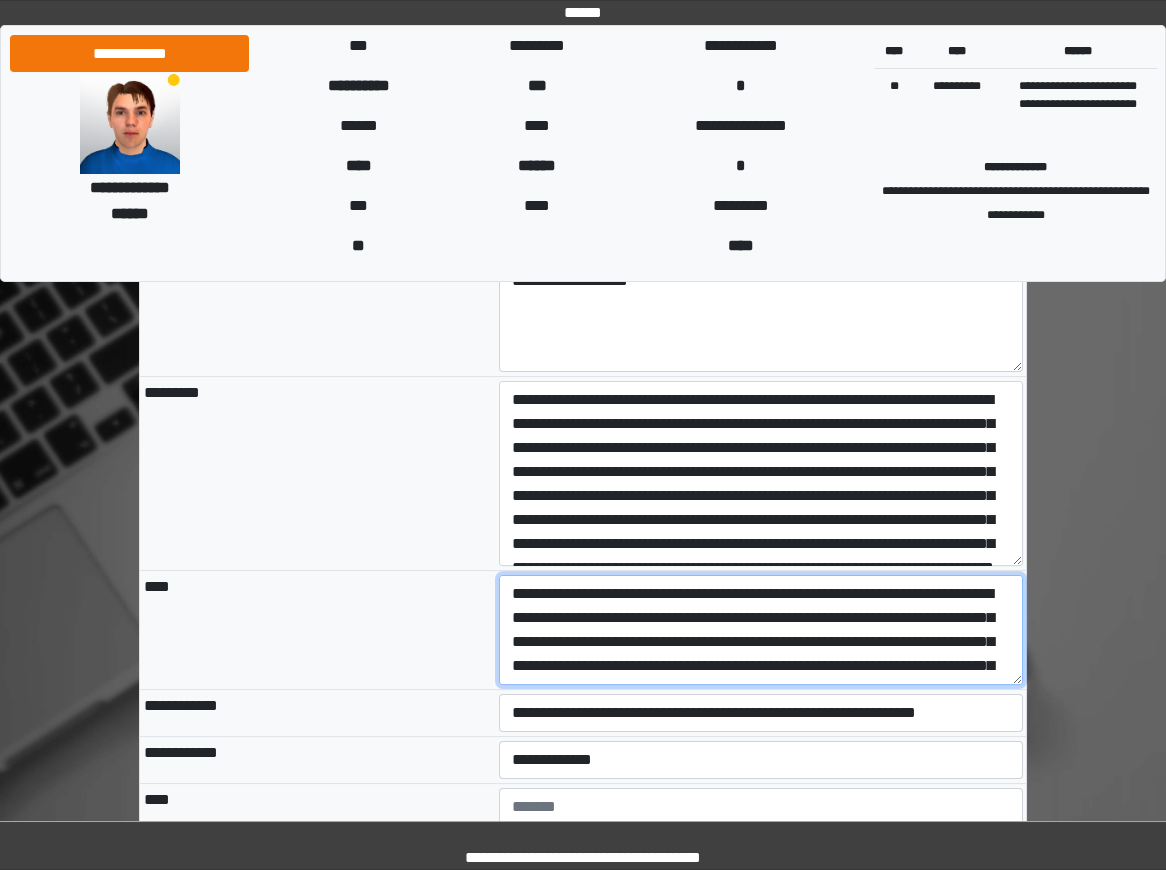 scroll, scrollTop: 328, scrollLeft: 0, axis: vertical 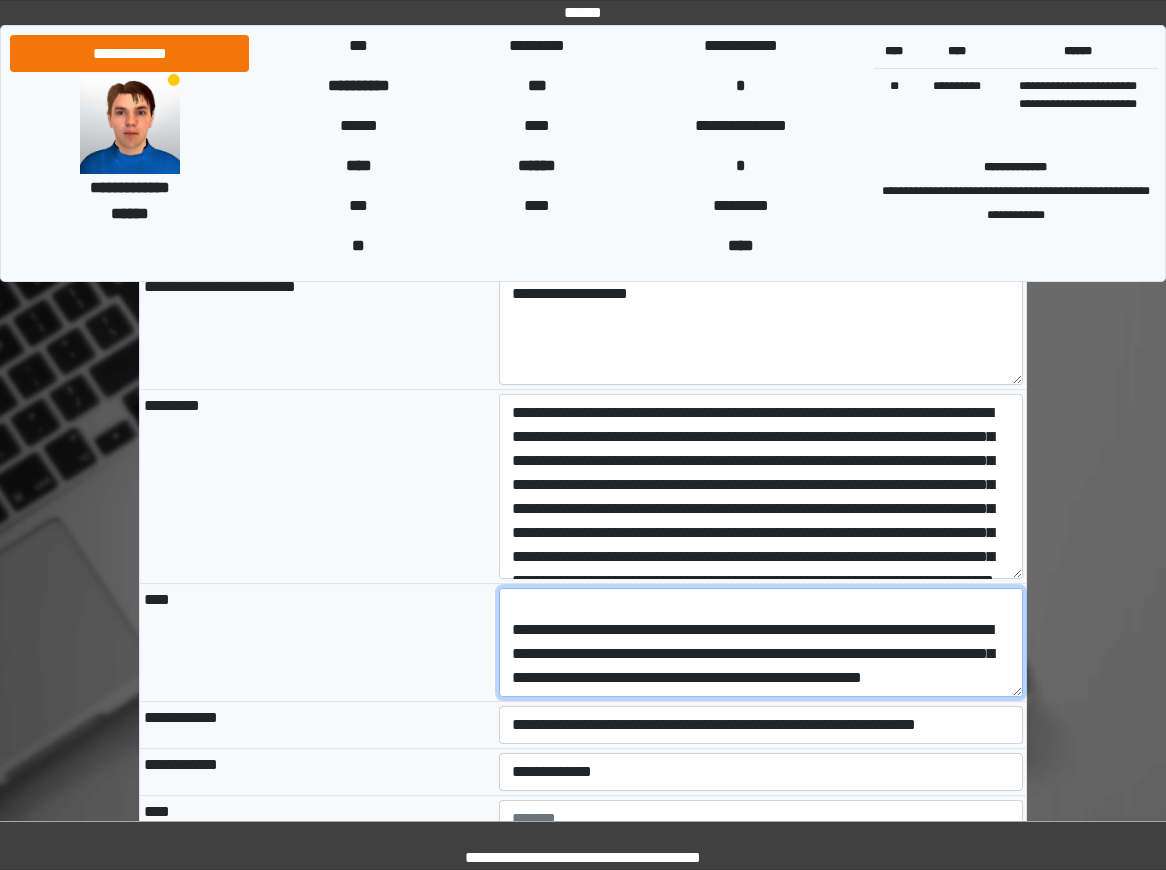 drag, startPoint x: 49, startPoint y: 463, endPoint x: 821, endPoint y: 592, distance: 782.7037 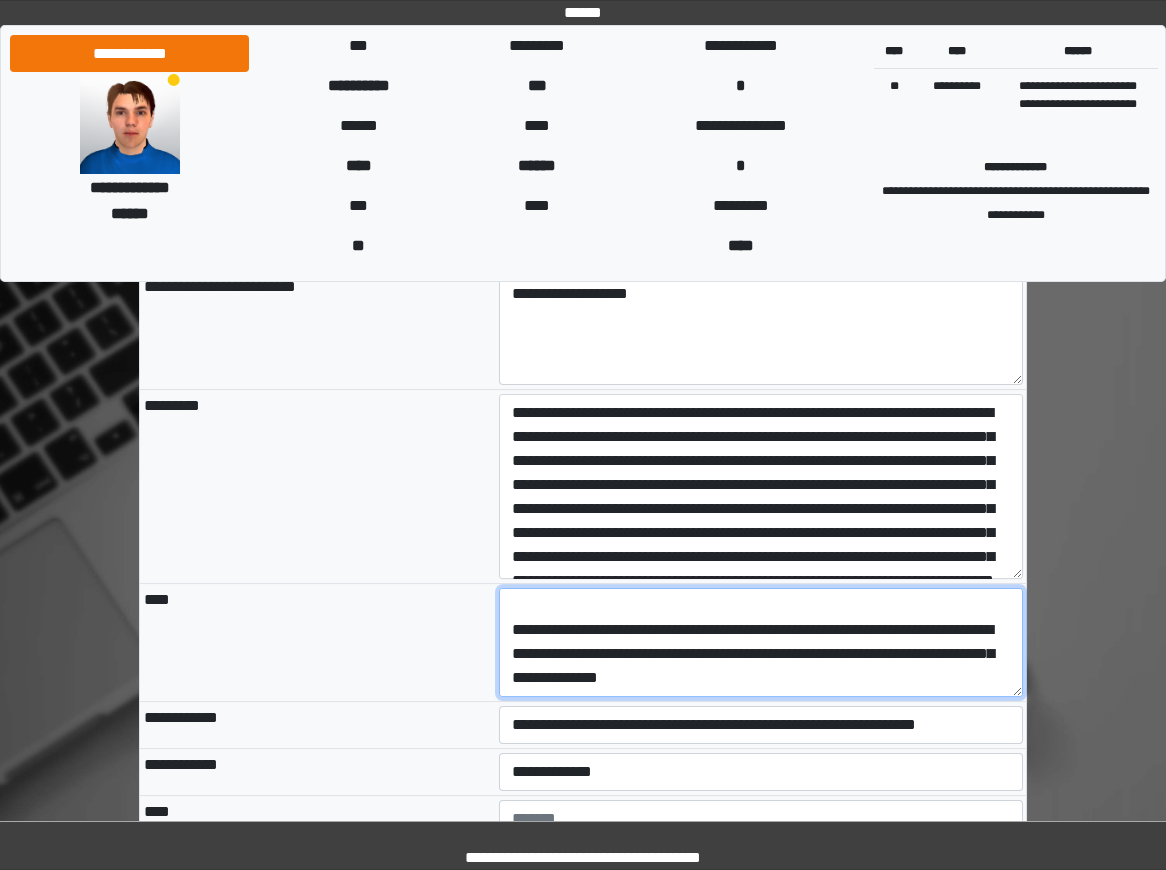 scroll, scrollTop: 312, scrollLeft: 0, axis: vertical 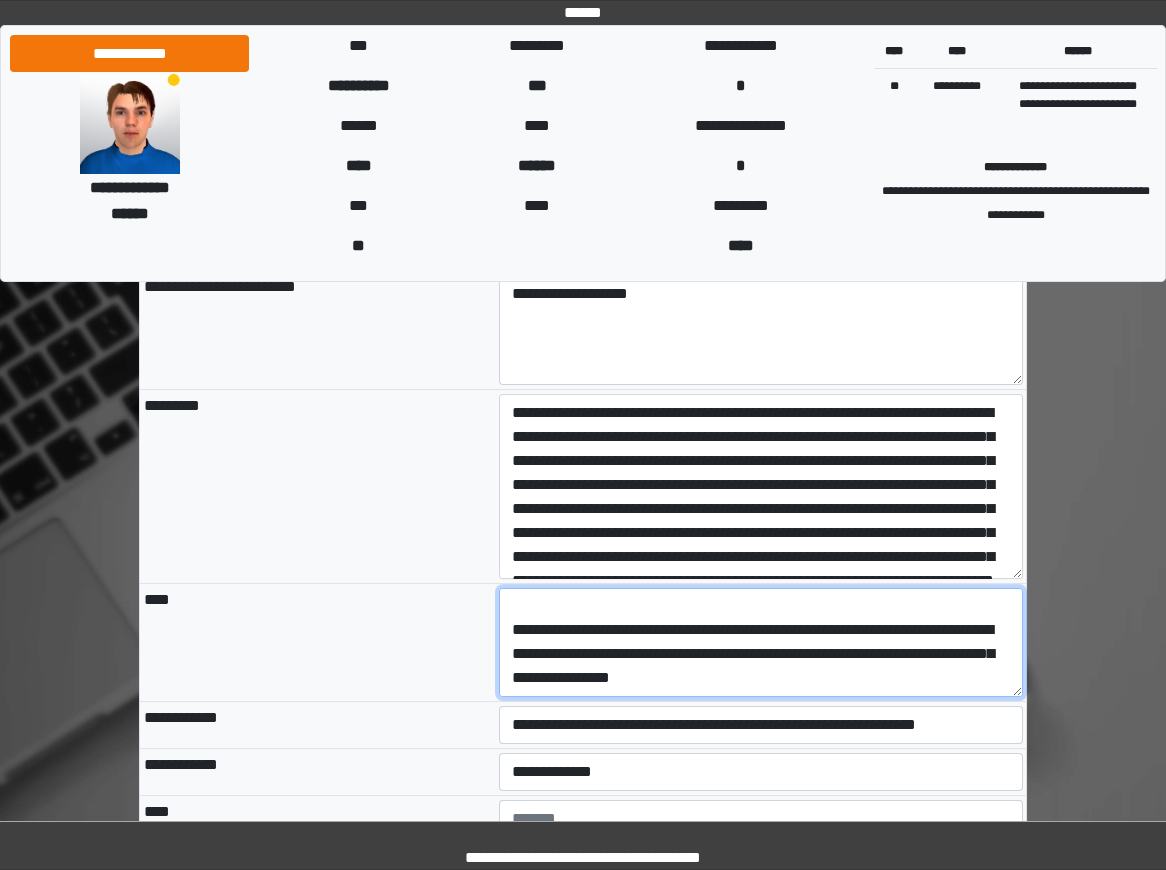 type on "**********" 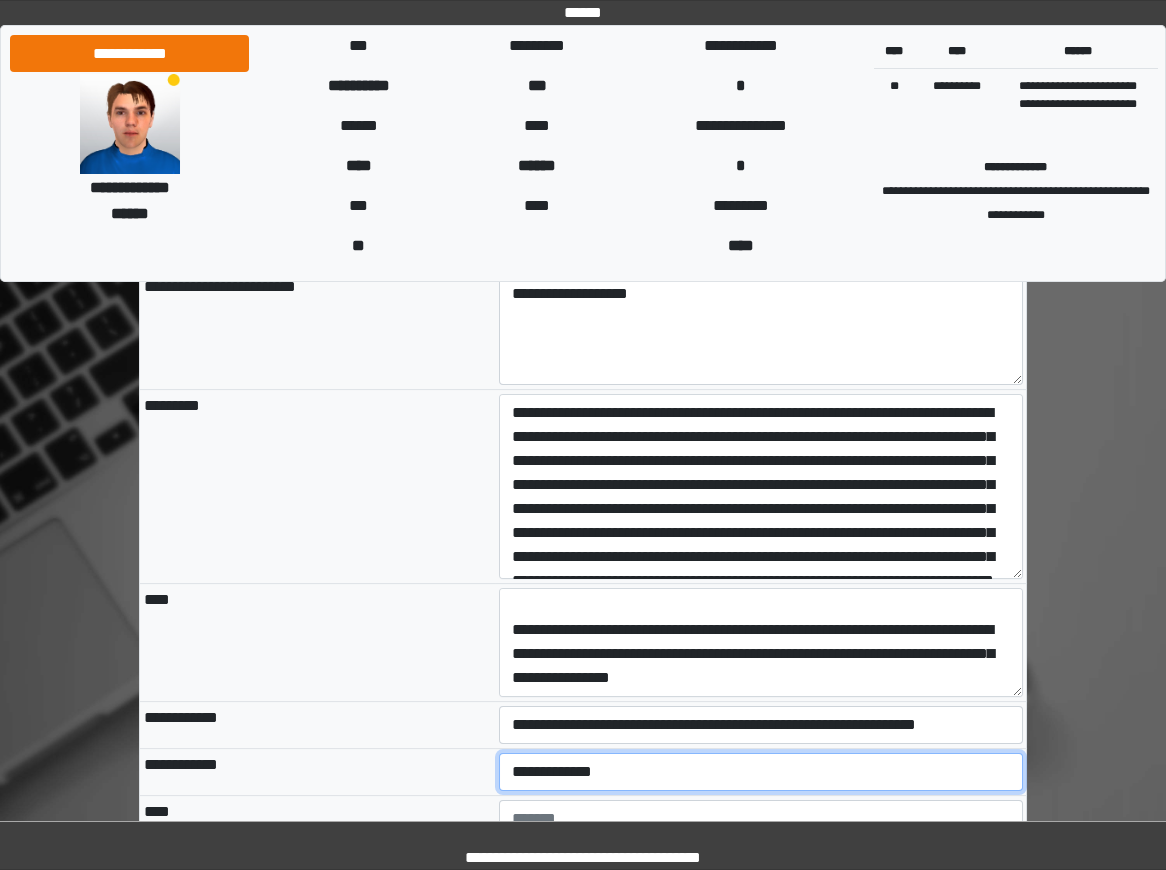 click on "**********" at bounding box center [761, 772] 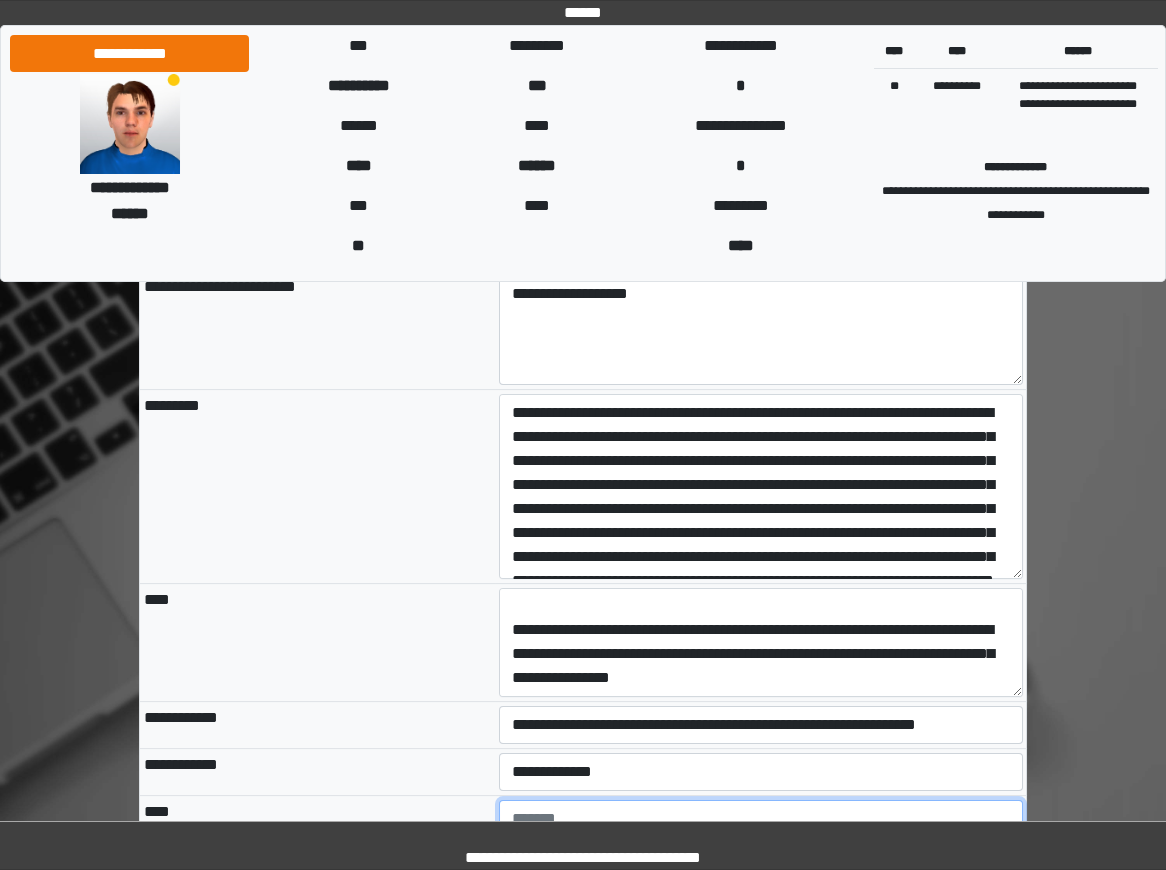 click at bounding box center (761, 855) 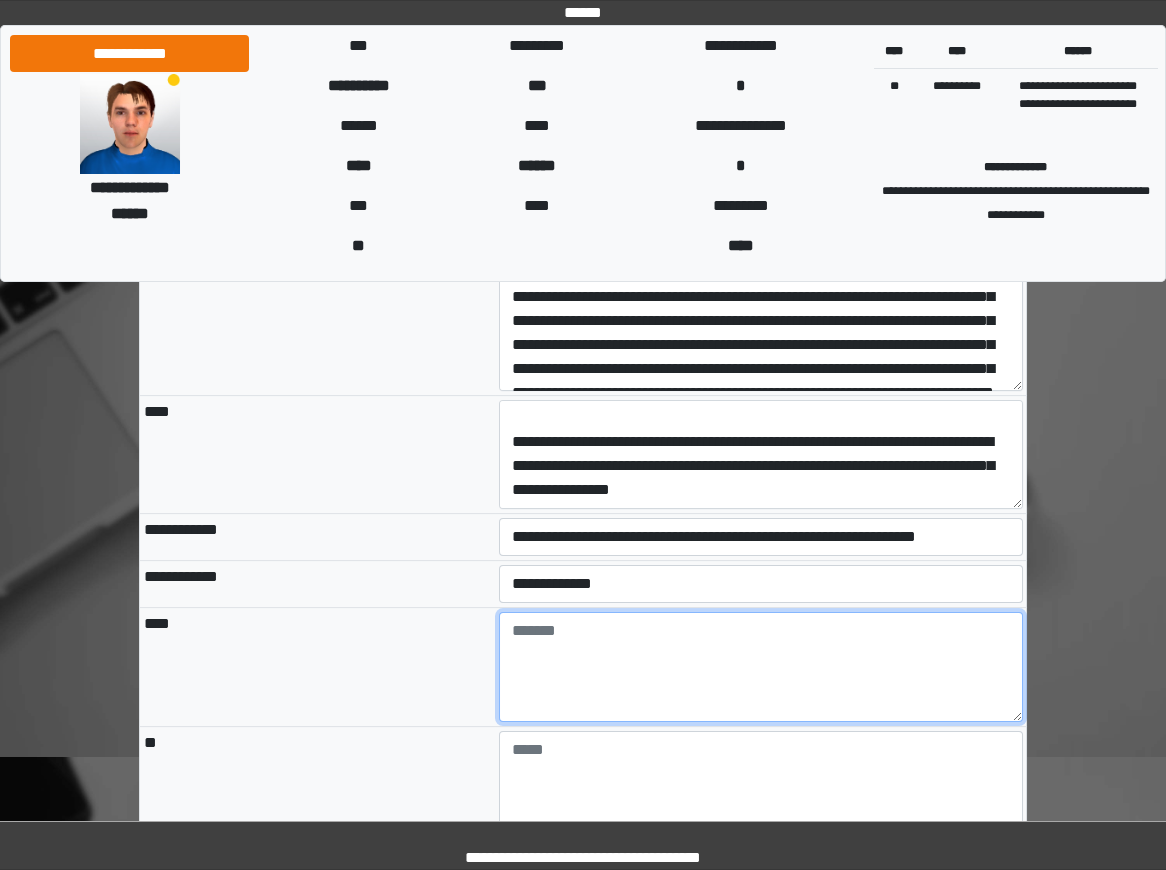 paste on "**********" 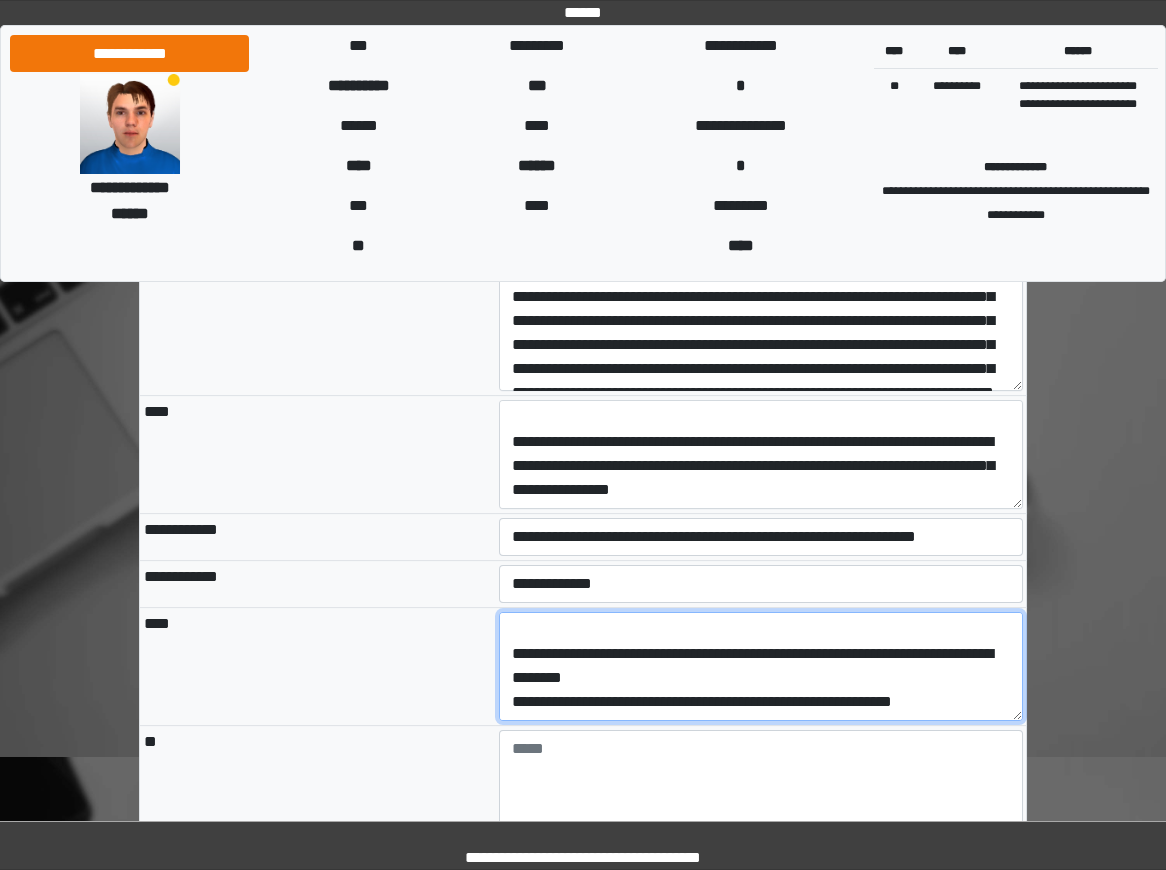 scroll, scrollTop: 144, scrollLeft: 0, axis: vertical 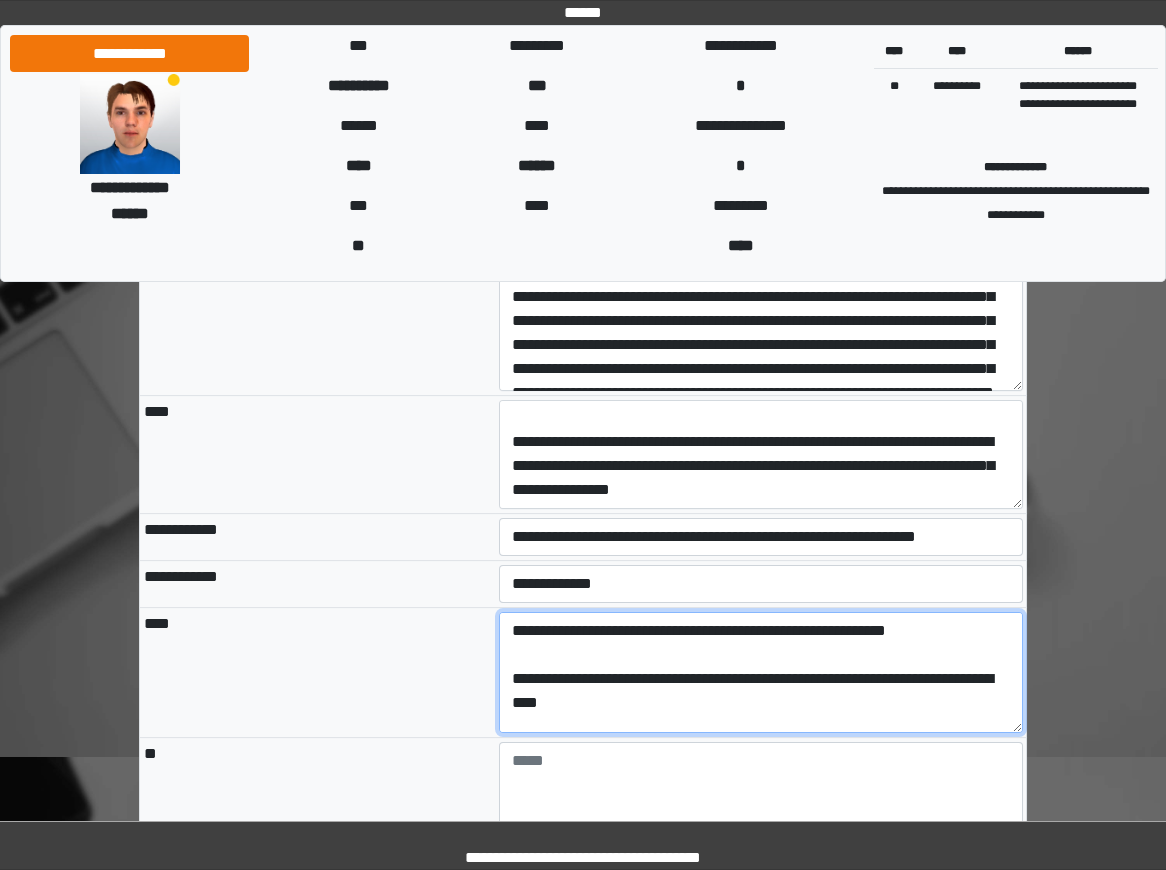 drag, startPoint x: 1017, startPoint y: 637, endPoint x: 1044, endPoint y: 784, distance: 149.45903 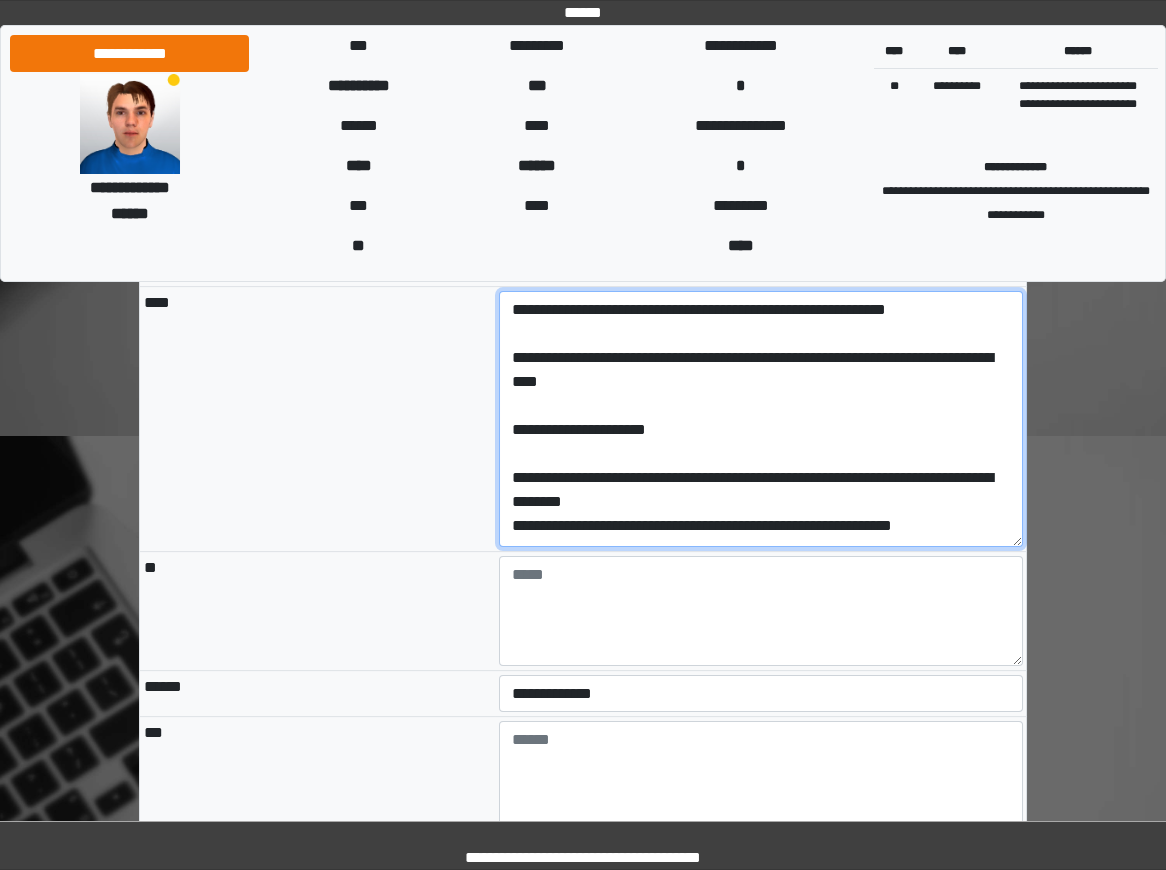 scroll, scrollTop: 3153, scrollLeft: 0, axis: vertical 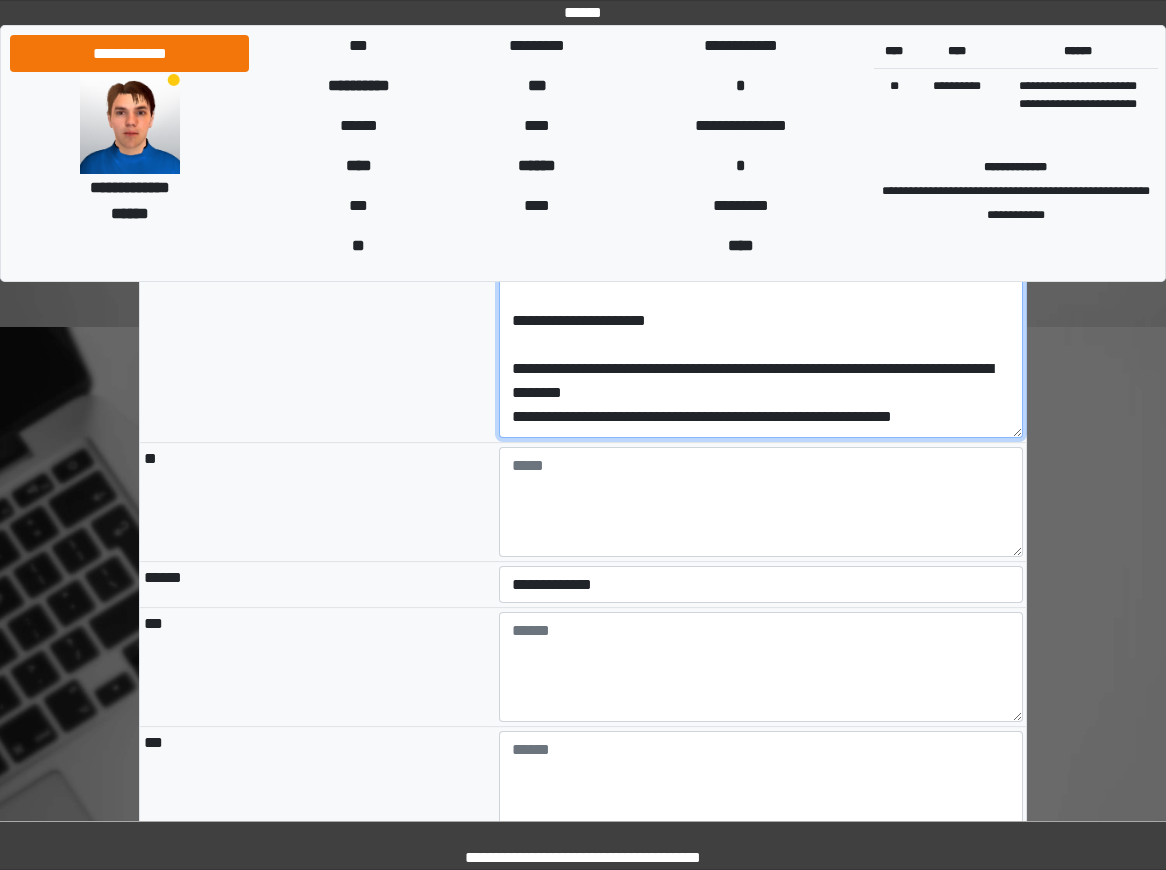 type on "**********" 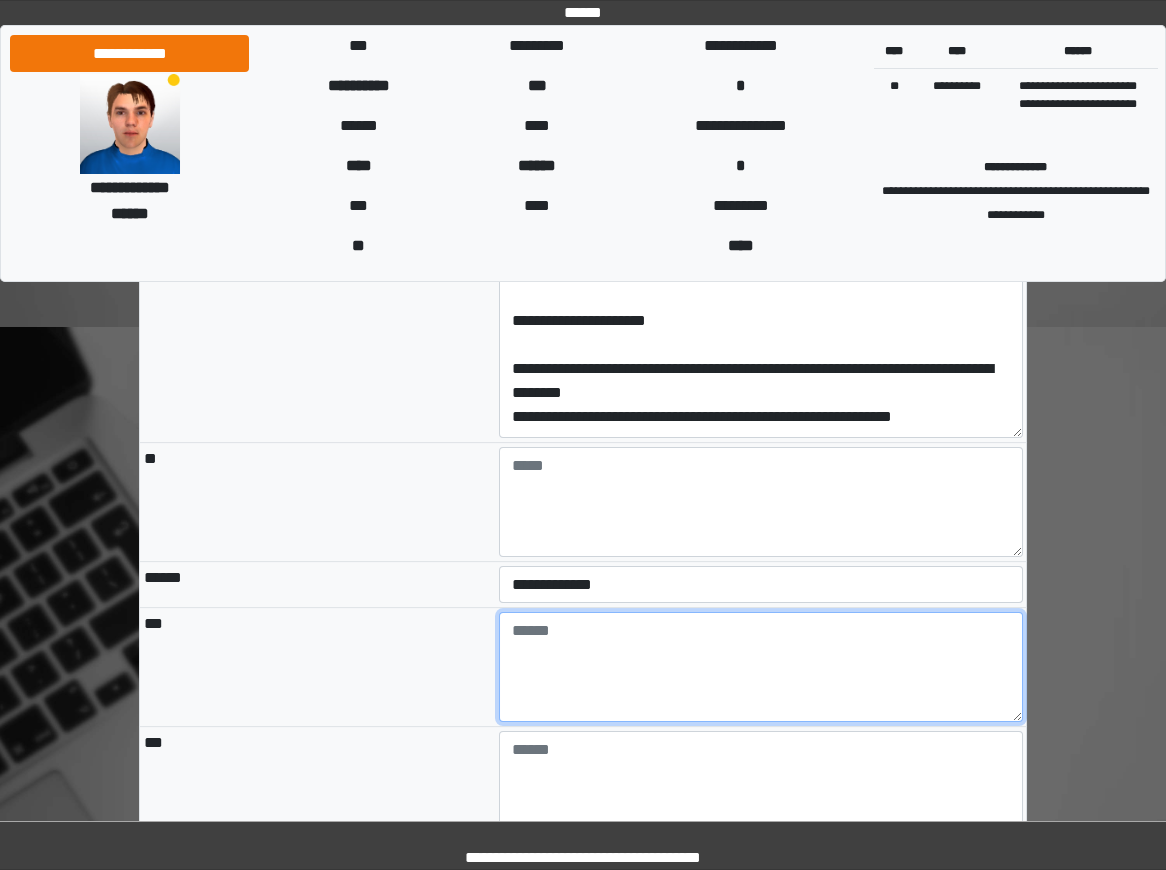 click at bounding box center (761, 667) 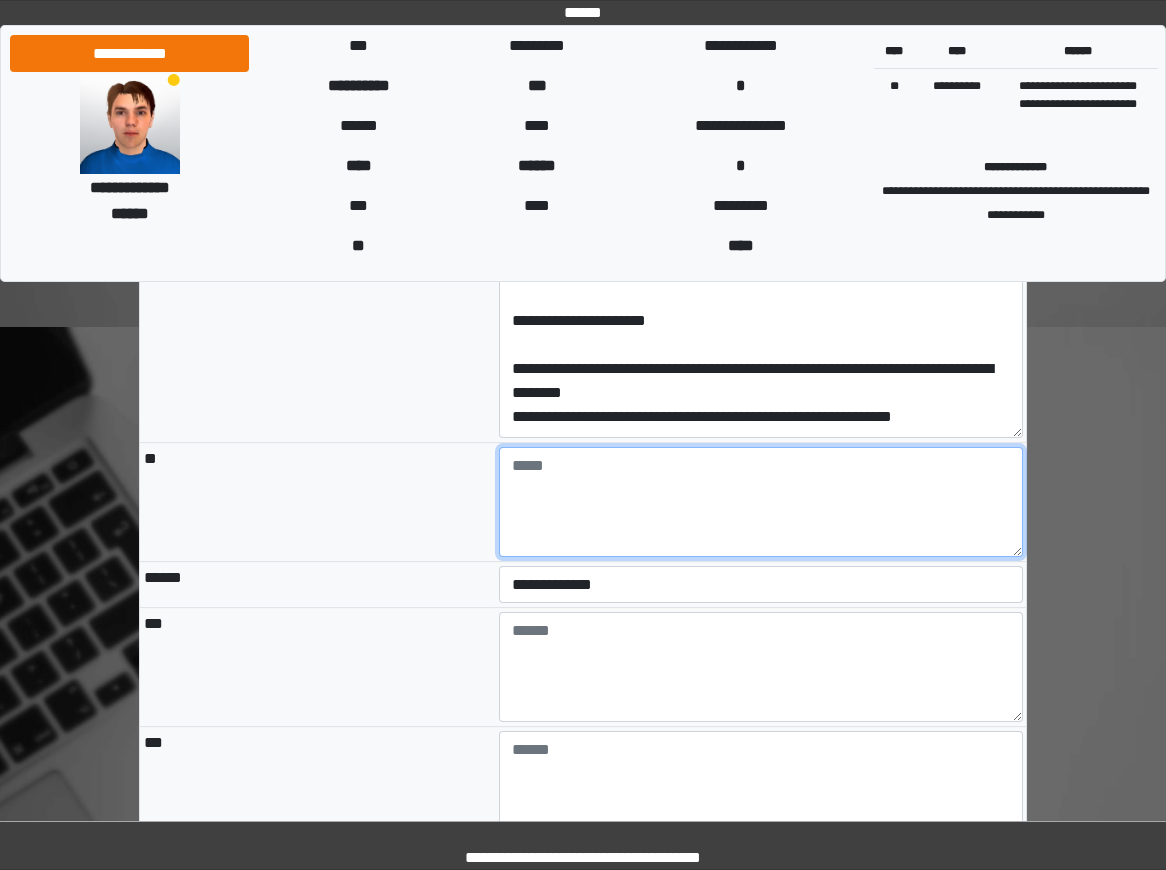 click at bounding box center (761, 502) 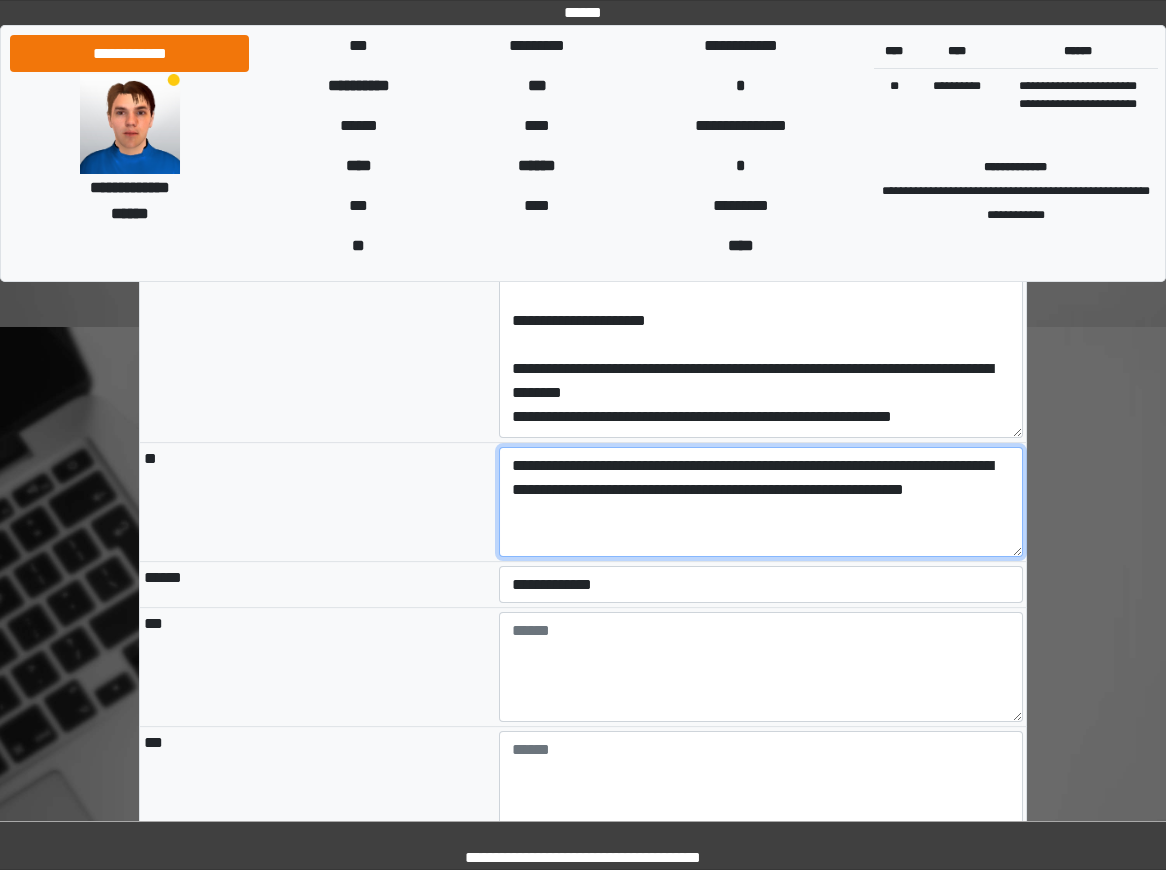 type on "**********" 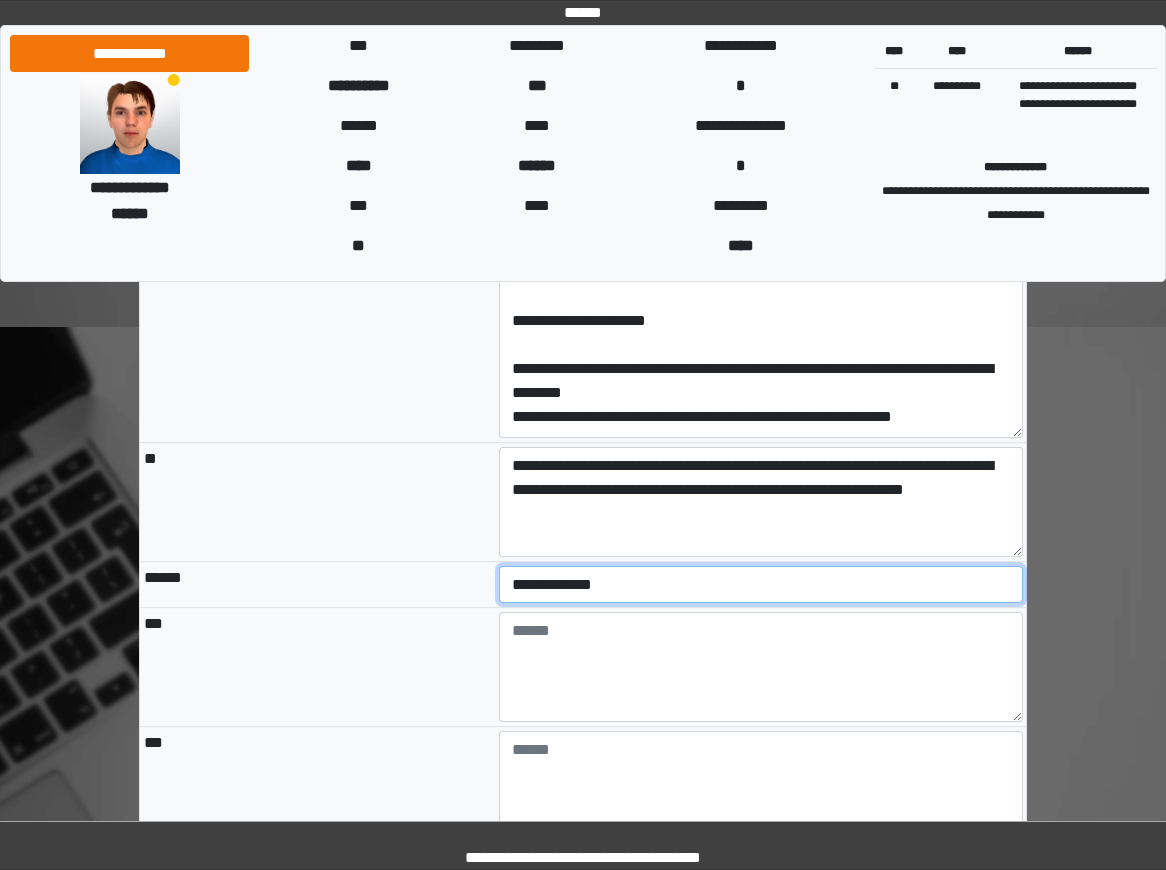 select on "*" 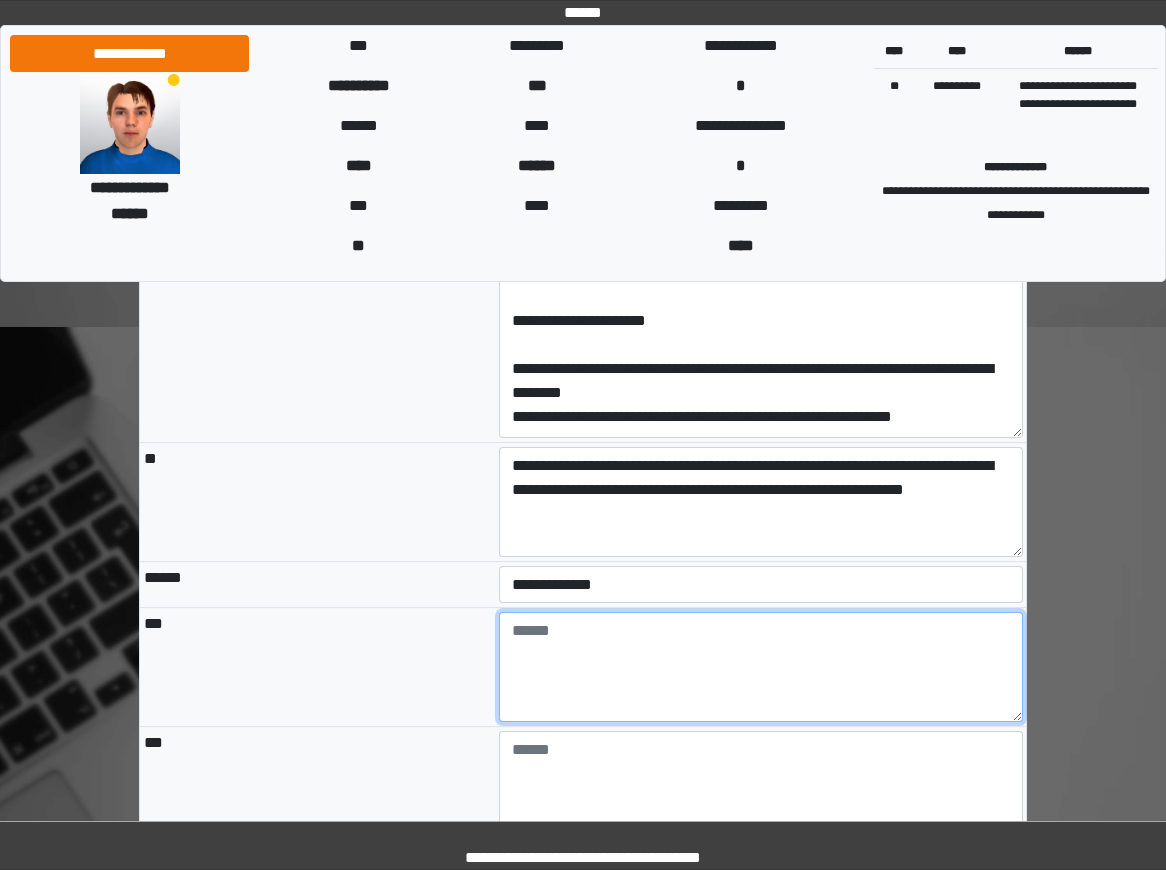 click at bounding box center (761, 667) 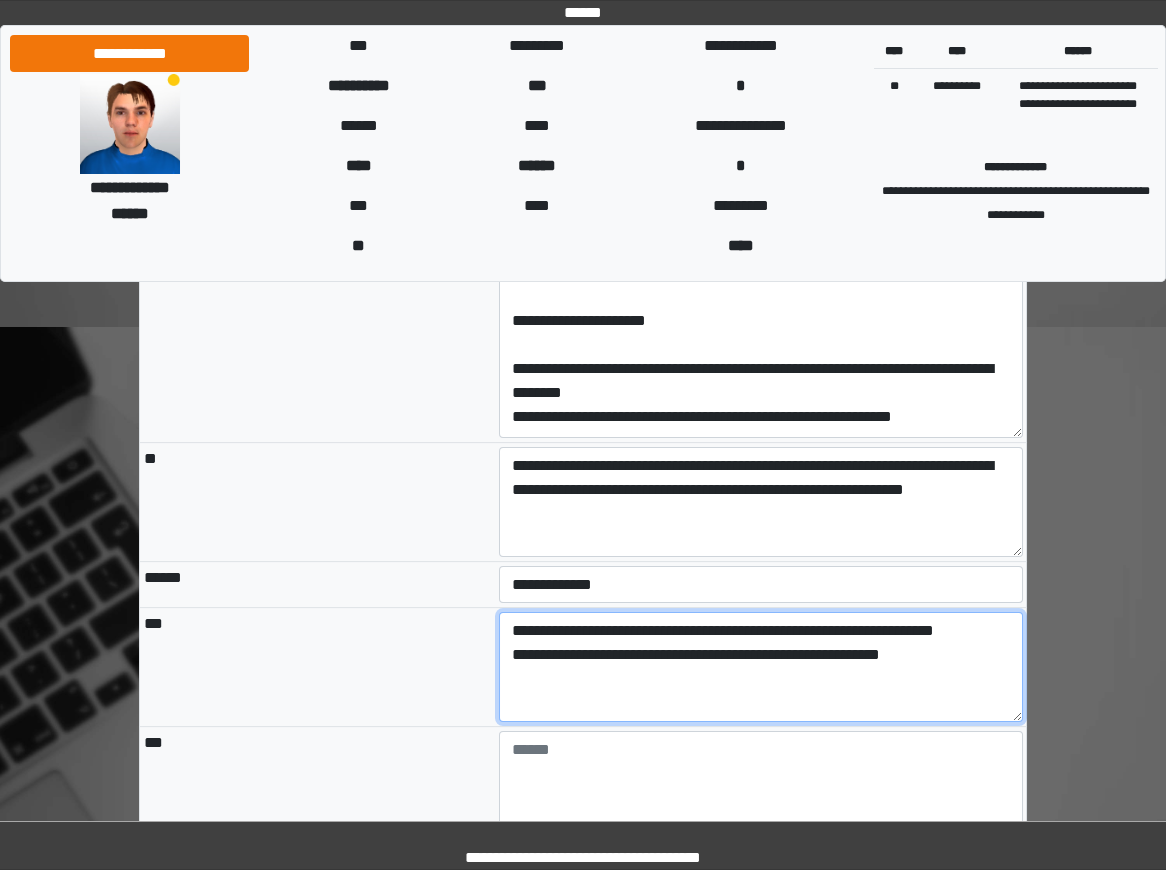type on "**********" 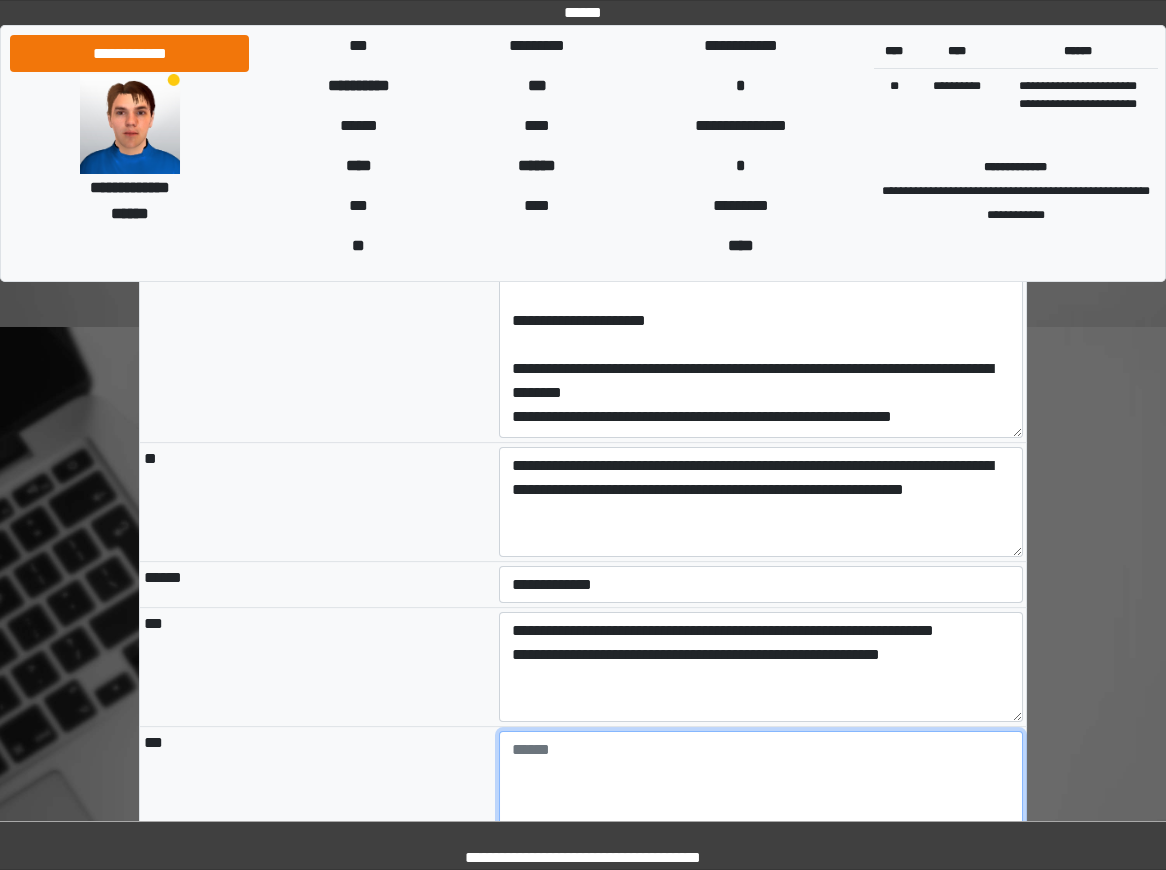 click at bounding box center (761, 786) 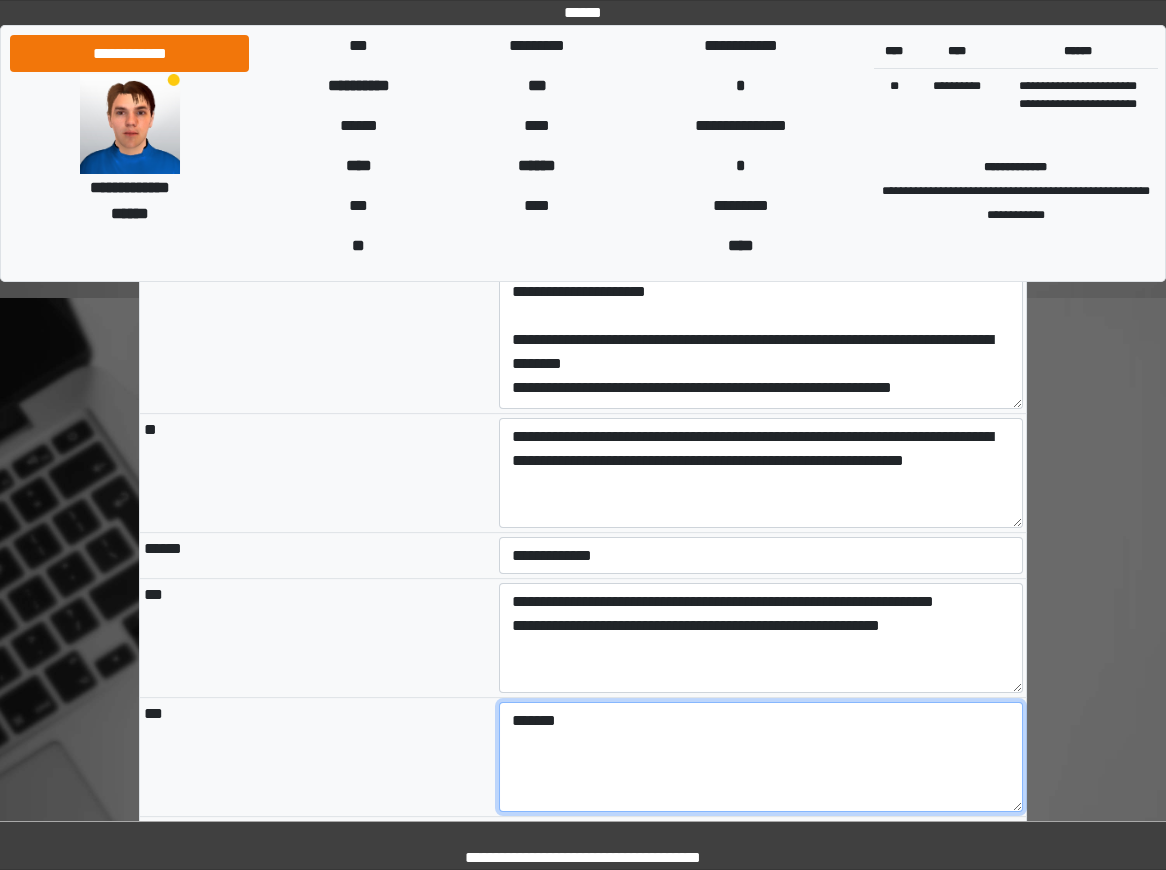 scroll, scrollTop: 3192, scrollLeft: 0, axis: vertical 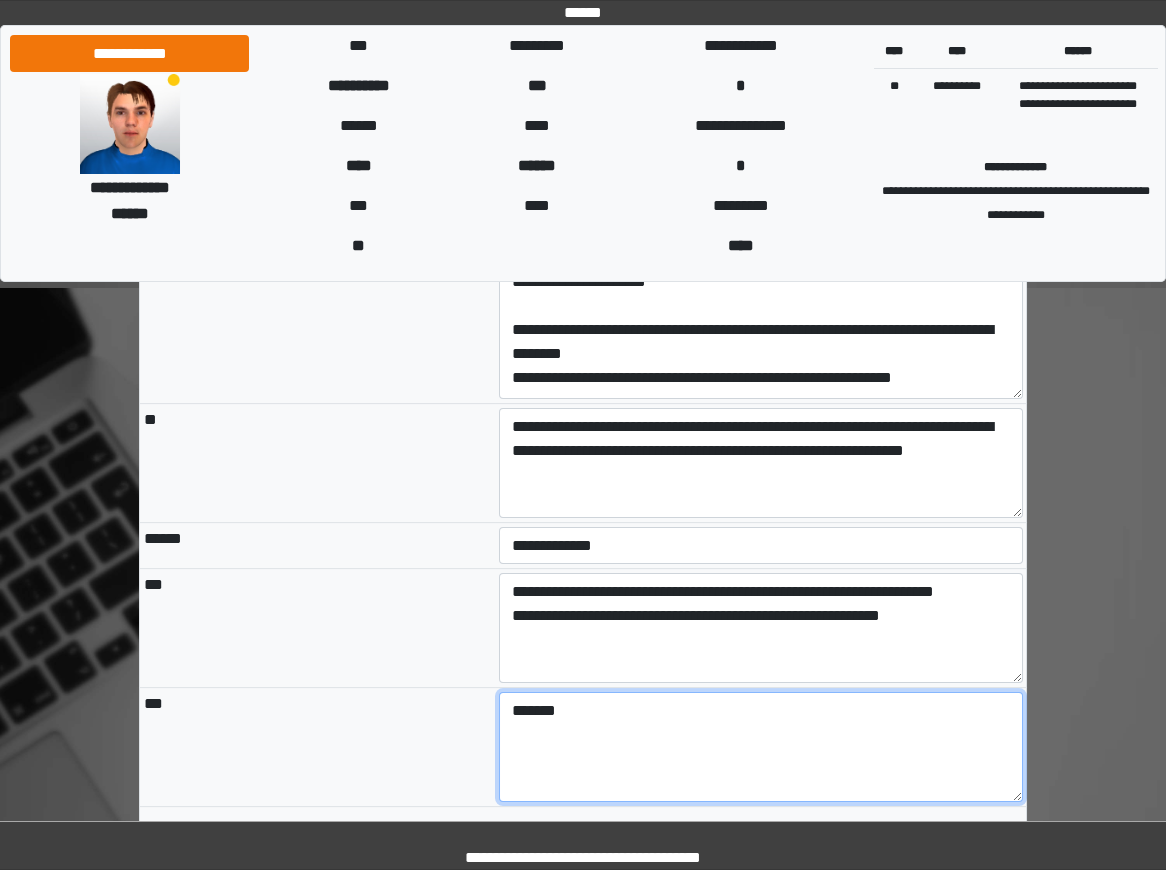 type on "*******" 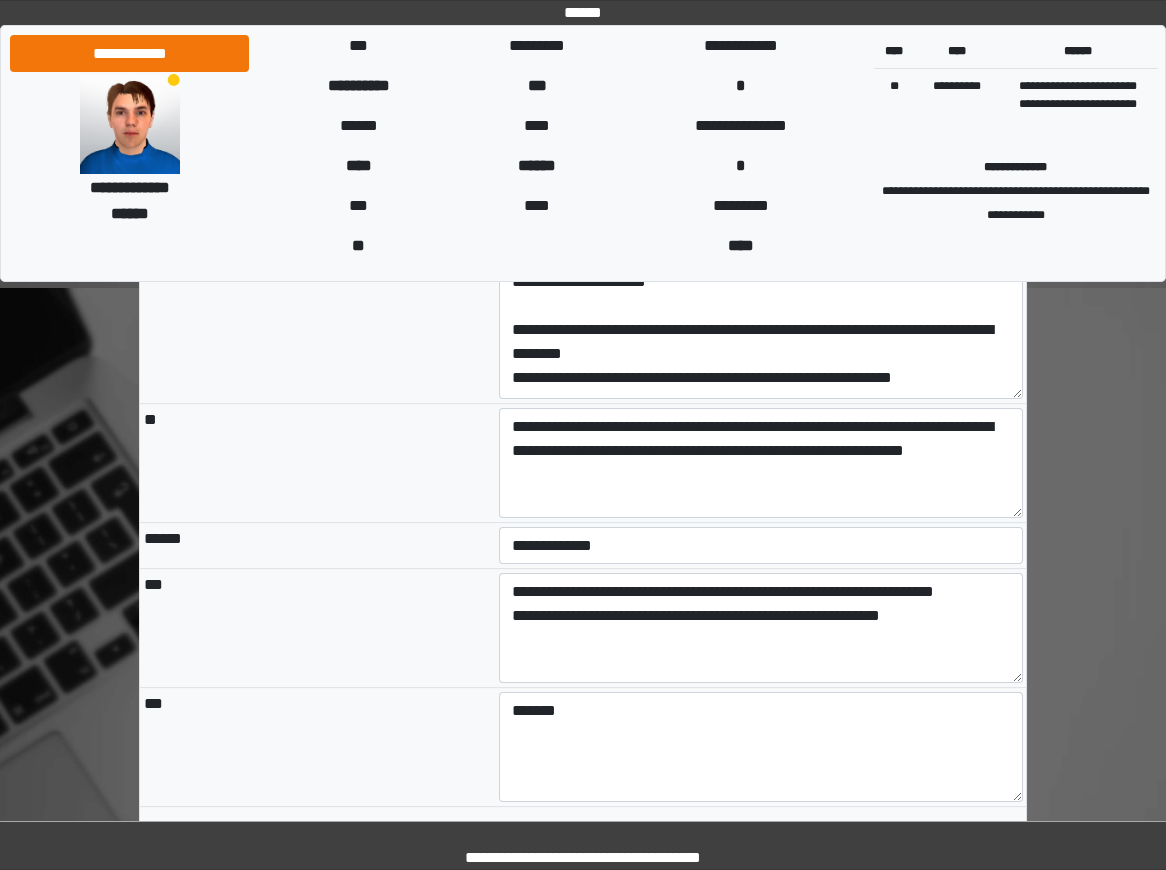 click on "***" at bounding box center (317, 747) 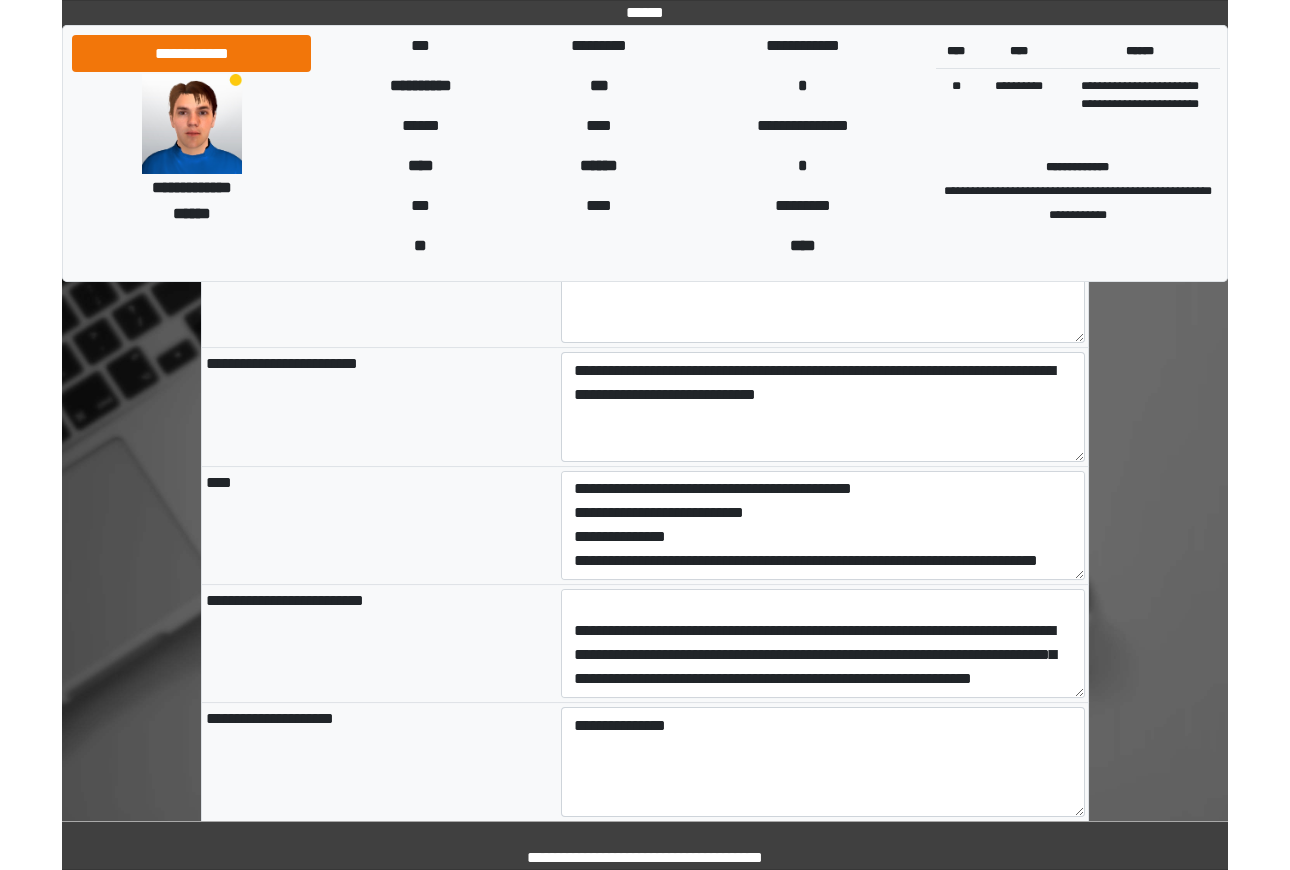 scroll, scrollTop: 1728, scrollLeft: 0, axis: vertical 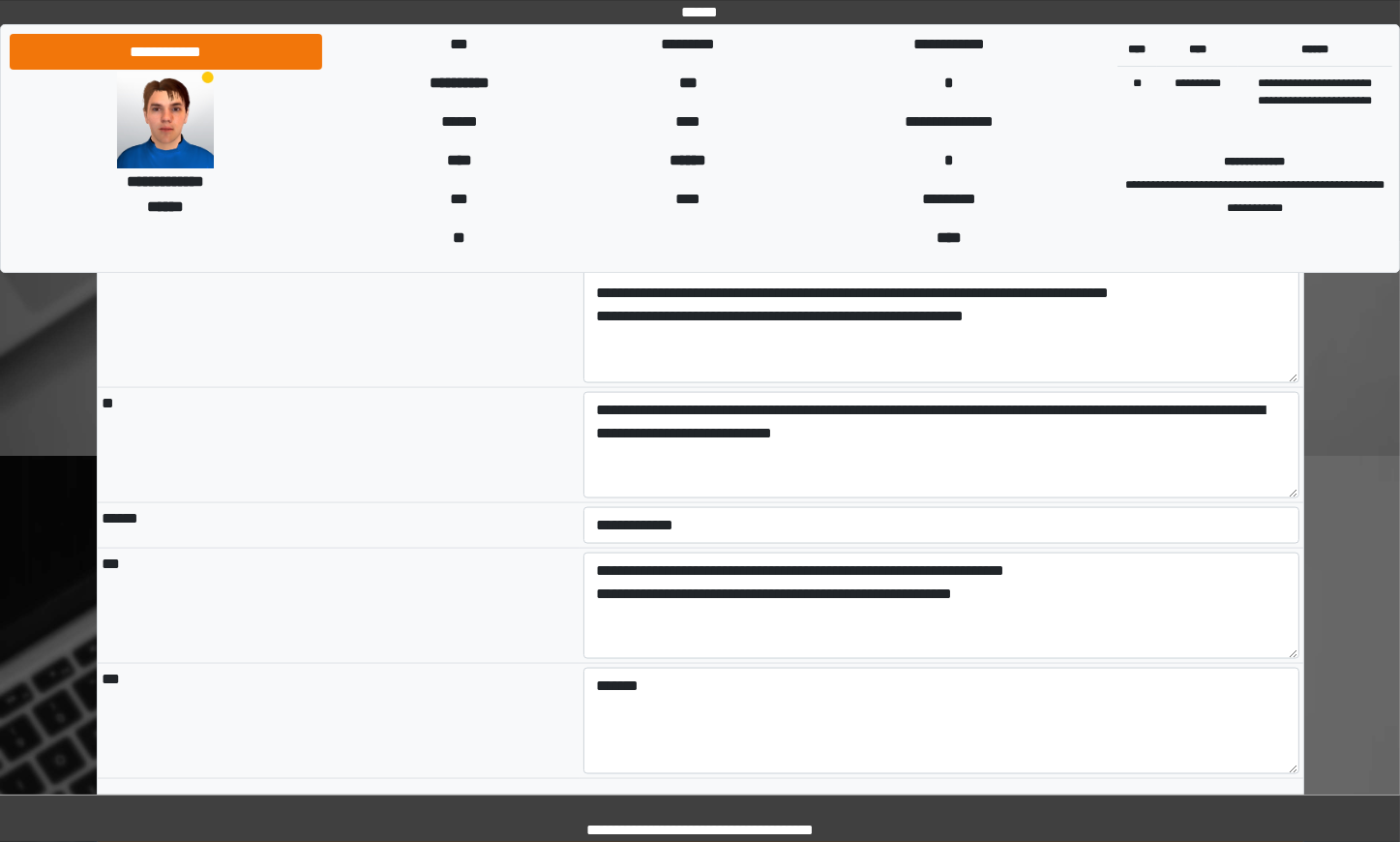 click on "****" at bounding box center (700, 837) 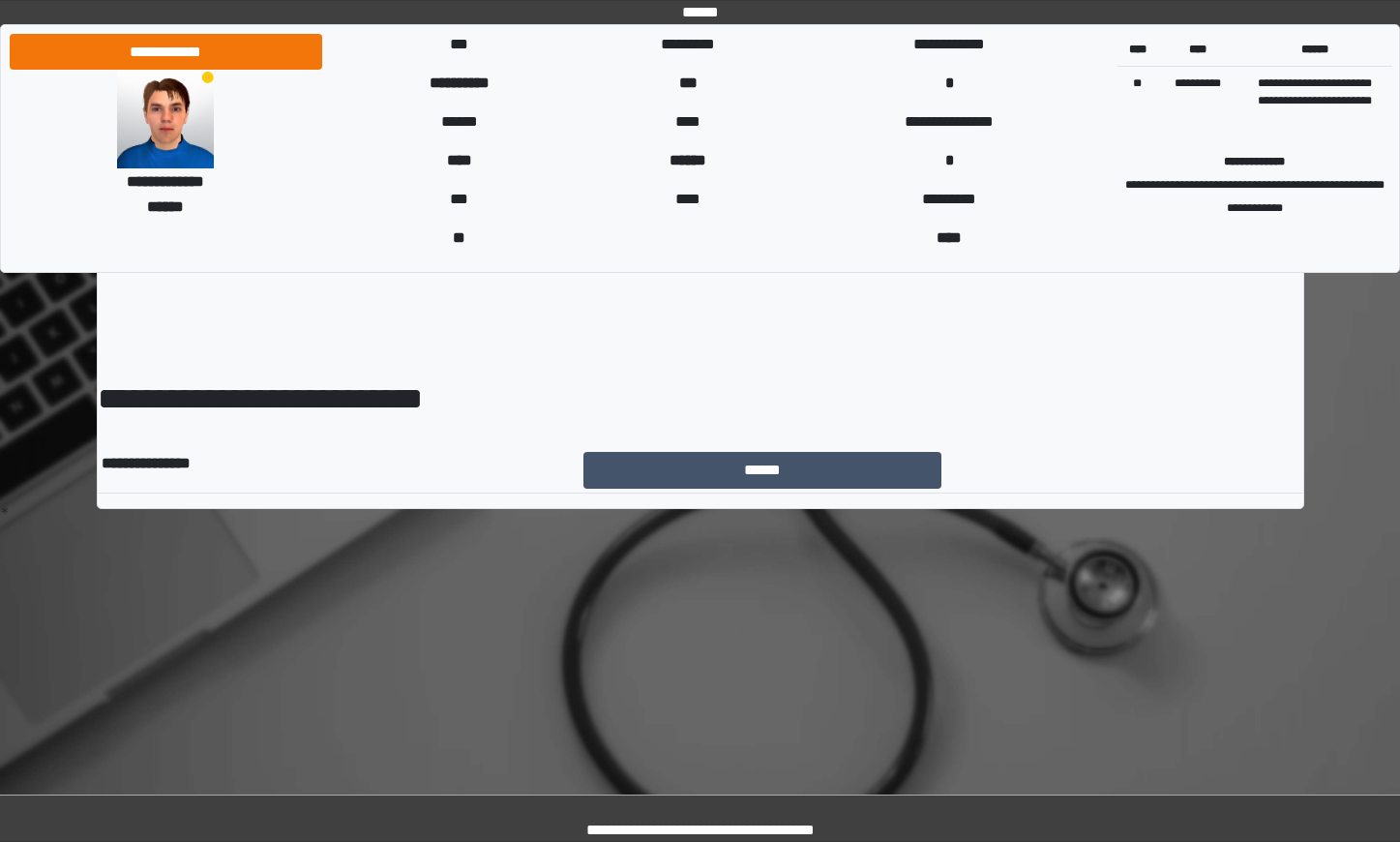 scroll, scrollTop: 0, scrollLeft: 0, axis: both 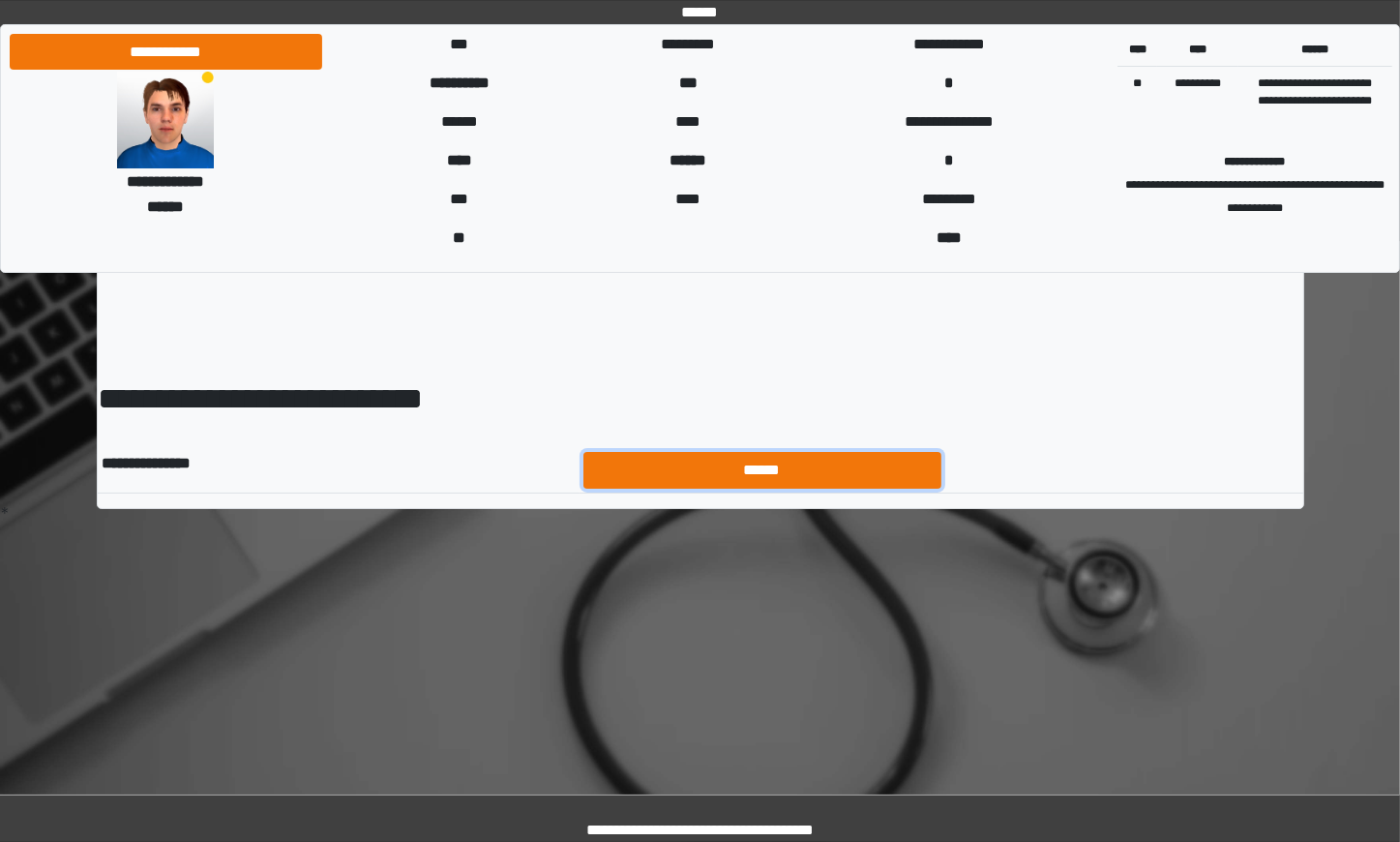 click on "******" at bounding box center (762, 469) 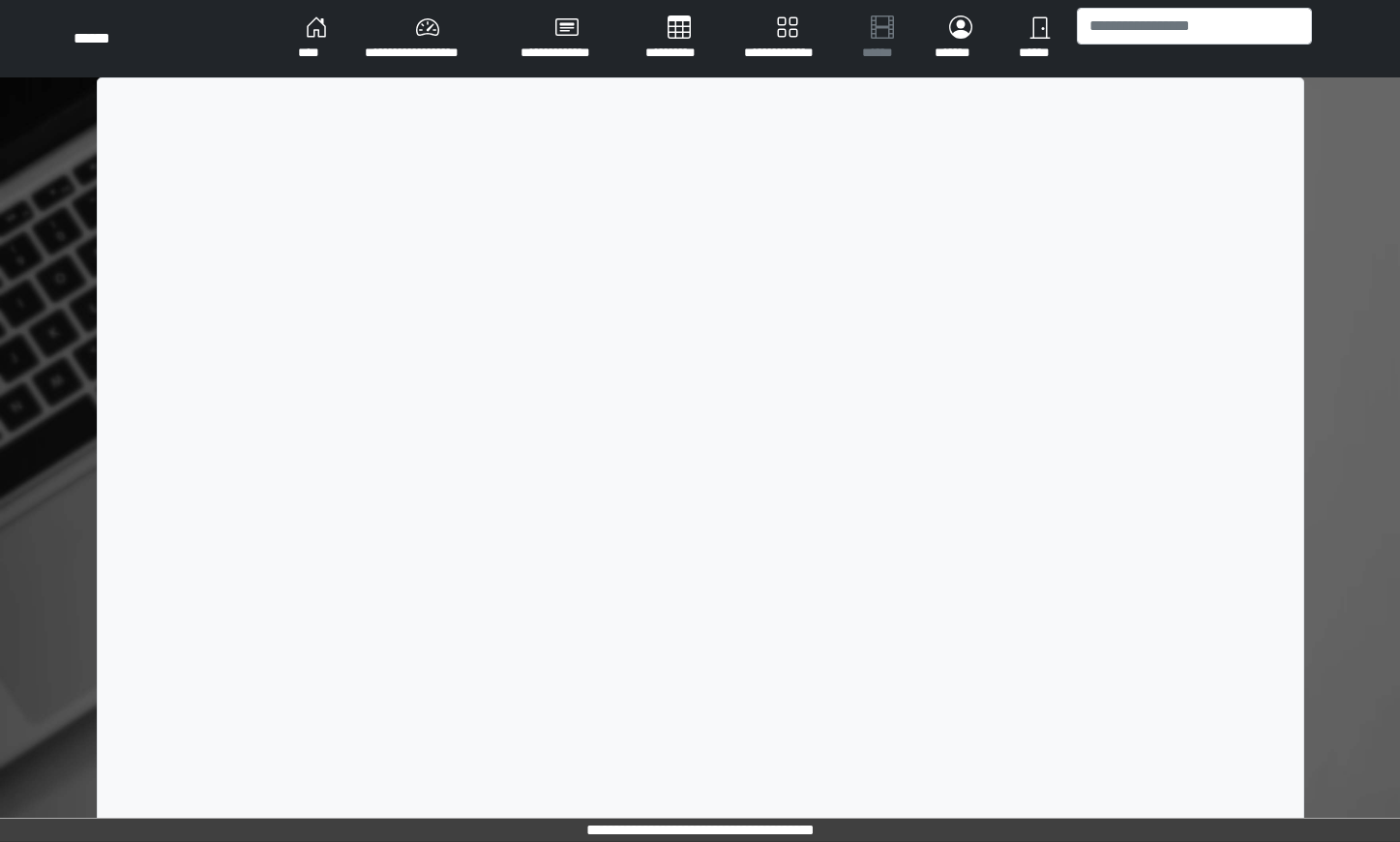 scroll, scrollTop: 0, scrollLeft: 0, axis: both 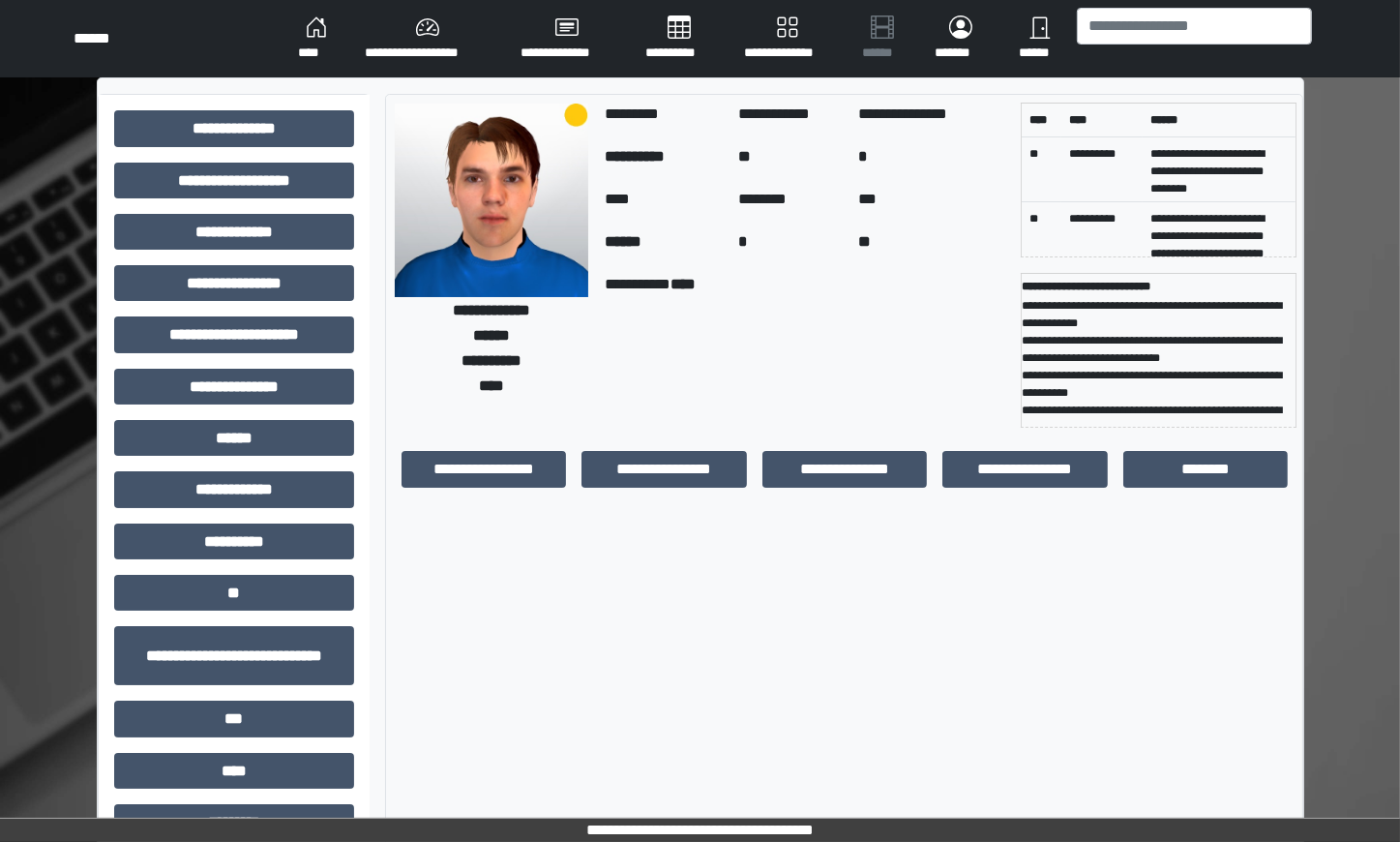 click on "****" at bounding box center [315, 39] 